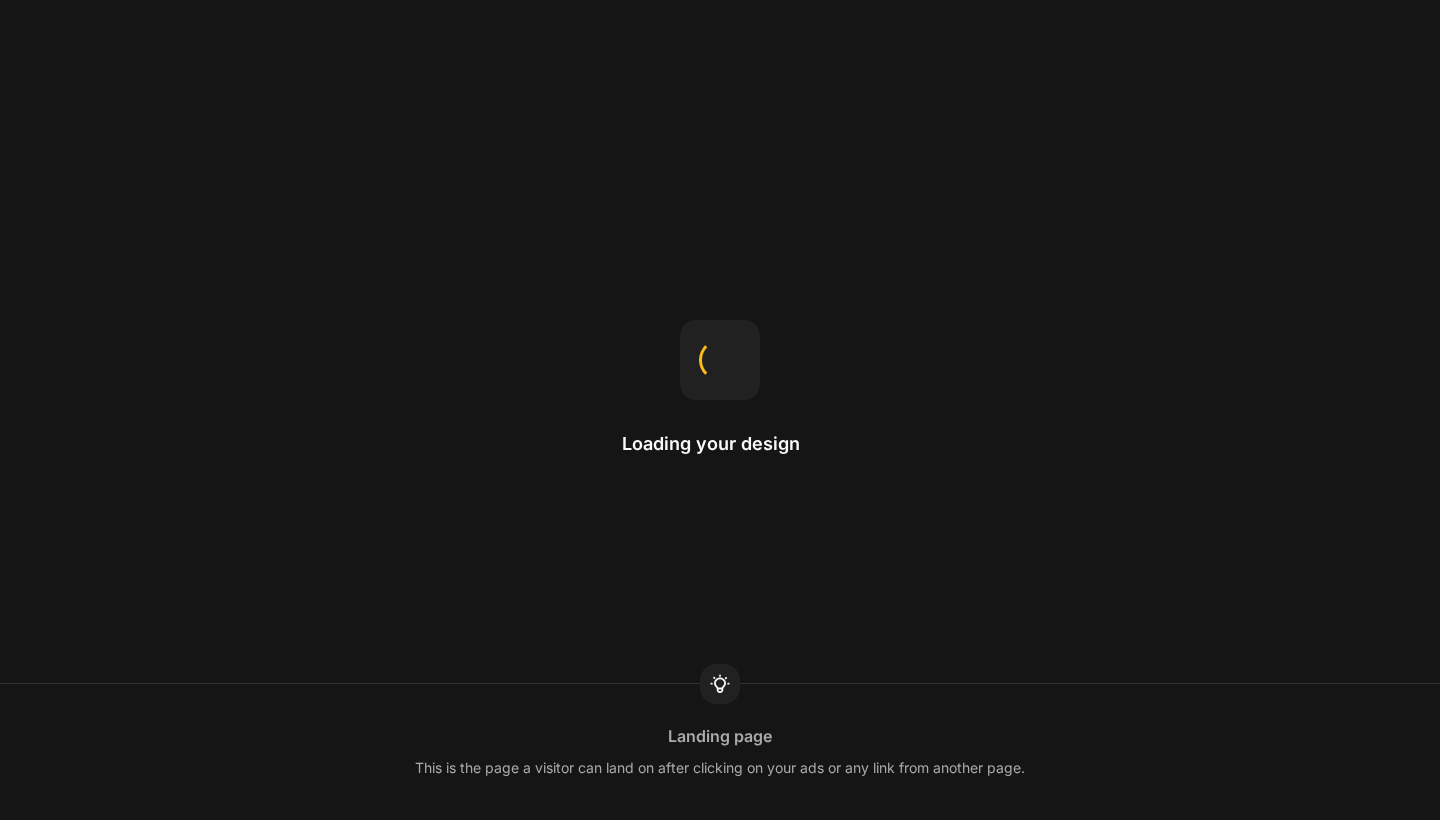 scroll, scrollTop: 0, scrollLeft: 0, axis: both 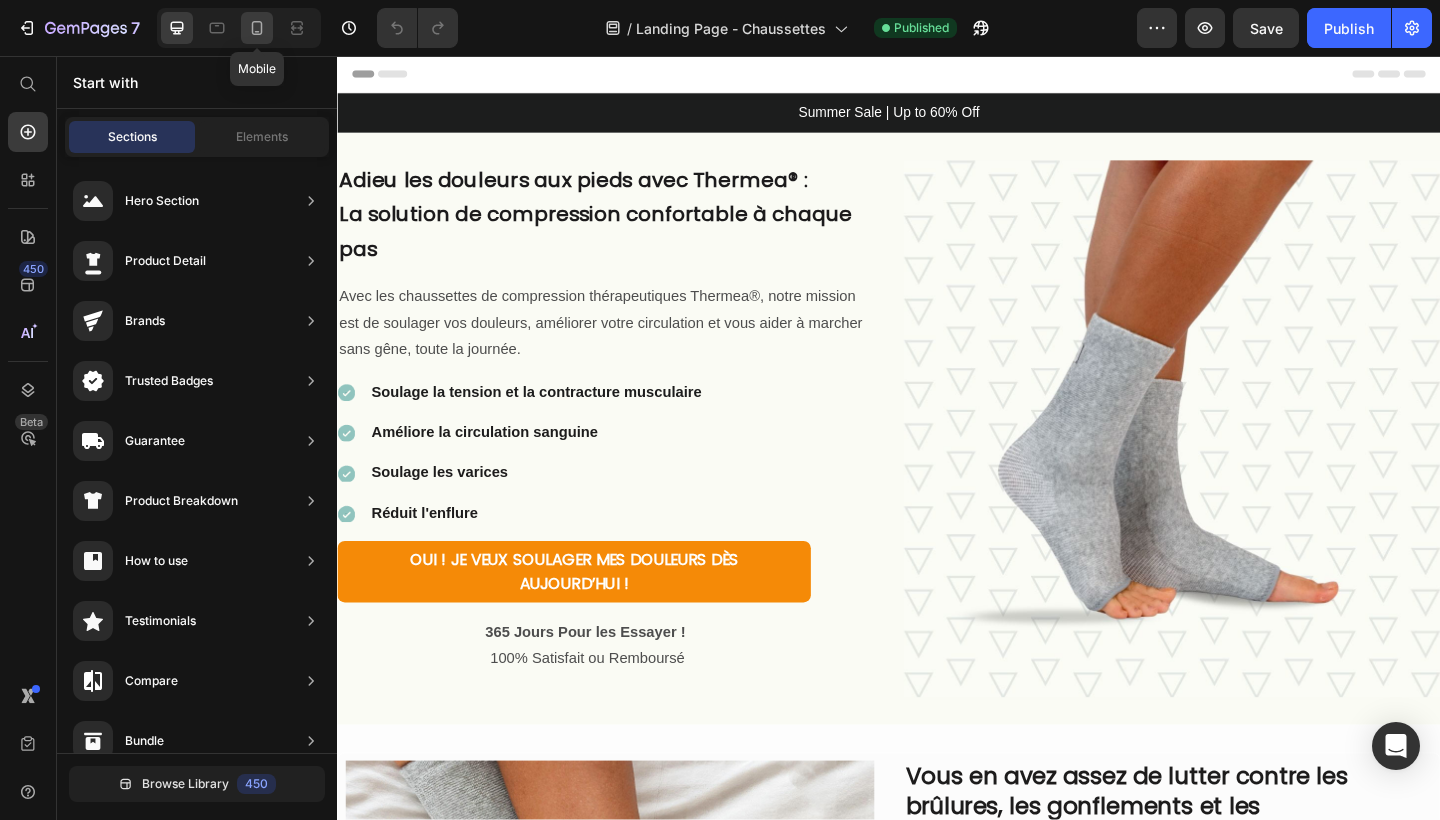 click 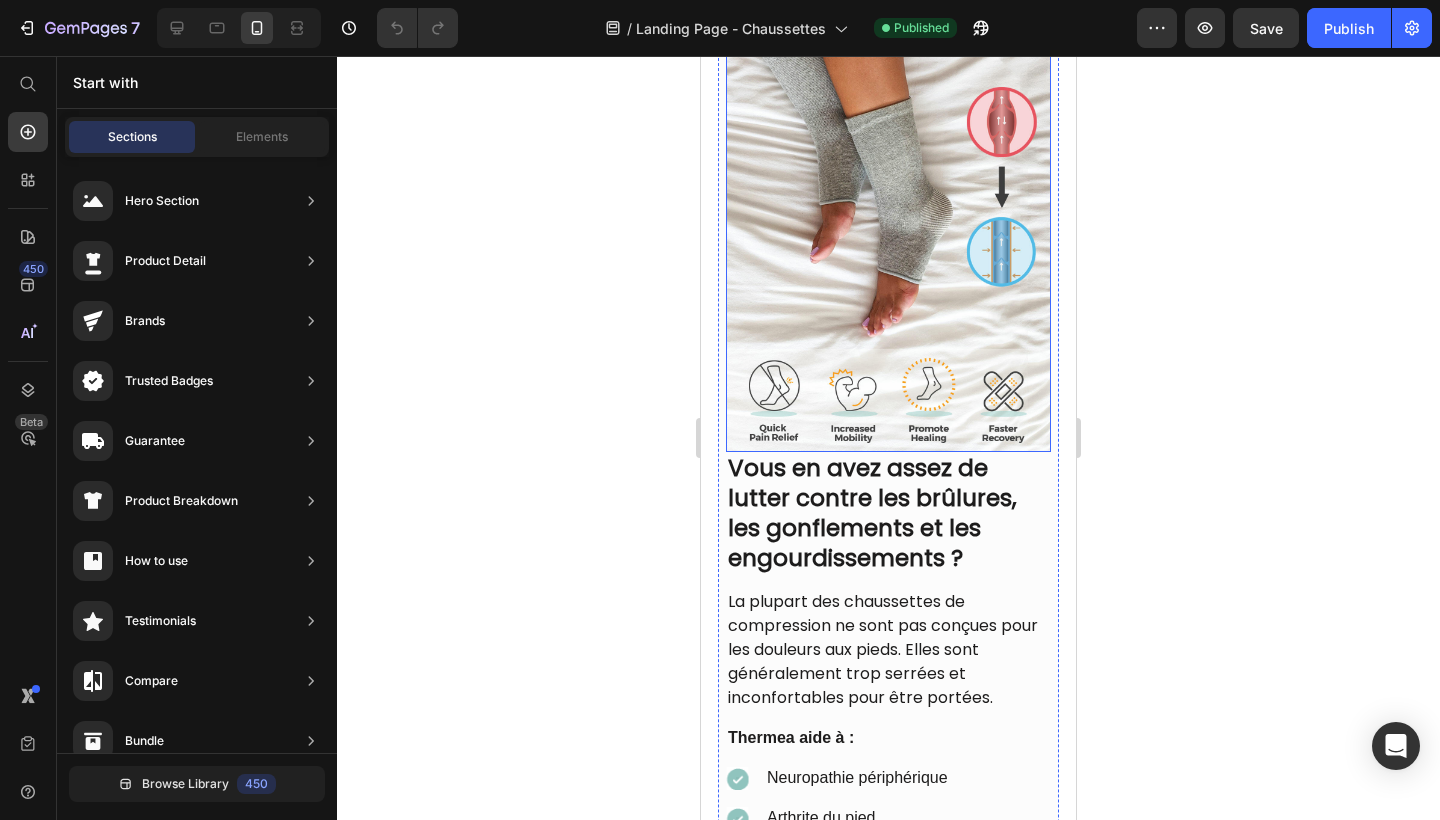 scroll, scrollTop: 1152, scrollLeft: 0, axis: vertical 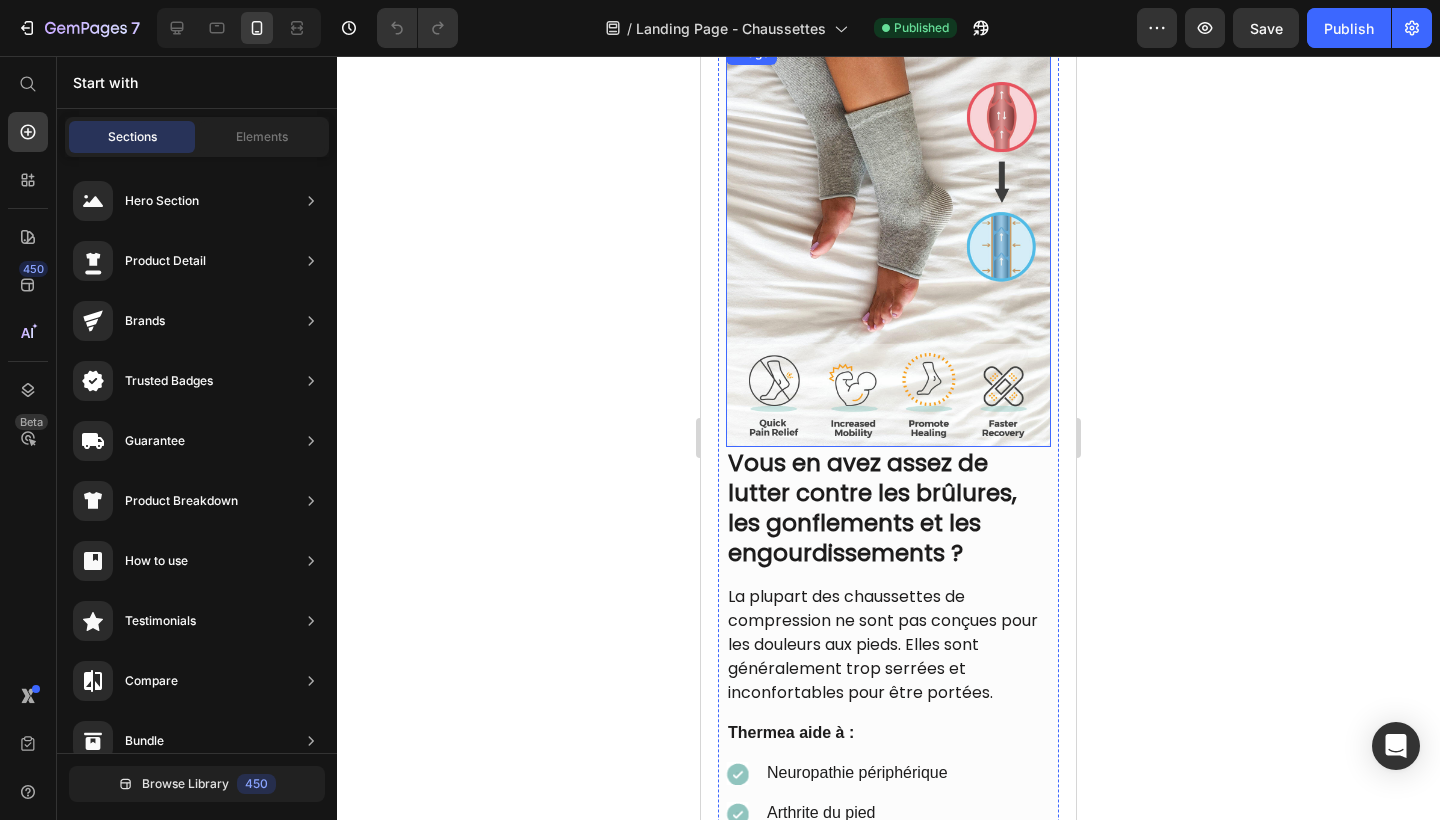 click at bounding box center [888, 244] 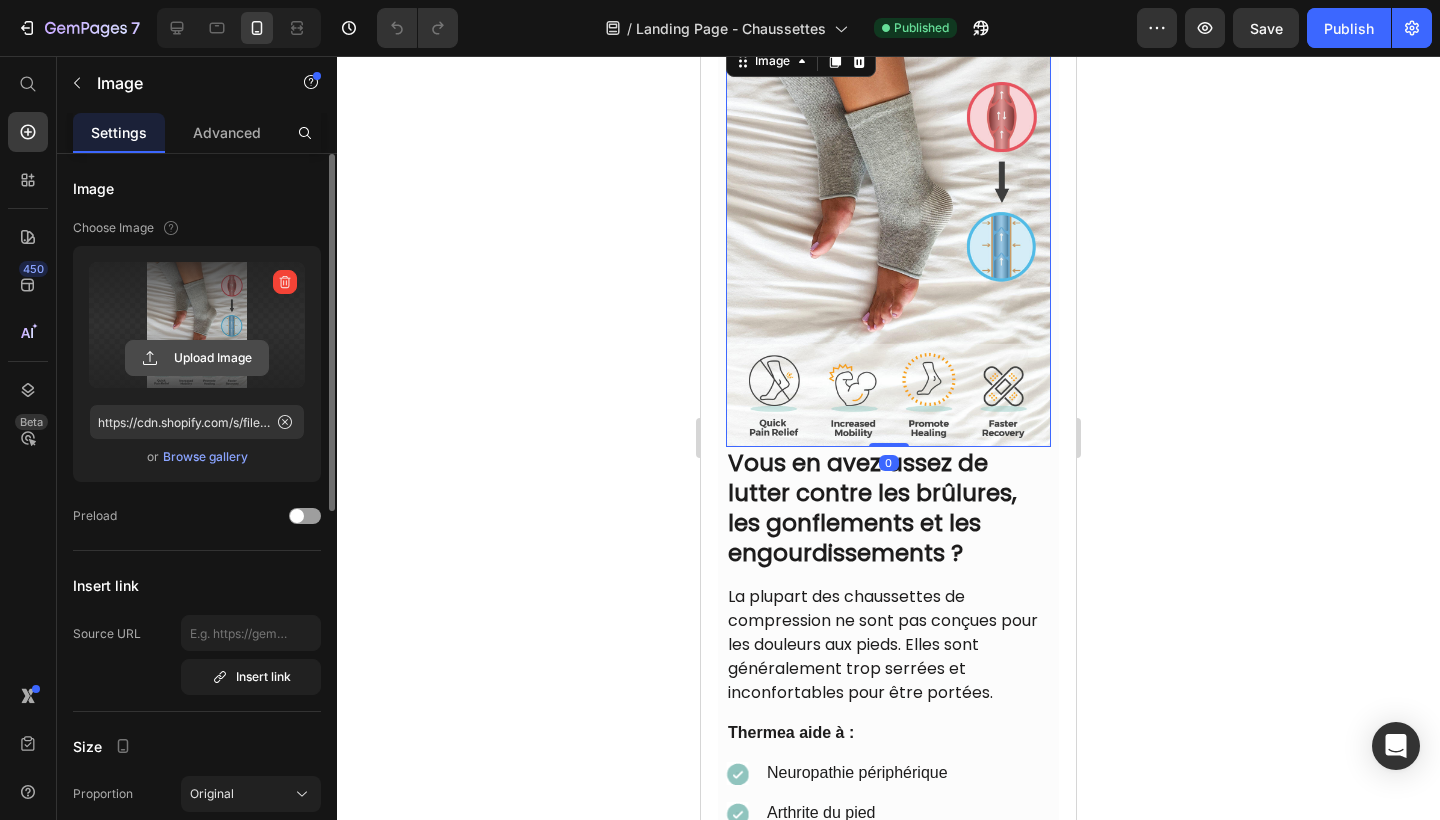 click 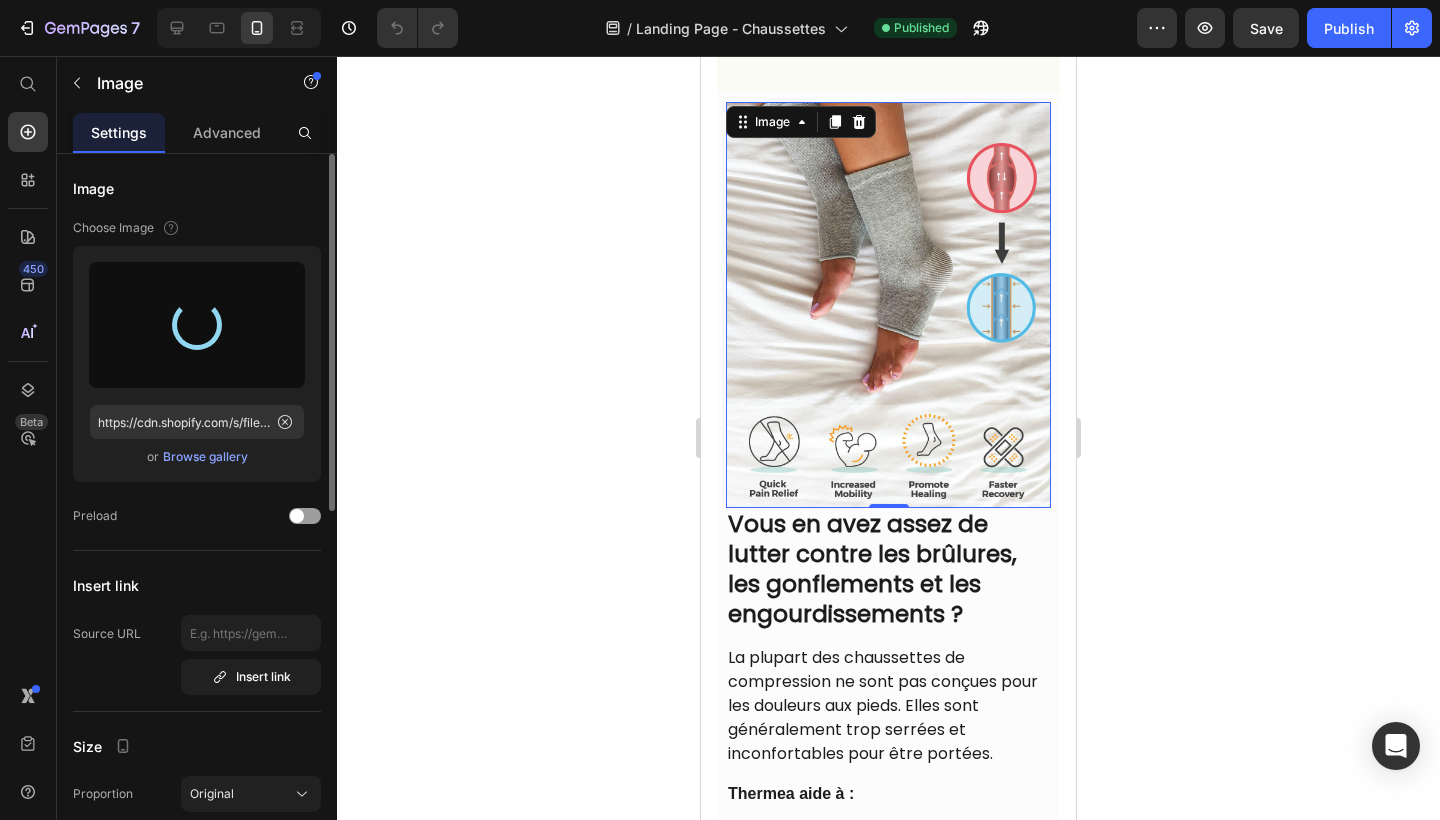 scroll, scrollTop: 979, scrollLeft: 0, axis: vertical 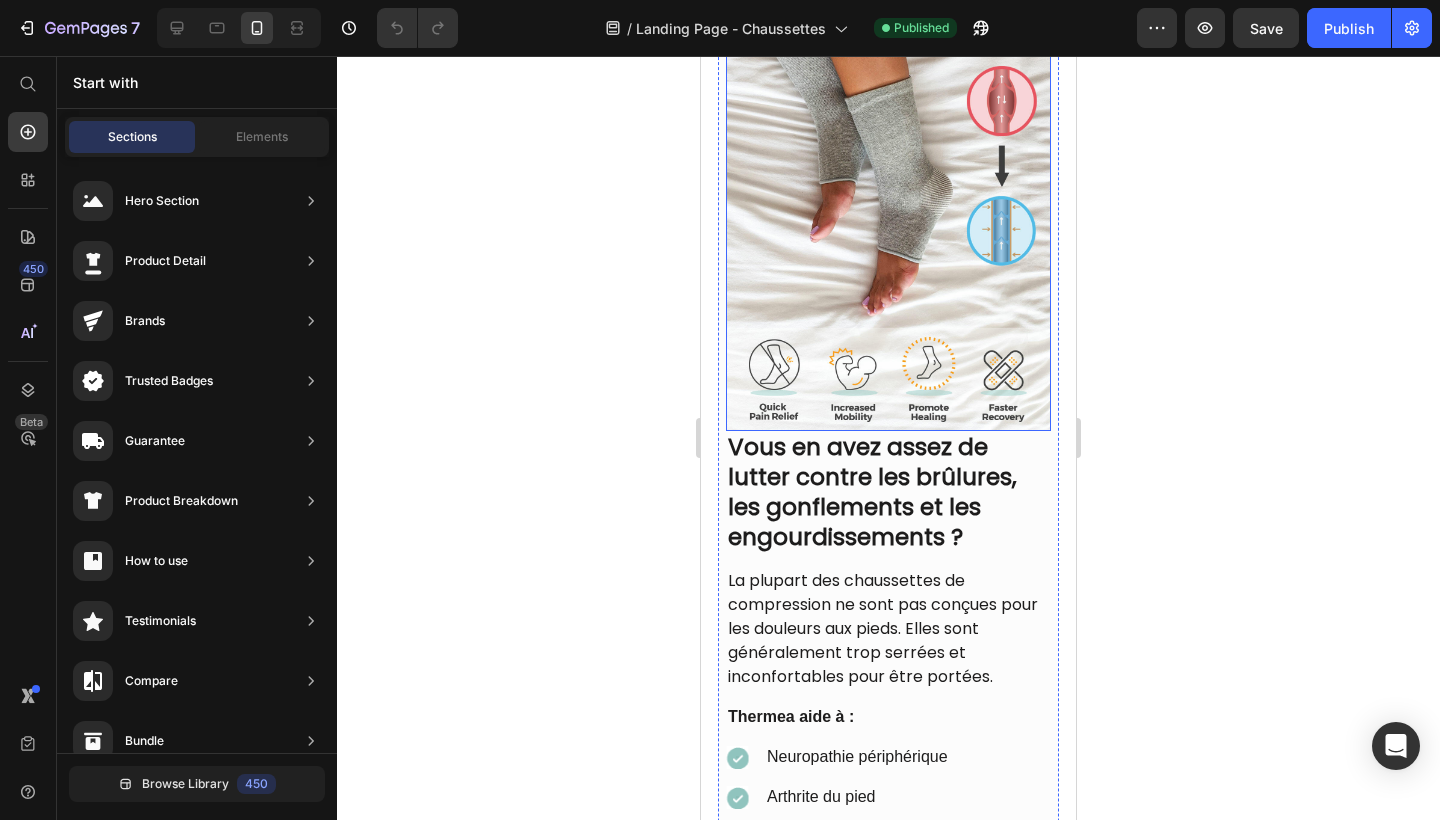 click at bounding box center [888, 228] 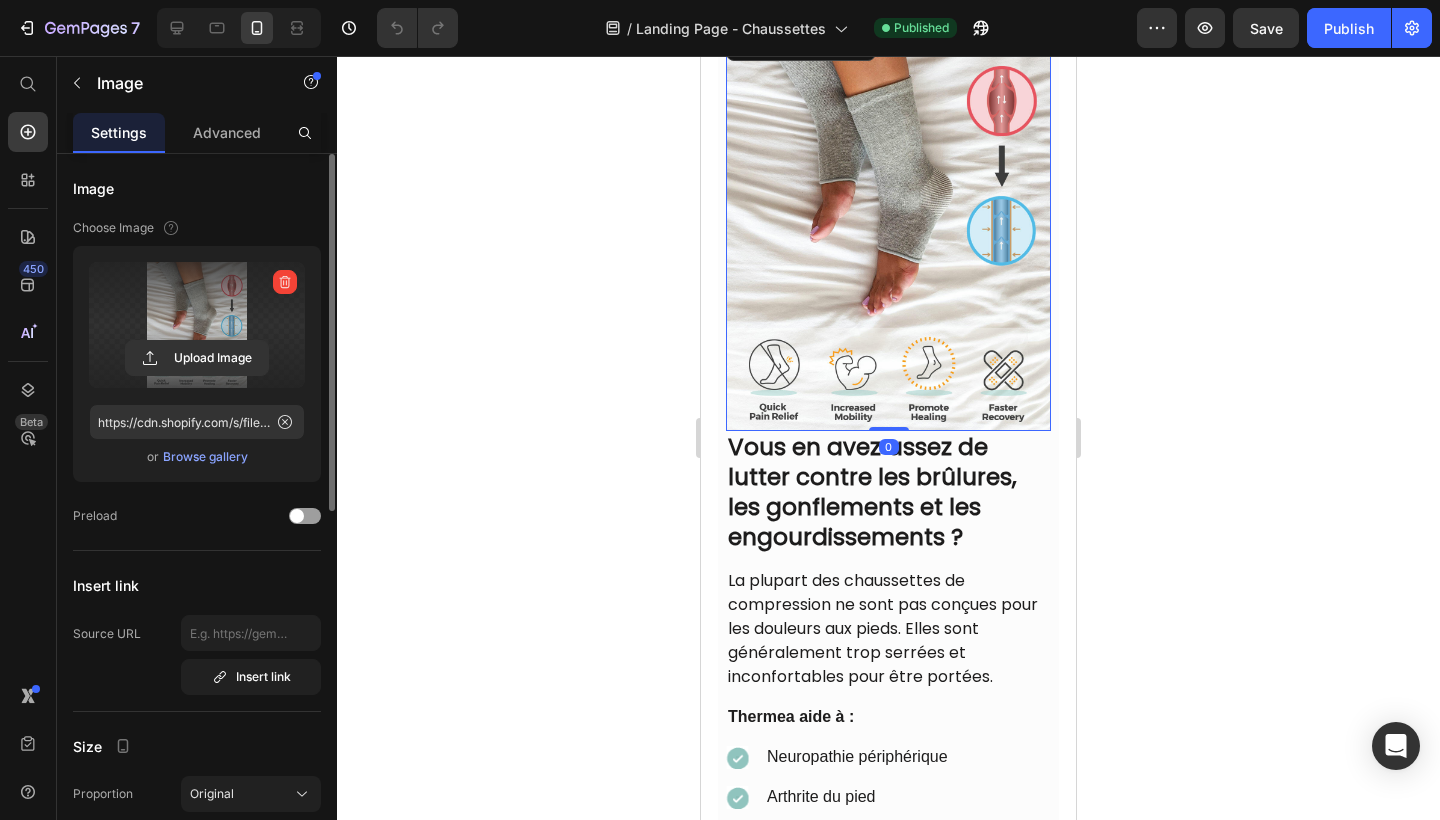 click at bounding box center [197, 325] 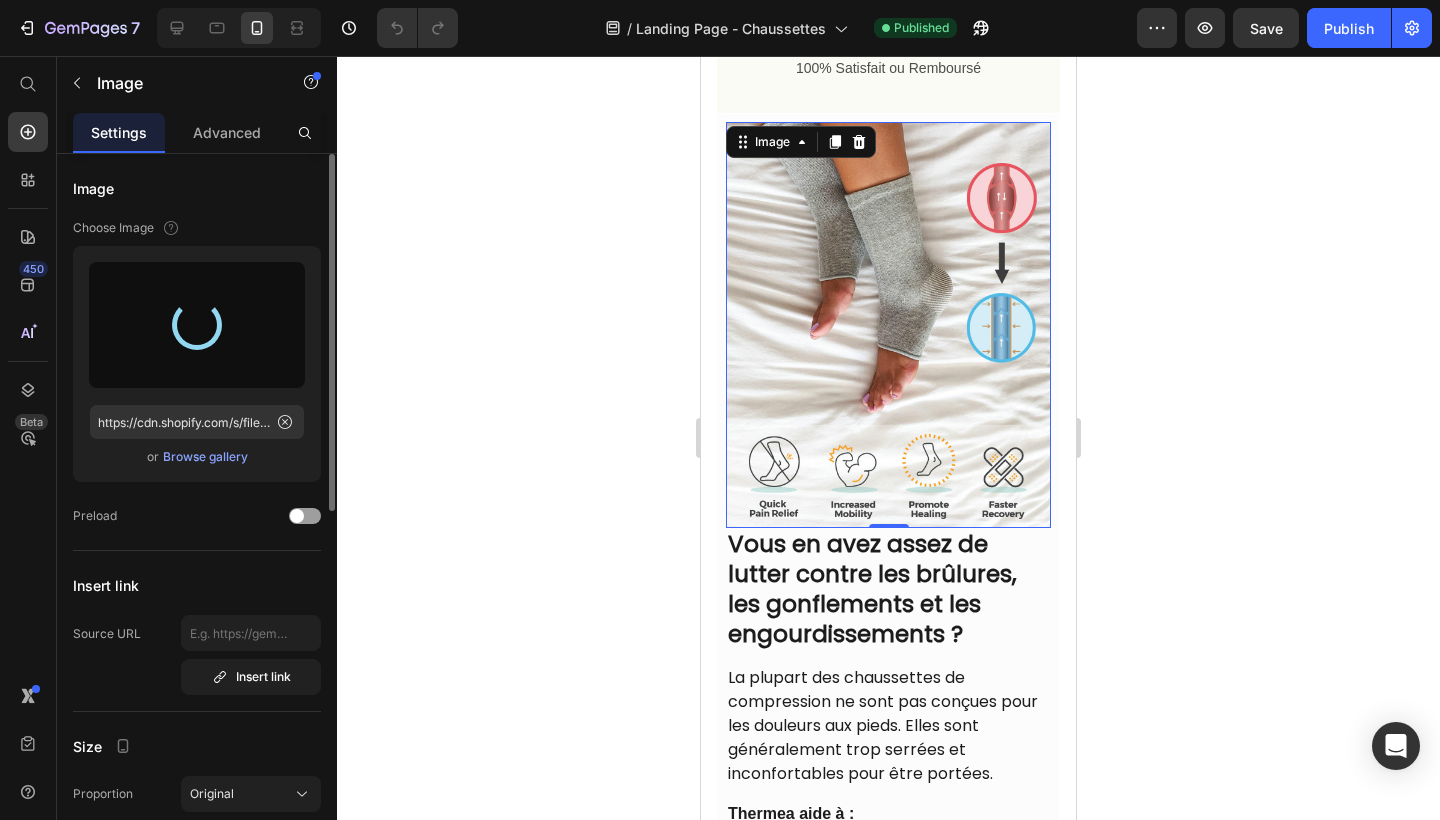 scroll, scrollTop: 1026, scrollLeft: 0, axis: vertical 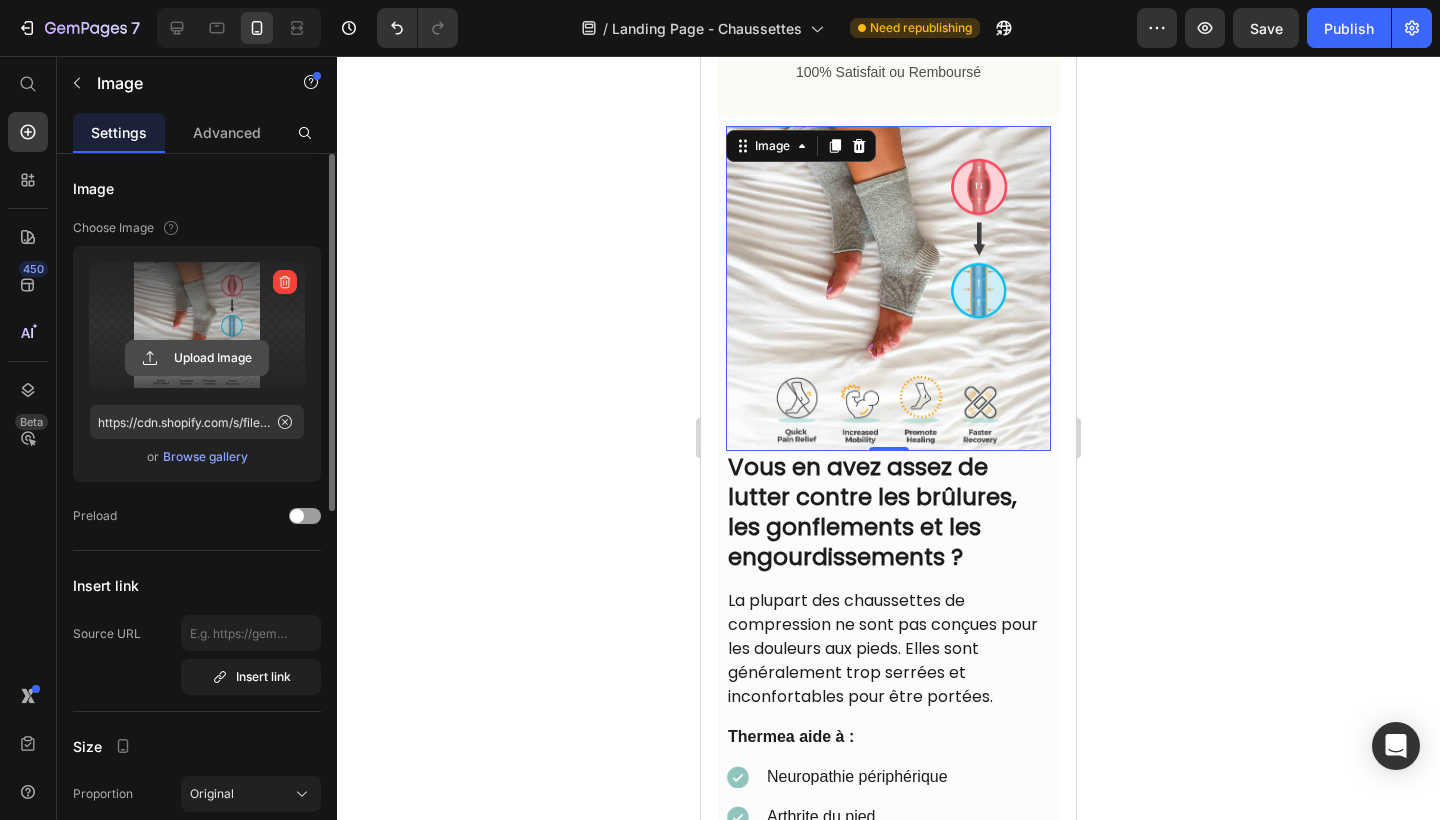 click 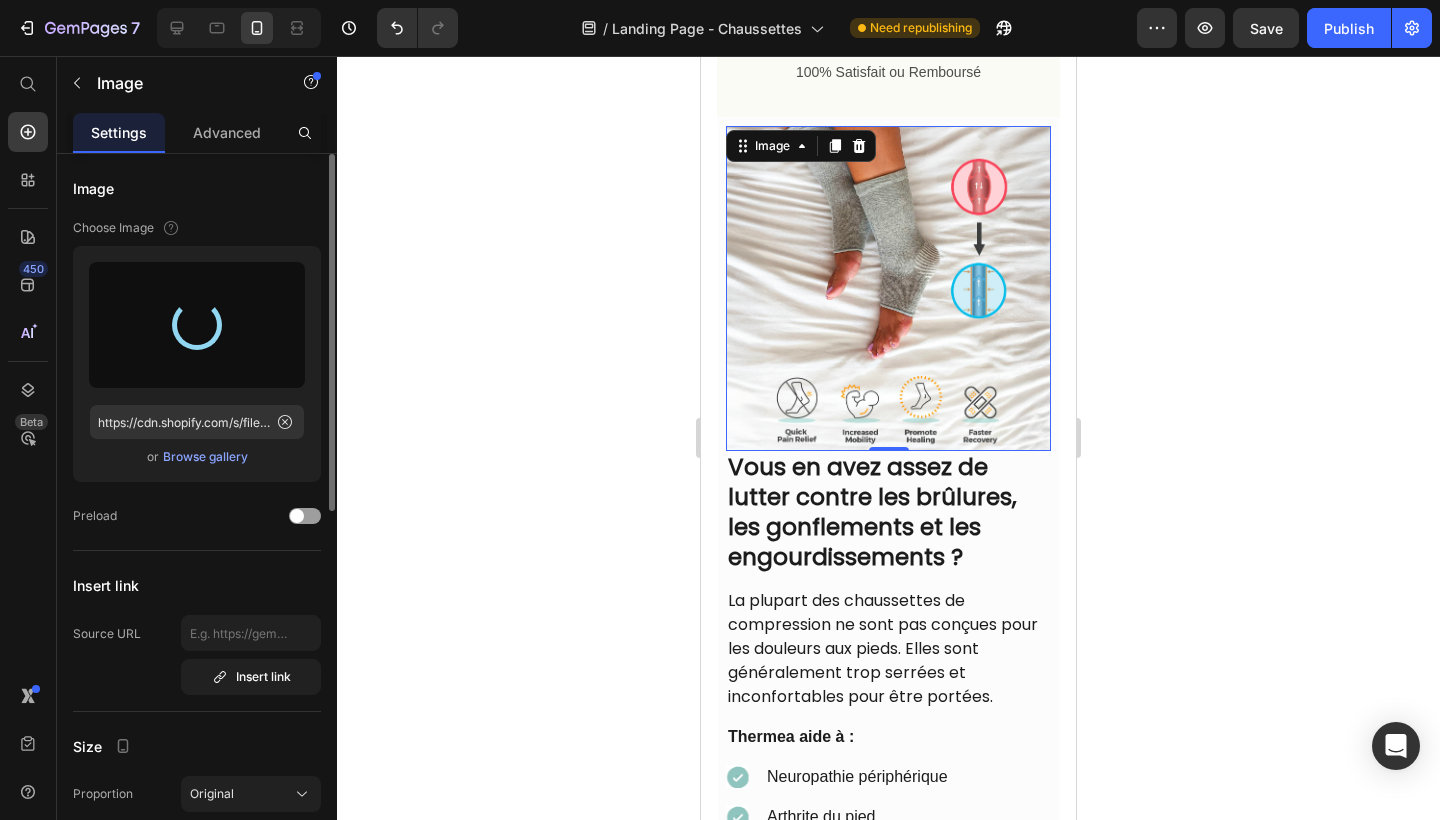 type on "https://cdn.shopify.com/s/files/1/0930/4860/3008/files/gempages_574944019667223396-90a31884-ac5e-460e-a4c7-dcc126b18563.png" 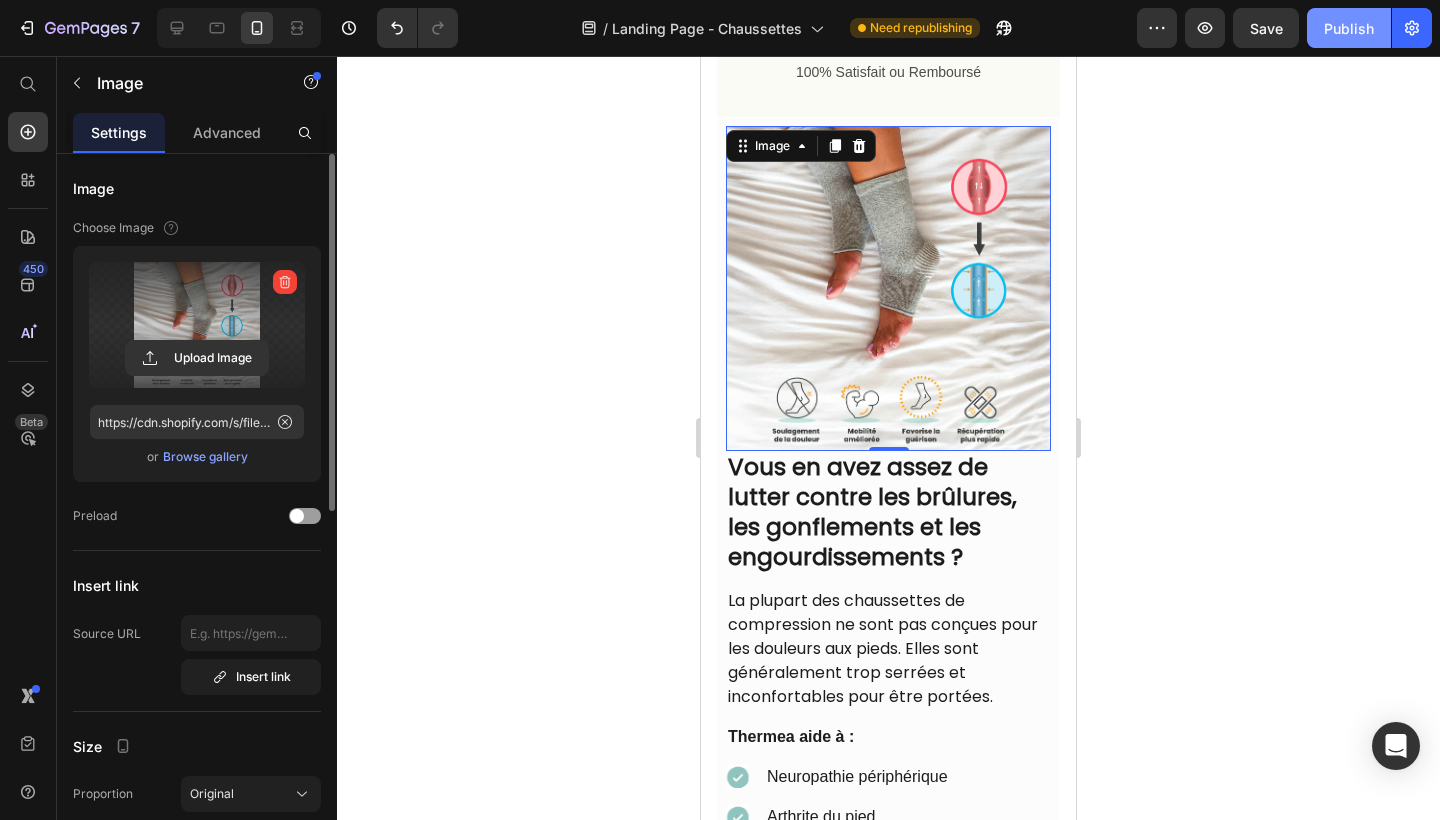 click on "Publish" 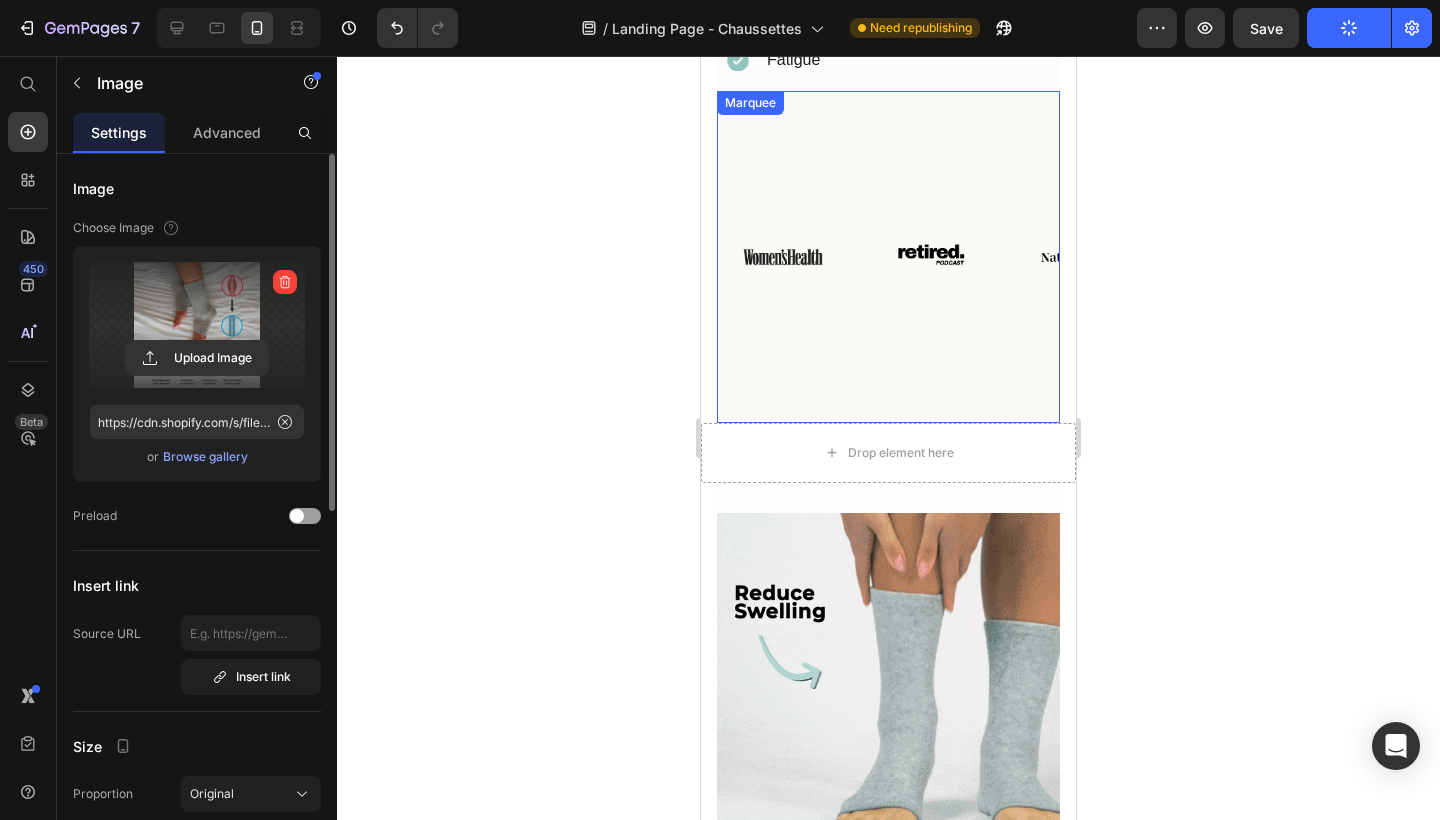 scroll, scrollTop: 2028, scrollLeft: 0, axis: vertical 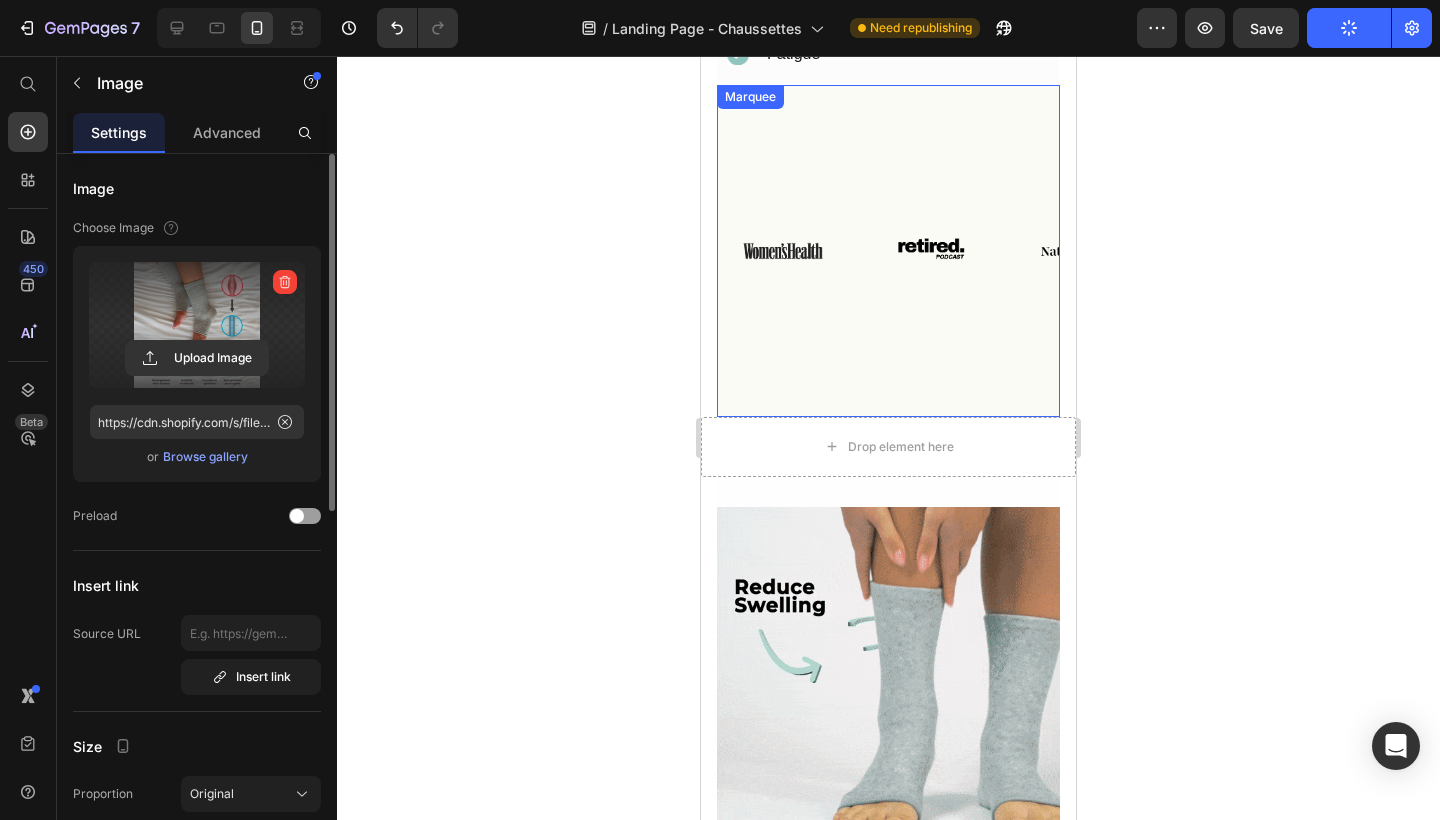 click on "Image Image Image Image Image Image Row" at bounding box center (1093, 251) 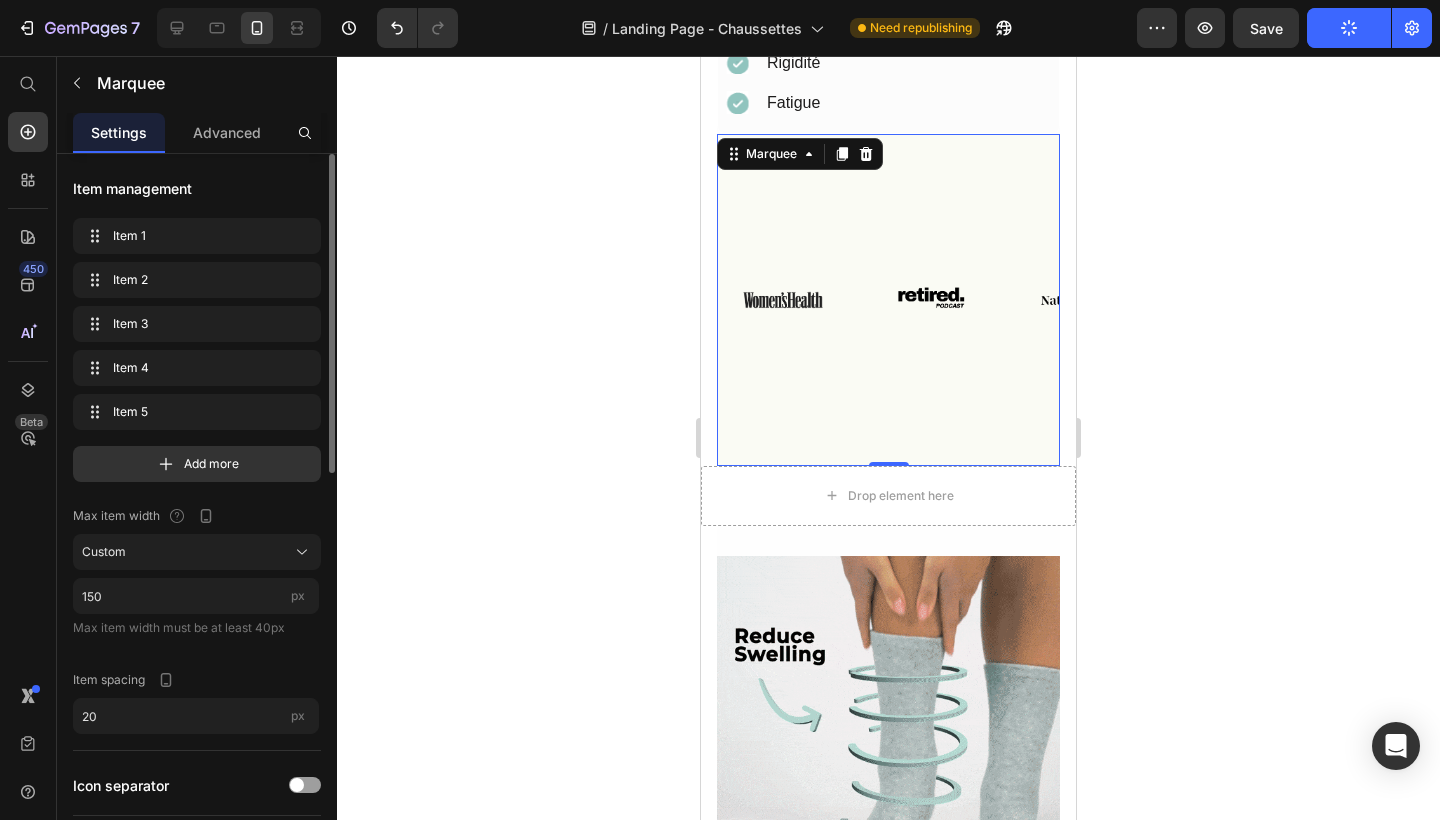 scroll, scrollTop: 1972, scrollLeft: 0, axis: vertical 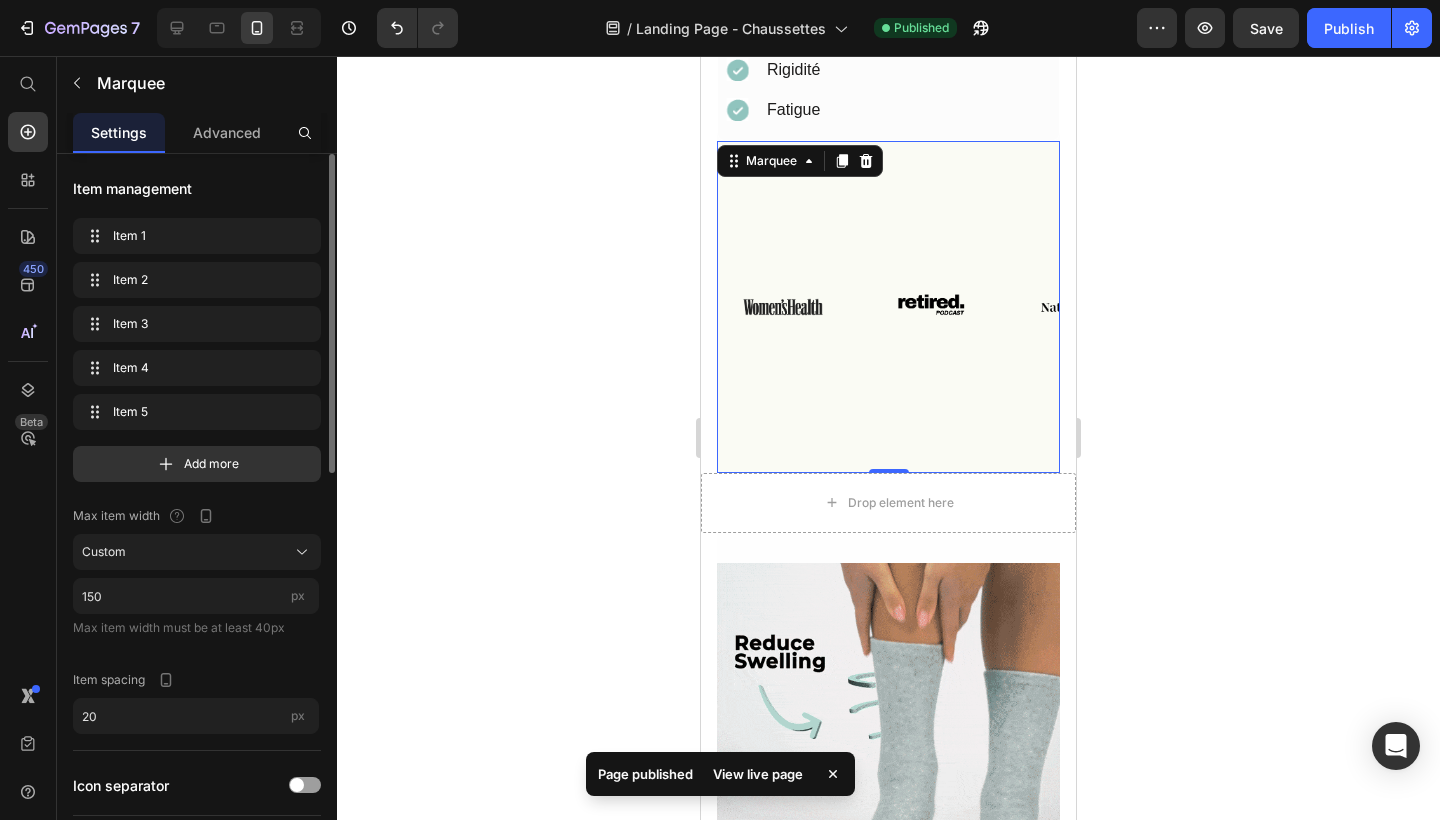 drag, startPoint x: 901, startPoint y: 467, endPoint x: 895, endPoint y: 387, distance: 80.224686 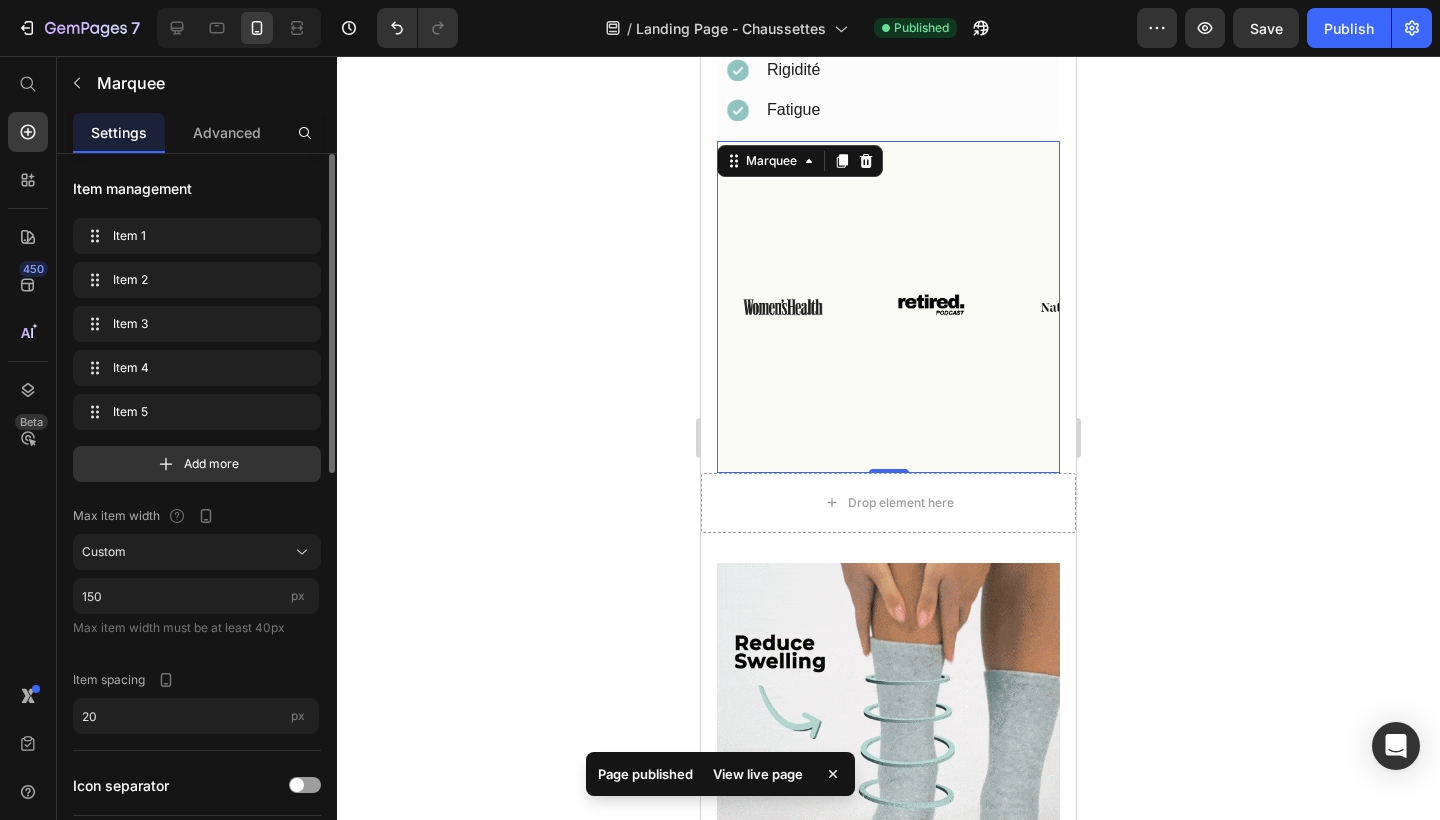 click on "Image Image Image Image Image Image Row Image Image Image Image Image Image Row Marquee   0" at bounding box center [888, 307] 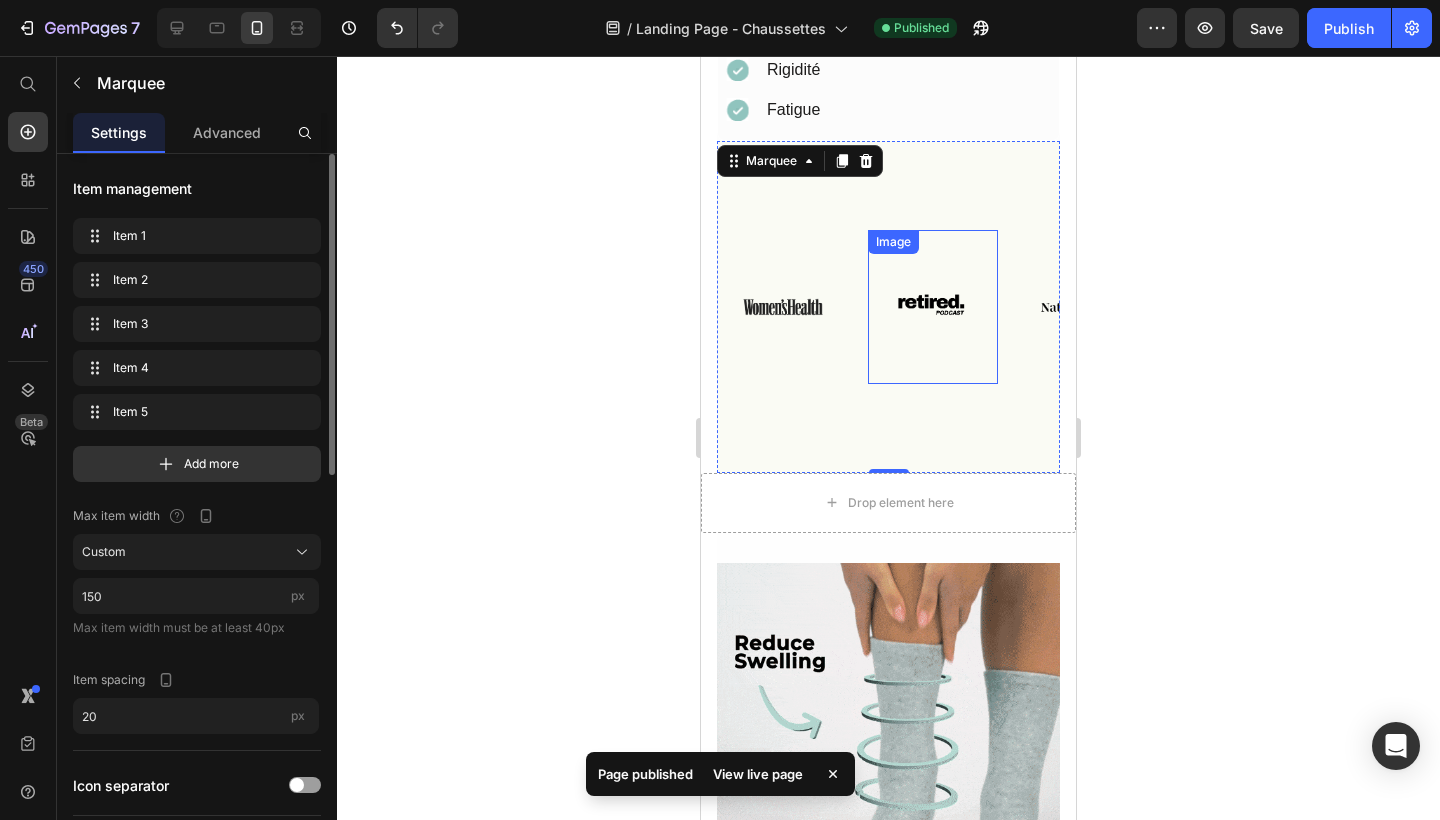 click at bounding box center (933, 307) 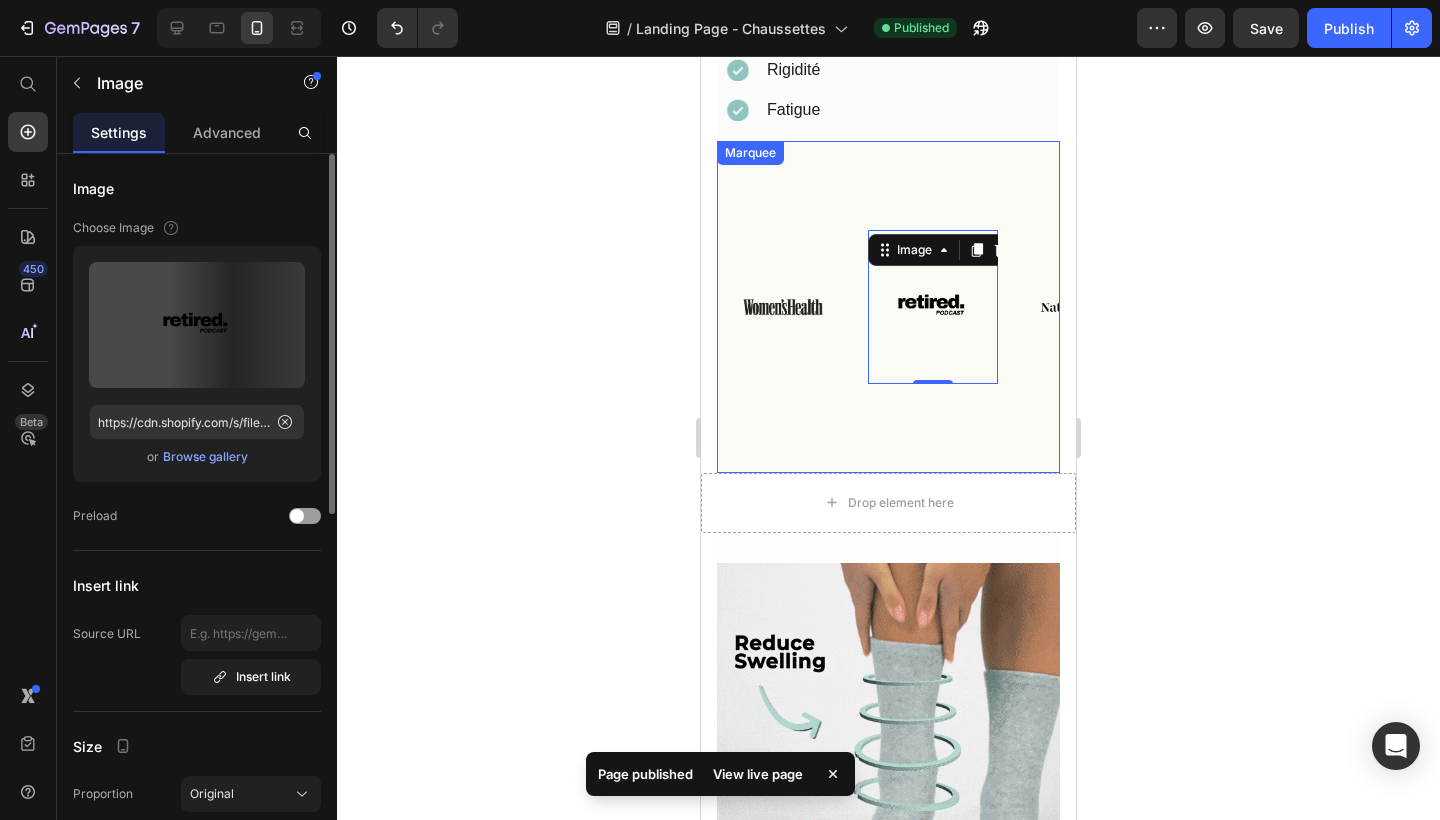 click on "Image Image   0 Image Image Image Image Row" at bounding box center [1093, 307] 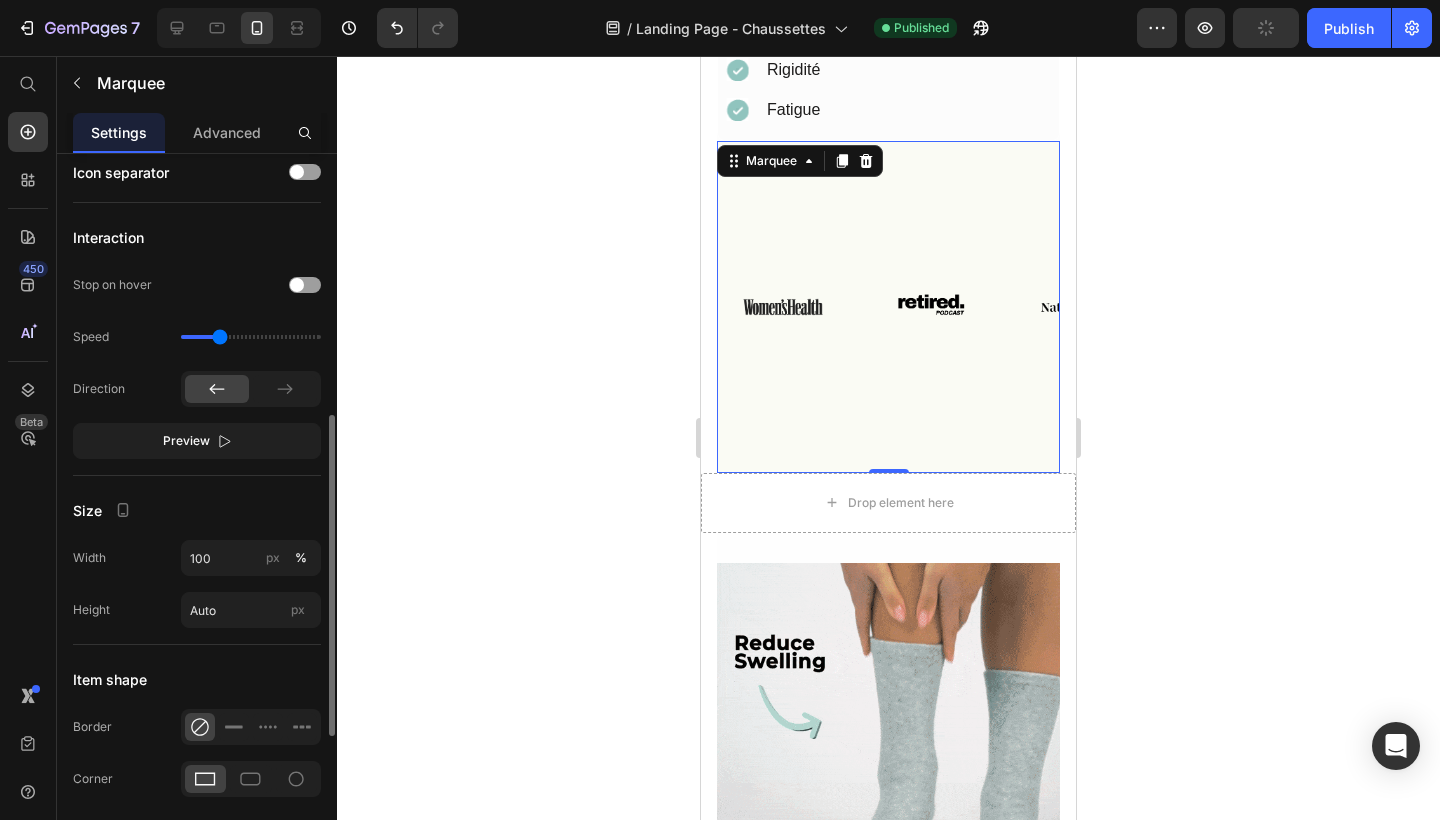 scroll, scrollTop: 605, scrollLeft: 0, axis: vertical 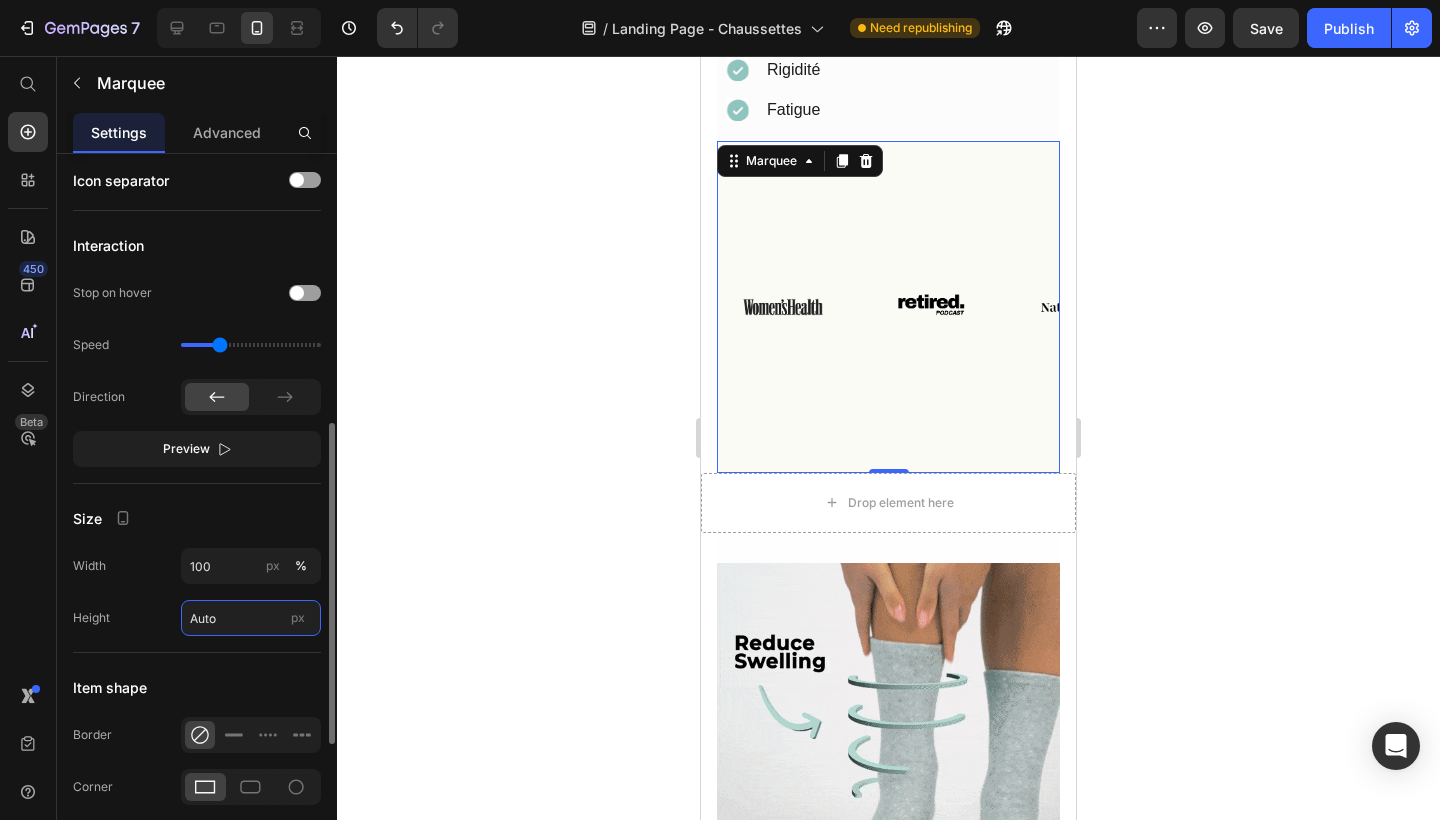 click on "Auto" at bounding box center (251, 618) 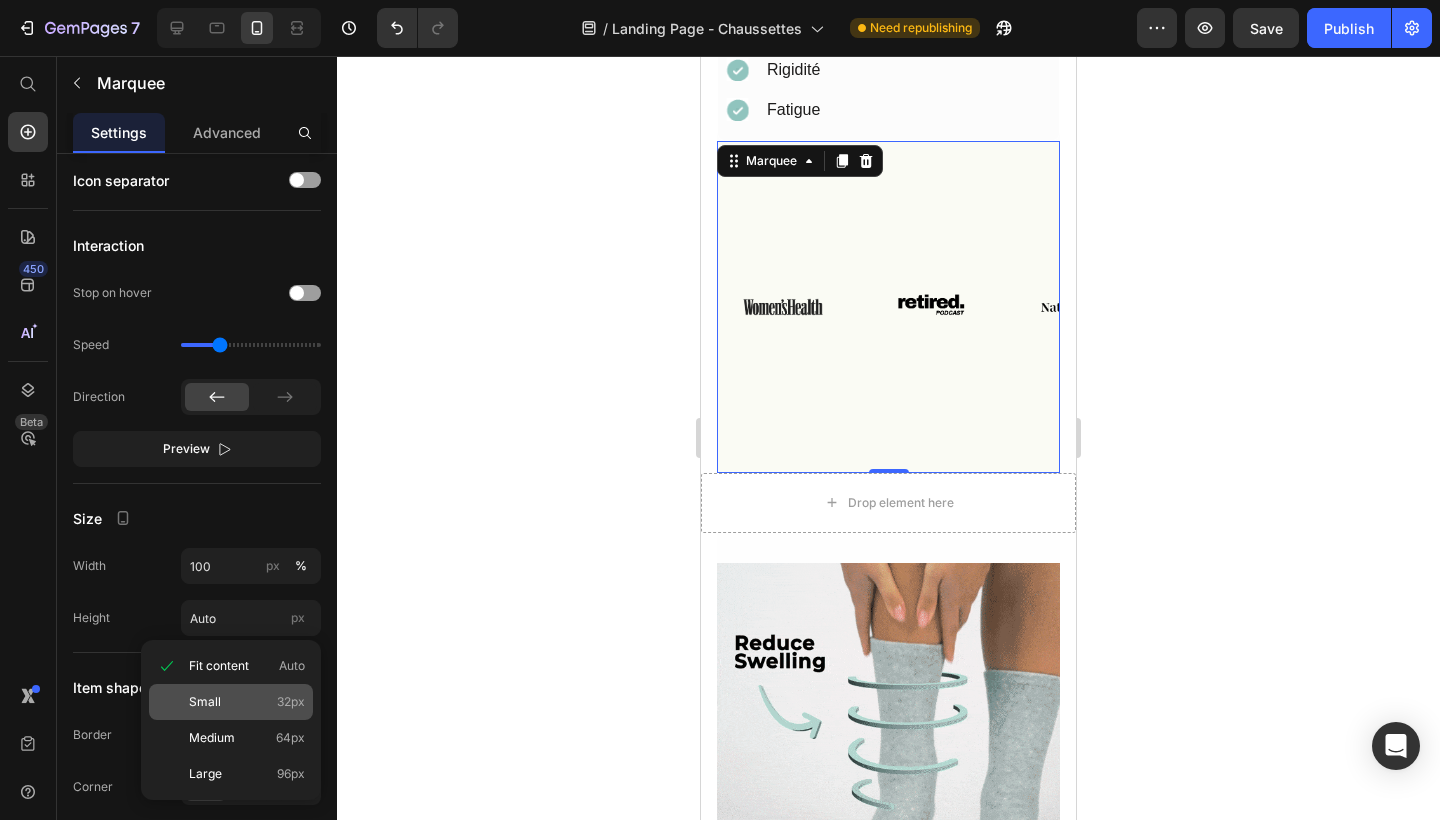 click on "Small 32px" at bounding box center (247, 702) 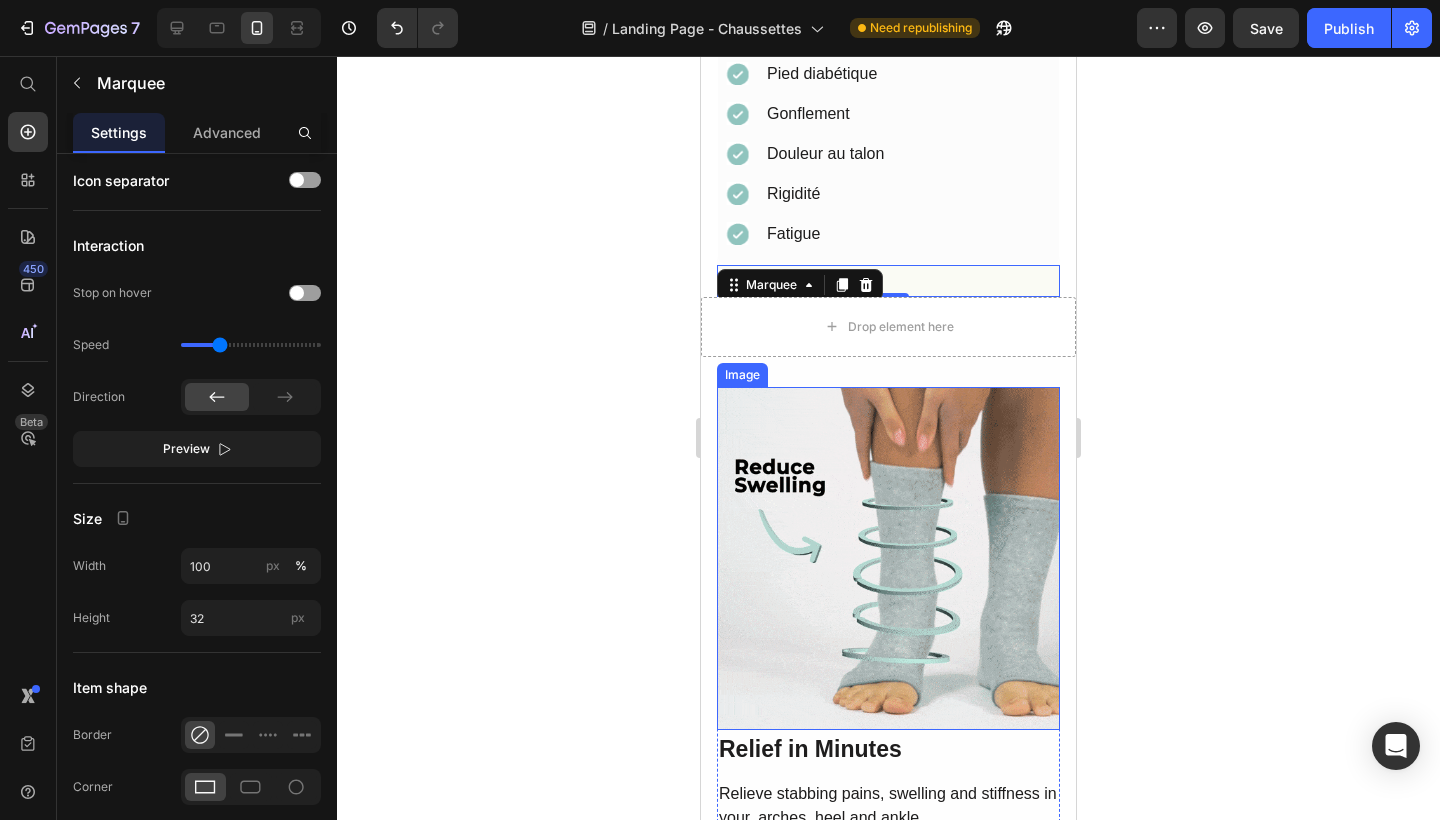 scroll, scrollTop: 1794, scrollLeft: 0, axis: vertical 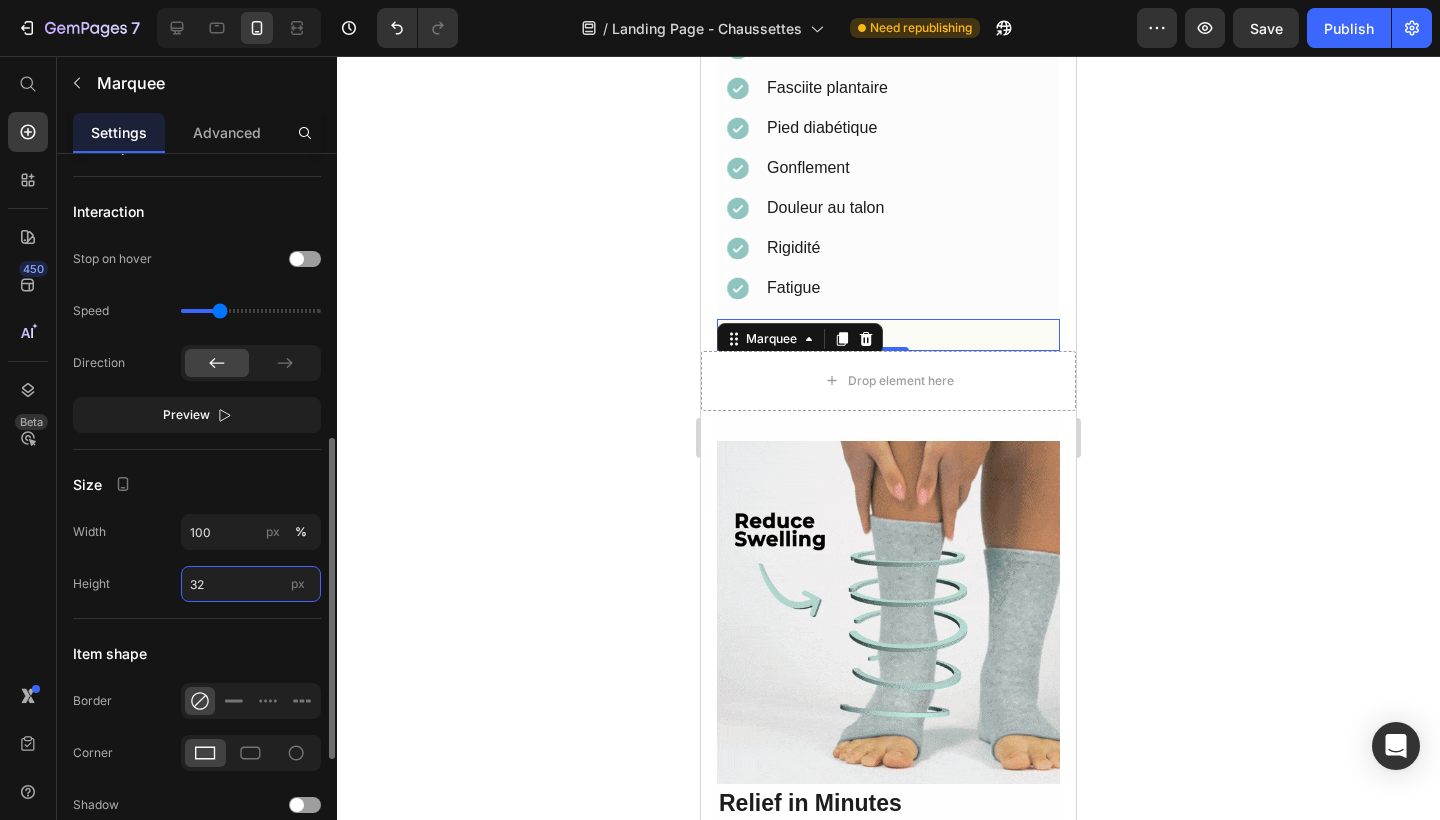 click on "32" at bounding box center (251, 584) 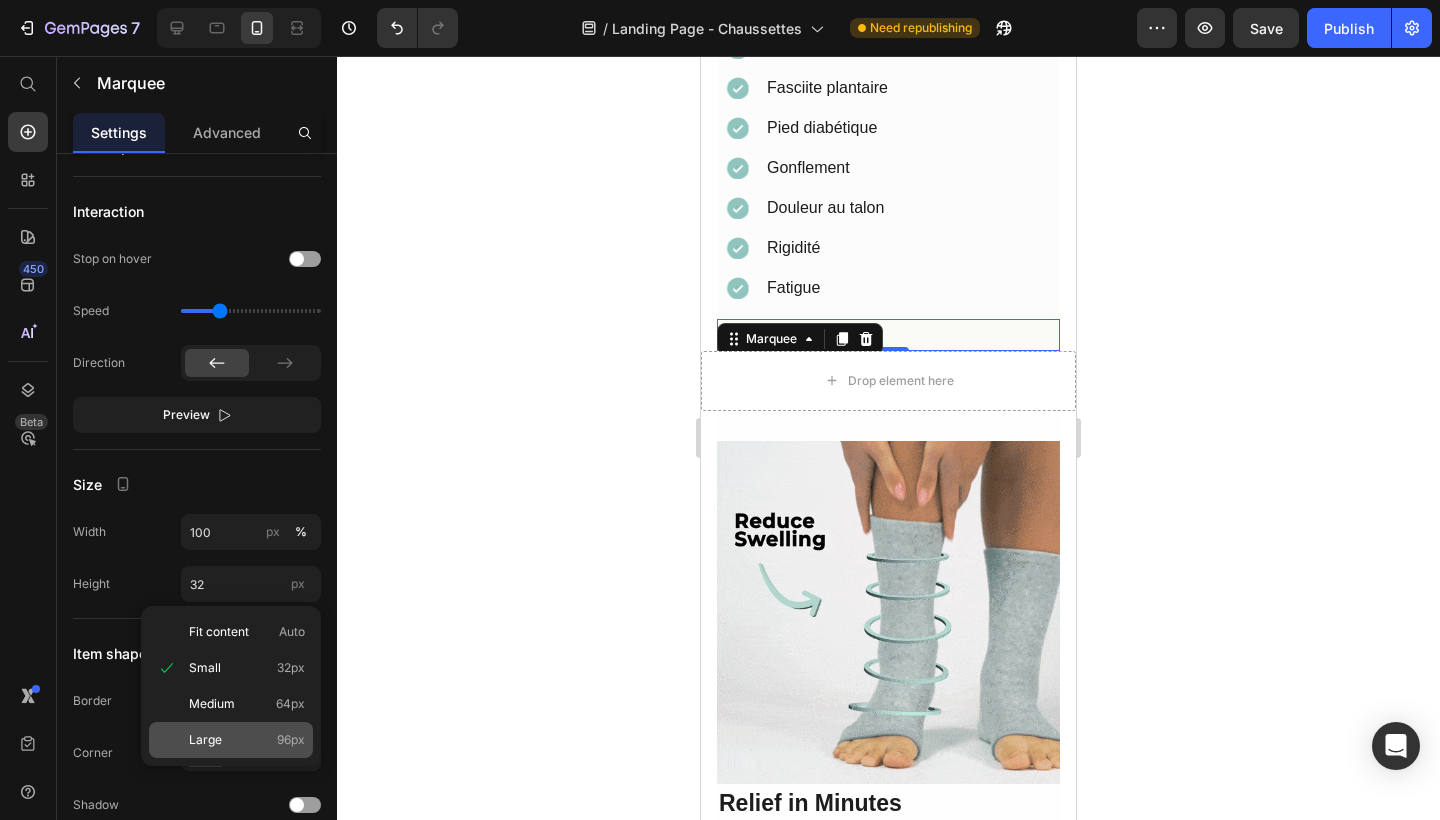 click on "Large 96px" at bounding box center (247, 740) 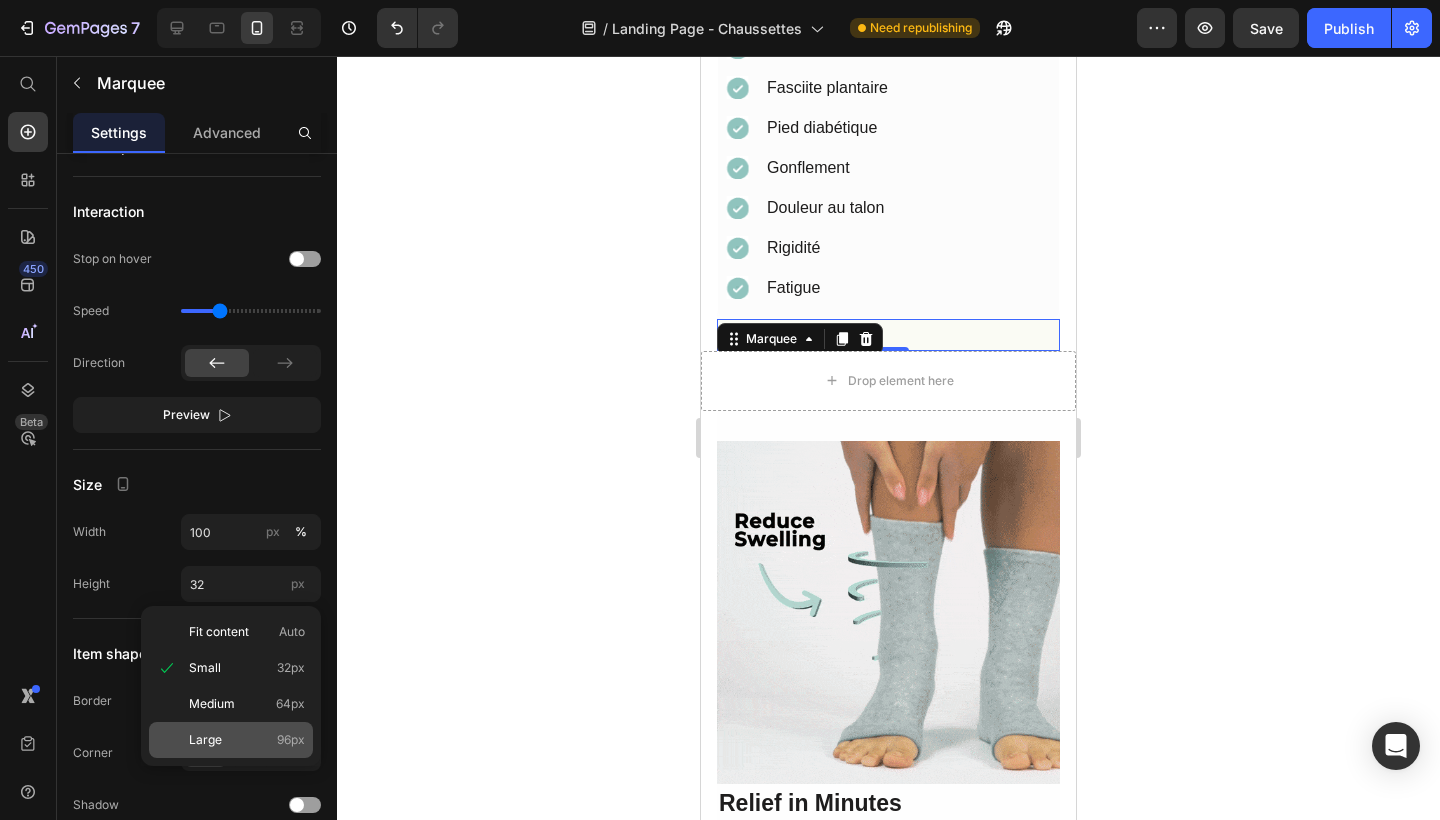 type on "96" 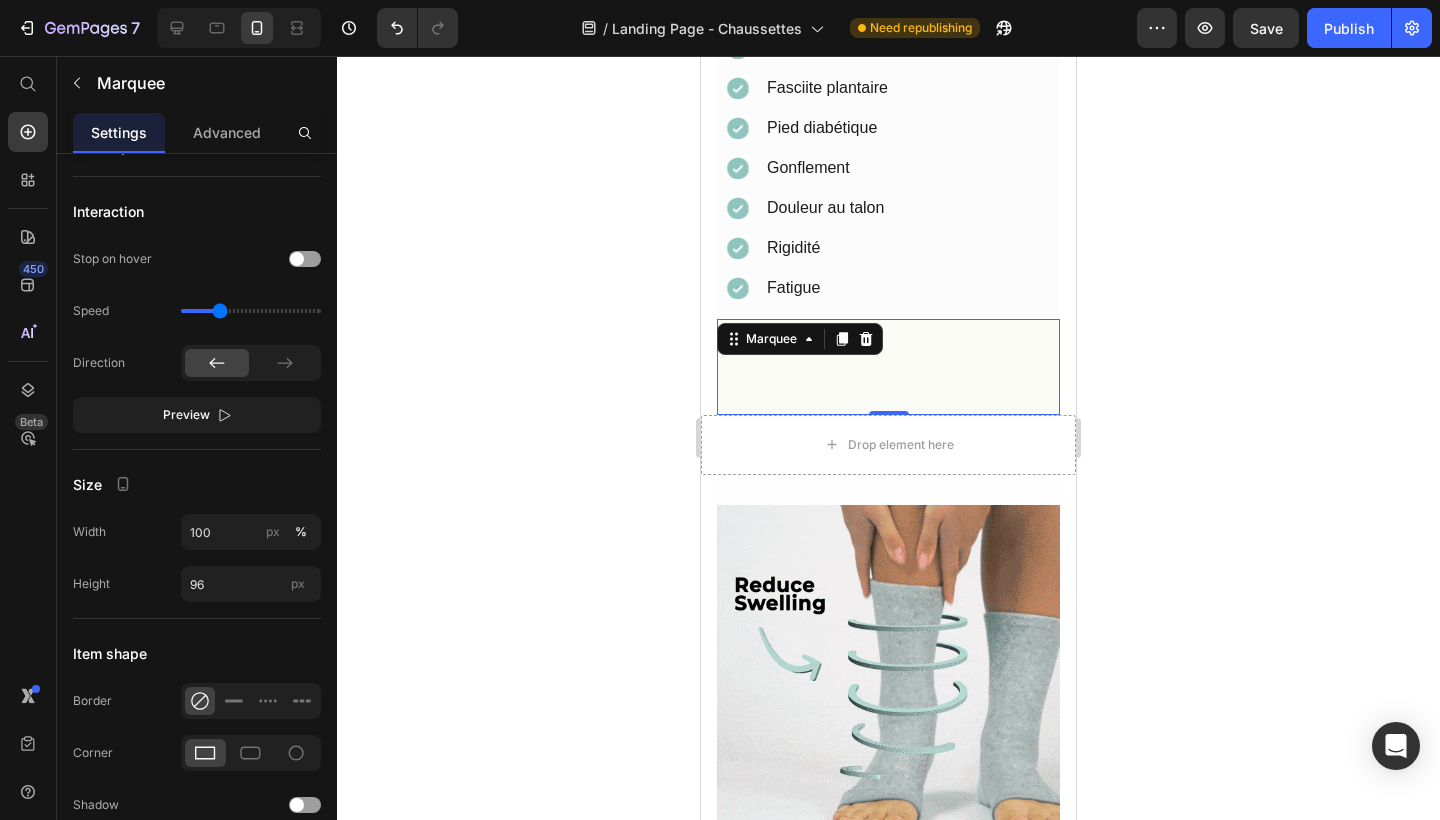 click 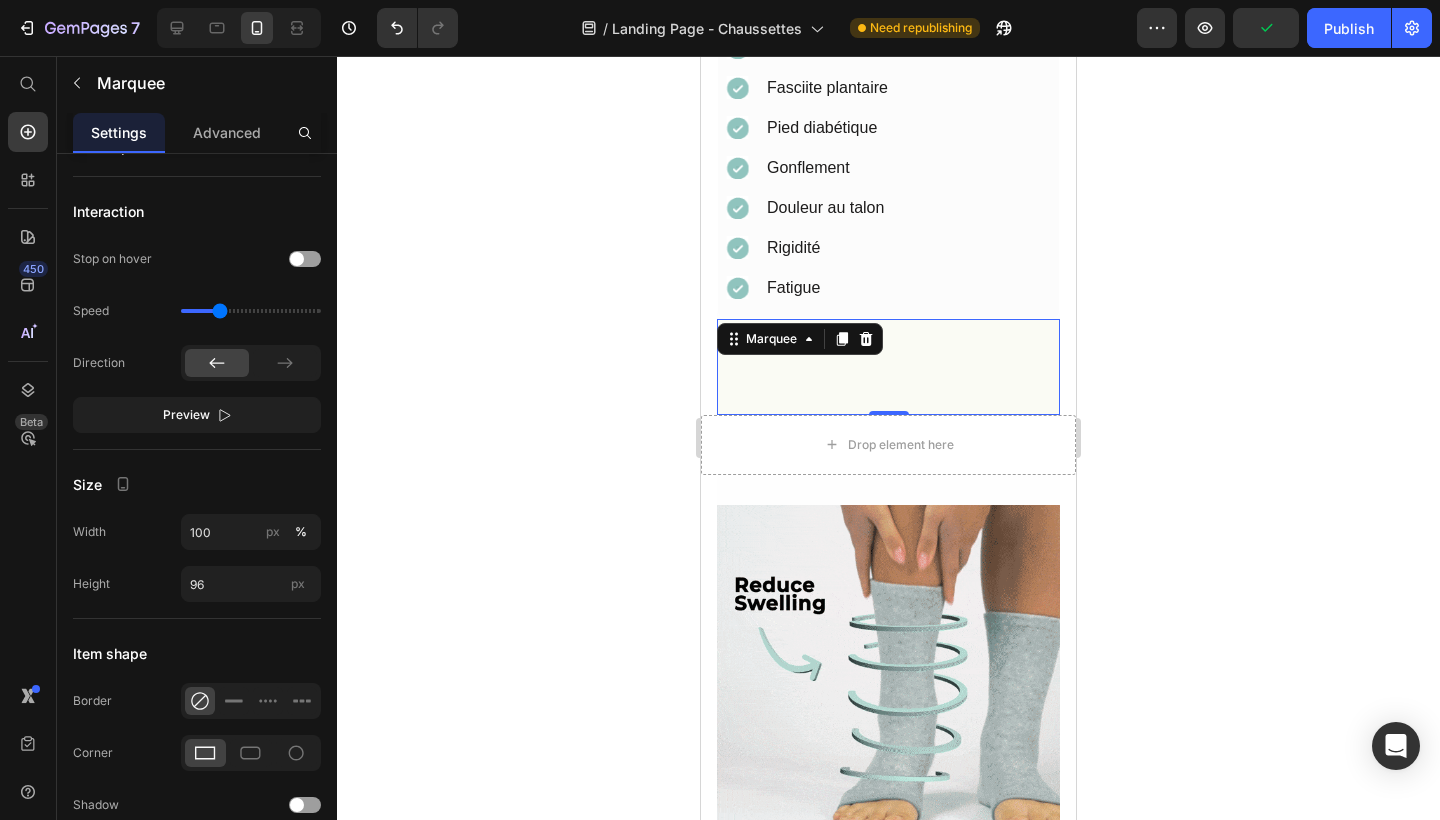 click on "Image Image Image Image Image Image Row" at bounding box center [1093, 485] 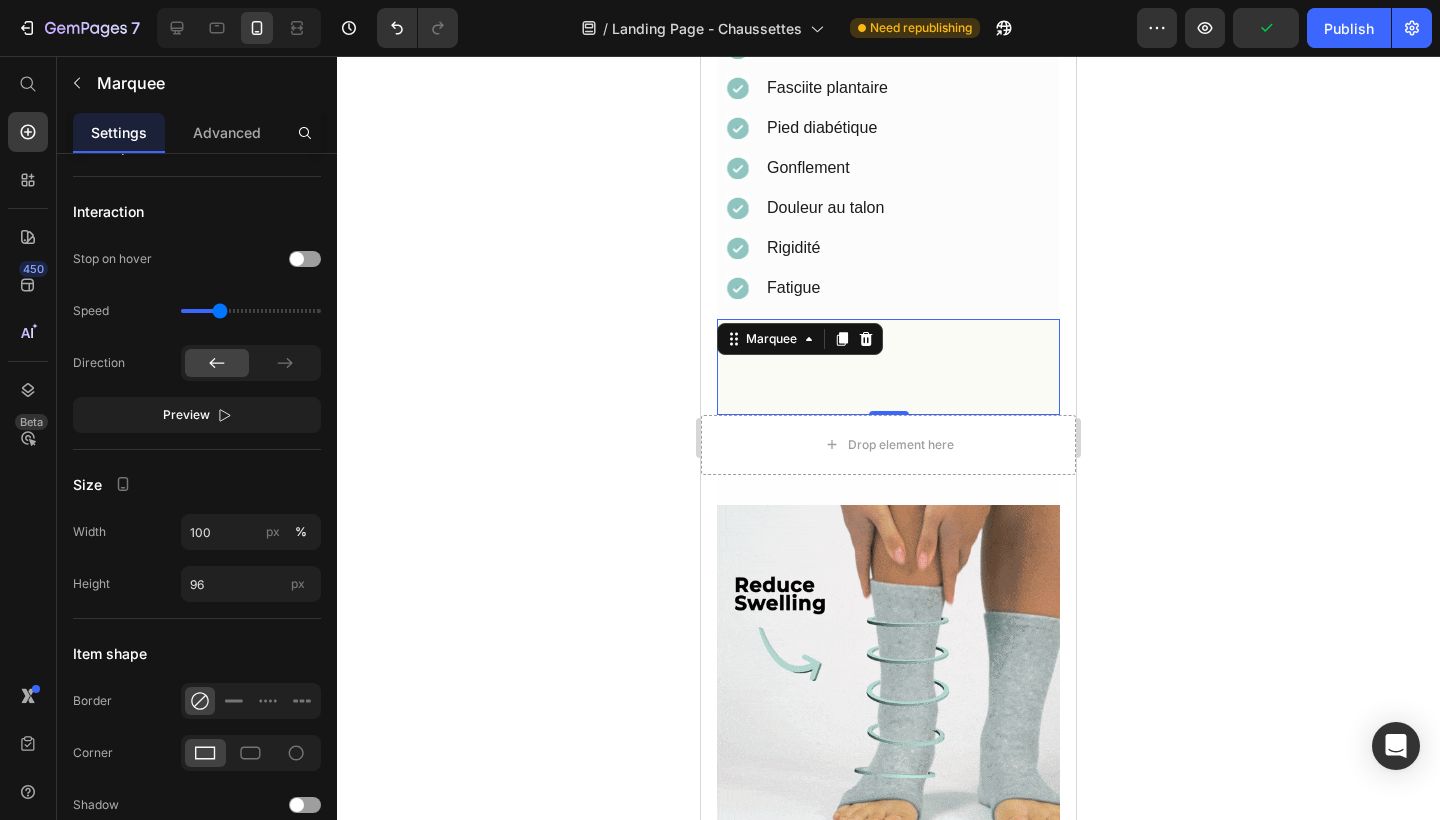 click 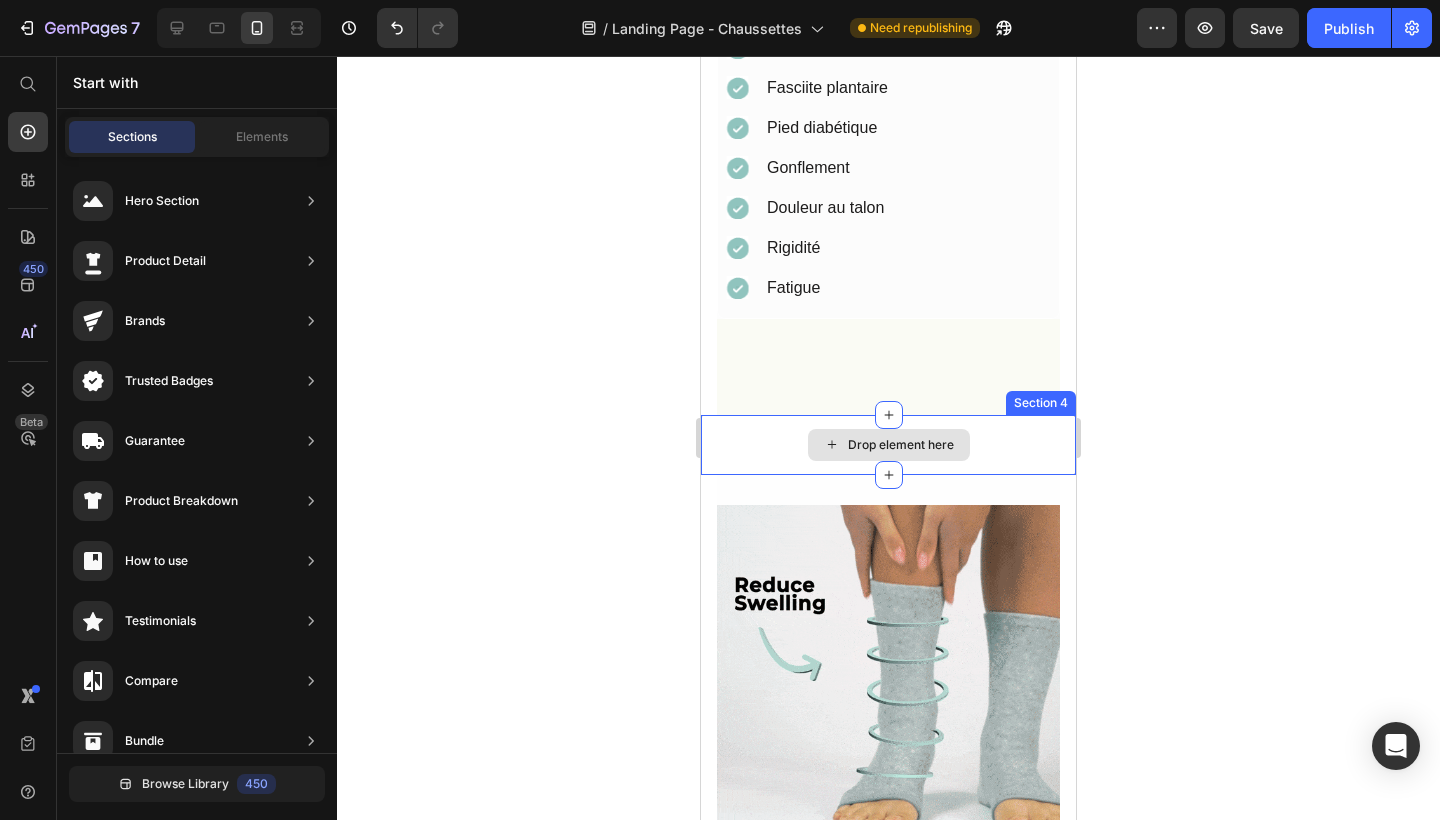 click on "Drop element here" at bounding box center (889, 445) 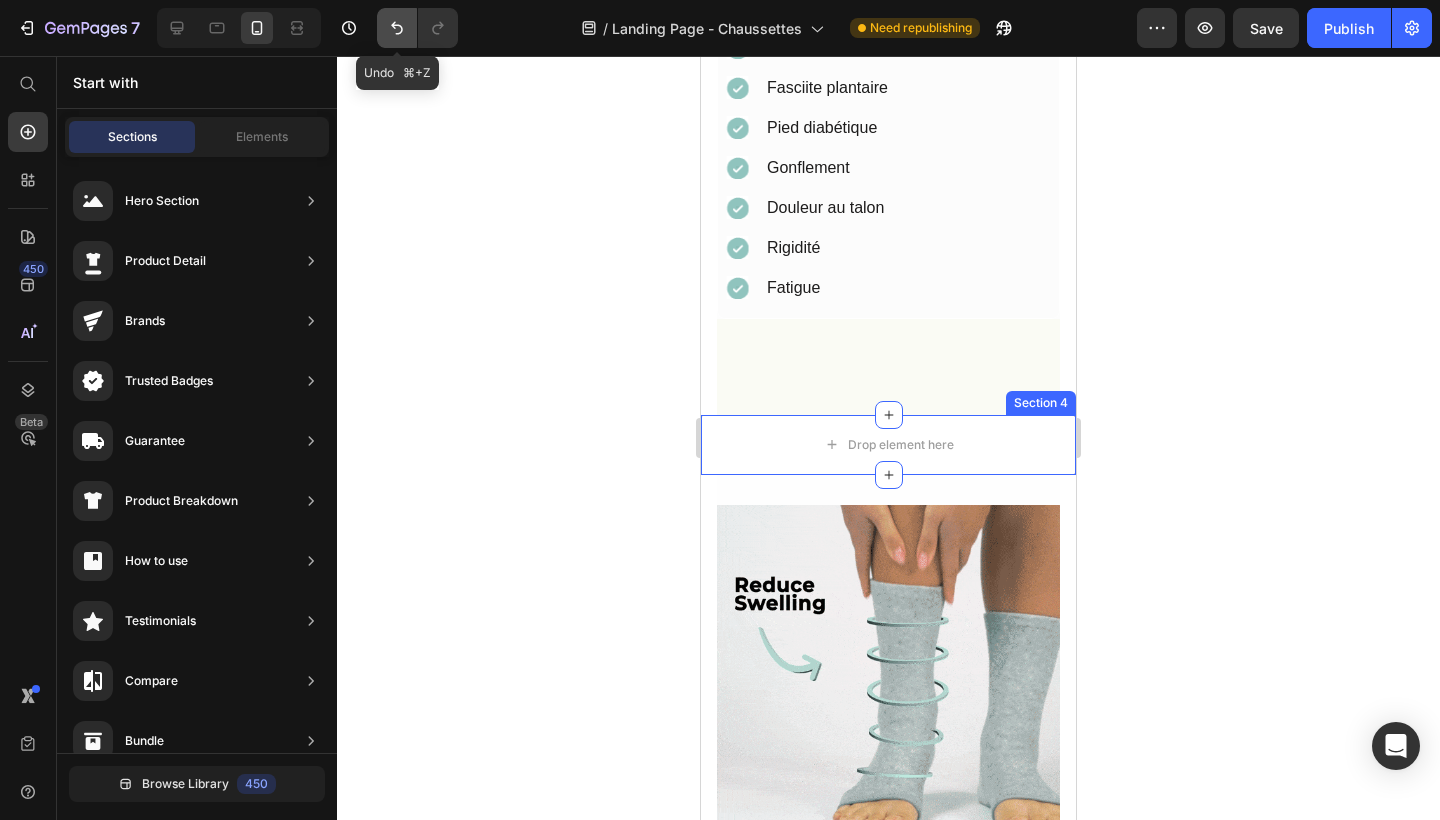 click 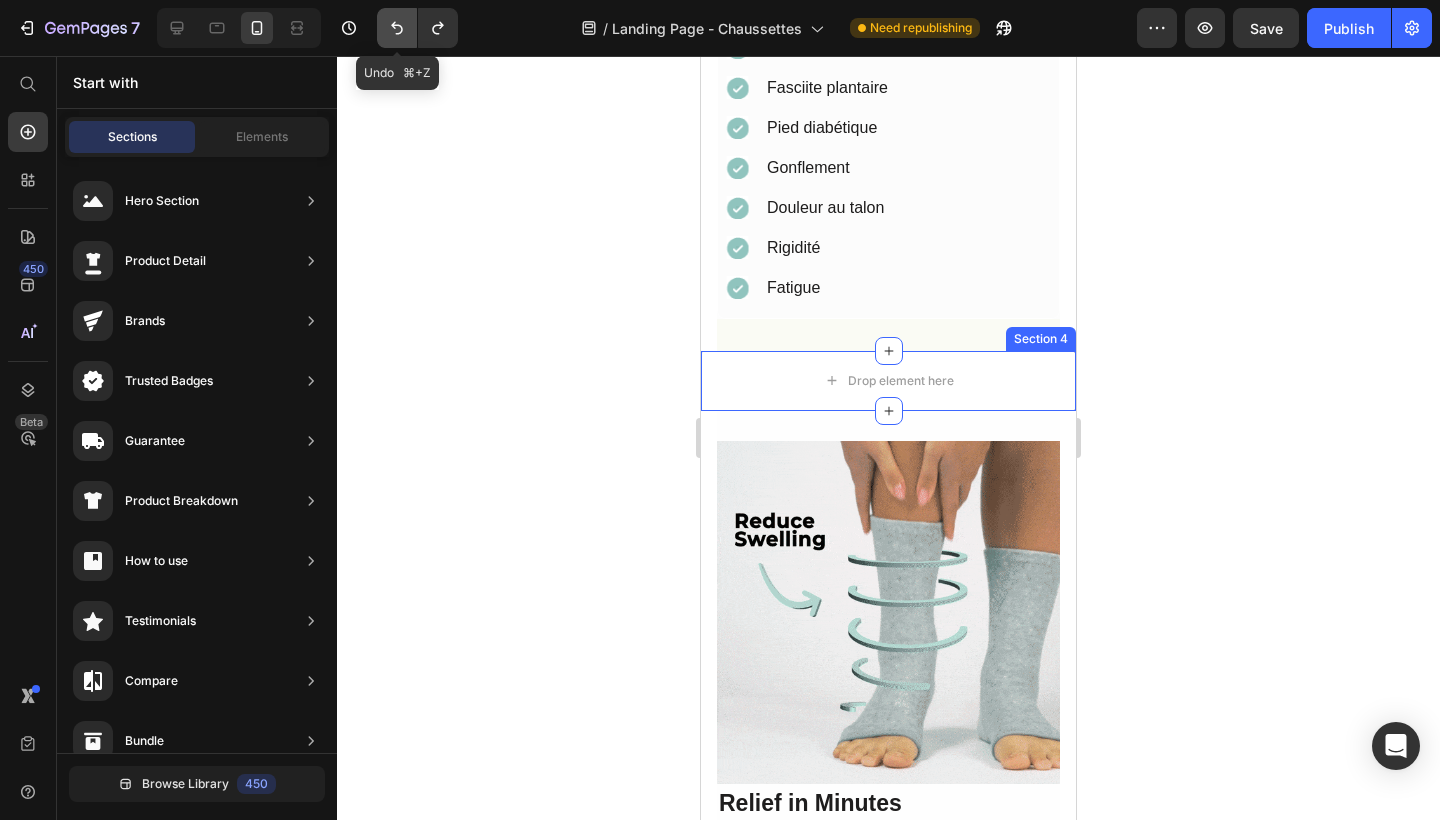 click 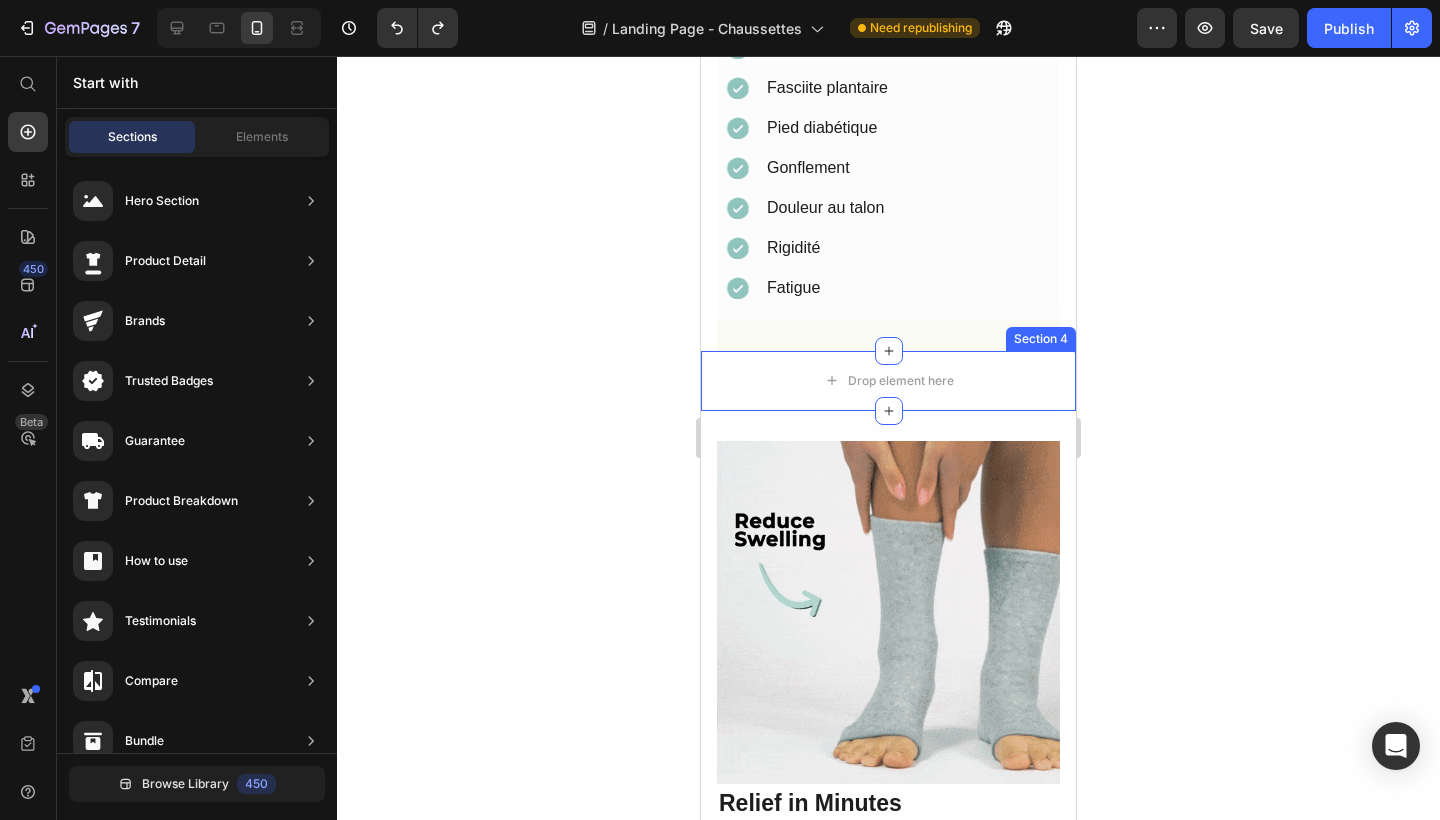 click on "7  Version history  /  Landing Page - Chaussettes Need republishing Preview  Save   Publish" 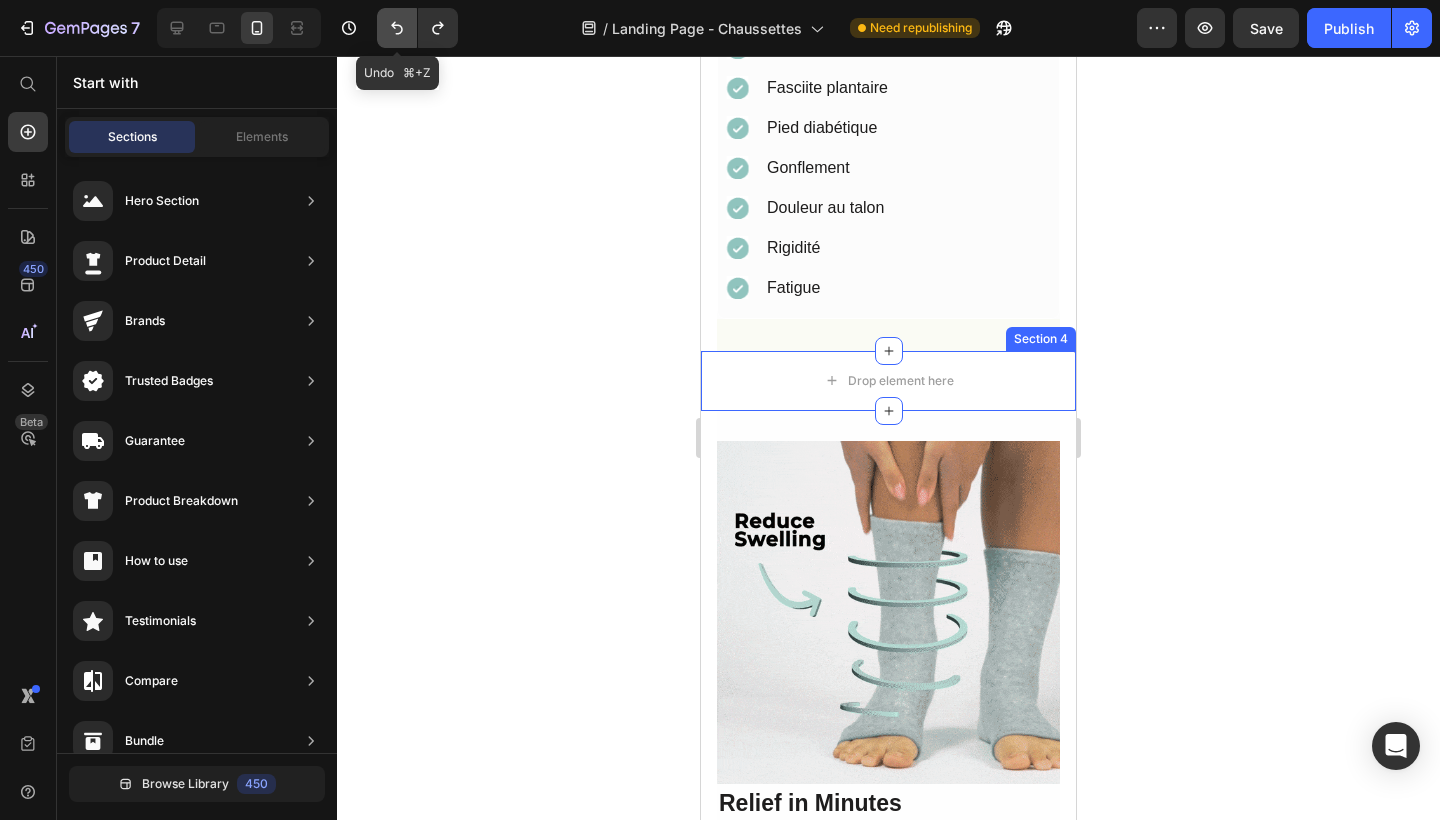 click 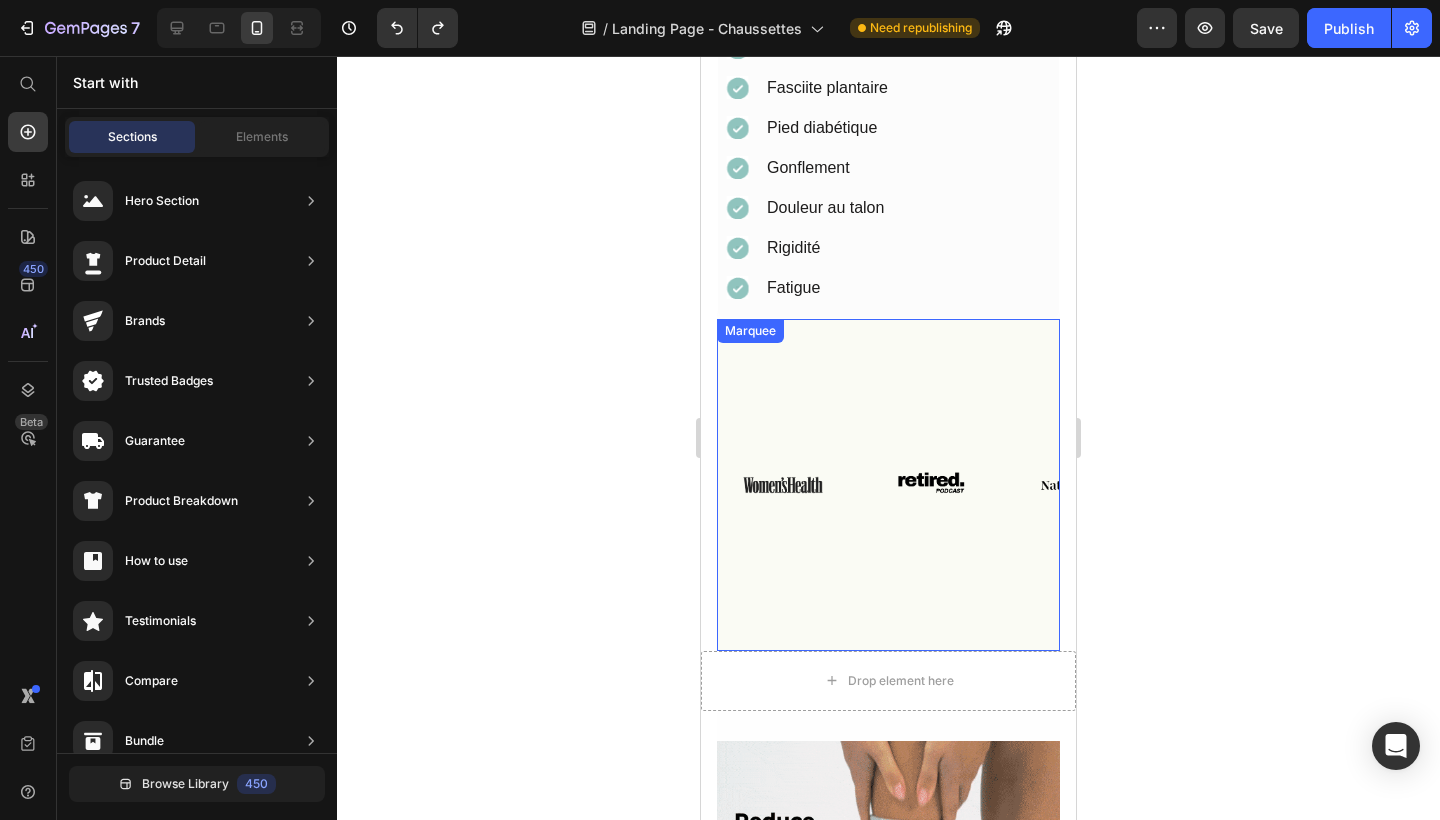 click on "Image Image Image Image Image Image Row" at bounding box center (1093, 485) 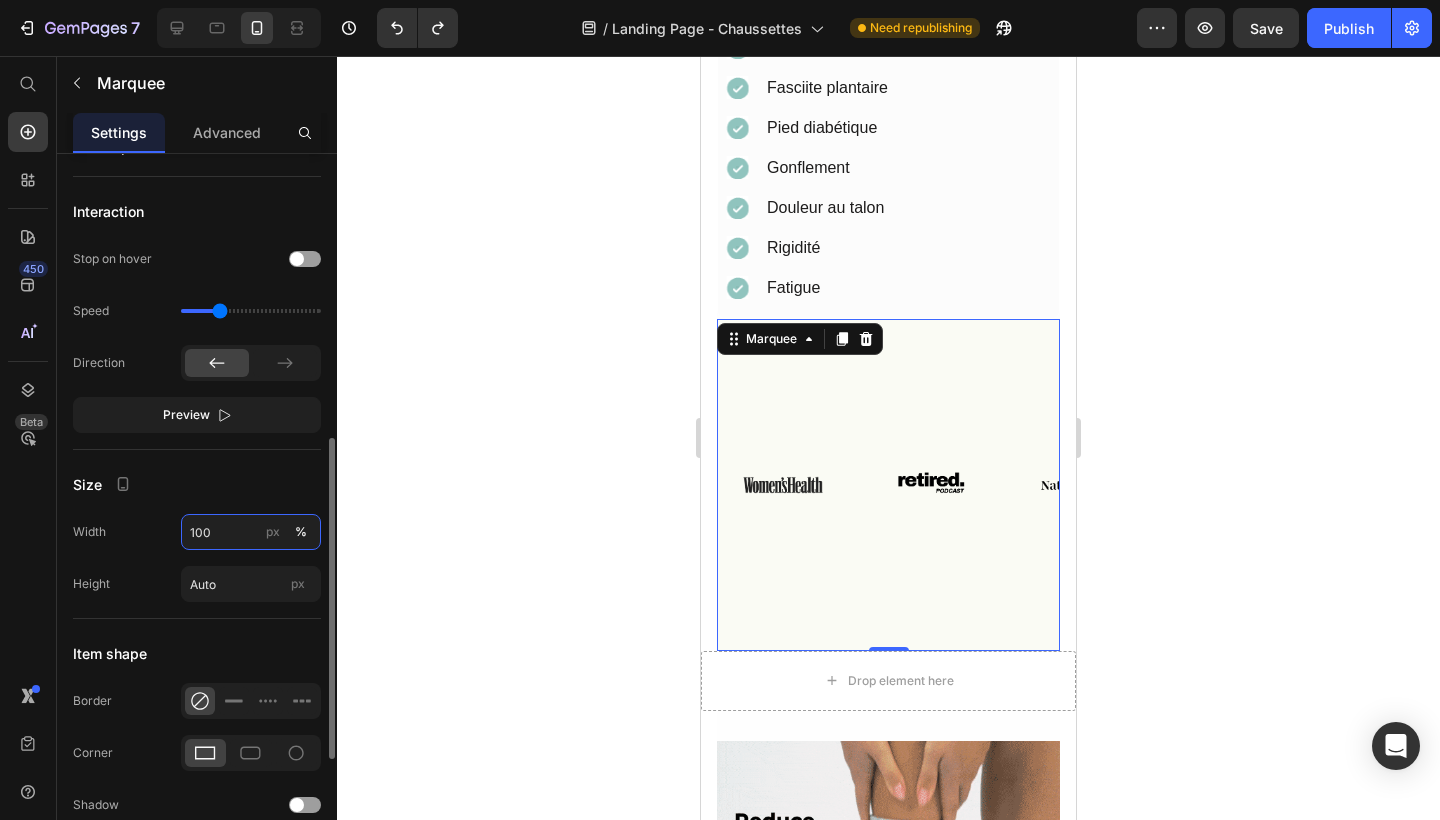 drag, startPoint x: 219, startPoint y: 527, endPoint x: 116, endPoint y: 508, distance: 104.73777 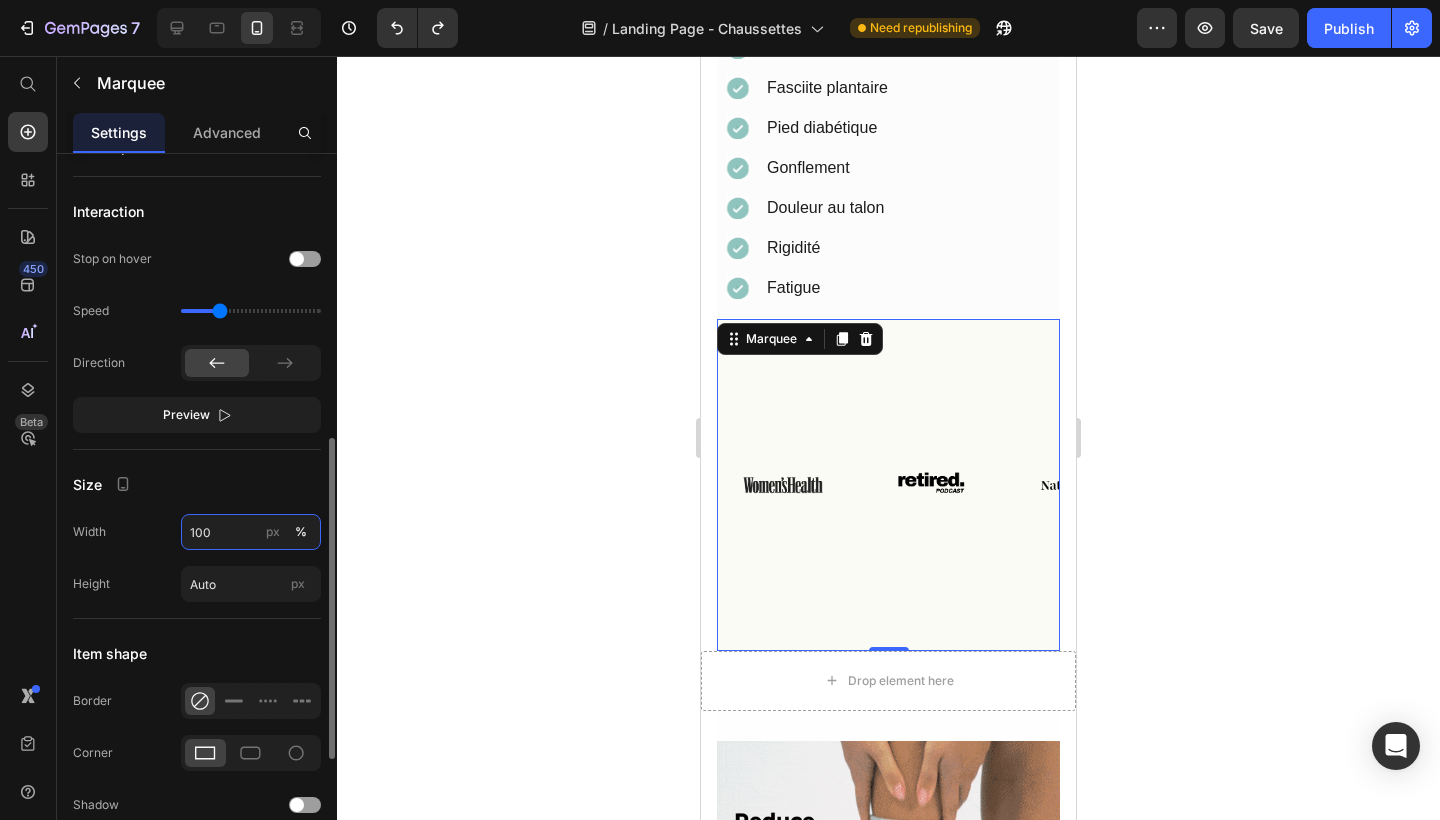 click on "Size Width 100 px % Height Auto px" 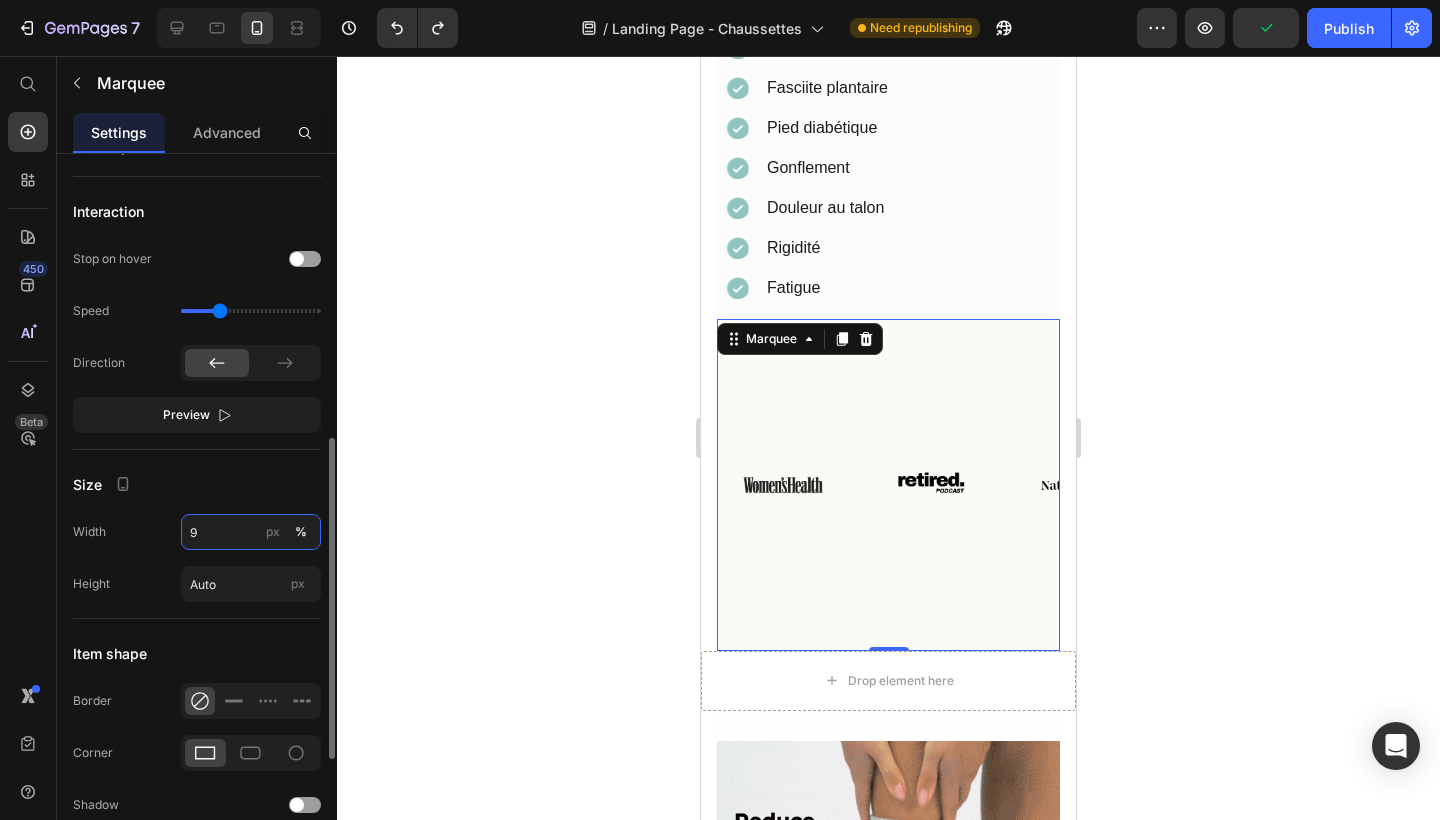 type on "90" 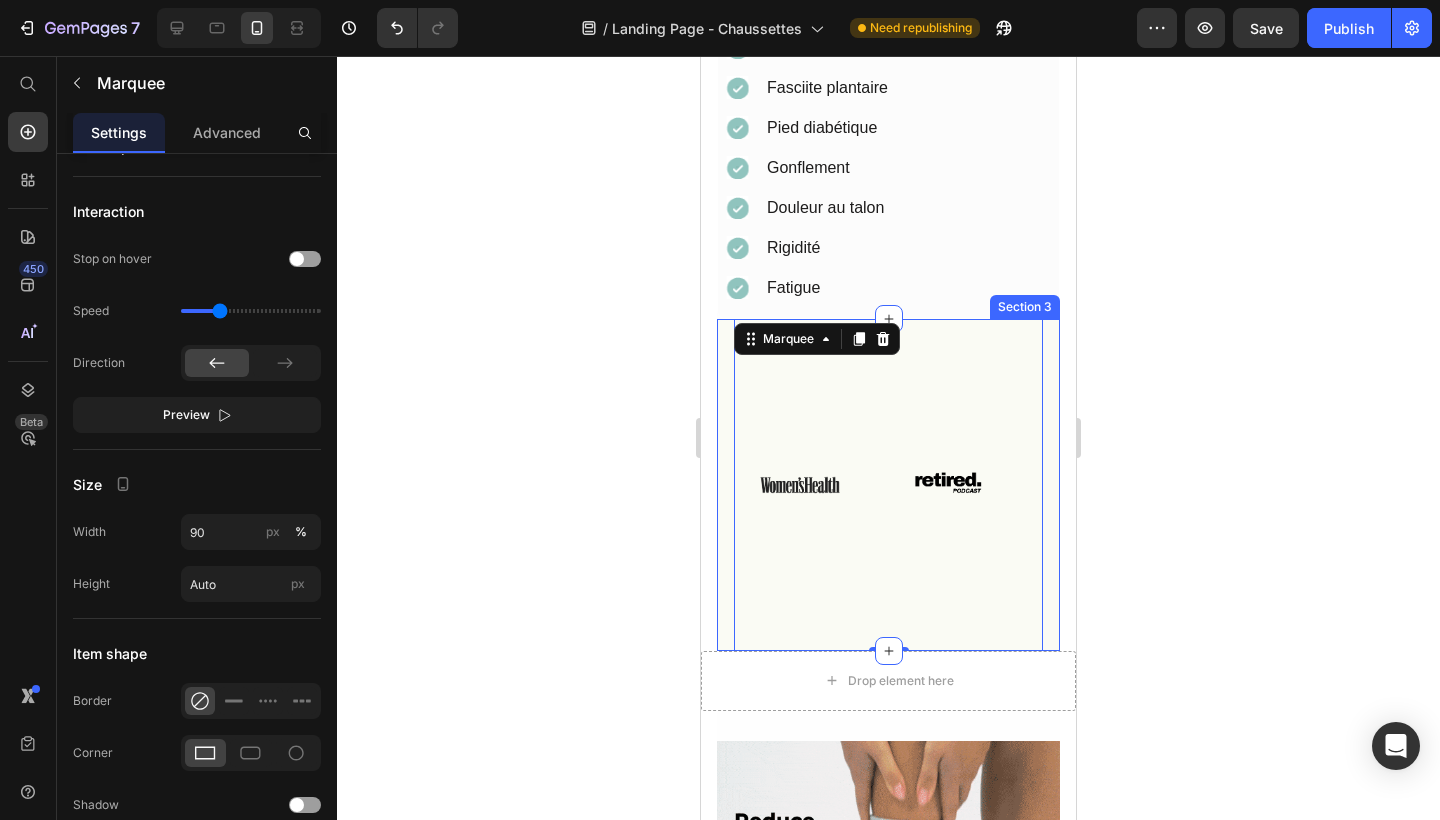 click on "Image Image Image Image Image Image Row Image Image Image Image Image Image Row Marquee   0" at bounding box center [888, 485] 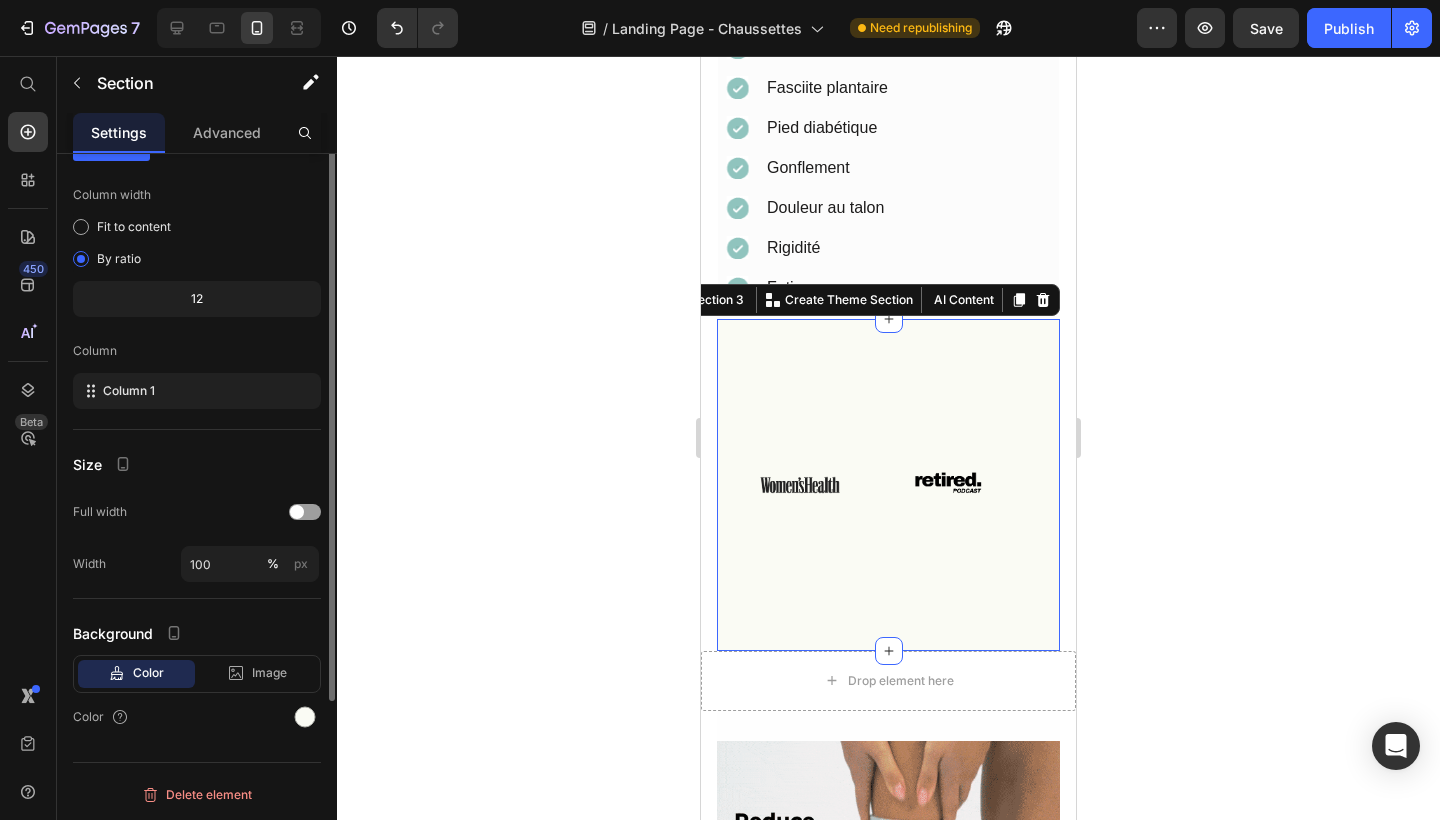 scroll, scrollTop: 0, scrollLeft: 0, axis: both 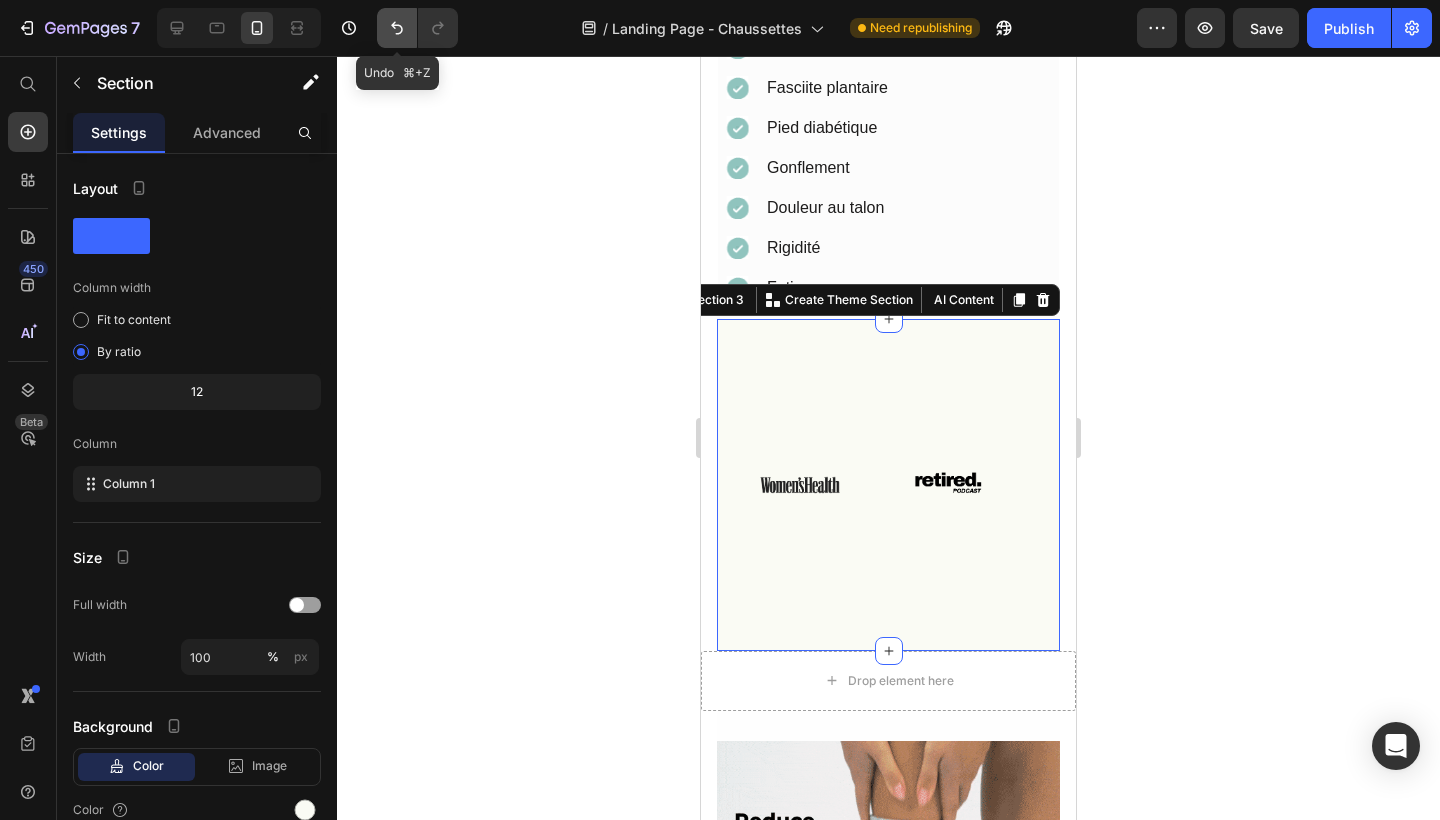 click 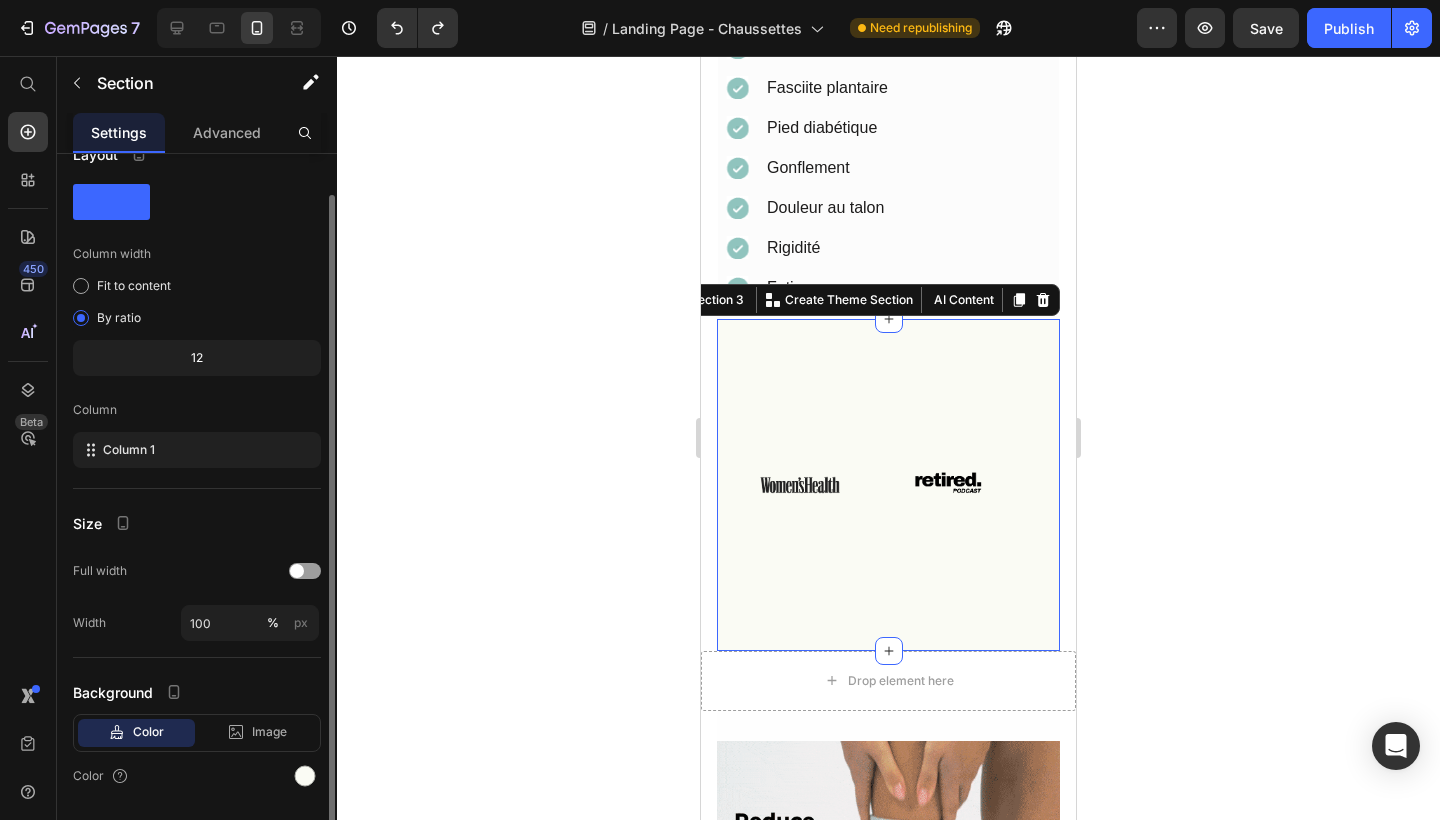 scroll, scrollTop: 40, scrollLeft: 0, axis: vertical 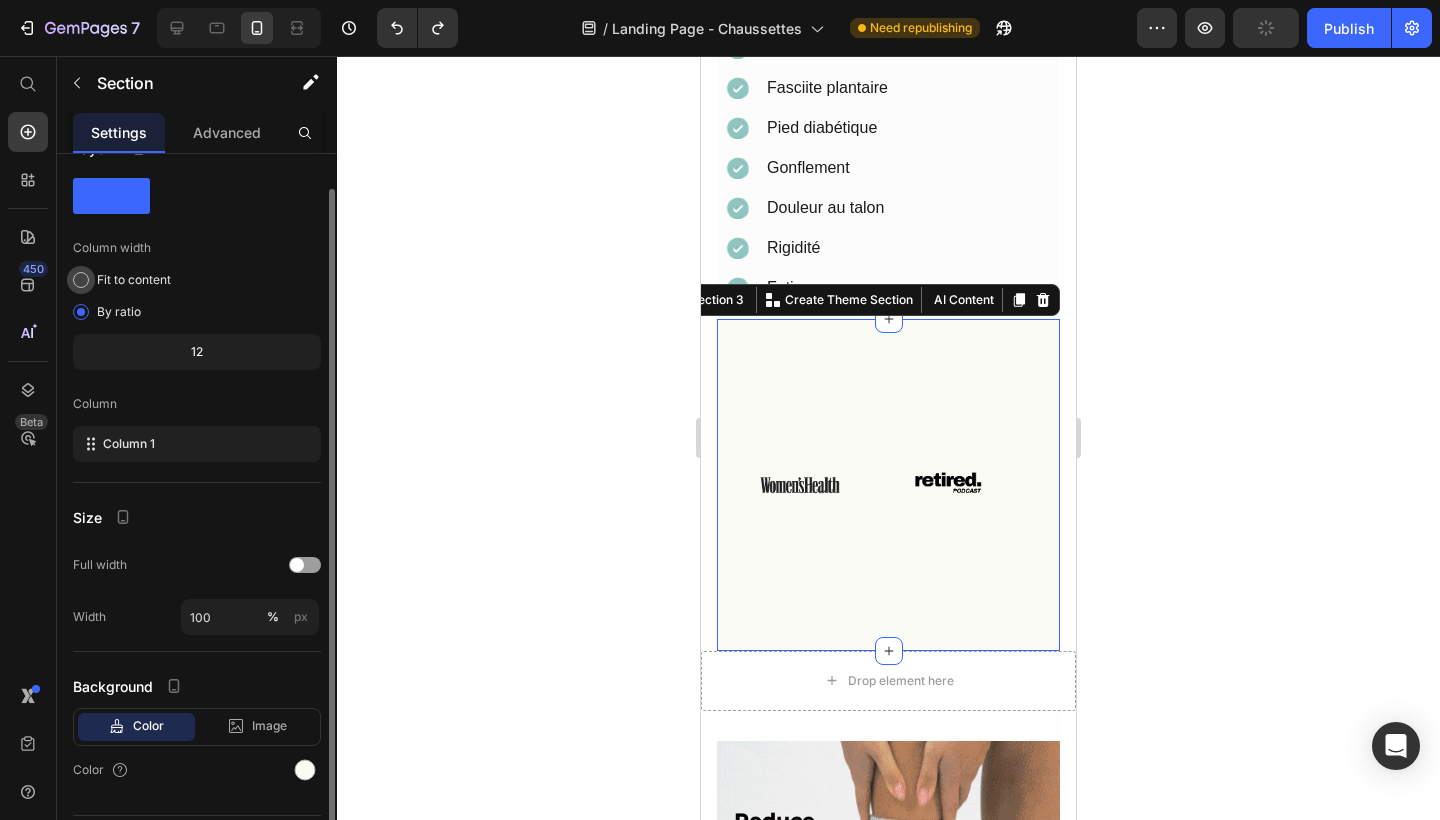 click on "Fit to content" at bounding box center (134, 280) 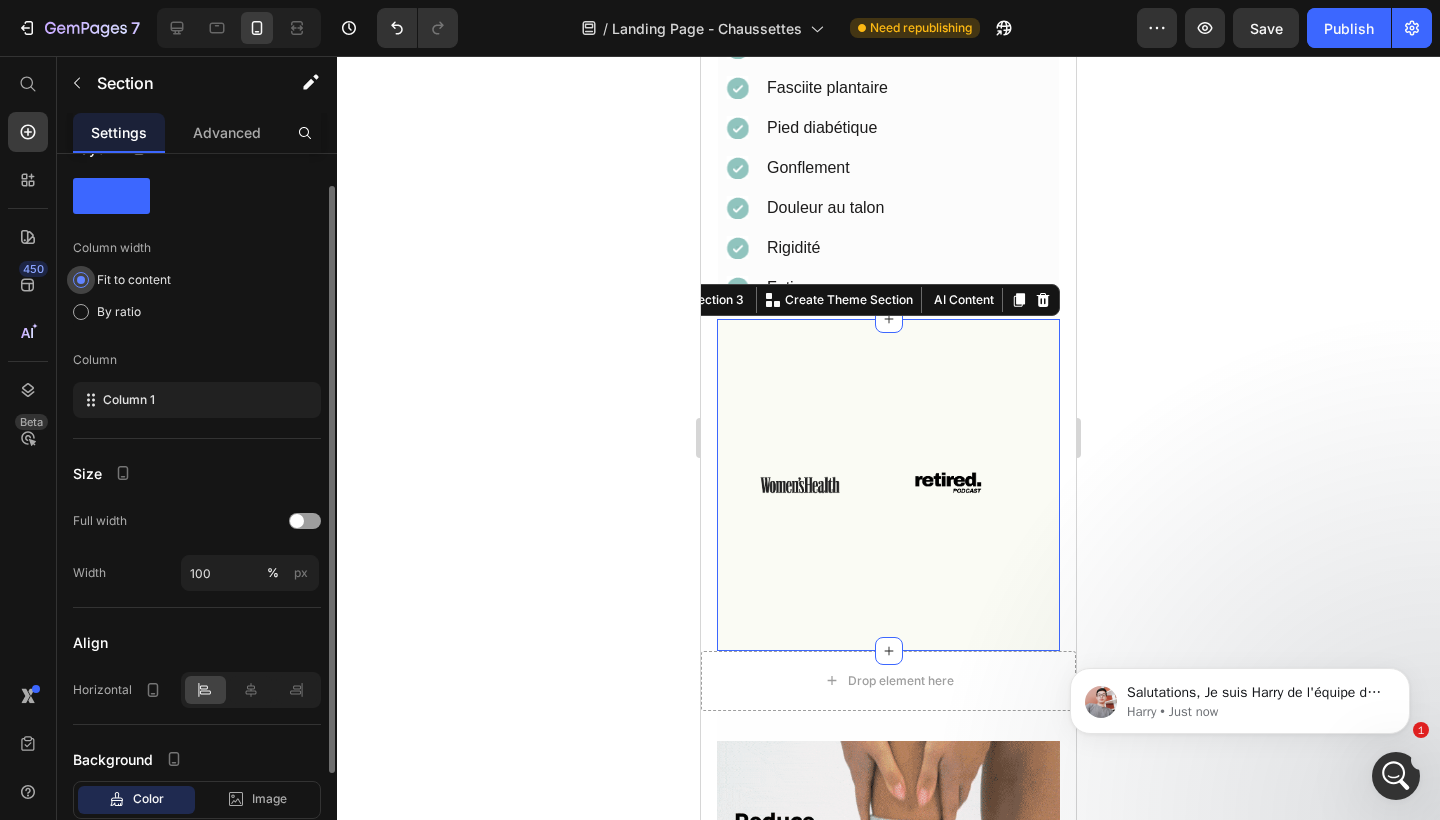 scroll, scrollTop: 0, scrollLeft: 0, axis: both 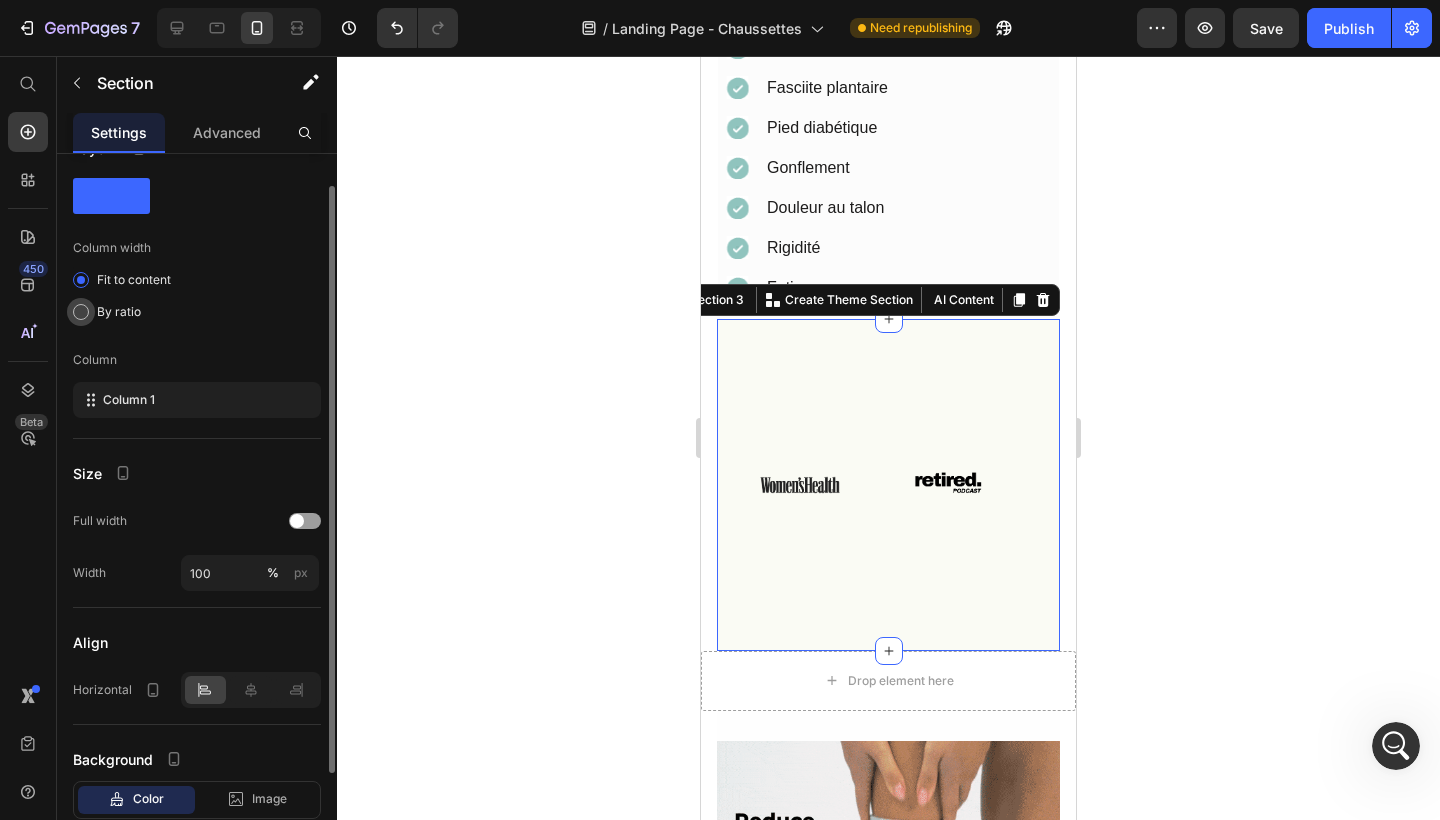 click on "By ratio" at bounding box center [119, 312] 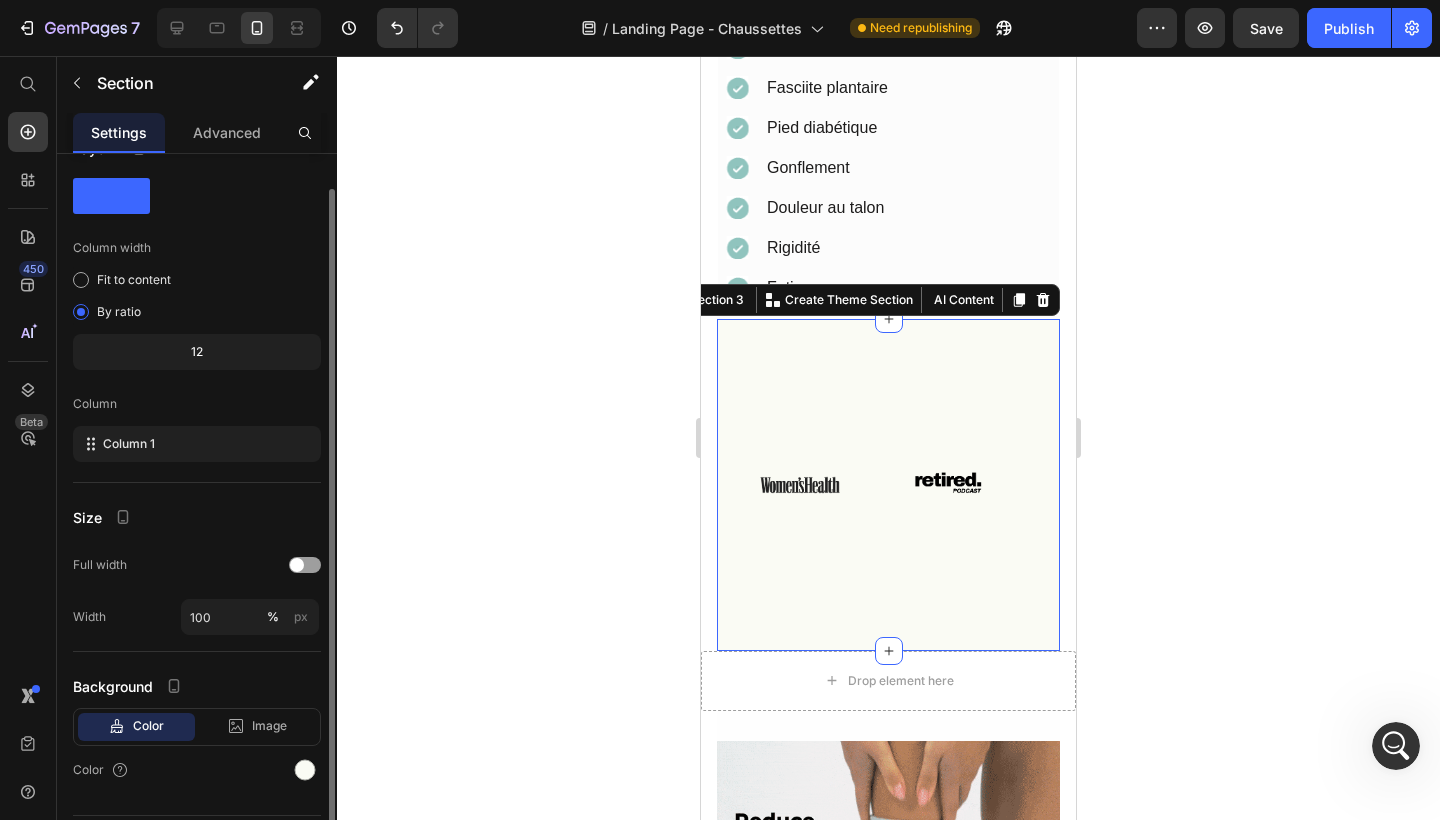 drag, startPoint x: 215, startPoint y: 348, endPoint x: 152, endPoint y: 349, distance: 63.007935 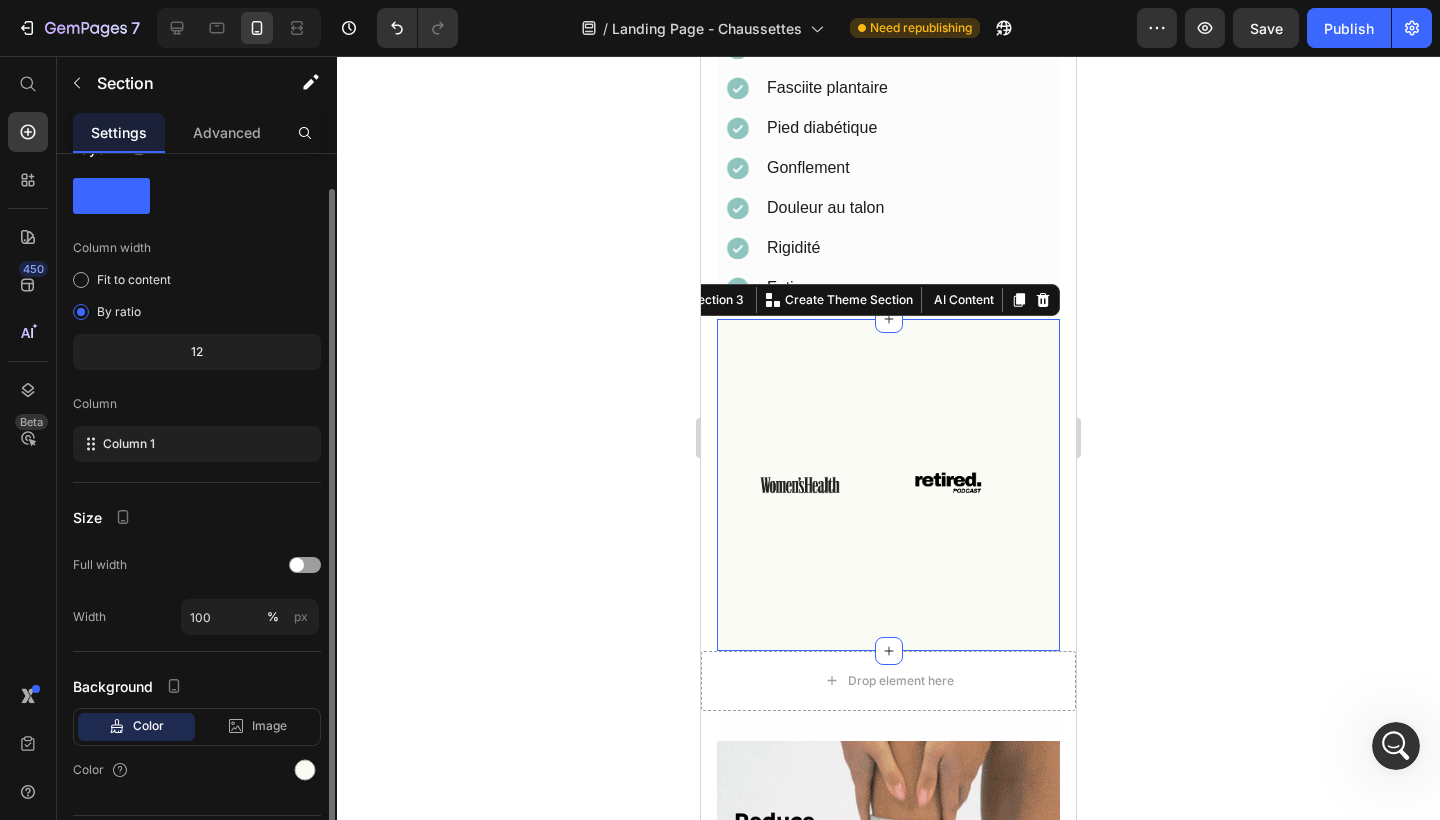 click on "12" 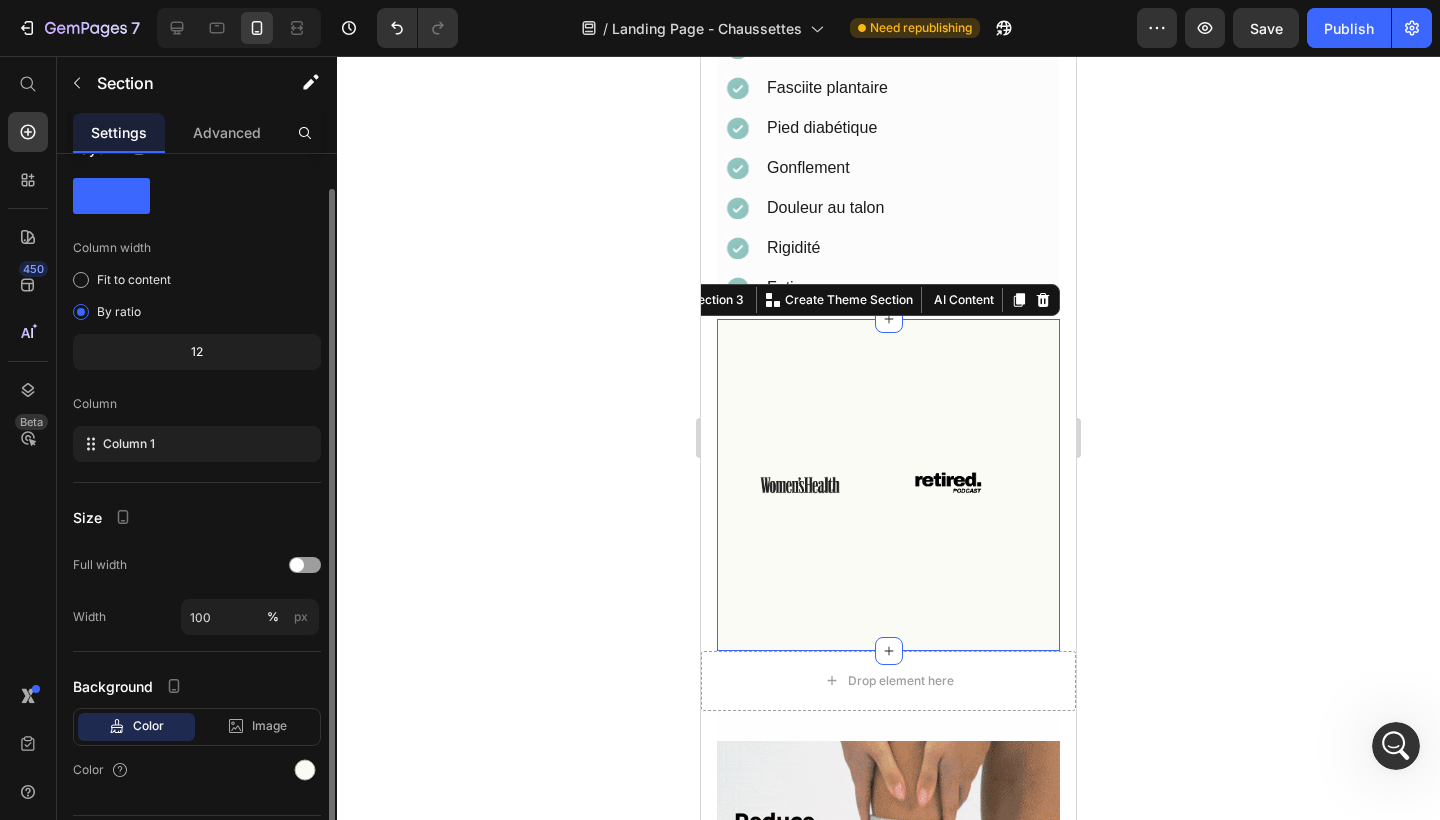 click on "12" 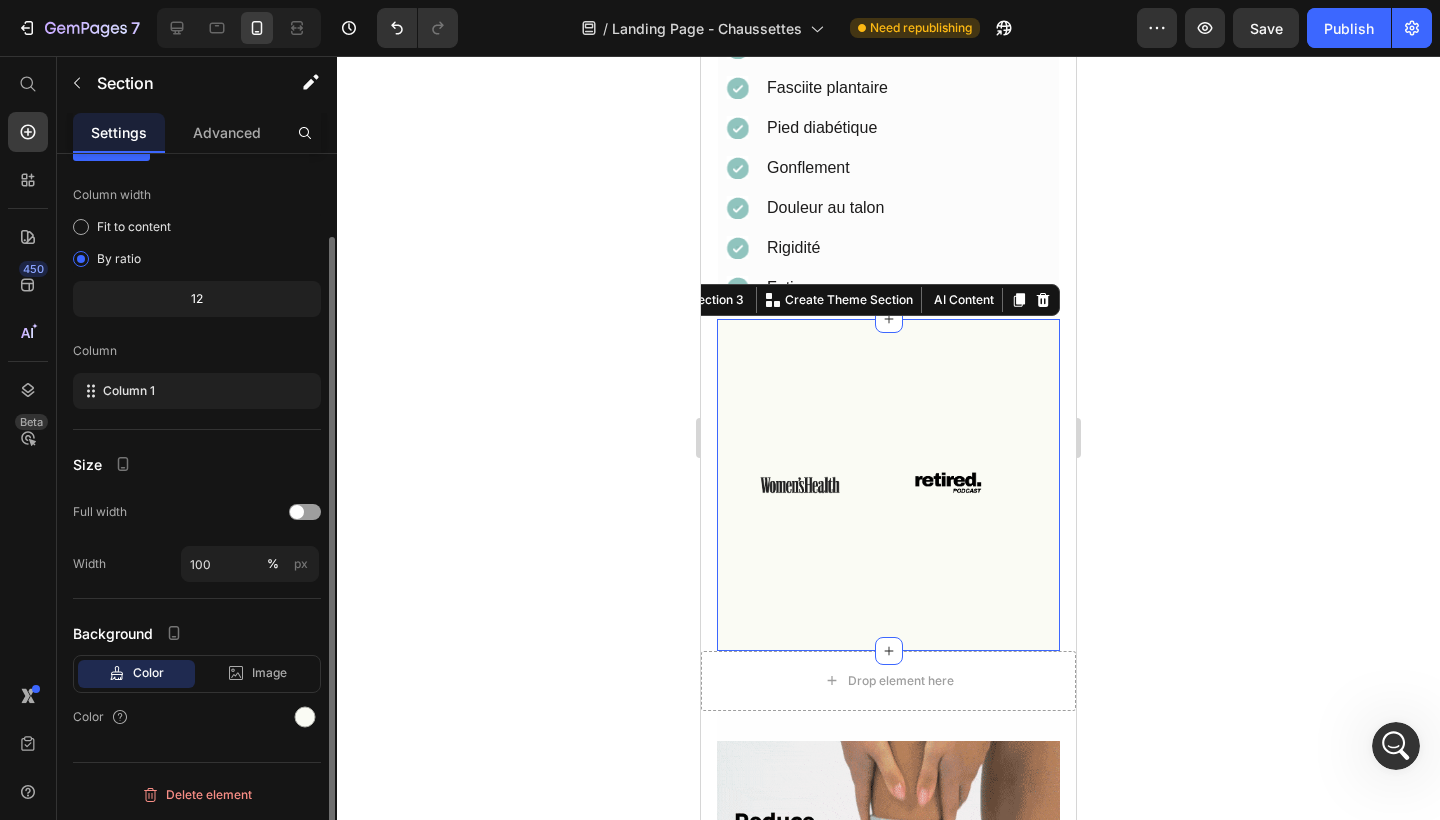scroll, scrollTop: 93, scrollLeft: 0, axis: vertical 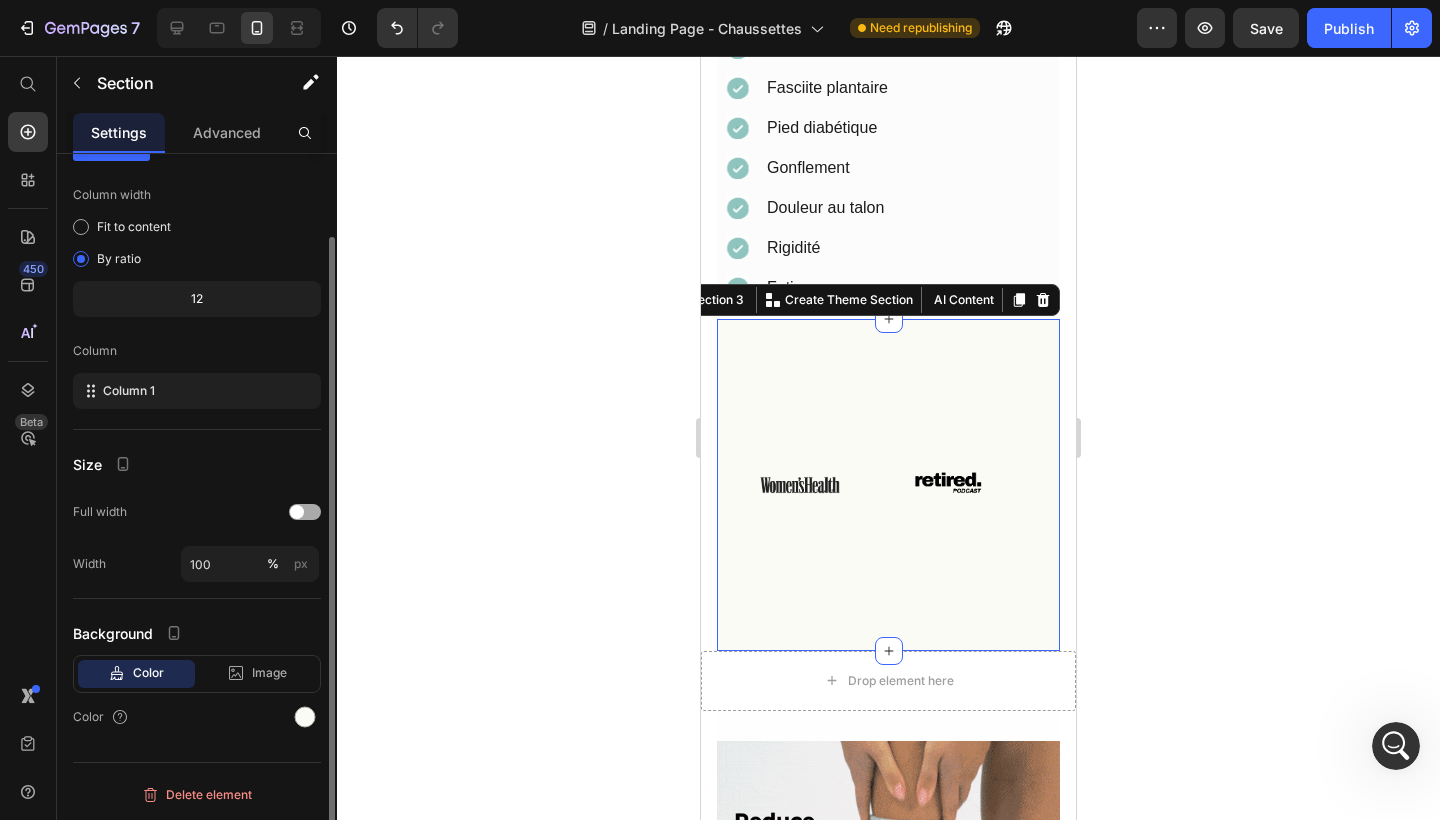 click at bounding box center (305, 512) 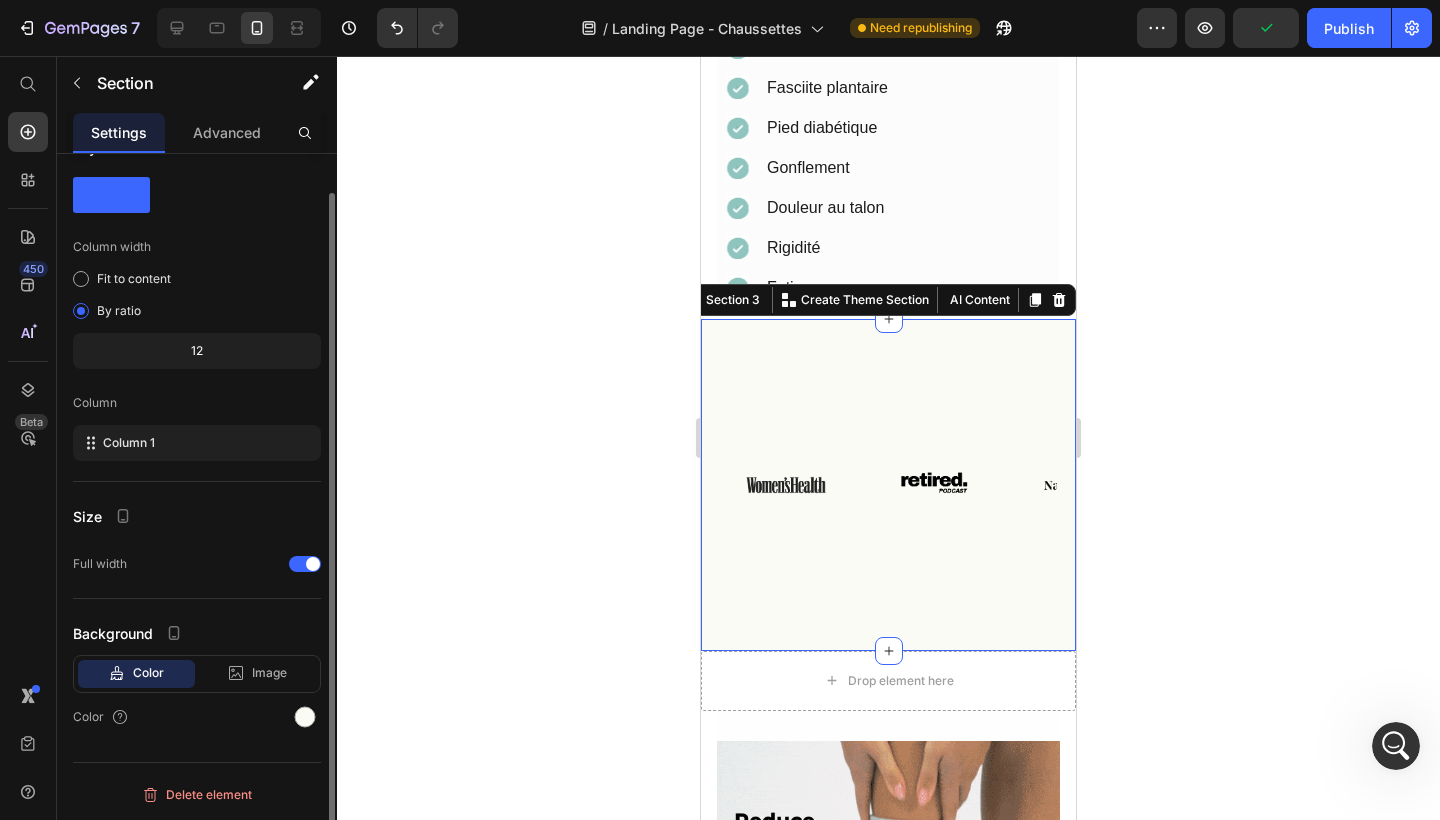 scroll, scrollTop: 0, scrollLeft: 0, axis: both 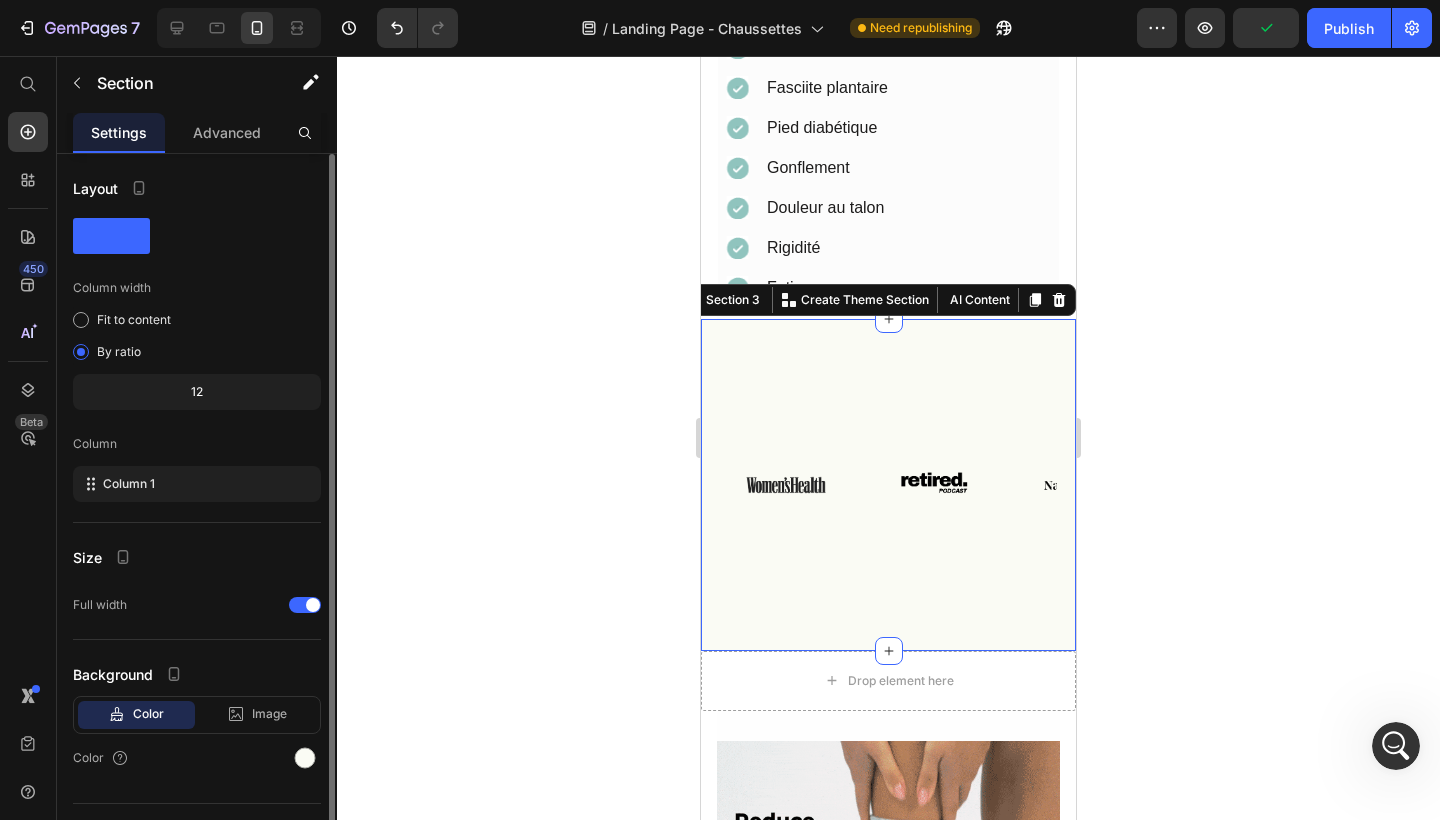 click on "12" 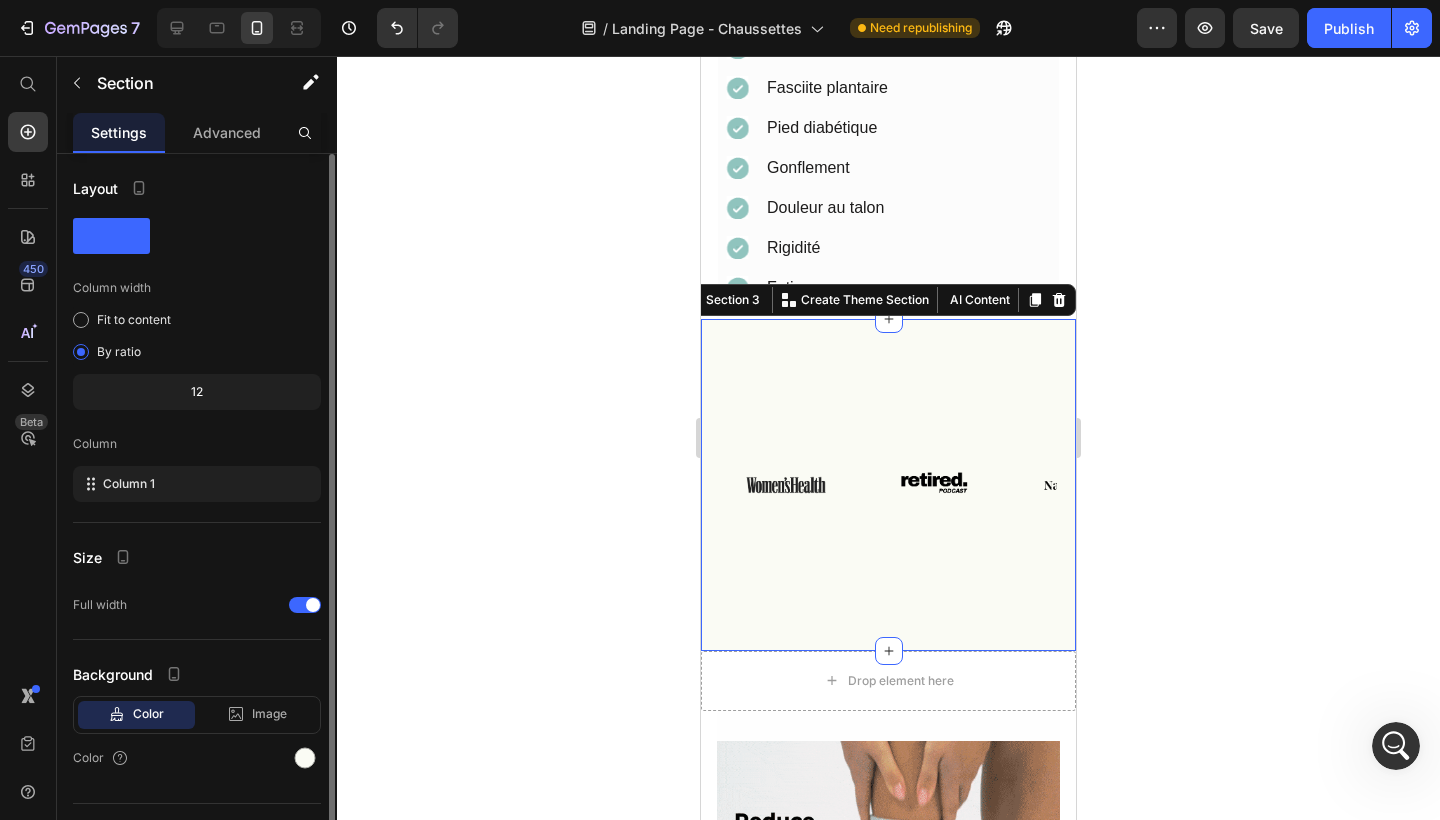 click on "12" 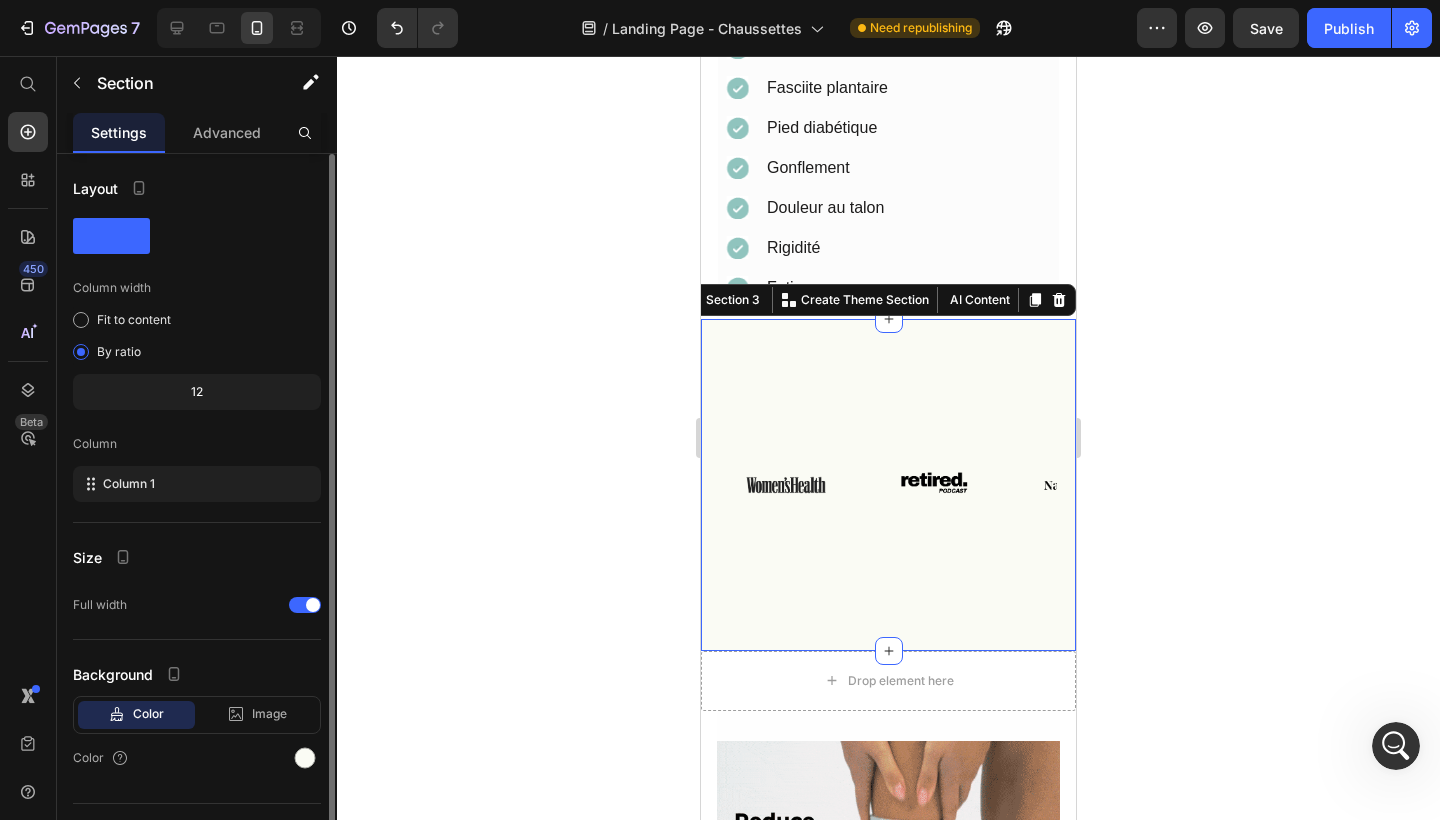 drag, startPoint x: 200, startPoint y: 392, endPoint x: 144, endPoint y: 392, distance: 56 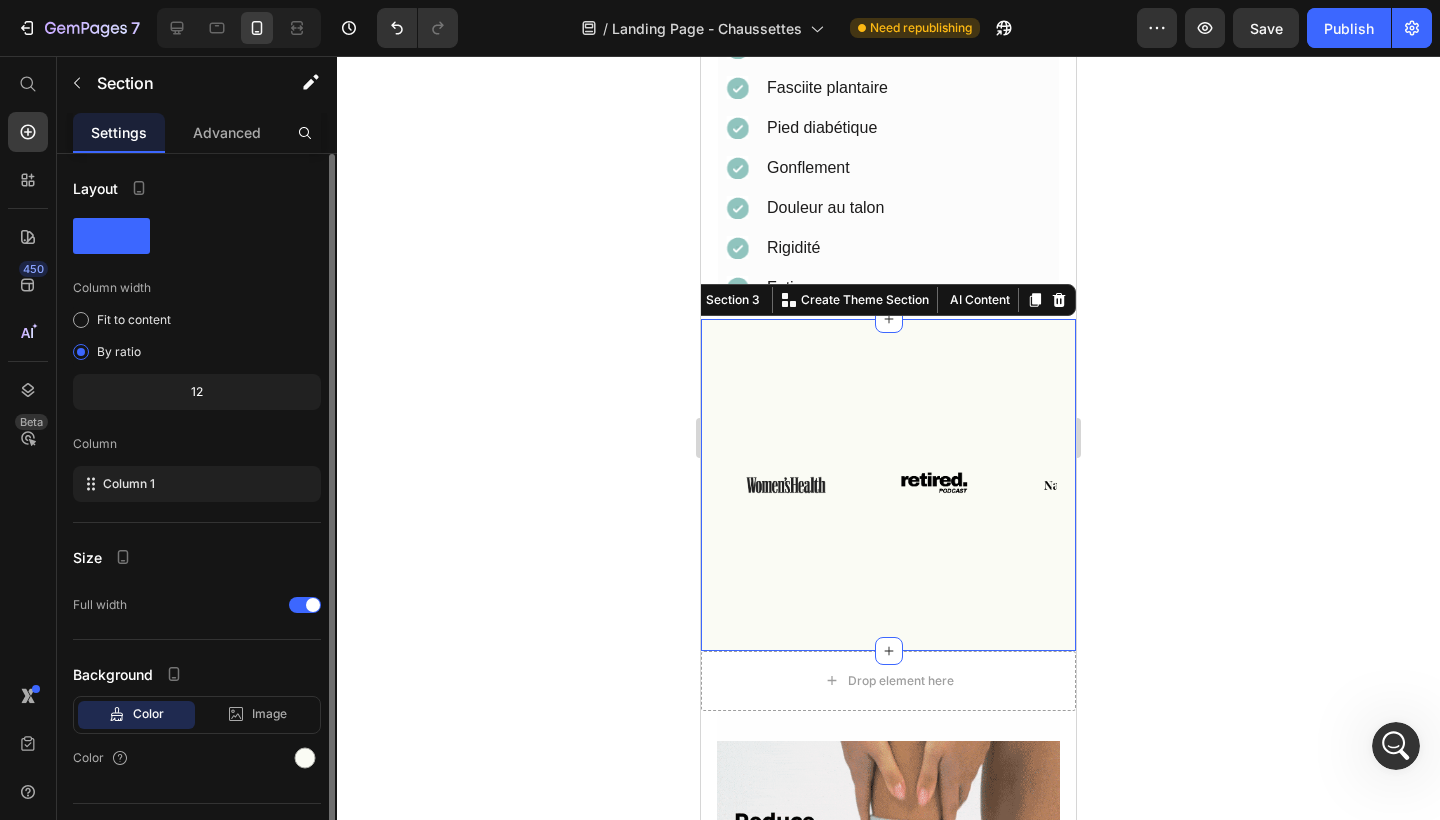 click on "12" 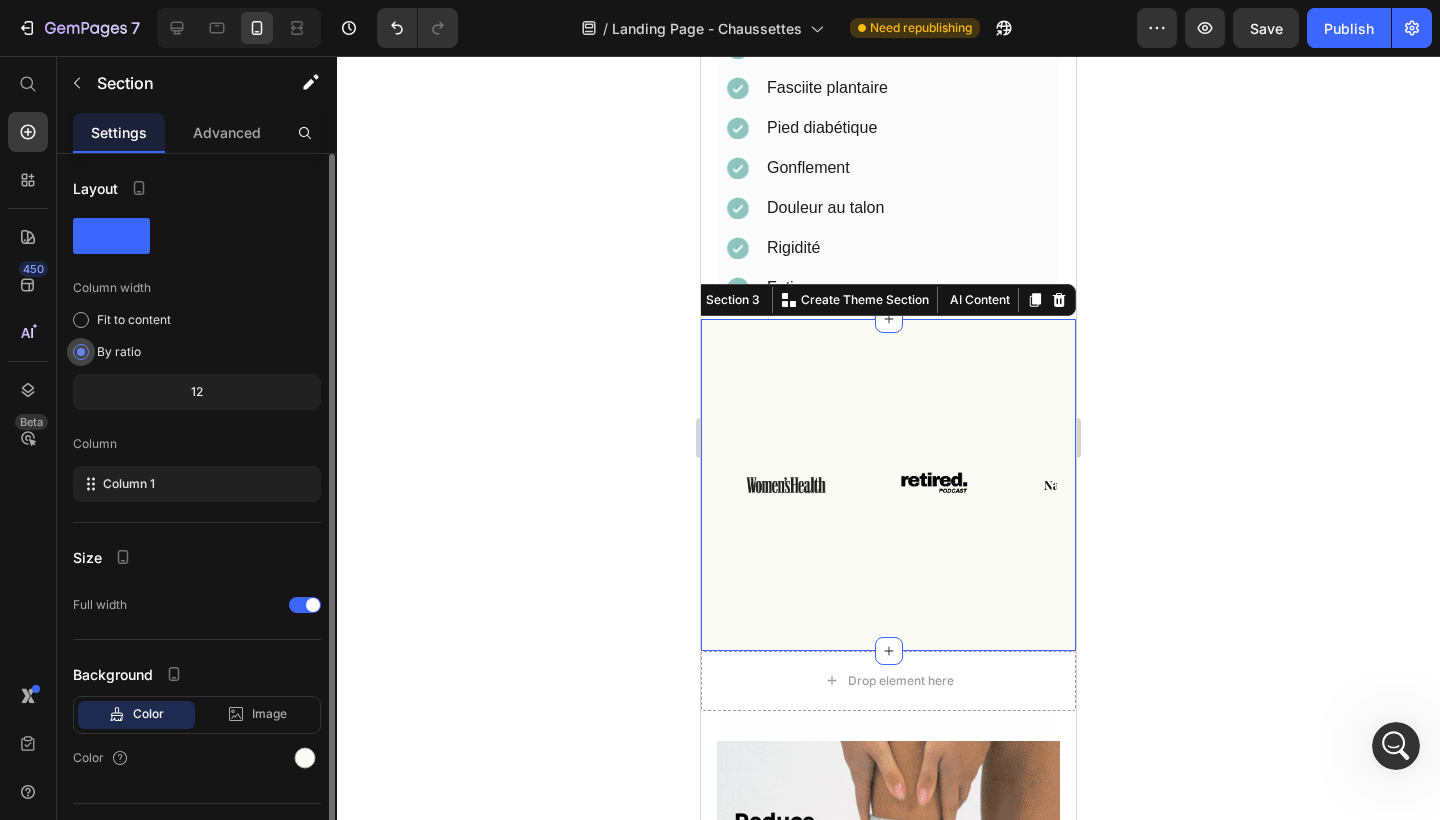 click on "By ratio" at bounding box center [119, 352] 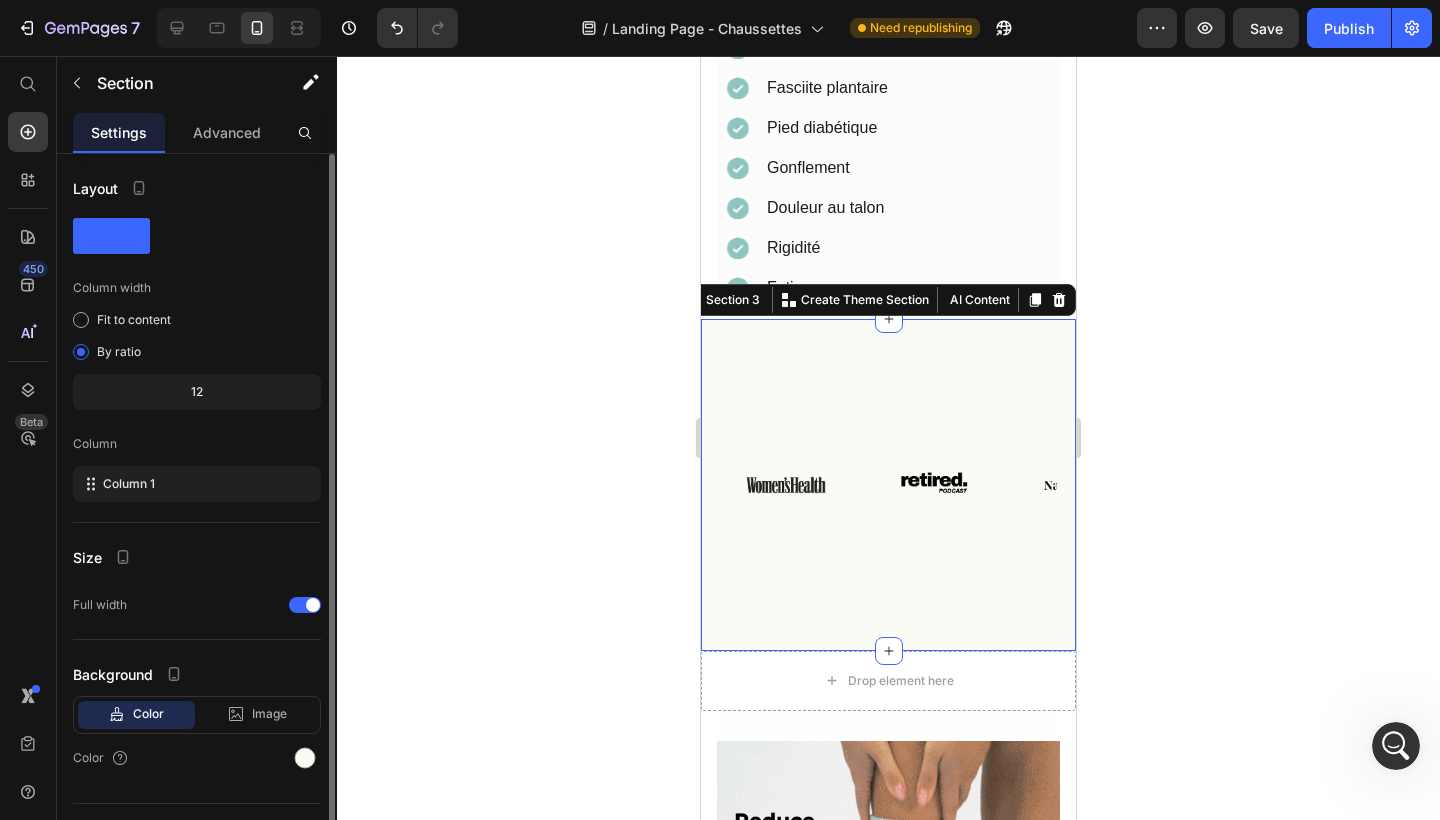 click on "Column width Fit to content By ratio 12 Column Column 1" 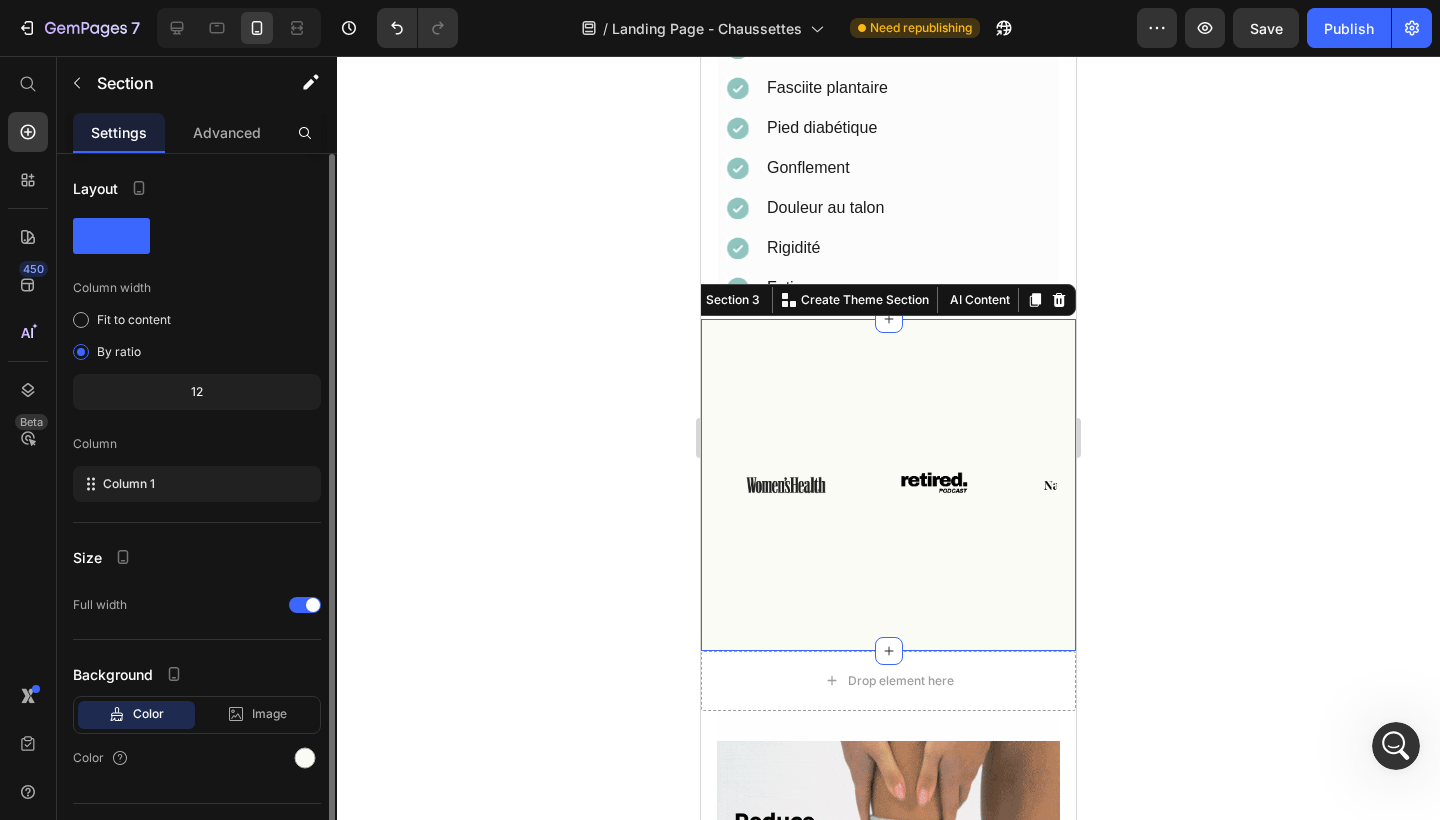 click on "12" at bounding box center (197, 392) 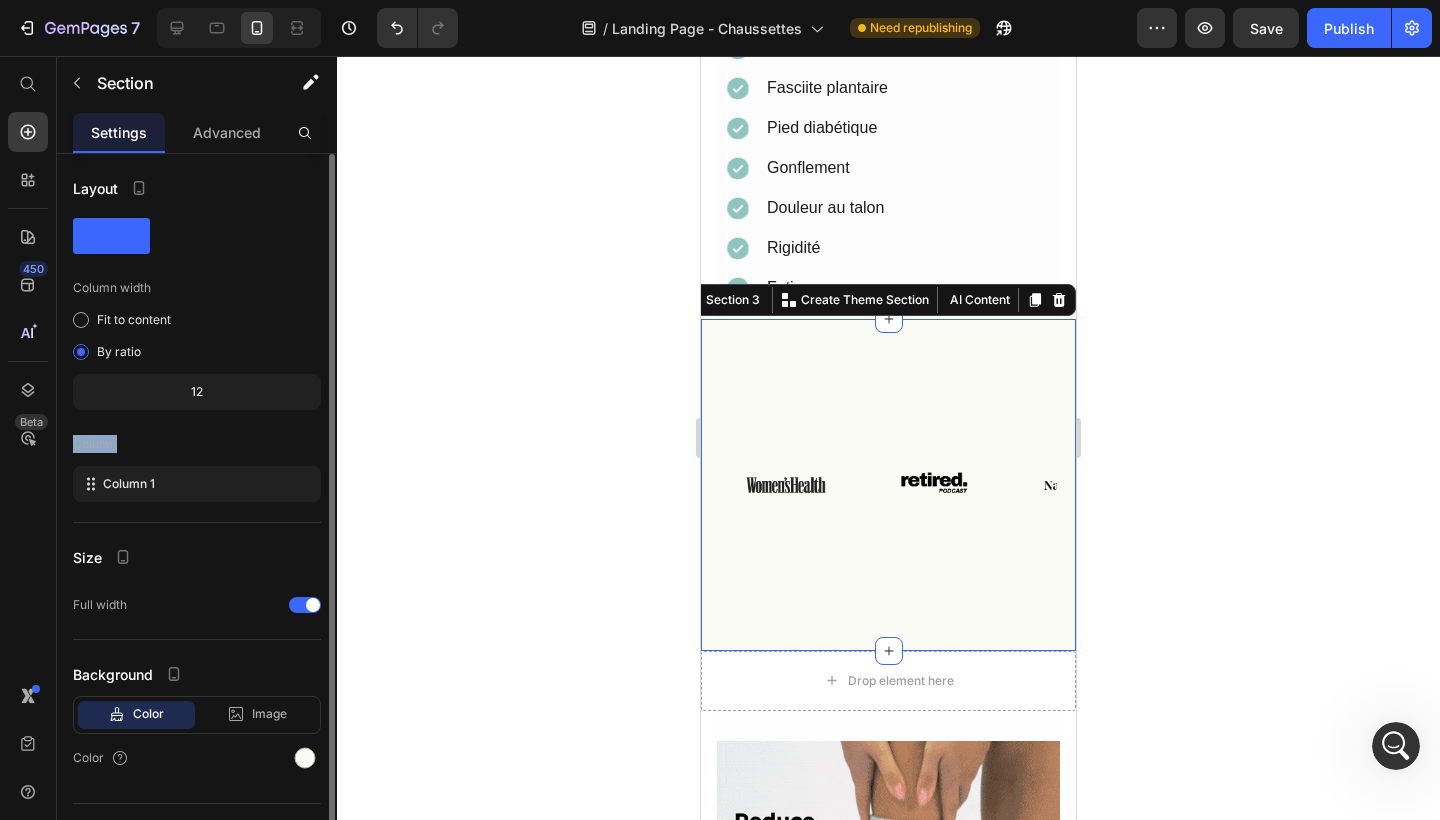 click on "12" at bounding box center [197, 392] 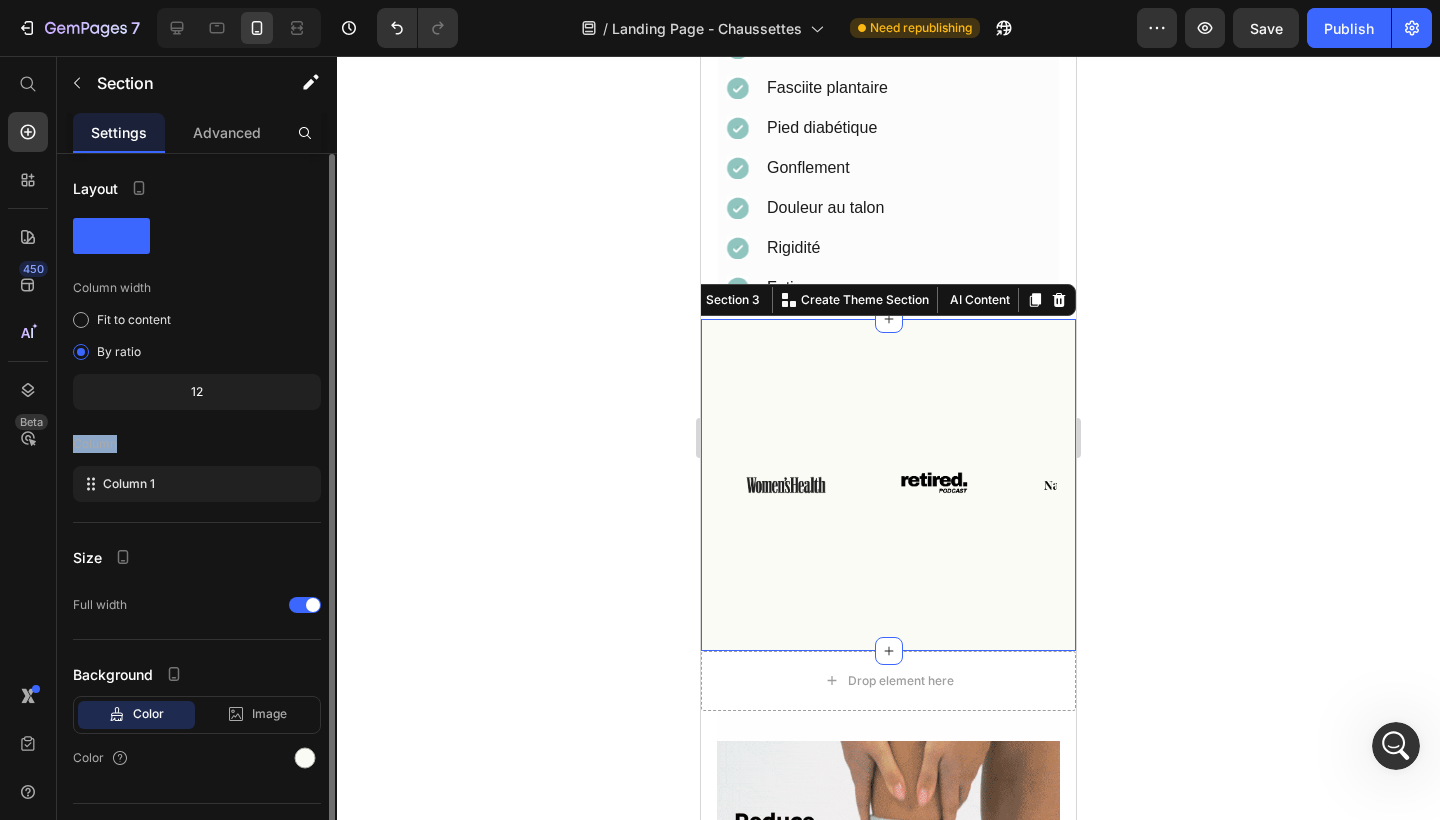 click on "12" 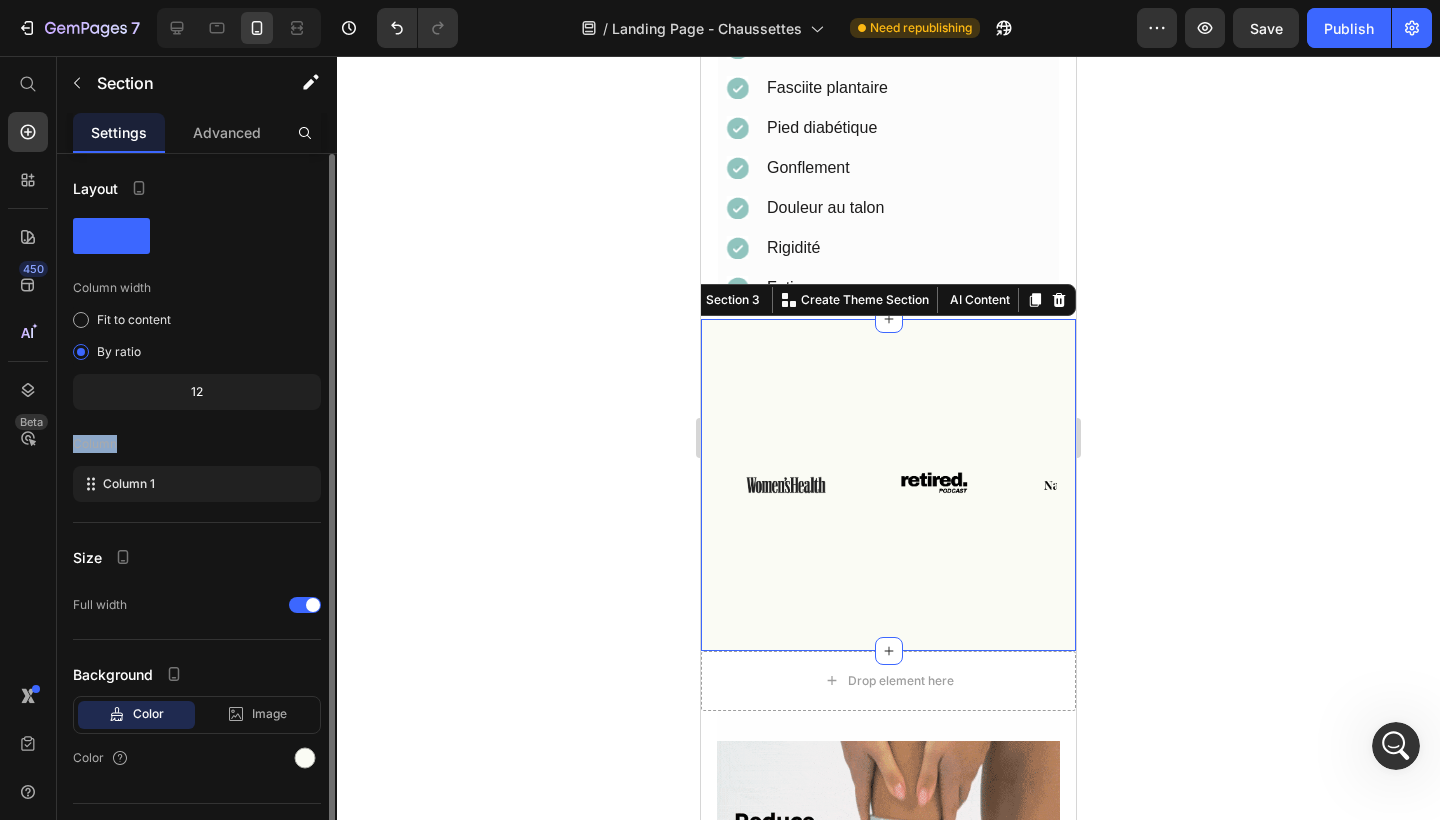 click on "12" 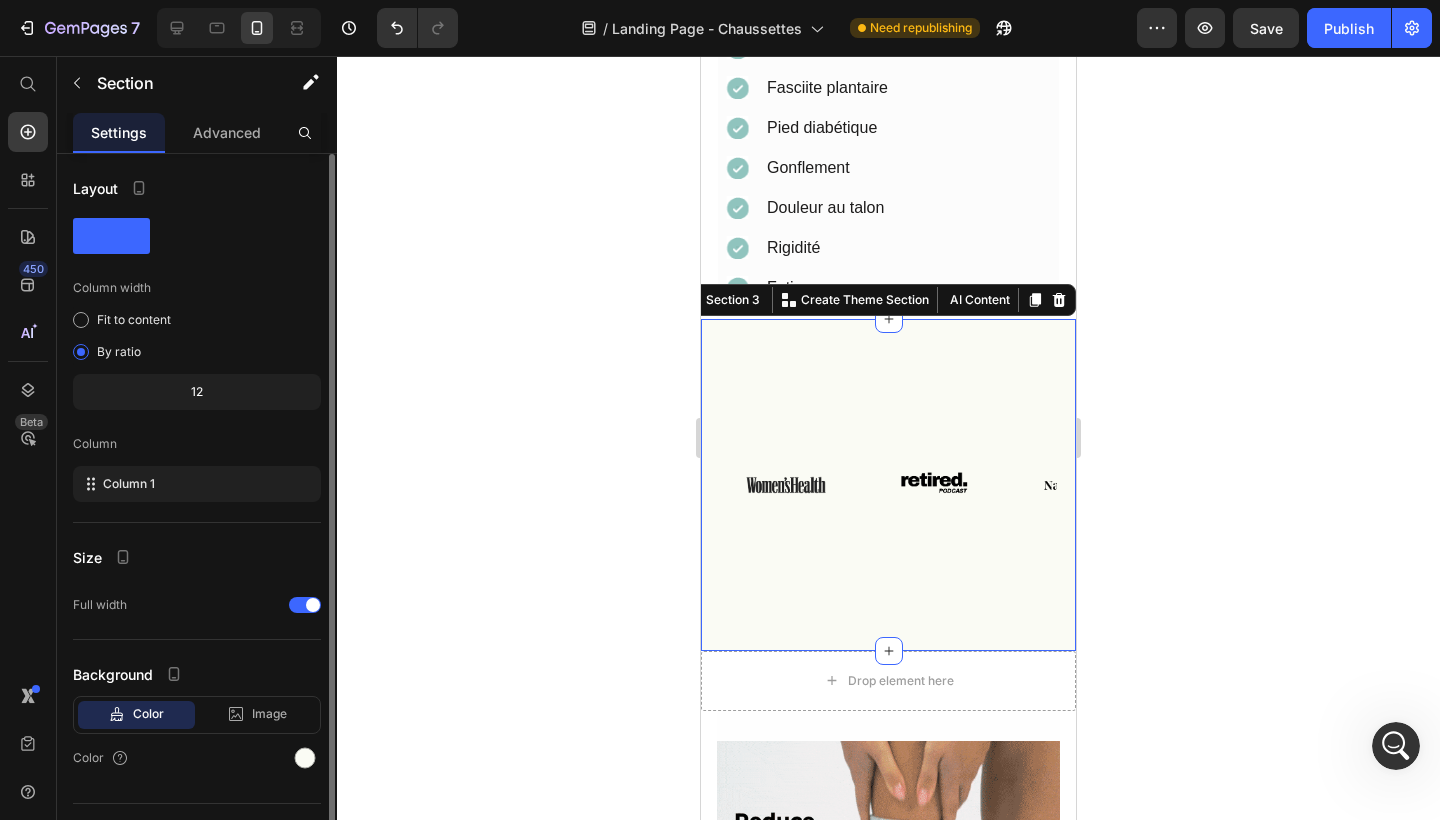 click on "12" 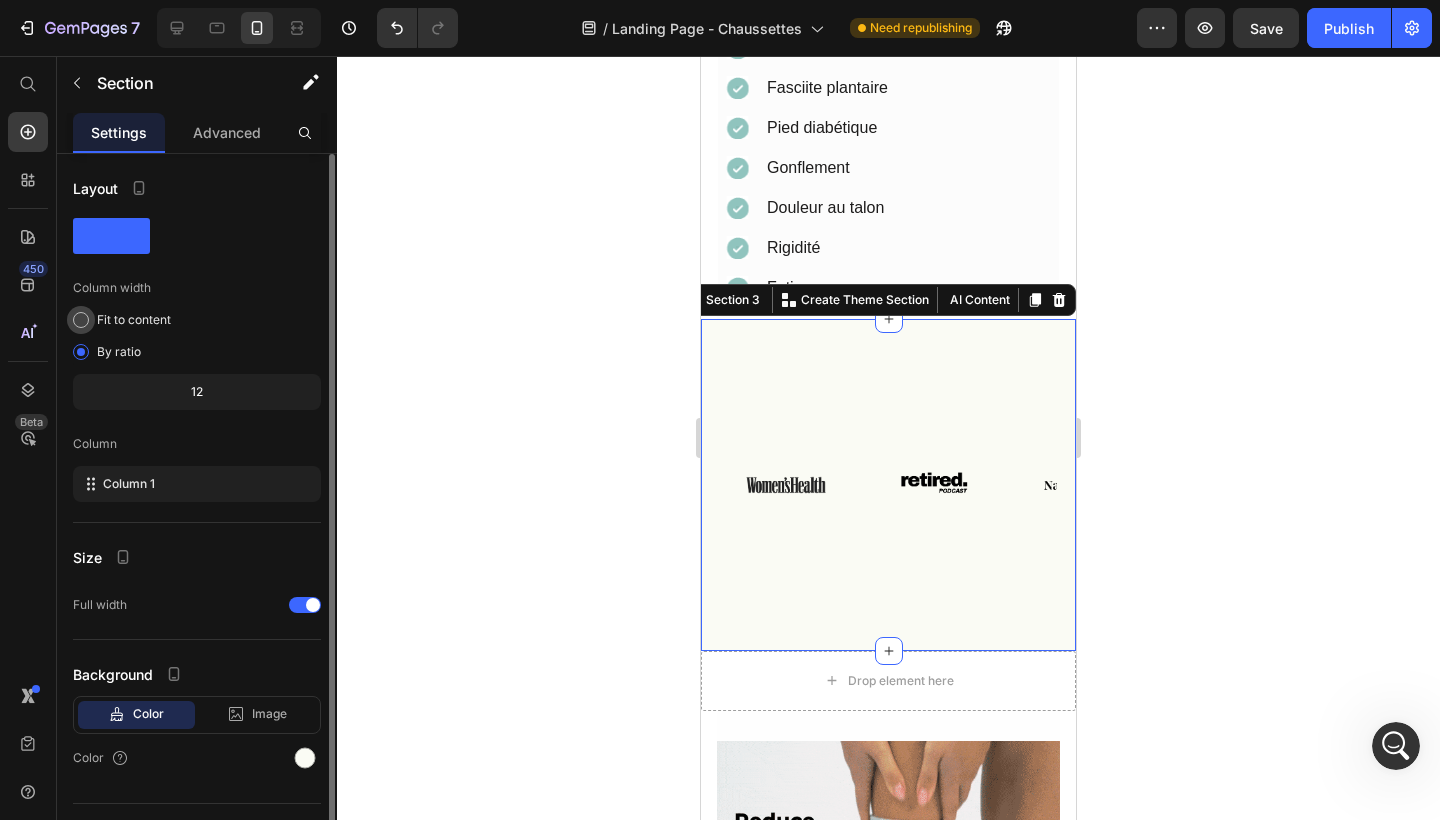 click on "Fit to content" at bounding box center [134, 320] 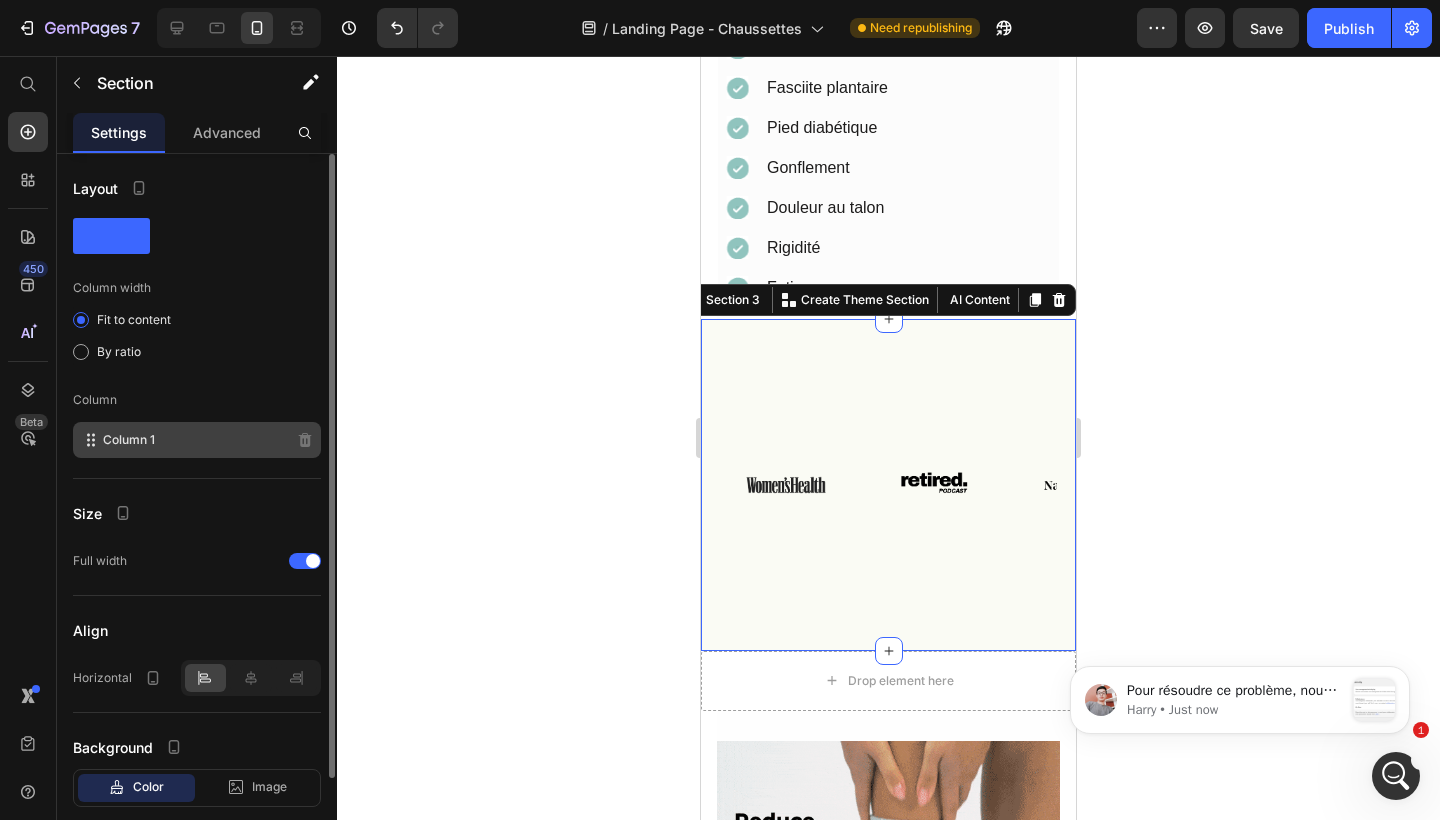 scroll, scrollTop: 0, scrollLeft: 0, axis: both 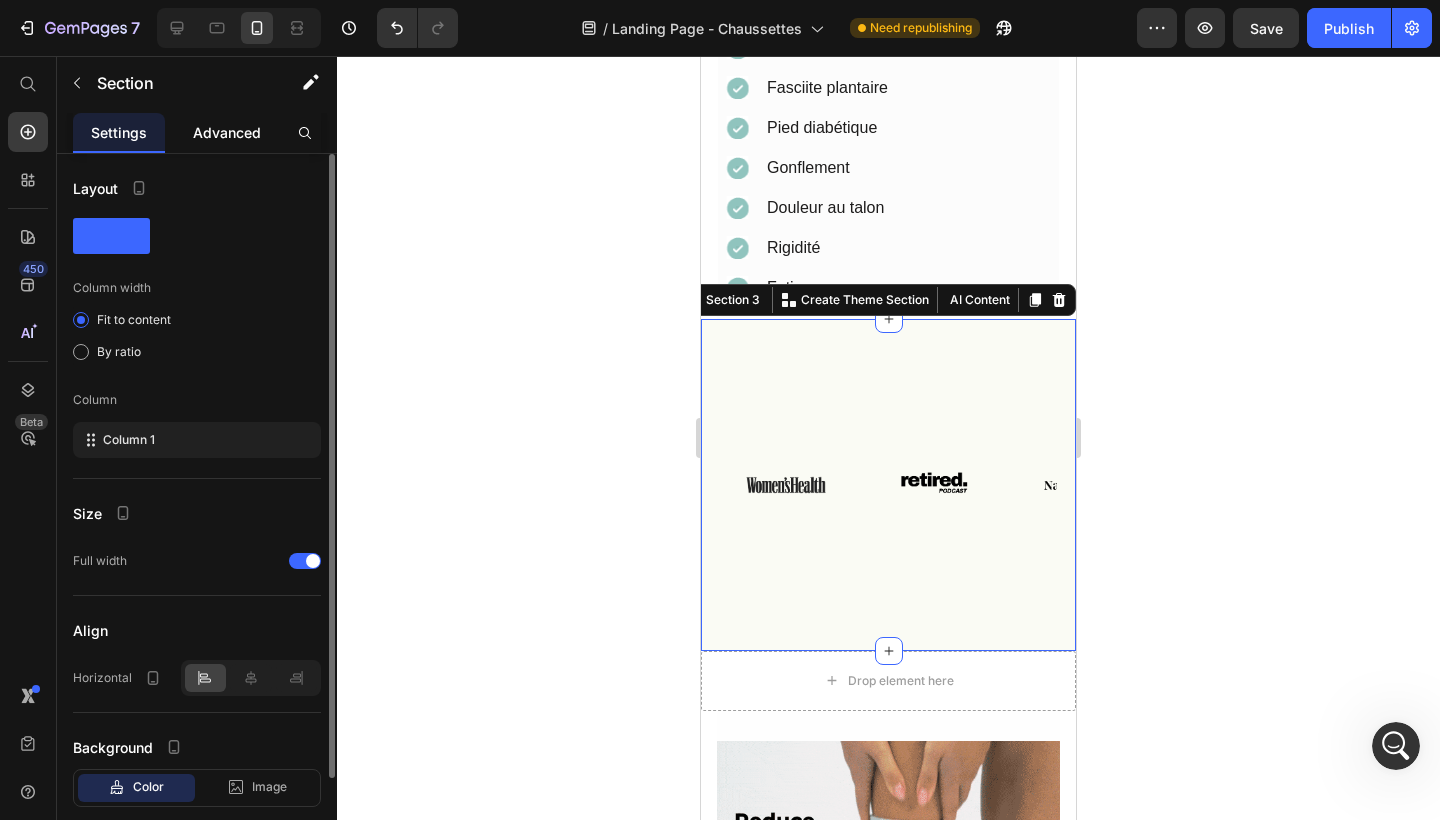 click on "Advanced" at bounding box center (227, 132) 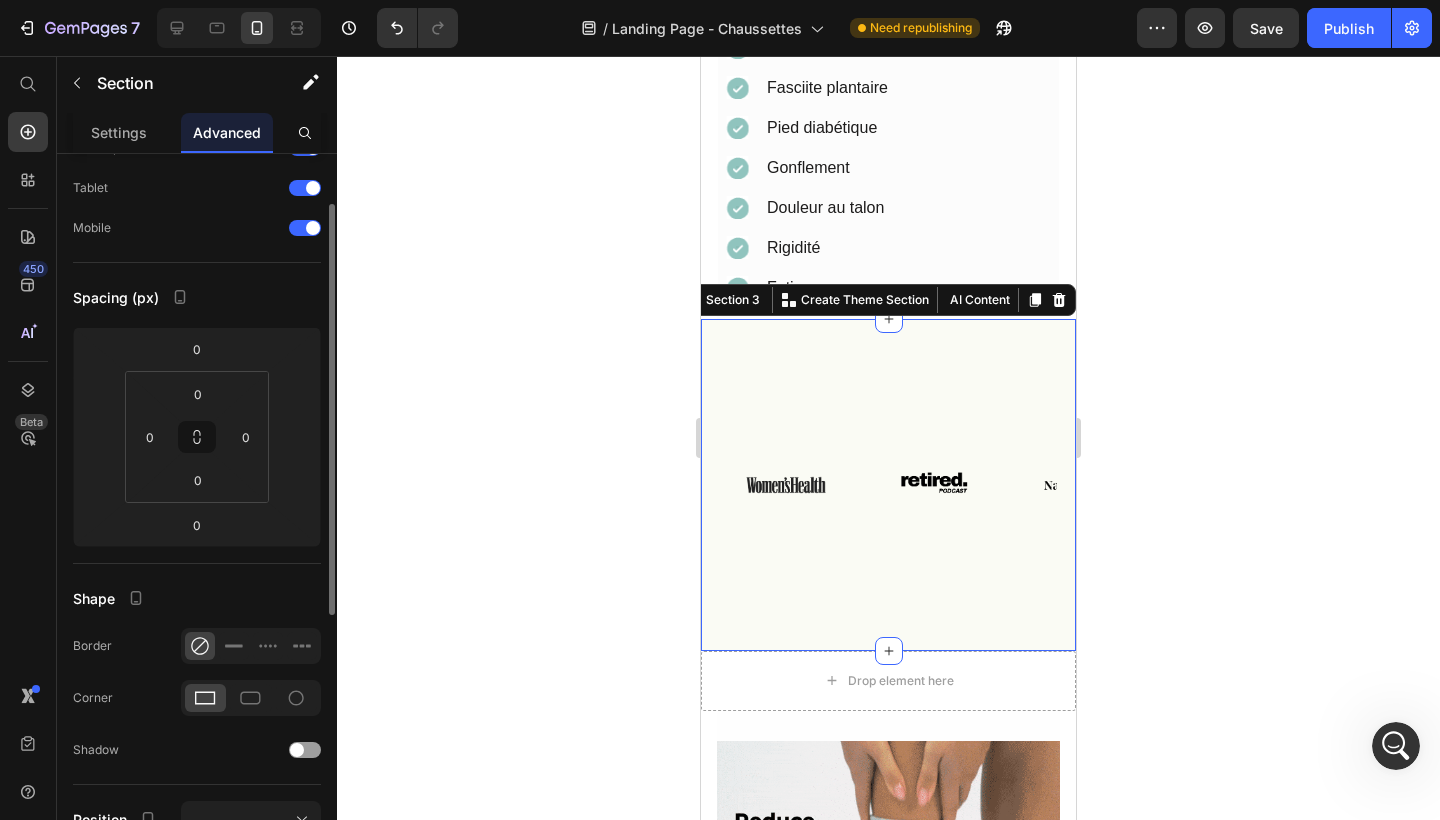 scroll, scrollTop: 88, scrollLeft: 0, axis: vertical 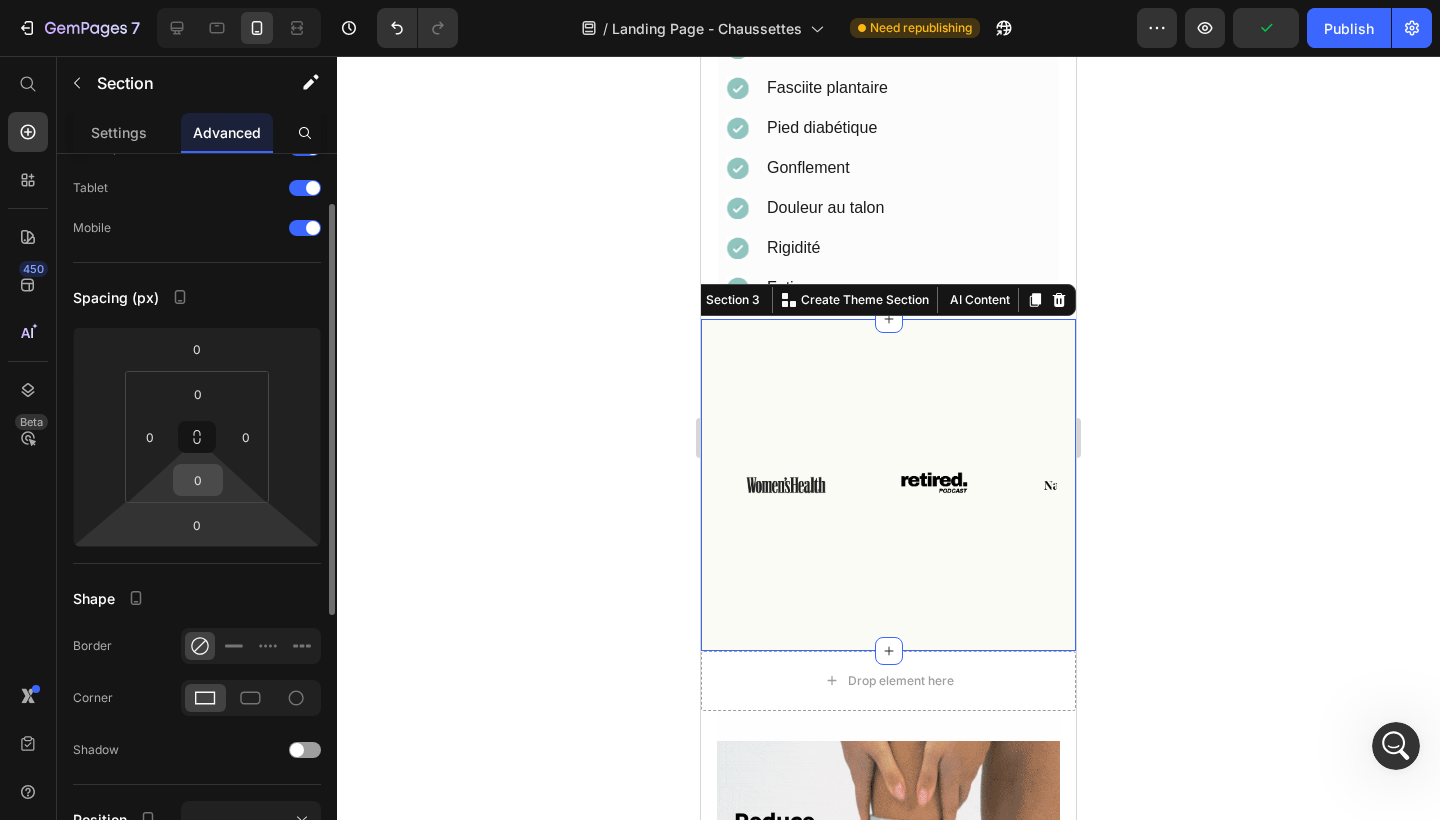 click on "0" at bounding box center (198, 480) 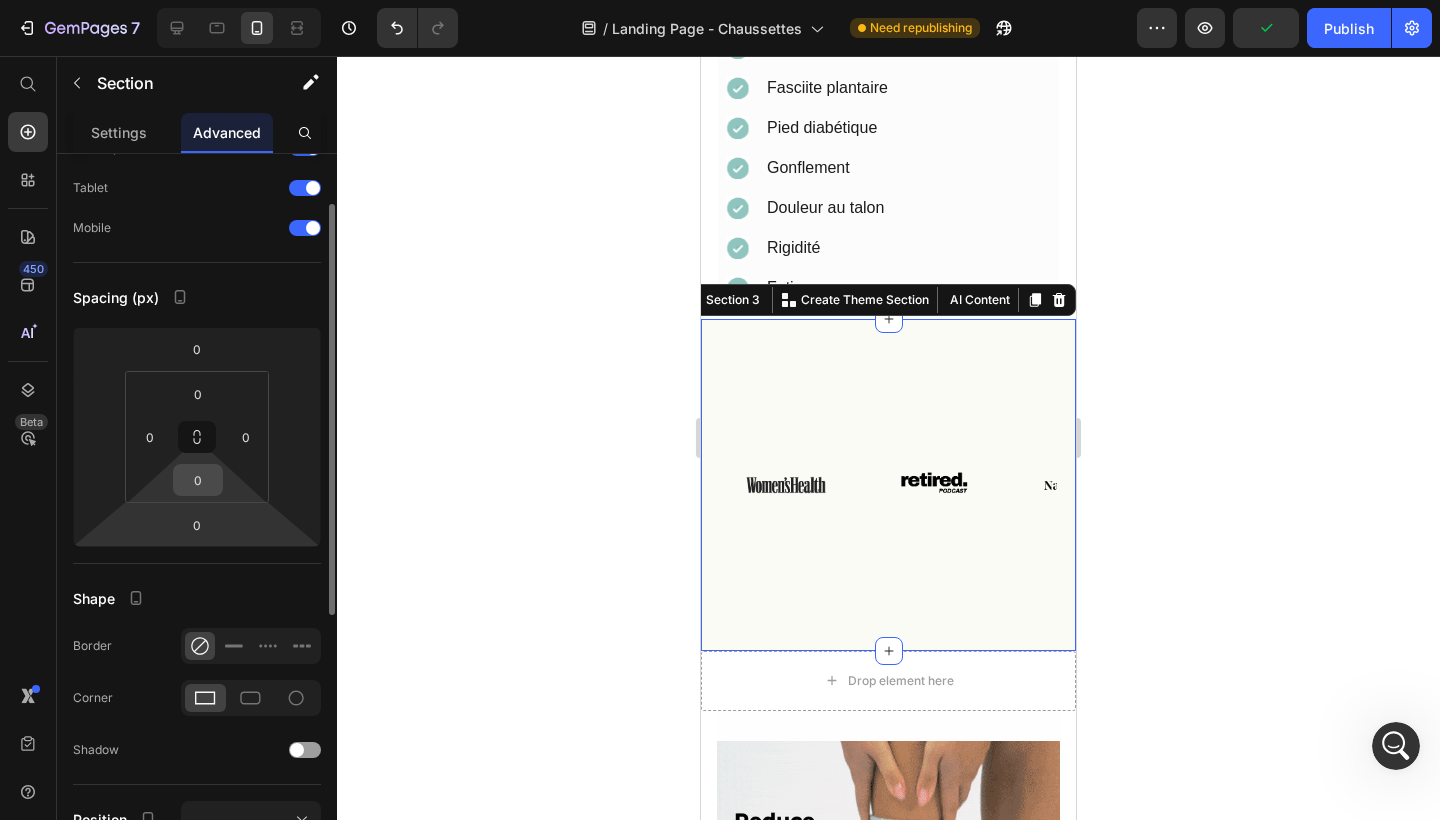 type 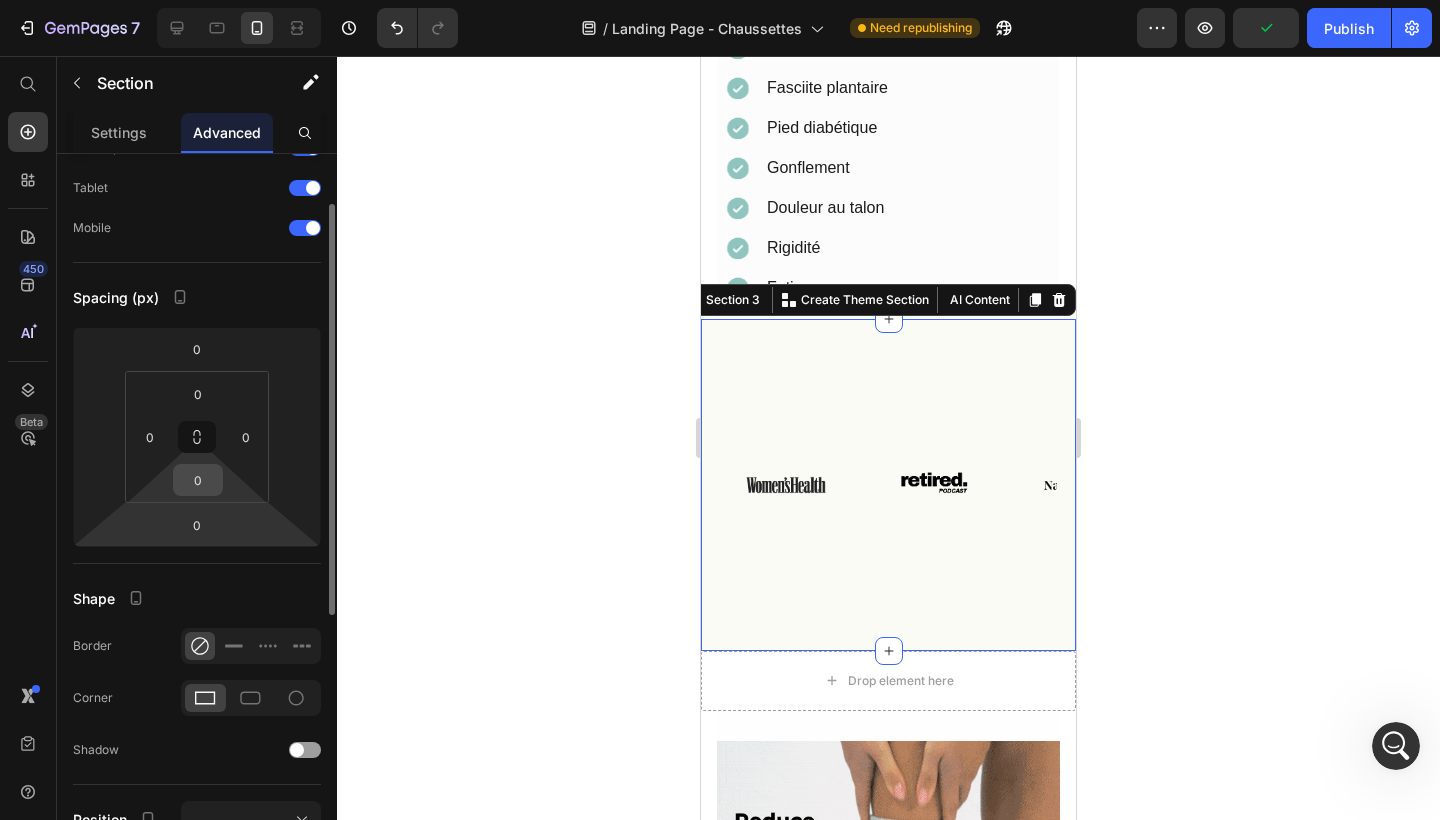 type 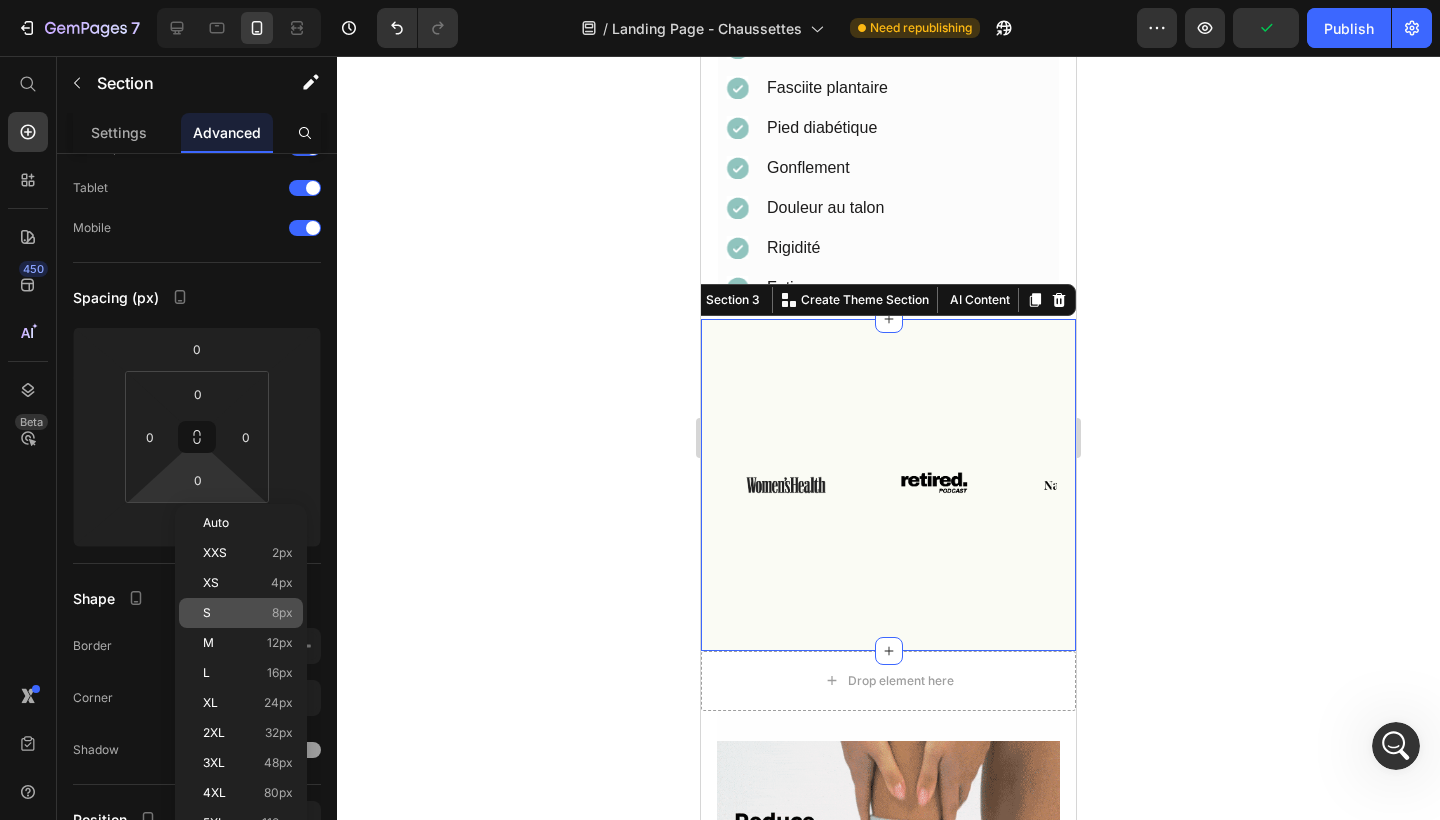 click on "S 8px" at bounding box center (248, 613) 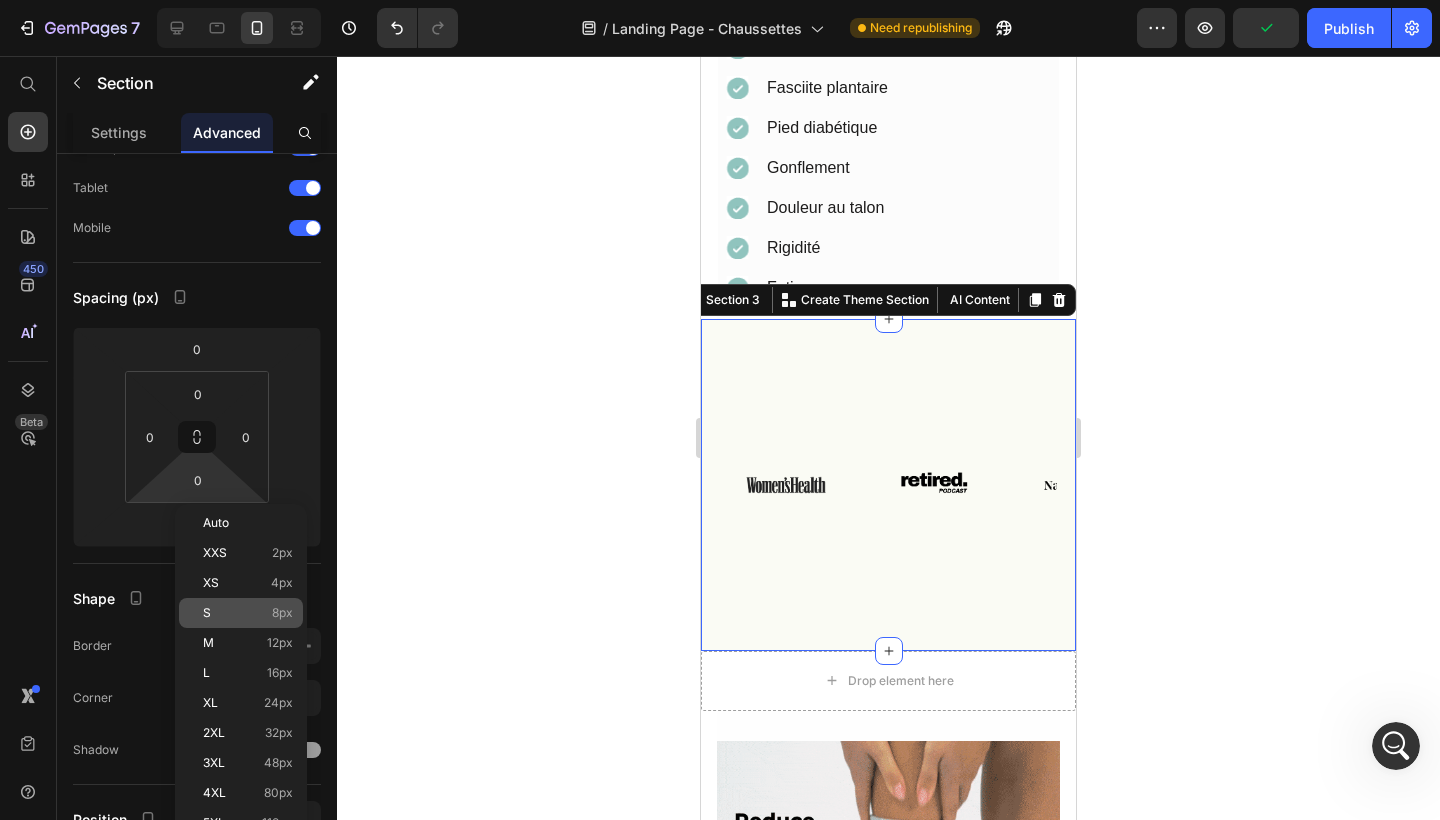 type on "8" 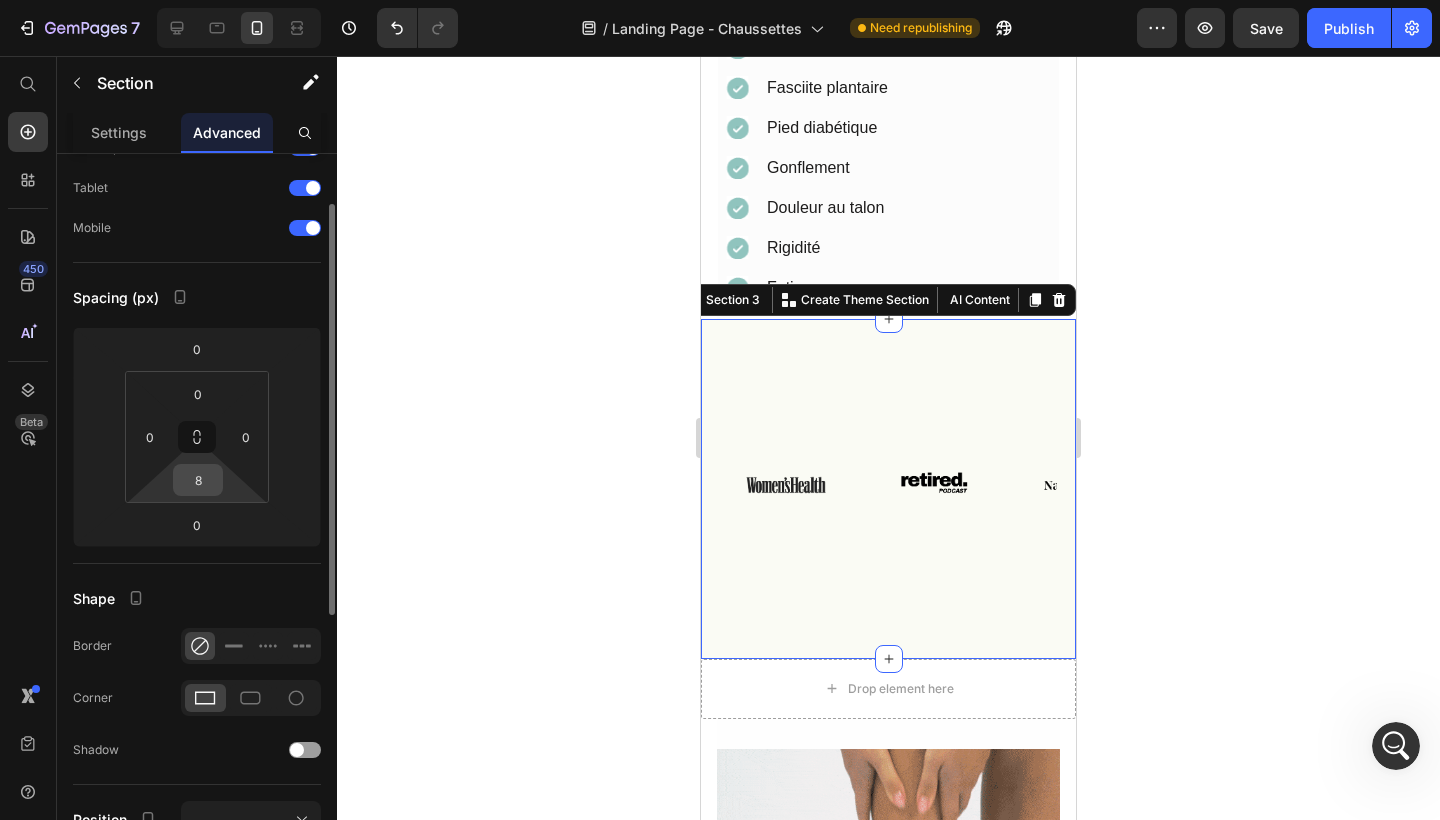 click on "8" at bounding box center [198, 480] 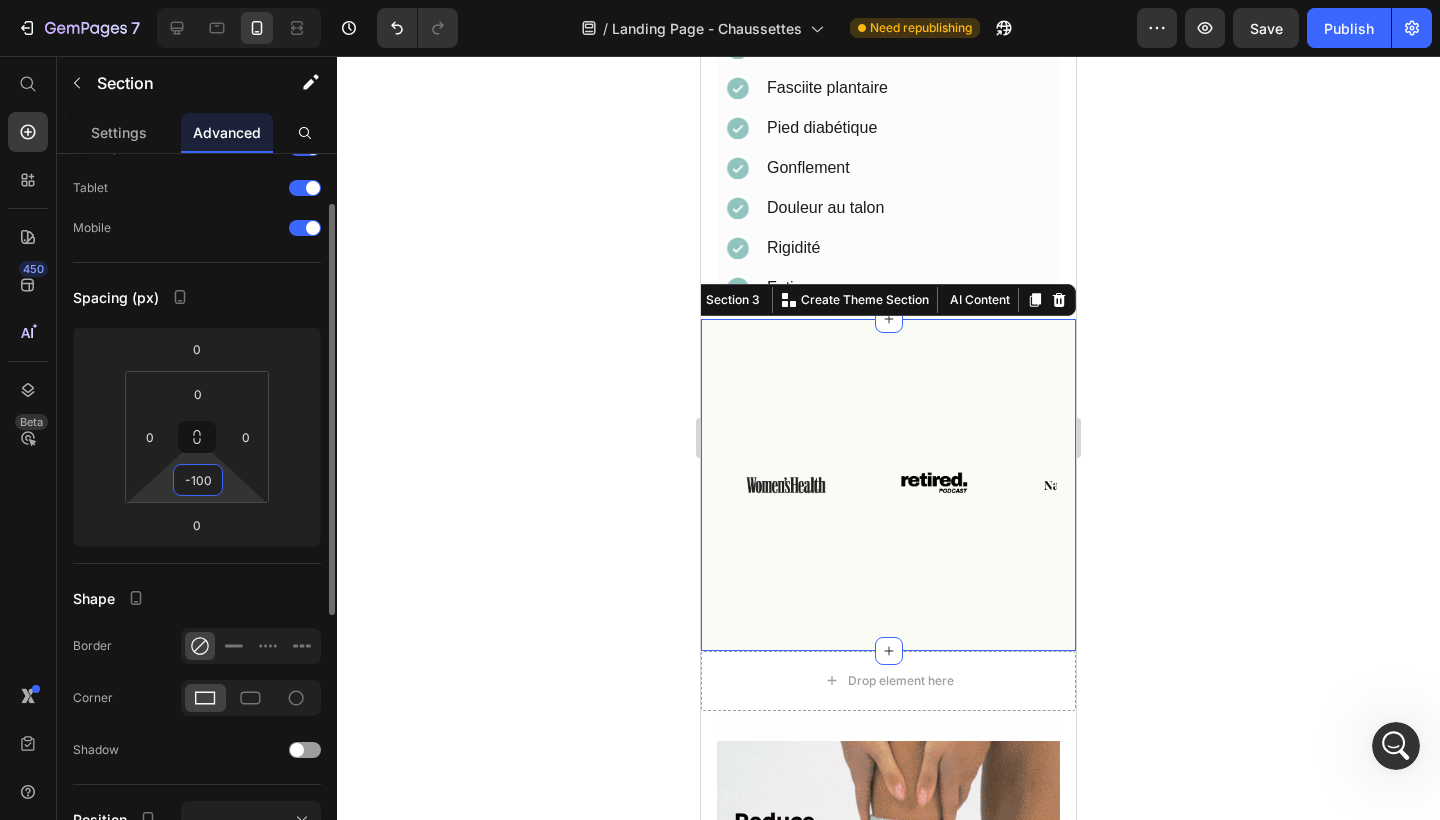 type on "100" 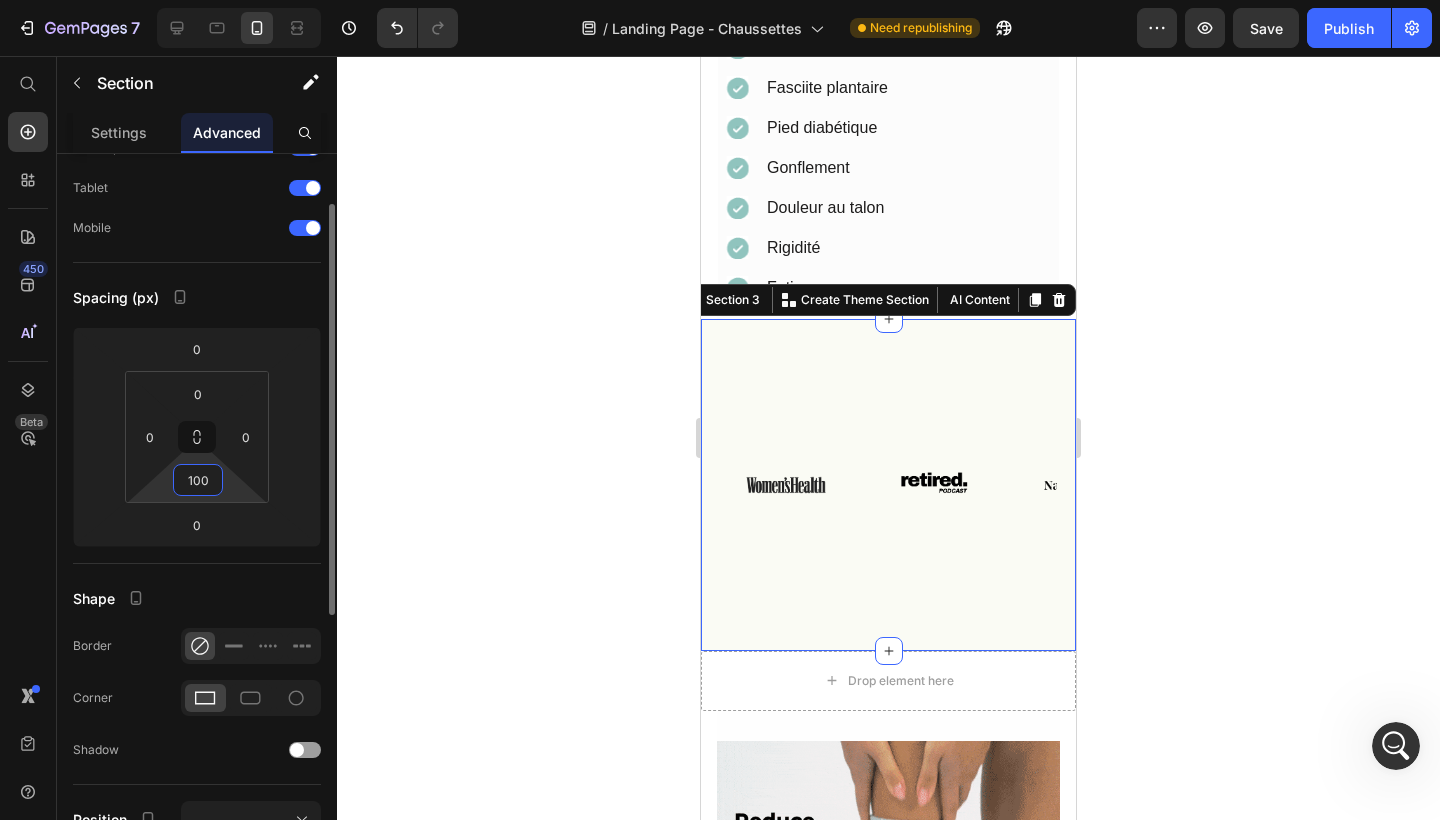 click on "Spacing (px) 0 0 0 0 100 0" 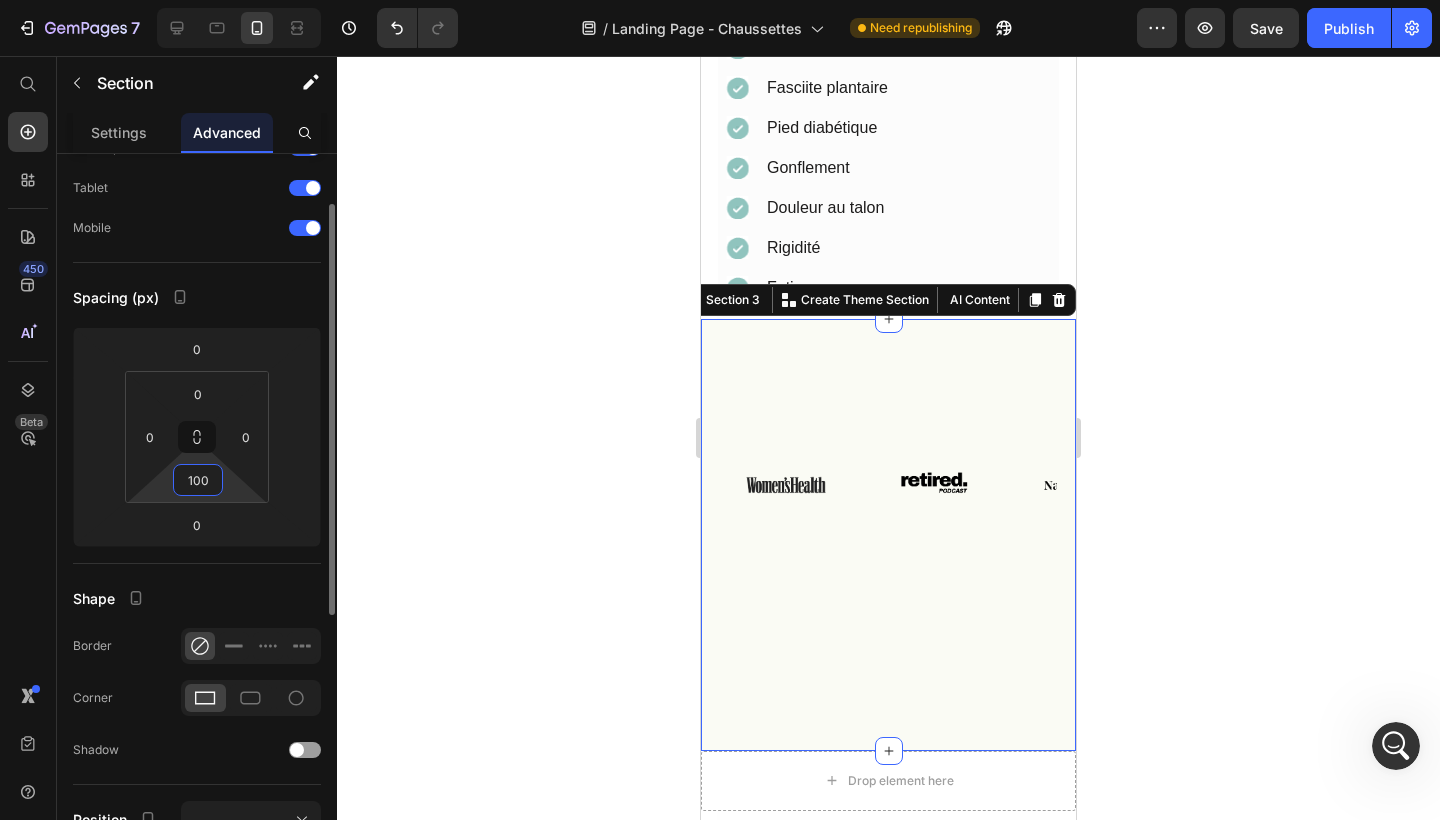 click on "100" at bounding box center (198, 480) 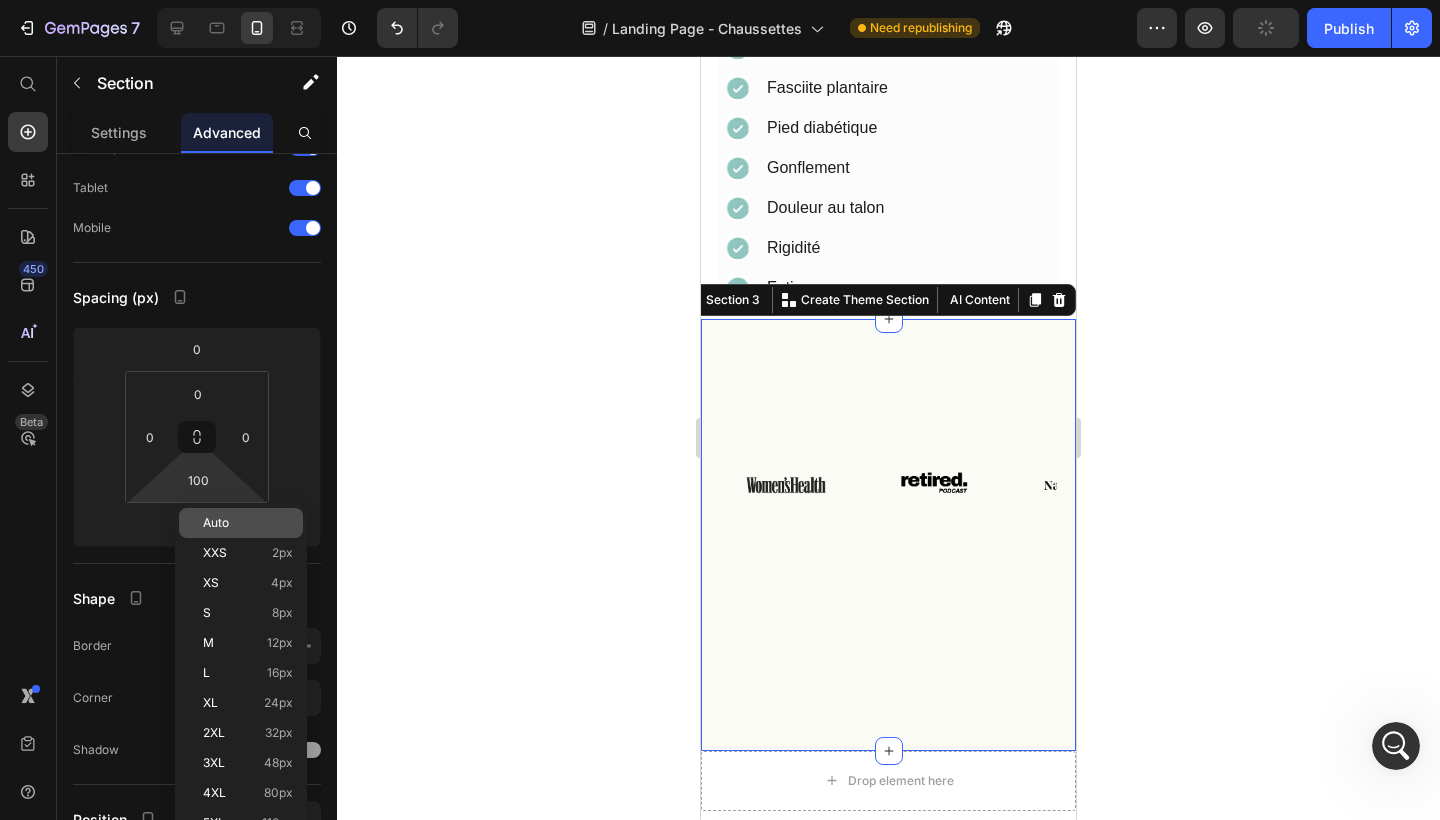 click on "Auto" at bounding box center (248, 523) 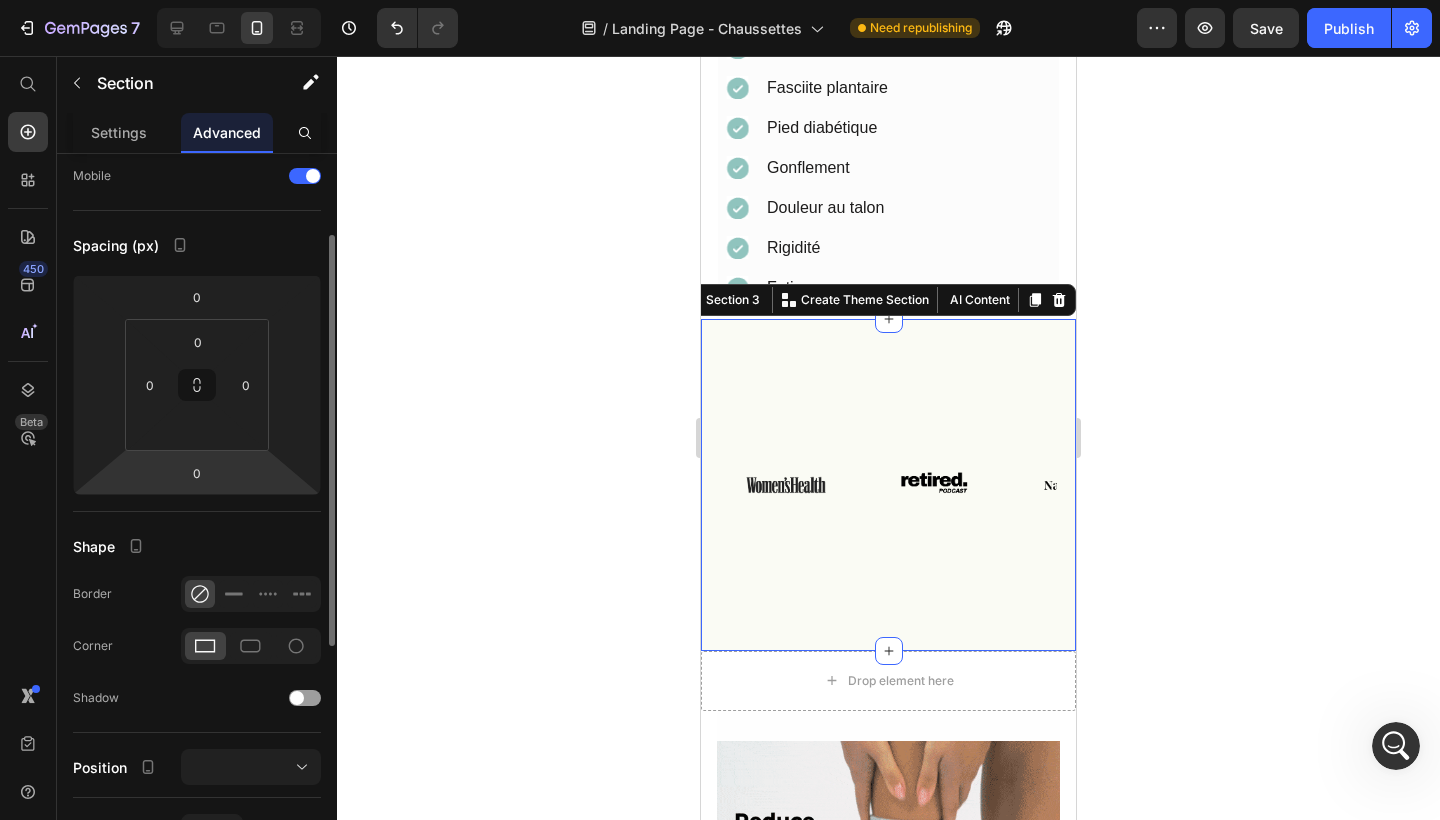 scroll, scrollTop: 141, scrollLeft: 0, axis: vertical 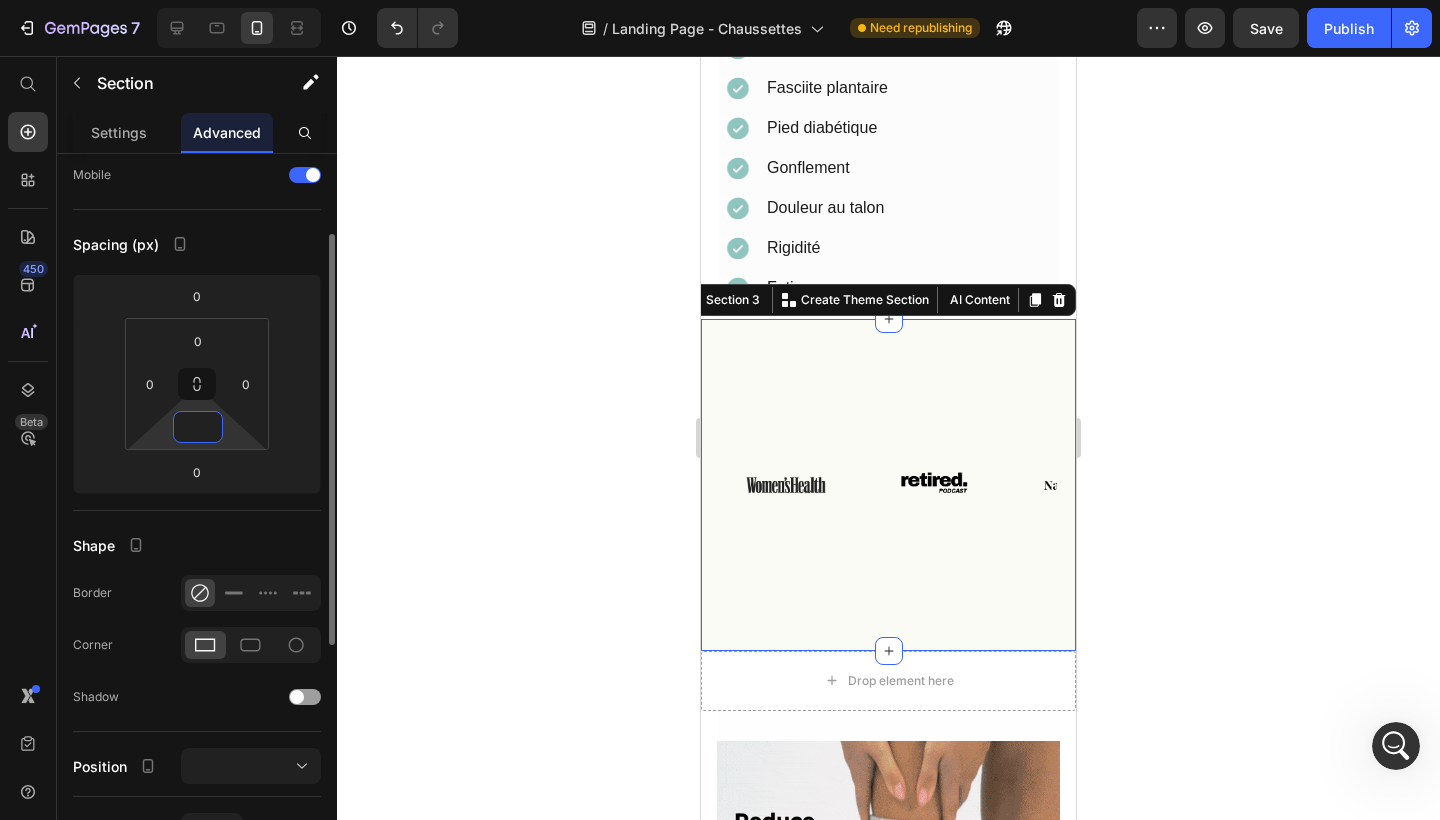 click at bounding box center [198, 427] 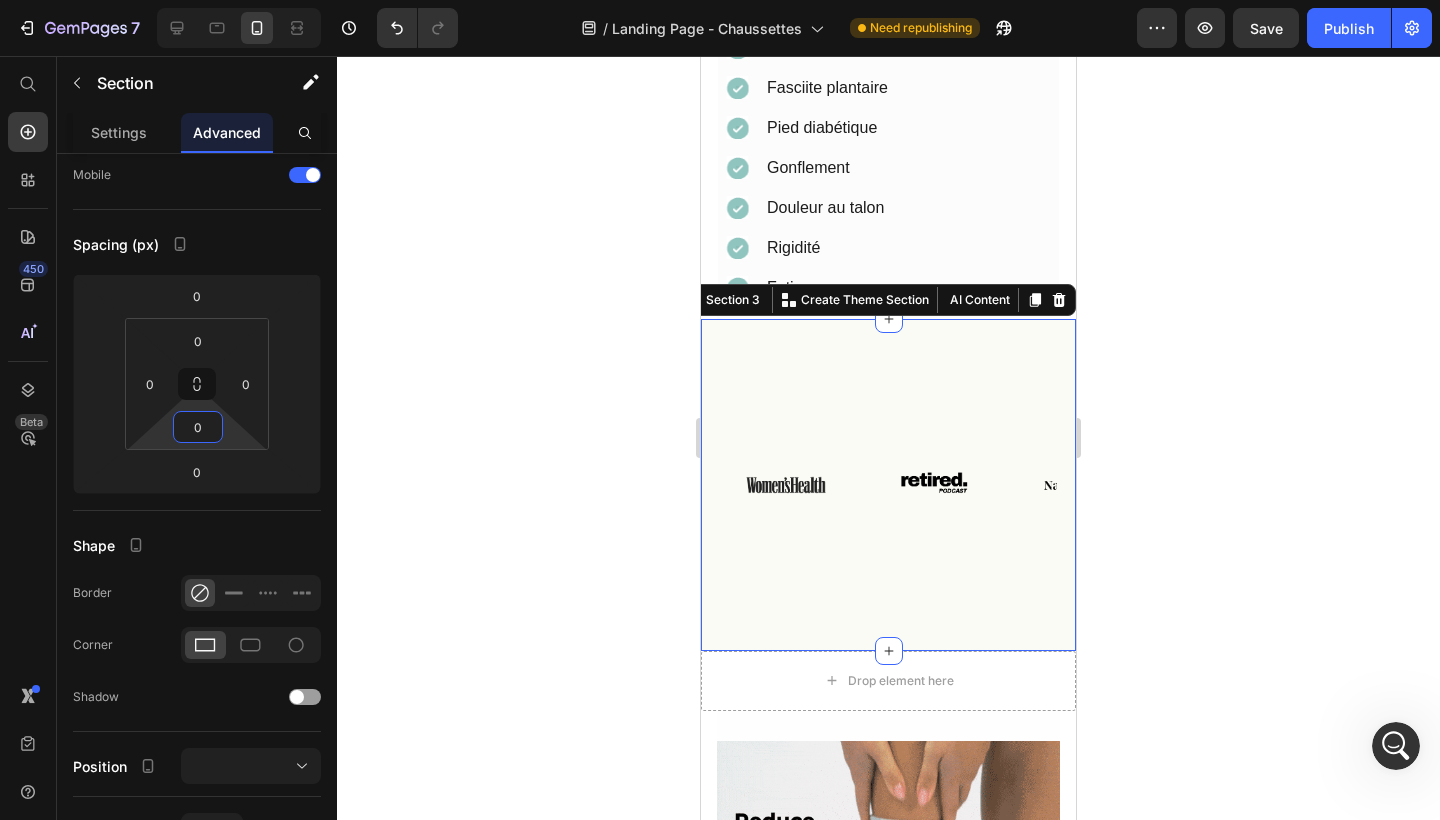 type on "0" 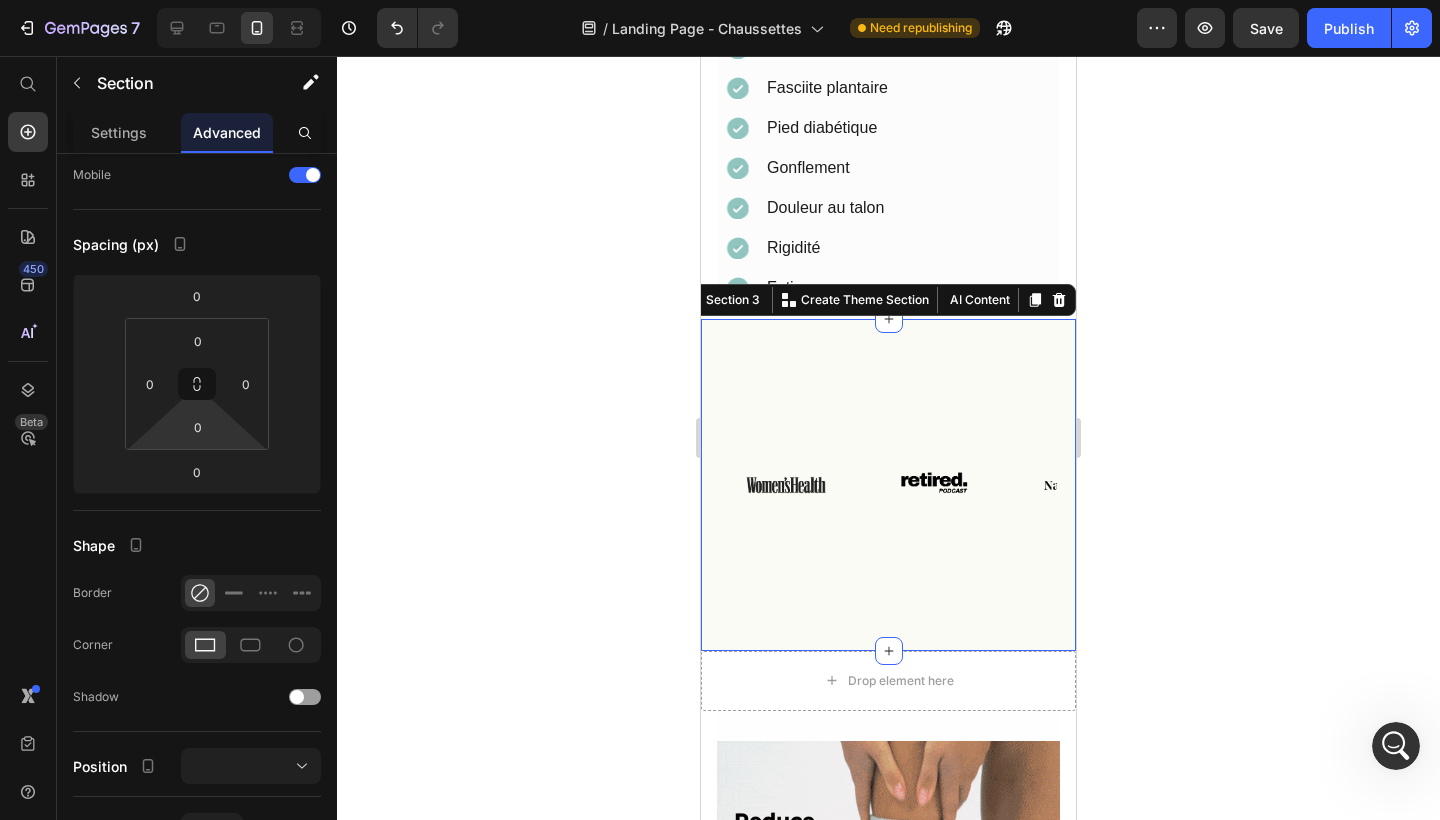 click 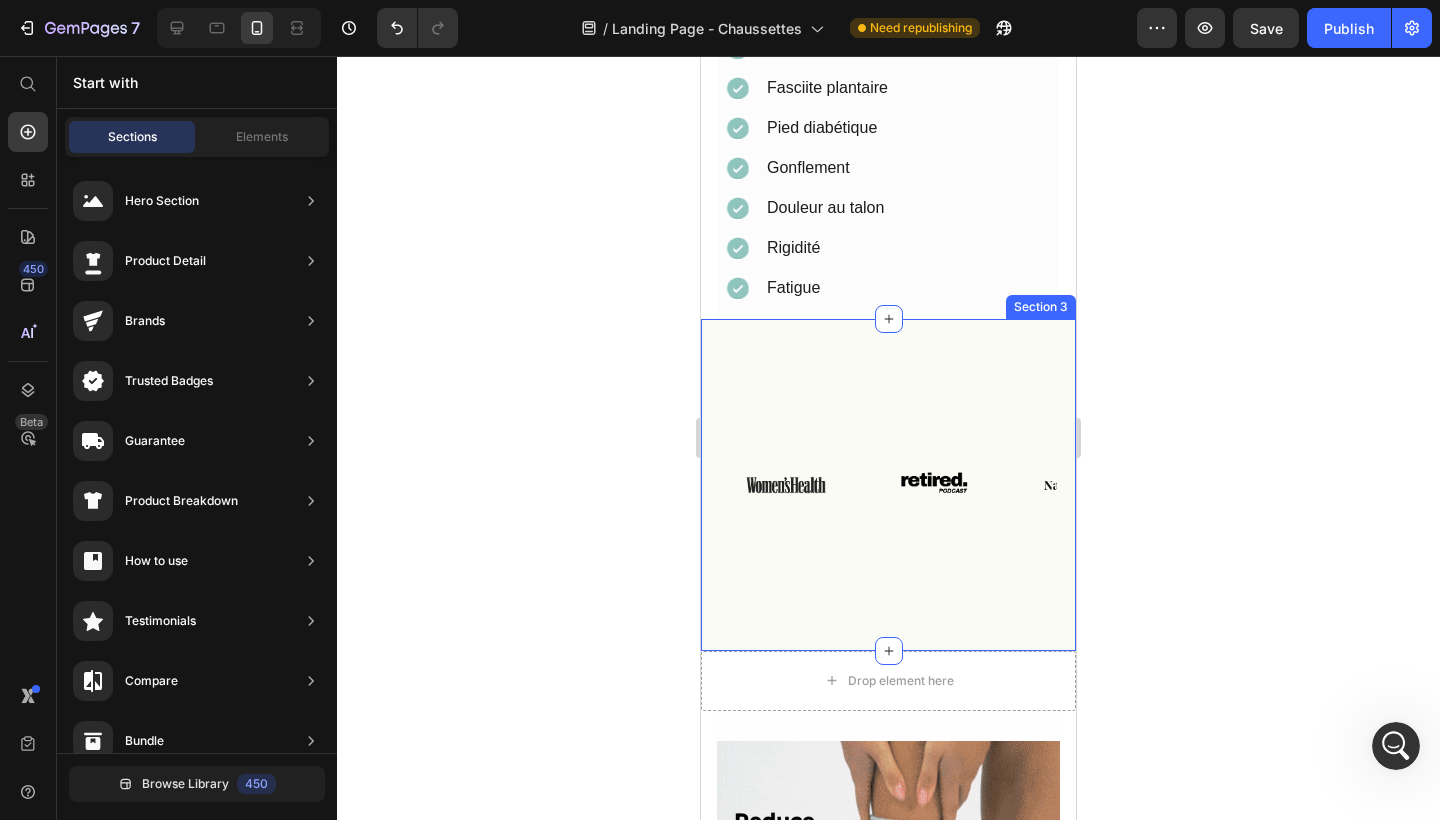 click on "Image Image Image Image Image Image Row Image Image Image Image Image Image Row Marquee" at bounding box center (888, 485) 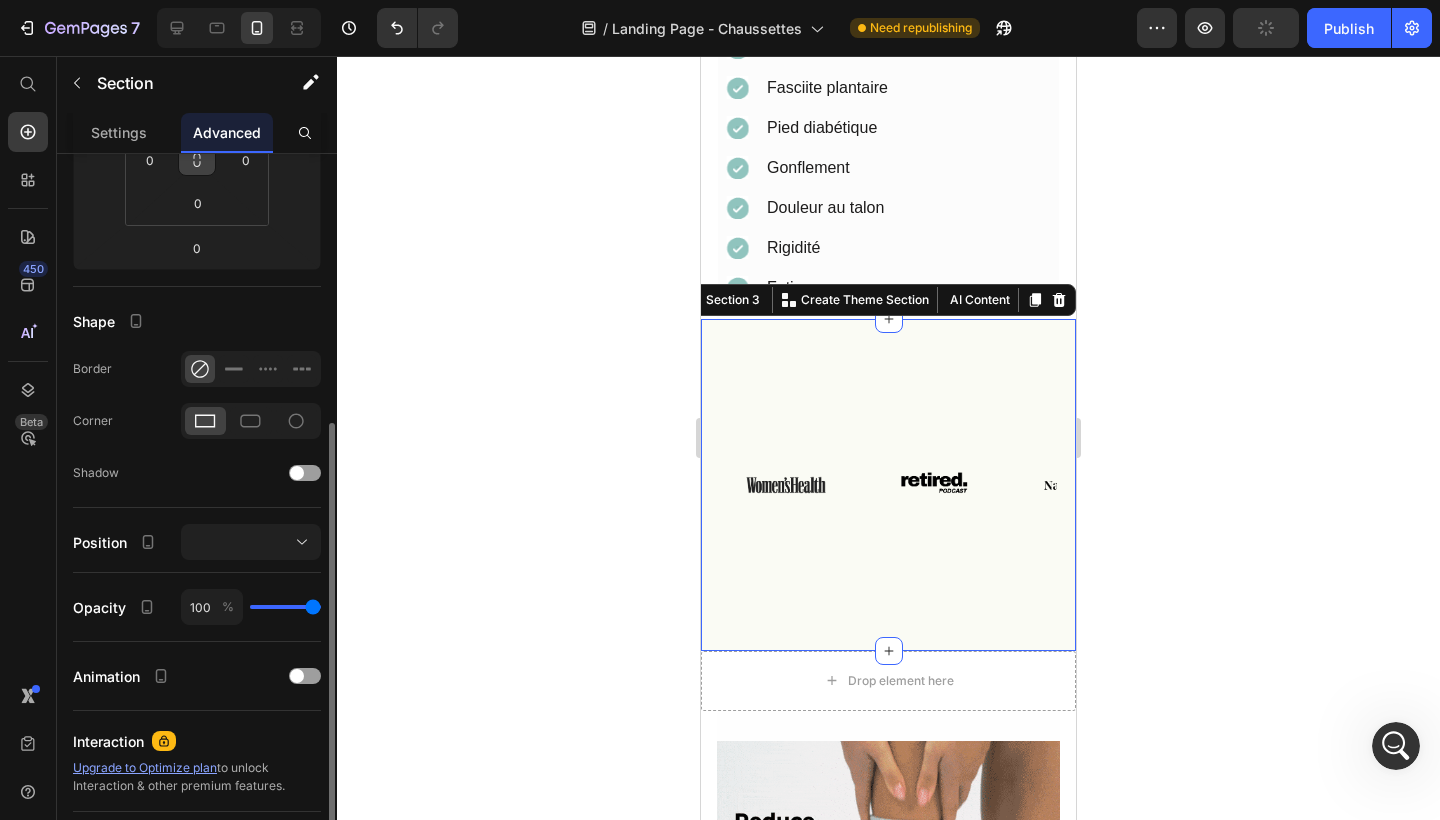 scroll, scrollTop: 414, scrollLeft: 0, axis: vertical 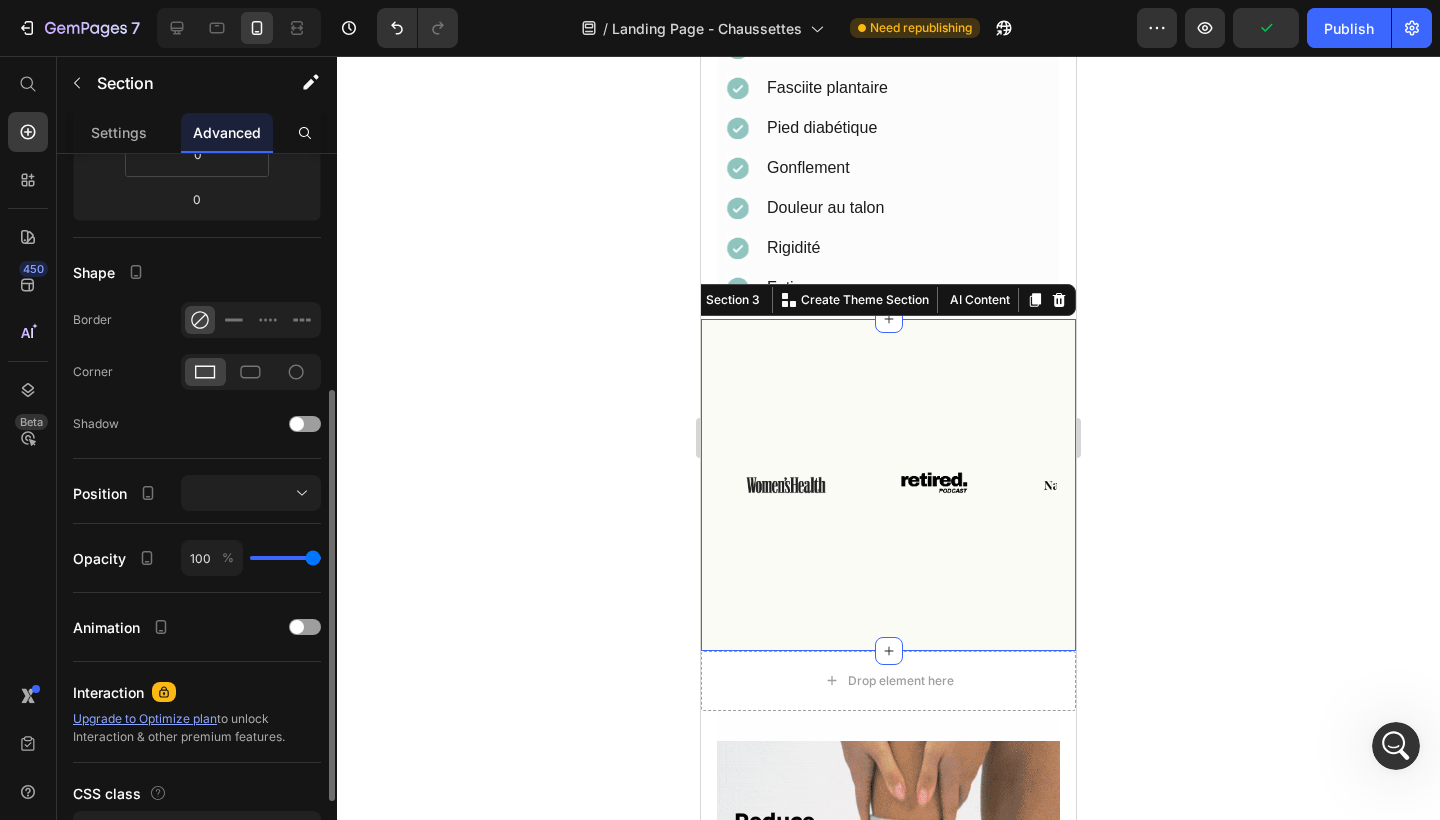 click on "Position" 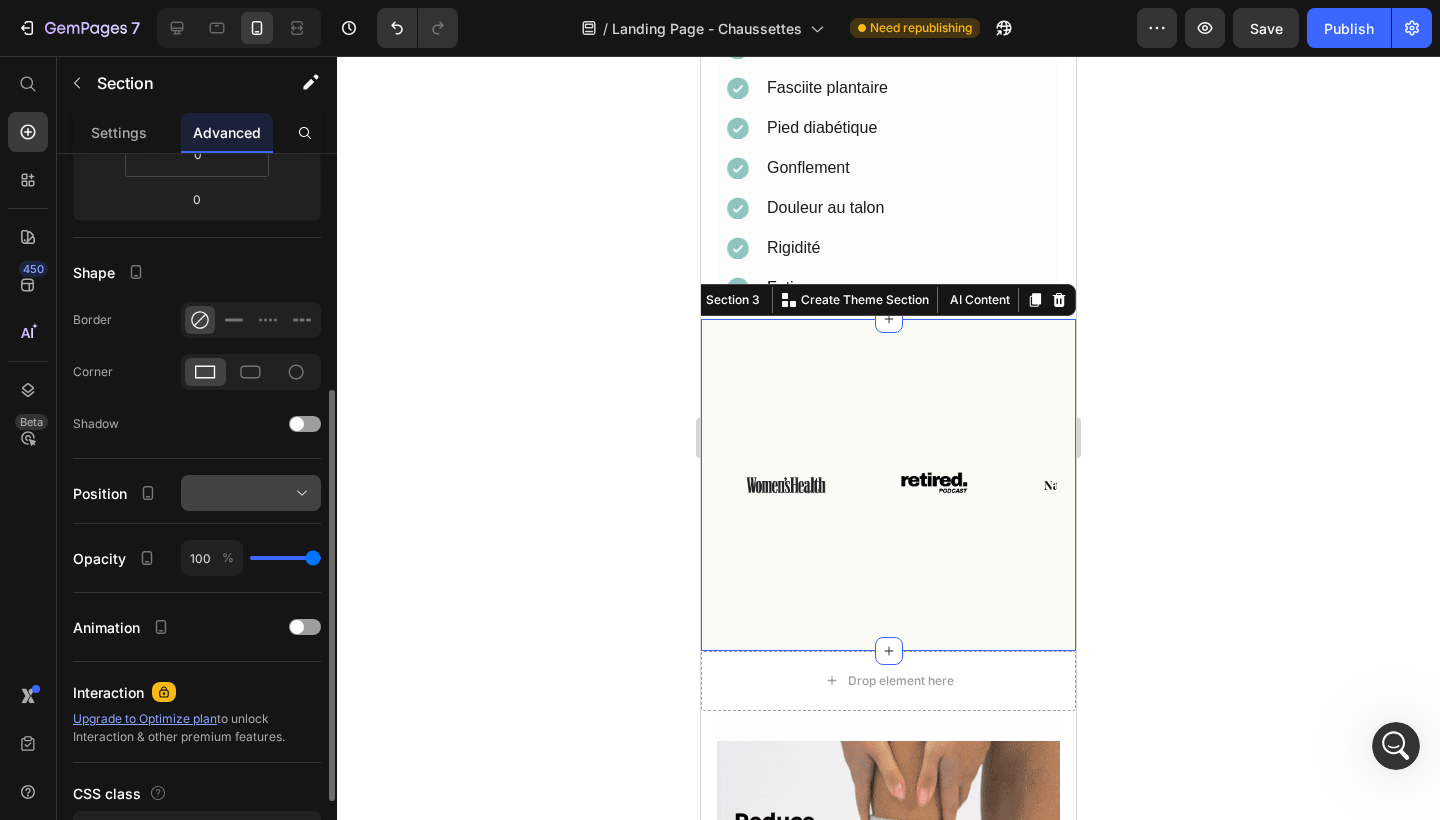 click at bounding box center (251, 493) 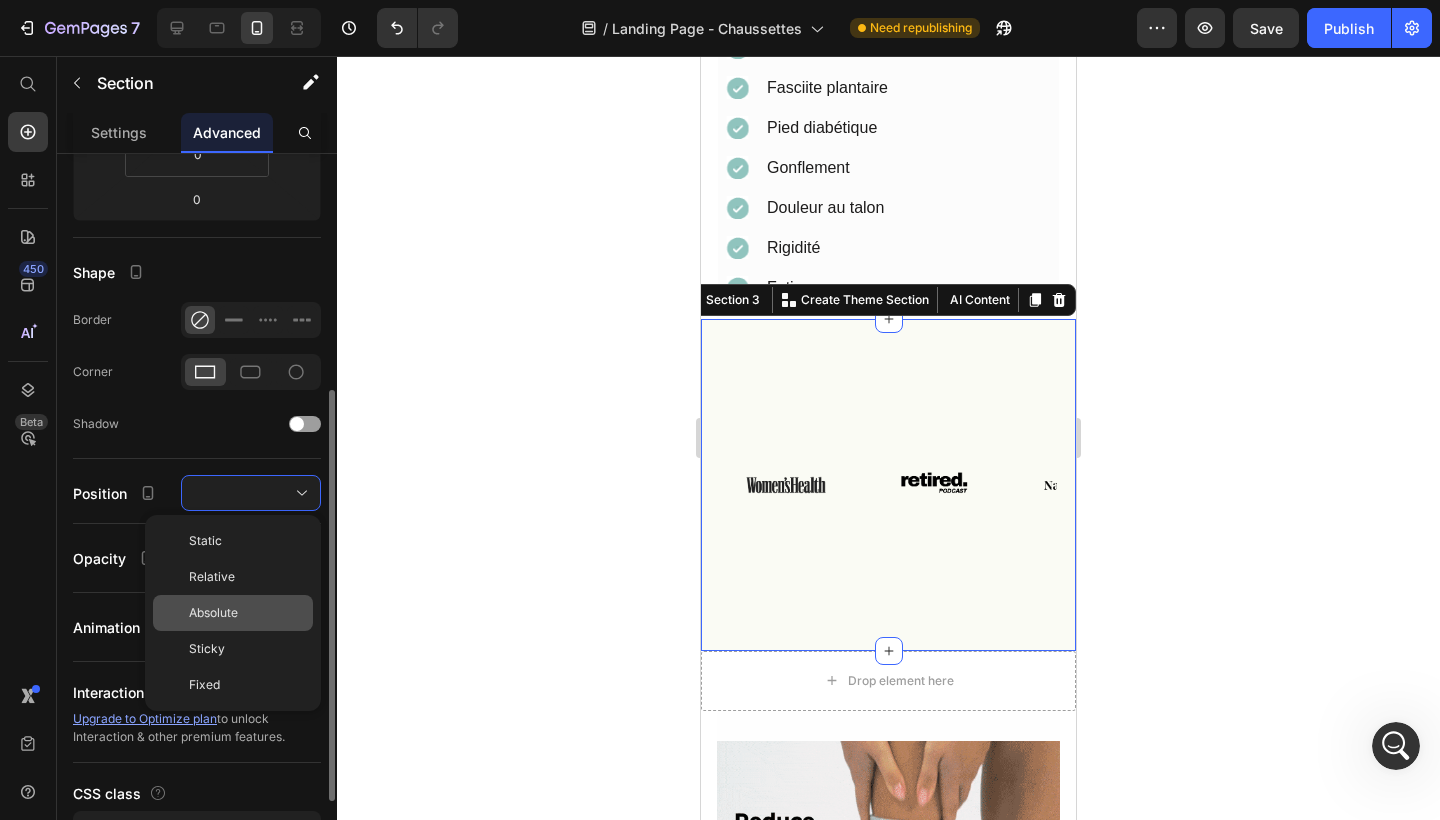 click on "Absolute" 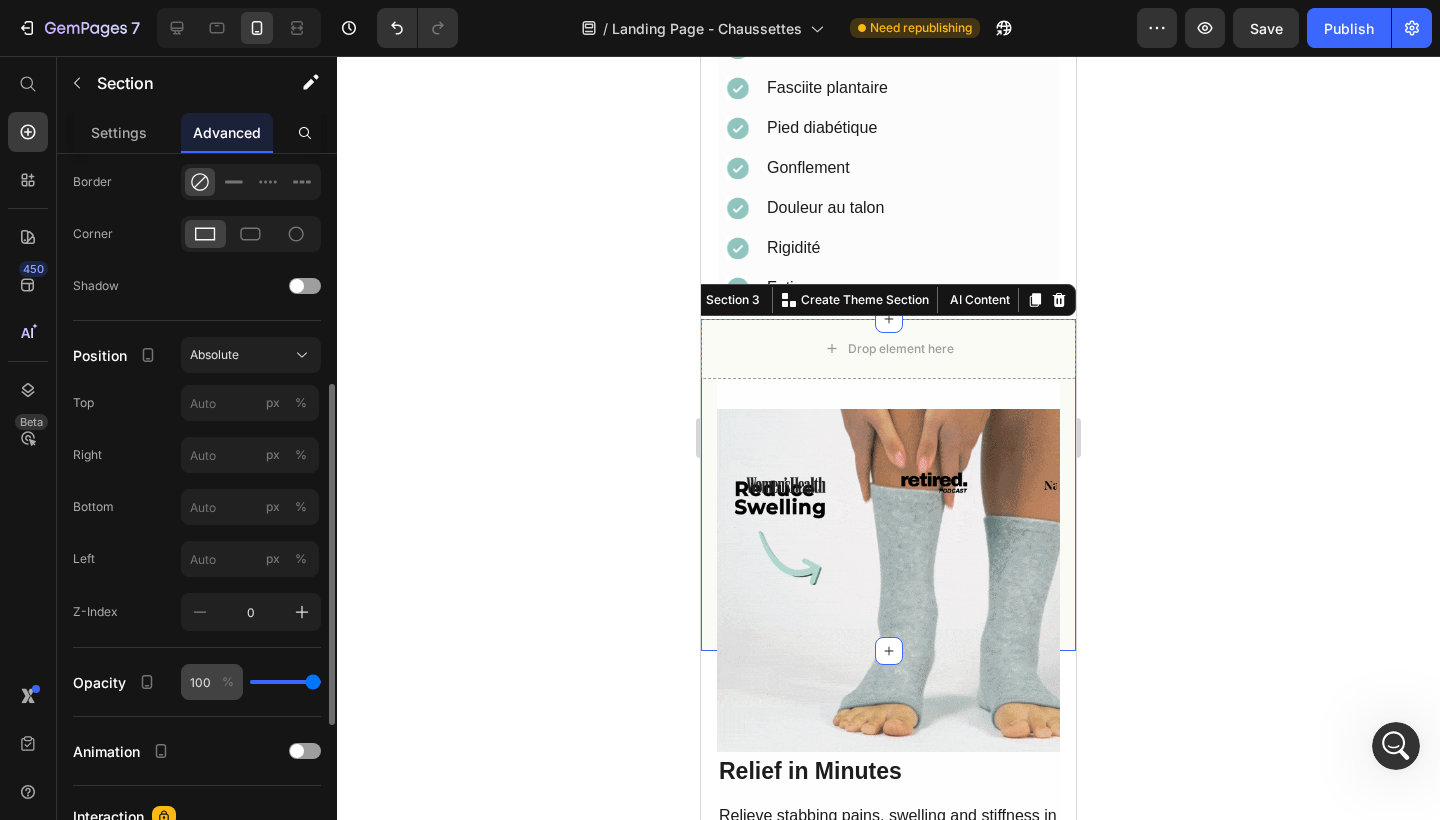 scroll, scrollTop: 517, scrollLeft: 0, axis: vertical 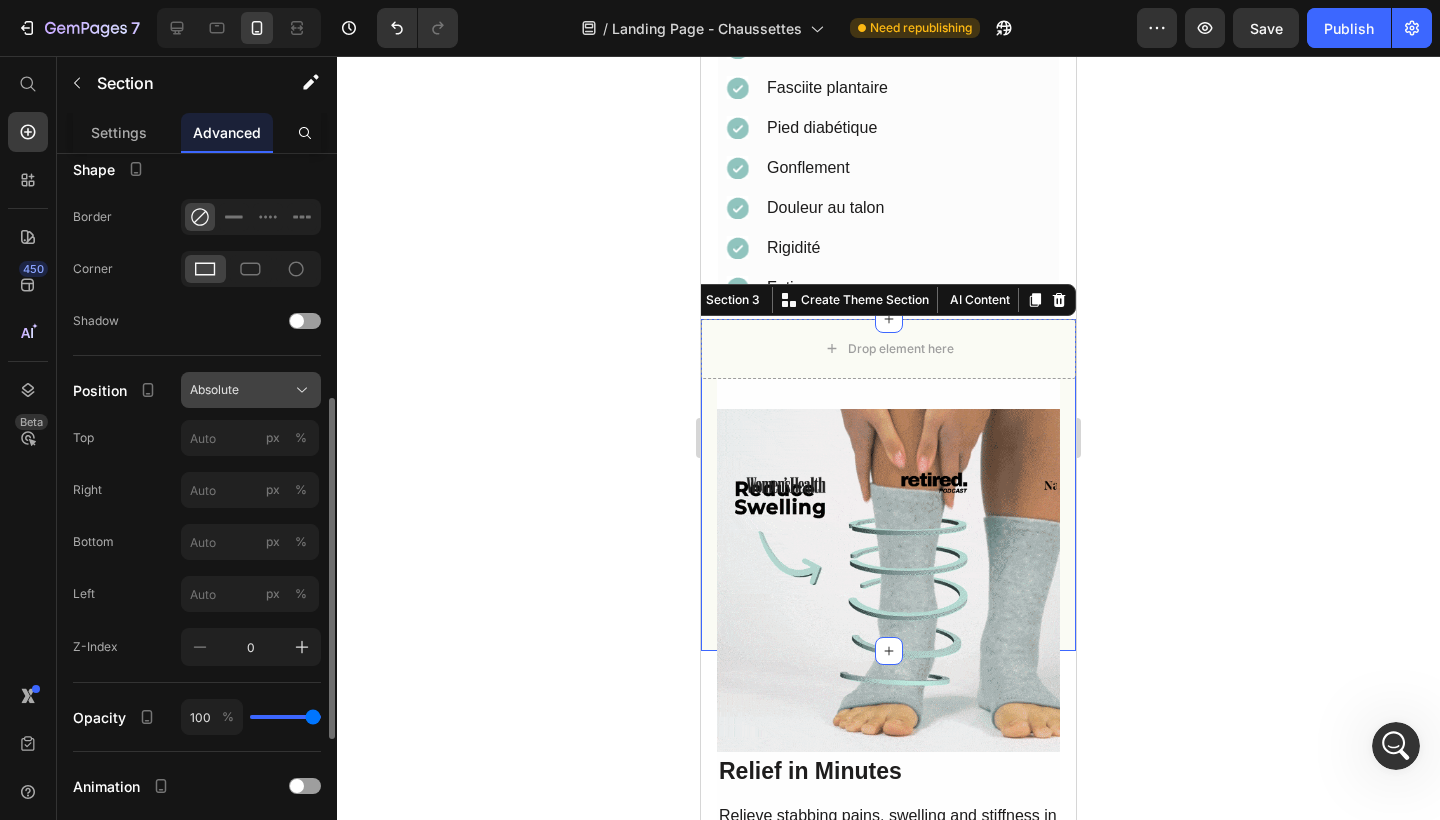 click on "Absolute" 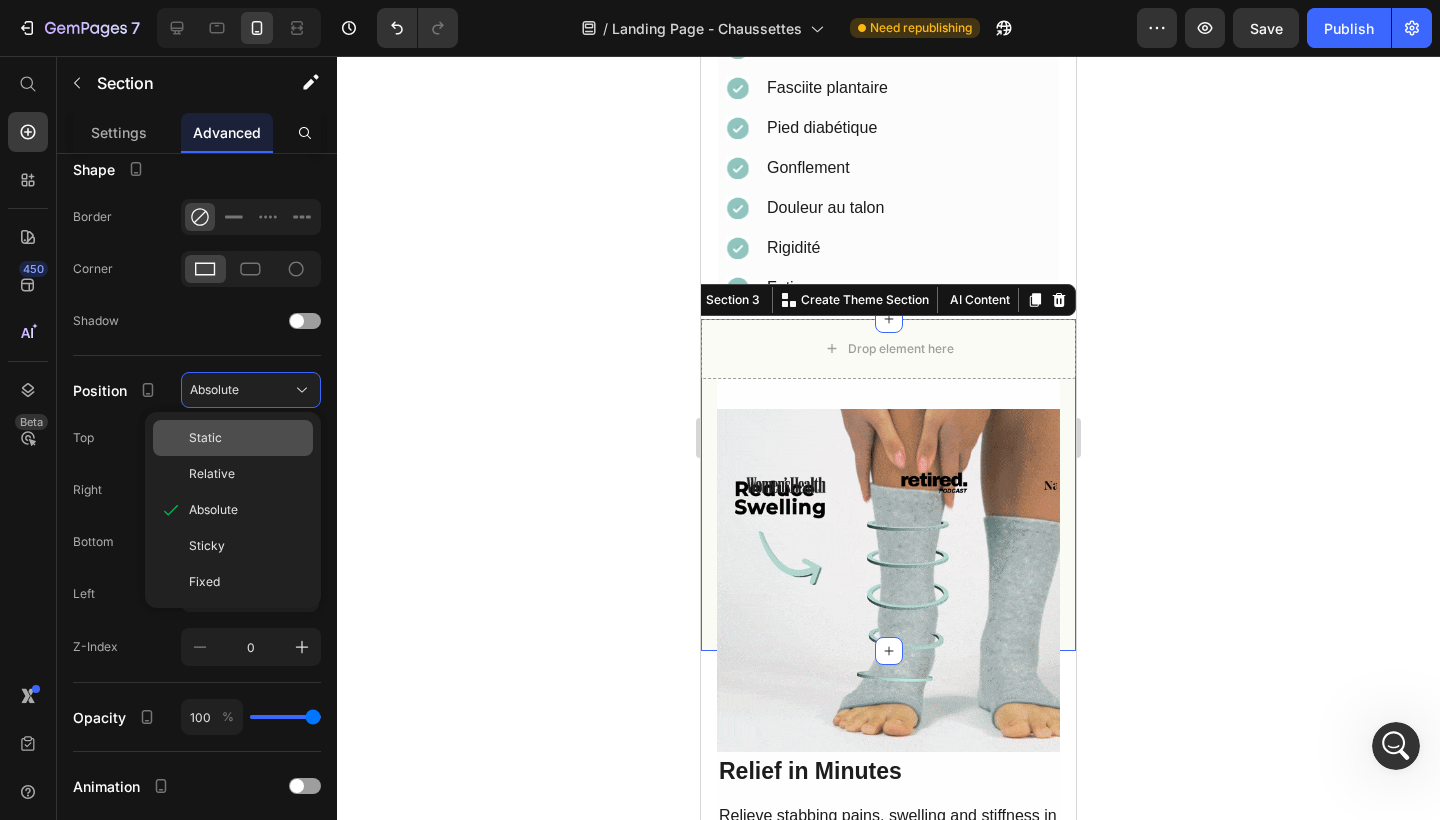 click on "Static" at bounding box center (247, 438) 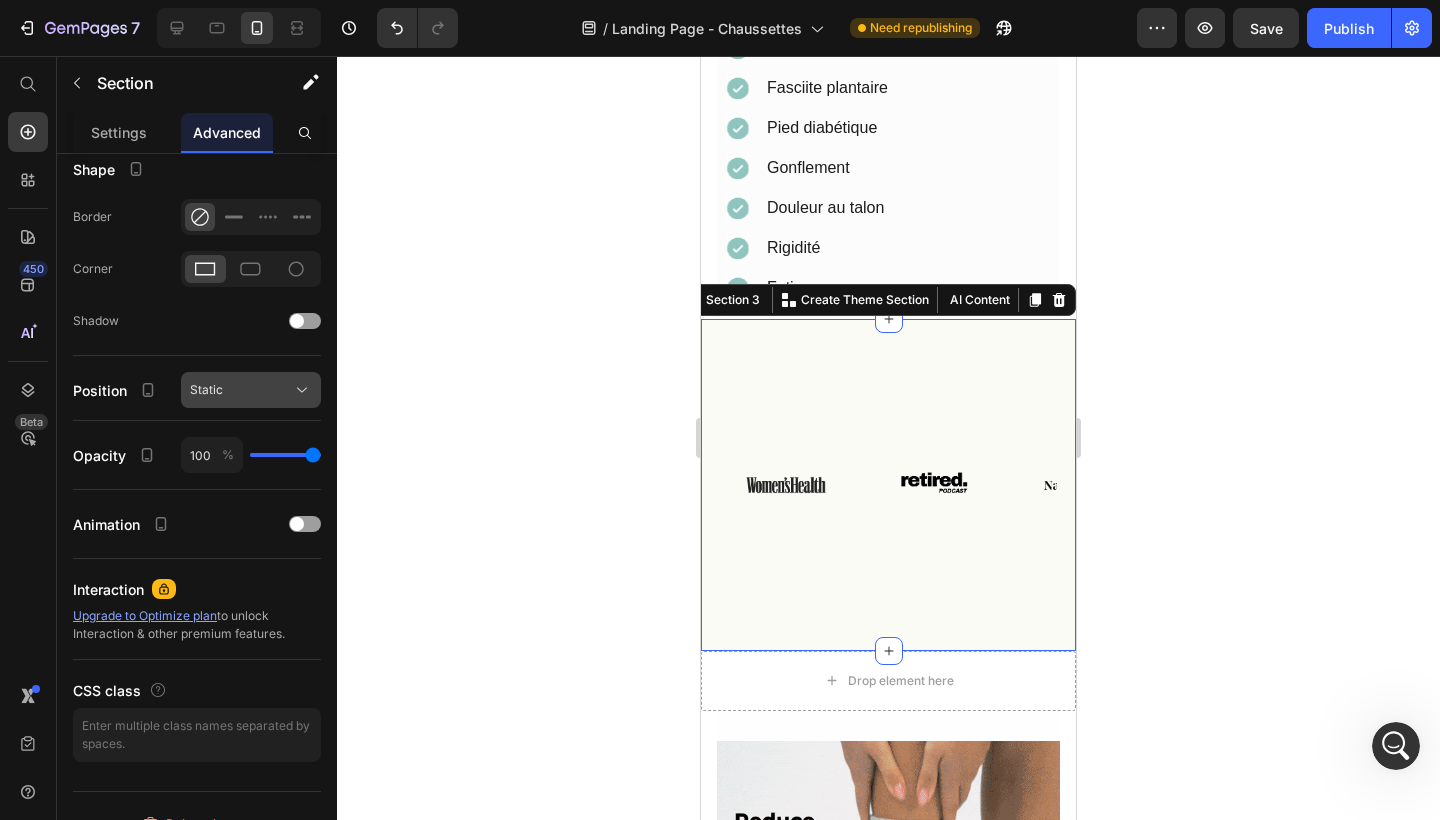 click on "Static" 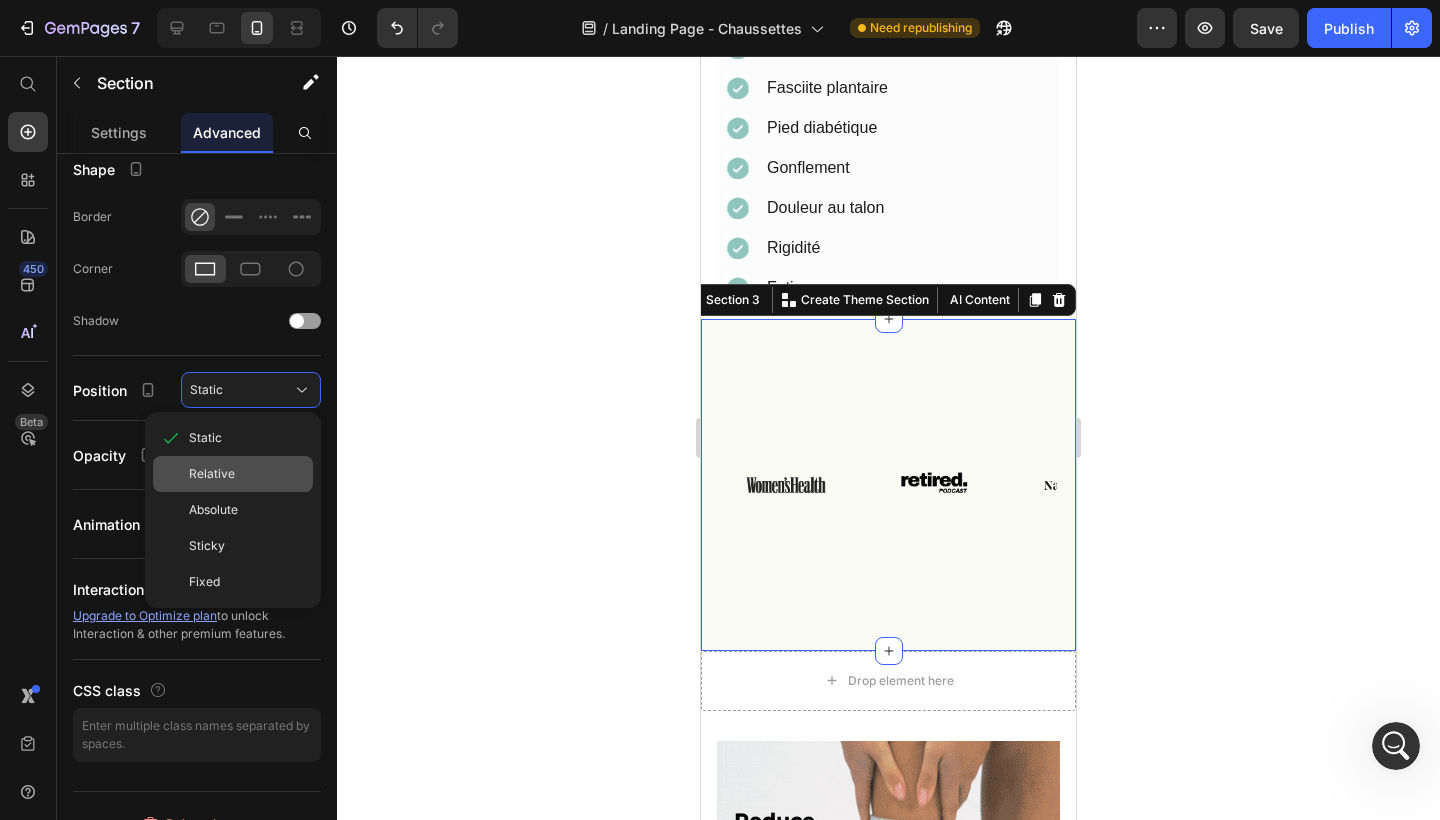 click on "Relative" at bounding box center [247, 474] 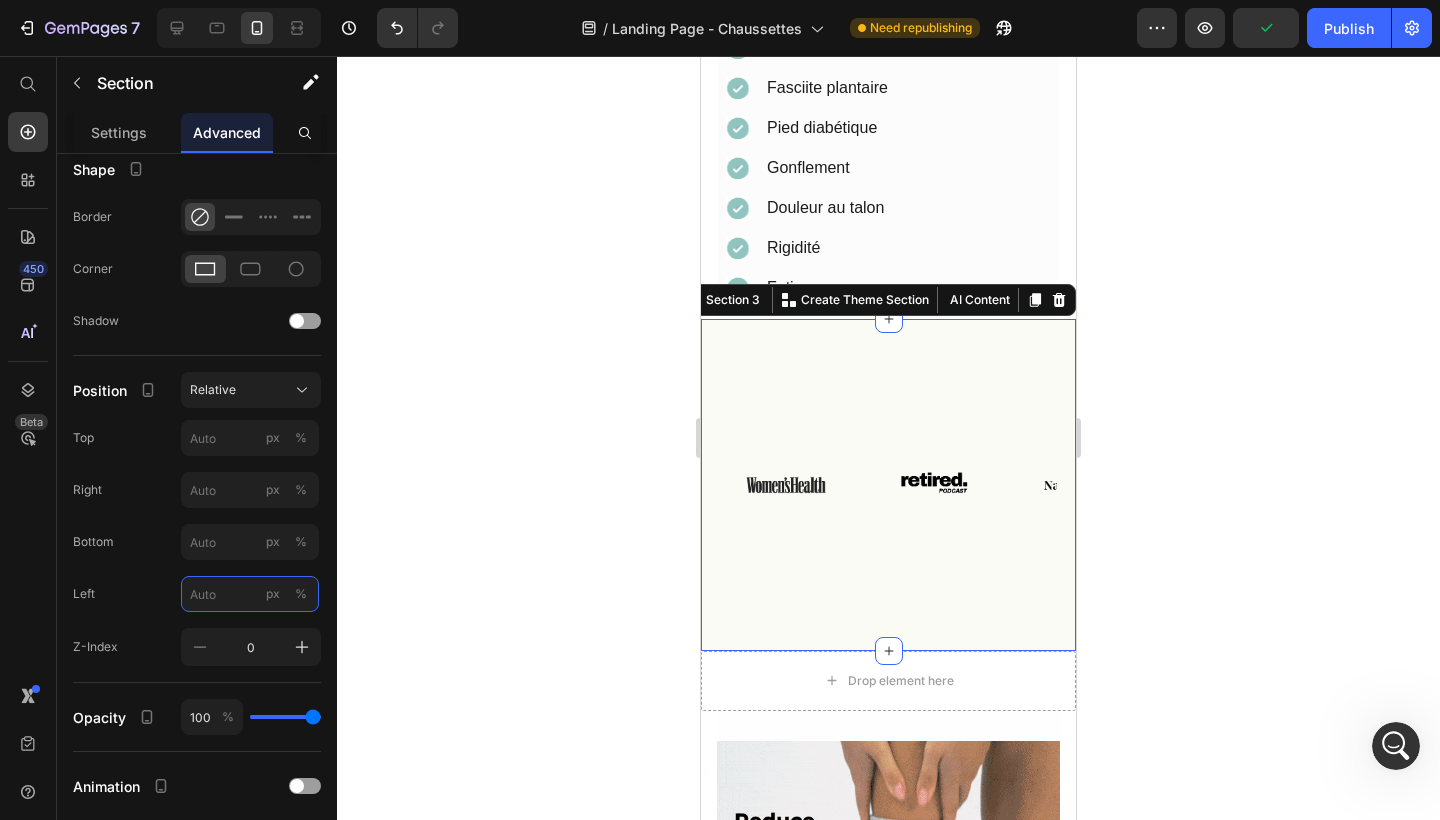 click on "px %" at bounding box center (250, 594) 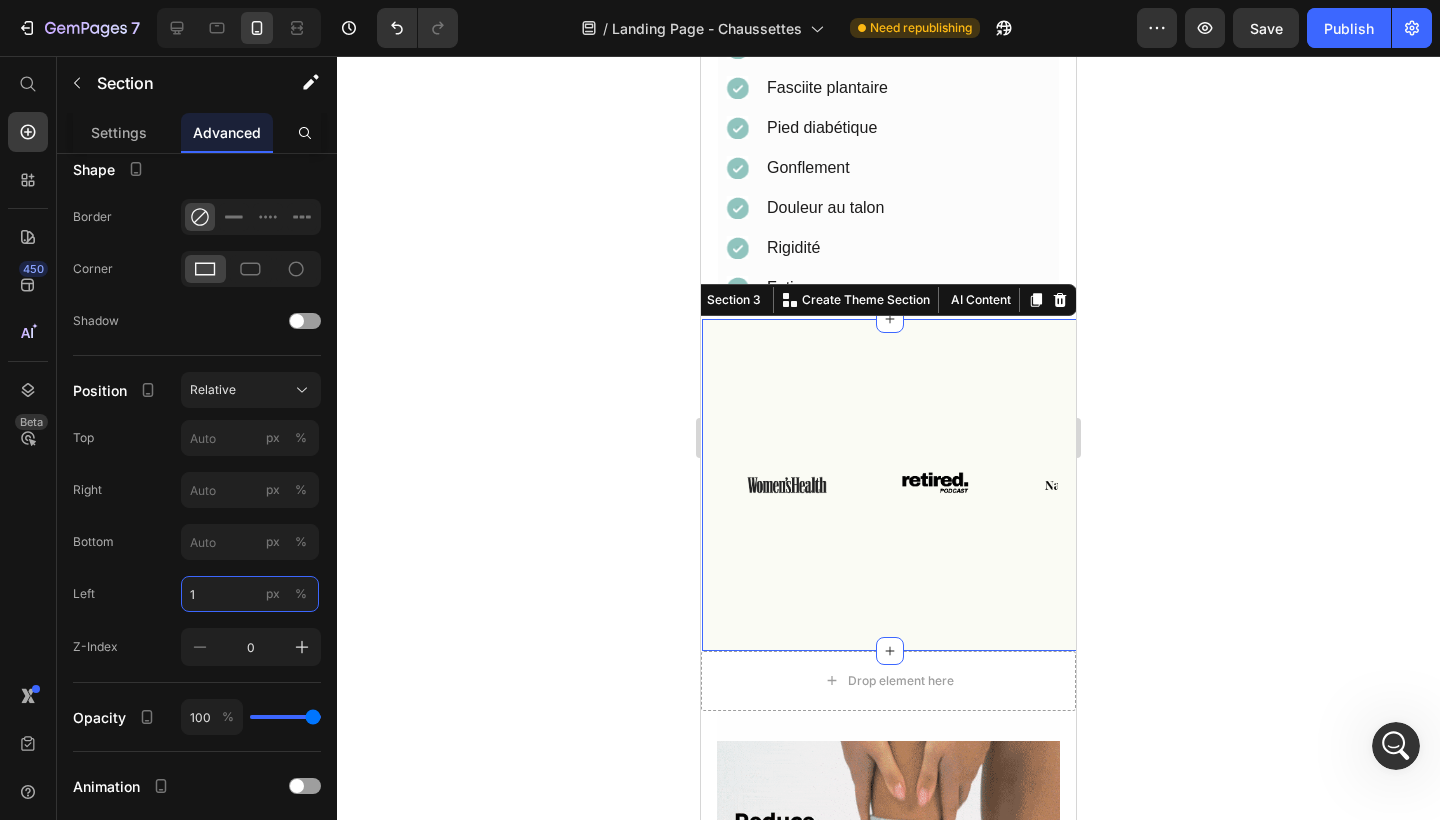 type on "1" 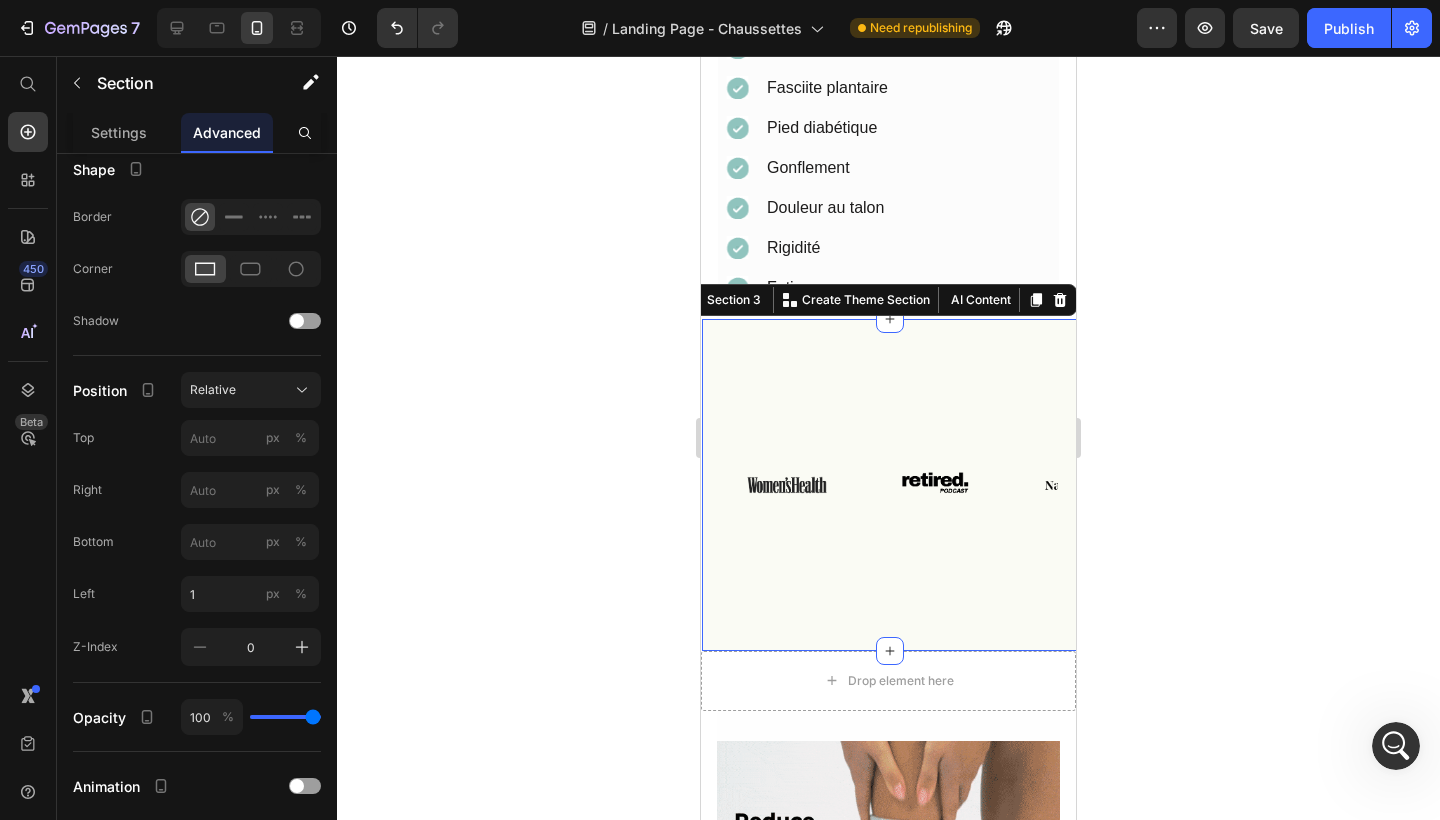 click 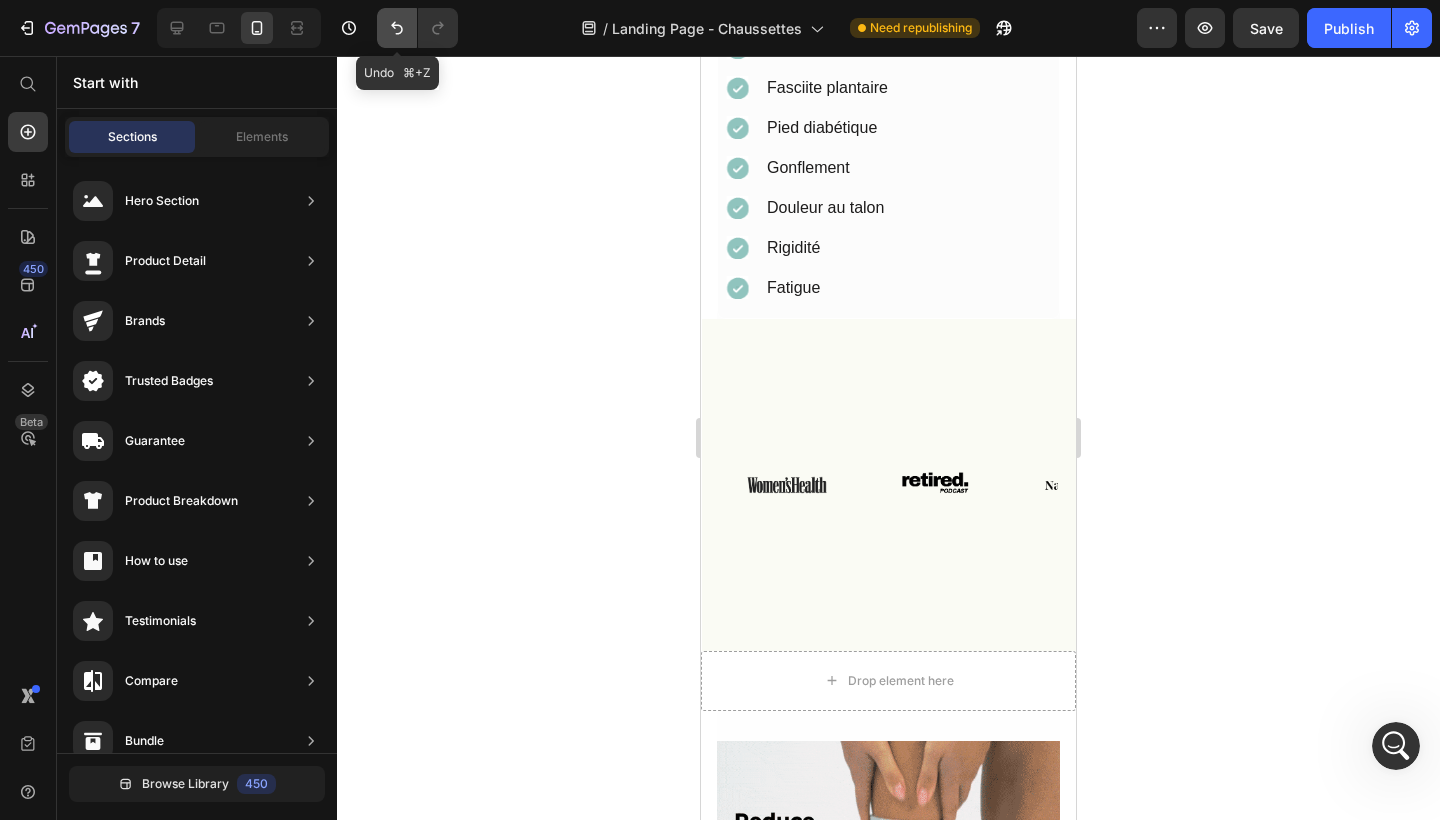 click 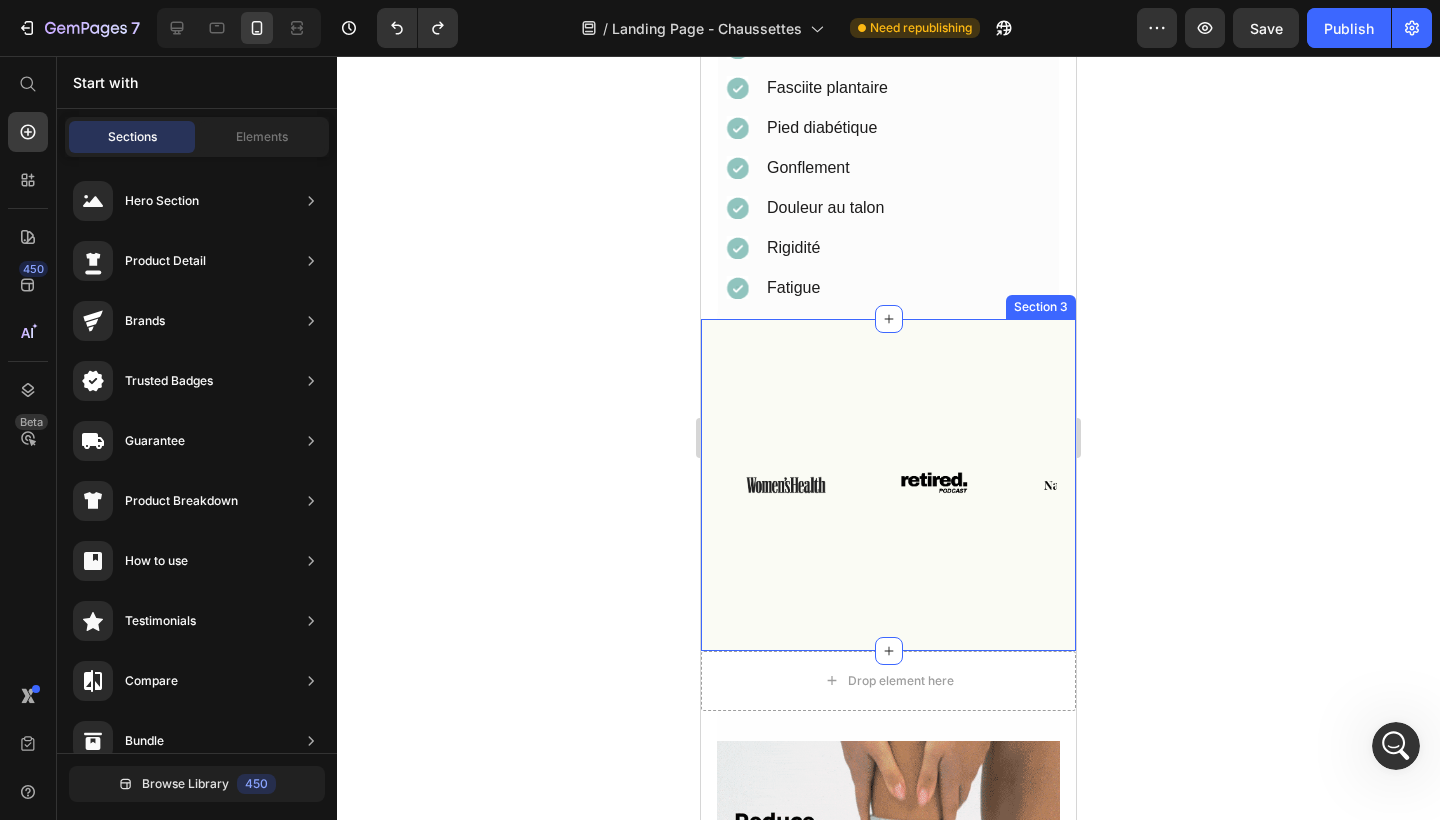 click on "Image Image Image Image Image Image Row Image Image Image Image Image Image Row Marquee" at bounding box center (888, 485) 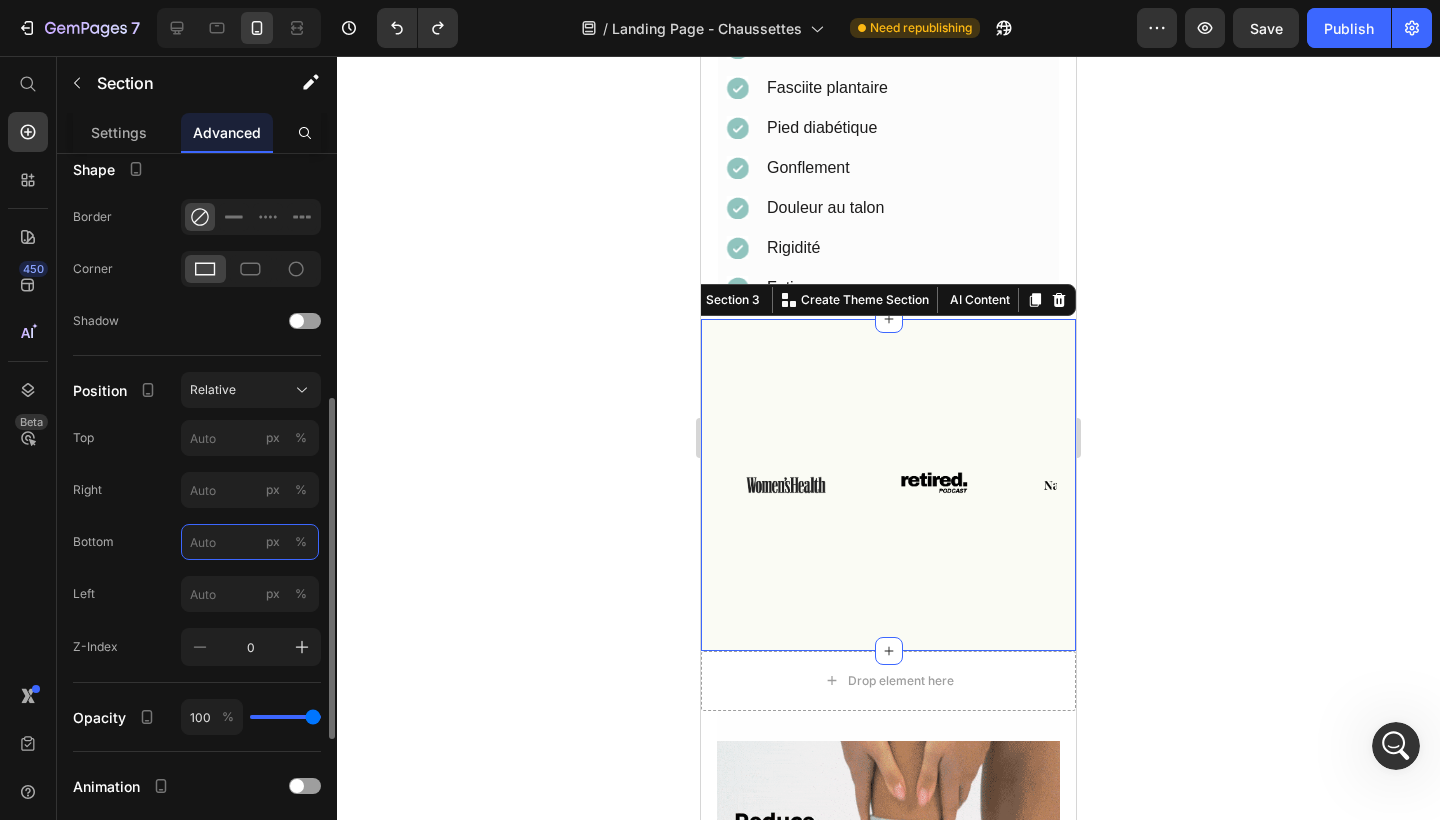 click on "px %" at bounding box center [250, 542] 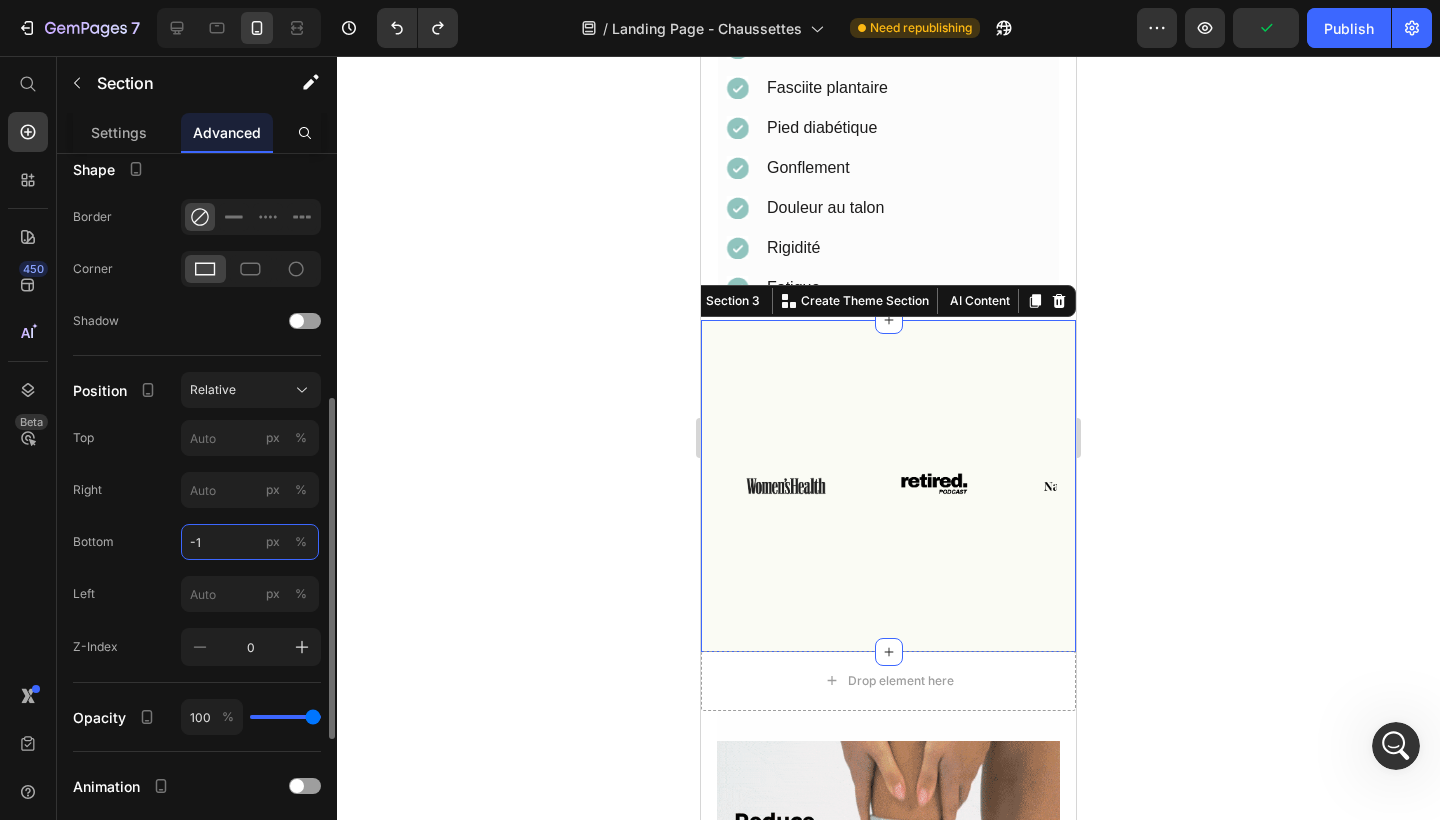 type on "-" 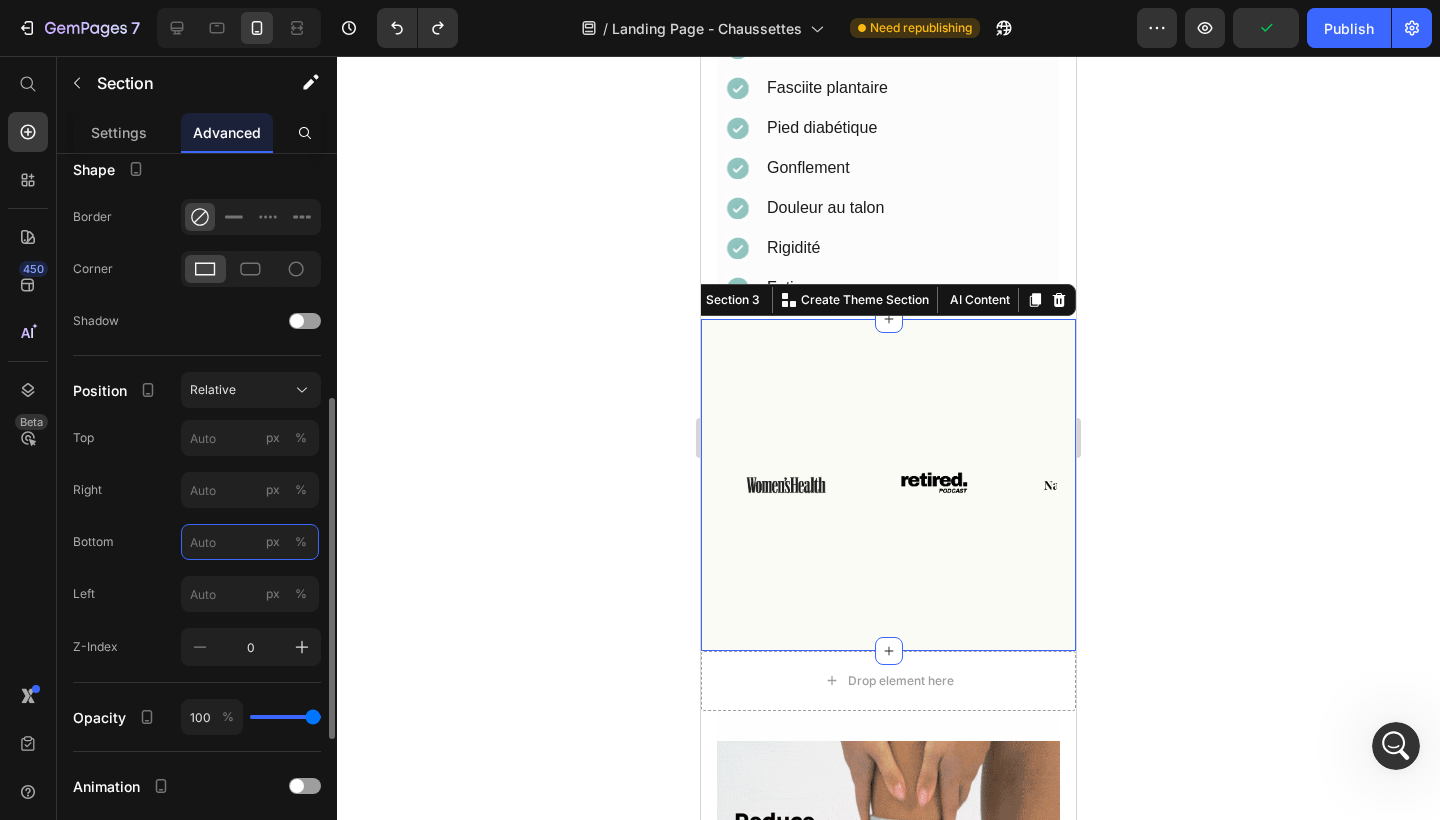 type on "1" 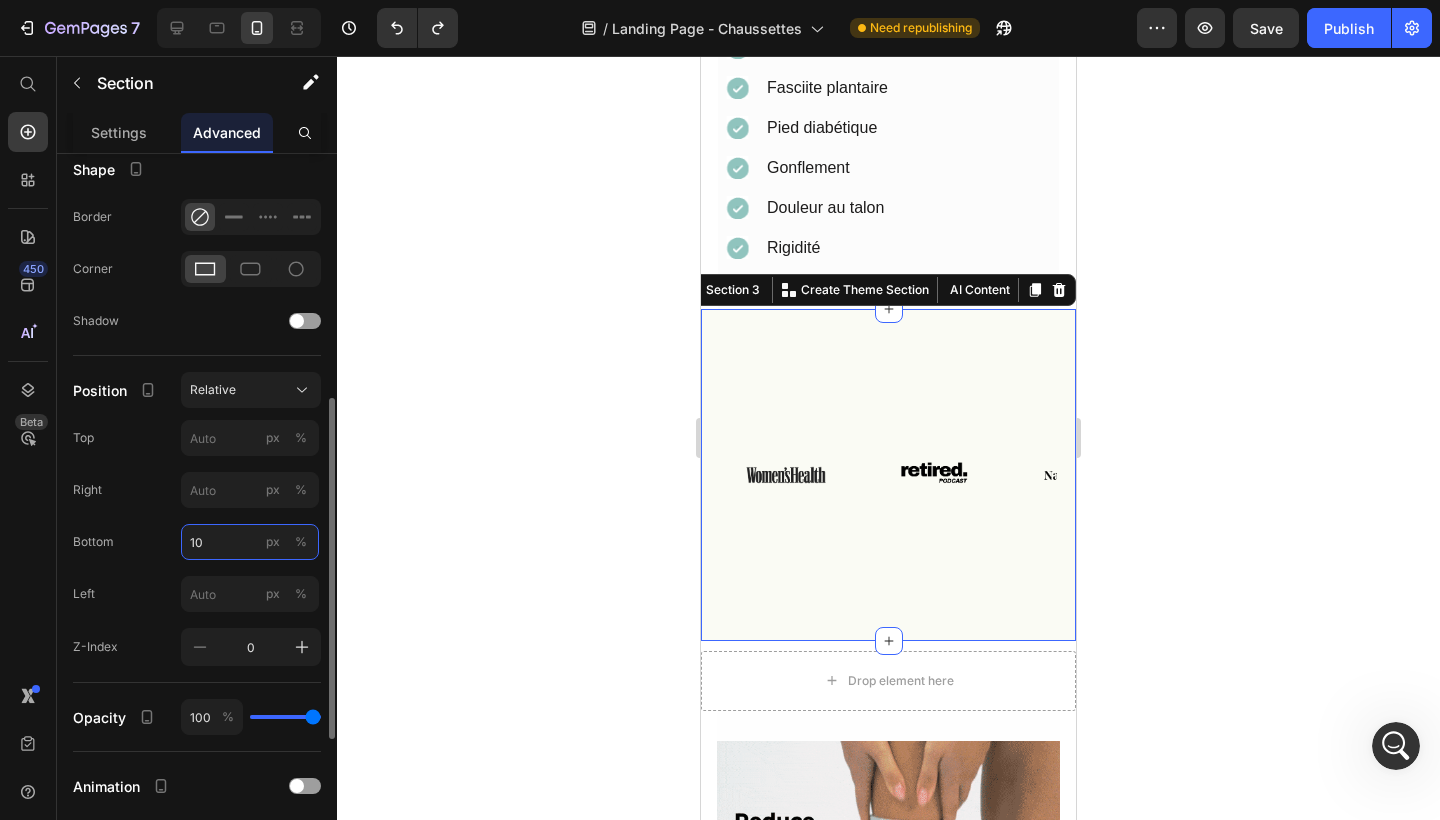 type on "1" 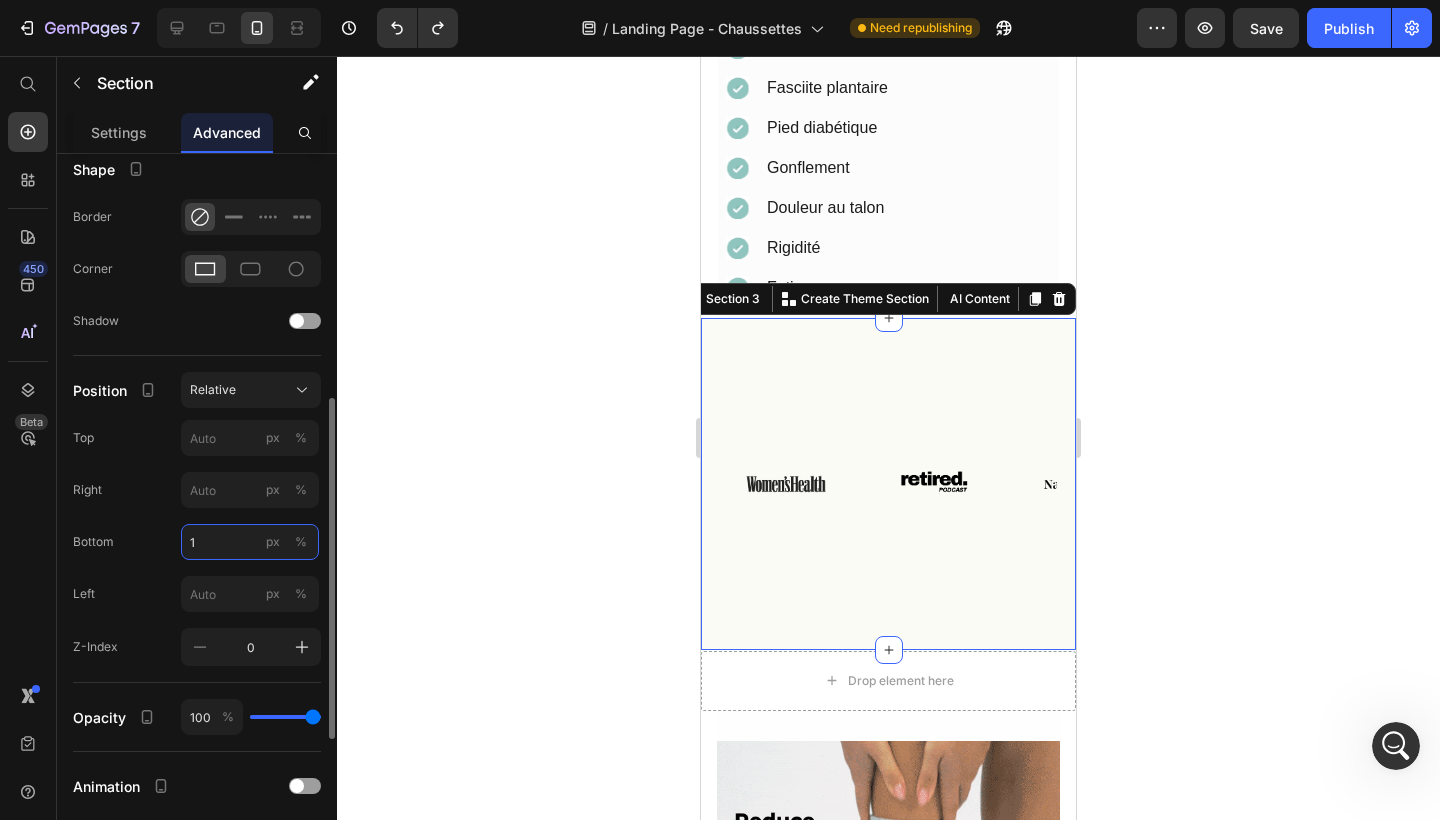 type 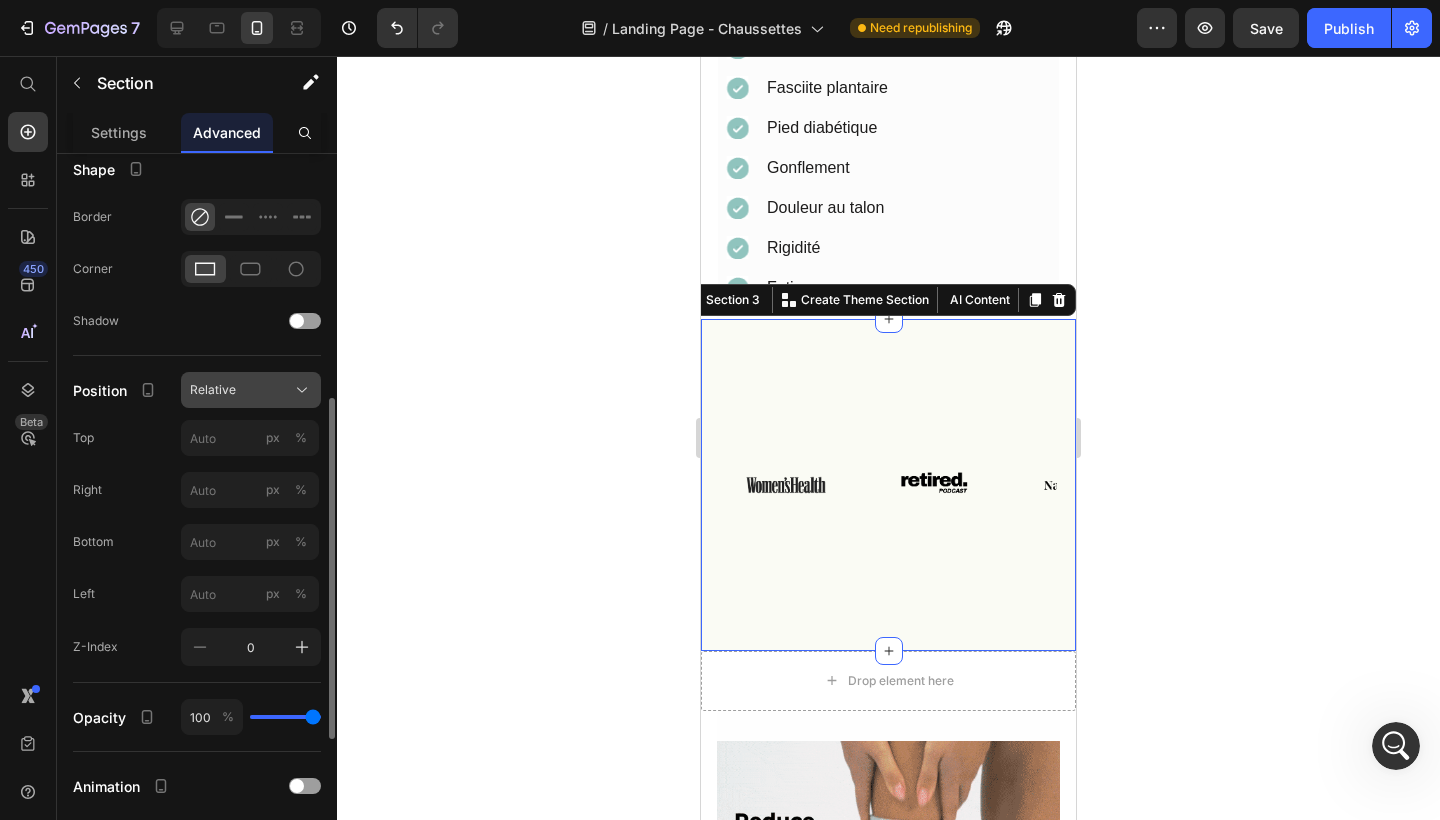 click on "Relative" at bounding box center [213, 390] 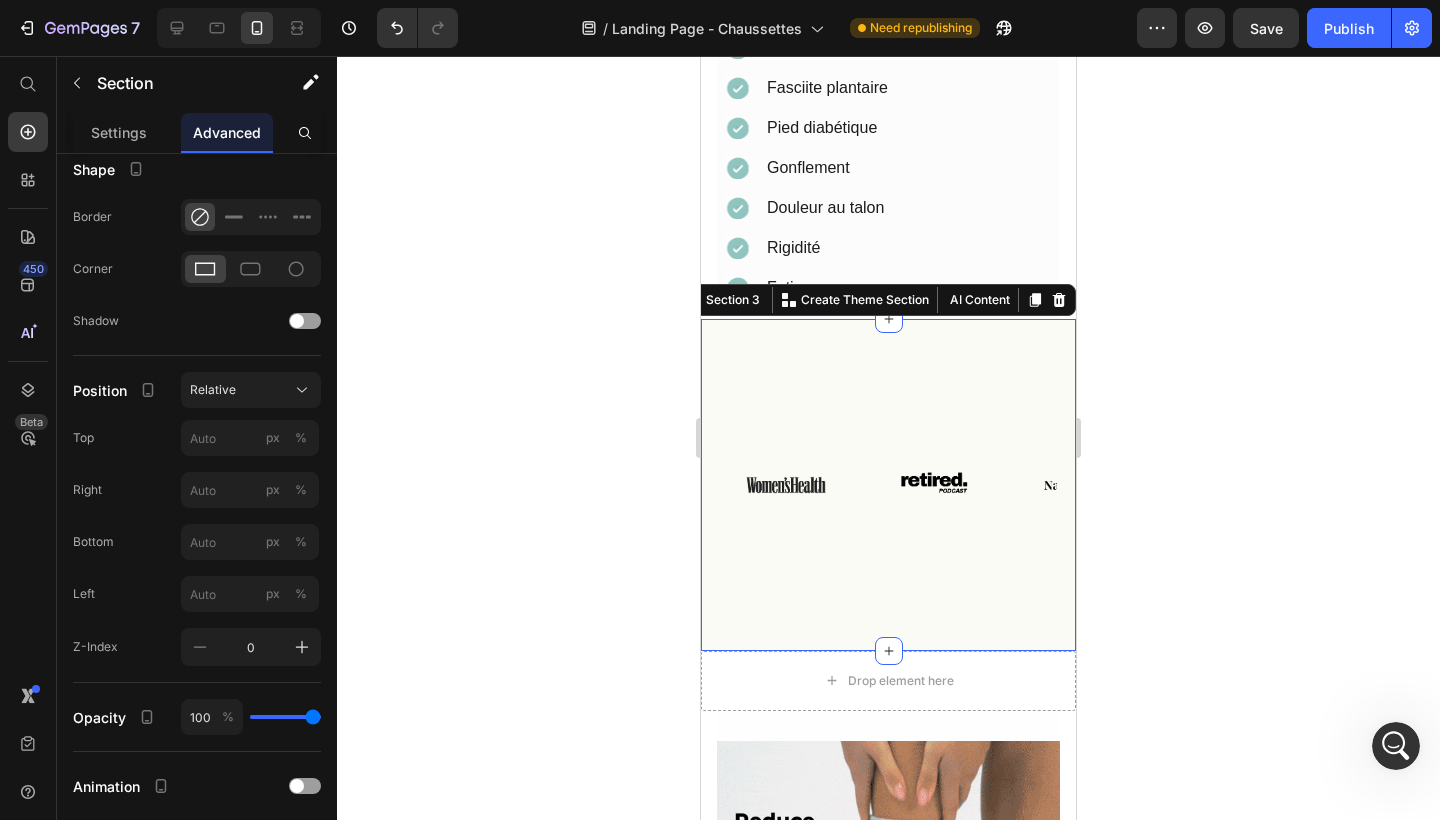 click 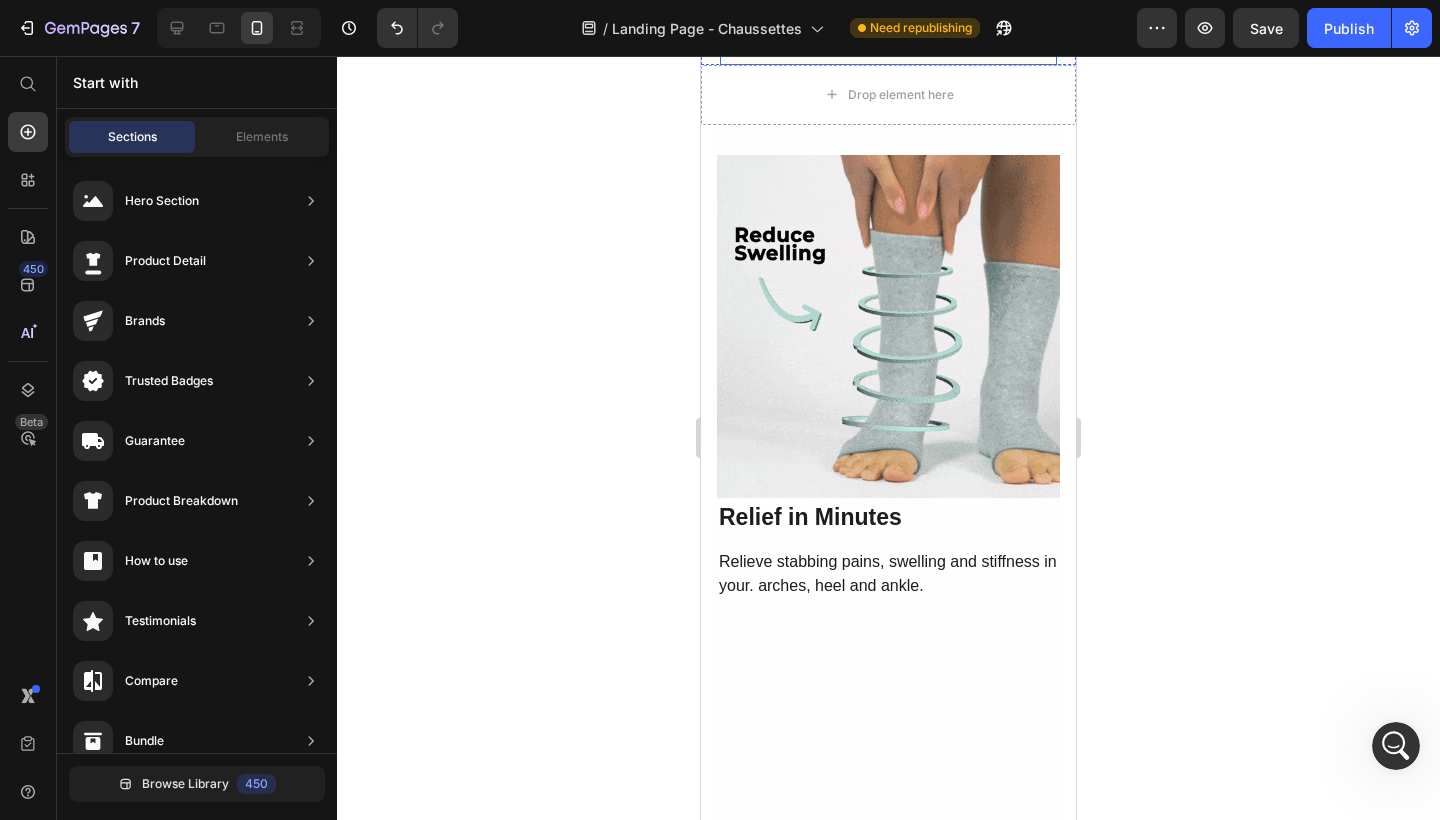 scroll, scrollTop: 2381, scrollLeft: 0, axis: vertical 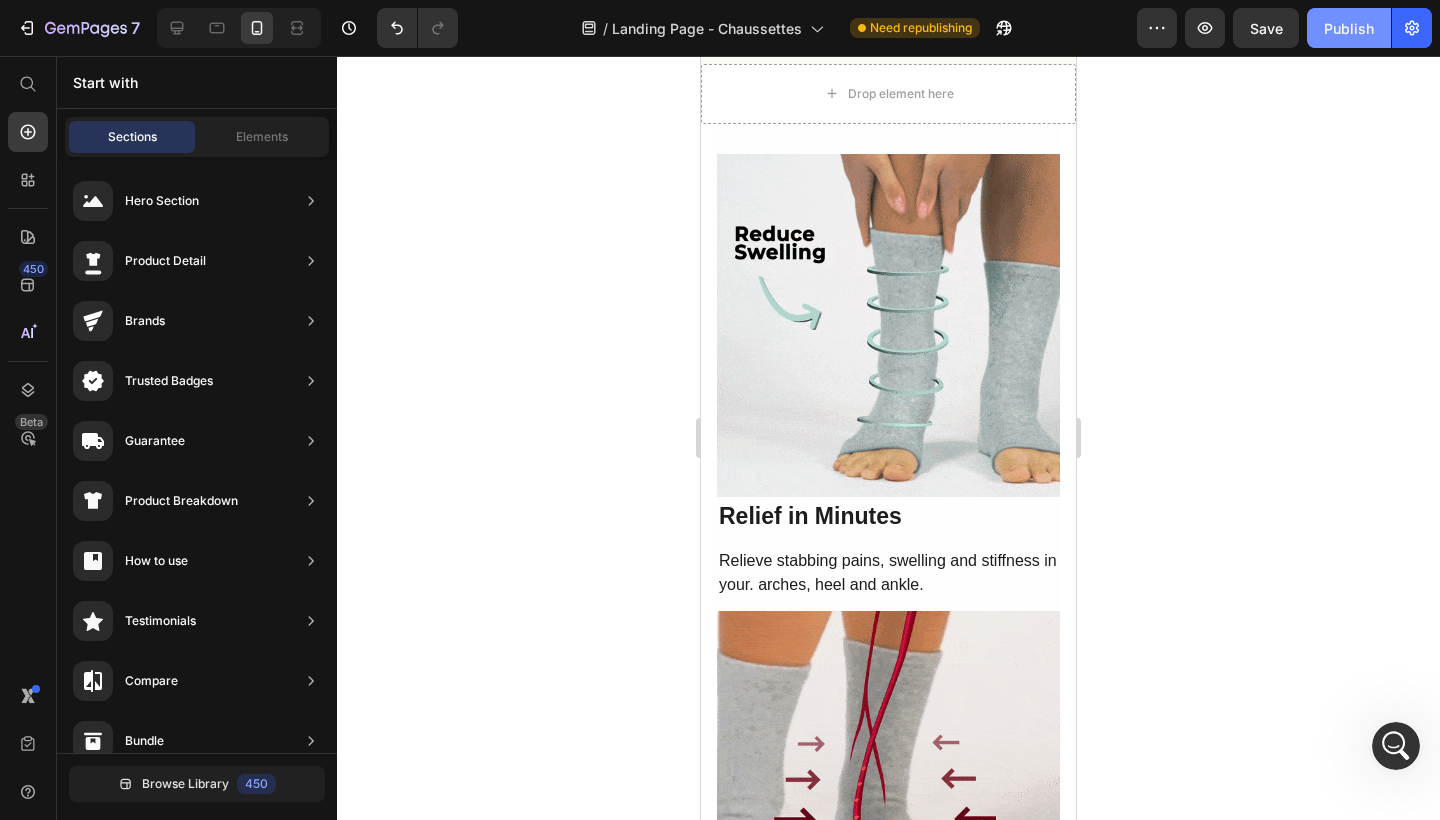 click on "Publish" 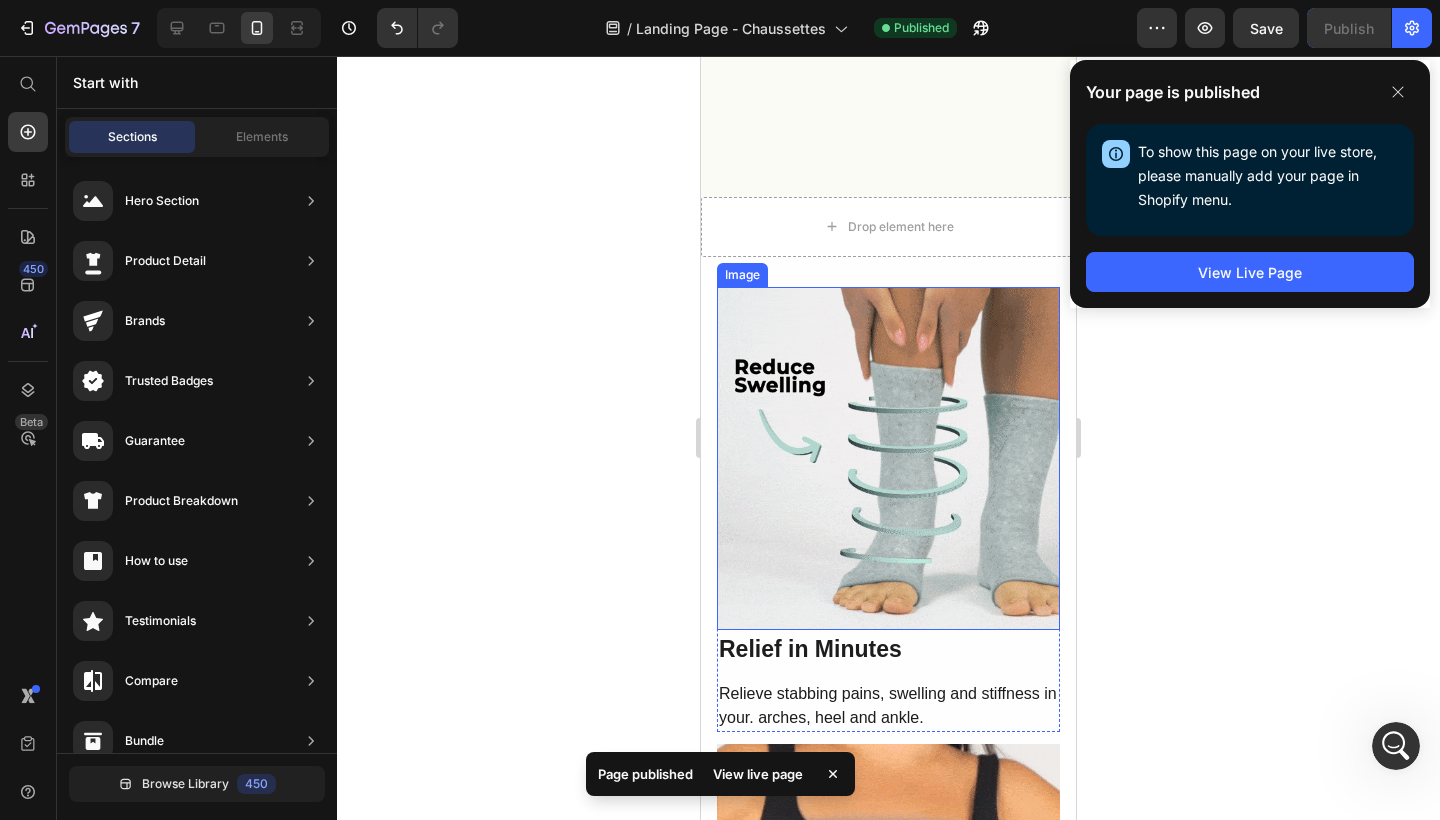 scroll, scrollTop: 2249, scrollLeft: 0, axis: vertical 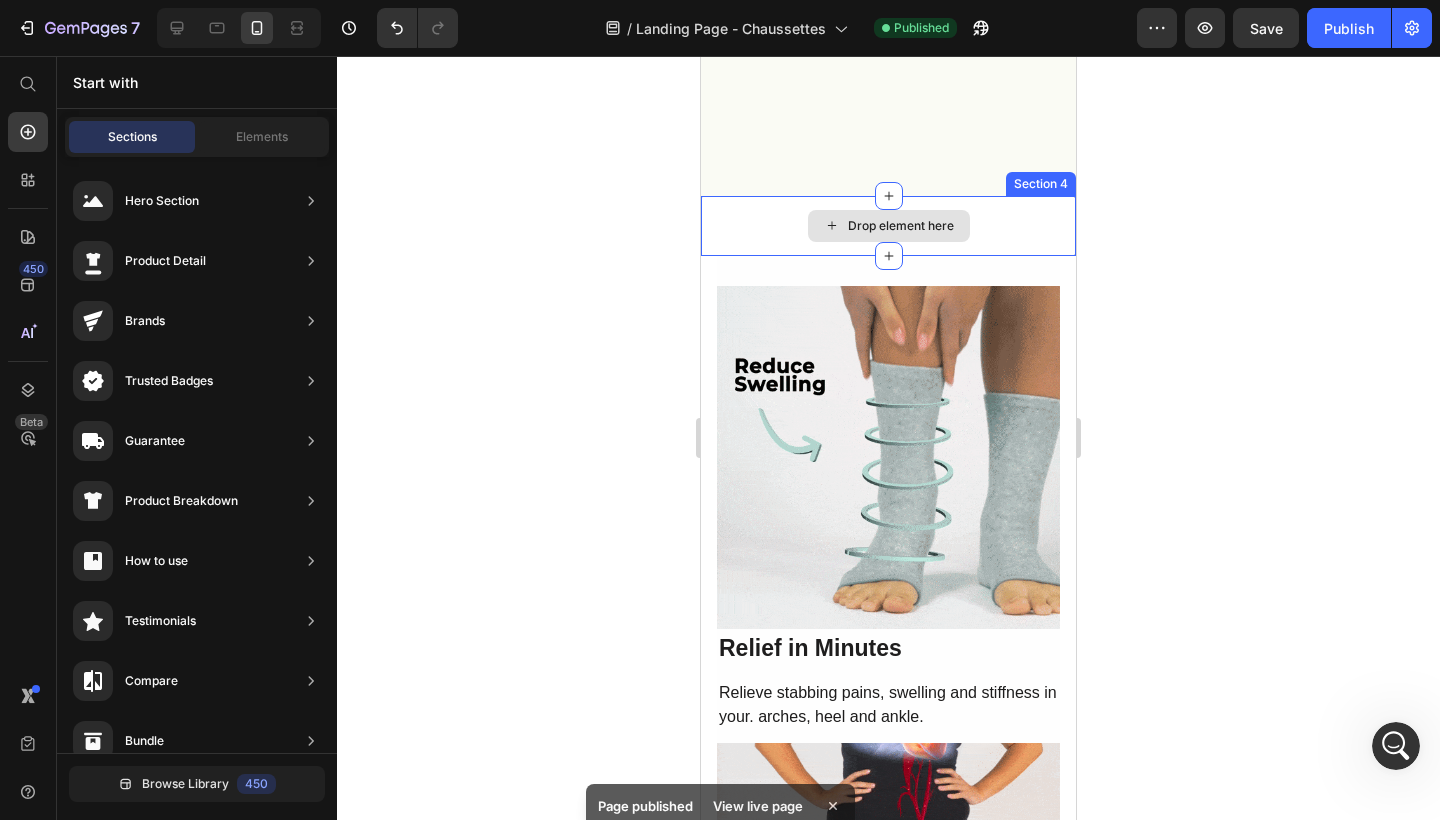 click on "Drop element here" at bounding box center (889, 226) 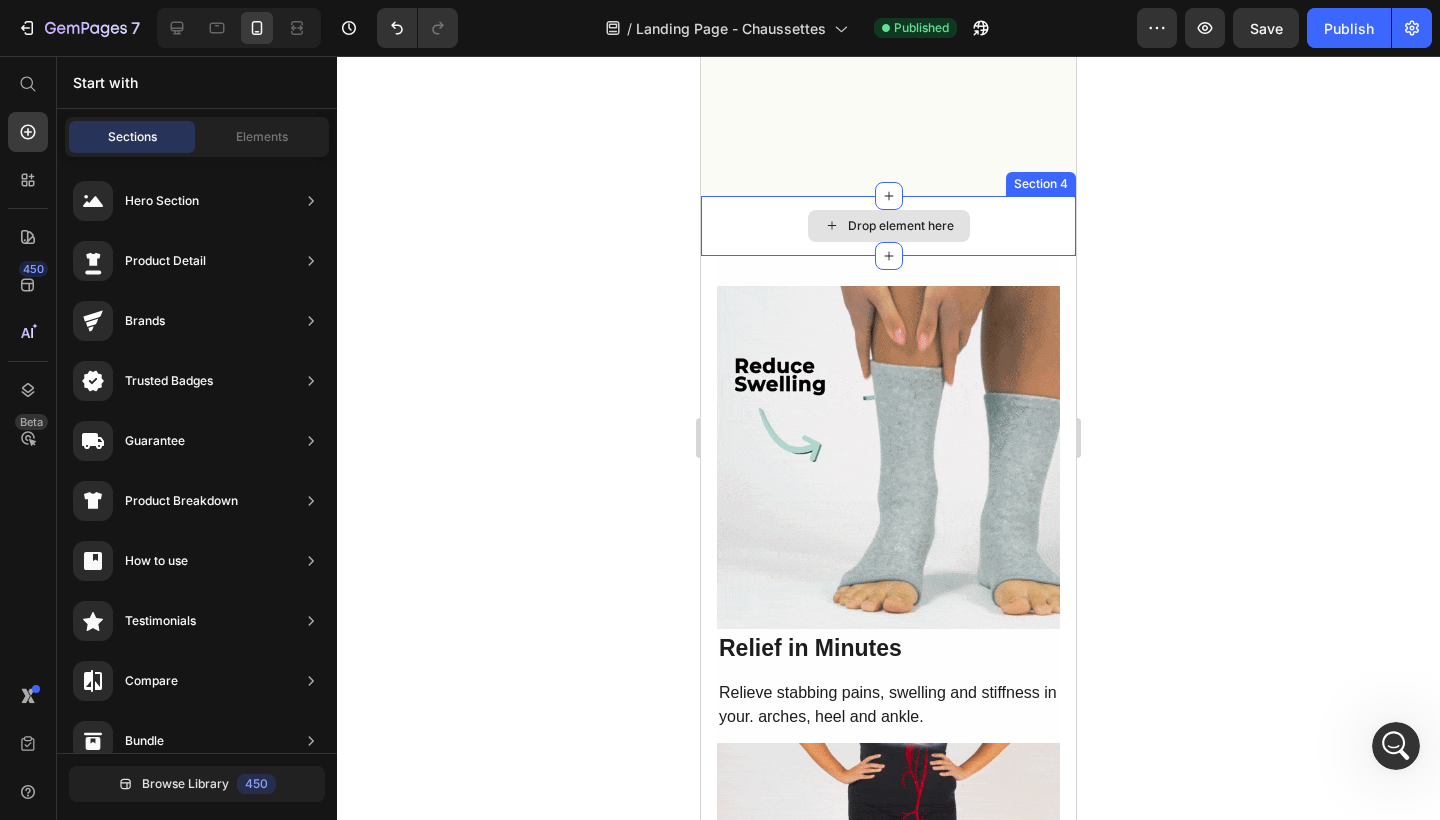 click on "Drop element here" at bounding box center [901, 226] 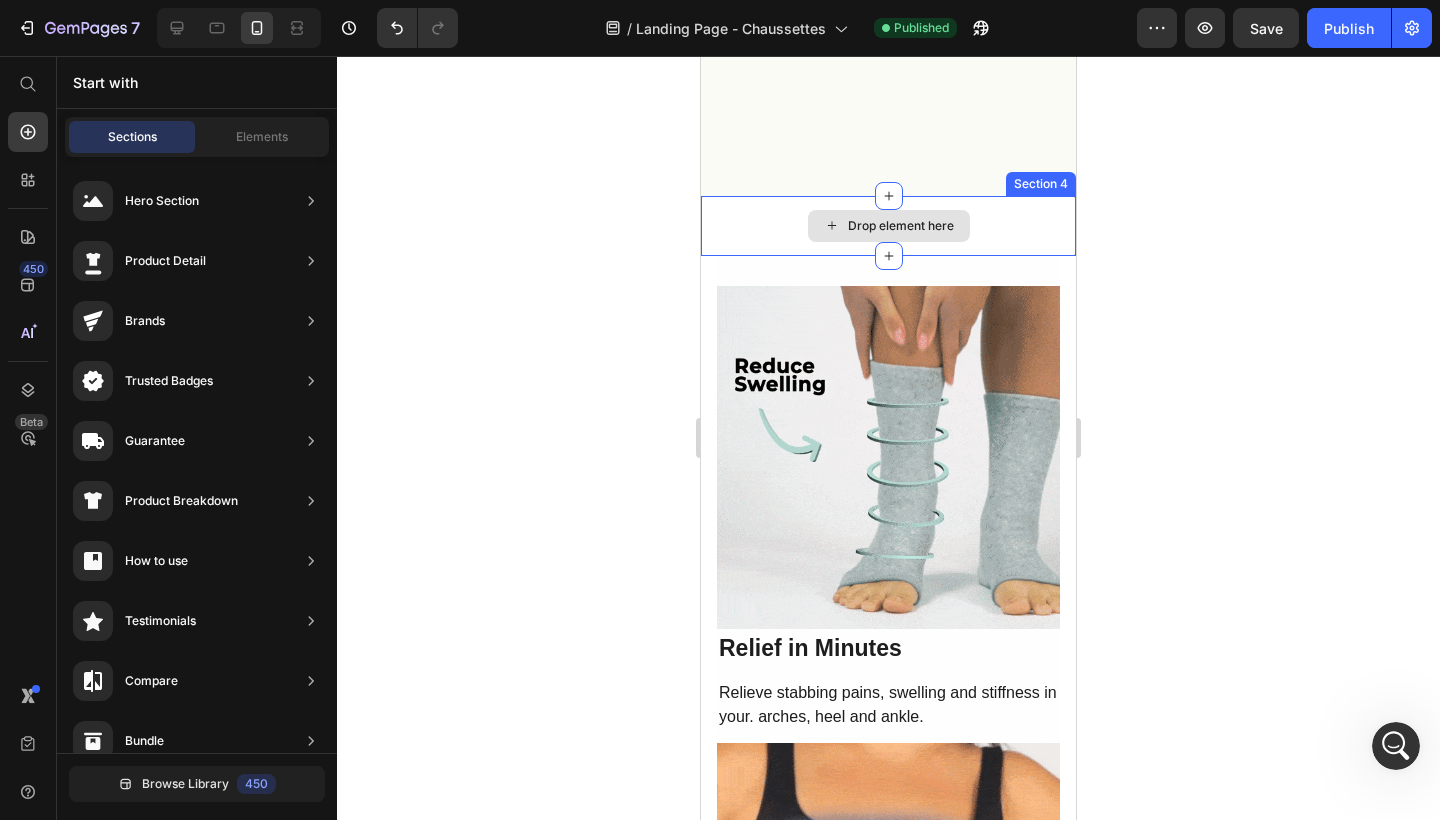 click on "Drop element here" at bounding box center [901, 226] 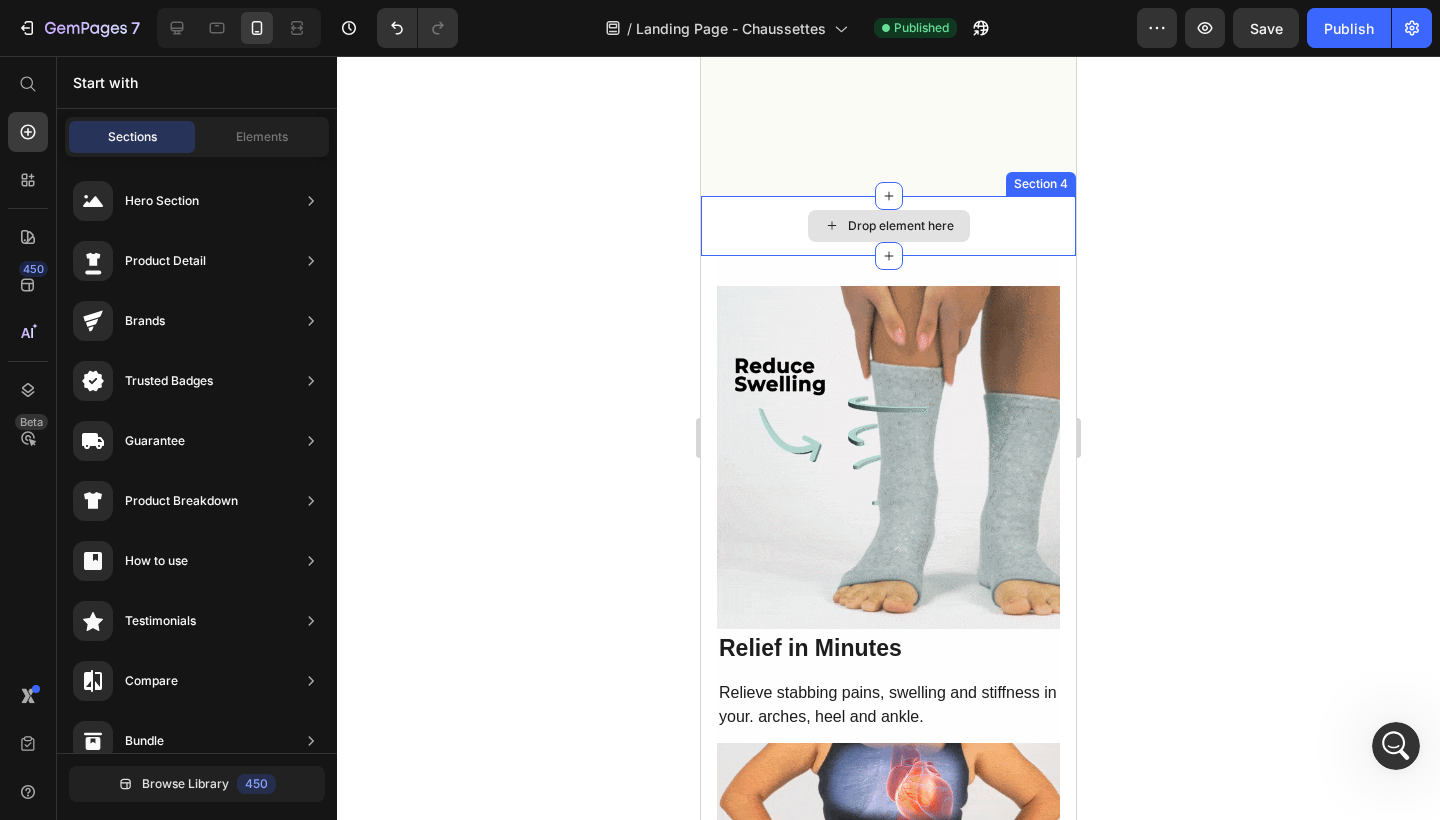 click on "Drop element here" at bounding box center (901, 226) 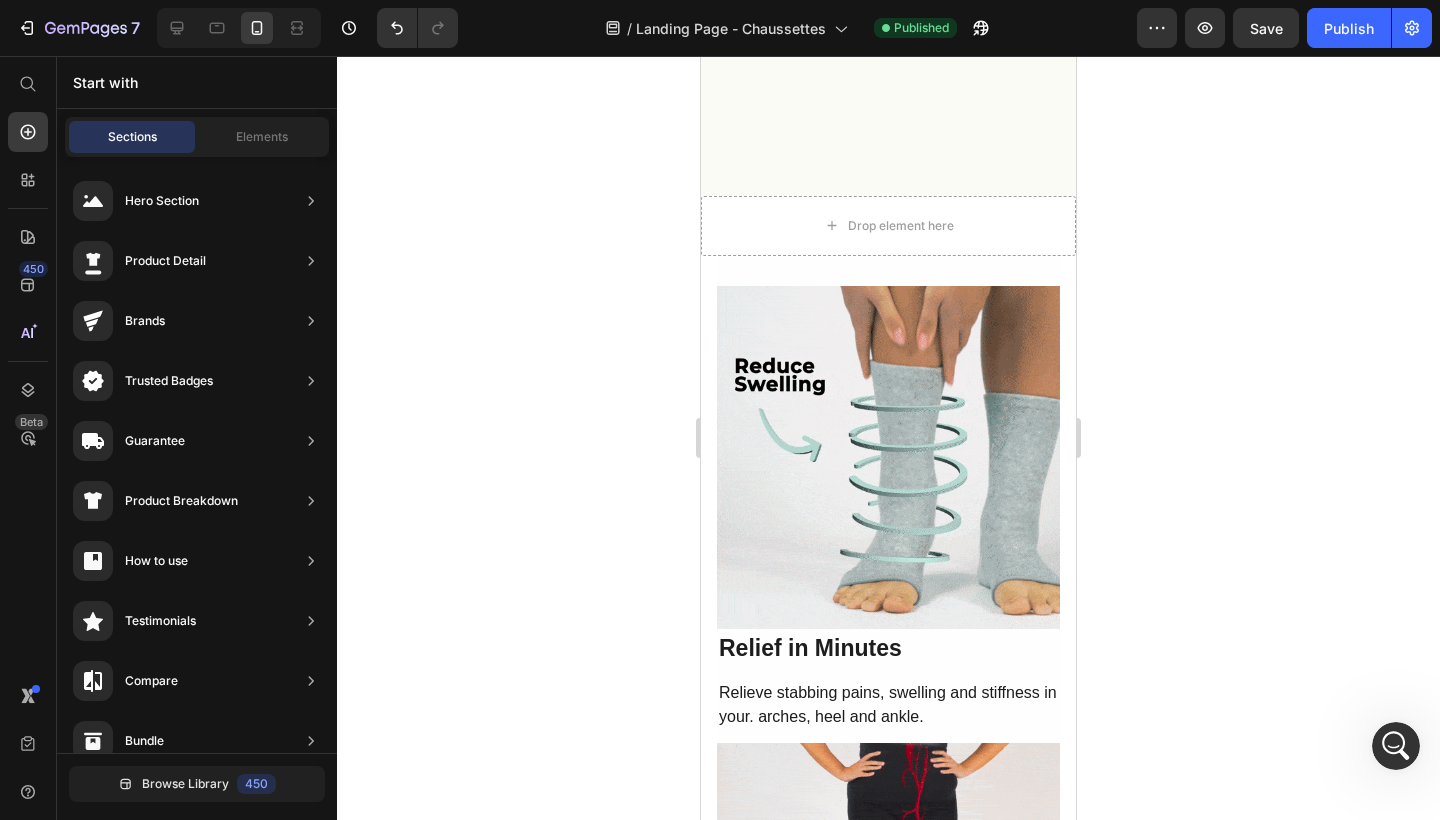 click on "Start with Sections Elements Hero Section Product Detail Brands Trusted Badges Guarantee Product Breakdown How to use Testimonials Compare Bundle FAQs Social Proof Brand Story Product List Collection Blog List Contact Sticky Add to Cart Custom Footer Browse Library 450 Layout
Row
Row
Row
Row Text
Heading
Text Block Button
Button
Button
Sticky Back to top Media
Image
Image" at bounding box center (197, 438) 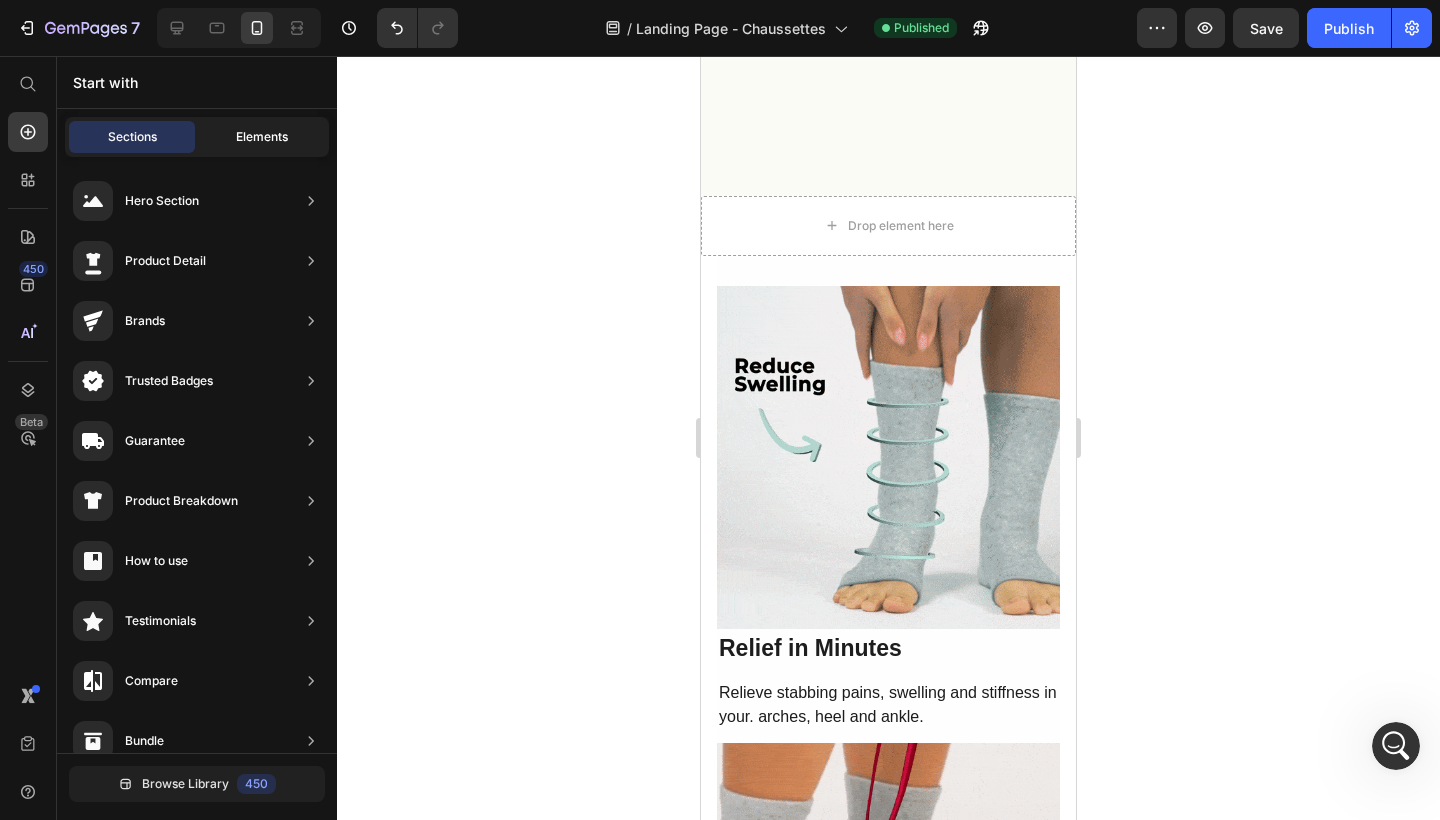 click on "Elements" at bounding box center [262, 137] 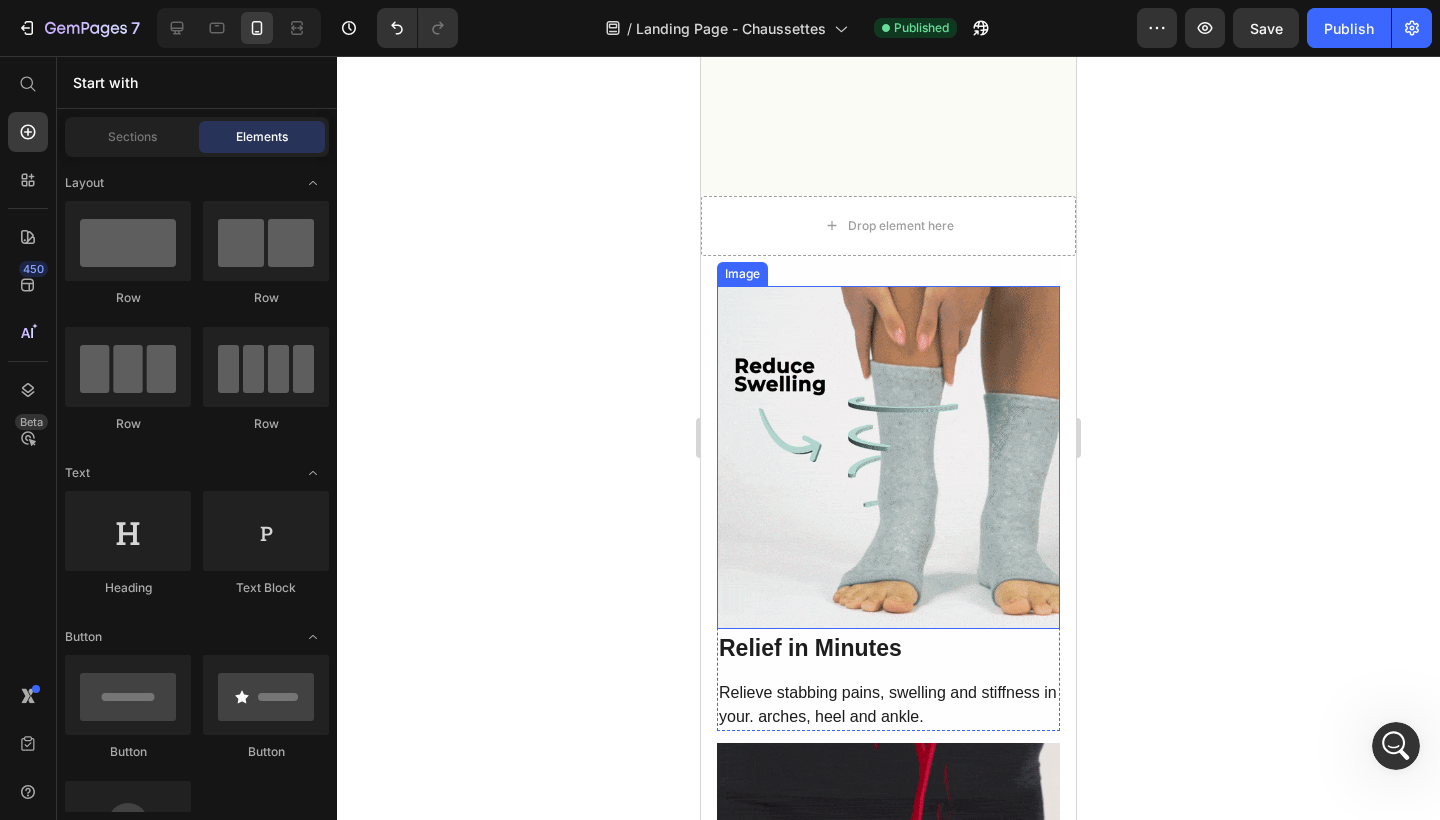 scroll, scrollTop: 2136, scrollLeft: 0, axis: vertical 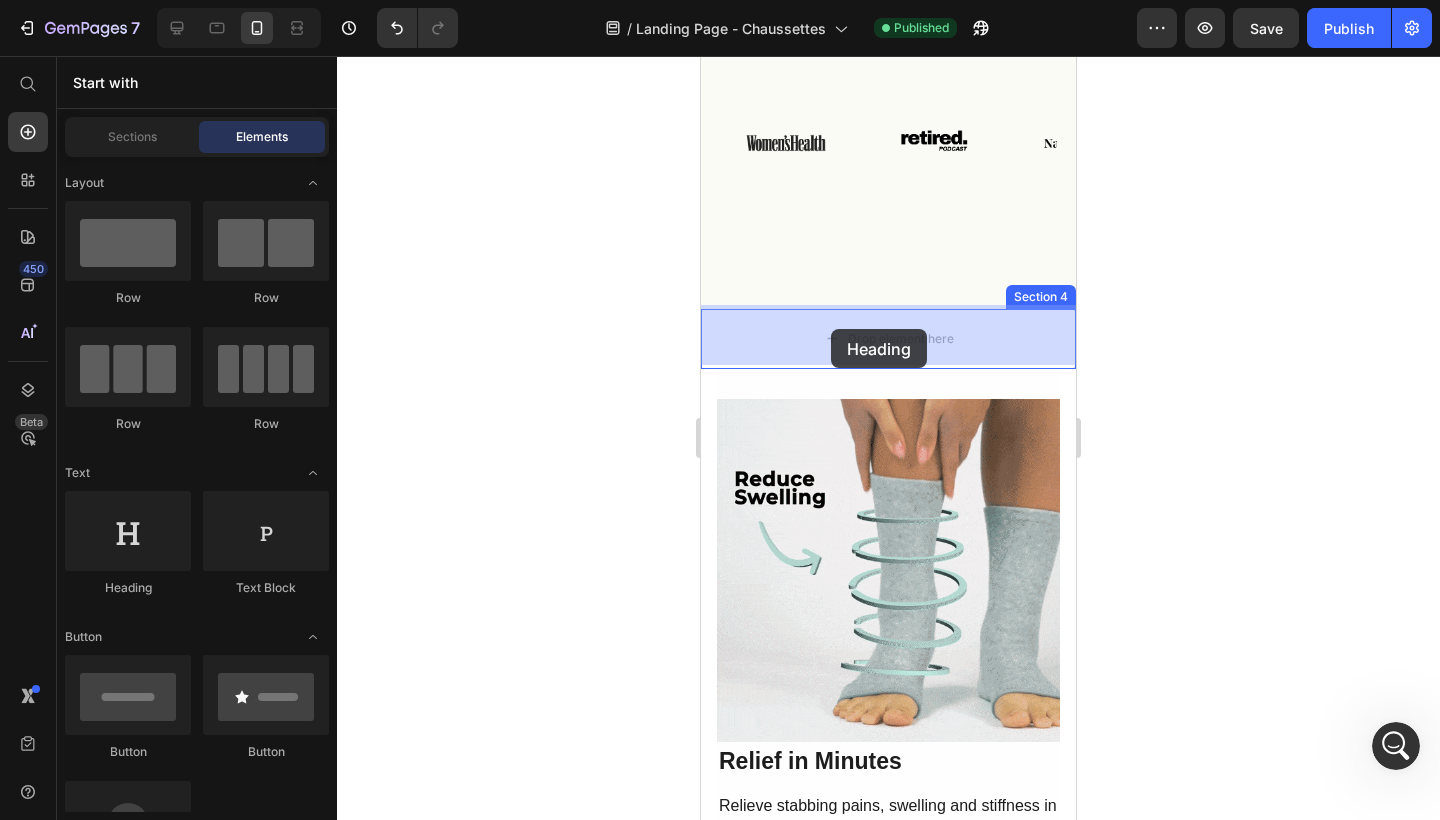 drag, startPoint x: 823, startPoint y: 580, endPoint x: 832, endPoint y: 329, distance: 251.1613 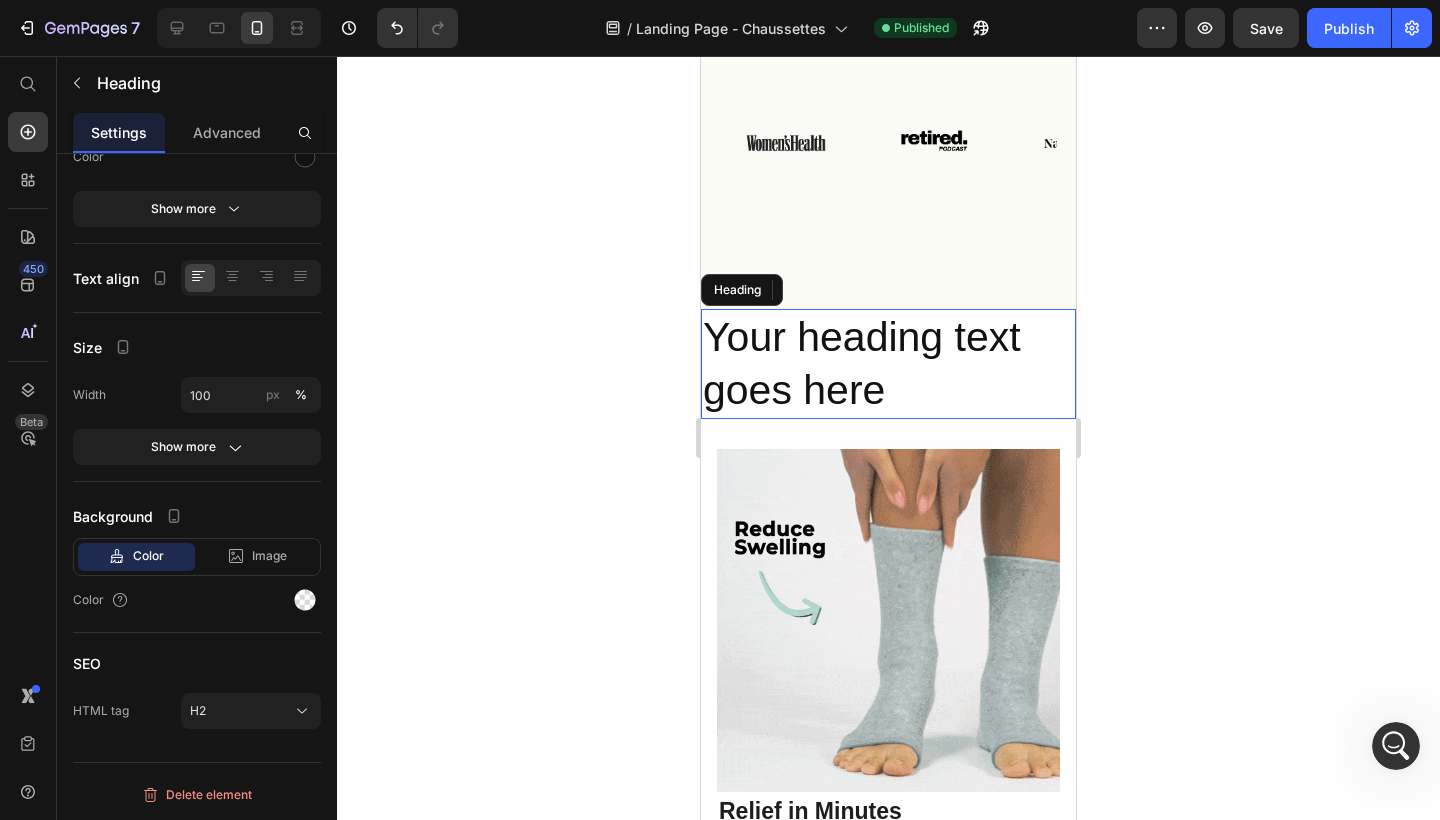scroll, scrollTop: 0, scrollLeft: 0, axis: both 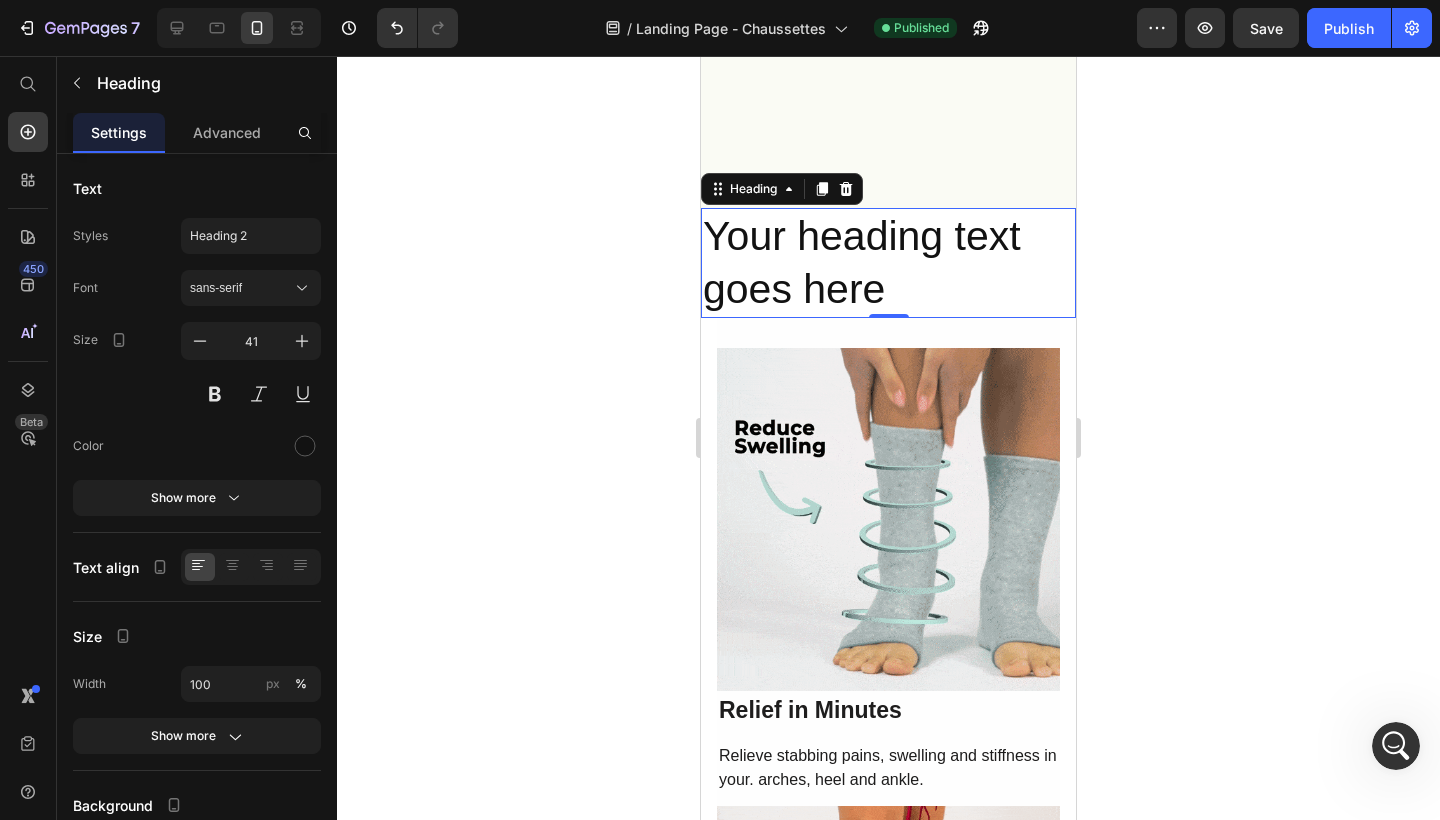 click on "Your heading text goes here" at bounding box center (888, 263) 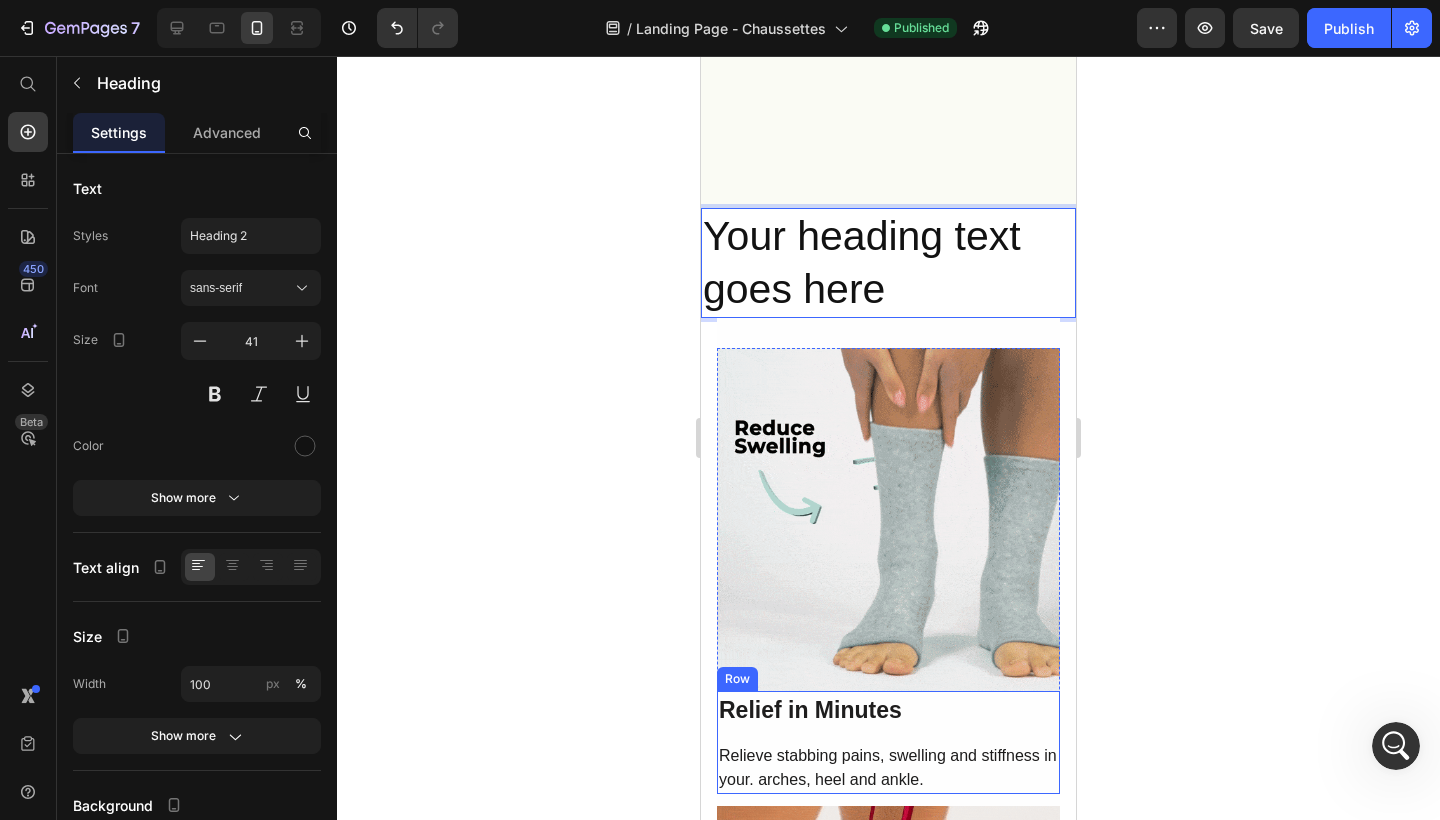 click on "Relief in Minutes Text Block Relieve stabbing pains, swelling and stiffness in your. arches, heel and ankle. Text Block" at bounding box center [888, 742] 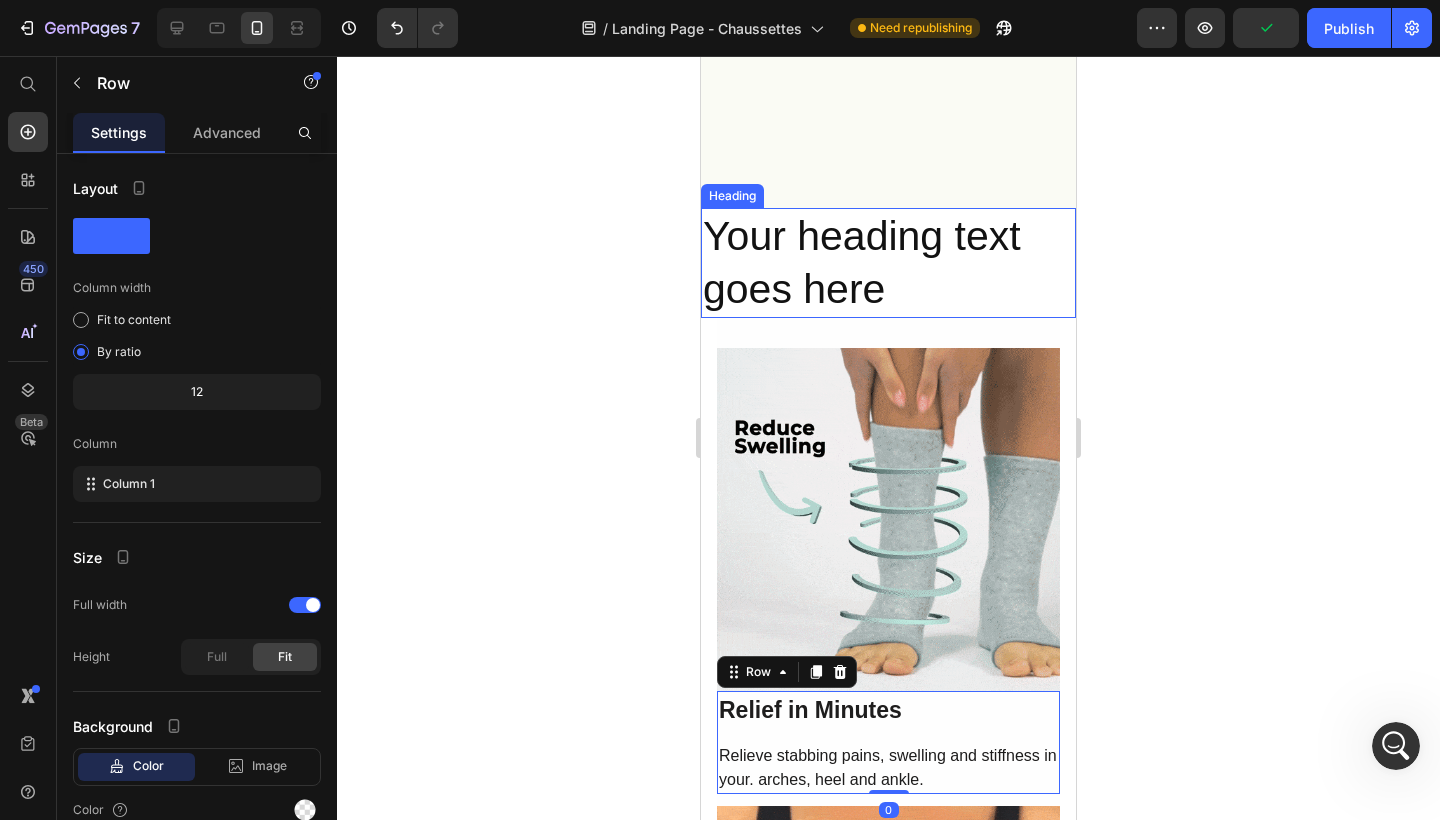 click on "Your heading text goes here" at bounding box center (888, 263) 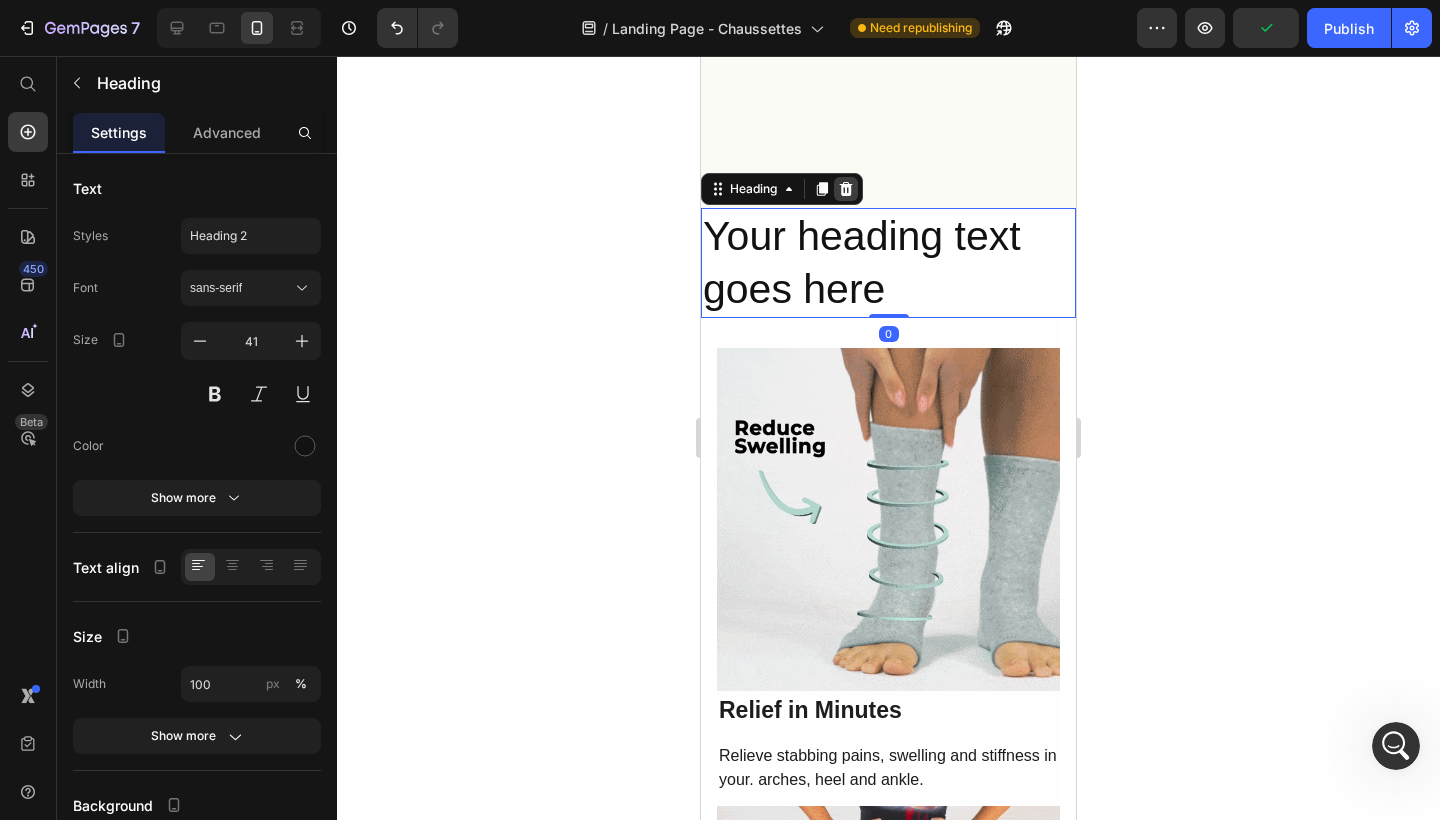 click 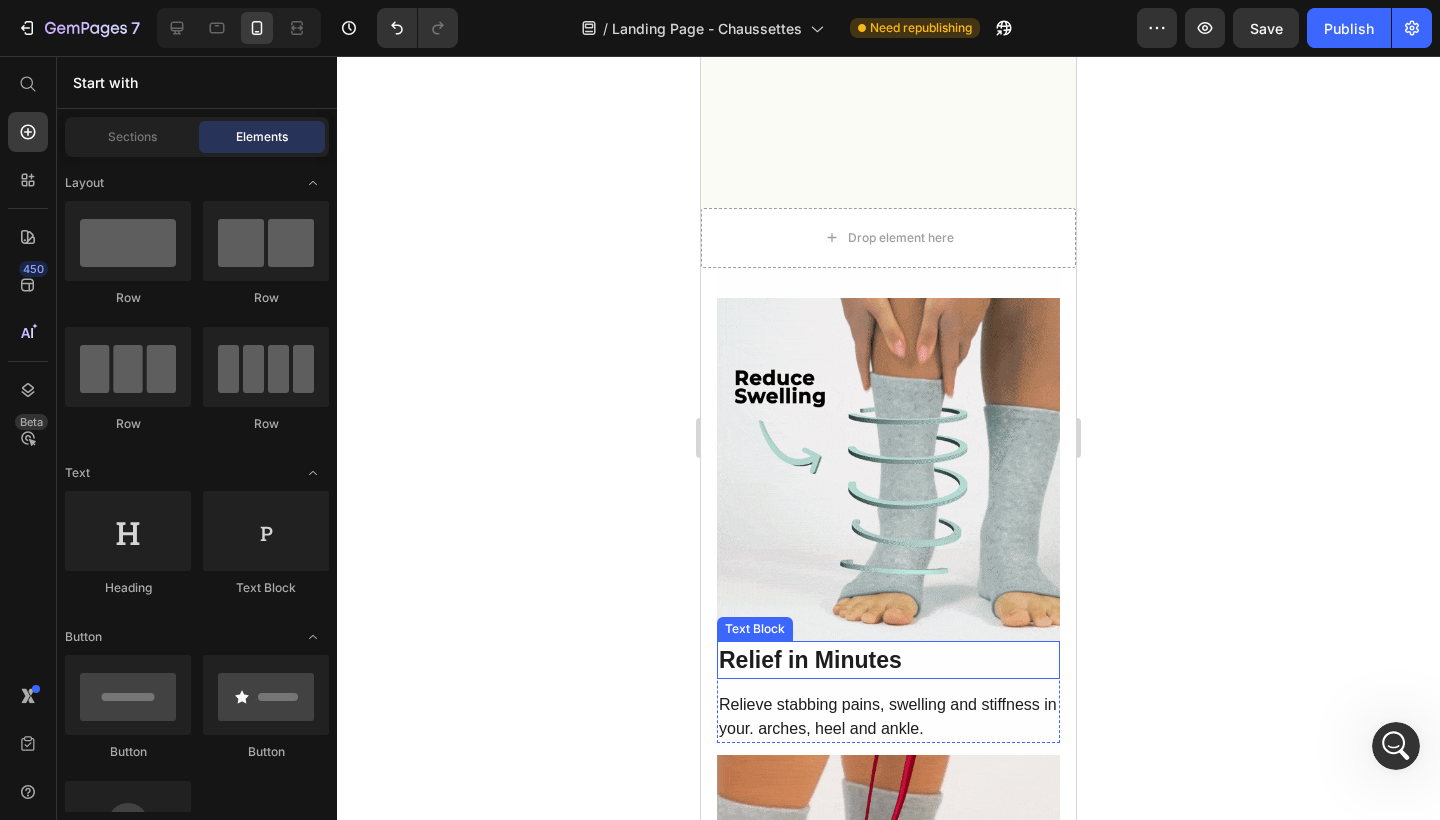 click on "Relief in Minutes" at bounding box center [810, 660] 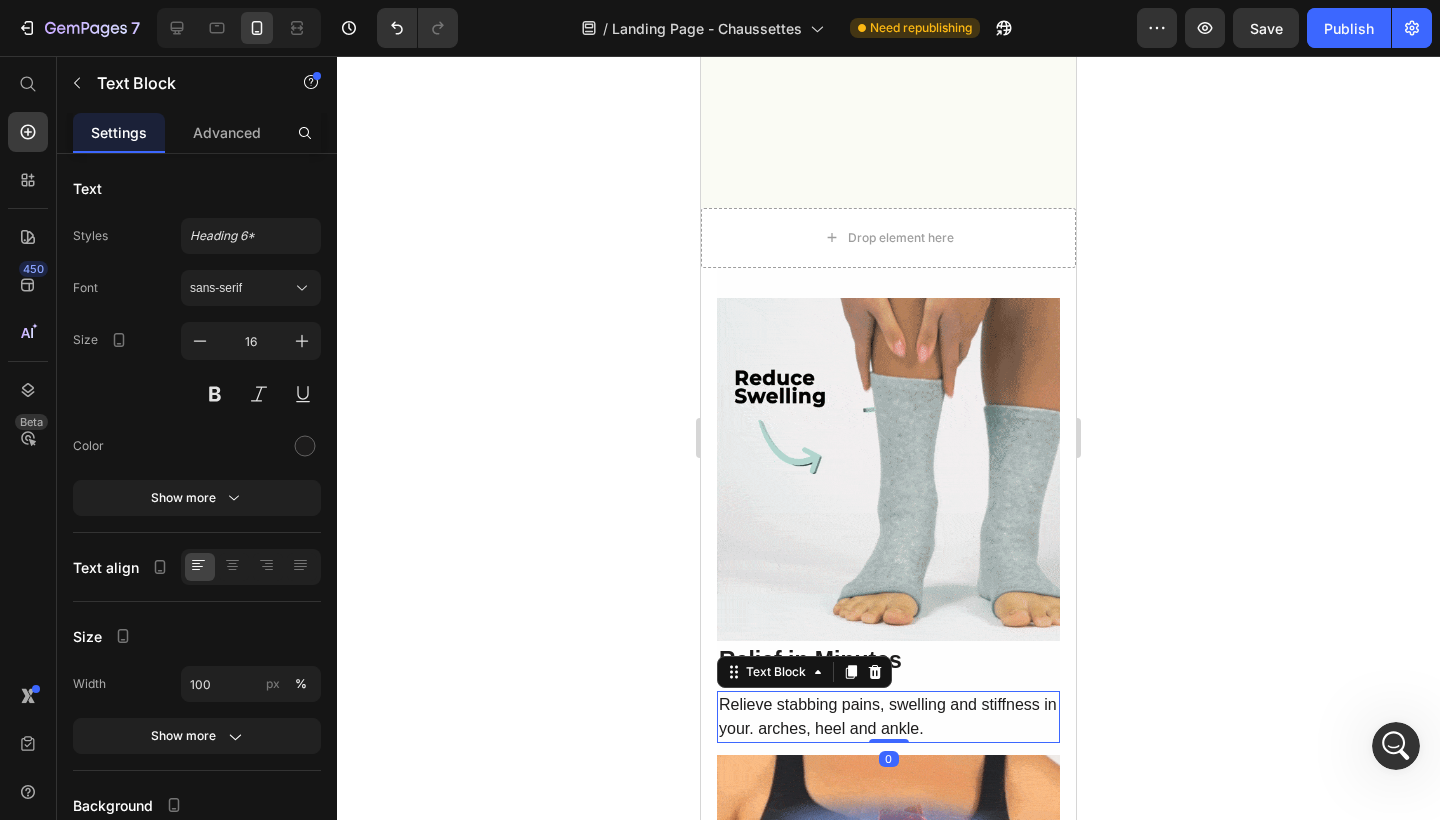 click on "Relieve stabbing pains, swelling and stiffness in your. arches, heel and ankle." at bounding box center [888, 717] 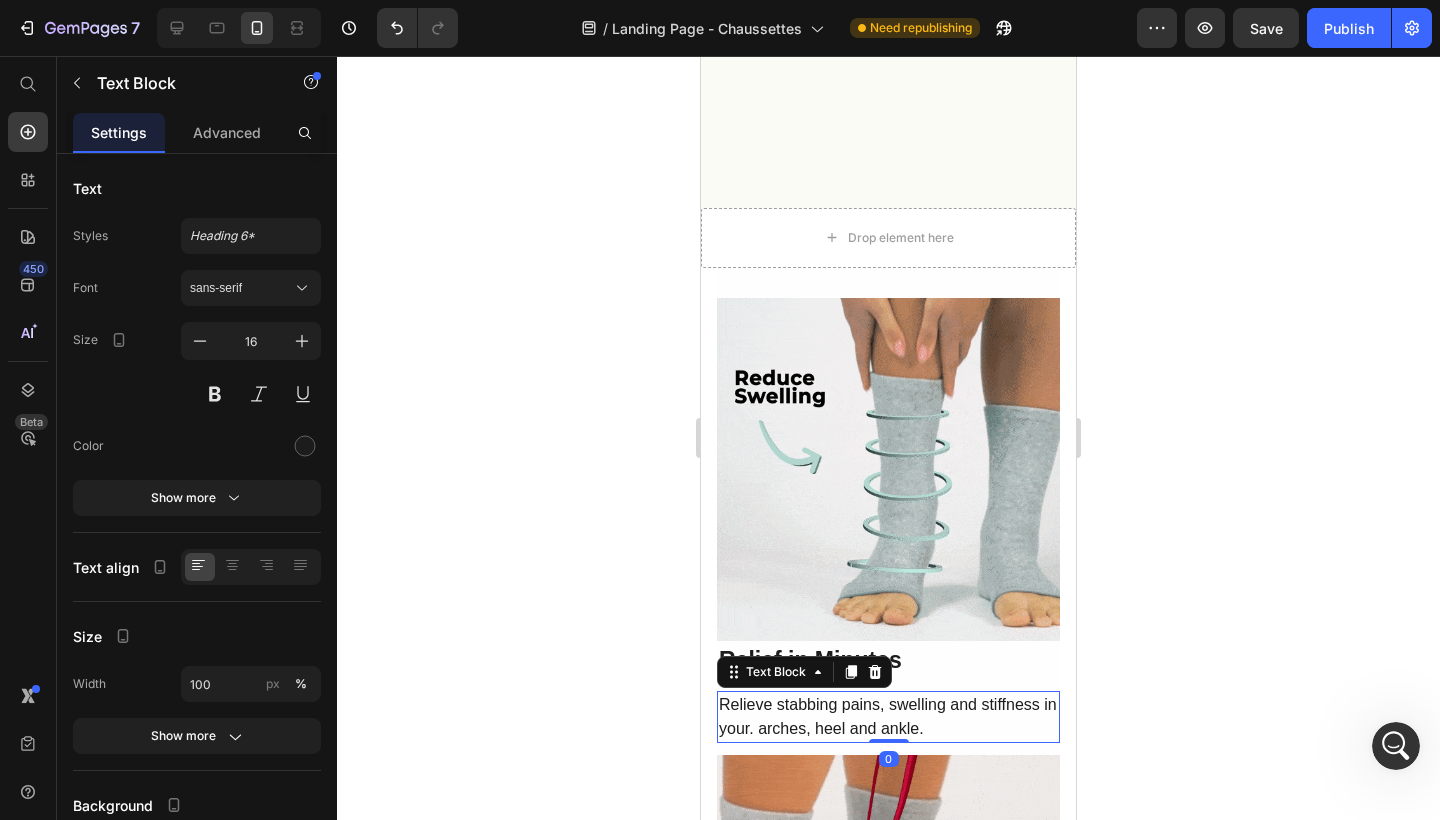 click on "Image Relief in Minutes Text Block Relieve stabbing pains, swelling and stiffness in your. arches, heel and ankle. Text Block   0 Row Row Boost Foot Mobility Text Block Improves blood circulation and healing to  alleviate tired, achy and painful feet, keeping you energized the entire day. Text Block Image Row Row Image Reduce Edema & Varicose Veins Text Block Minimizes blood pooling and fluid build up to keep. your feet strong and healthier-looking. Text Block Row Row Open-Toe Bamboo Material Text Block Designed to eliminate toe irritation, and sweaty feet with the softest compression material on. the market. Text Block Image Row Check Availability Button Row     Icon Trusted by 125,000+ customers Text Block Row Row Row Row Row Section 5" at bounding box center [888, 1294] 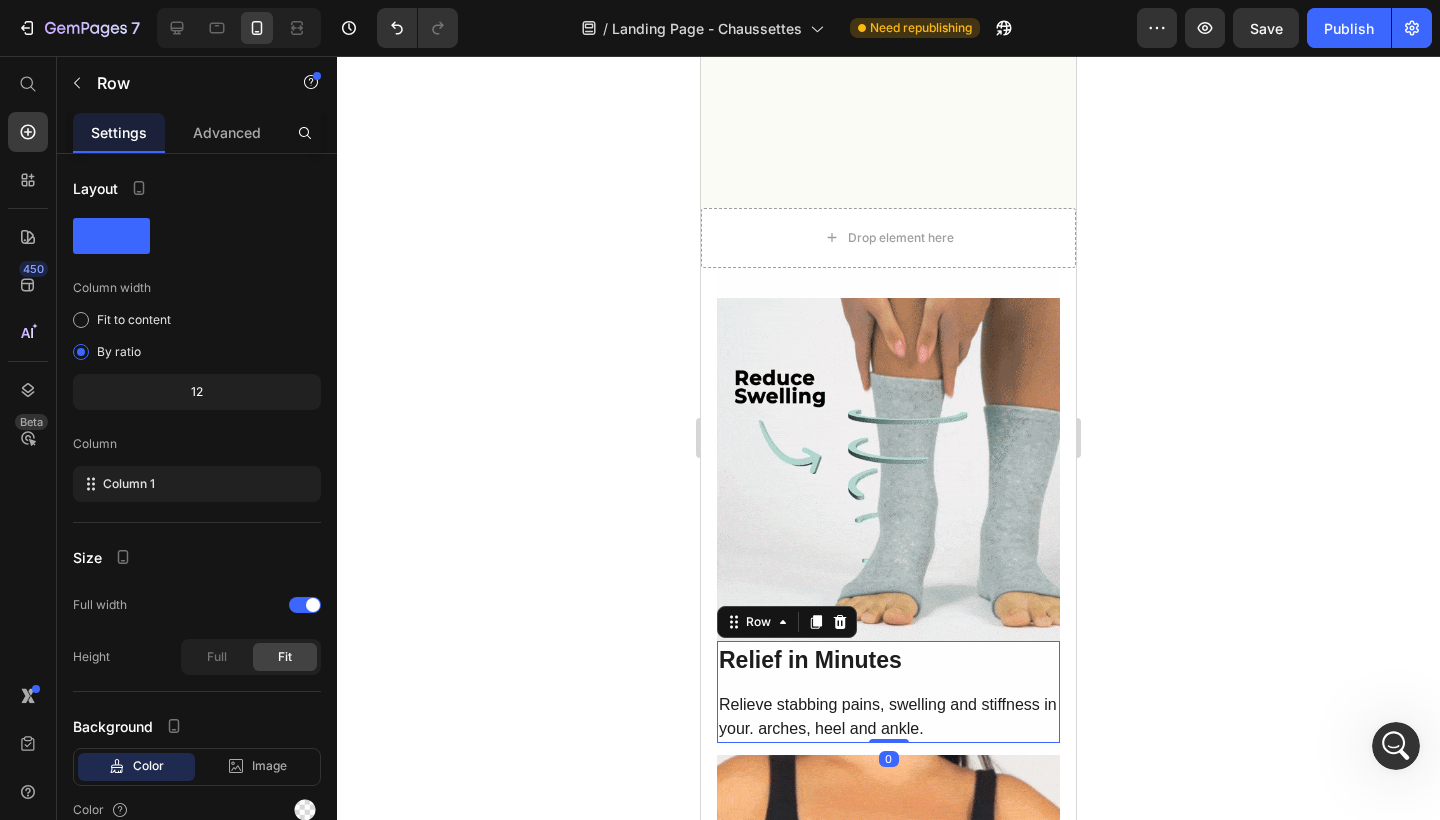 click on "Relief in Minutes Text Block Relieve stabbing pains, swelling and stiffness in your. arches, heel and ankle. Text Block" at bounding box center (888, 692) 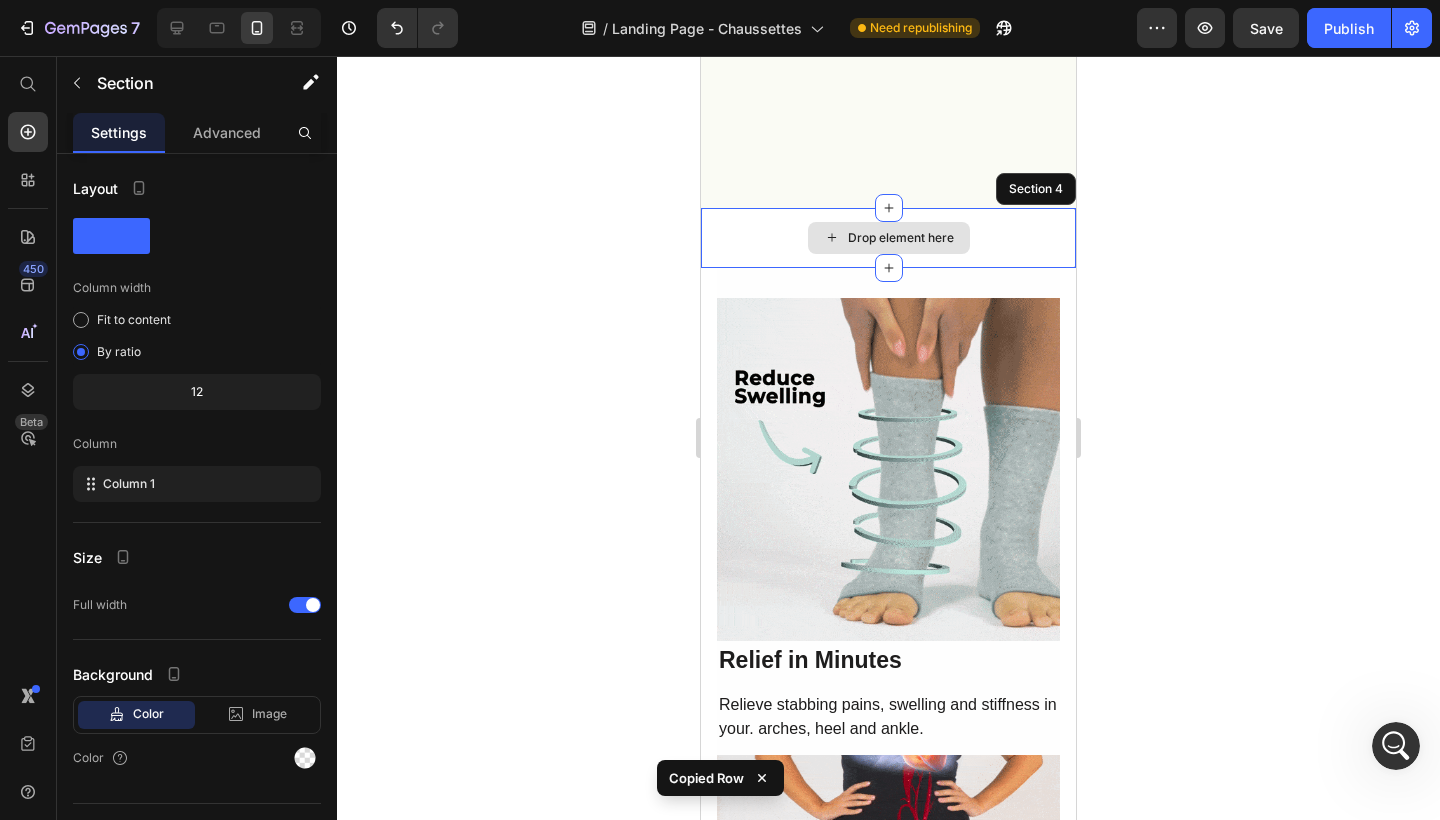 click on "Drop element here" at bounding box center [888, 238] 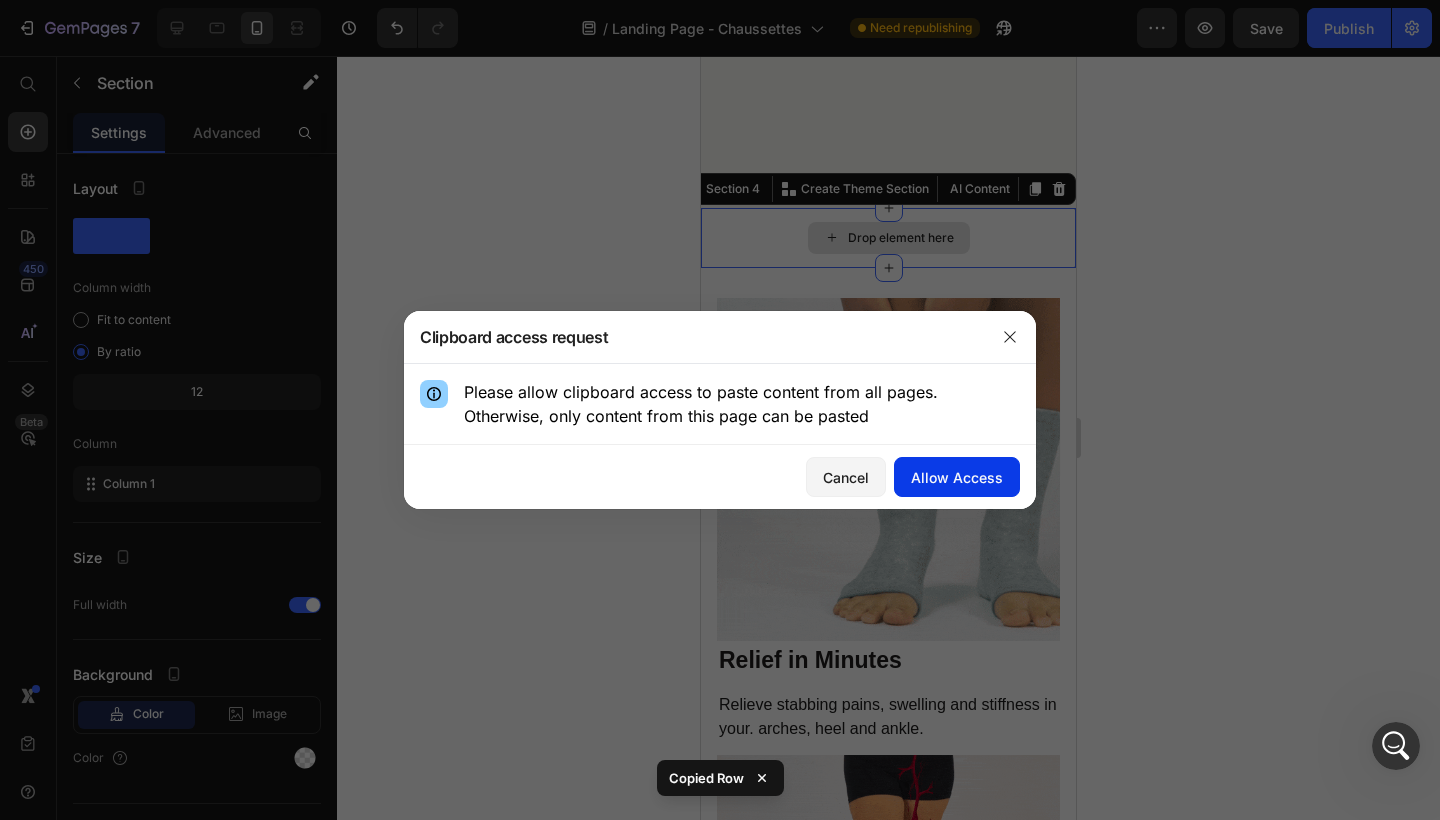 click on "Allow Access" at bounding box center (957, 477) 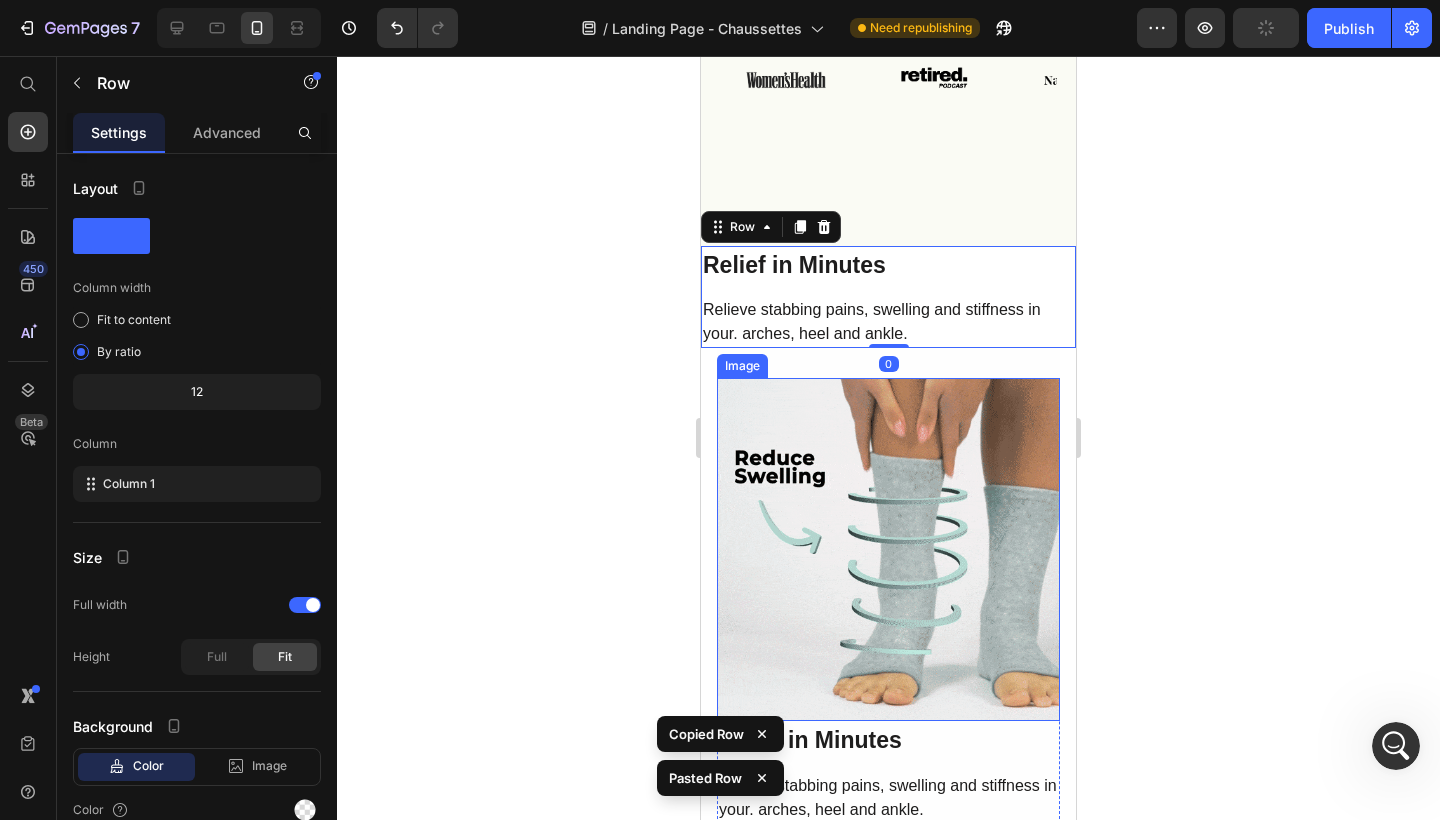 scroll, scrollTop: 2196, scrollLeft: 0, axis: vertical 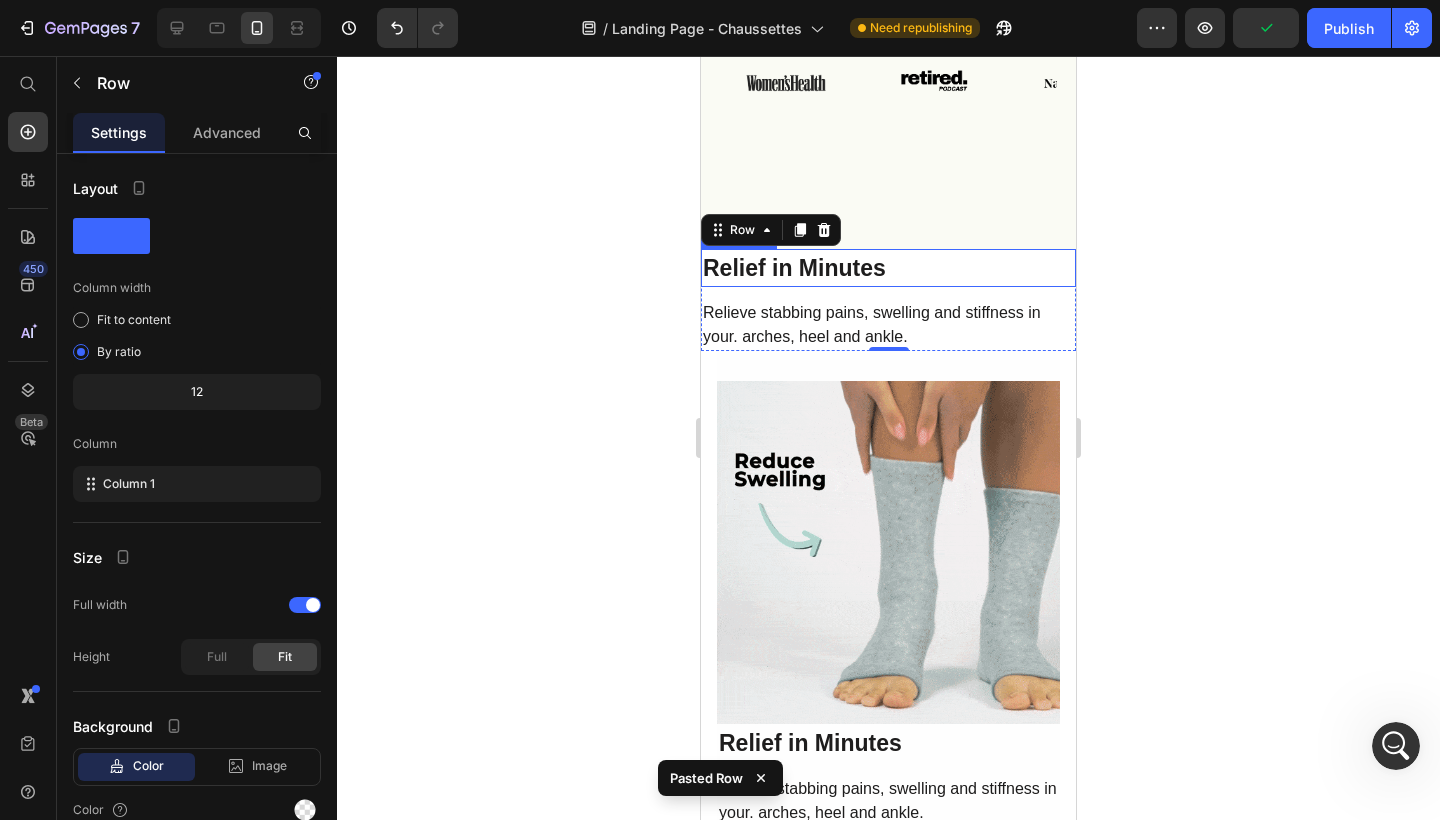click on "Relief in Minutes" at bounding box center (794, 268) 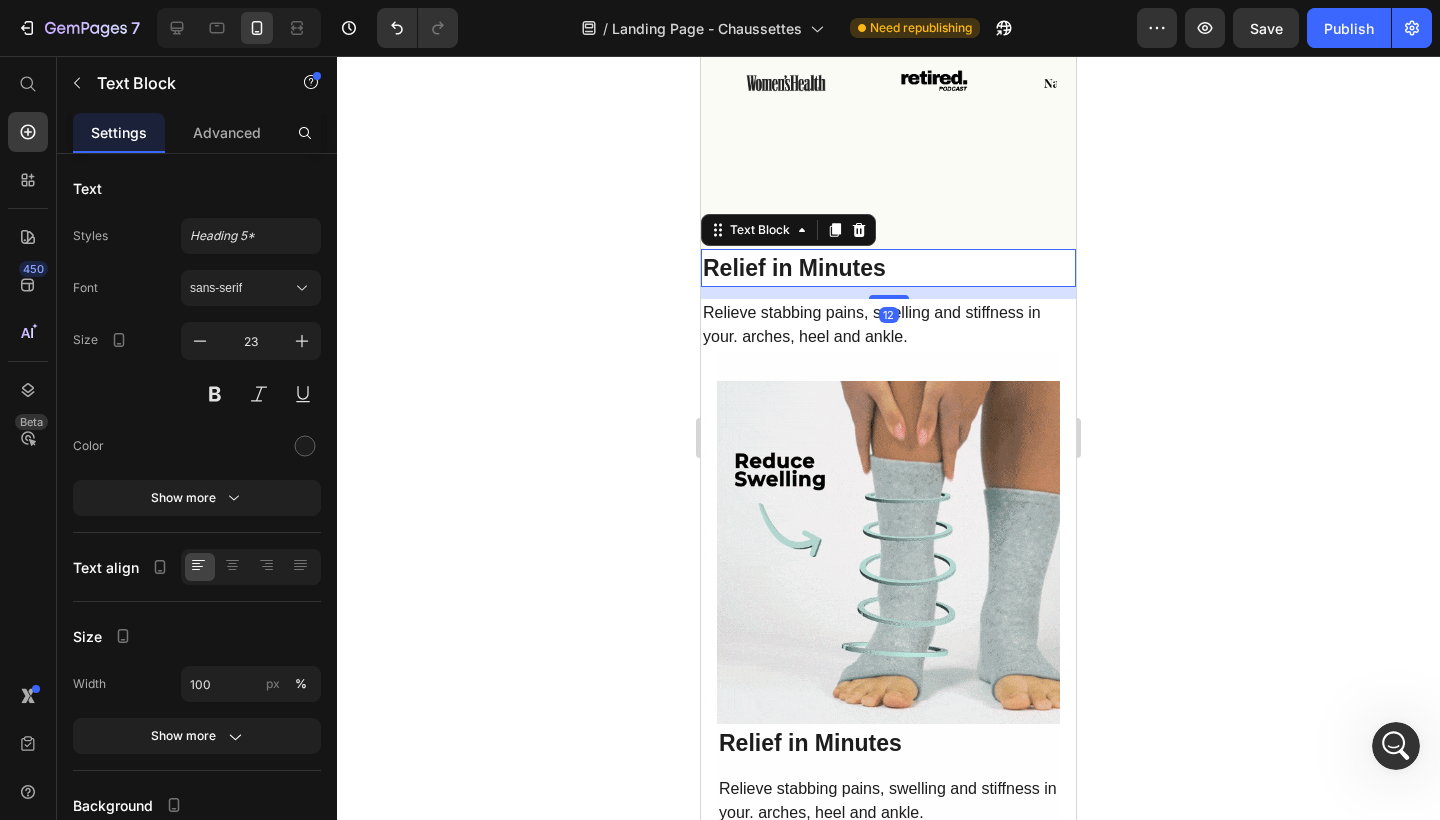 click on "Relief in Minutes" at bounding box center (794, 268) 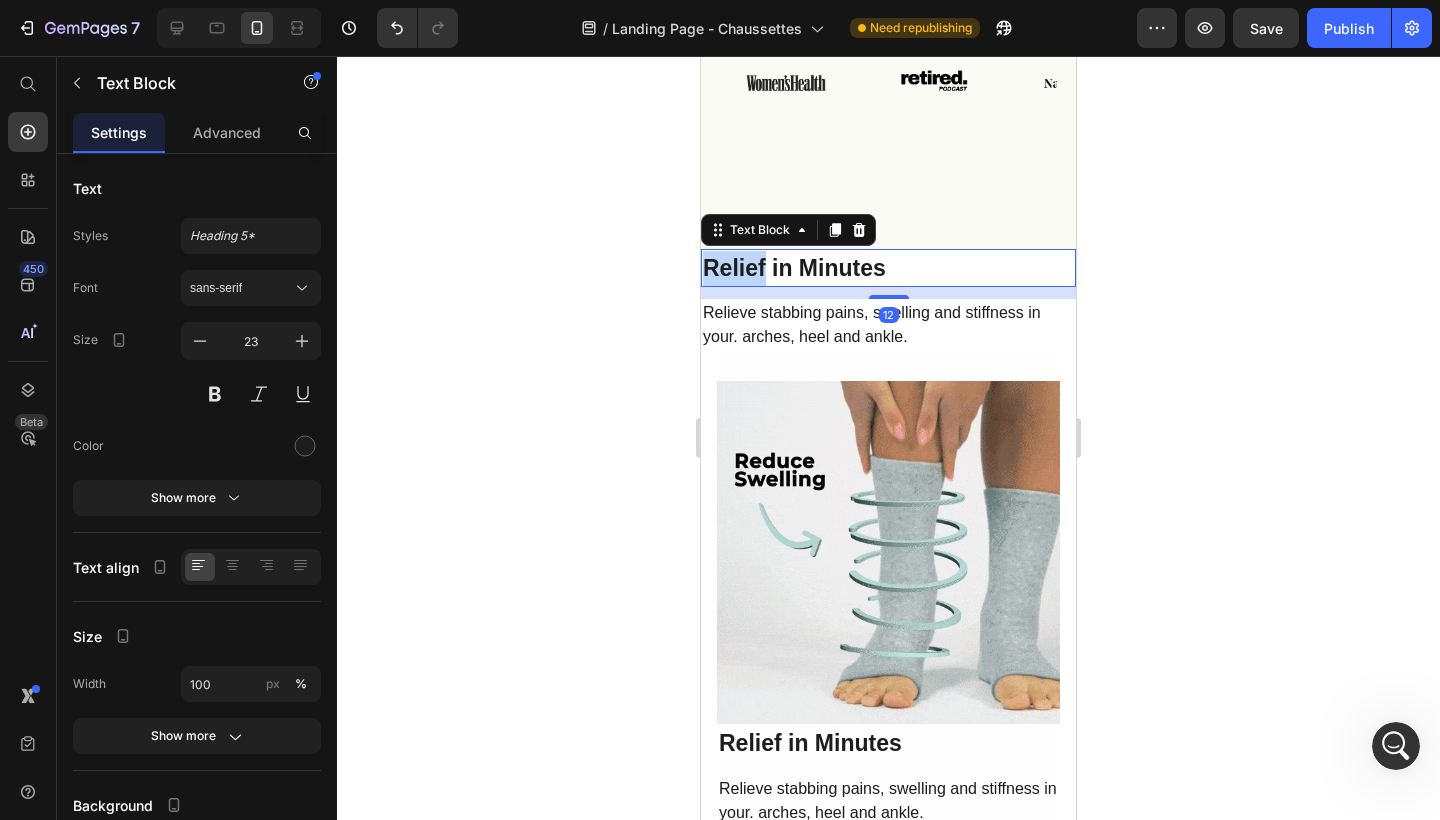 click on "Relief in Minutes" at bounding box center (794, 268) 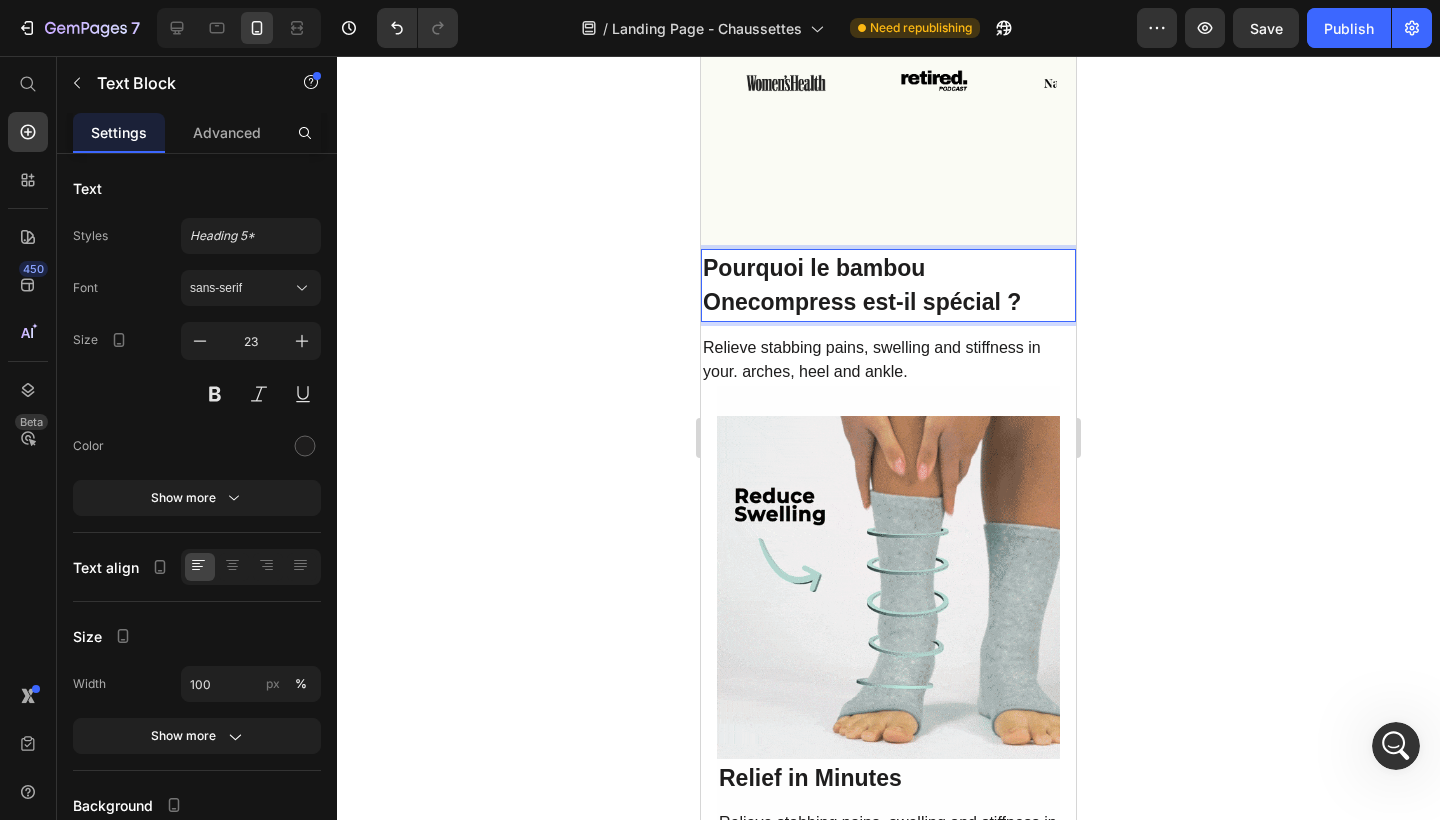 click on "Pourquoi le bambou Onecompress est-il spécial ?" at bounding box center [862, 285] 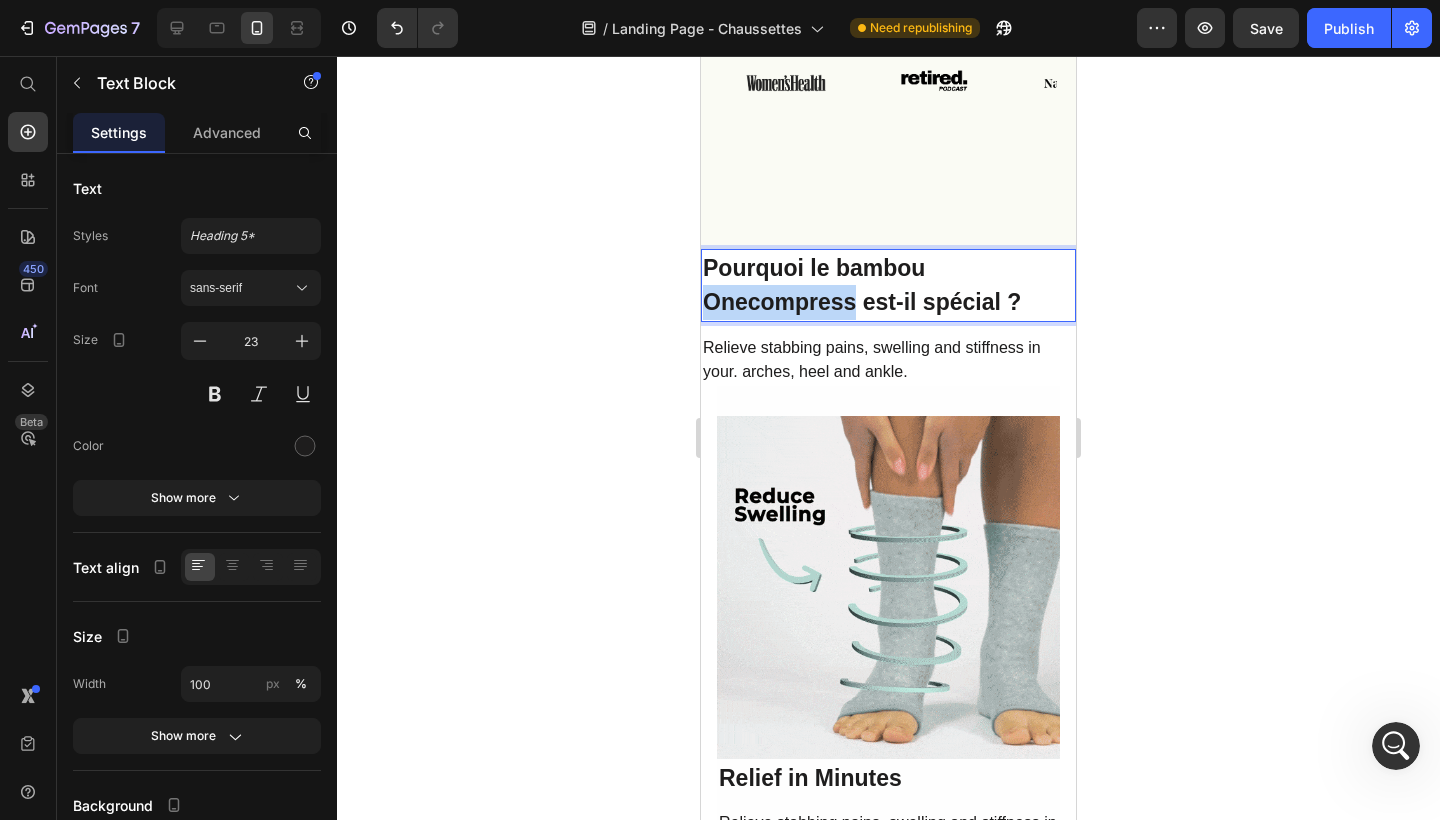click on "Pourquoi le bambou Onecompress est-il spécial ?" at bounding box center (862, 285) 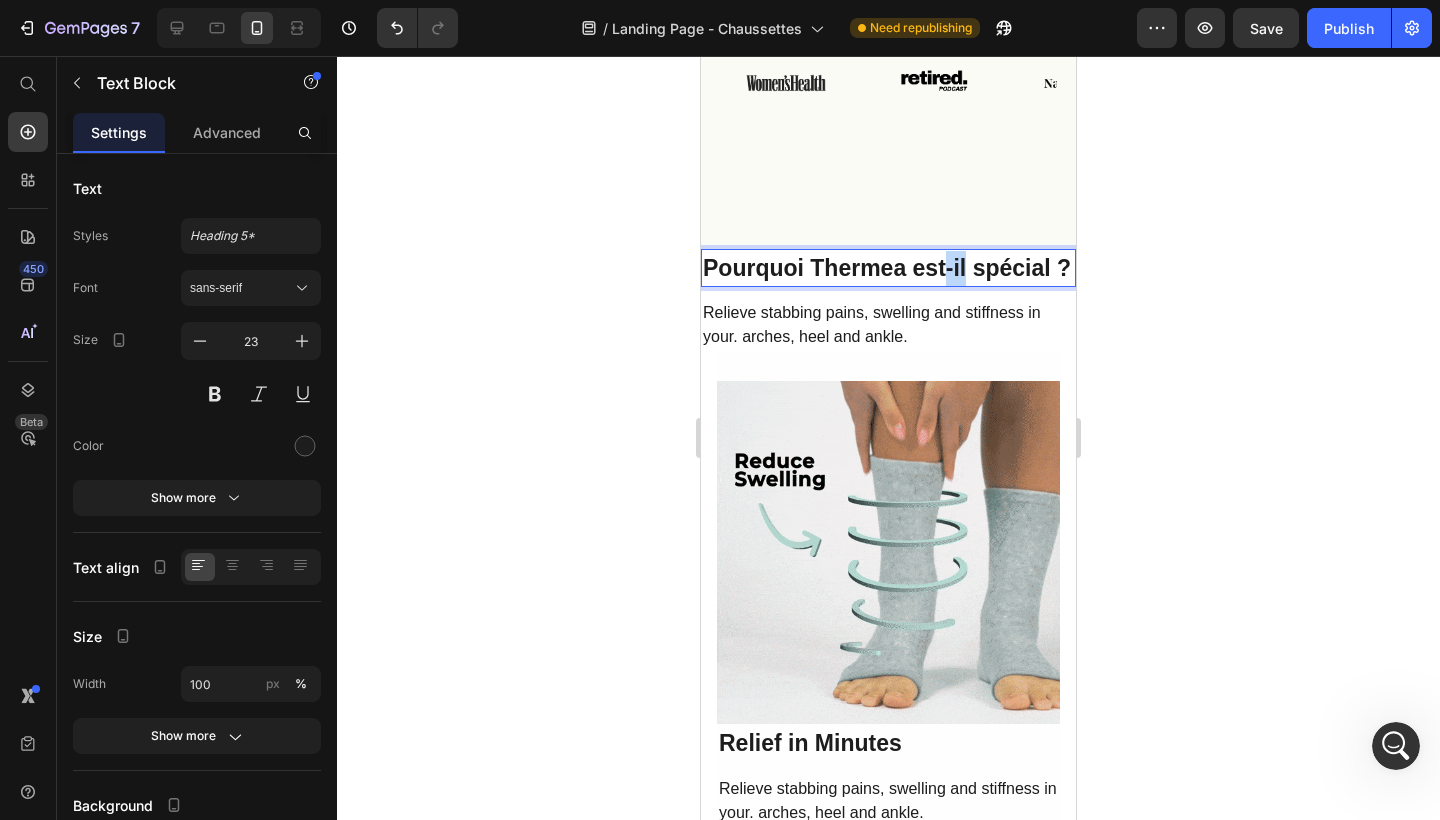 drag, startPoint x: 966, startPoint y: 272, endPoint x: 947, endPoint y: 263, distance: 21.023796 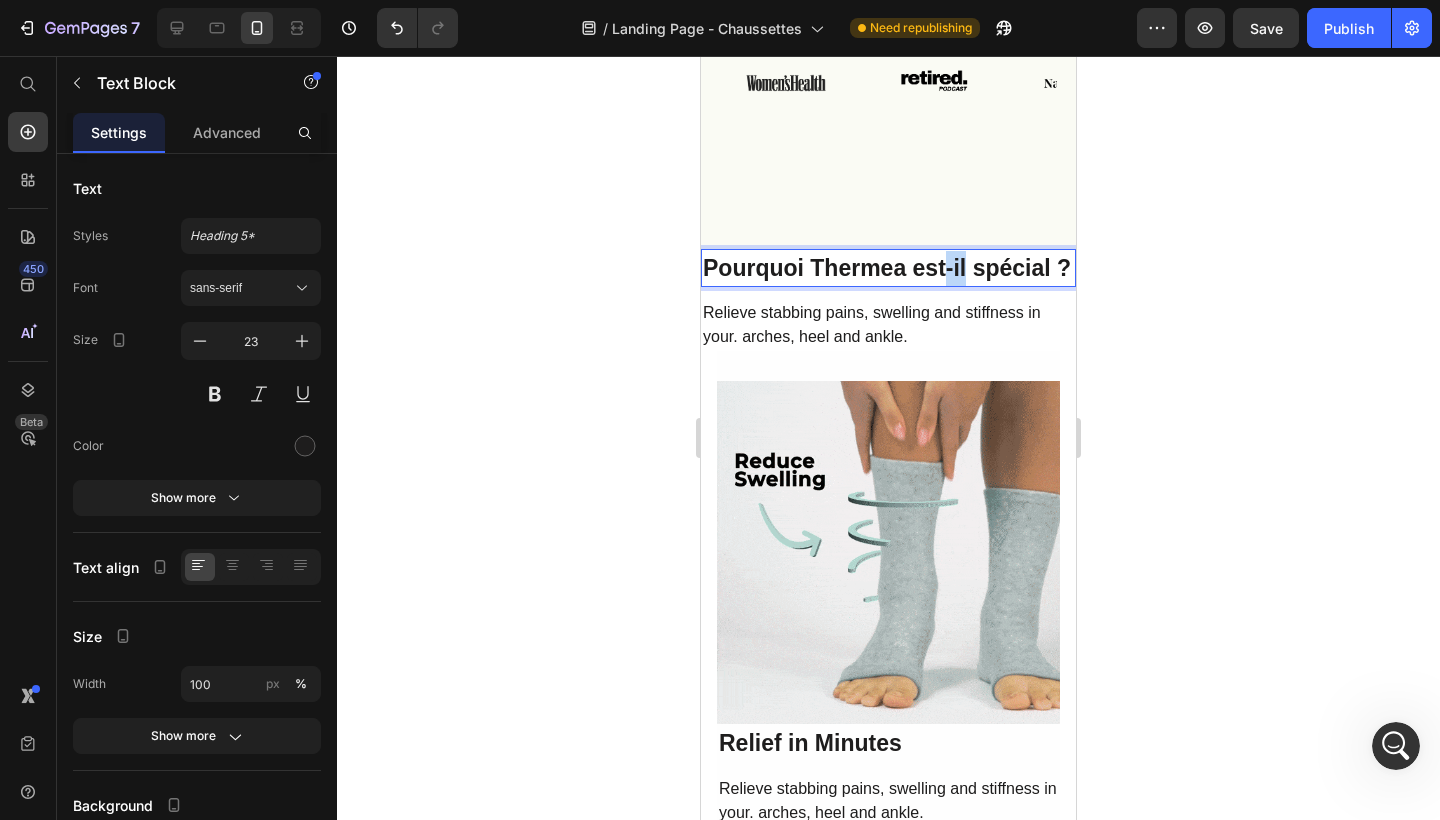 click on "Pourquoi Thermea est-il spécial ?" at bounding box center (887, 268) 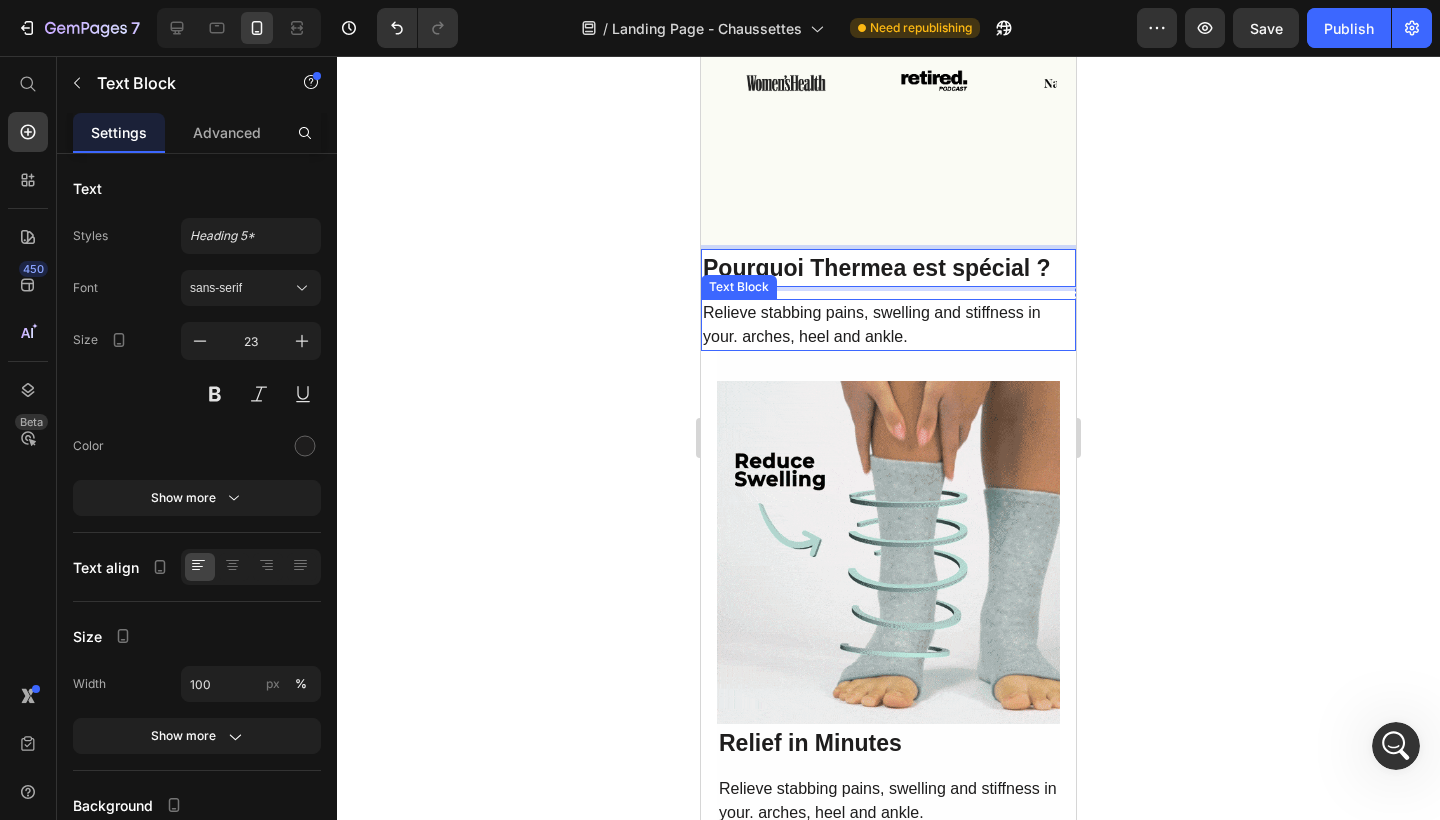 click on "Relieve stabbing pains, swelling and stiffness in your. arches, heel and ankle." at bounding box center (888, 325) 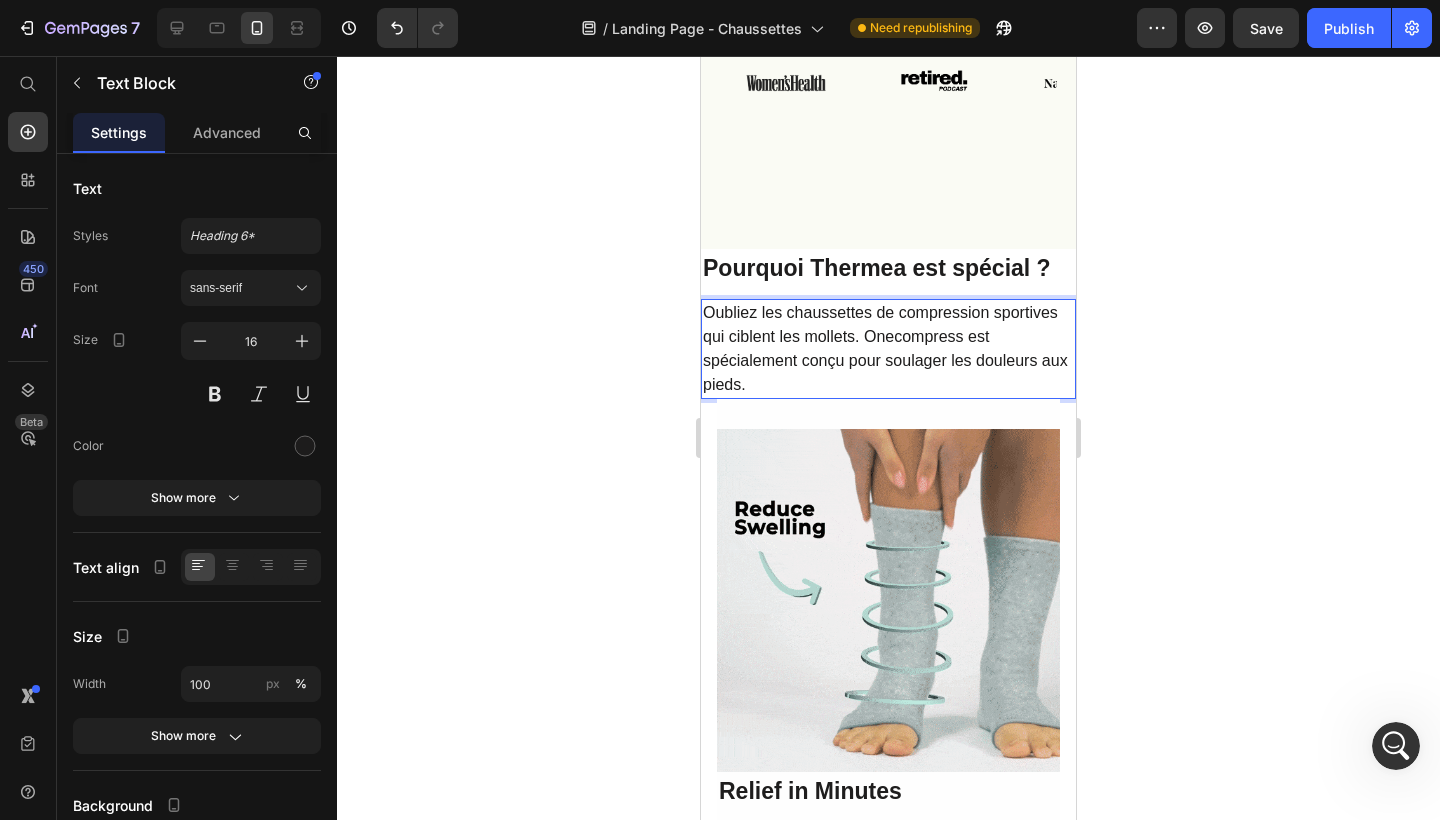 click on "Oubliez les chaussettes de compression sportives qui ciblent les mollets. Onecompress est spécialement conçu pour soulager les douleurs aux pieds." at bounding box center [888, 349] 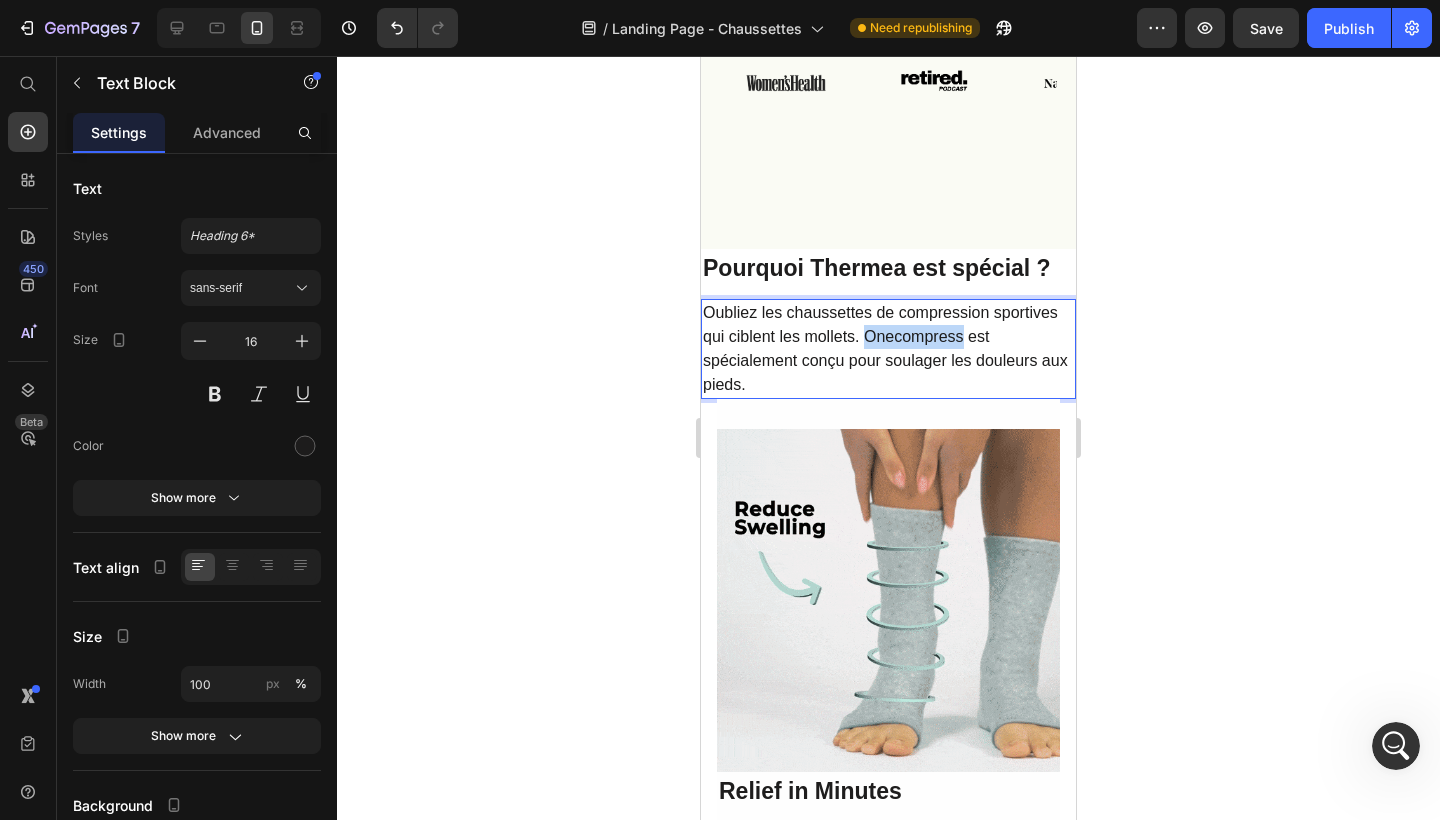 click on "Oubliez les chaussettes de compression sportives qui ciblent les mollets. Onecompress est spécialement conçu pour soulager les douleurs aux pieds." at bounding box center [888, 349] 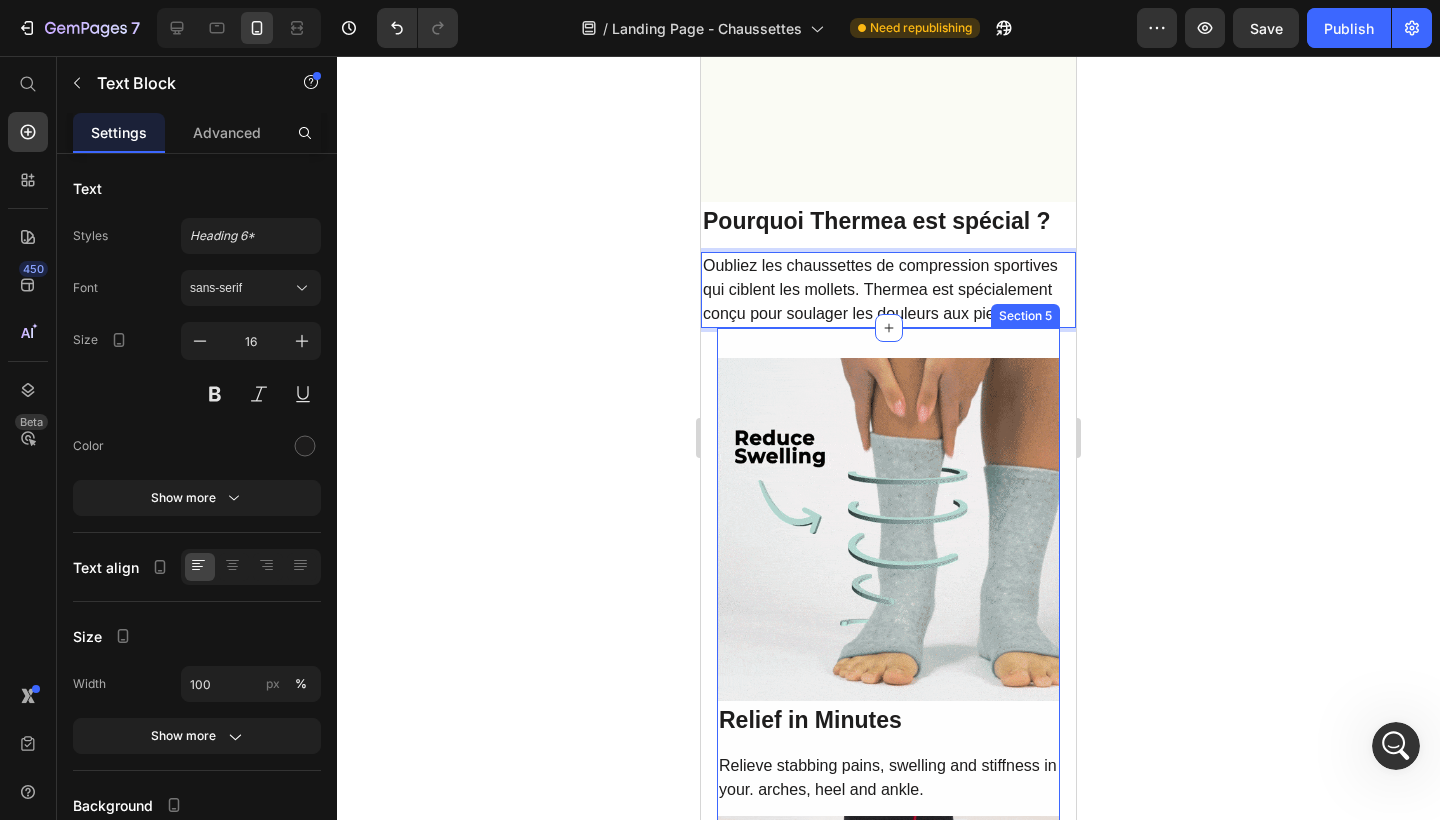 scroll, scrollTop: 2266, scrollLeft: 0, axis: vertical 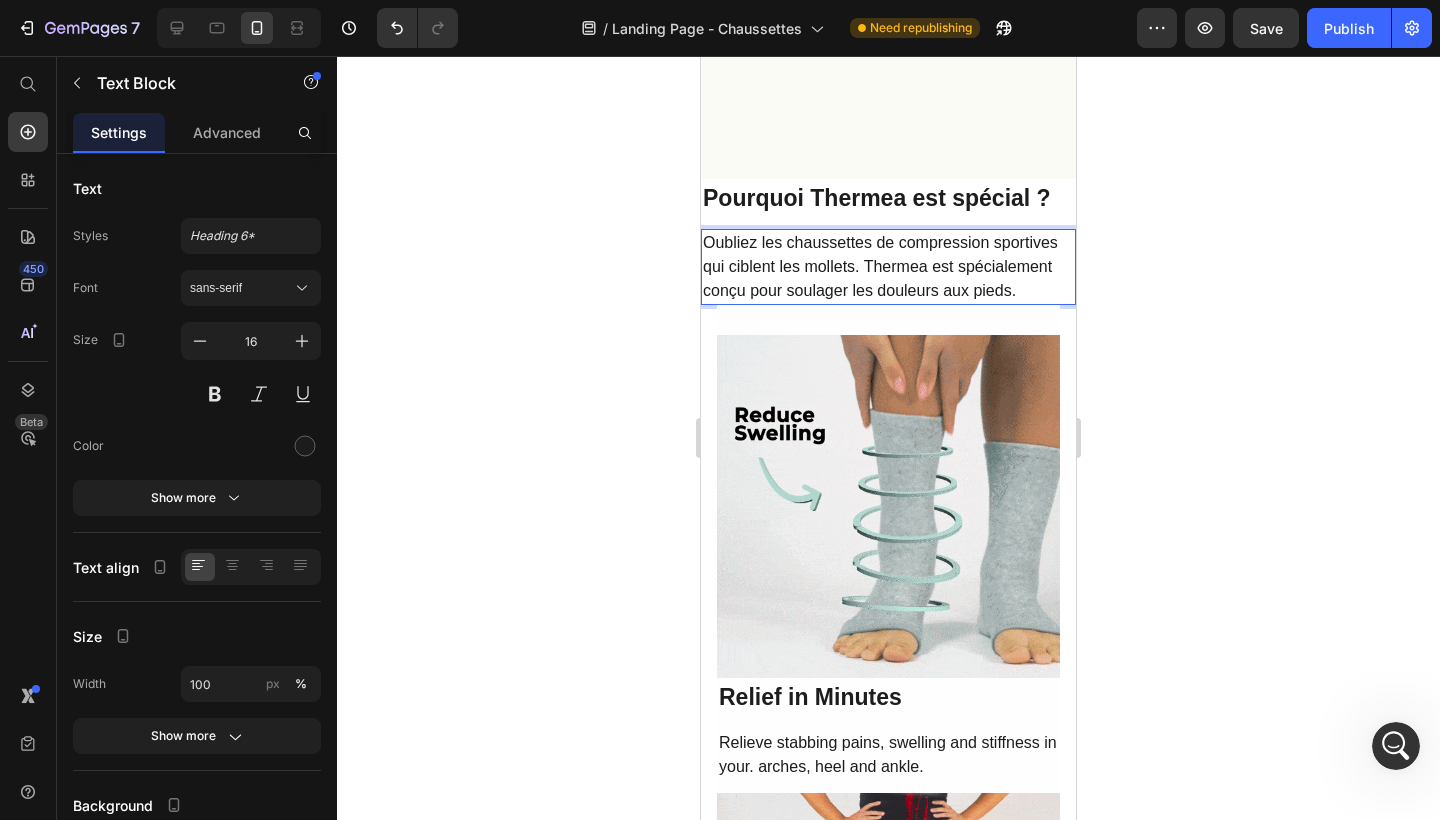 click 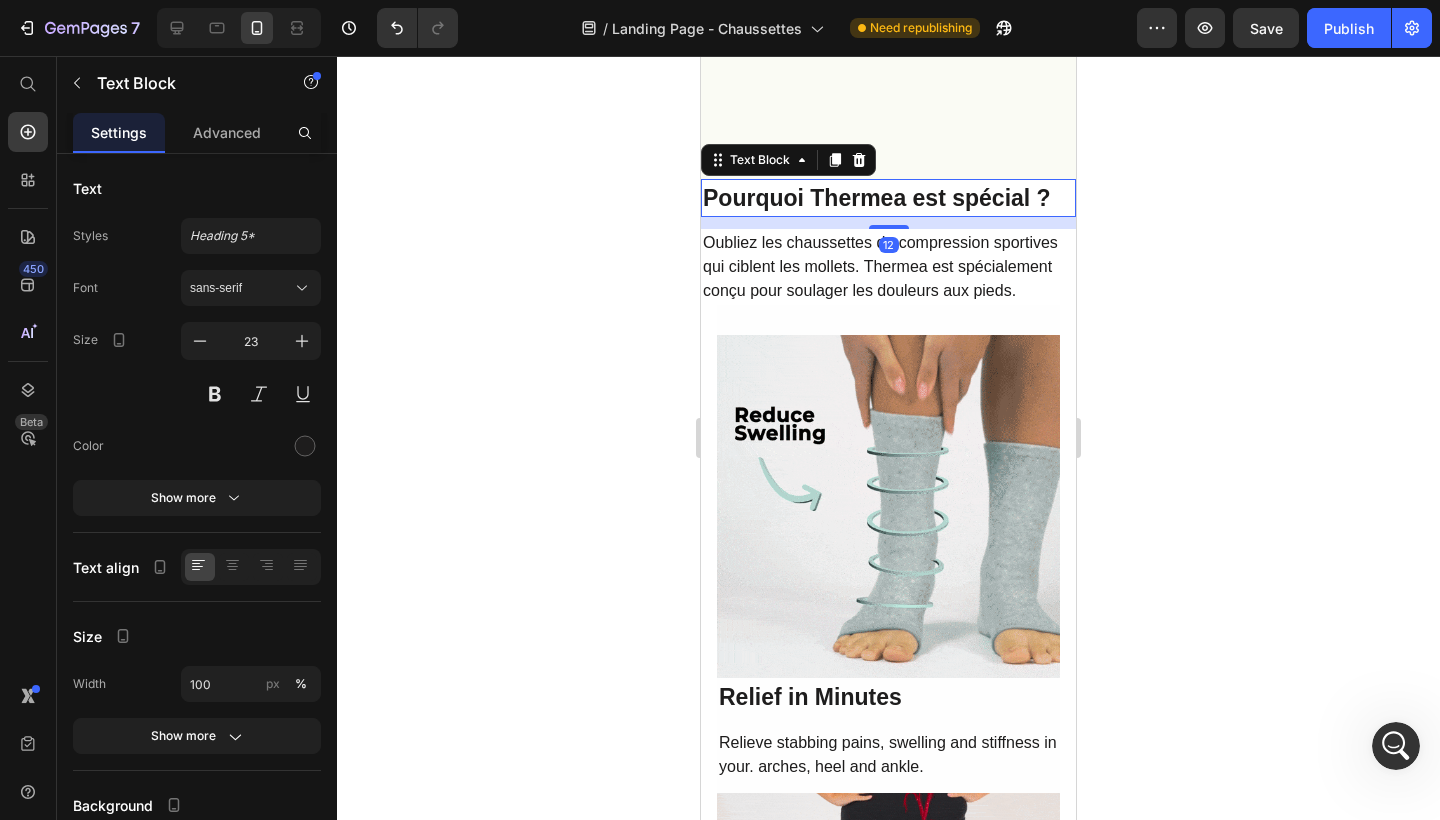 click on "Pourquoi Thermea est spécial ?" at bounding box center [877, 198] 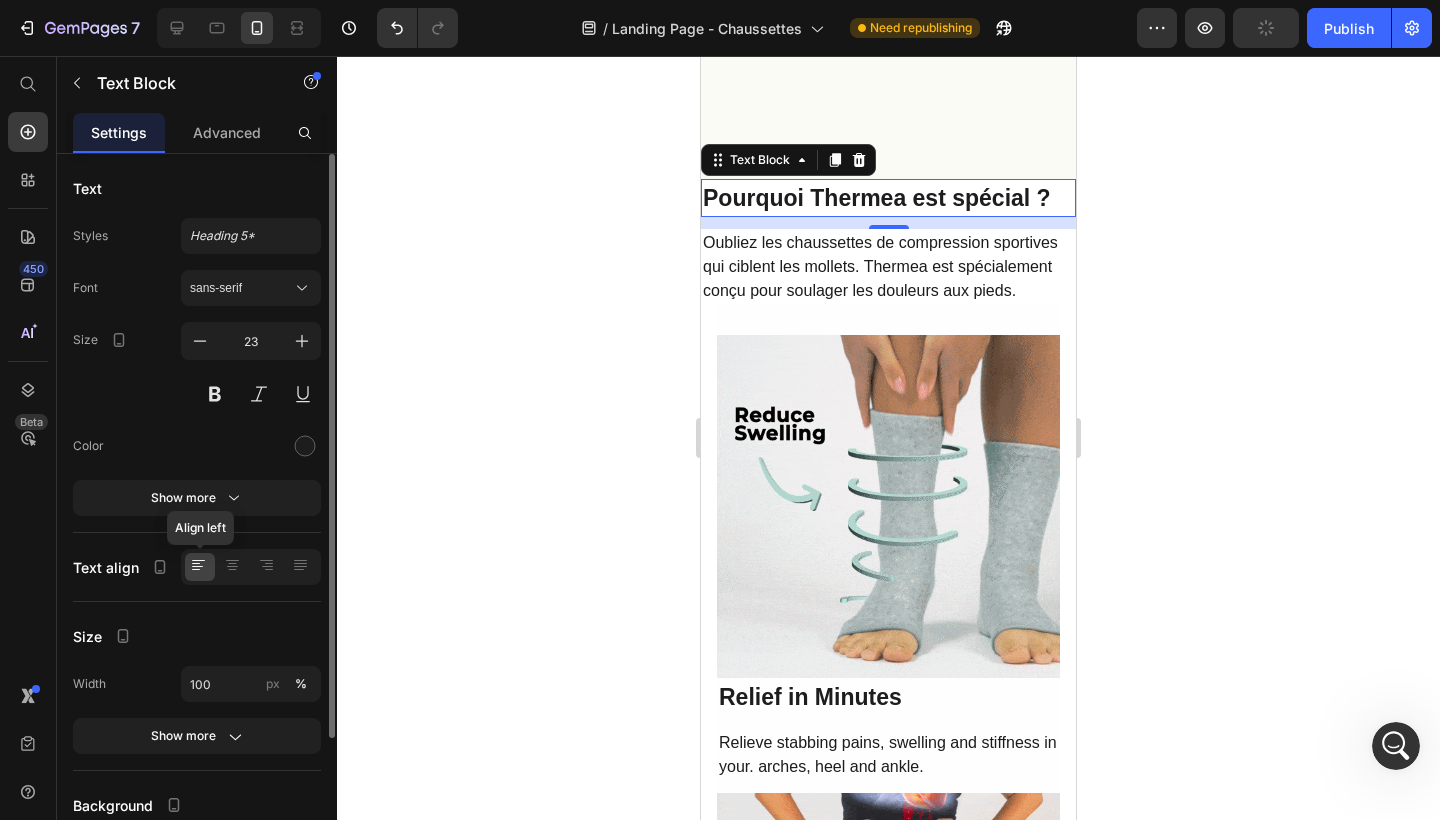 click 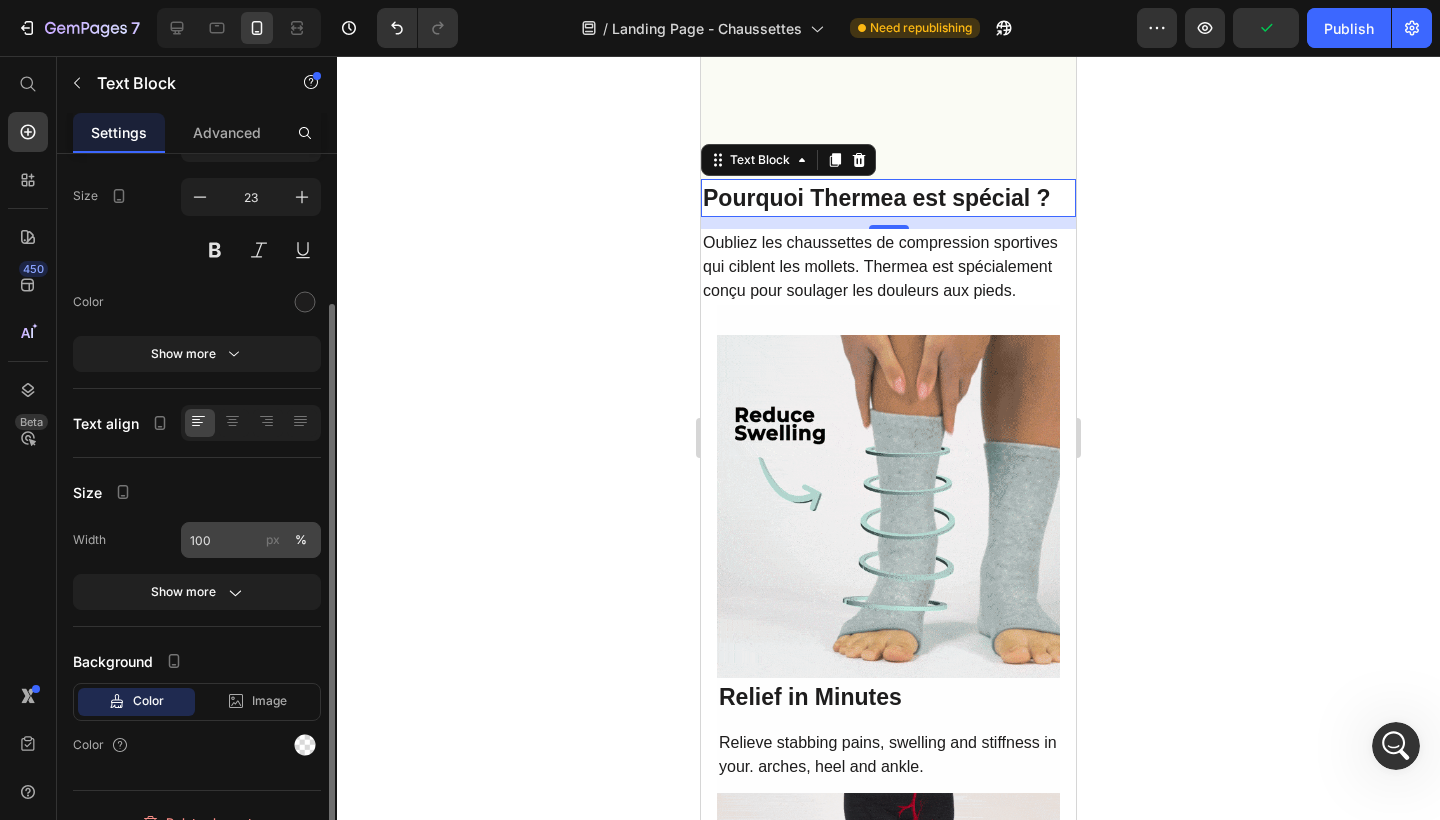 scroll, scrollTop: 172, scrollLeft: 0, axis: vertical 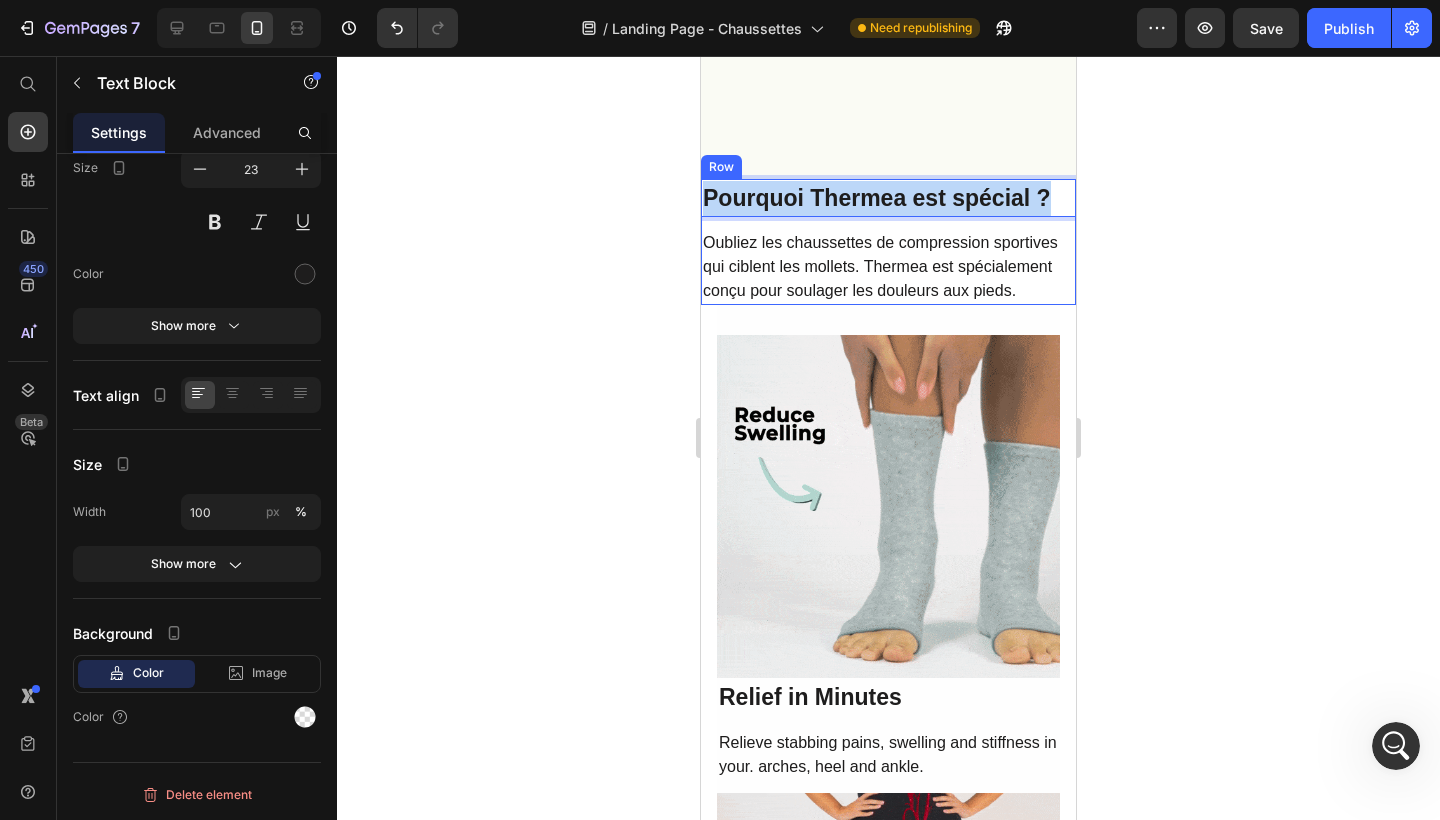 drag, startPoint x: 703, startPoint y: 185, endPoint x: 703, endPoint y: 246, distance: 61 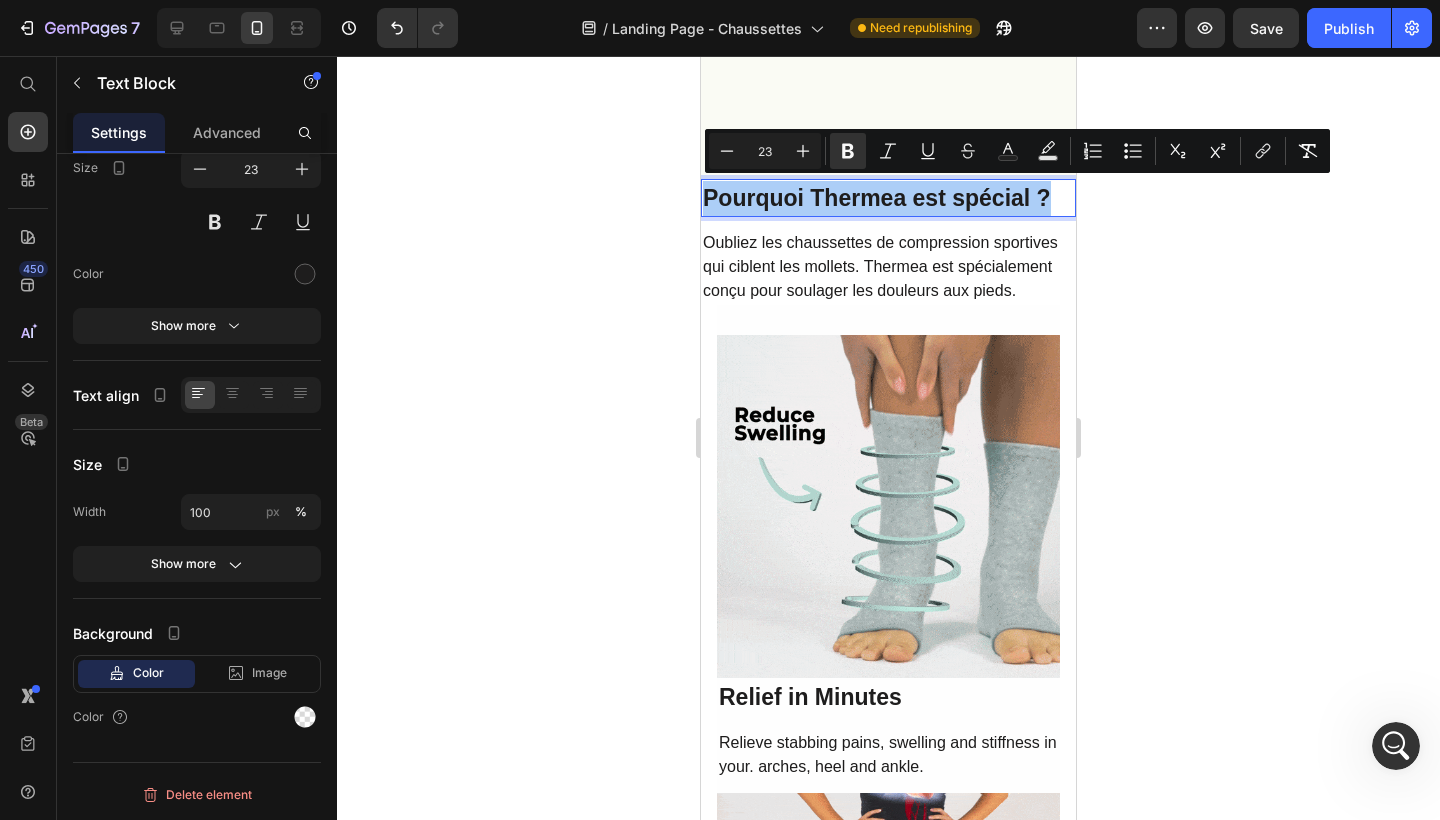 click 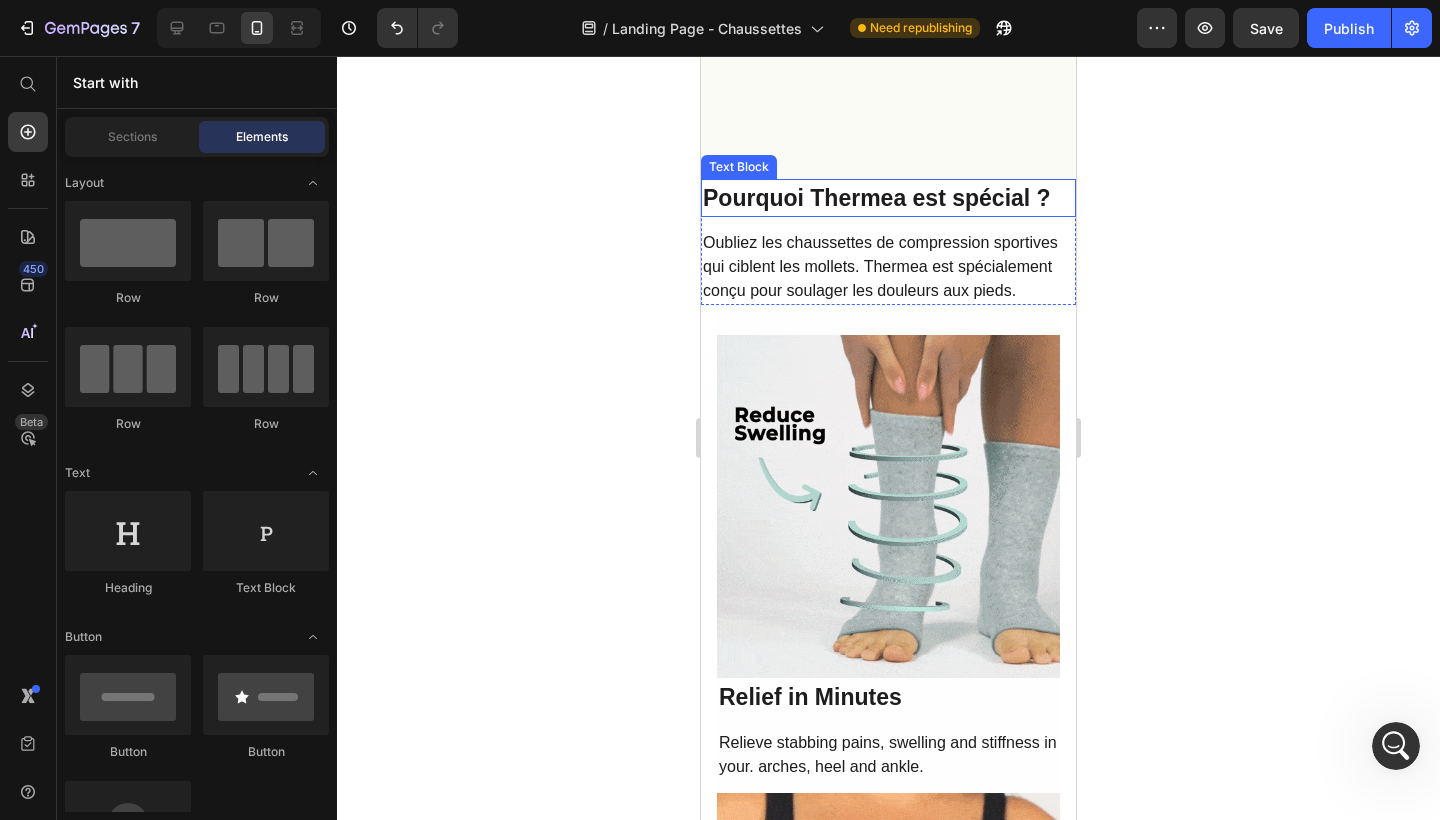 drag, startPoint x: 1145, startPoint y: 159, endPoint x: 1117, endPoint y: 177, distance: 33.286633 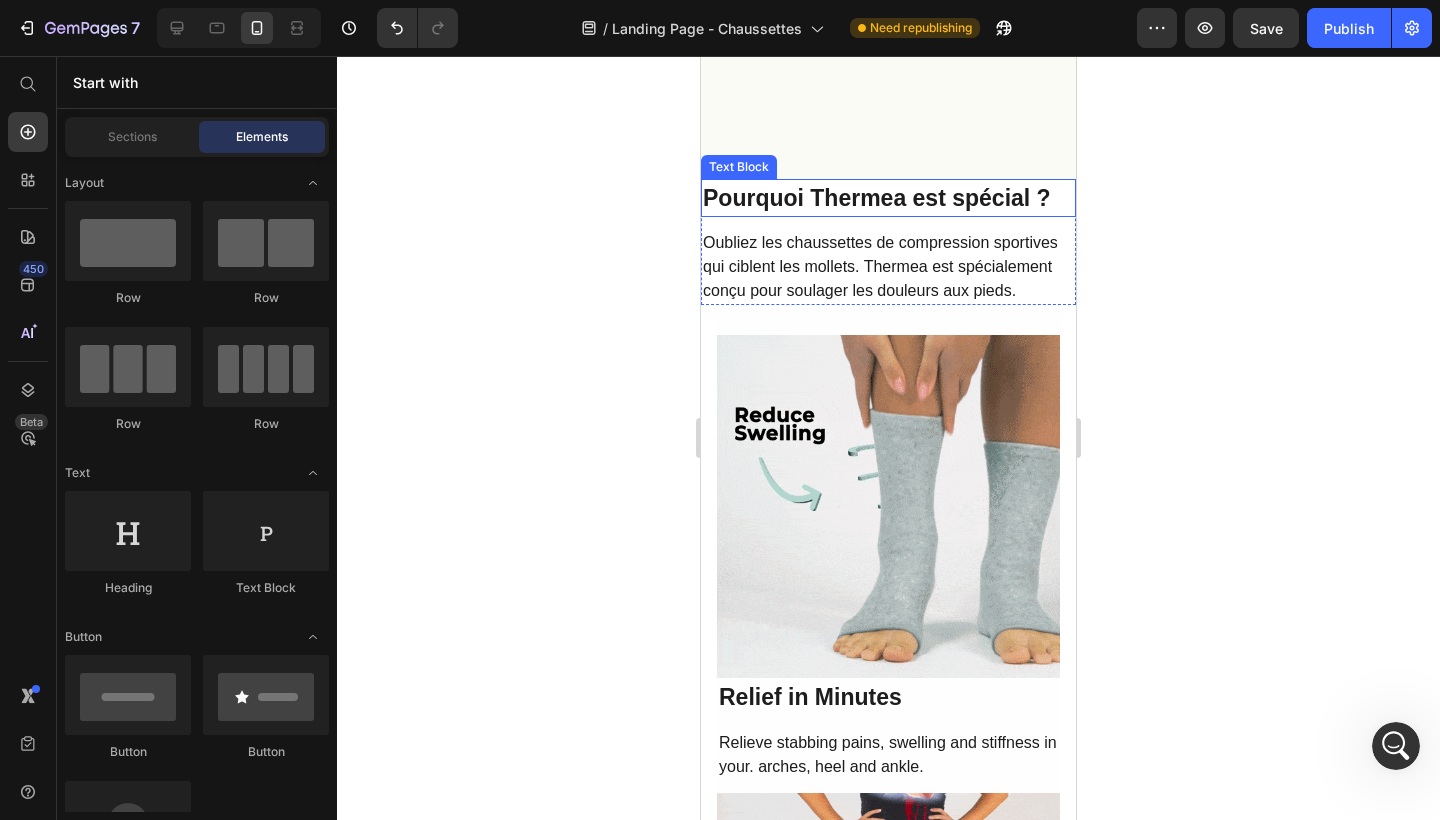 click 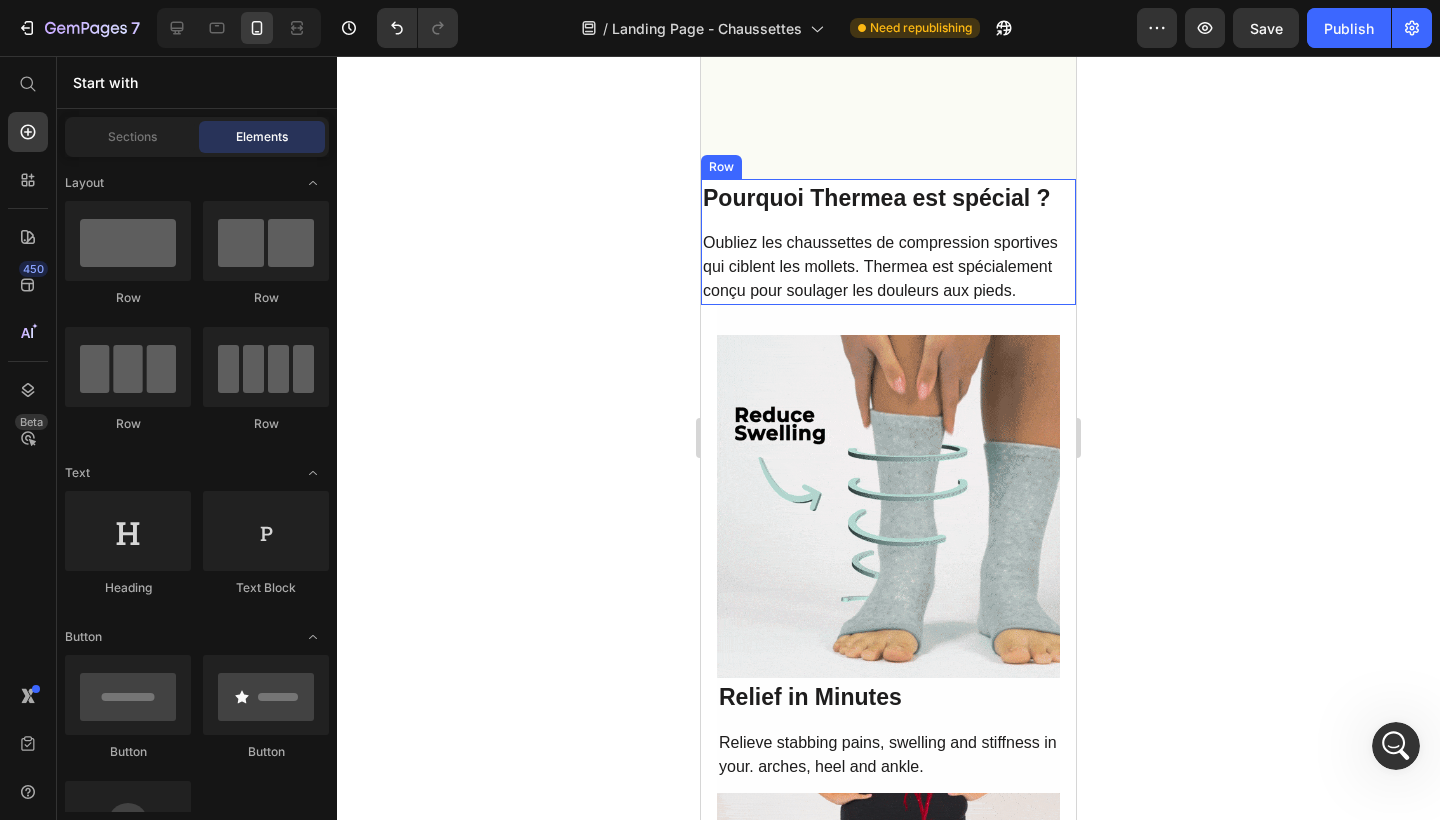click on "Pourquoi Thermea est spécial ? Text Block Oubliez les chaussettes de compression sportives qui ciblent les mollets. Thermea est spécialement conçu pour soulager les douleurs aux pieds. Text Block" at bounding box center (888, 242) 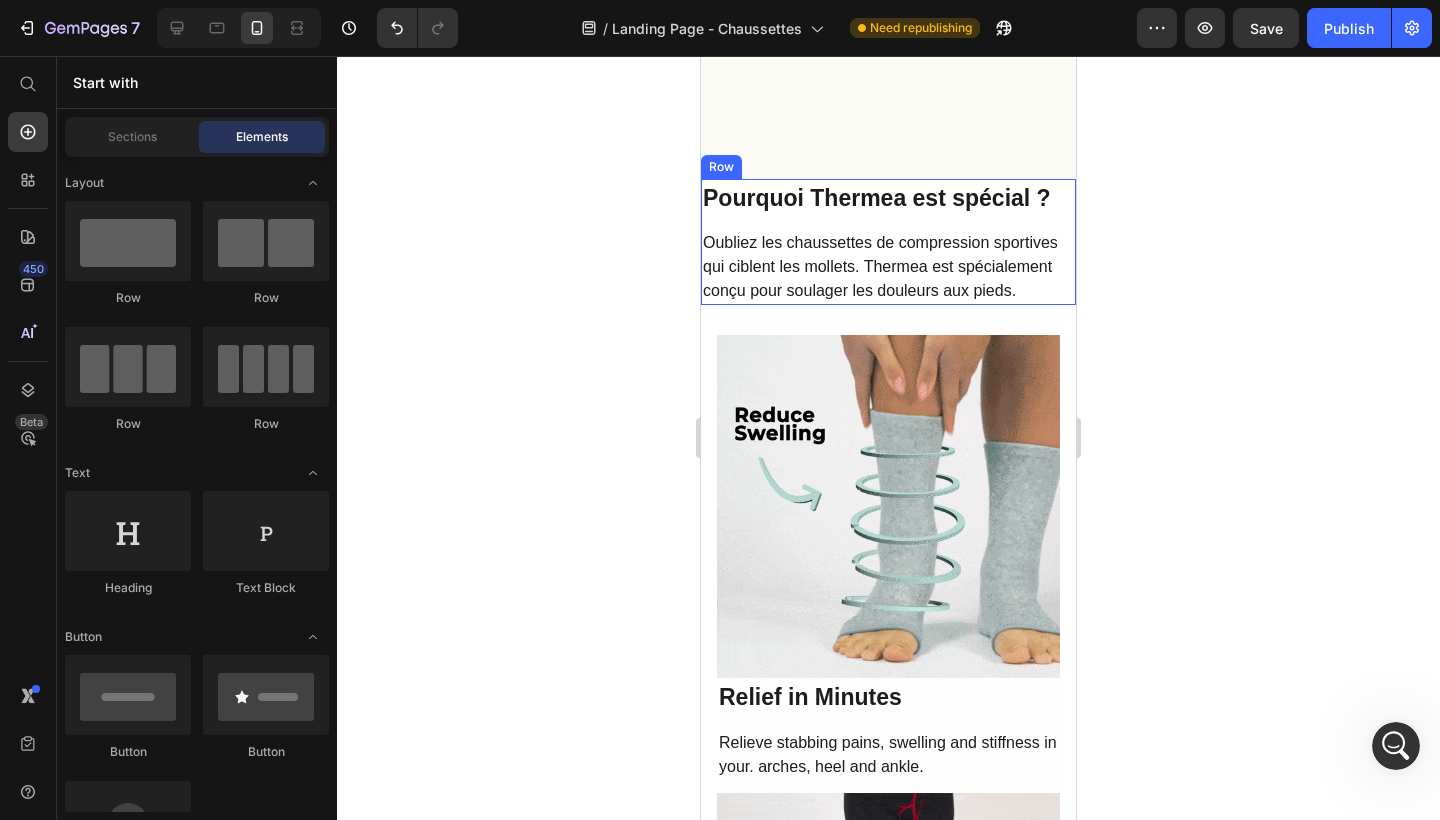 scroll, scrollTop: 0, scrollLeft: 0, axis: both 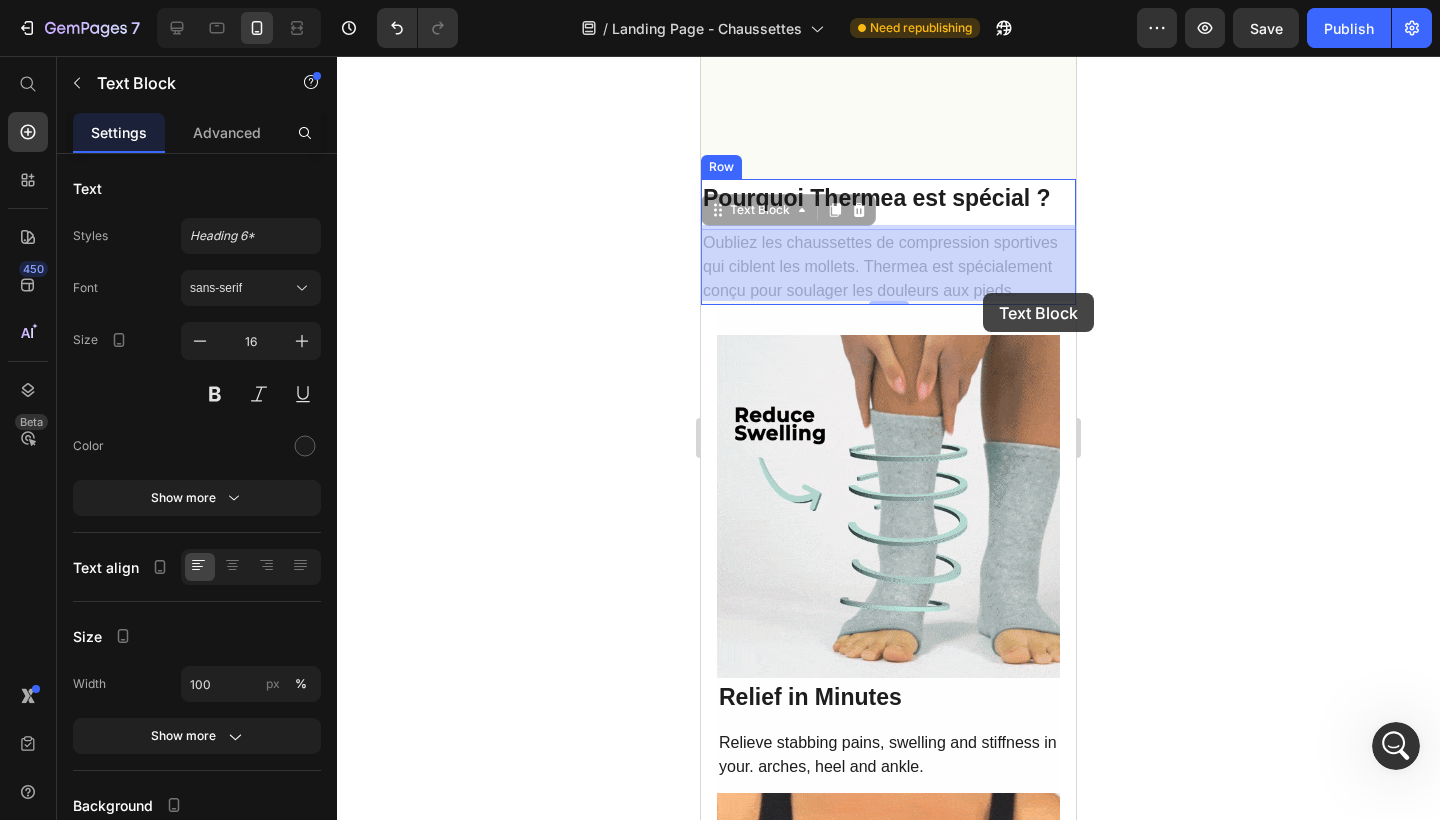 drag, startPoint x: 998, startPoint y: 234, endPoint x: 983, endPoint y: 293, distance: 60.876926 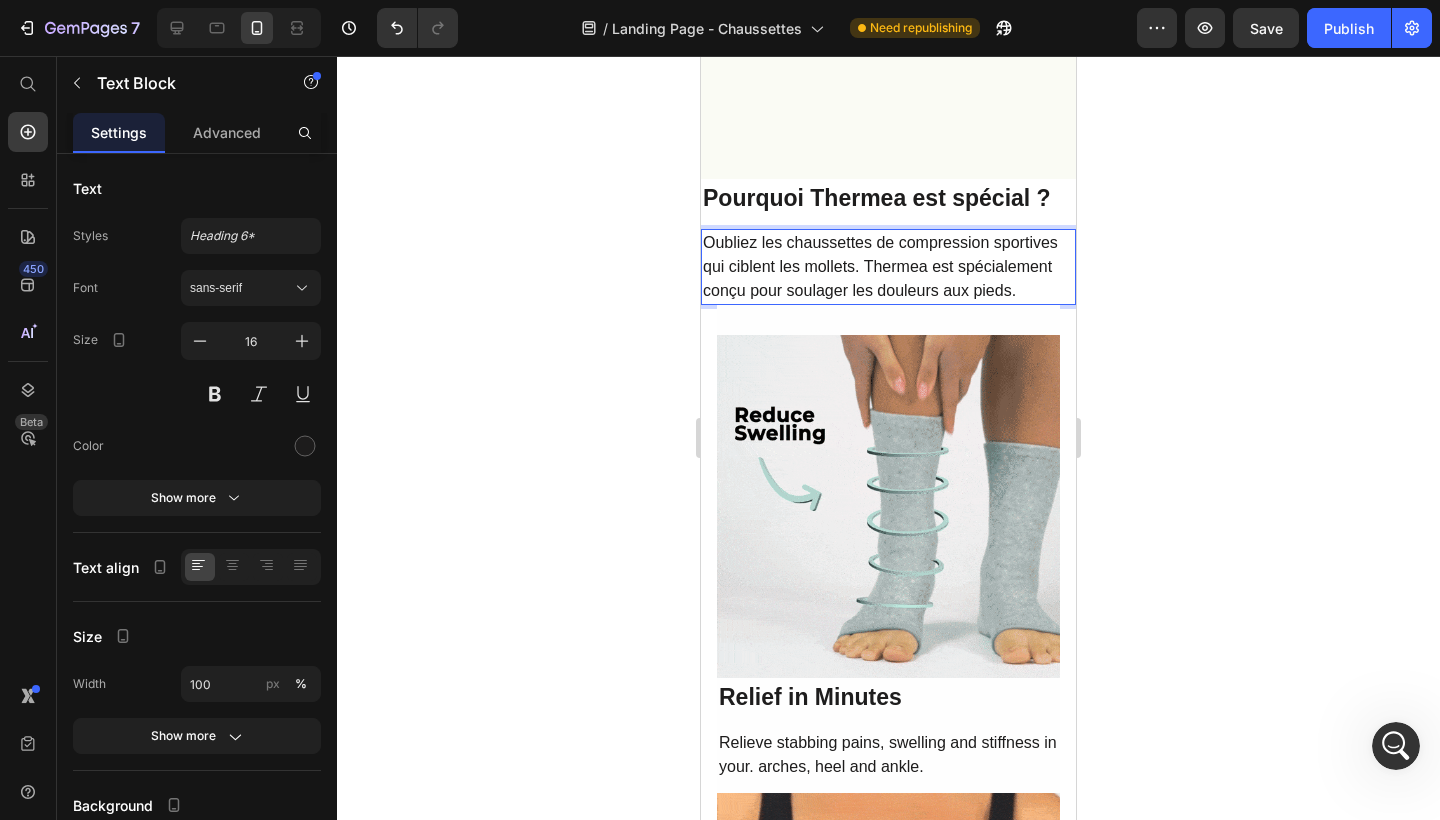 drag, startPoint x: 1063, startPoint y: 284, endPoint x: 1063, endPoint y: 304, distance: 20 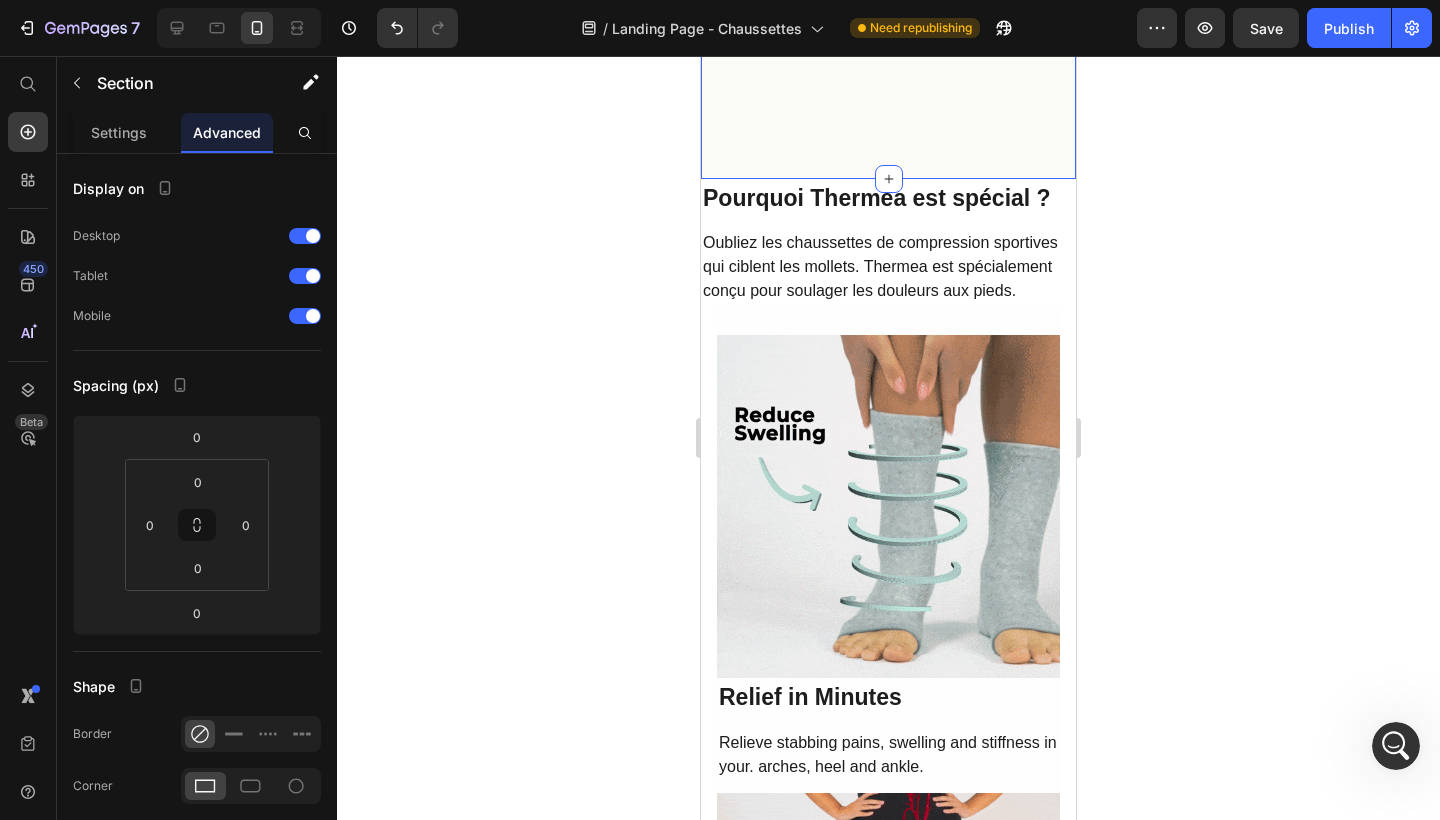 click on "Image Image Image Image Image Image Row Image Image Image Image Image Image Row Marquee" at bounding box center (888, 13) 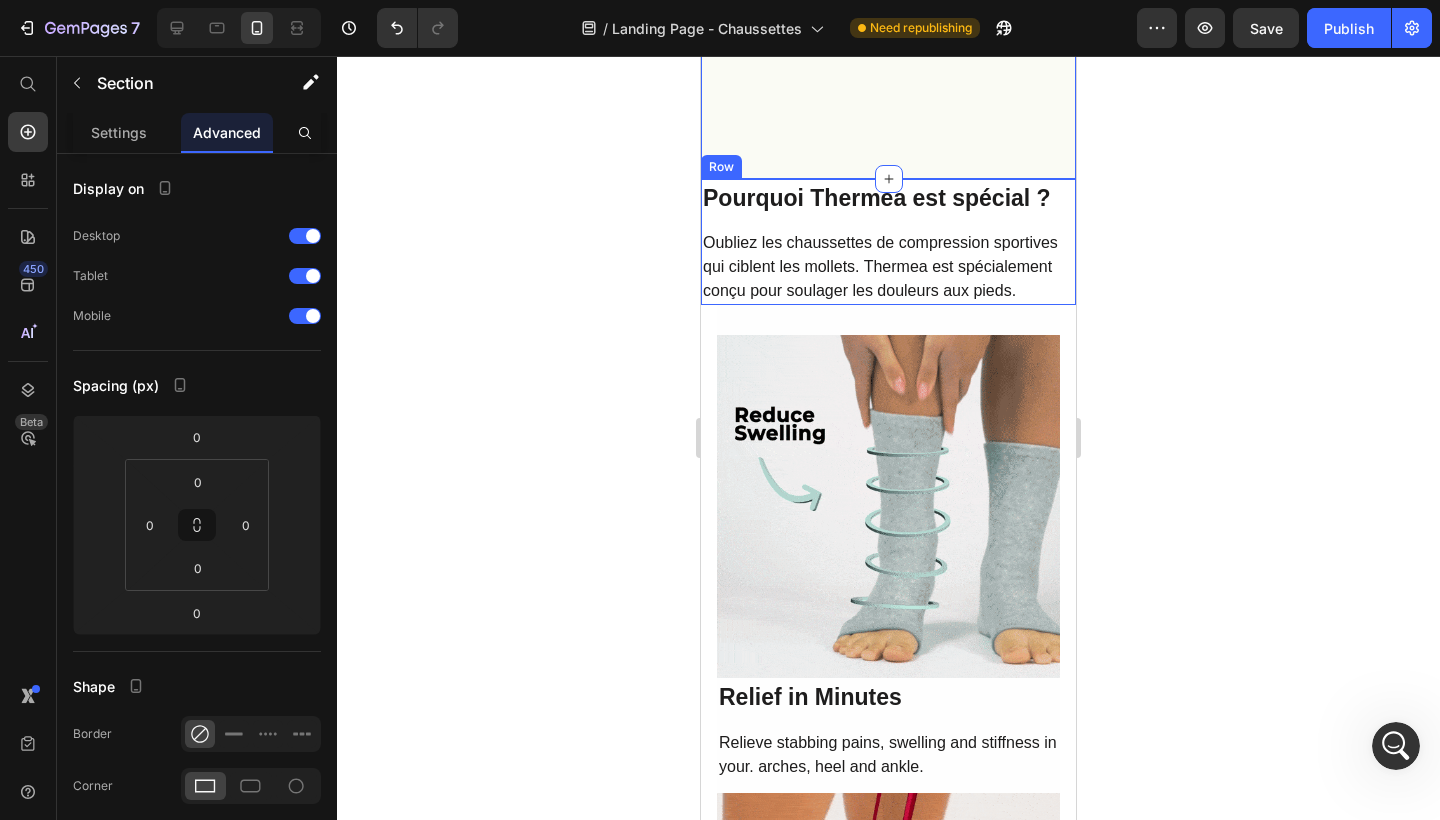 click on "Pourquoi Thermea est spécial ? Text Block Oubliez les chaussettes de compression sportives qui ciblent les mollets. Thermea est spécialement conçu pour soulager les douleurs aux pieds. Text Block" at bounding box center (888, 242) 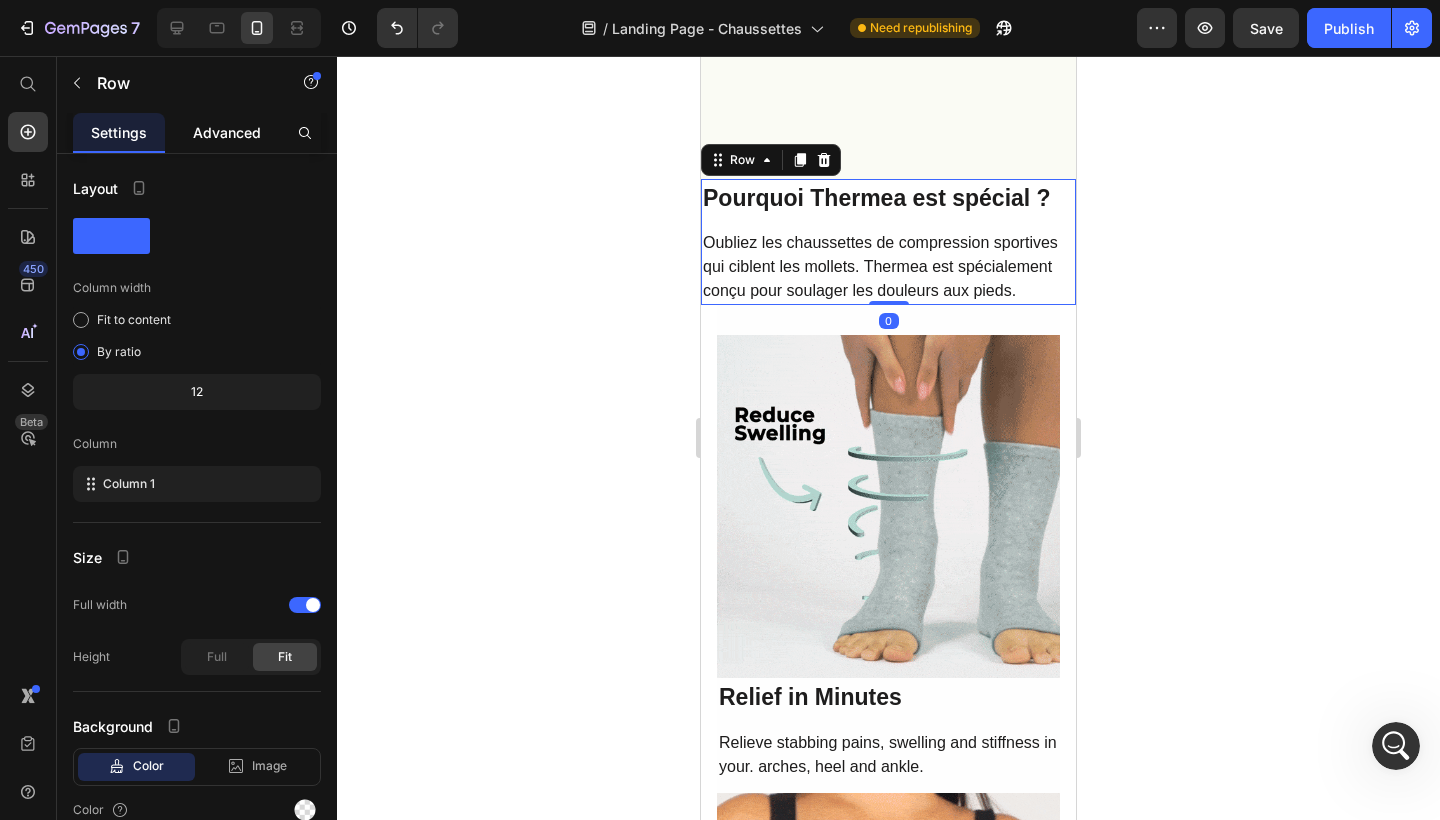 click on "Advanced" 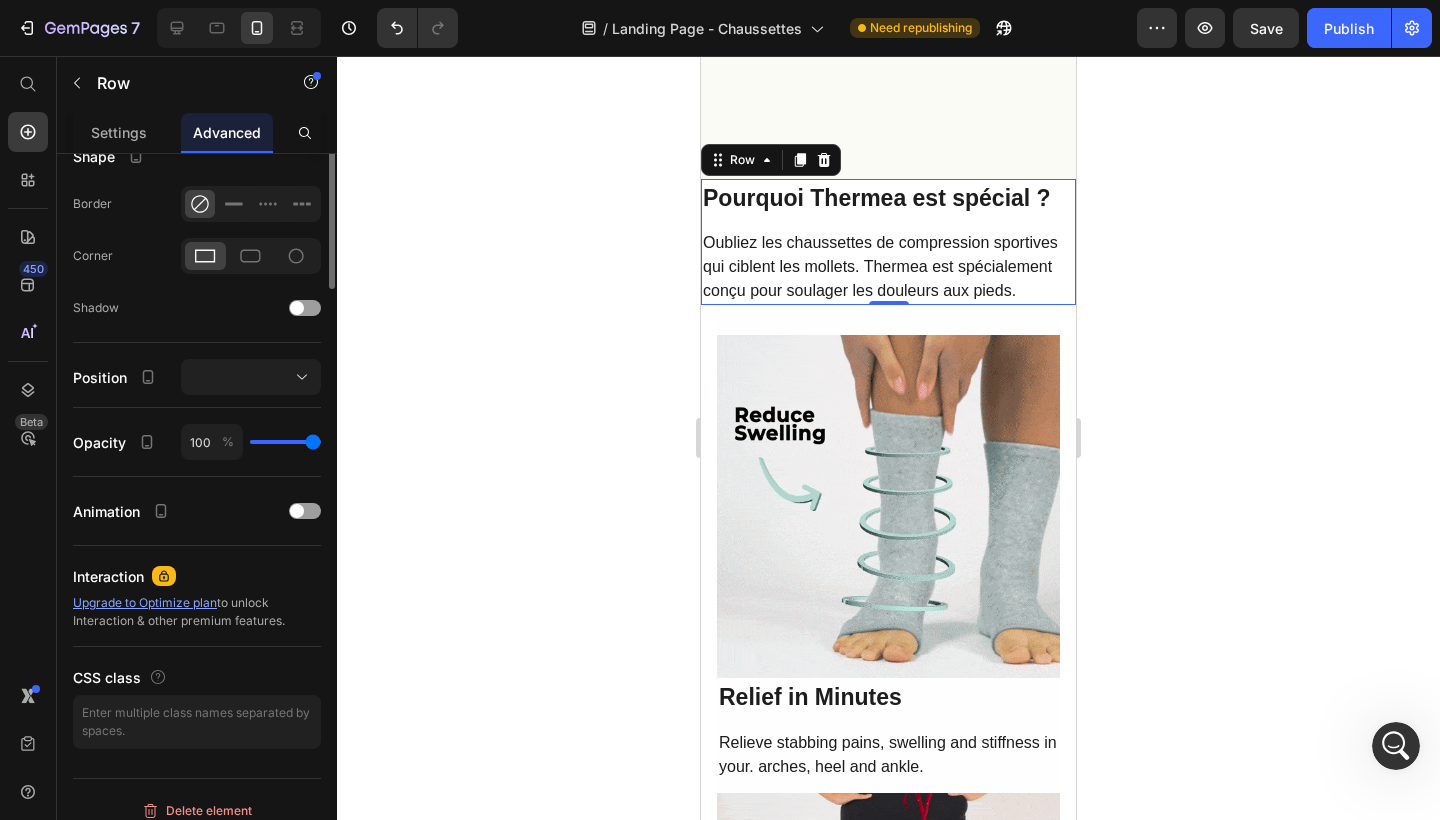 scroll, scrollTop: 546, scrollLeft: 0, axis: vertical 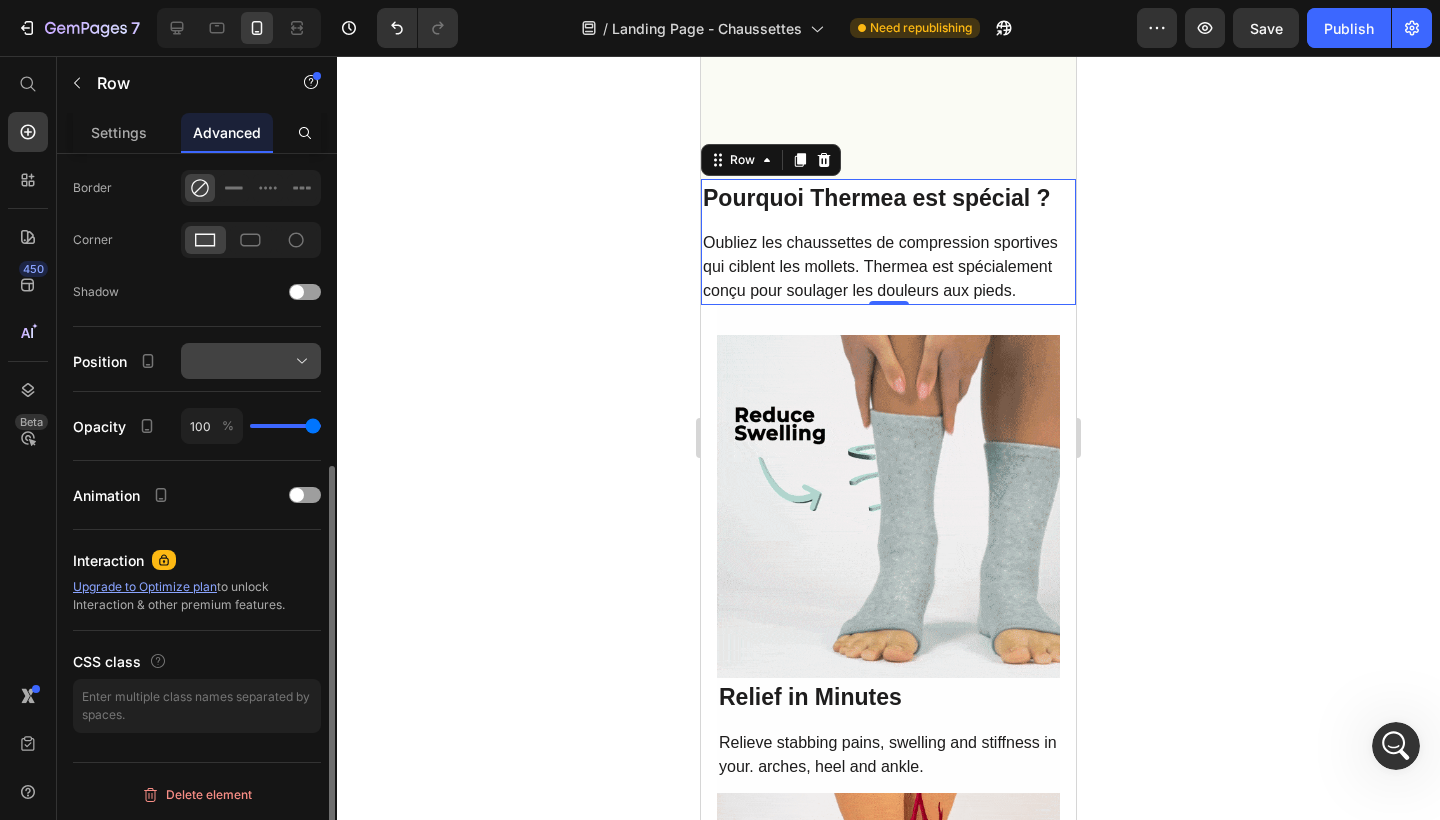 click 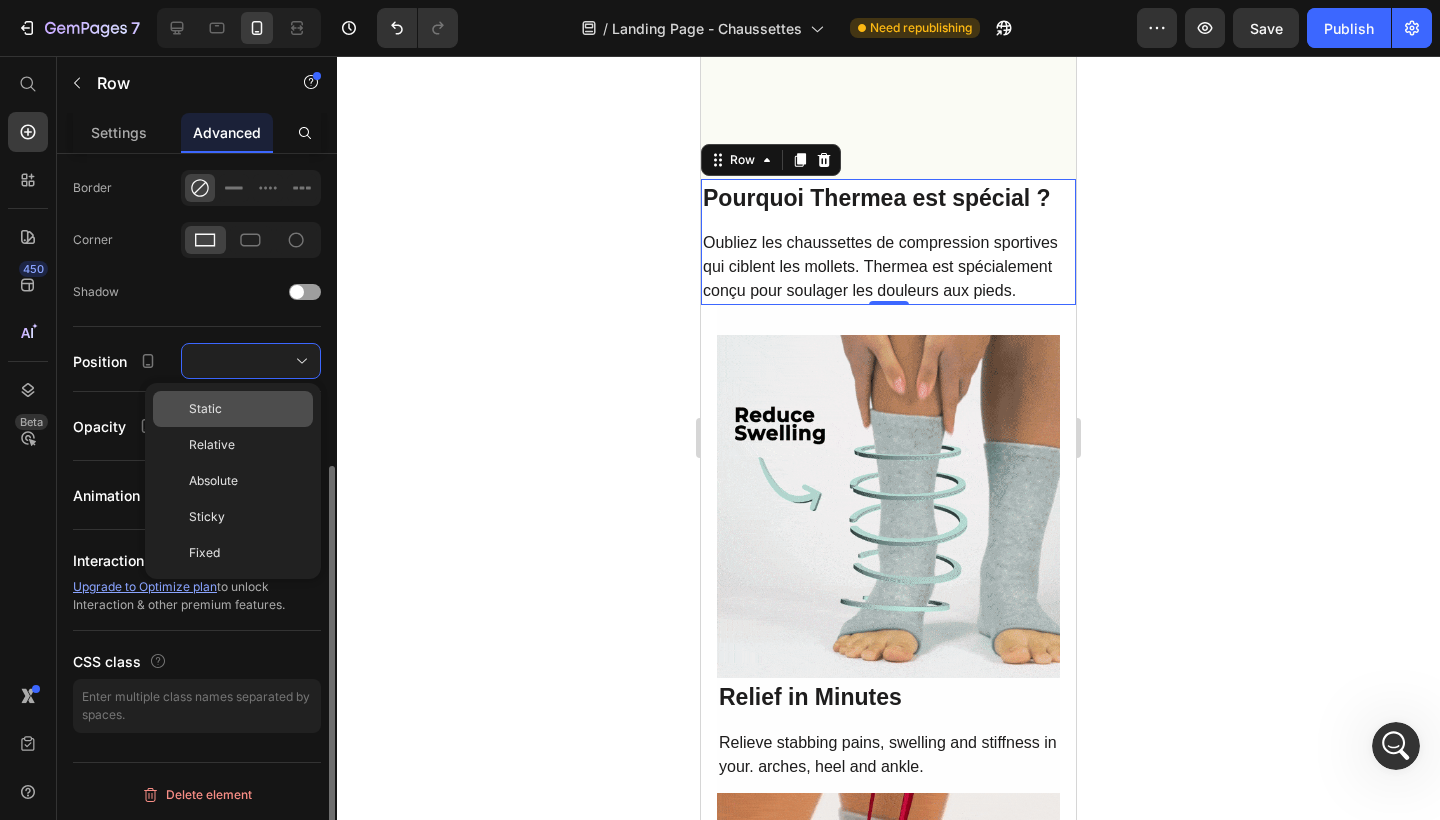 click on "Static" at bounding box center [247, 409] 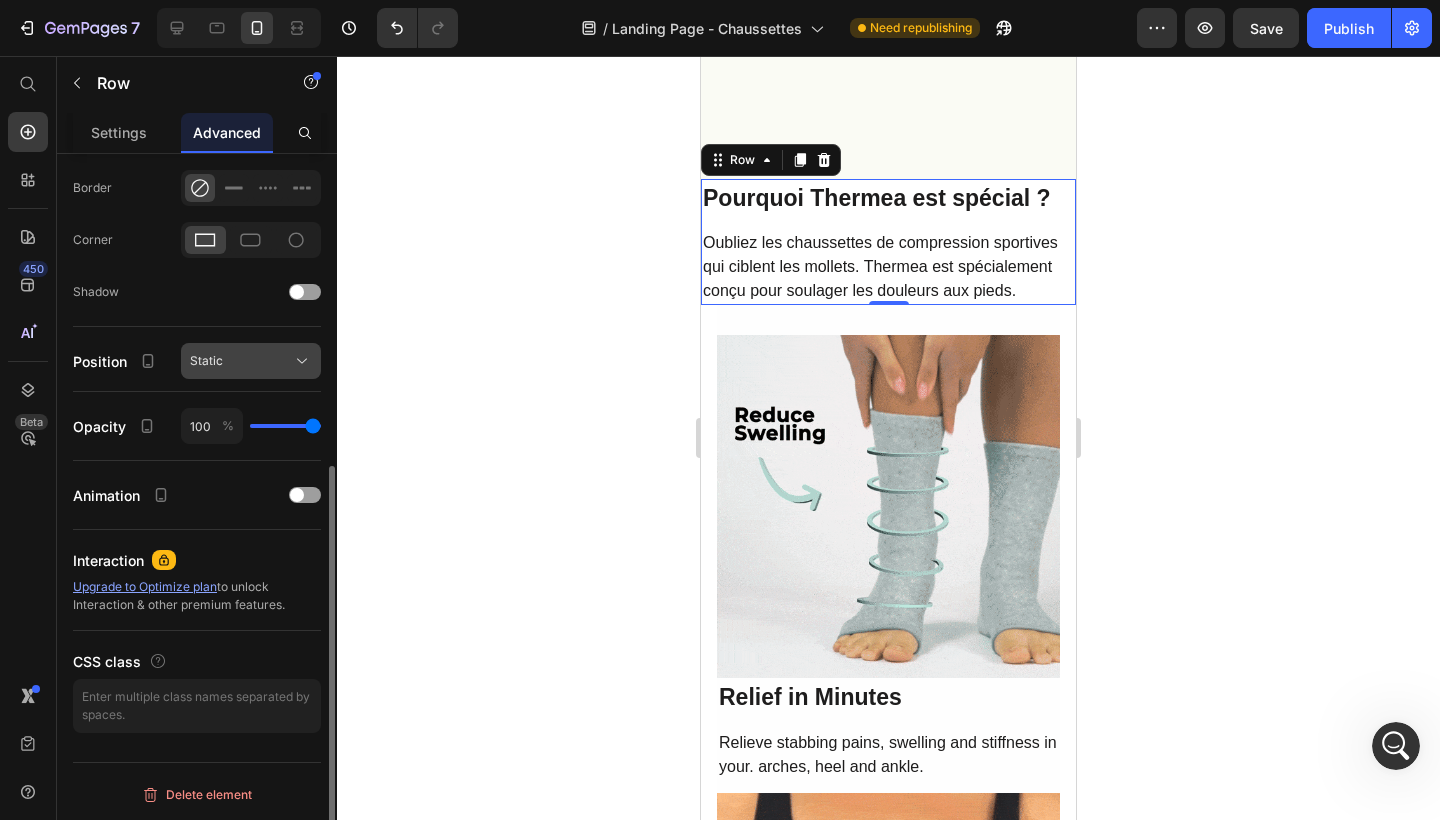click on "Static" 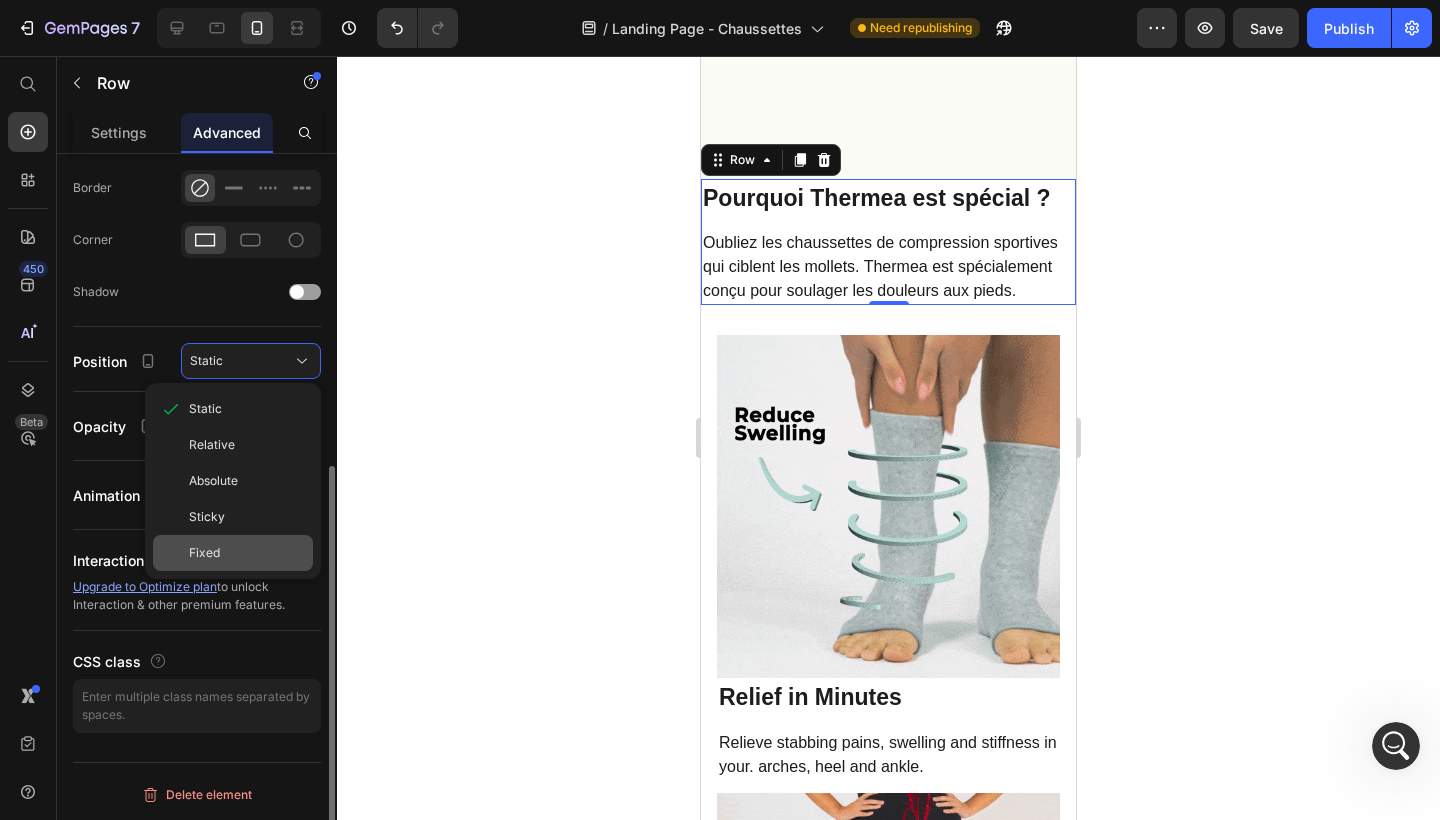 click on "Fixed" at bounding box center [247, 553] 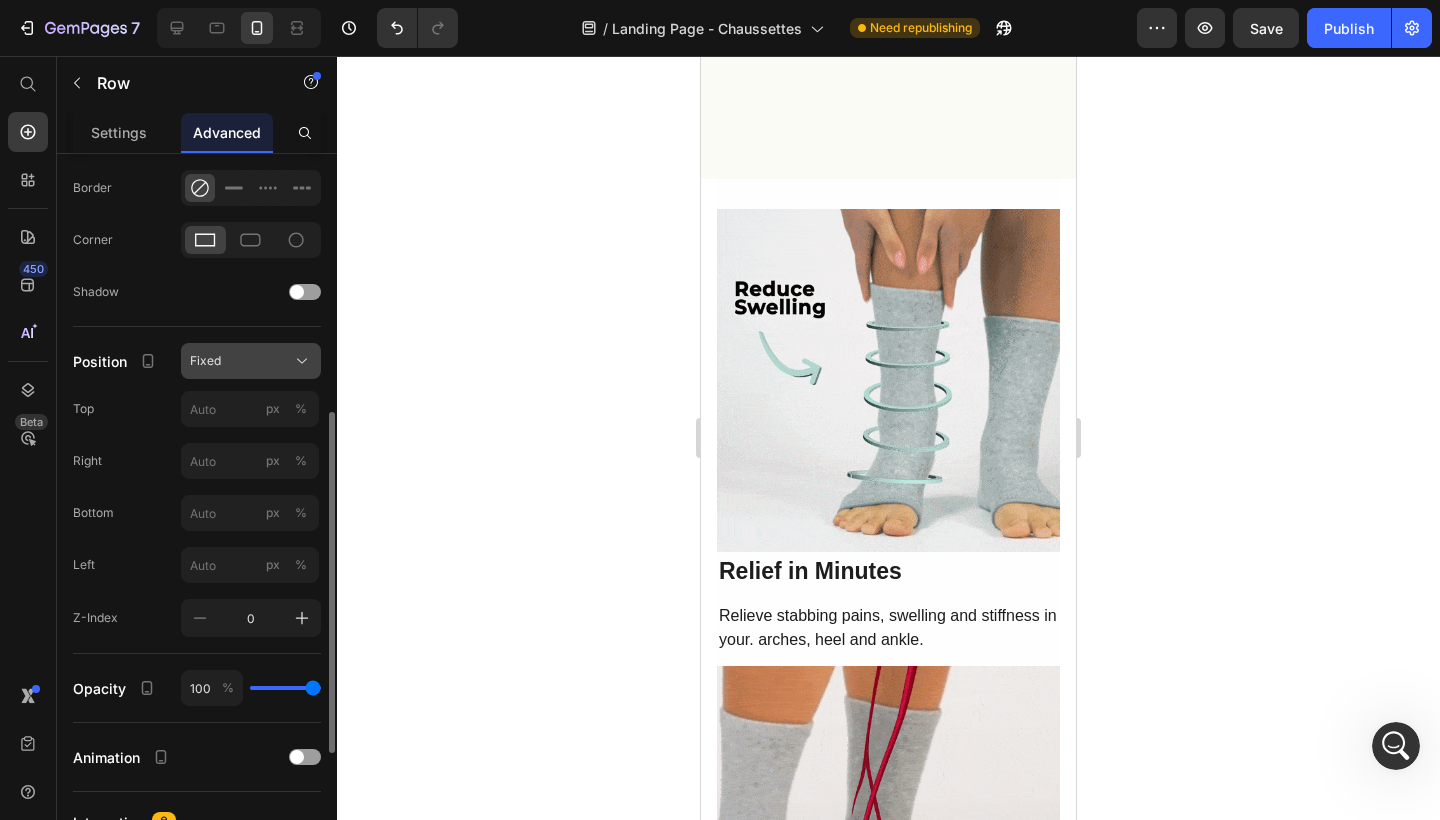 click on "Fixed" at bounding box center [251, 361] 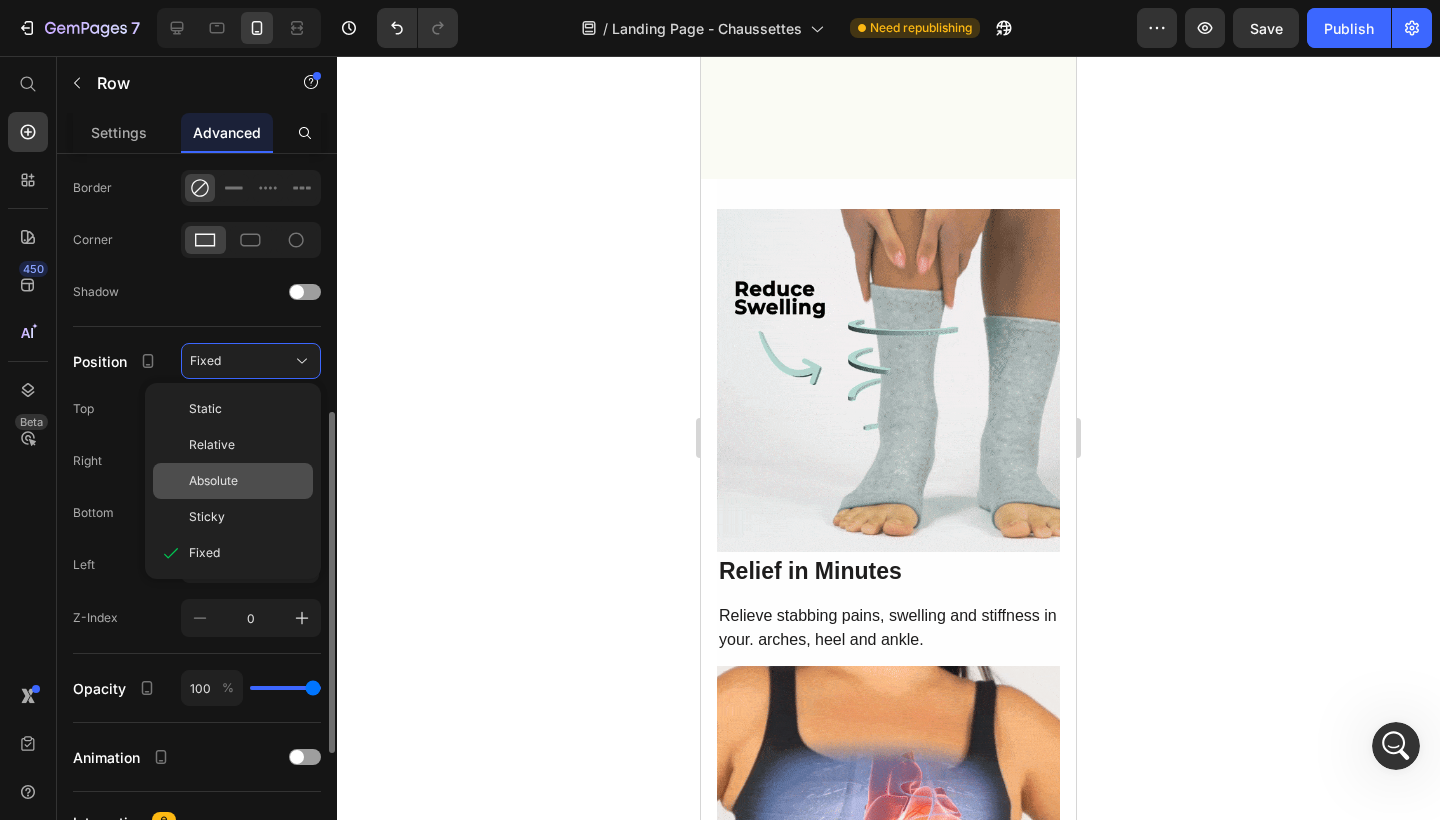 click on "Absolute" 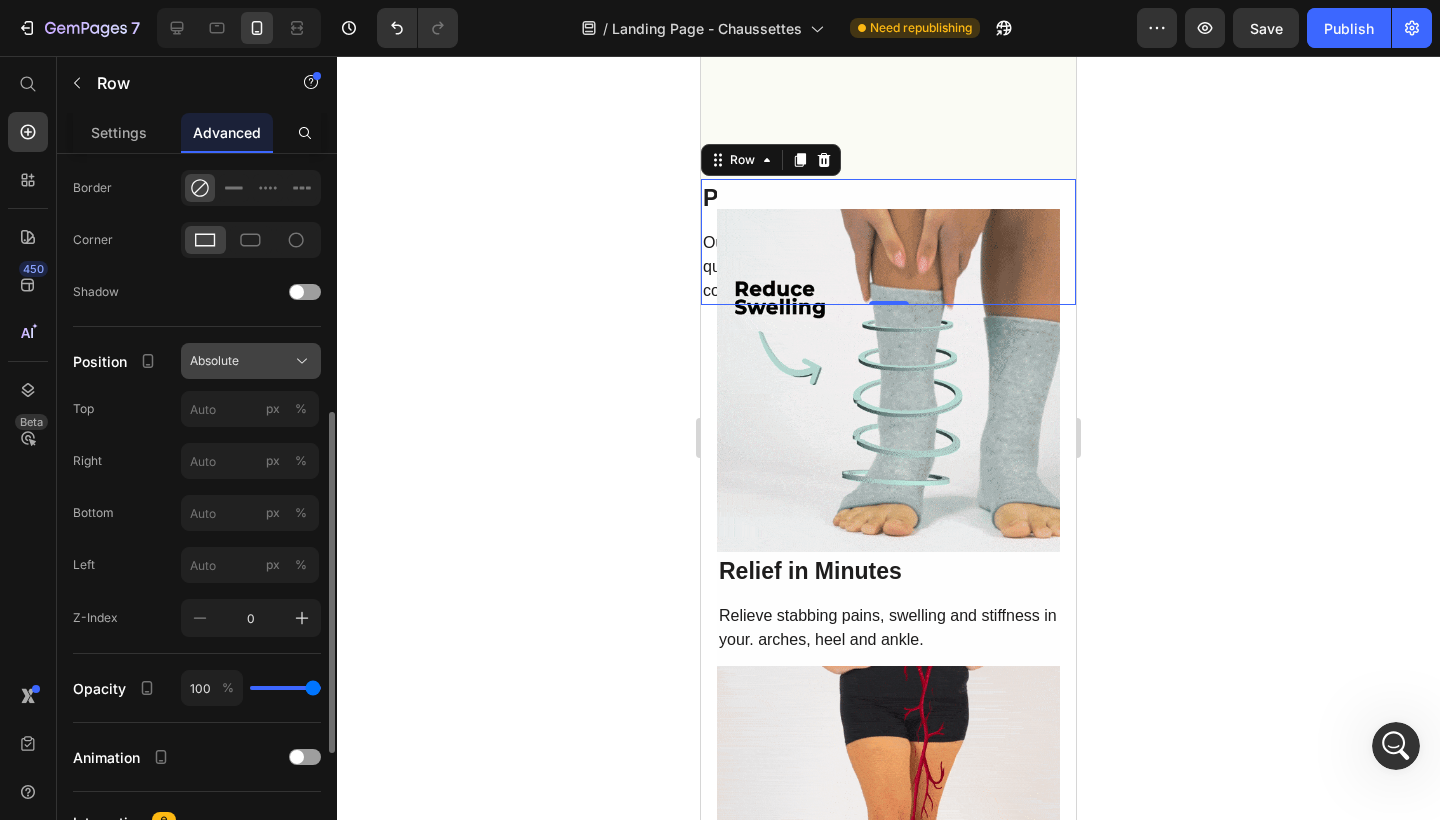 click on "Absolute" 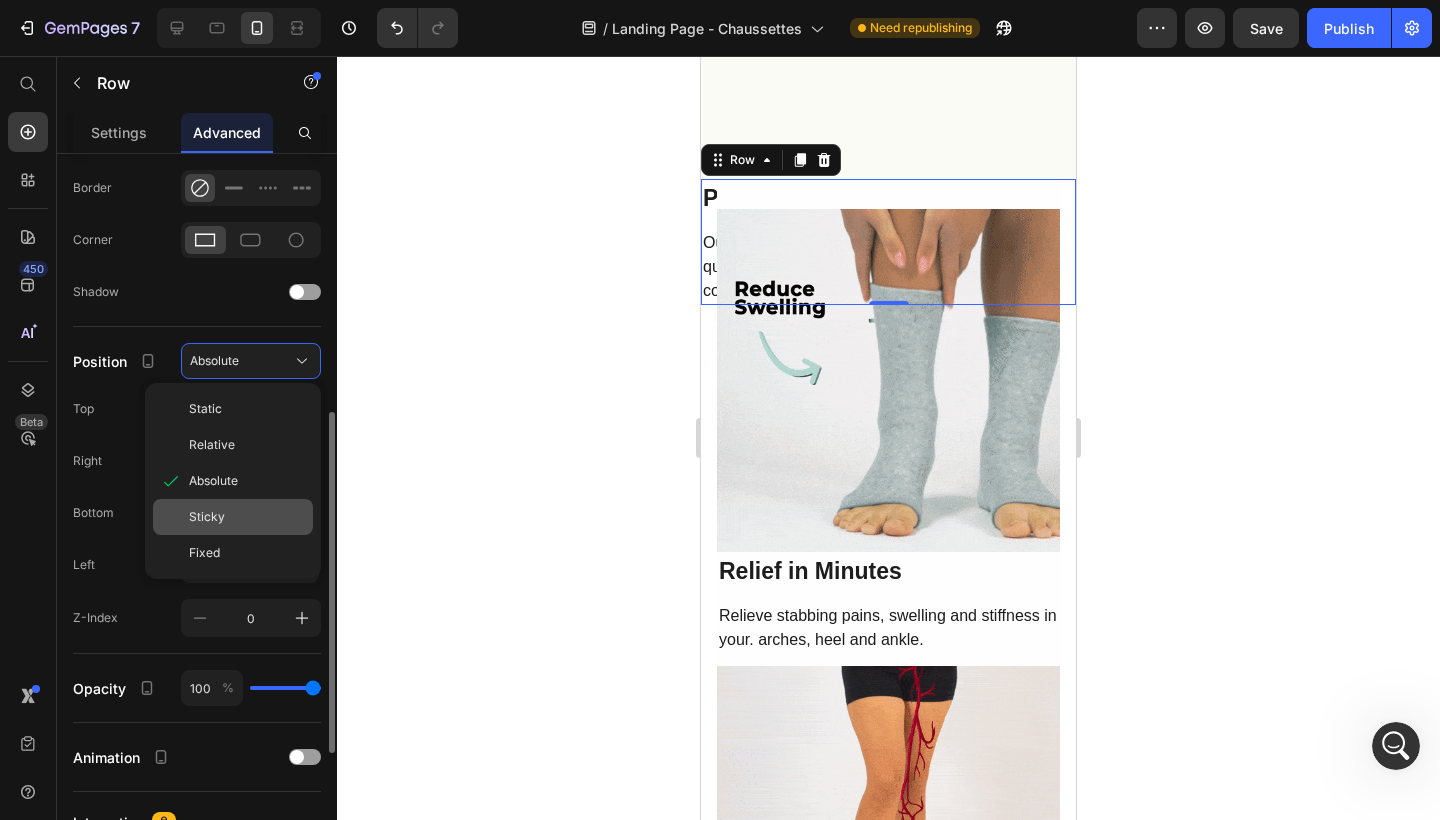 click on "Sticky" 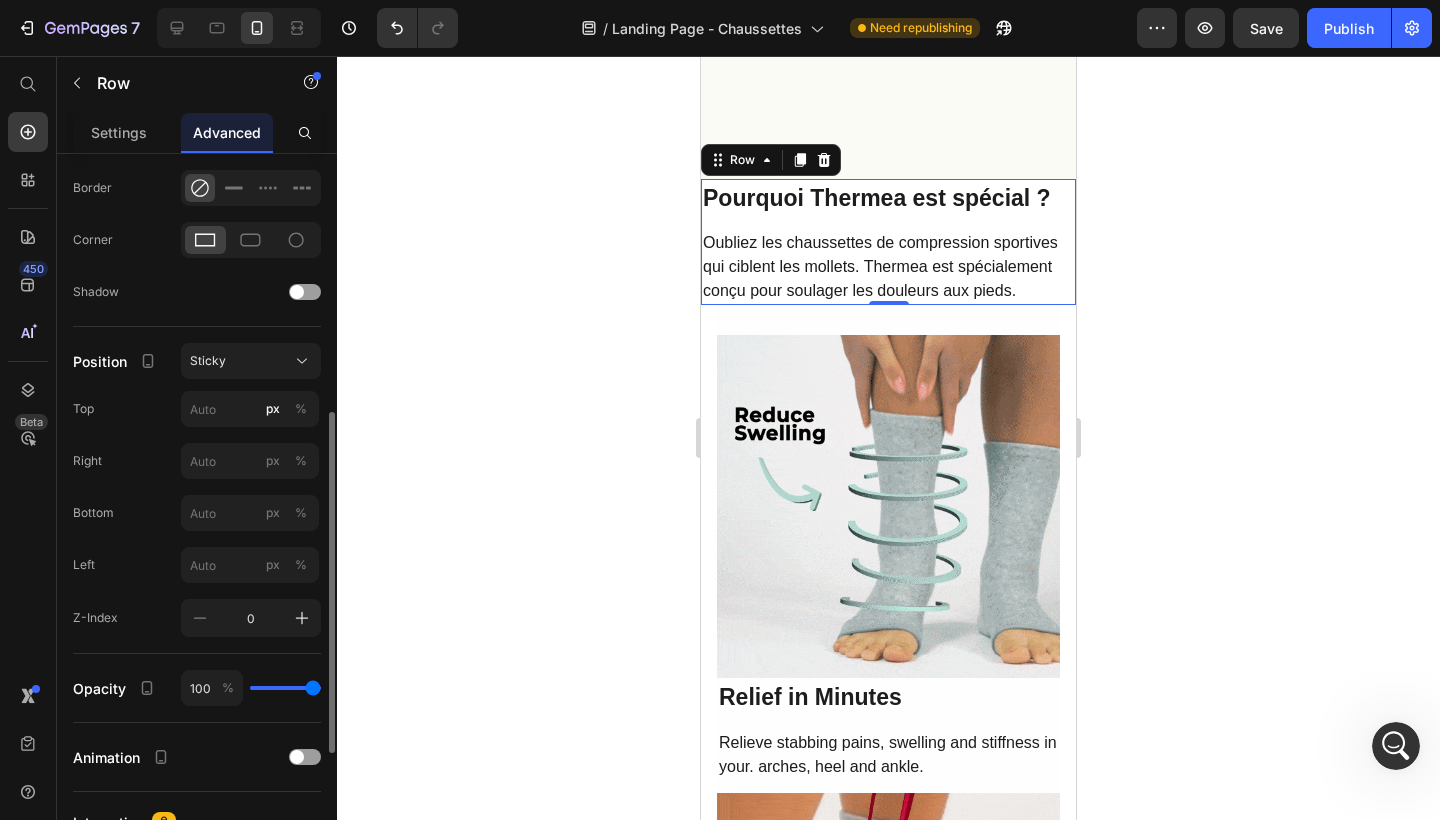 type on "0" 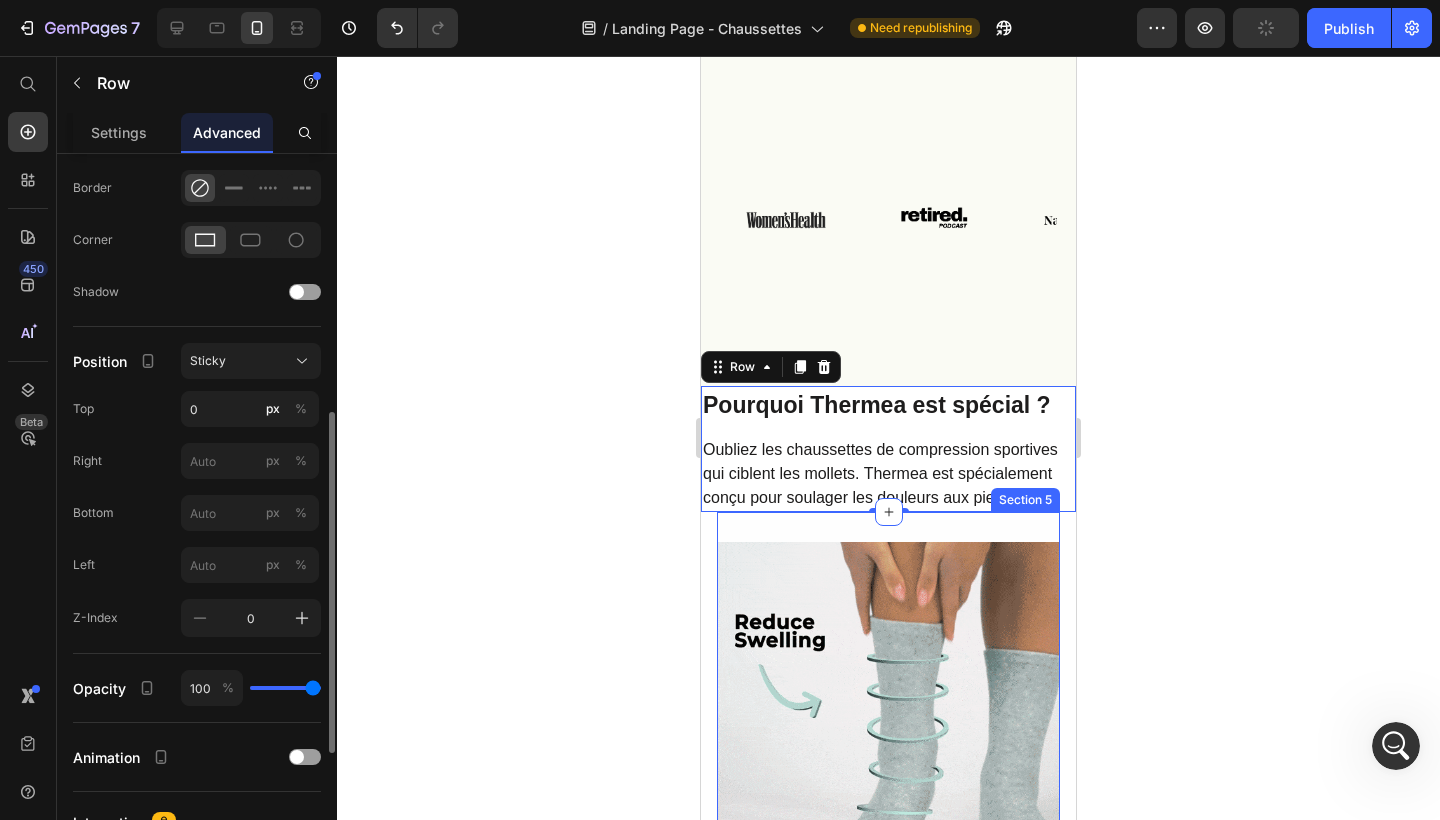 scroll, scrollTop: 2058, scrollLeft: 0, axis: vertical 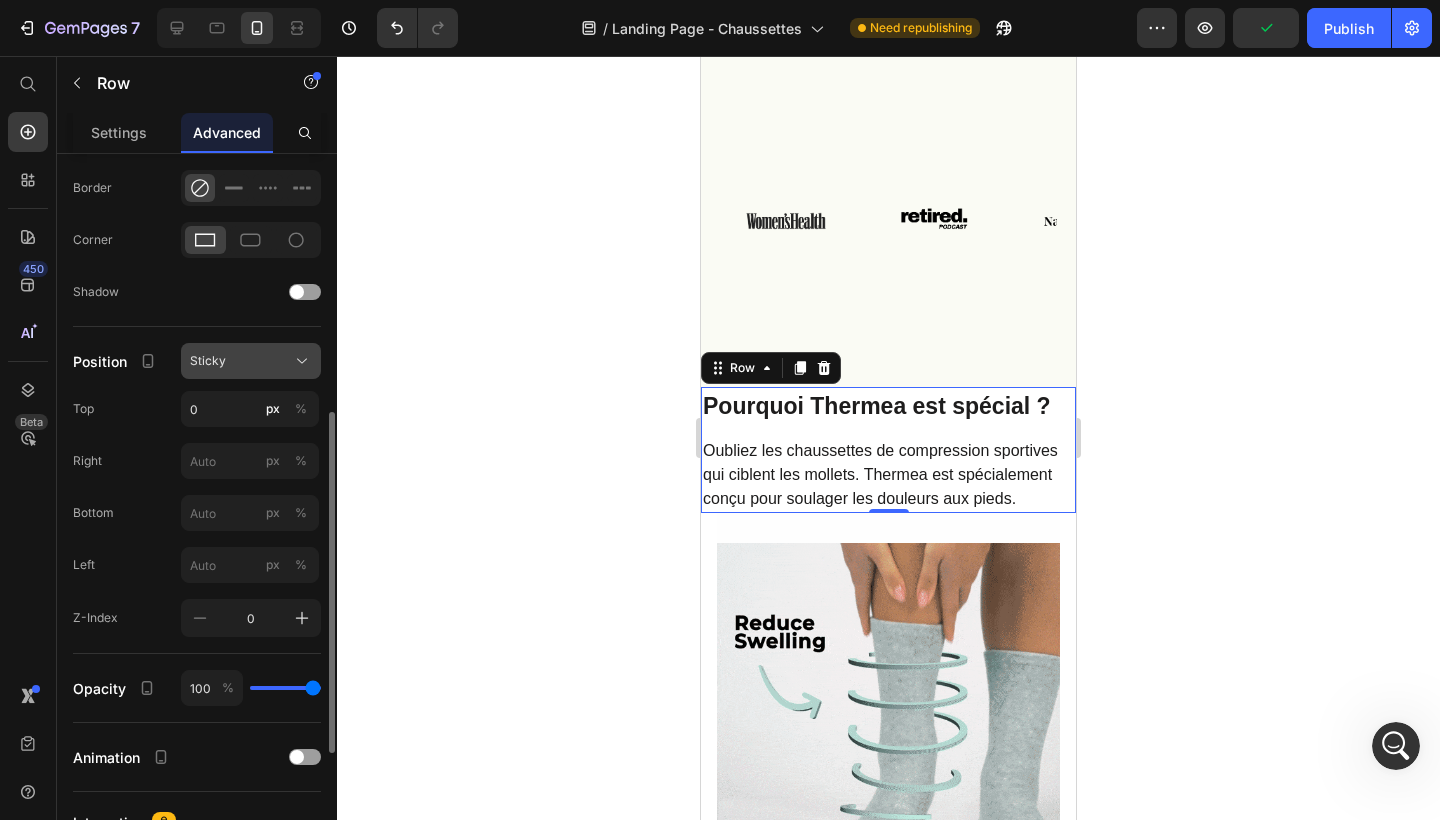 click 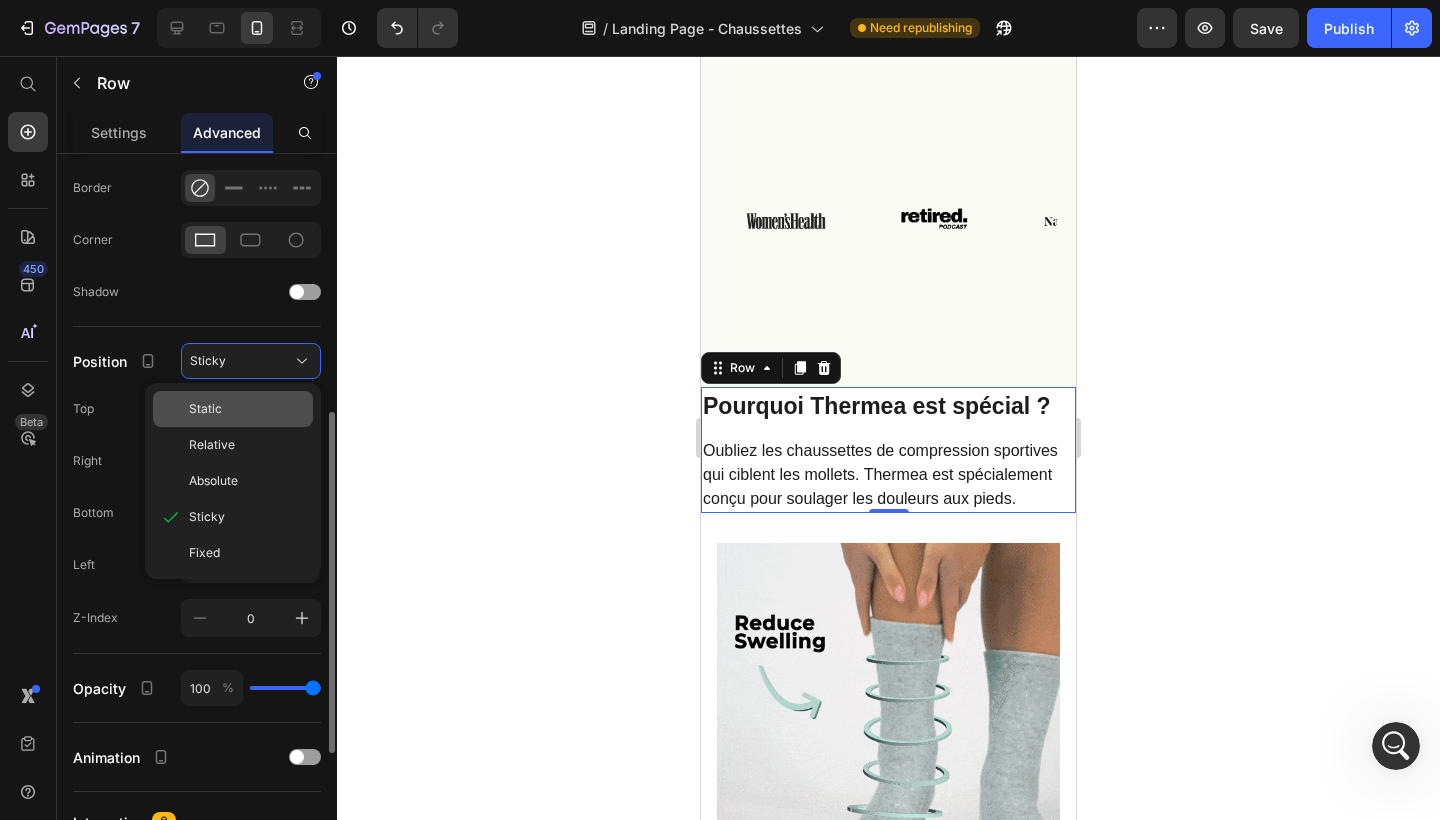 click on "Static" at bounding box center [247, 409] 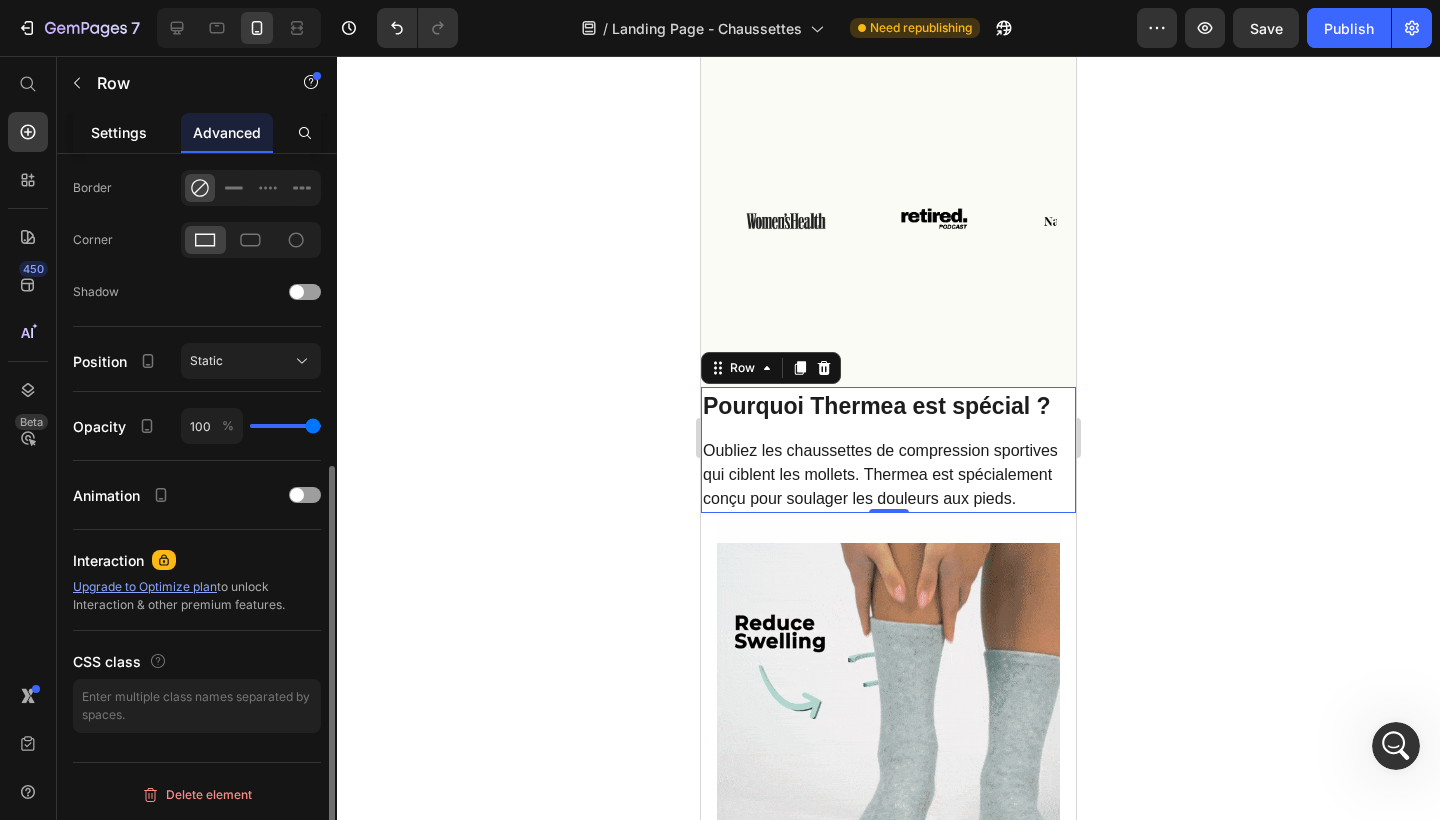 click on "Settings" at bounding box center (119, 132) 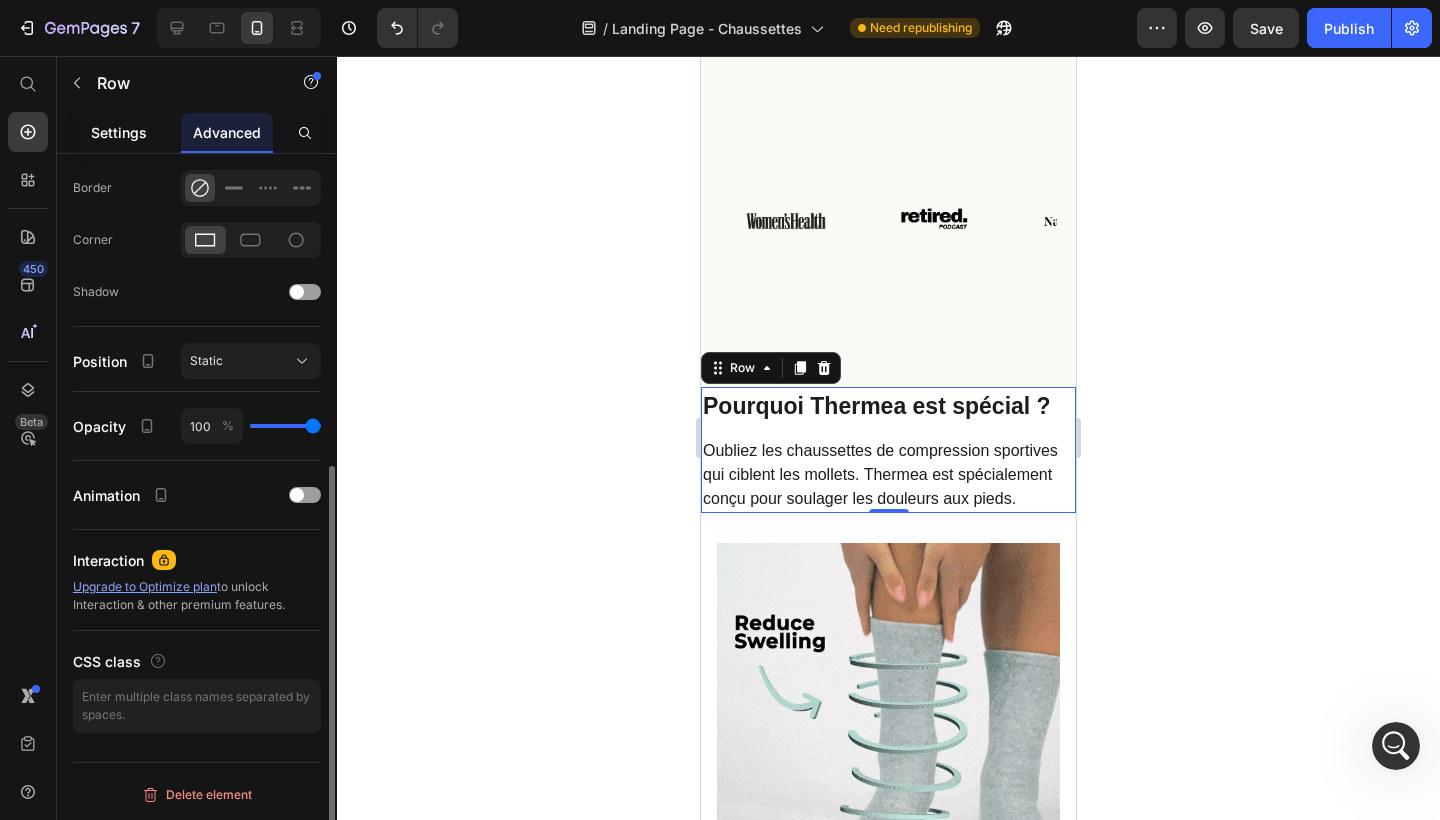 scroll, scrollTop: 0, scrollLeft: 0, axis: both 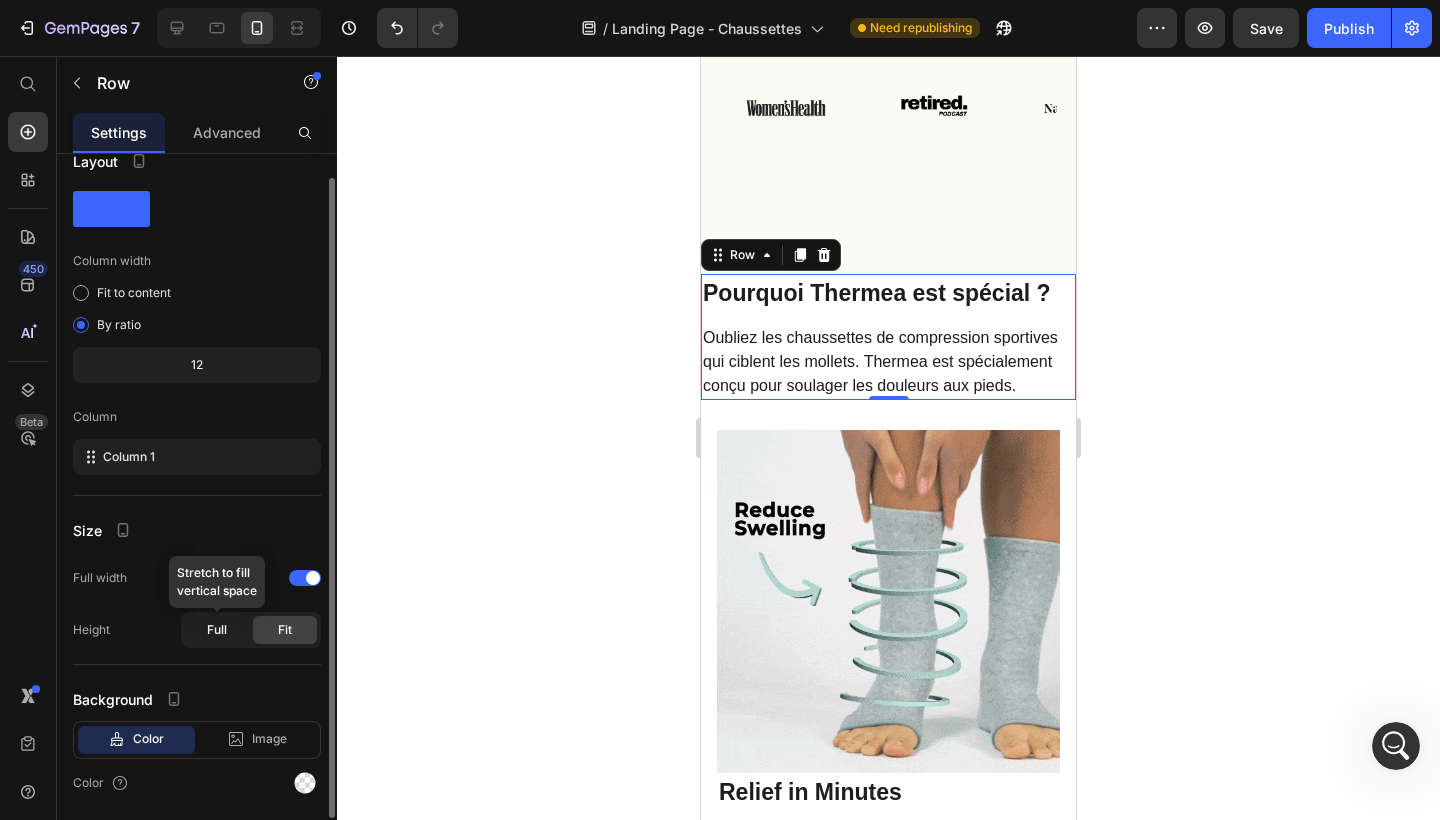 click on "Full" 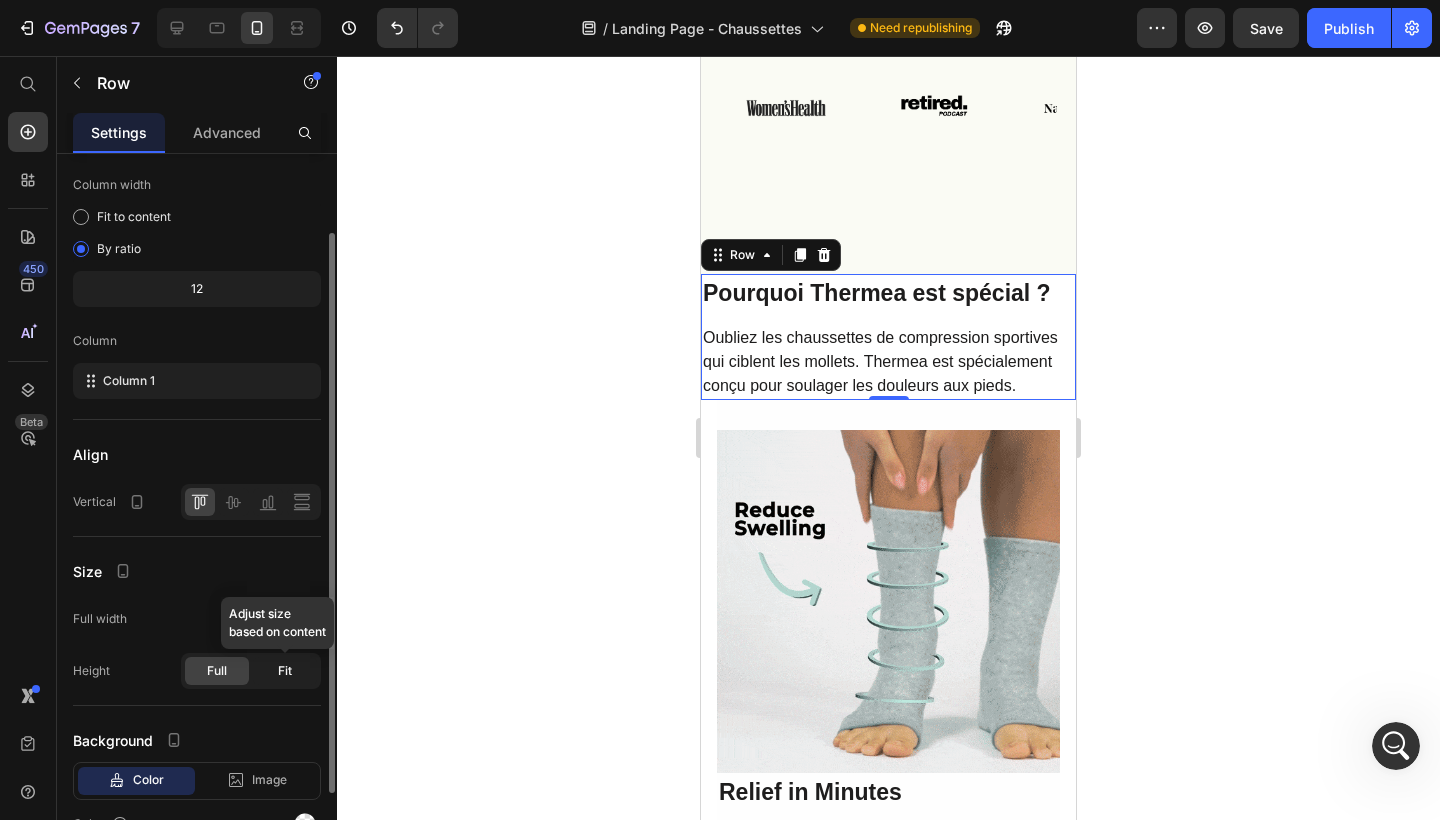 click on "Fit" 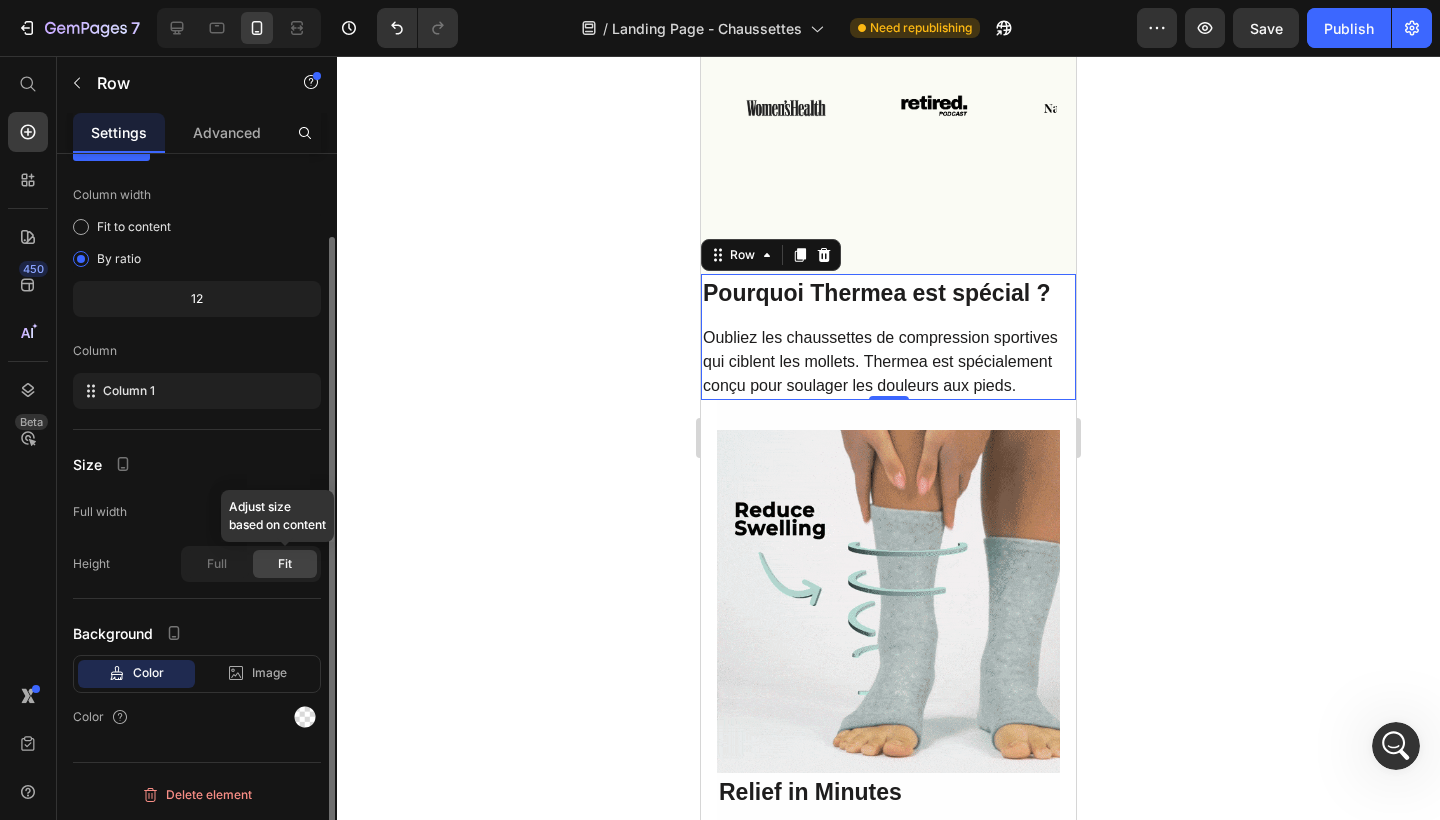scroll, scrollTop: 93, scrollLeft: 0, axis: vertical 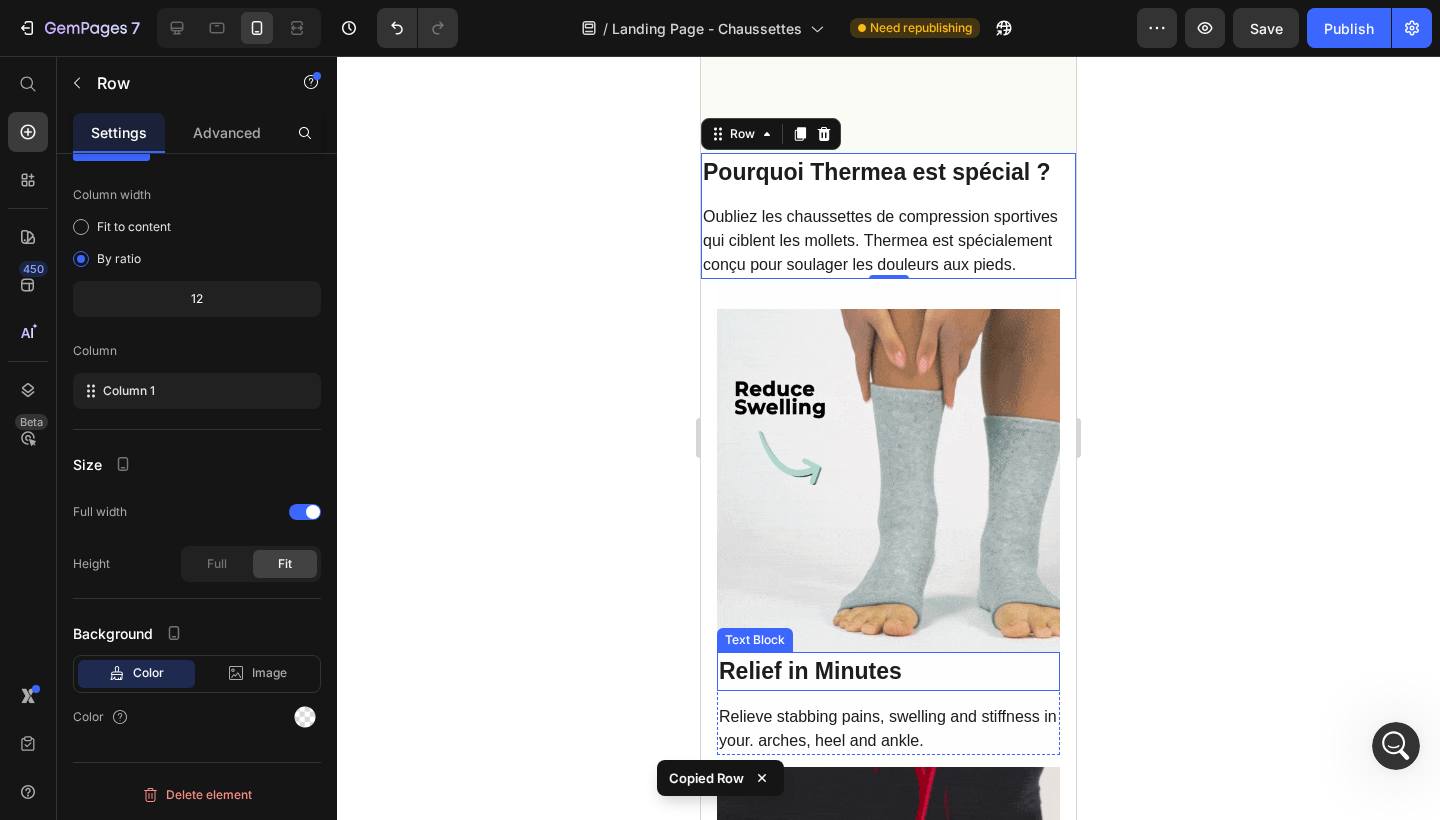 click on "Relief in Minutes" at bounding box center [810, 671] 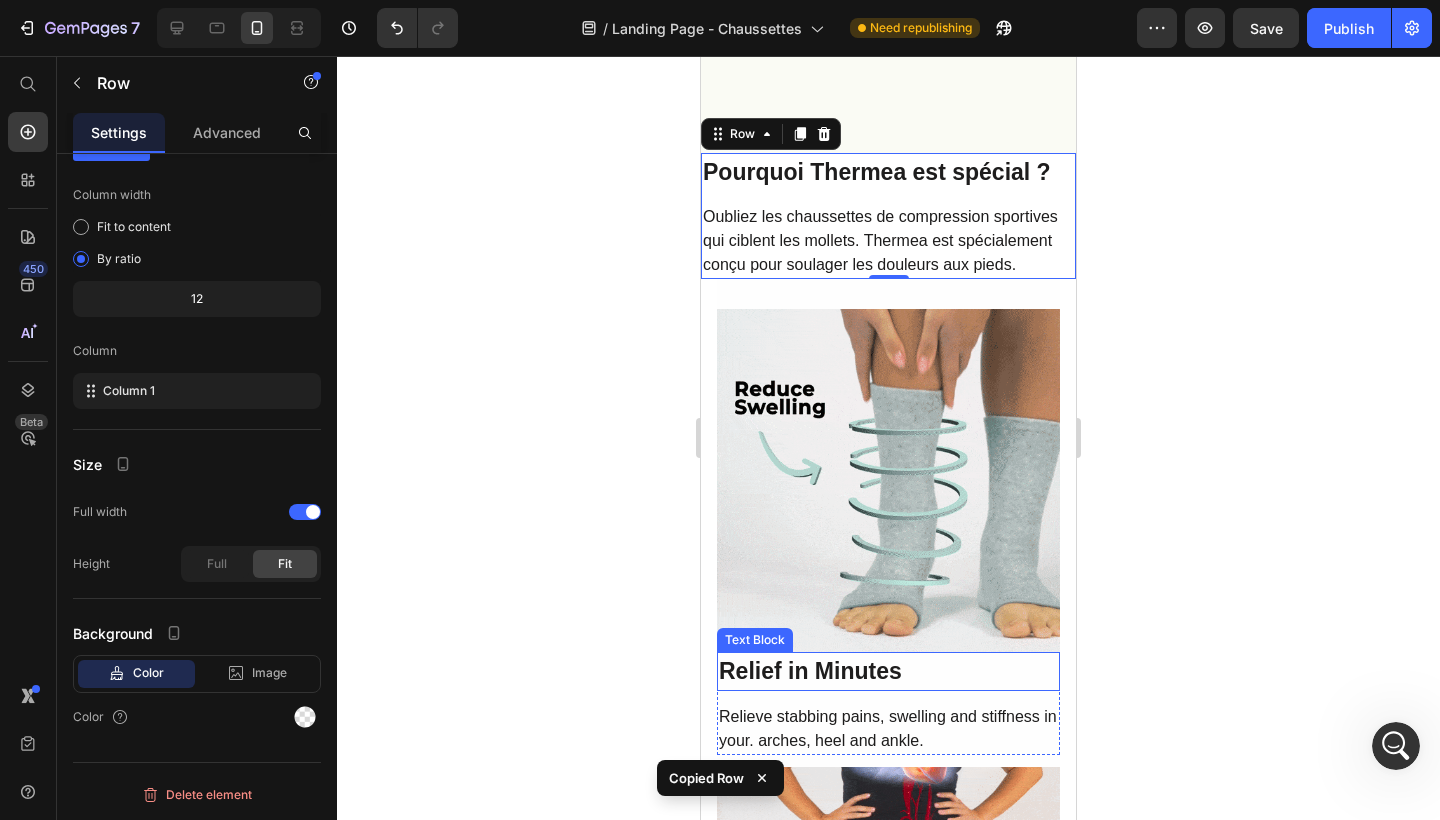 scroll, scrollTop: 0, scrollLeft: 0, axis: both 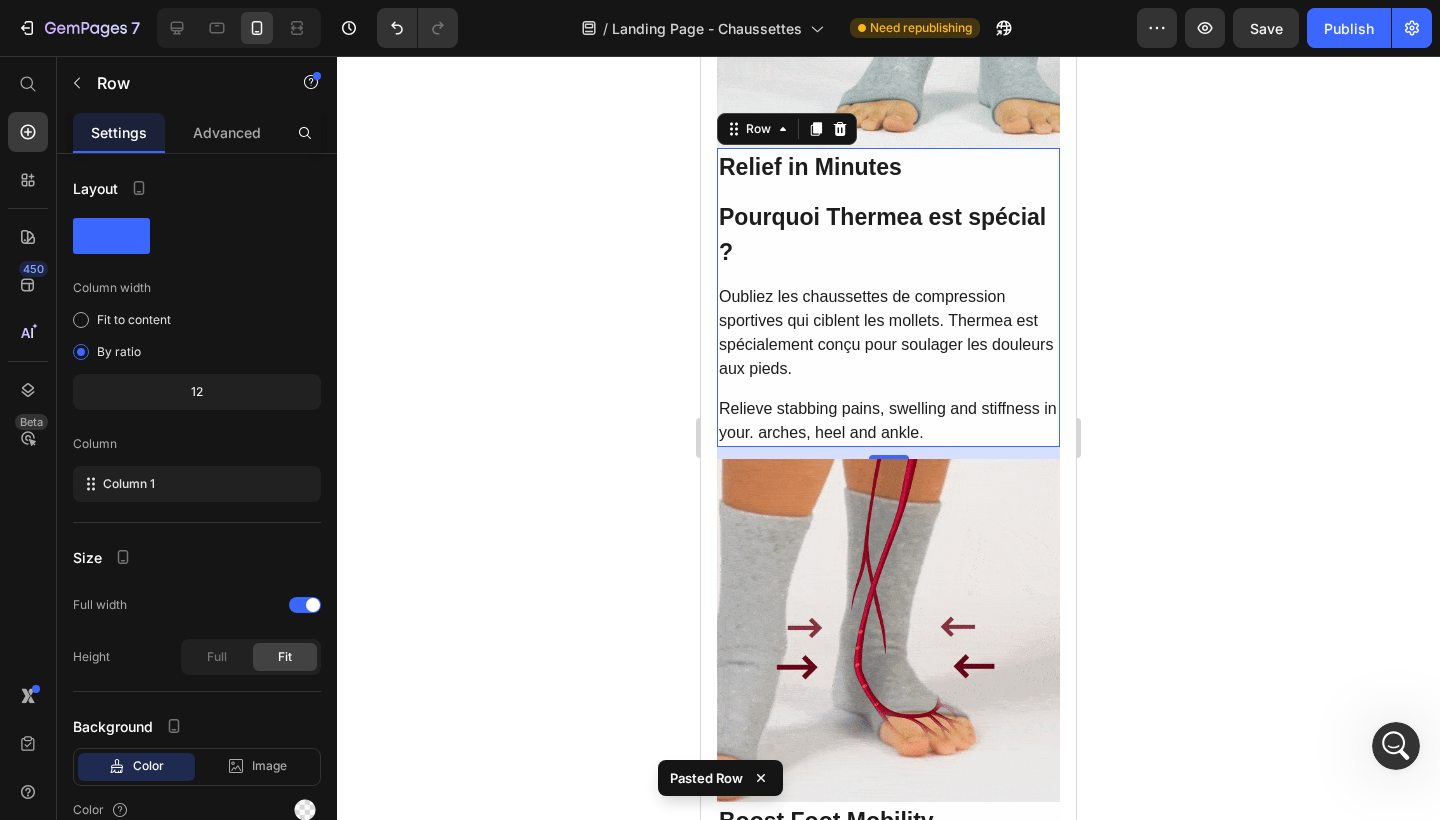 click 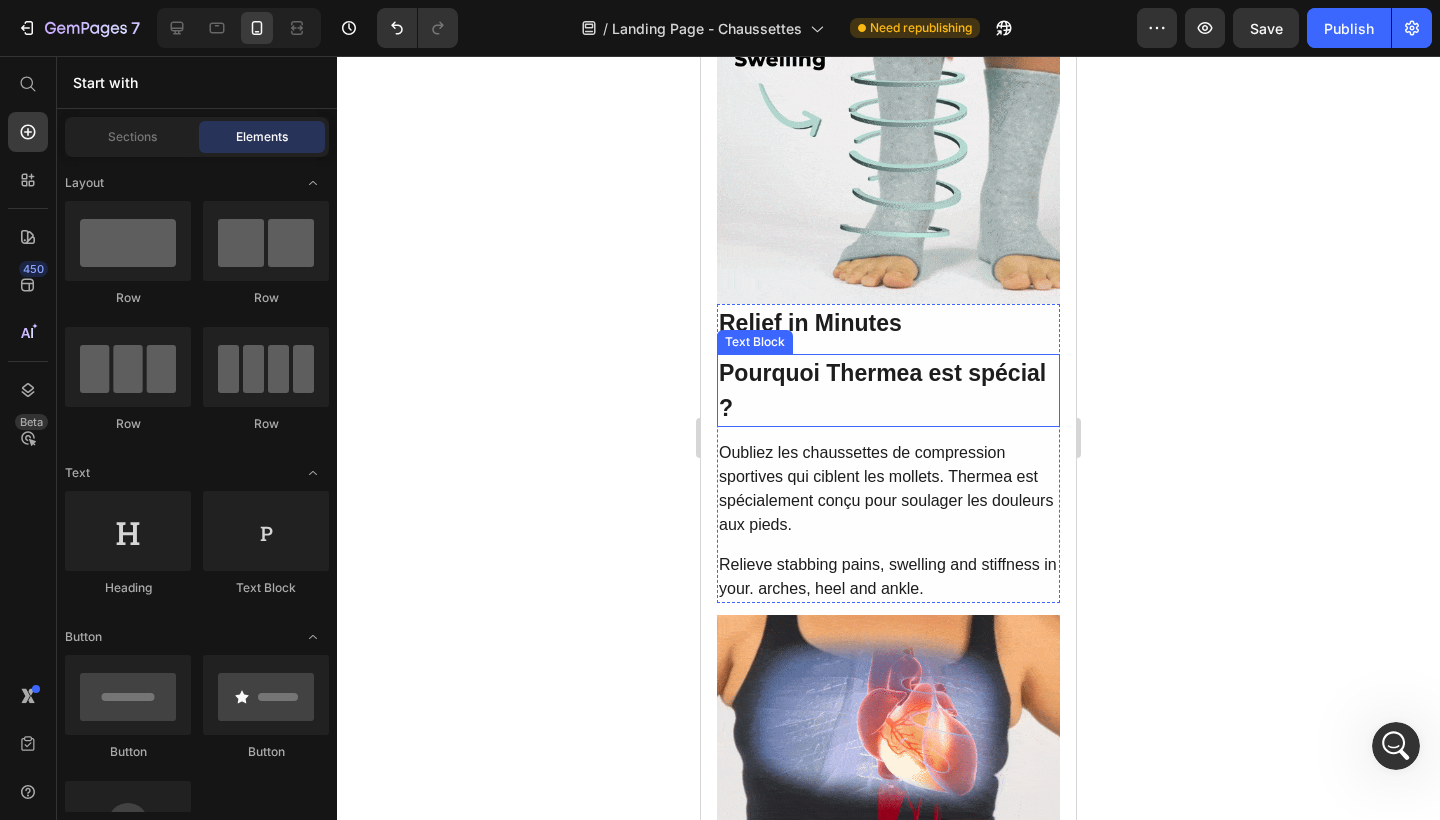 scroll, scrollTop: 2628, scrollLeft: 0, axis: vertical 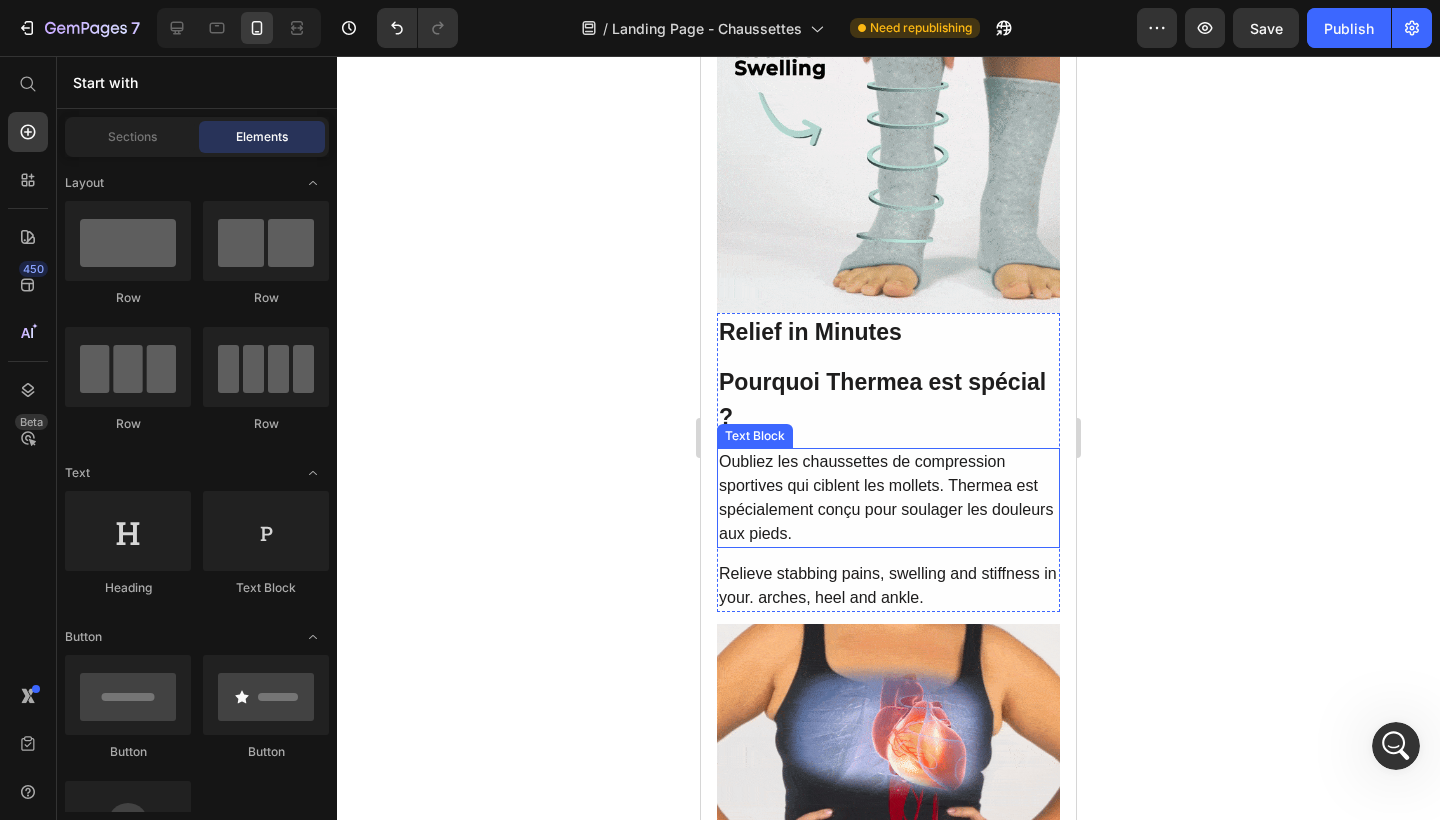 drag, startPoint x: 709, startPoint y: 384, endPoint x: 766, endPoint y: 470, distance: 103.17461 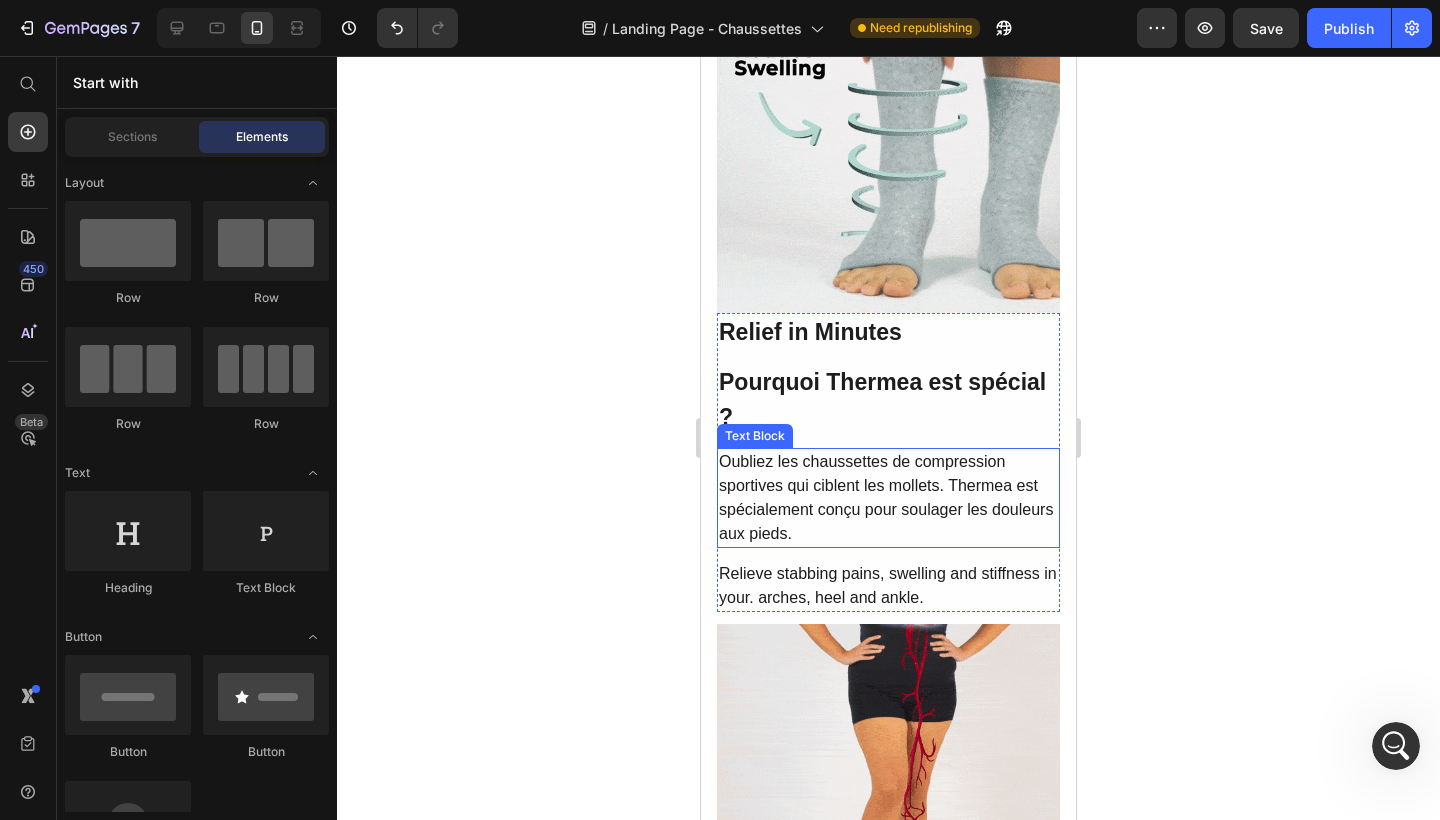 click on "Image Relief in Minutes Text Block Pourquoi Thermea est spécial ? Text Block Oubliez les chaussettes de compression sportives qui ciblent les mollets. Thermea est spécialement conçu pour soulager les douleurs aux pieds. Text Block Row Relieve stabbing pains, swelling and stiffness in your. arches, heel and ankle. Text Block Row Row Boost Foot Mobility Text Block Improves blood circulation and healing to  alleviate tired, achy and painful feet, keeping you energized the entire day. Text Block Image Row Row Image Reduce Edema & Varicose Veins Text Block Minimizes blood pooling and fluid build up to keep. your feet strong and healthier-looking. Text Block Row Row Open-Toe Bamboo Material Text Block Designed to eliminate toe irritation, and sweaty feet with the softest compression material on. the market. Text Block Image Row Check Availability Button Row     Icon Trusted by 125,000+ customers Text Block Row Row Row Row Row Section 5" at bounding box center (888, 1065) 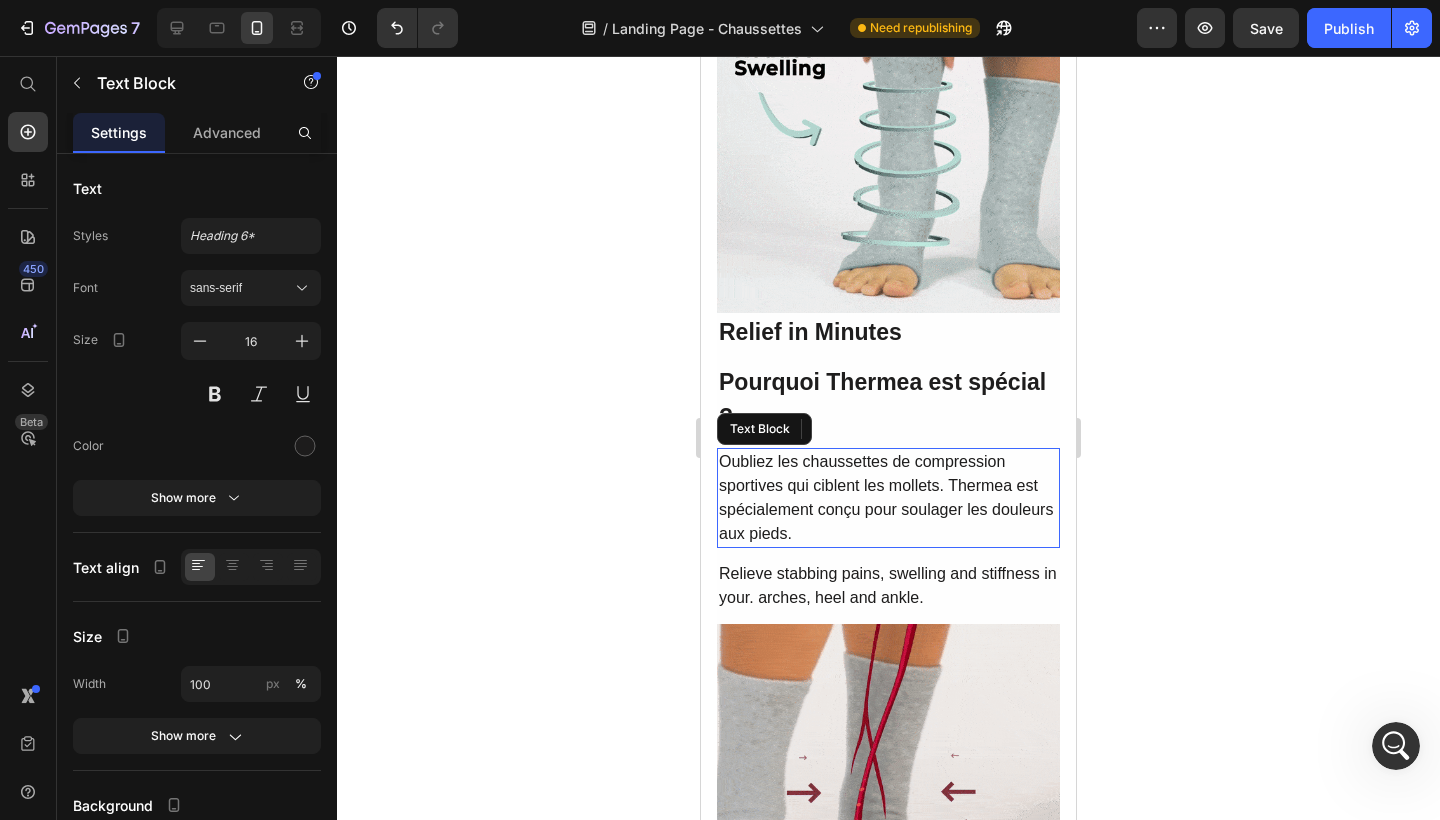 click on "Oubliez les chaussettes de compression sportives qui ciblent les mollets. Thermea est spécialement conçu pour soulager les douleurs aux pieds." at bounding box center (888, 498) 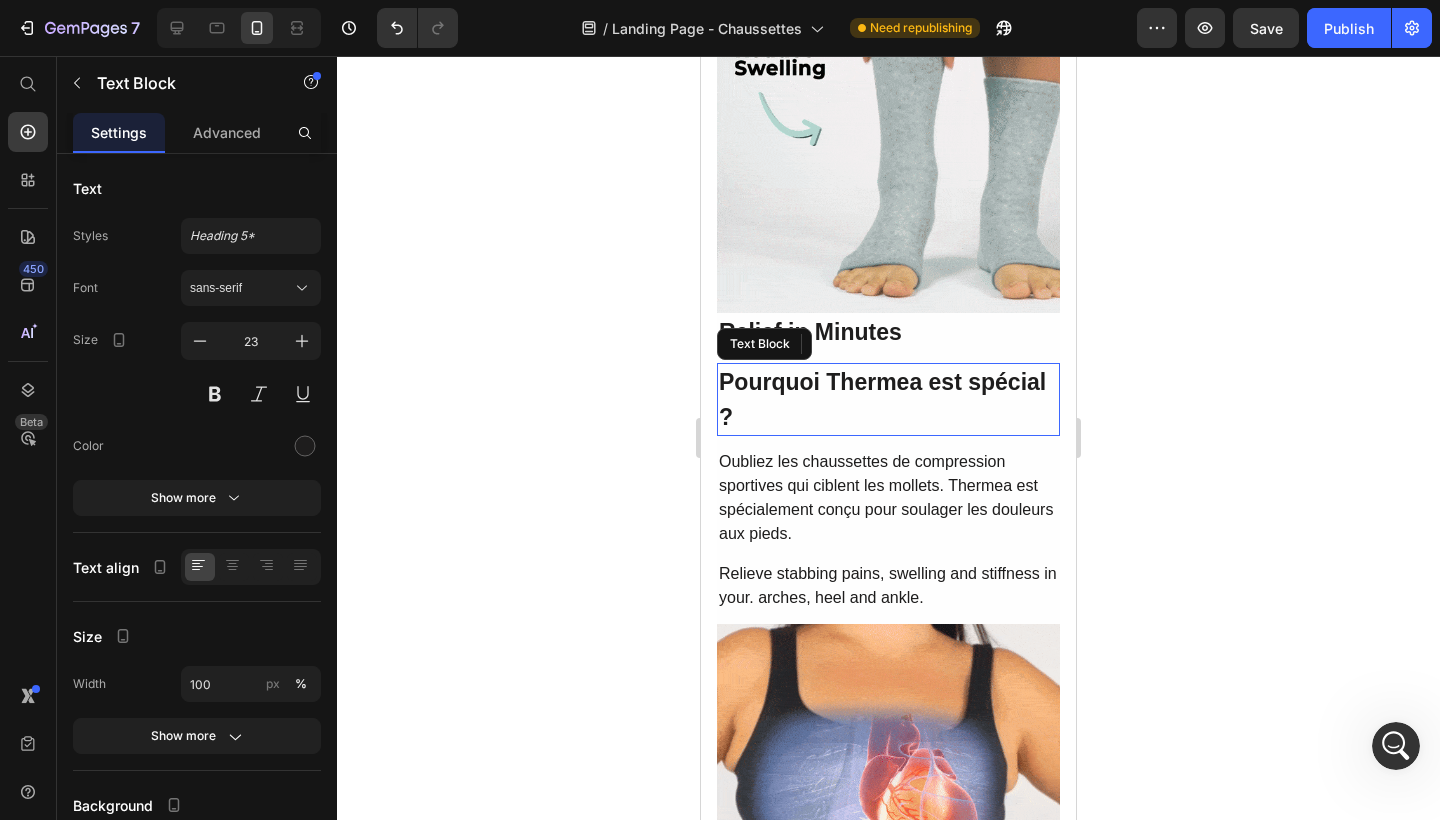 click on "Pourquoi Thermea est spécial ?" at bounding box center [882, 399] 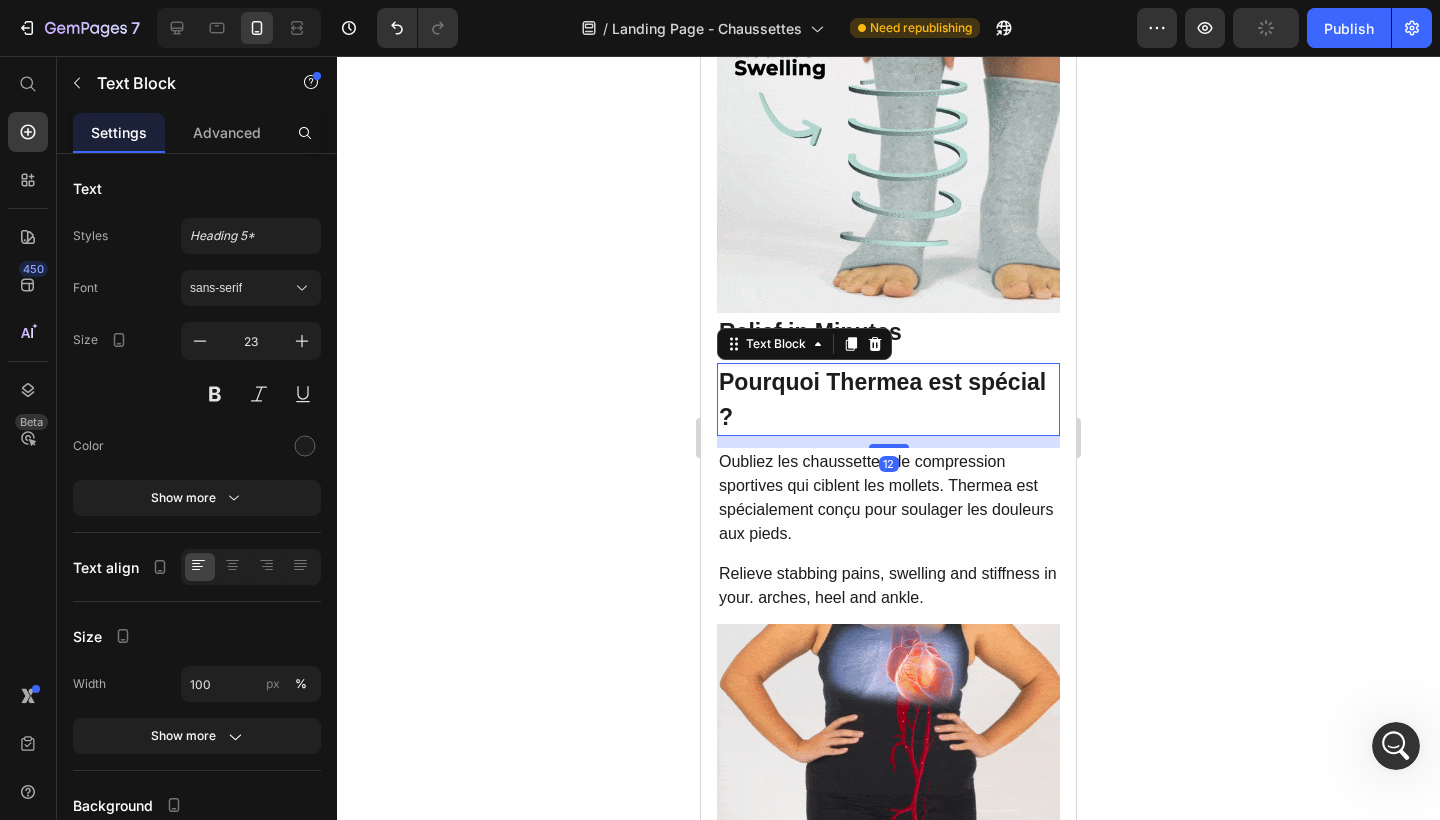 click on "12" at bounding box center (888, 442) 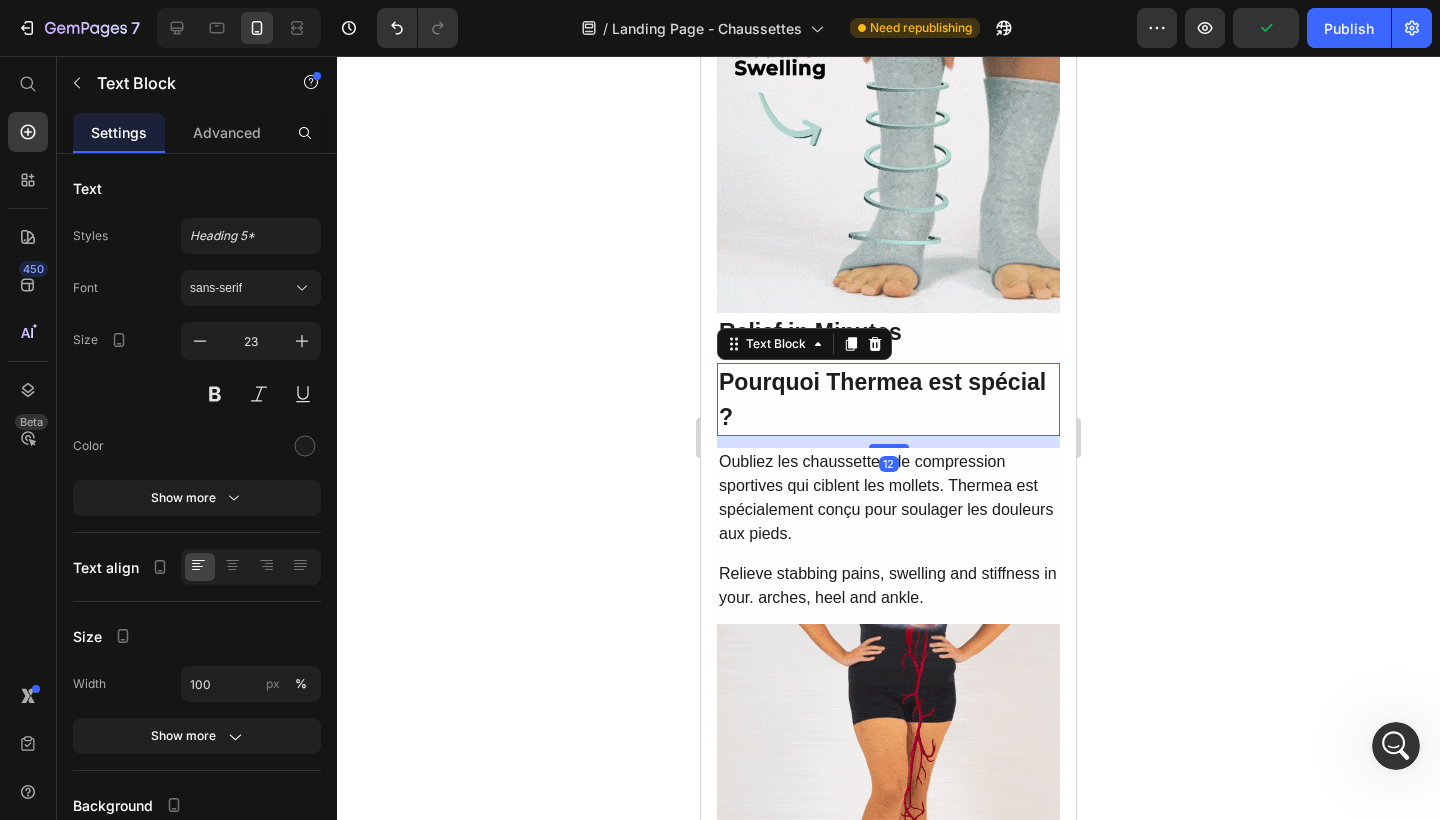 click on "12" at bounding box center (888, 442) 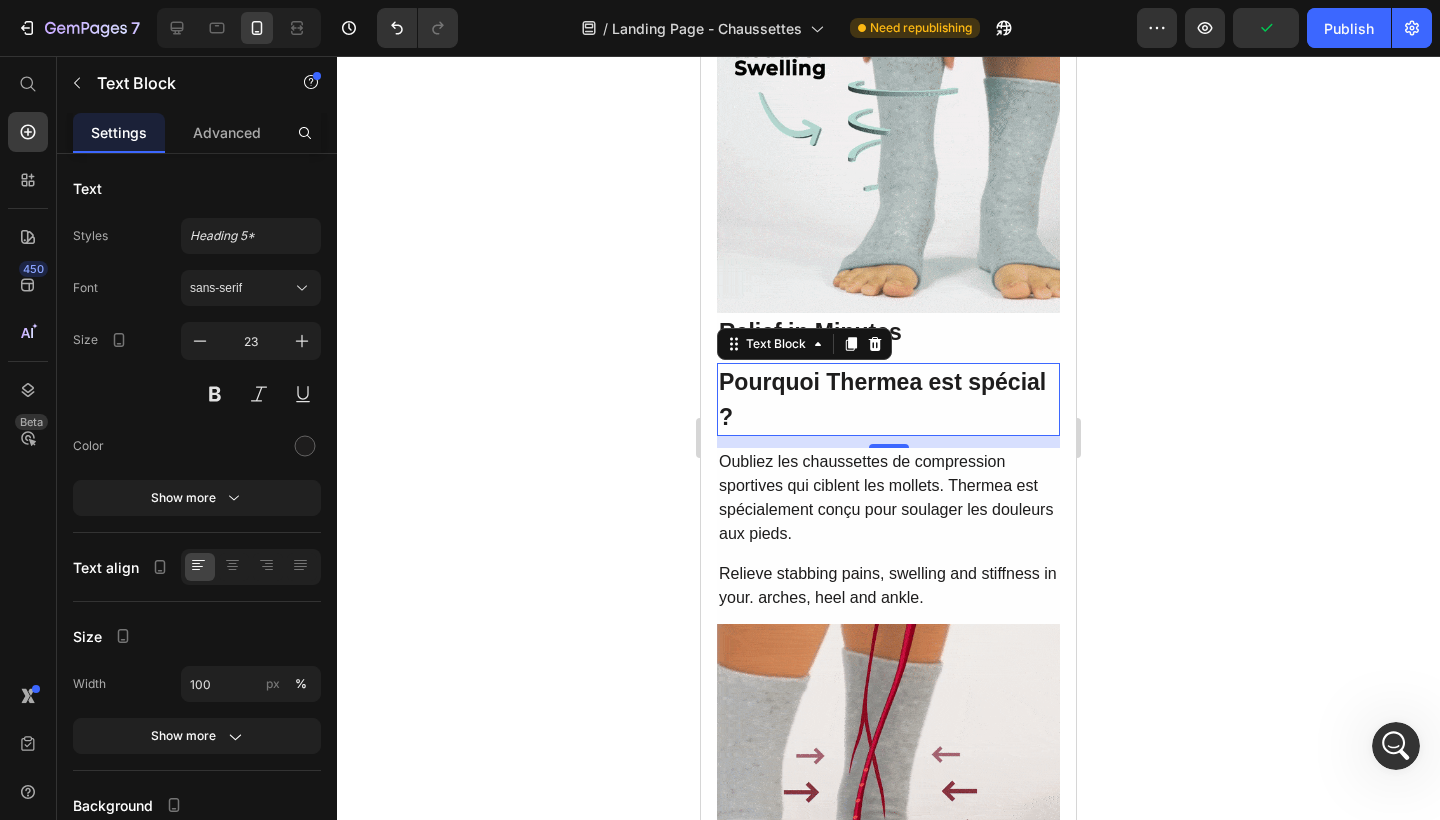 click 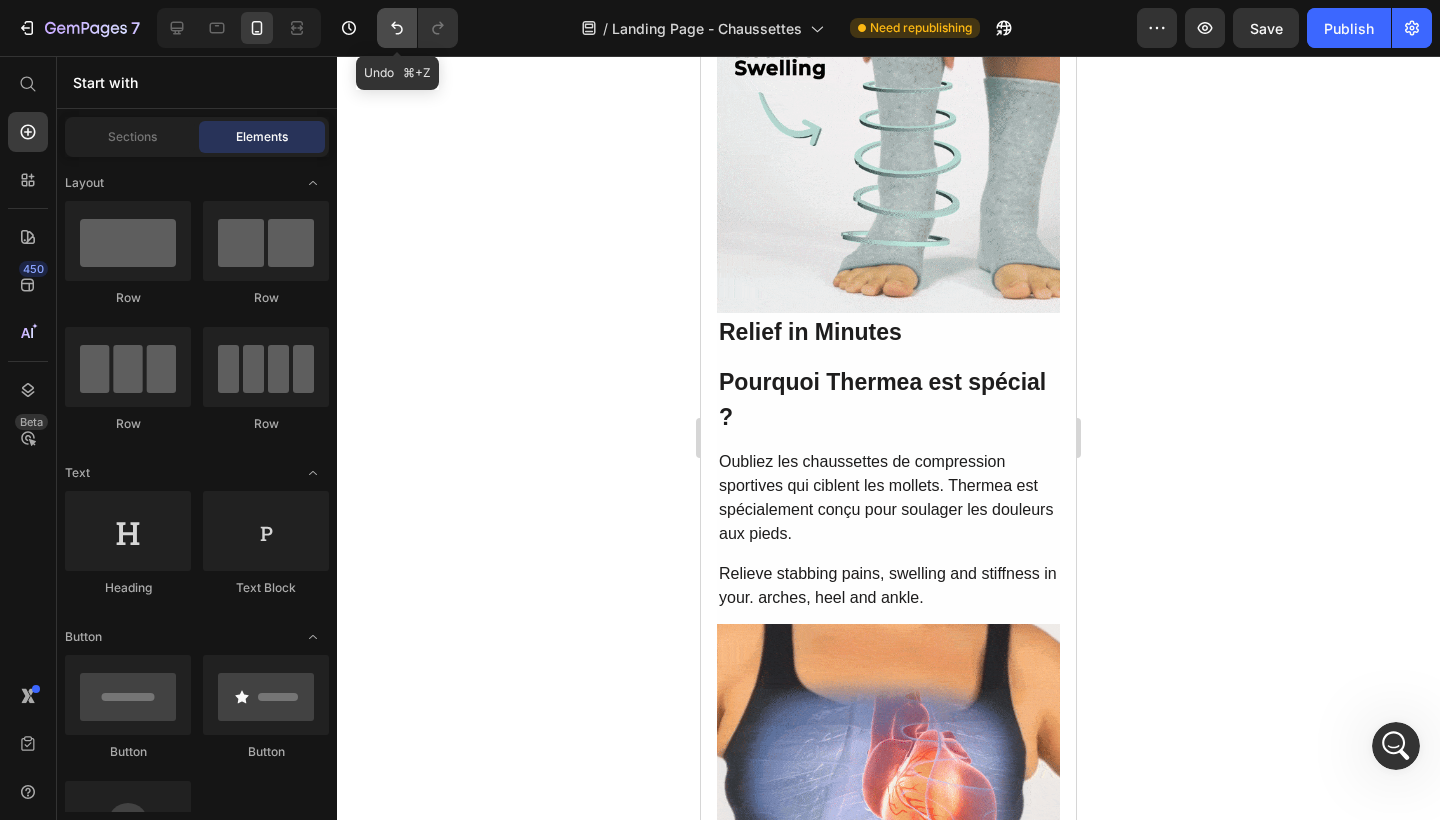 click 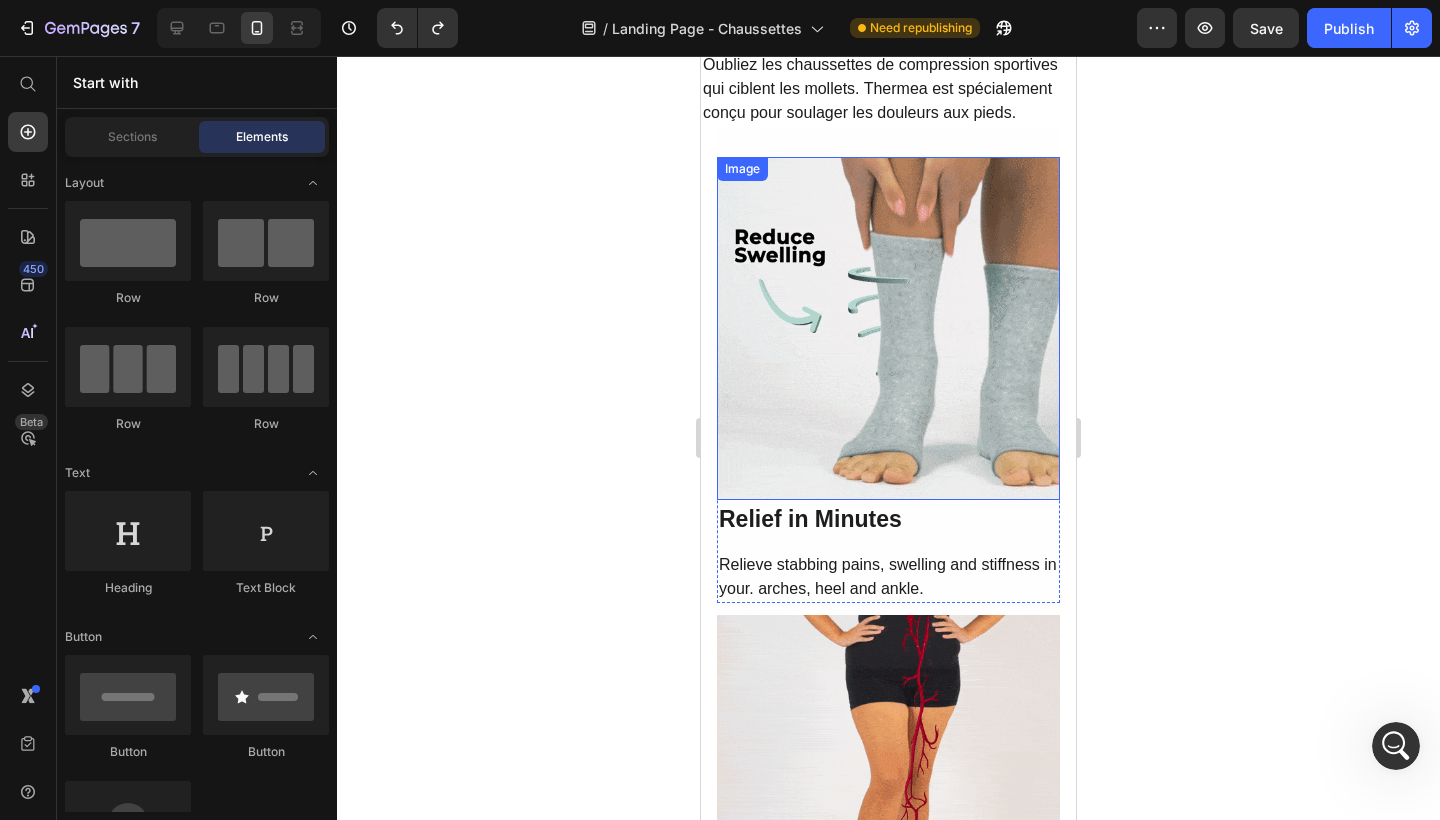 scroll, scrollTop: 2390, scrollLeft: 0, axis: vertical 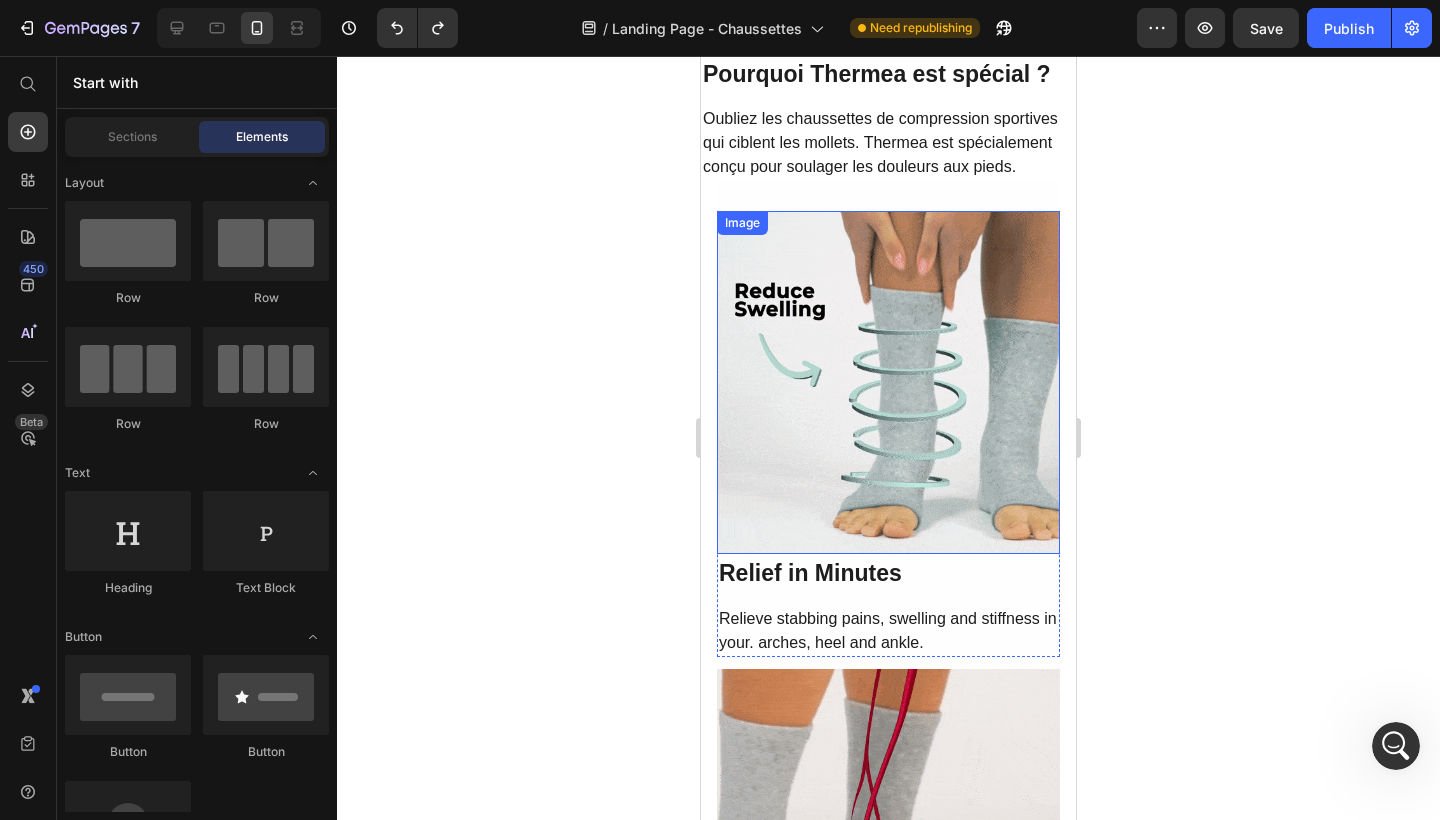 click at bounding box center [888, 382] 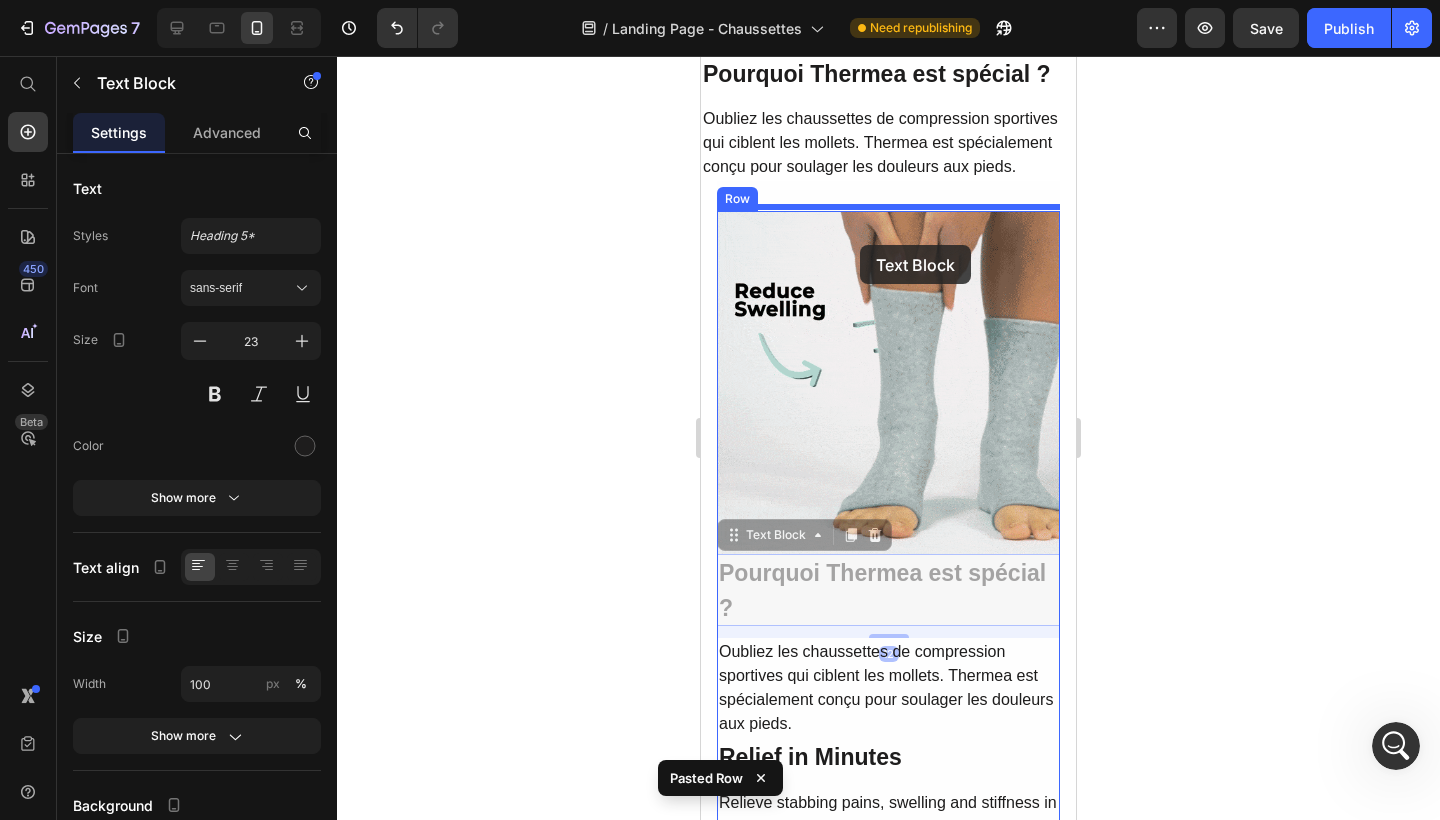 drag, startPoint x: 820, startPoint y: 563, endPoint x: 860, endPoint y: 245, distance: 320.50586 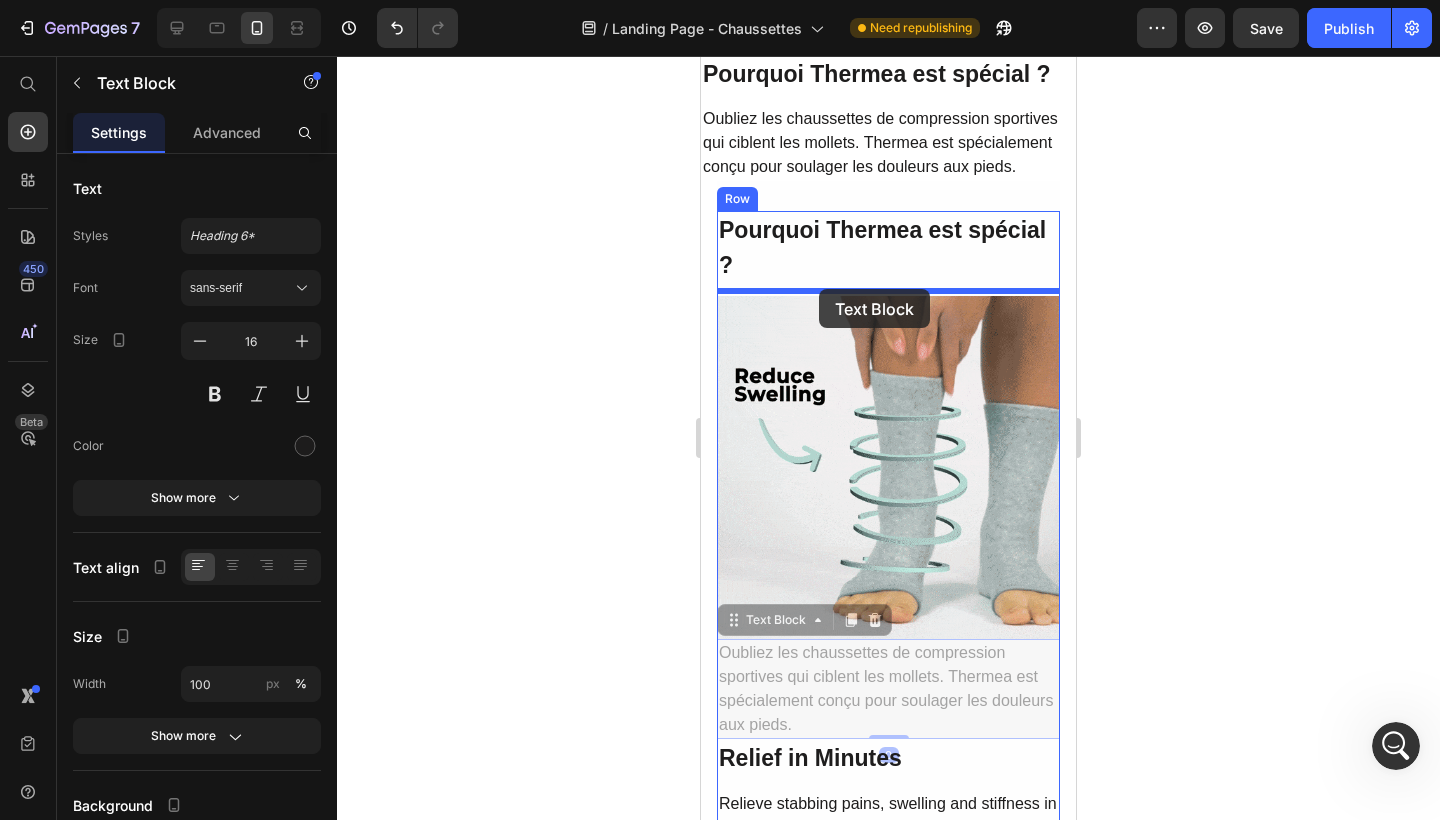 drag, startPoint x: 866, startPoint y: 670, endPoint x: 819, endPoint y: 289, distance: 383.888 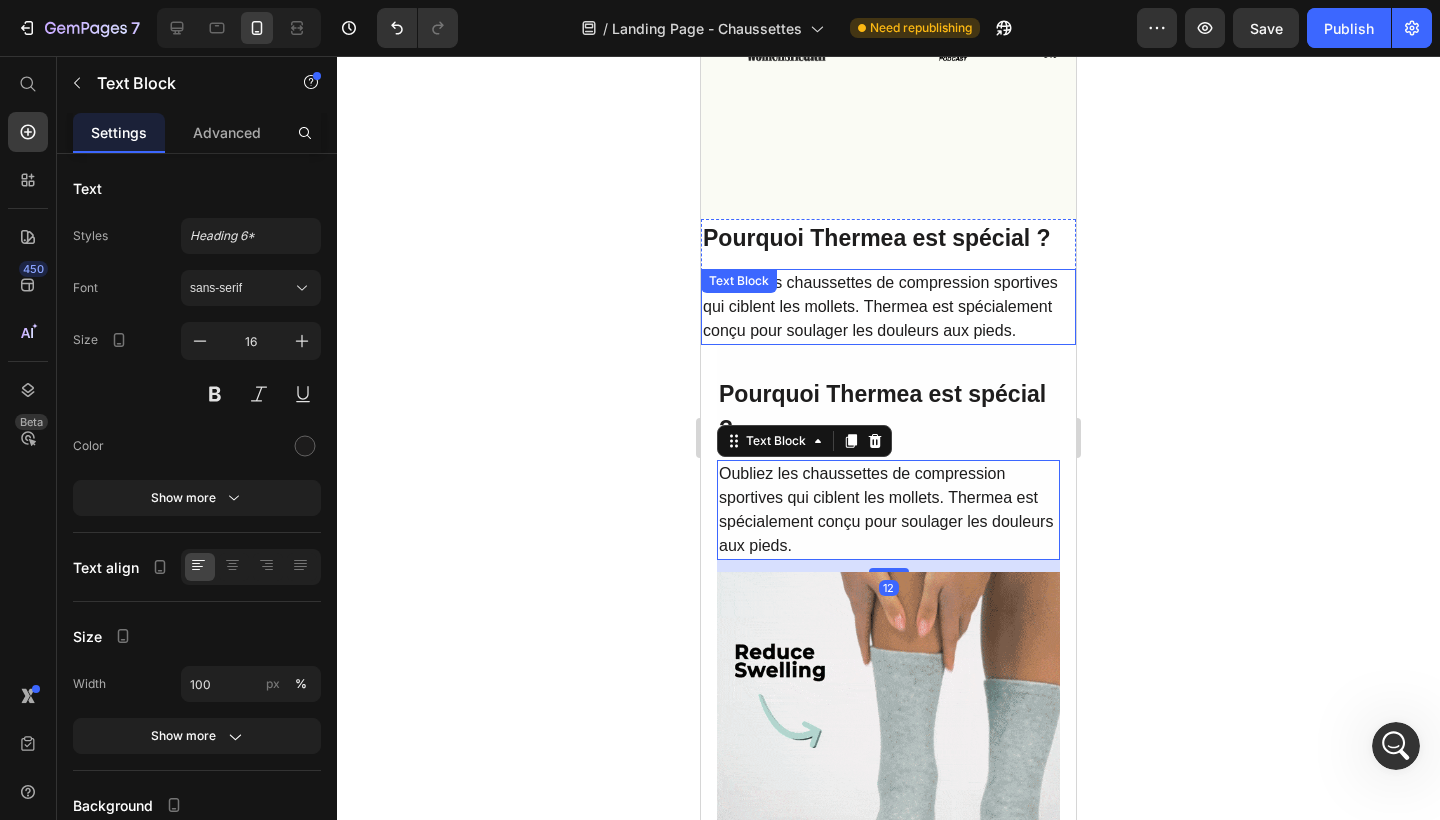 scroll, scrollTop: 2189, scrollLeft: 0, axis: vertical 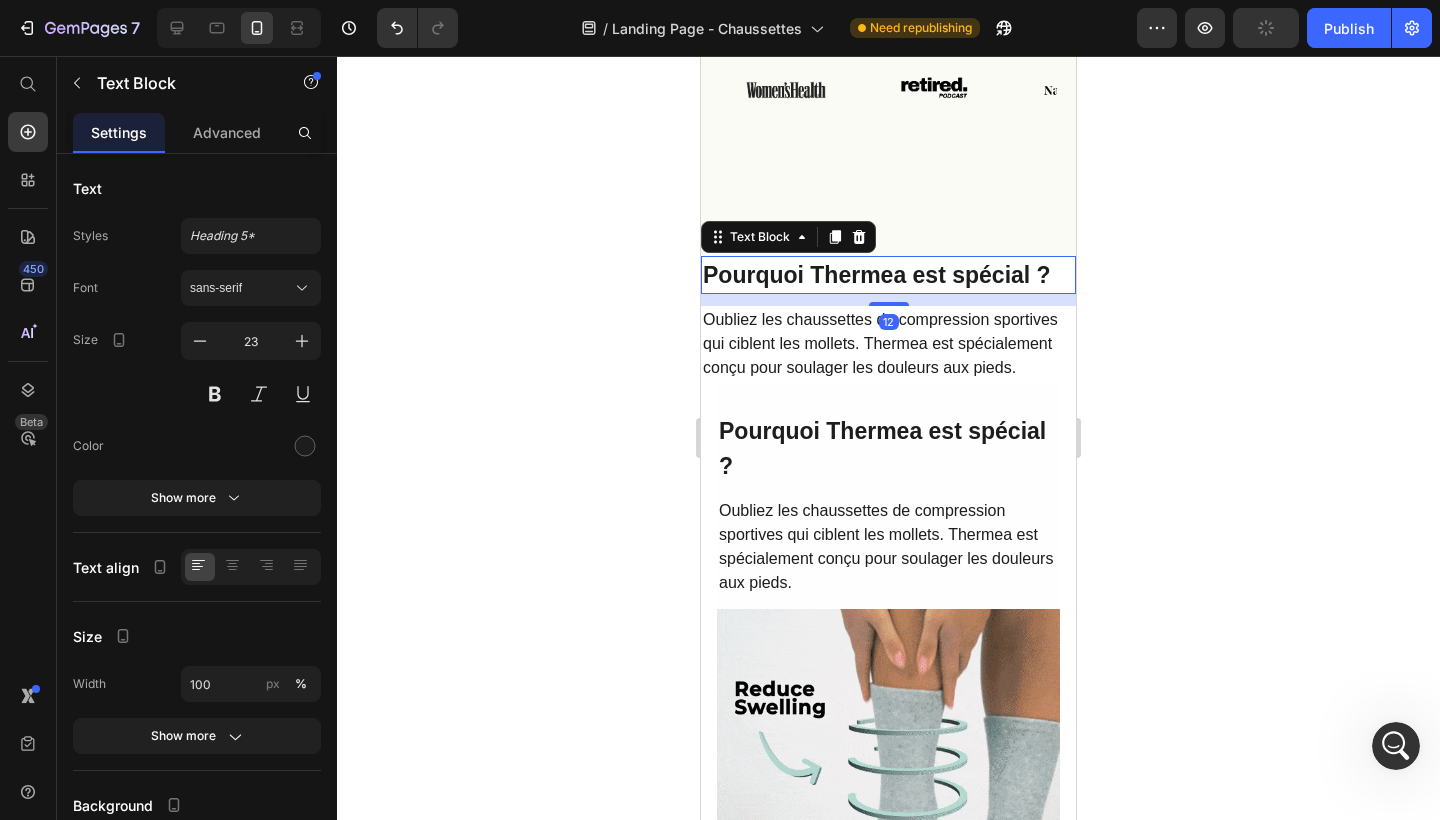 click on "Pourquoi Thermea est spécial ?" at bounding box center (877, 275) 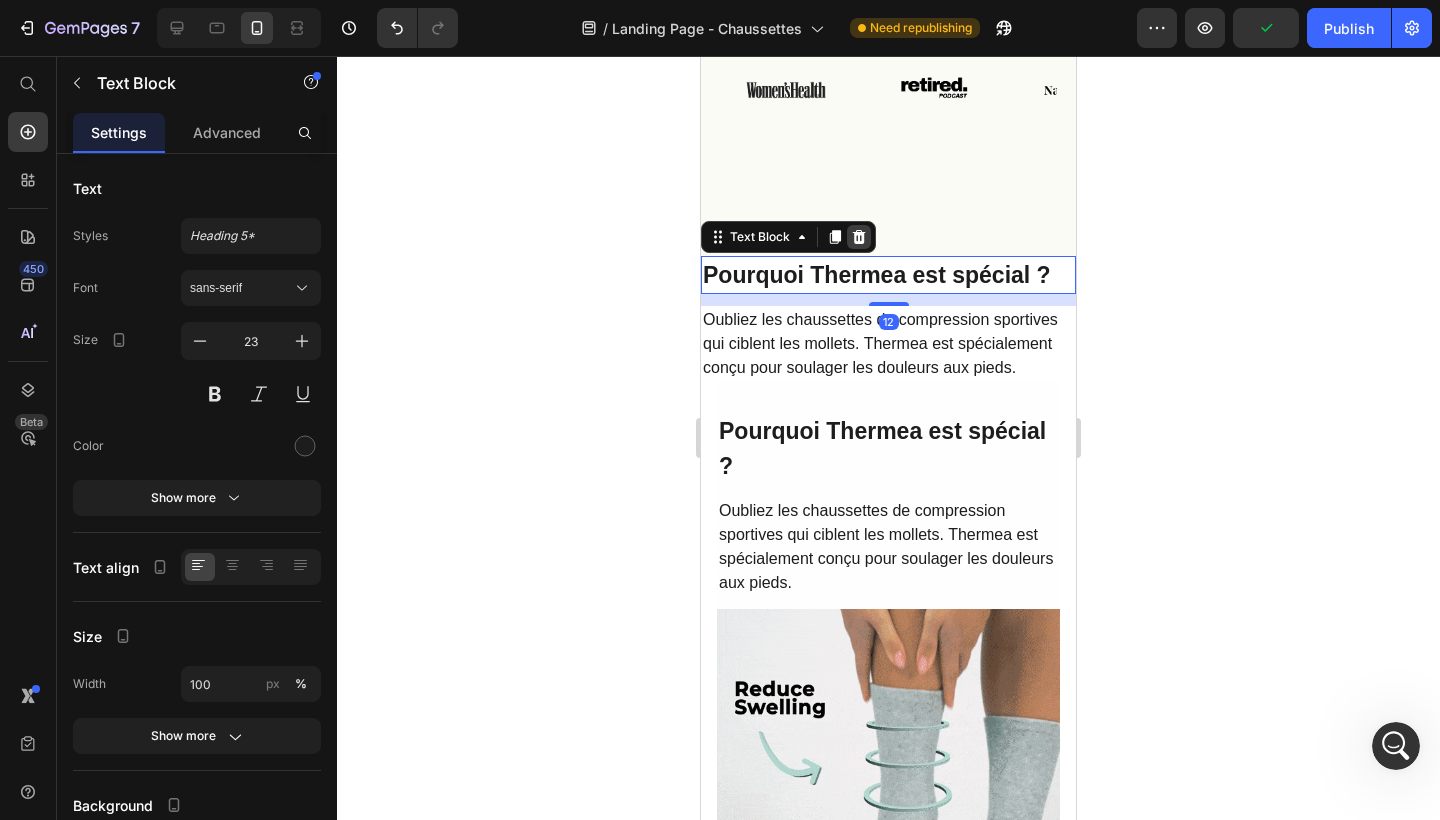 click 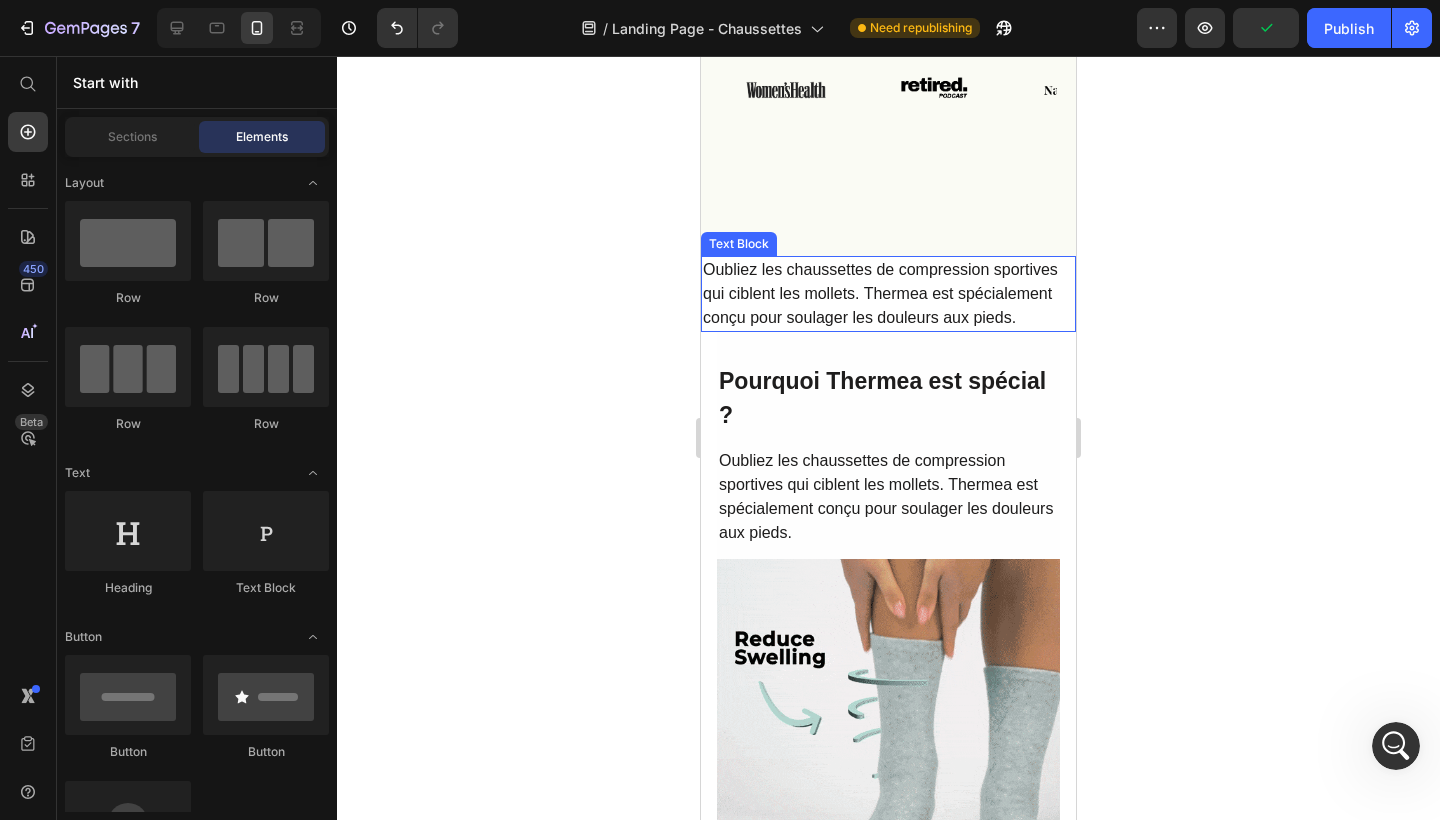 click on "Oubliez les chaussettes de compression sportives qui ciblent les mollets. Thermea est spécialement conçu pour soulager les douleurs aux pieds." at bounding box center (888, 294) 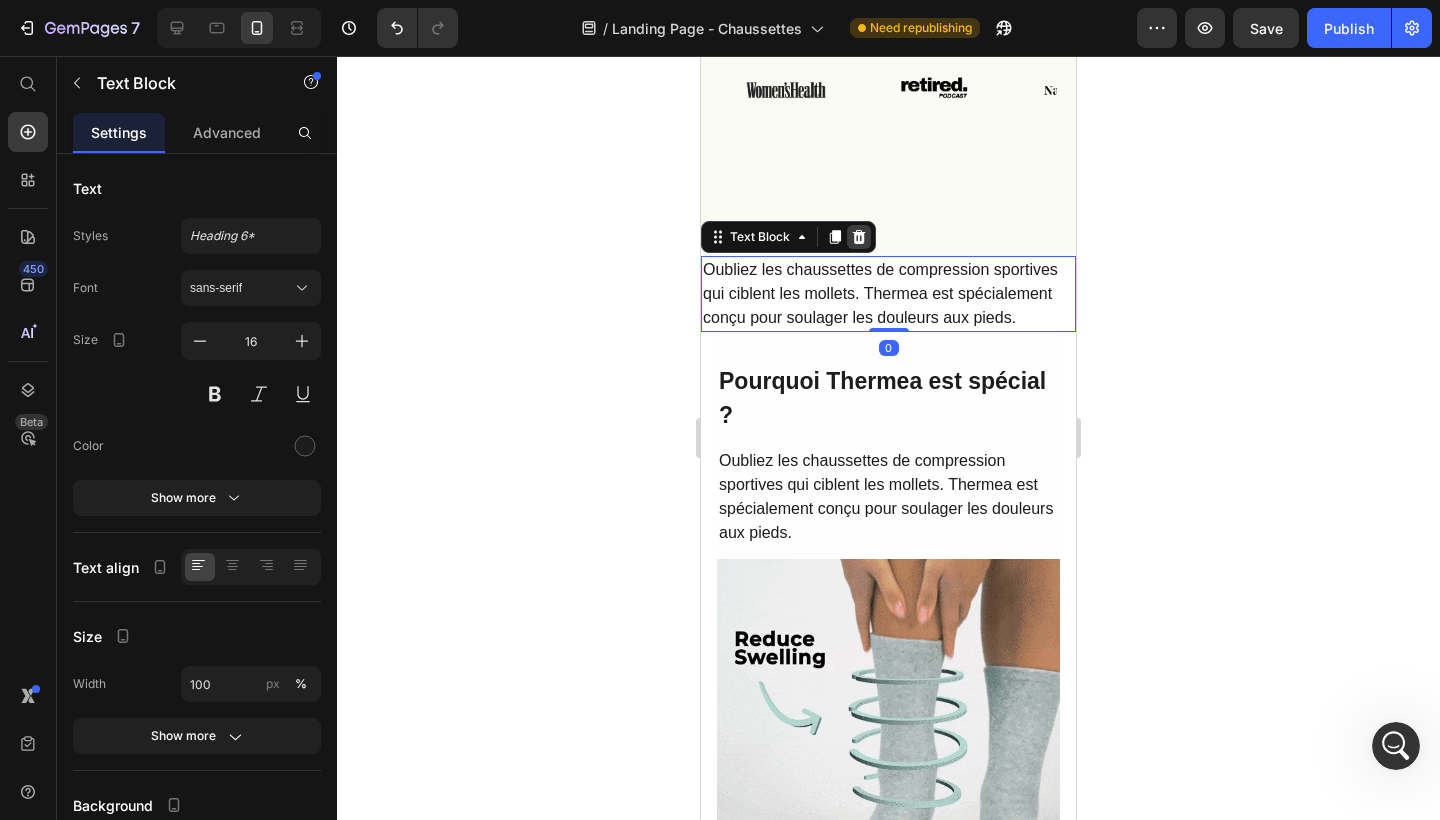 click 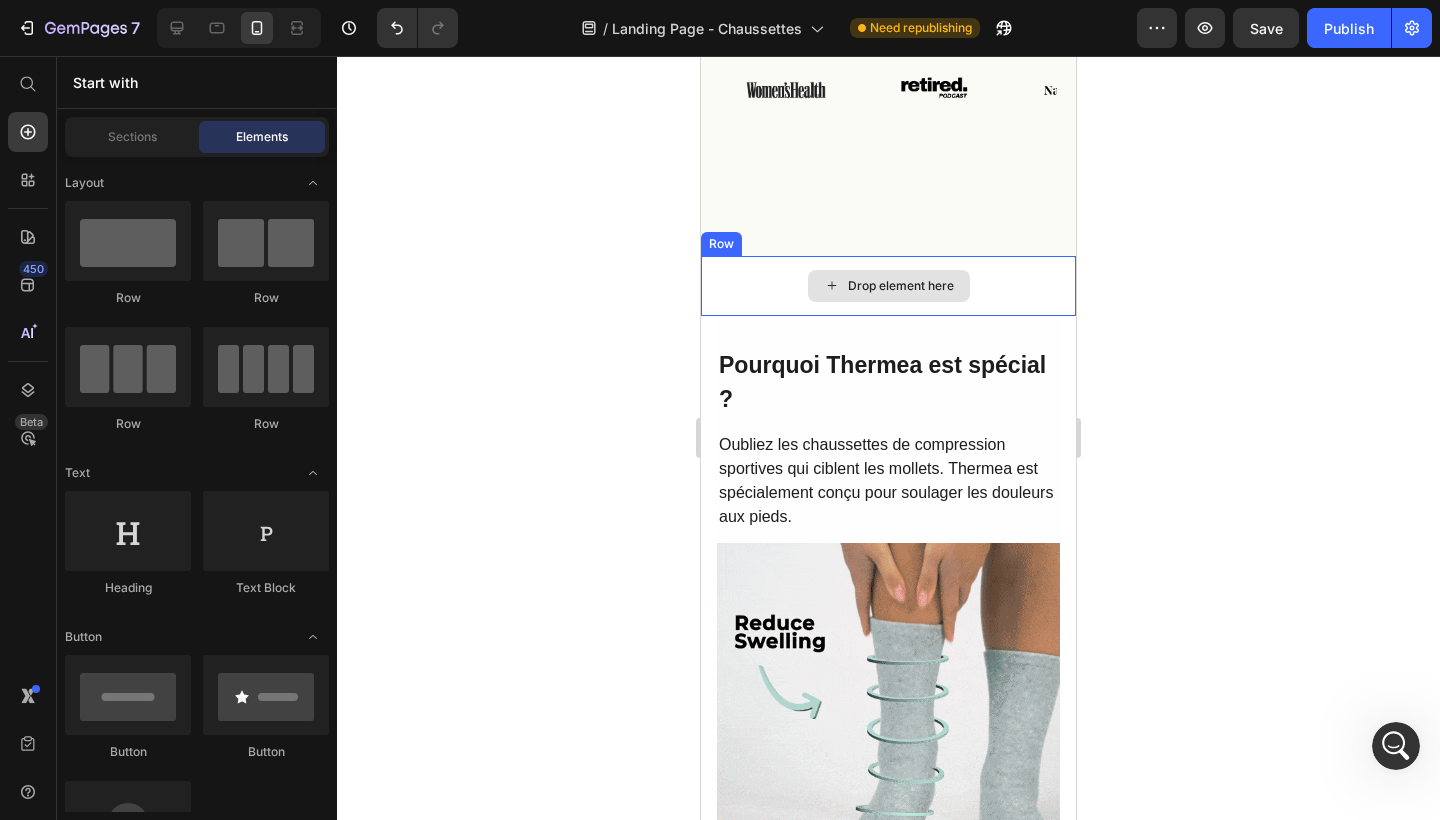 click on "Drop element here" at bounding box center (888, 286) 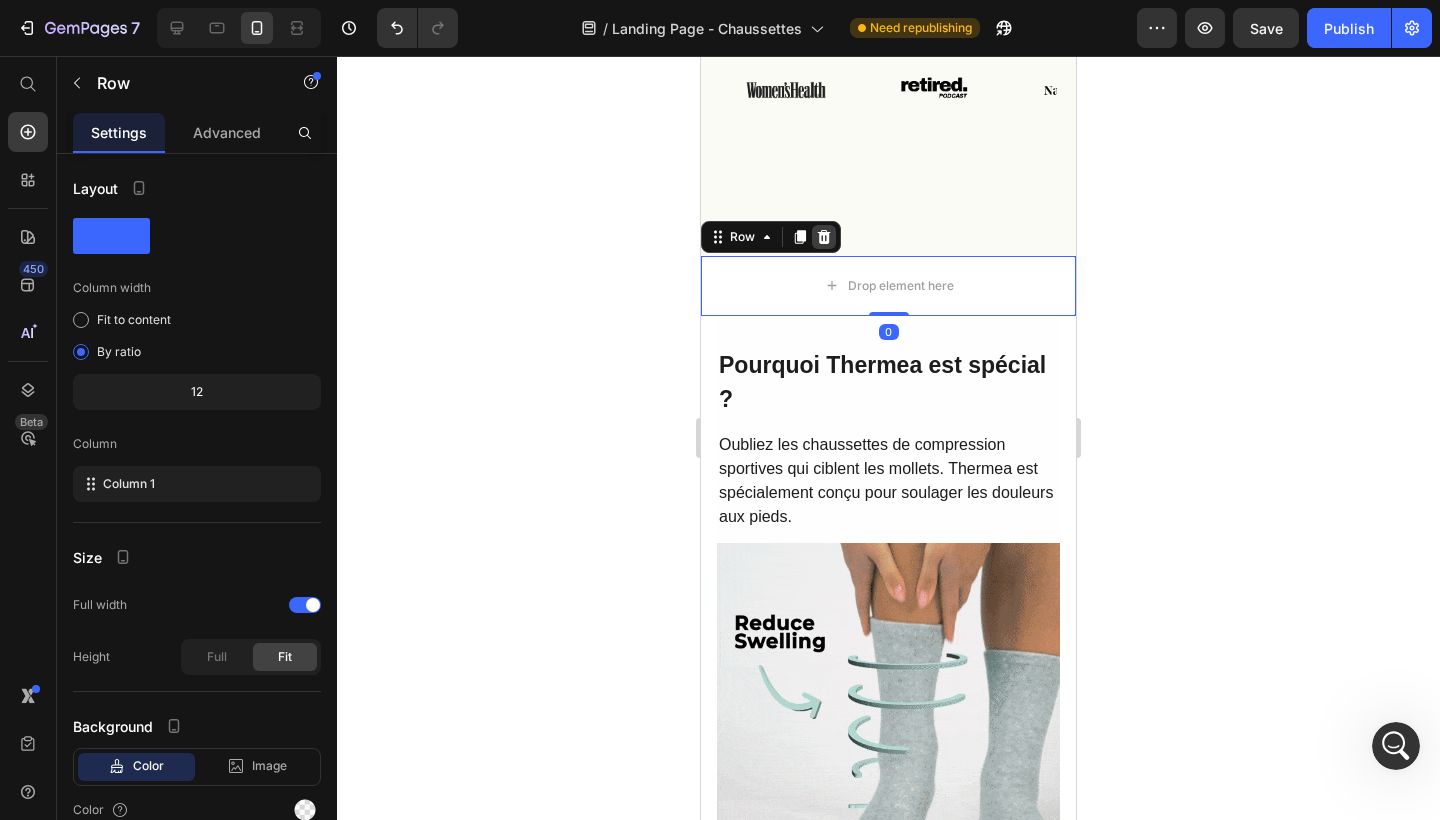click 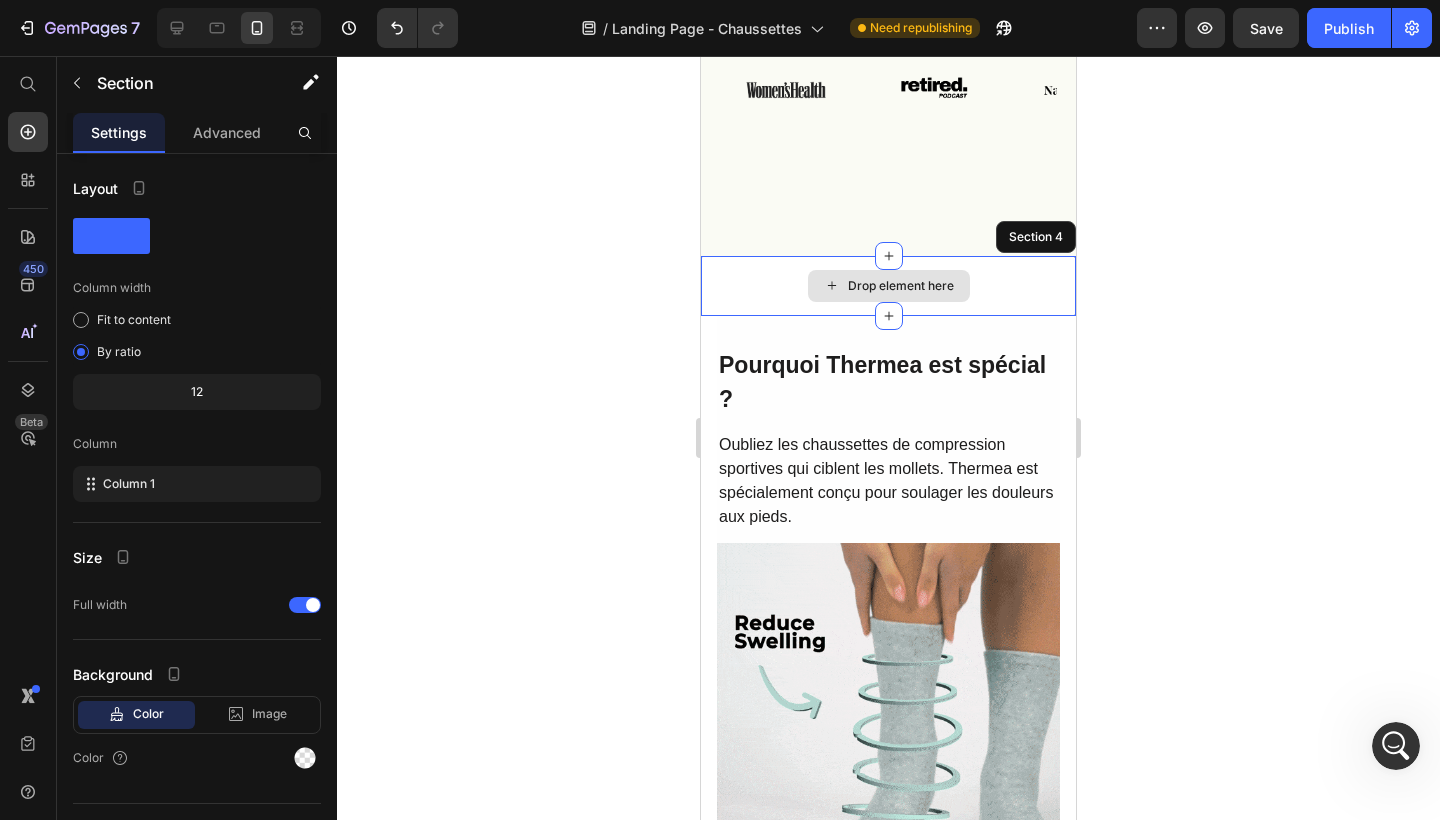 click on "Drop element here" at bounding box center (888, 286) 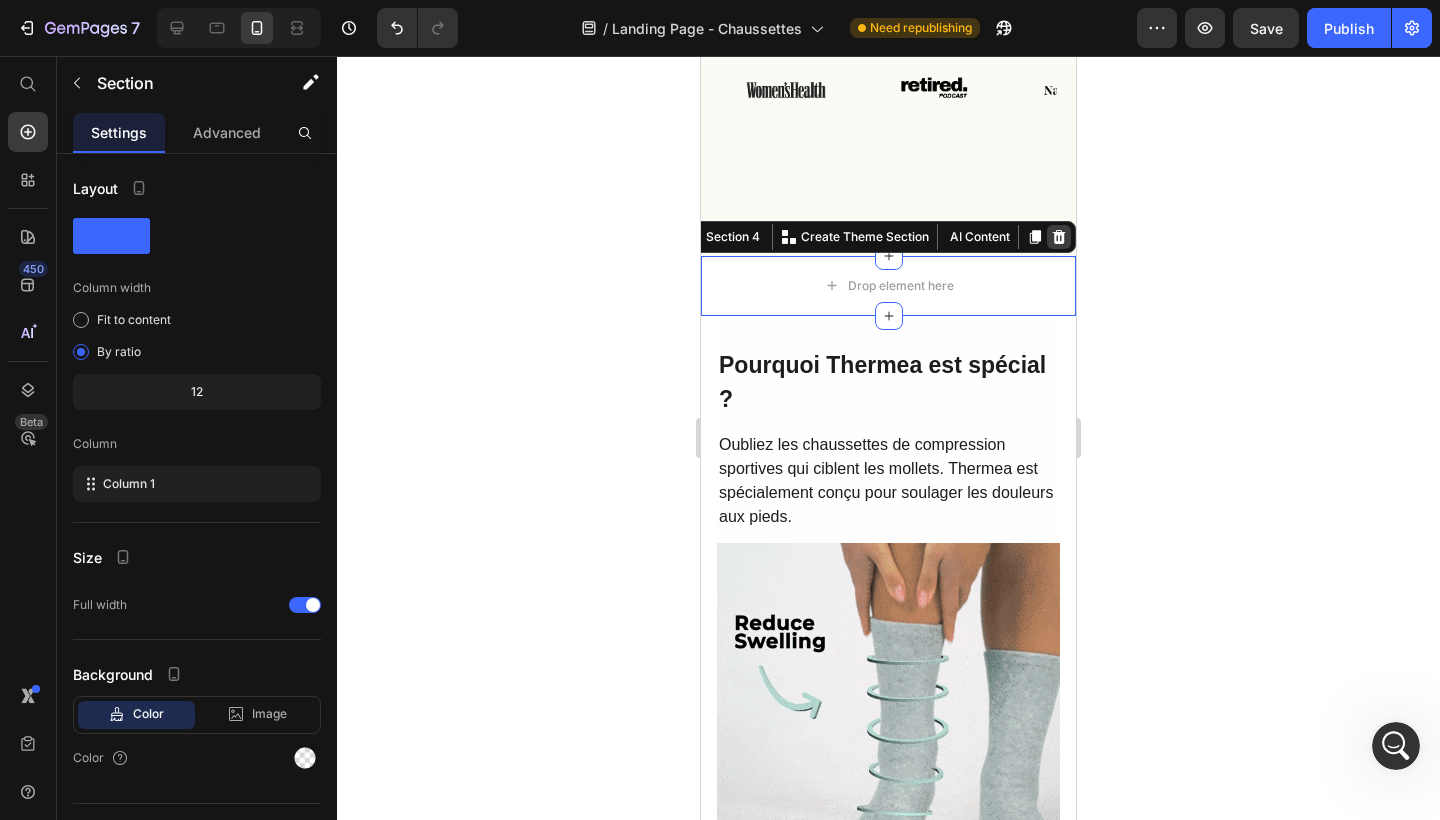 click 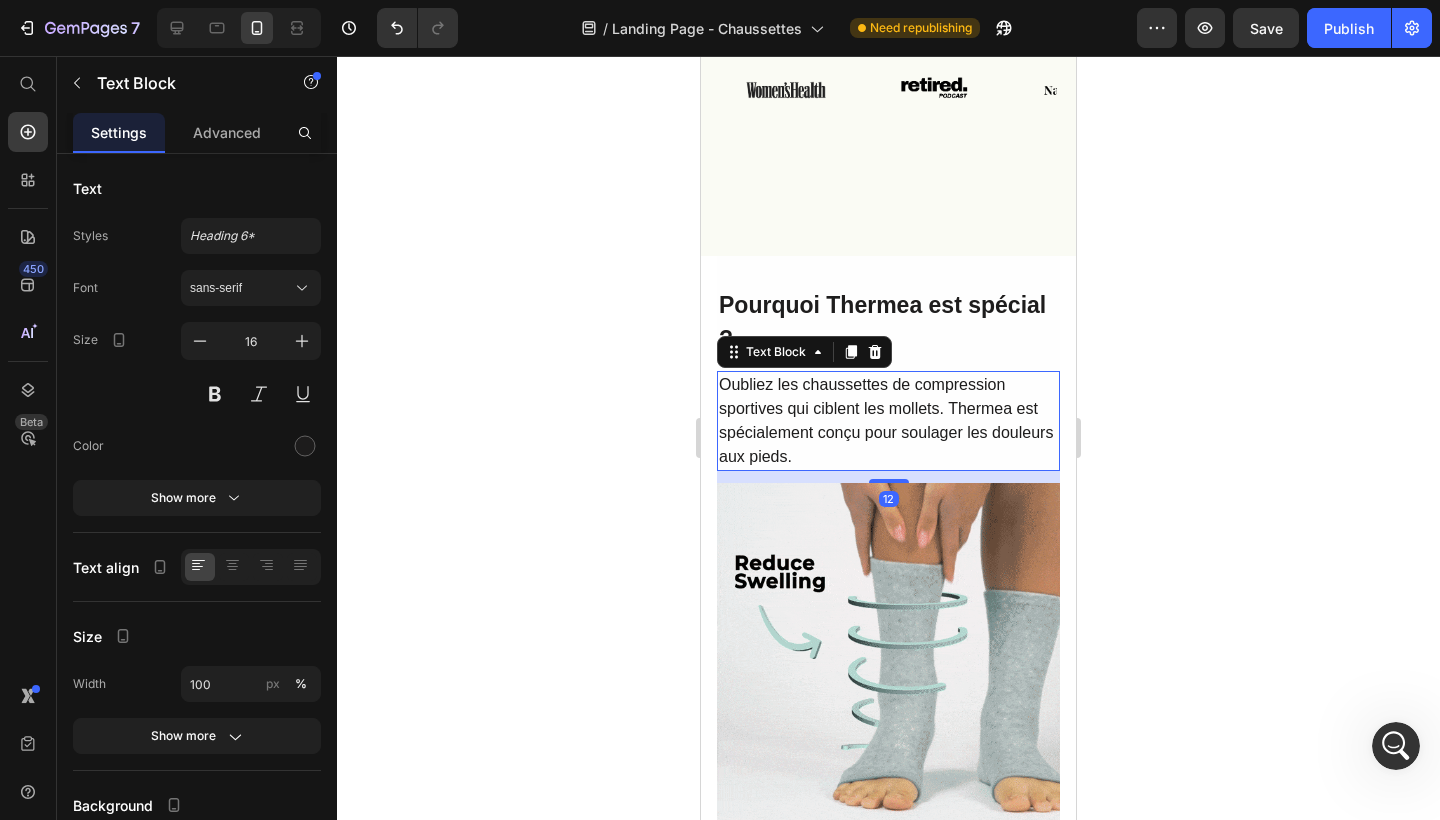 click on "Oubliez les chaussettes de compression sportives qui ciblent les mollets. Thermea est spécialement conçu pour soulager les douleurs aux pieds." at bounding box center [888, 421] 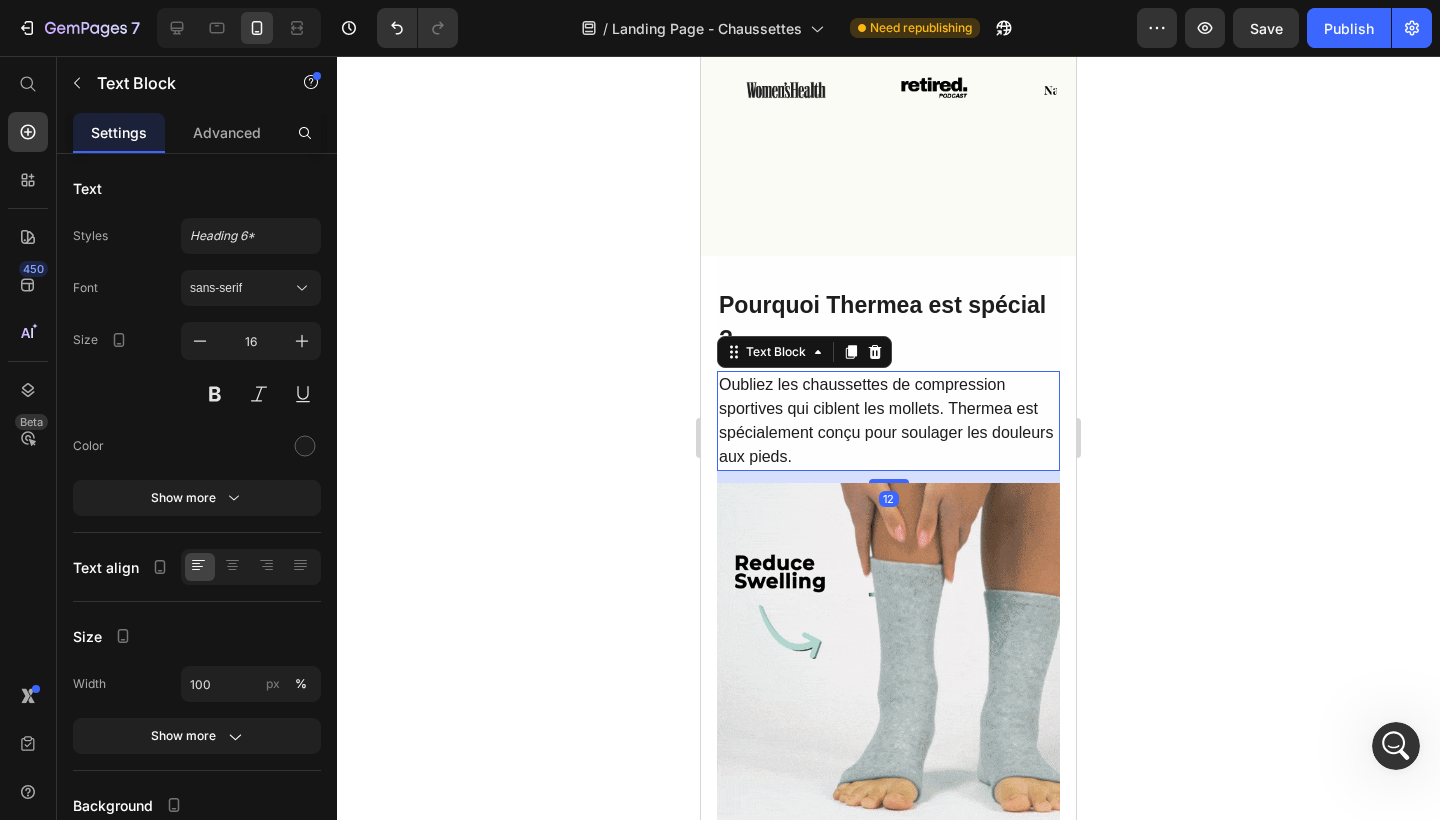 click on "Oubliez les chaussettes de compression sportives qui ciblent les mollets. Thermea est spécialement conçu pour soulager les douleurs aux pieds." at bounding box center [888, 421] 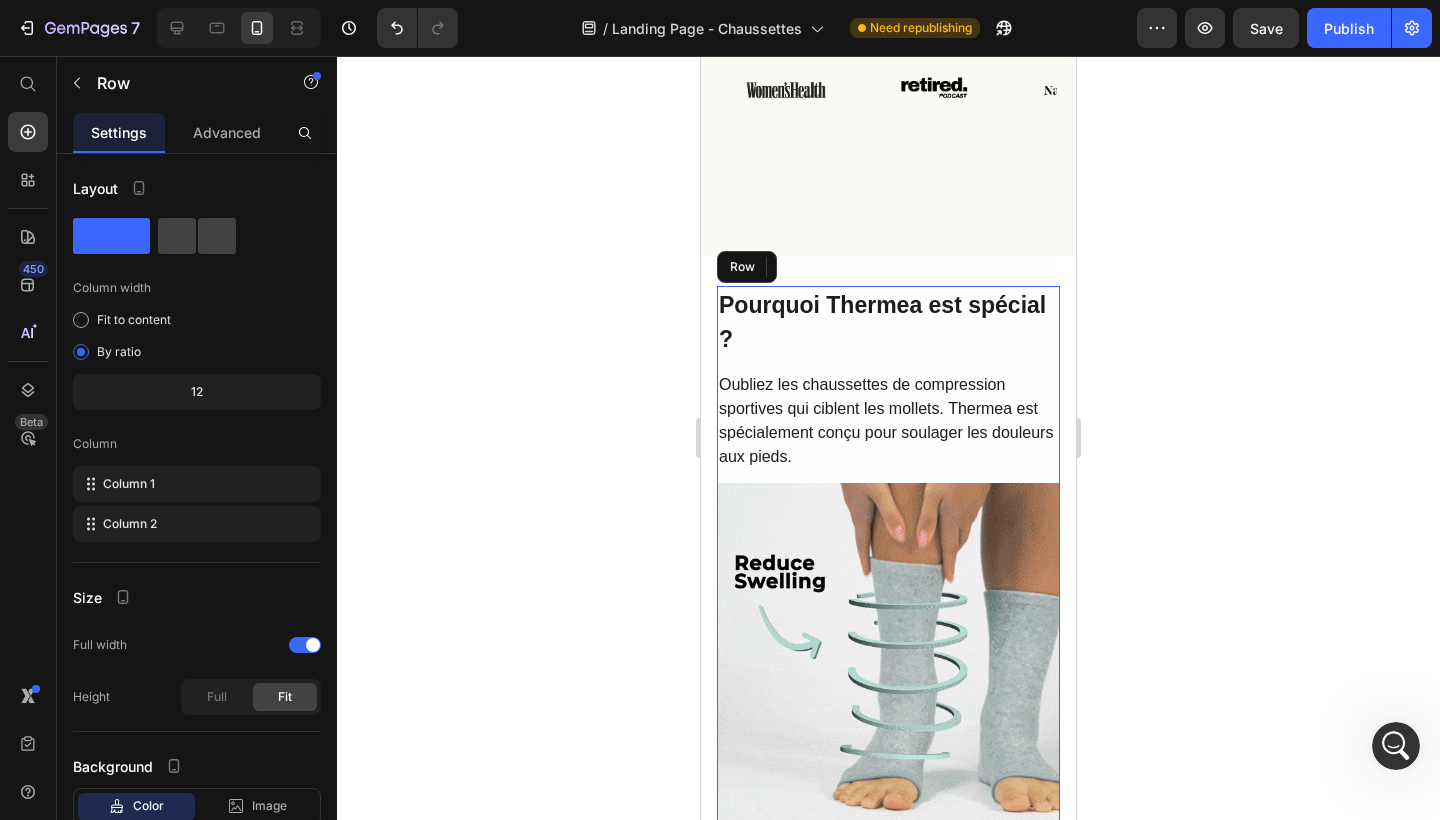 click on "Pourquoi Thermea est spécial ? Text Block Oubliez les chaussettes de compression sportives qui ciblent les mollets. Thermea est spécialement conçu pour soulager les douleurs aux pieds. Text Block   12 Image
Drop element here Row" at bounding box center (888, 586) 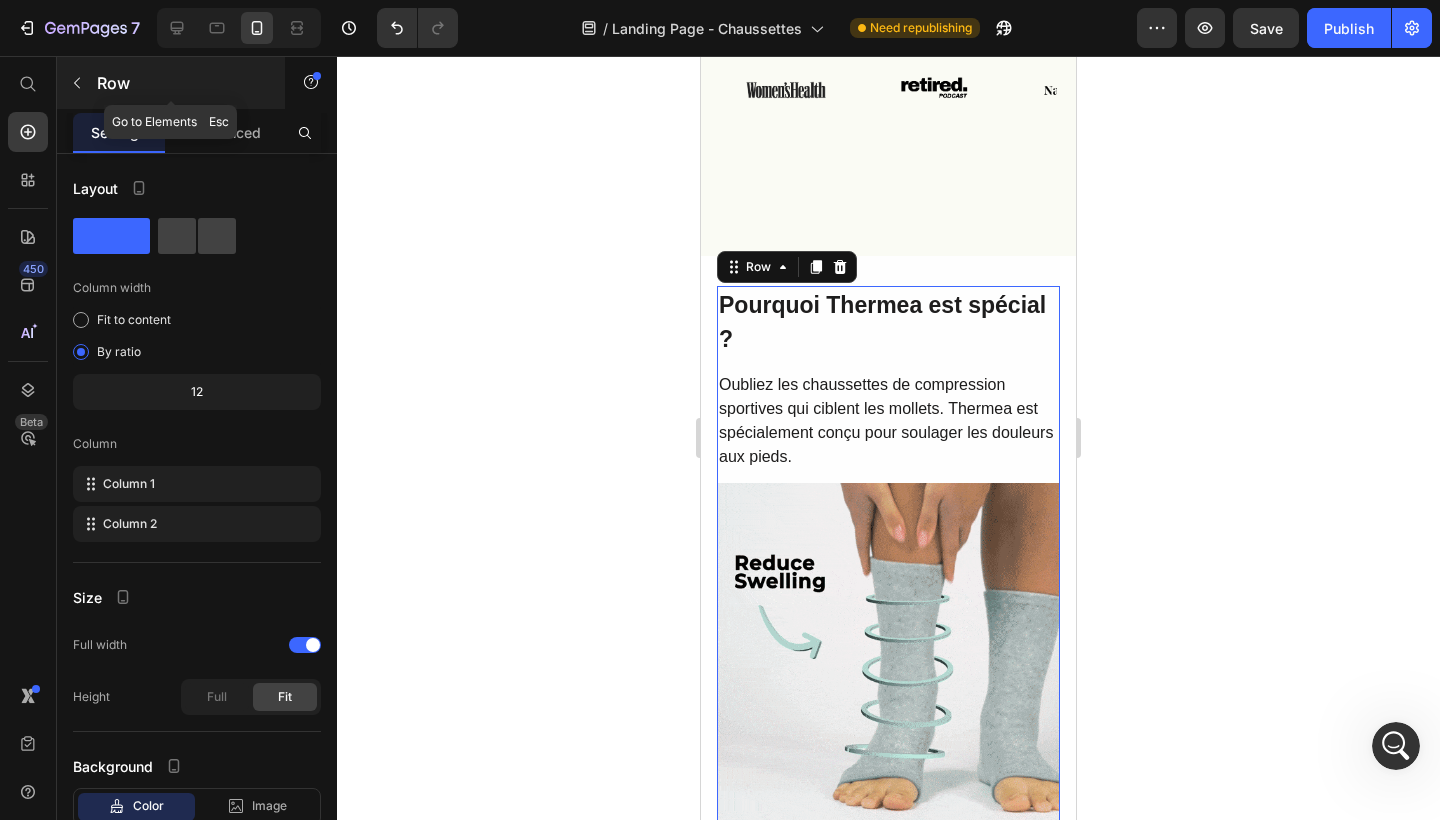 click at bounding box center (77, 83) 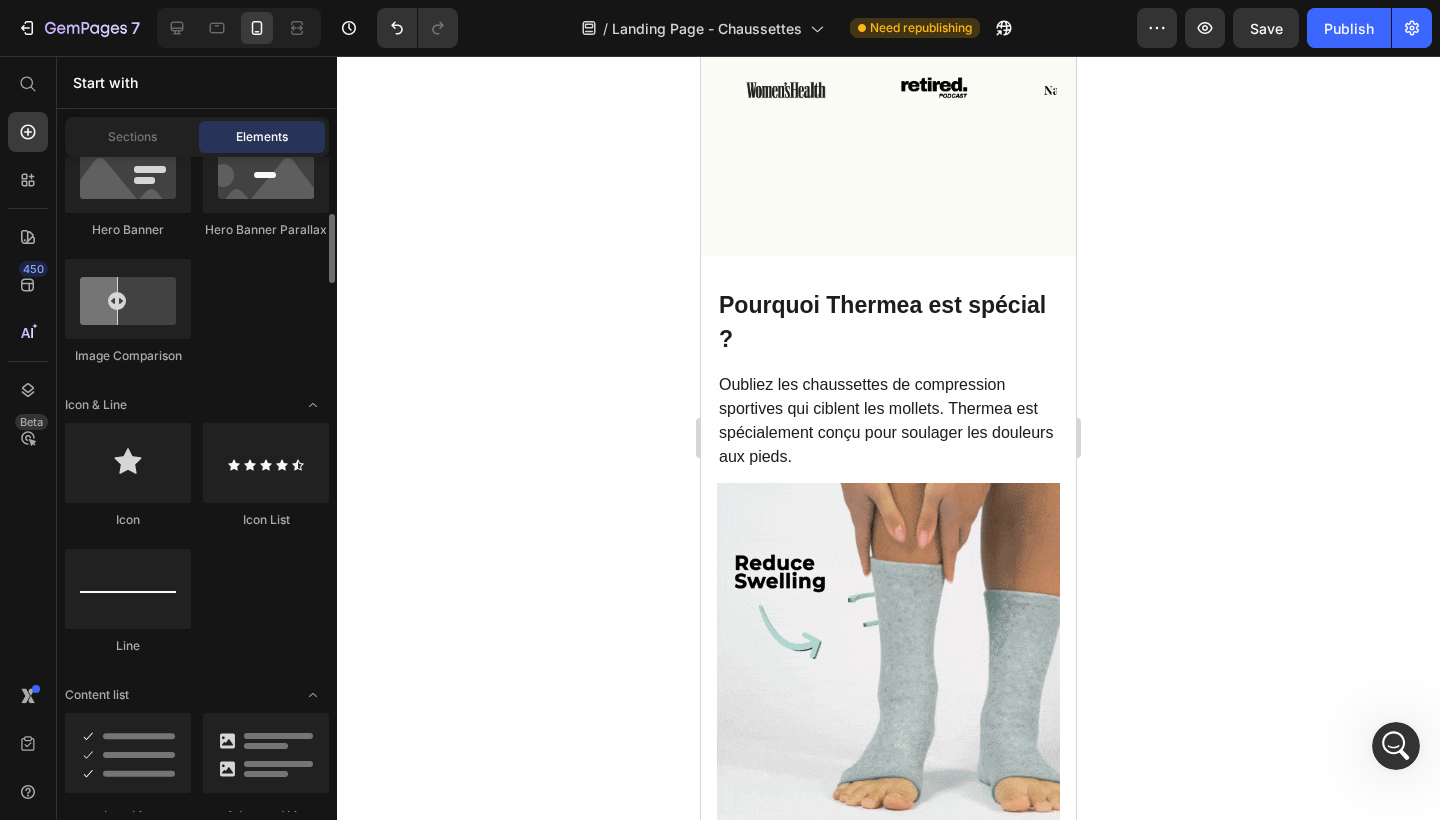 scroll, scrollTop: 1348, scrollLeft: 0, axis: vertical 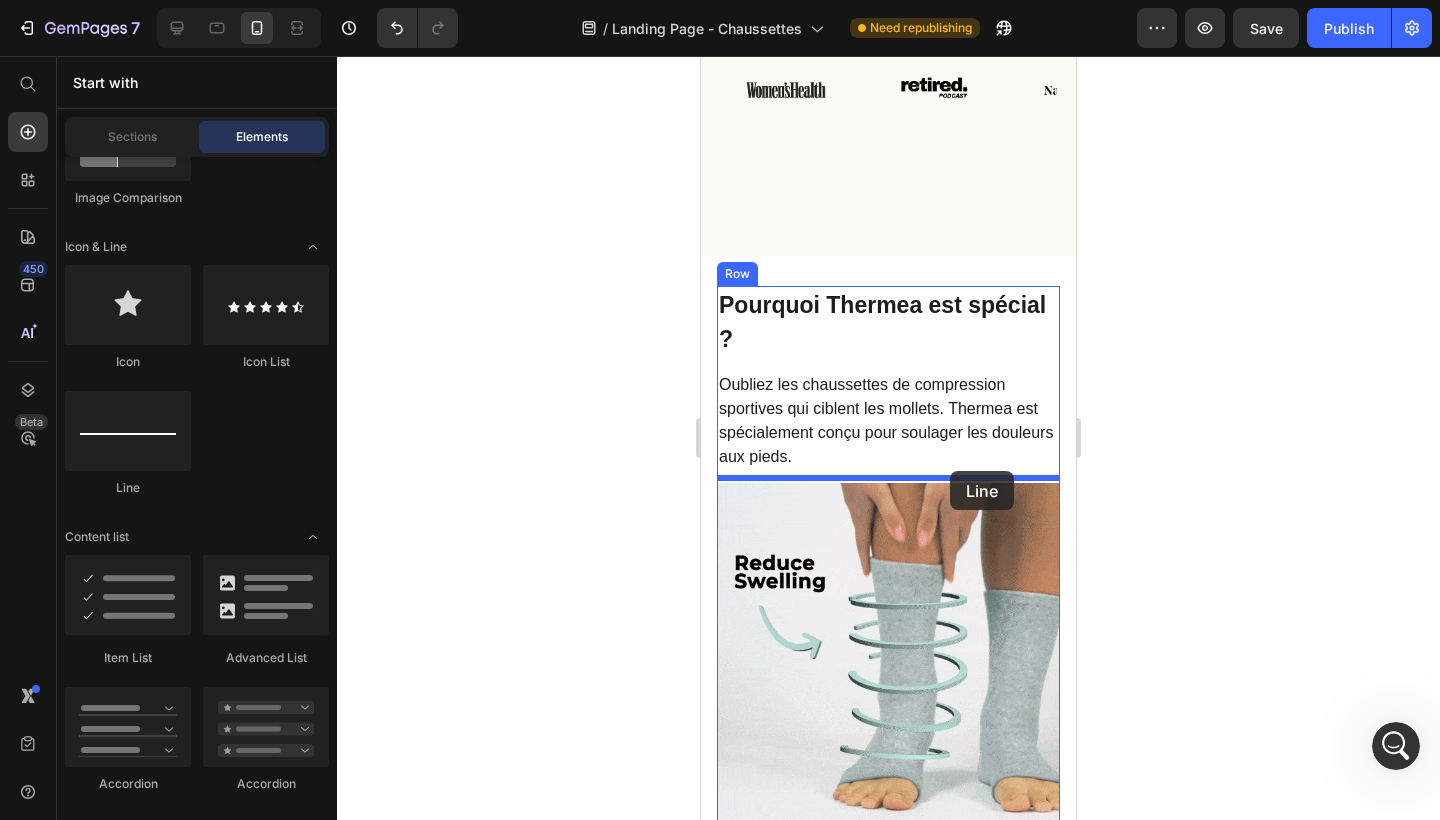 drag, startPoint x: 827, startPoint y: 501, endPoint x: 950, endPoint y: 471, distance: 126.60569 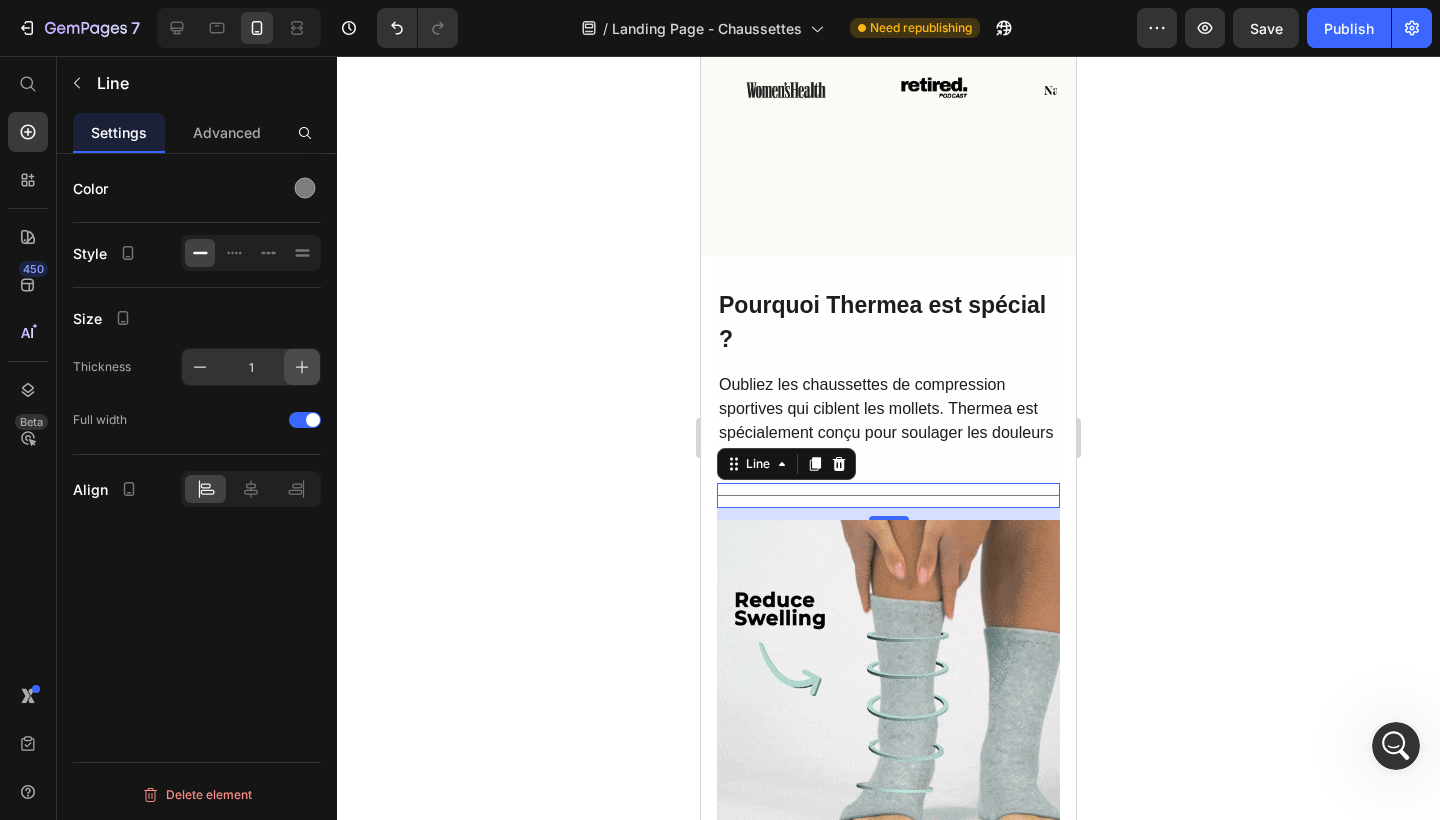 click 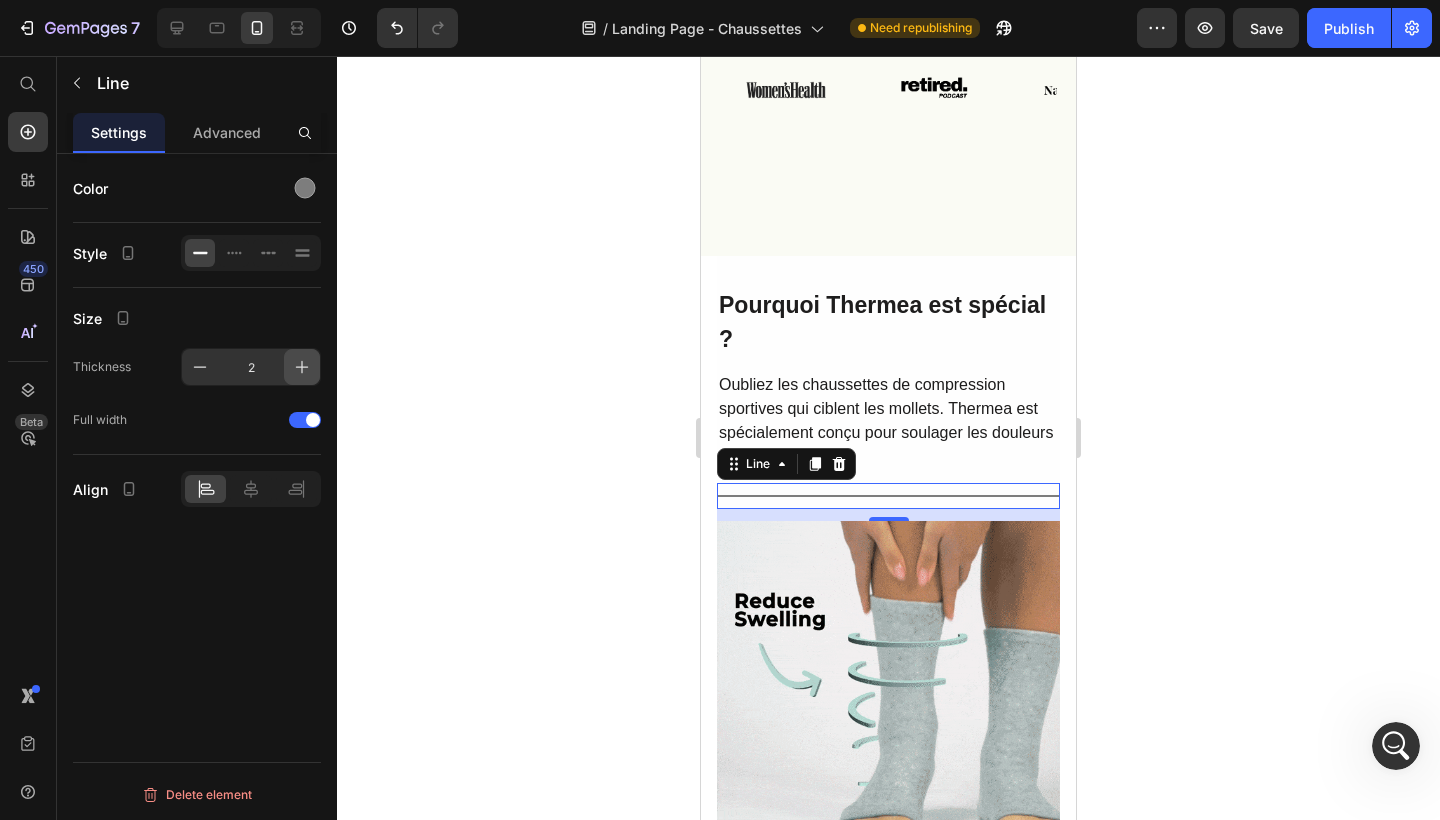 click 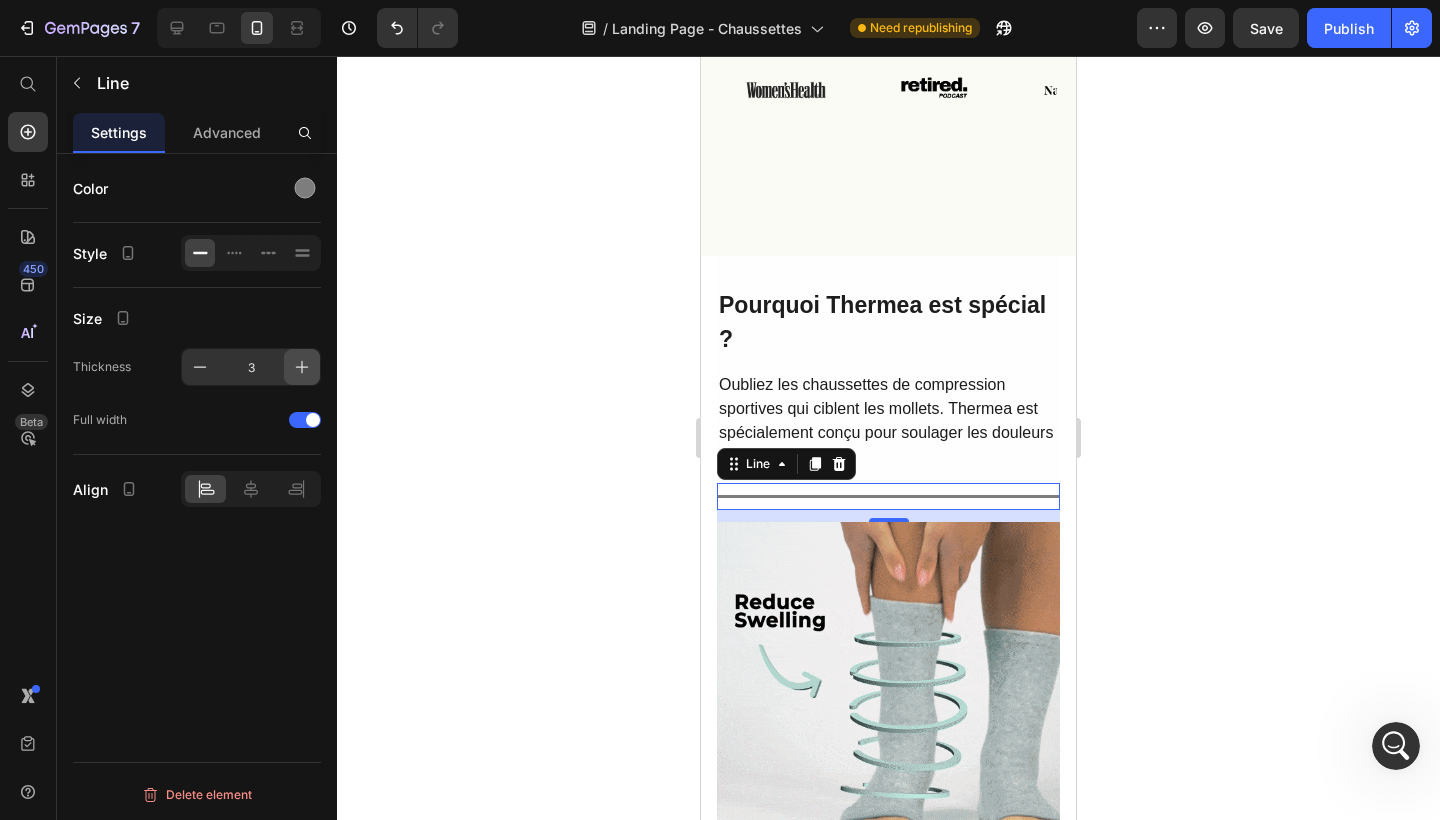 click 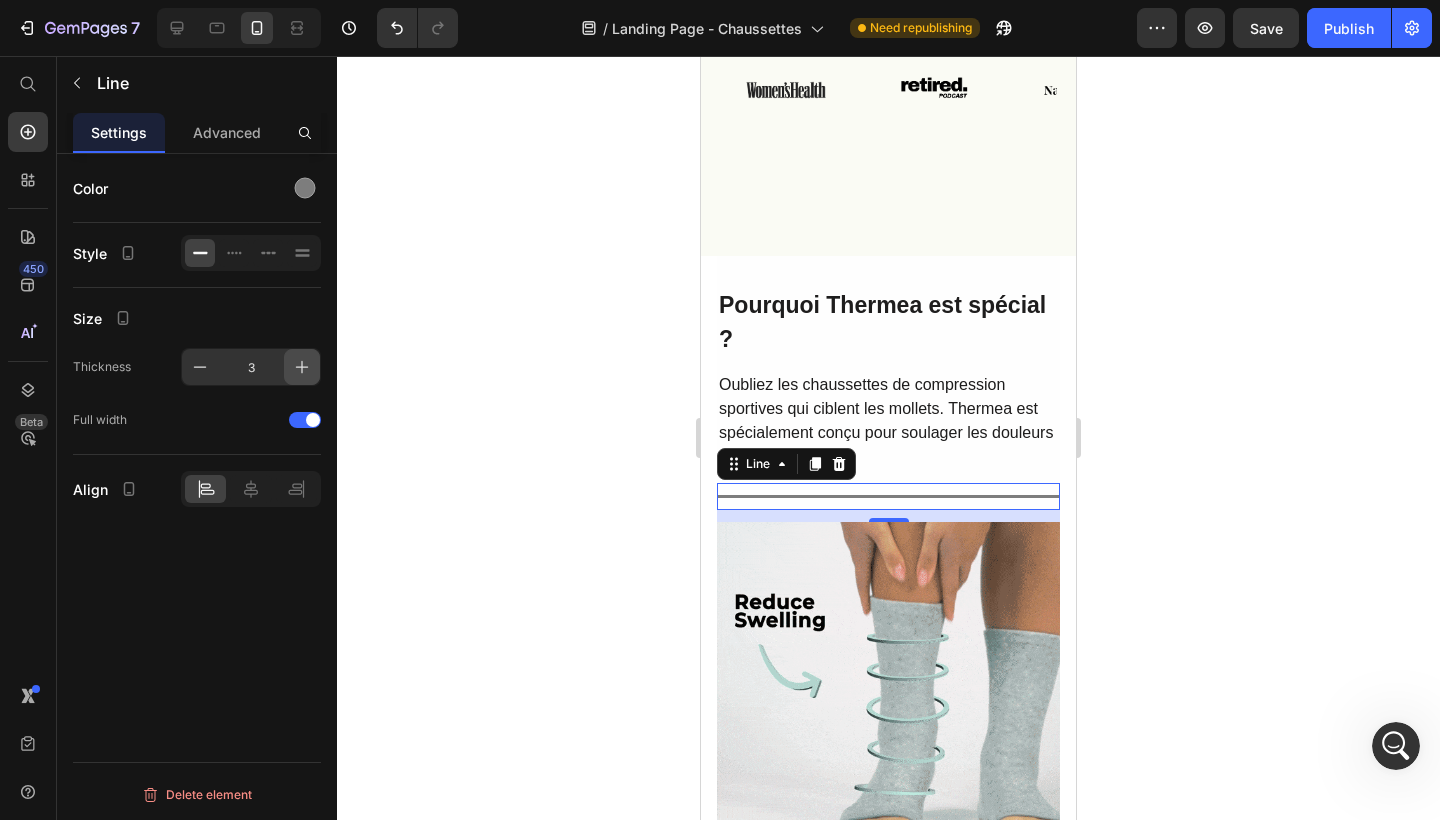 type on "4" 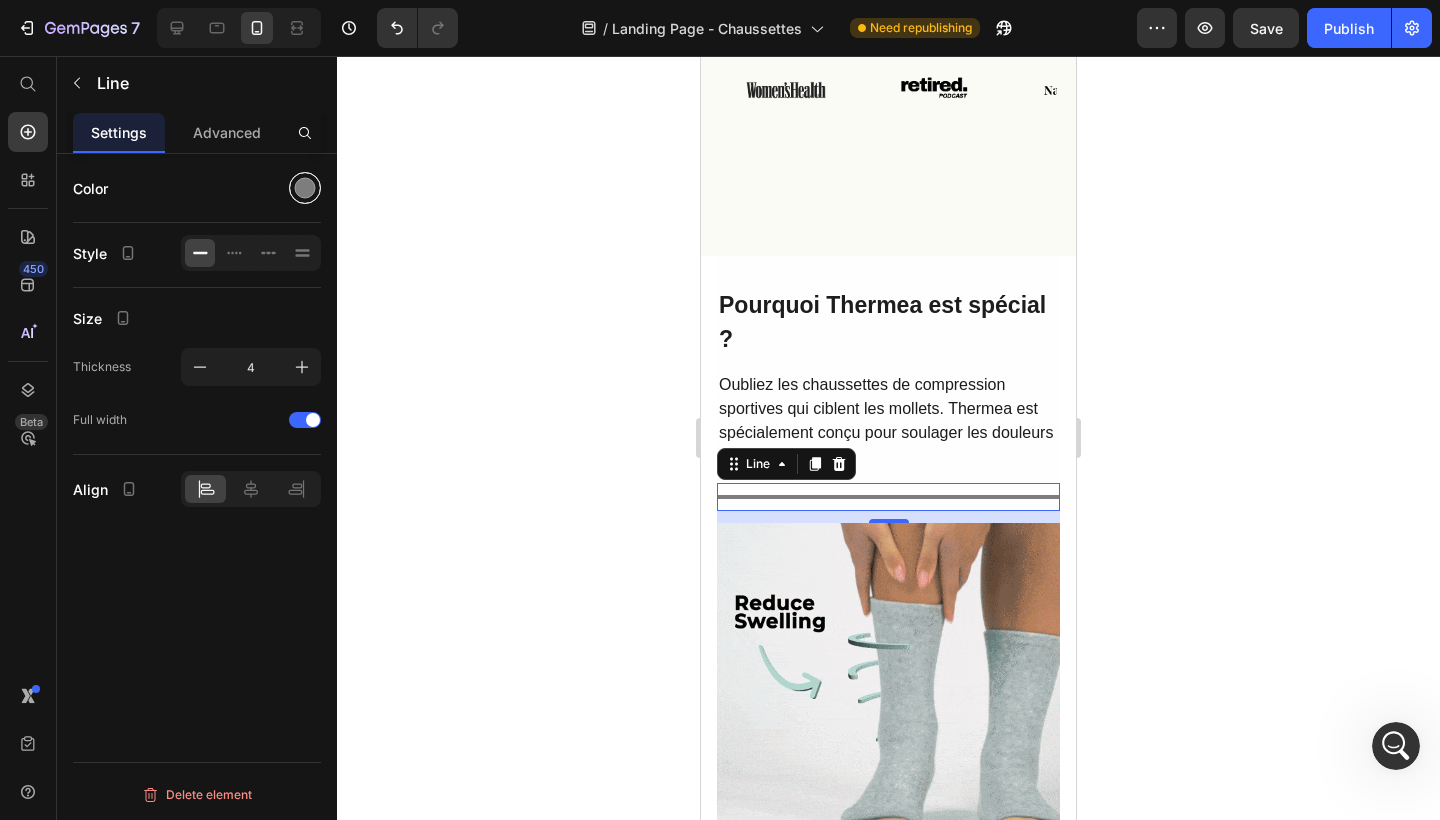click at bounding box center (305, 188) 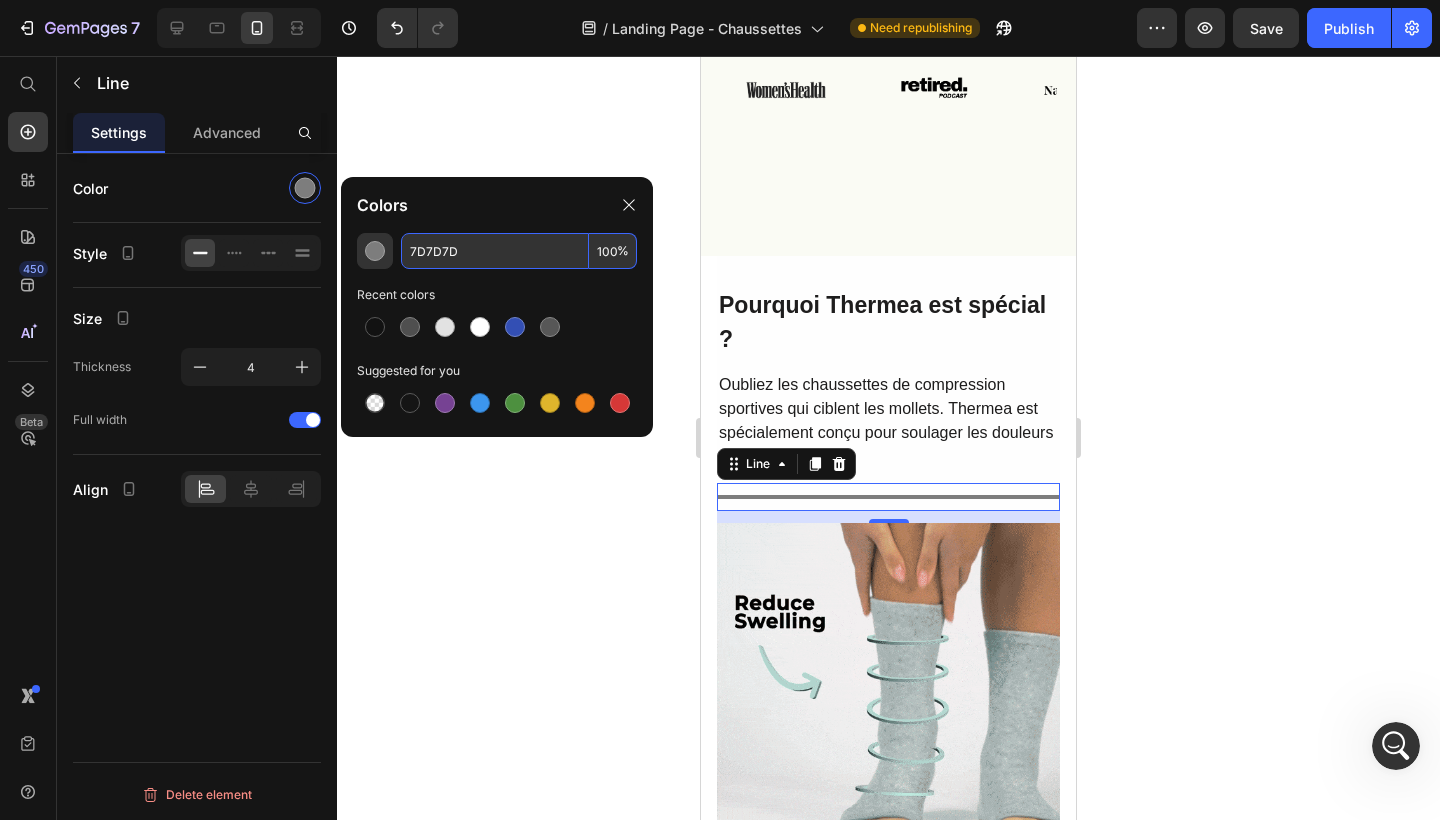 click on "7D7D7D" at bounding box center [495, 251] 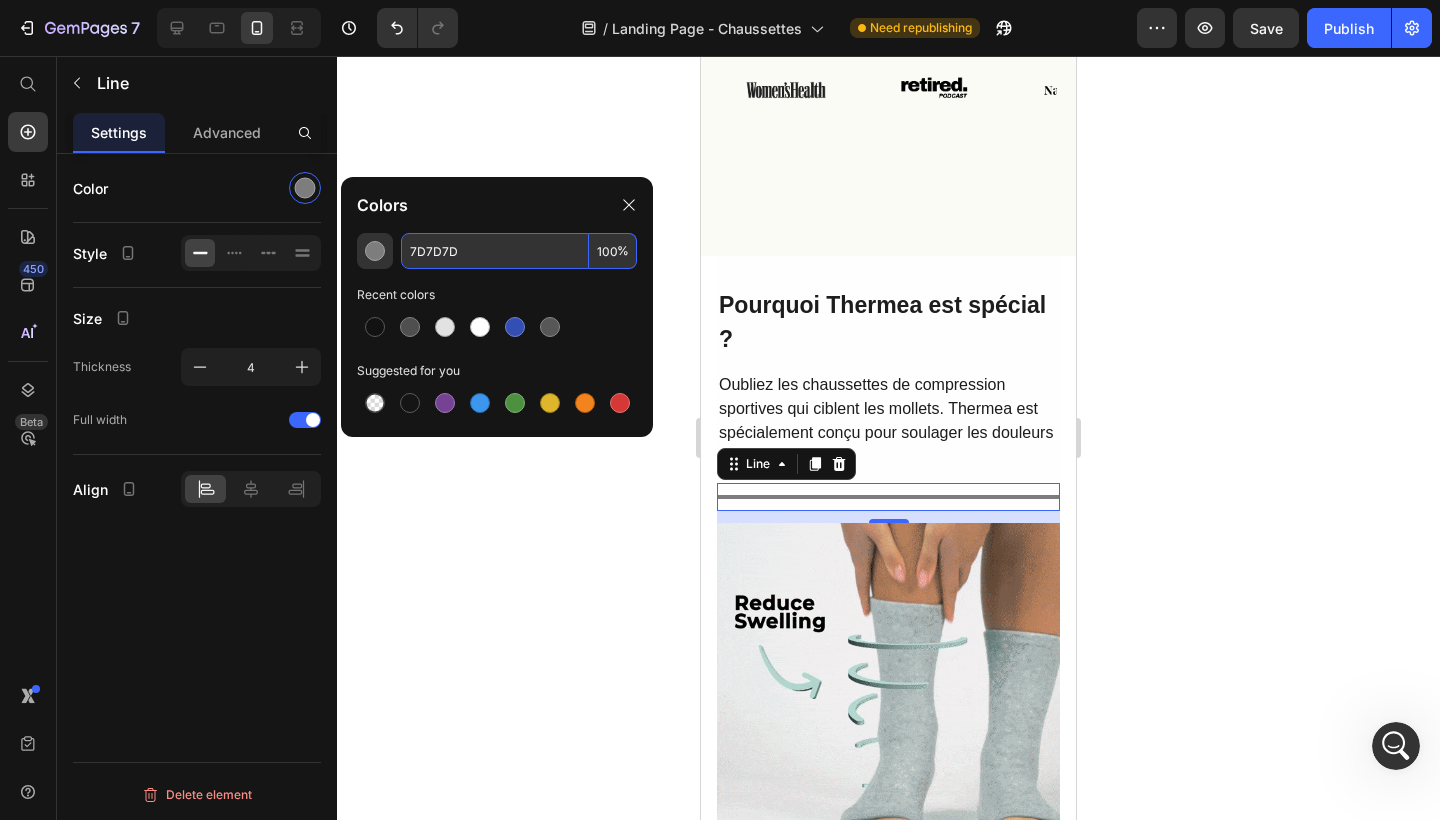 paste on "#FFFFFF" 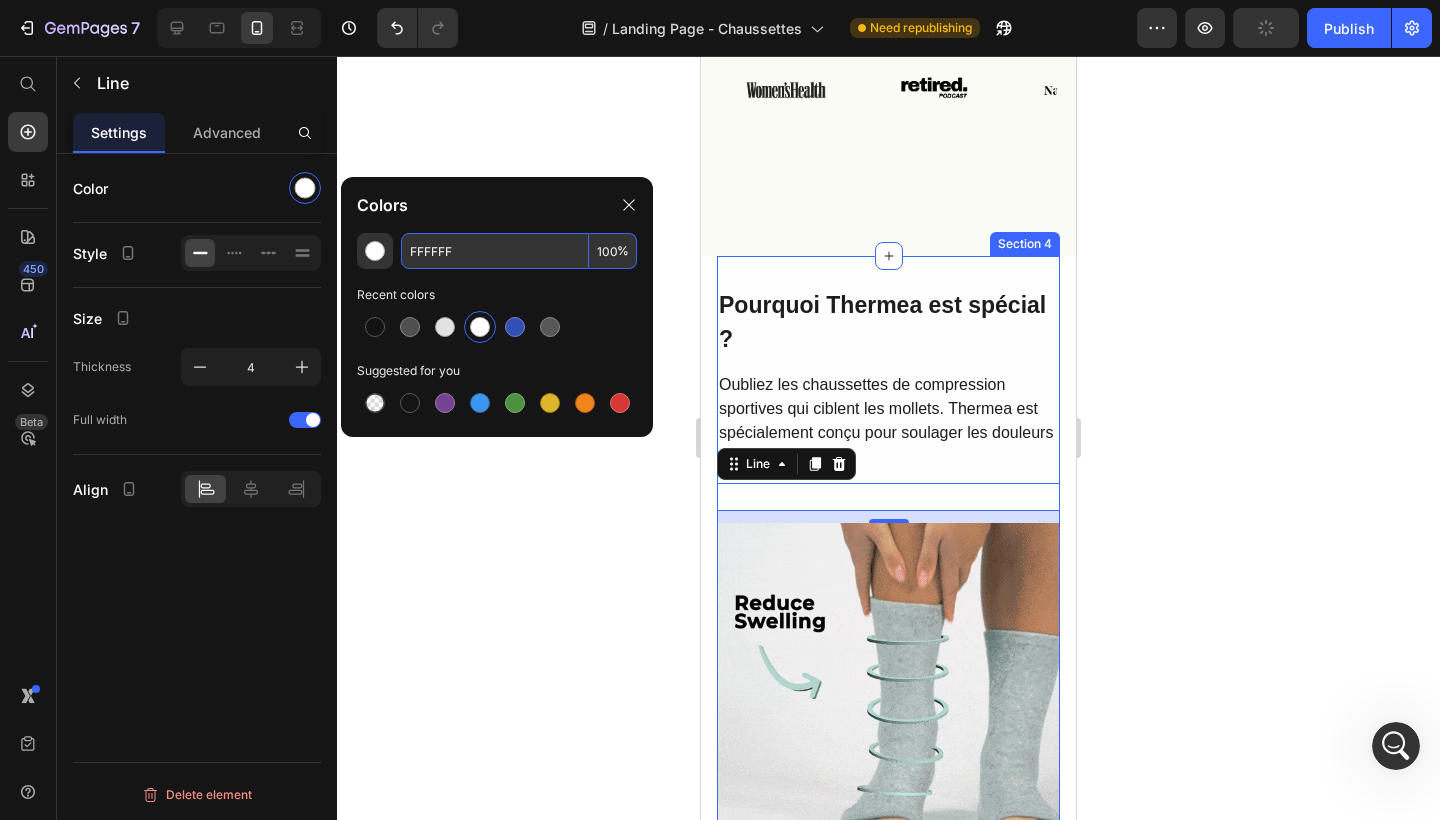 paste on "#90C4BE" 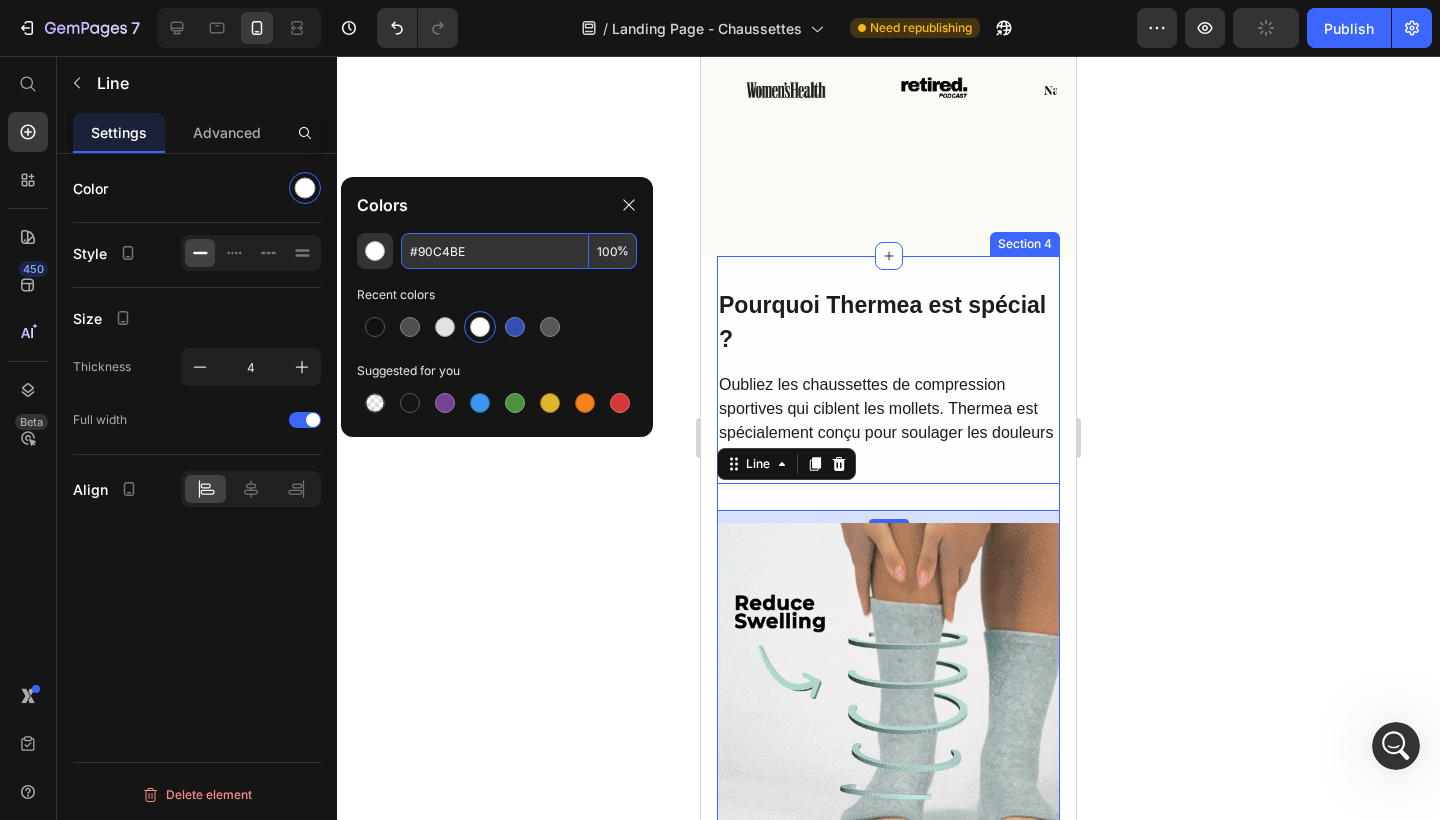 type on "90C4BE" 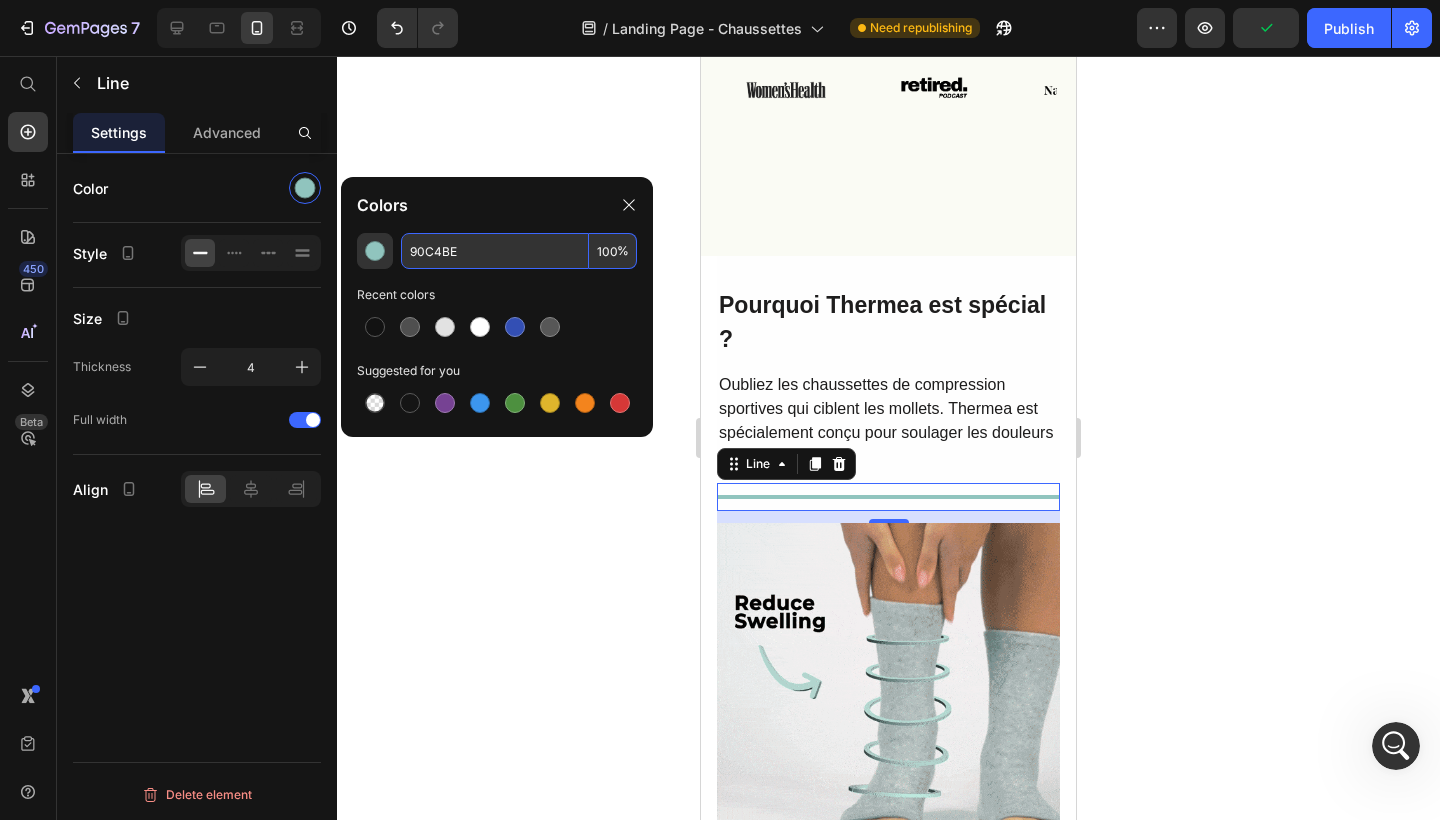 click 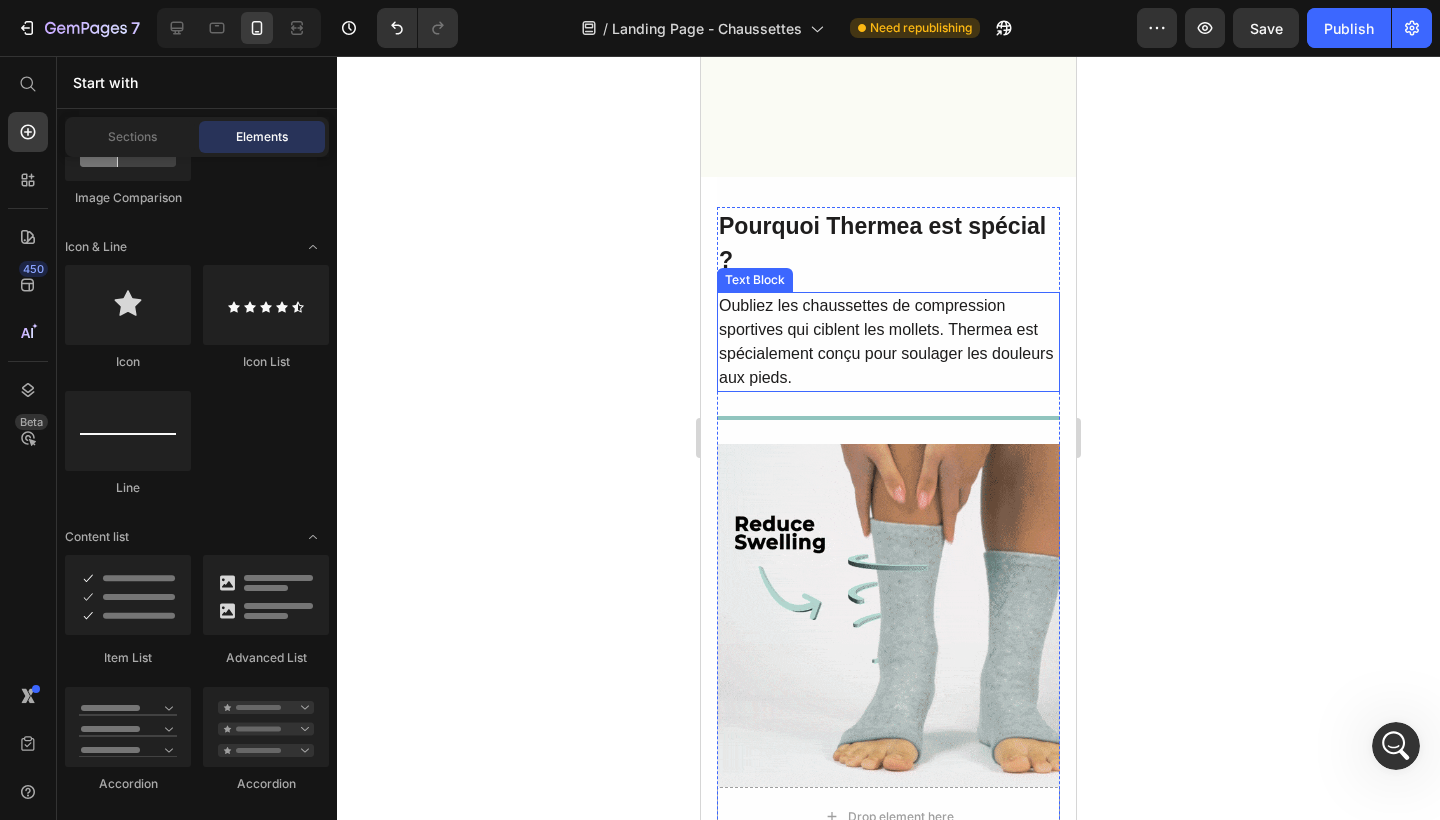 scroll, scrollTop: 2301, scrollLeft: 0, axis: vertical 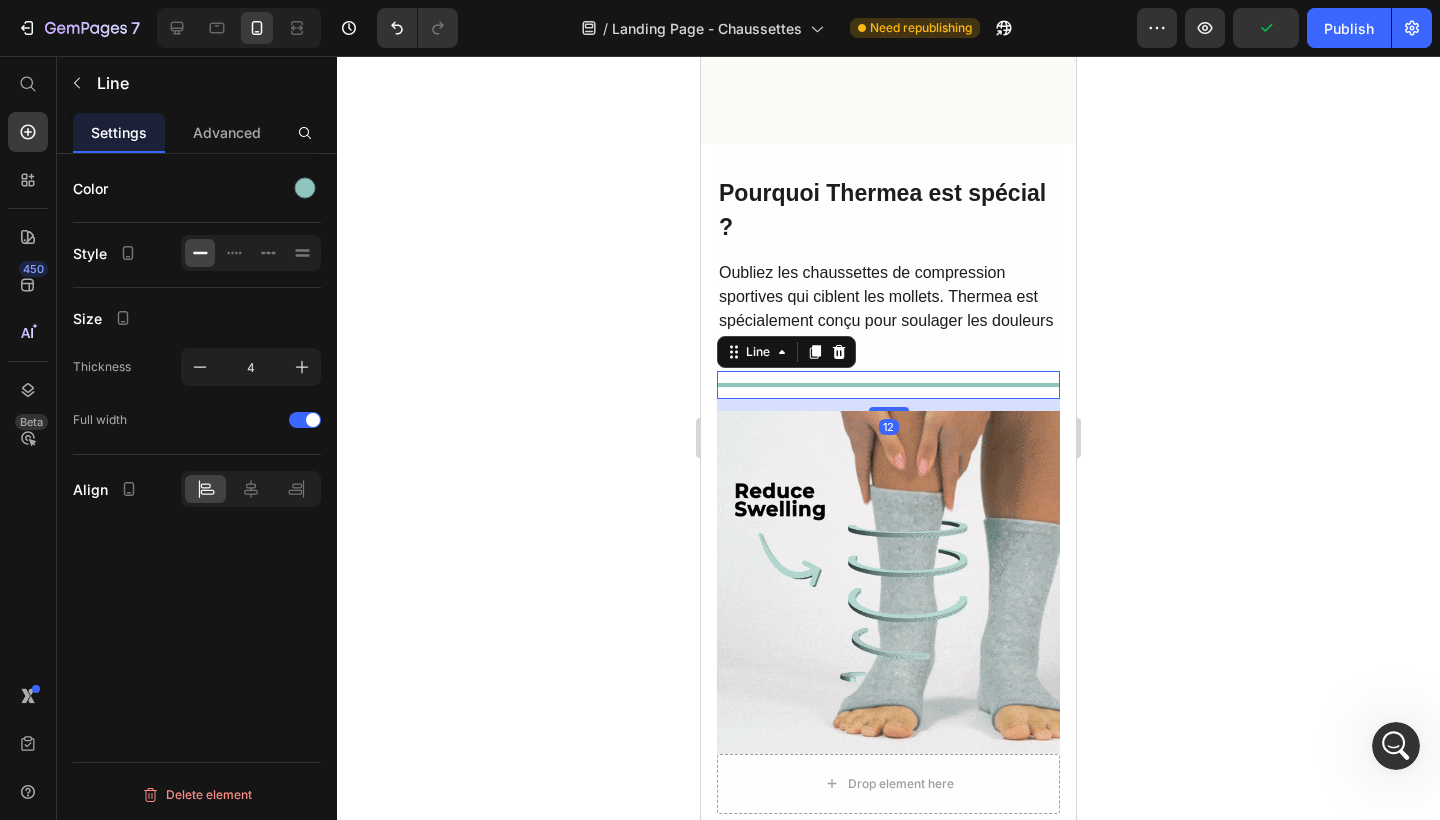 click on "Title Line   12" at bounding box center (888, 385) 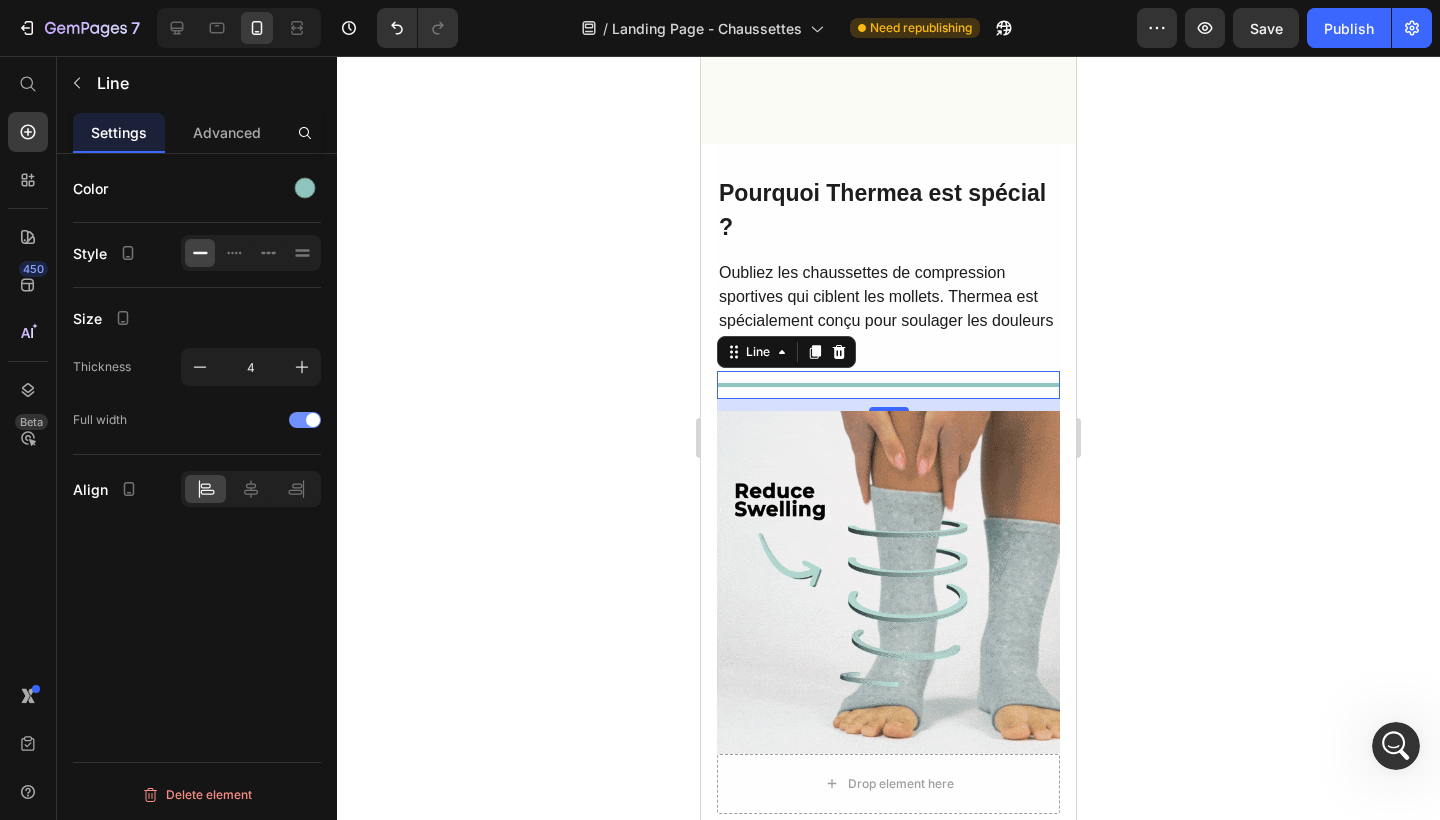 click at bounding box center [305, 420] 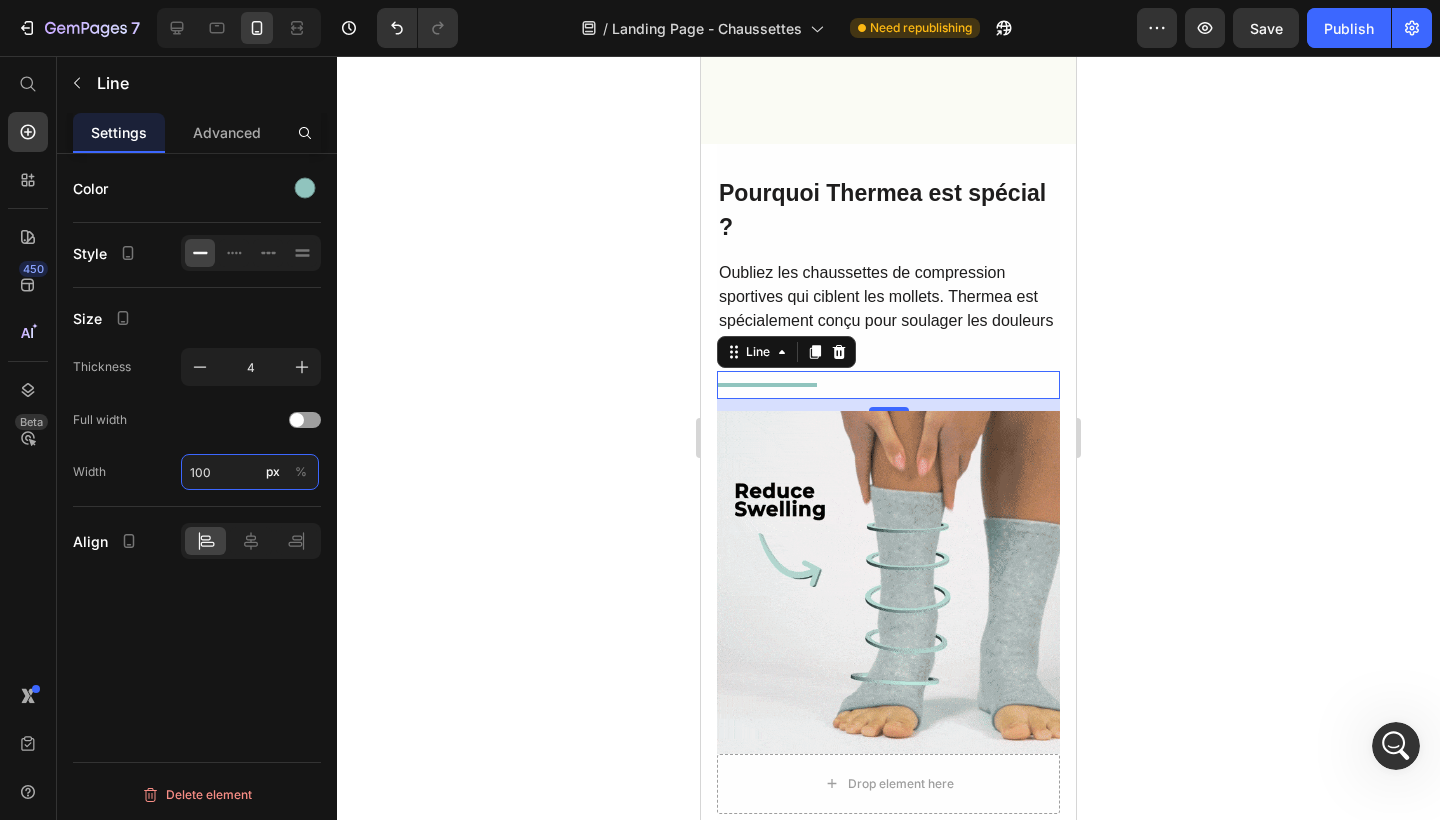 click on "100" at bounding box center [250, 472] 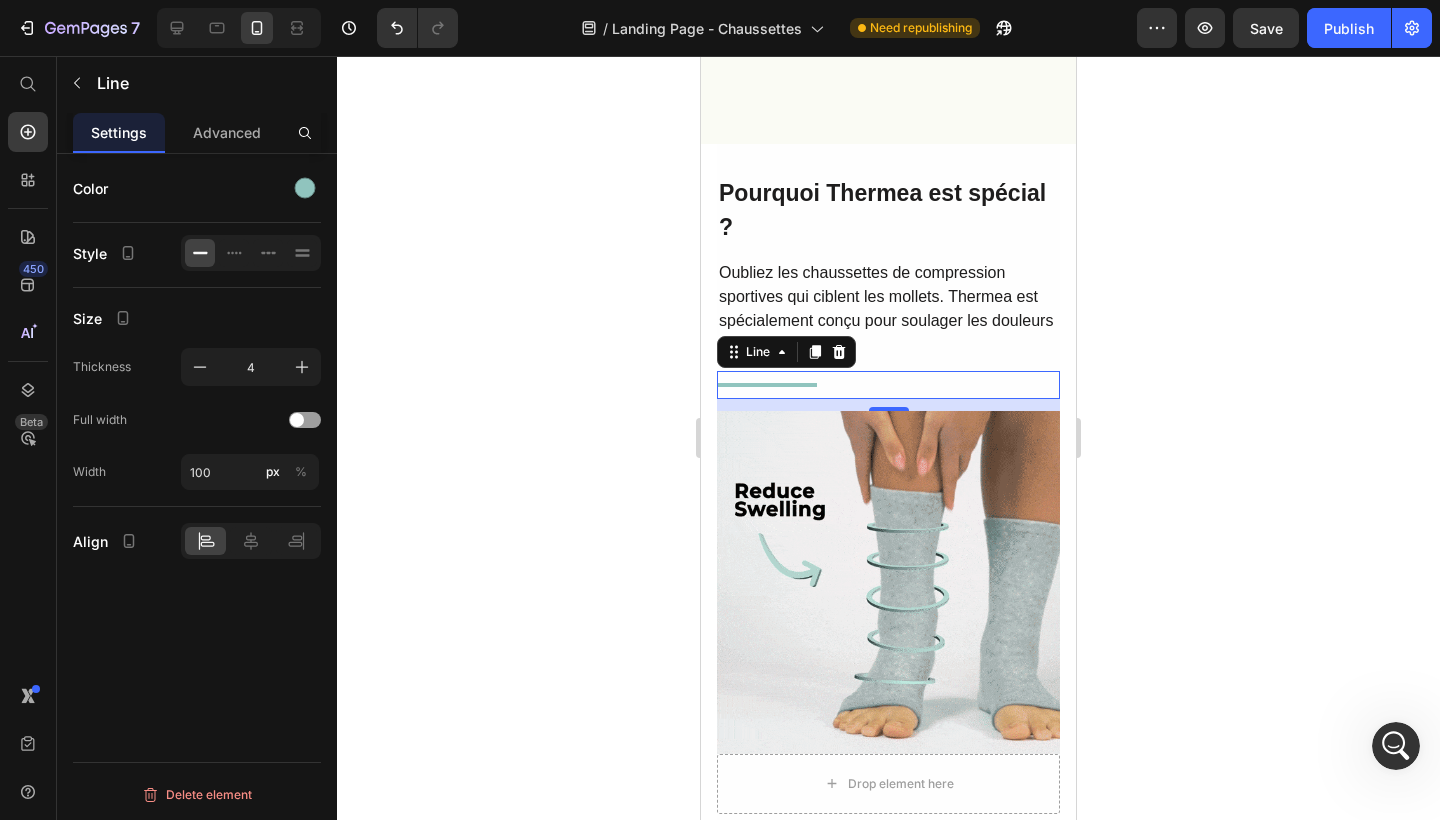 click on "Title Line   12" at bounding box center [888, 385] 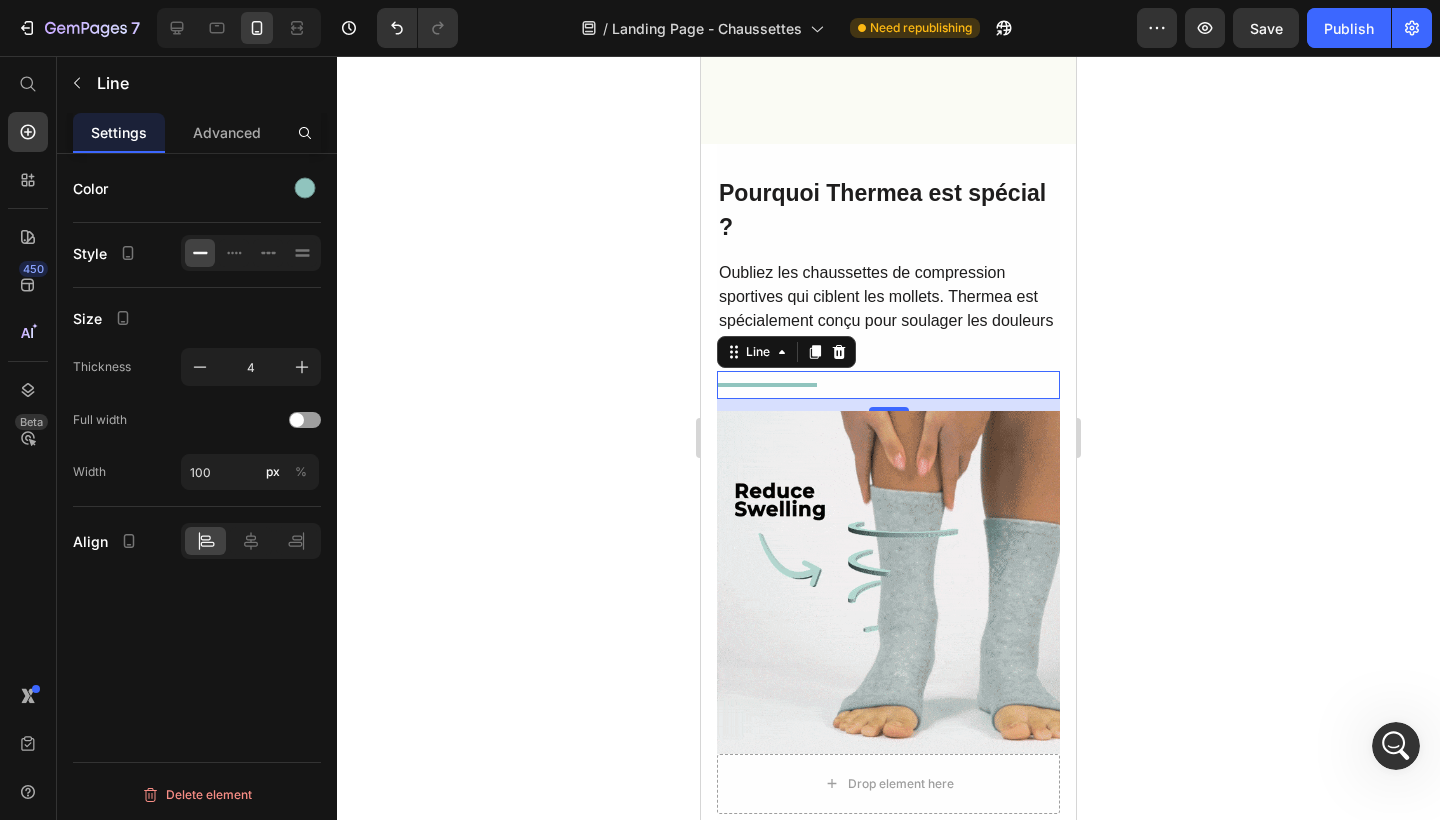 click on "Title Line   12" at bounding box center (888, 385) 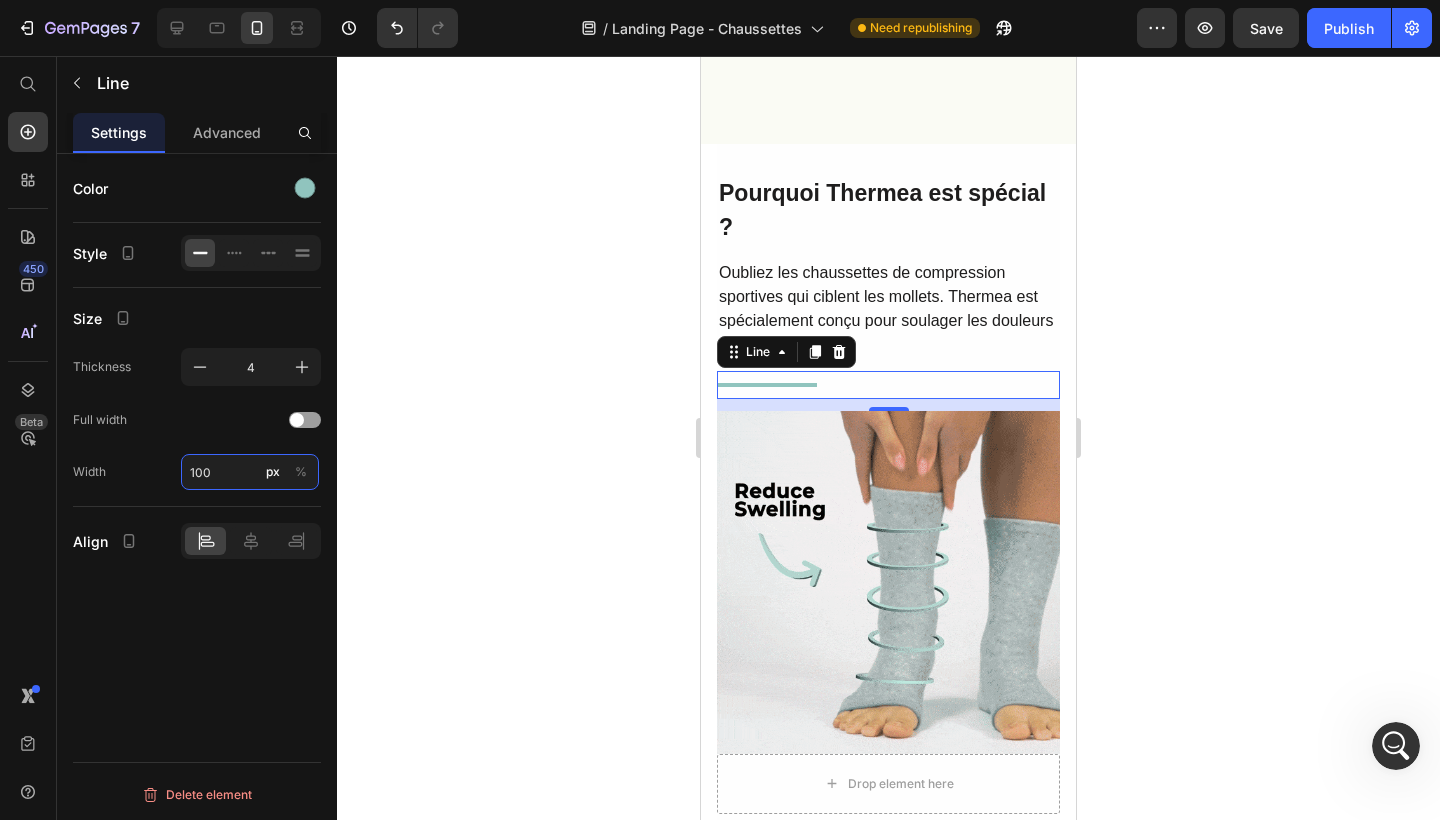 click on "100" at bounding box center [250, 472] 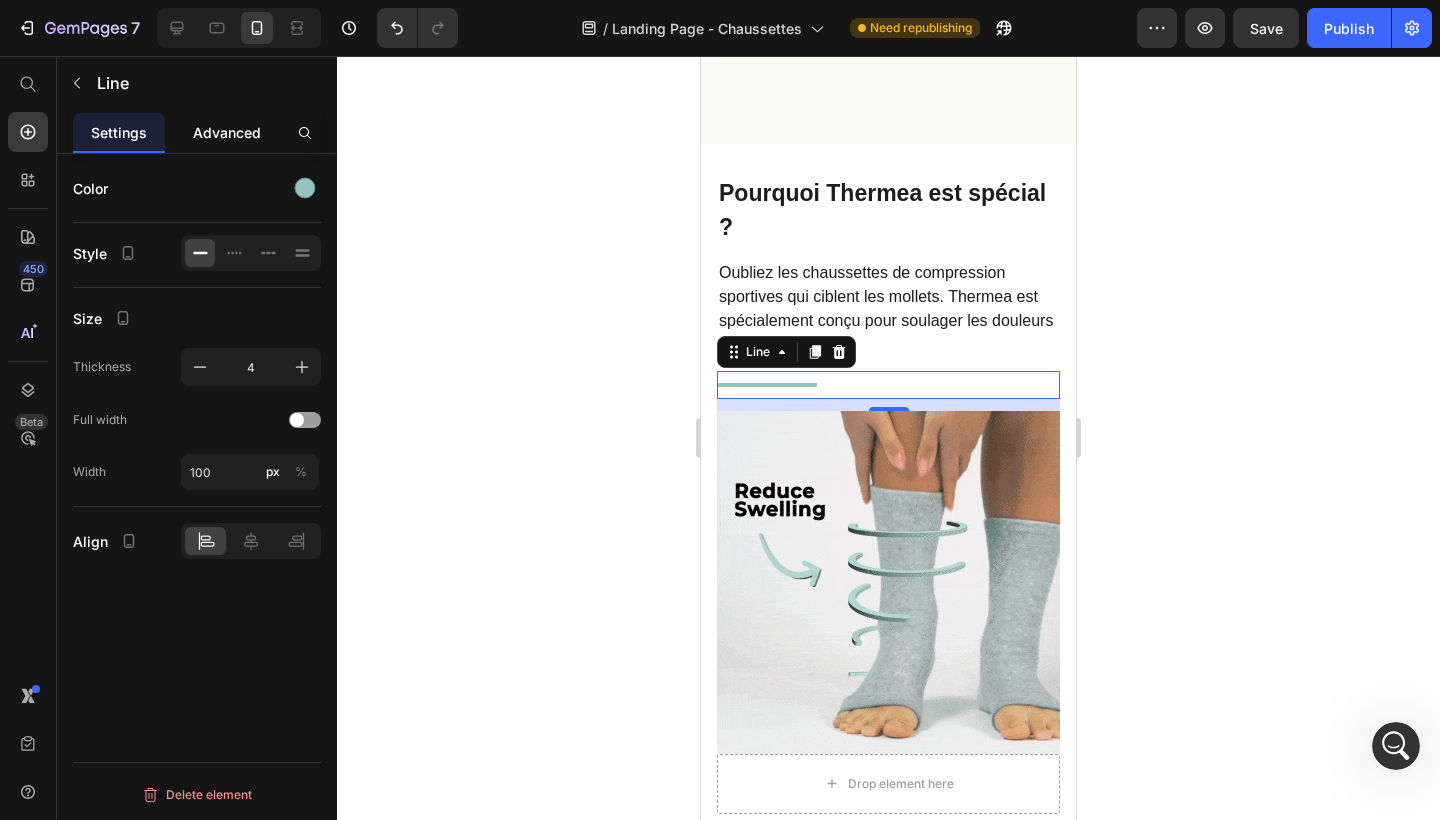 click on "Advanced" at bounding box center (227, 132) 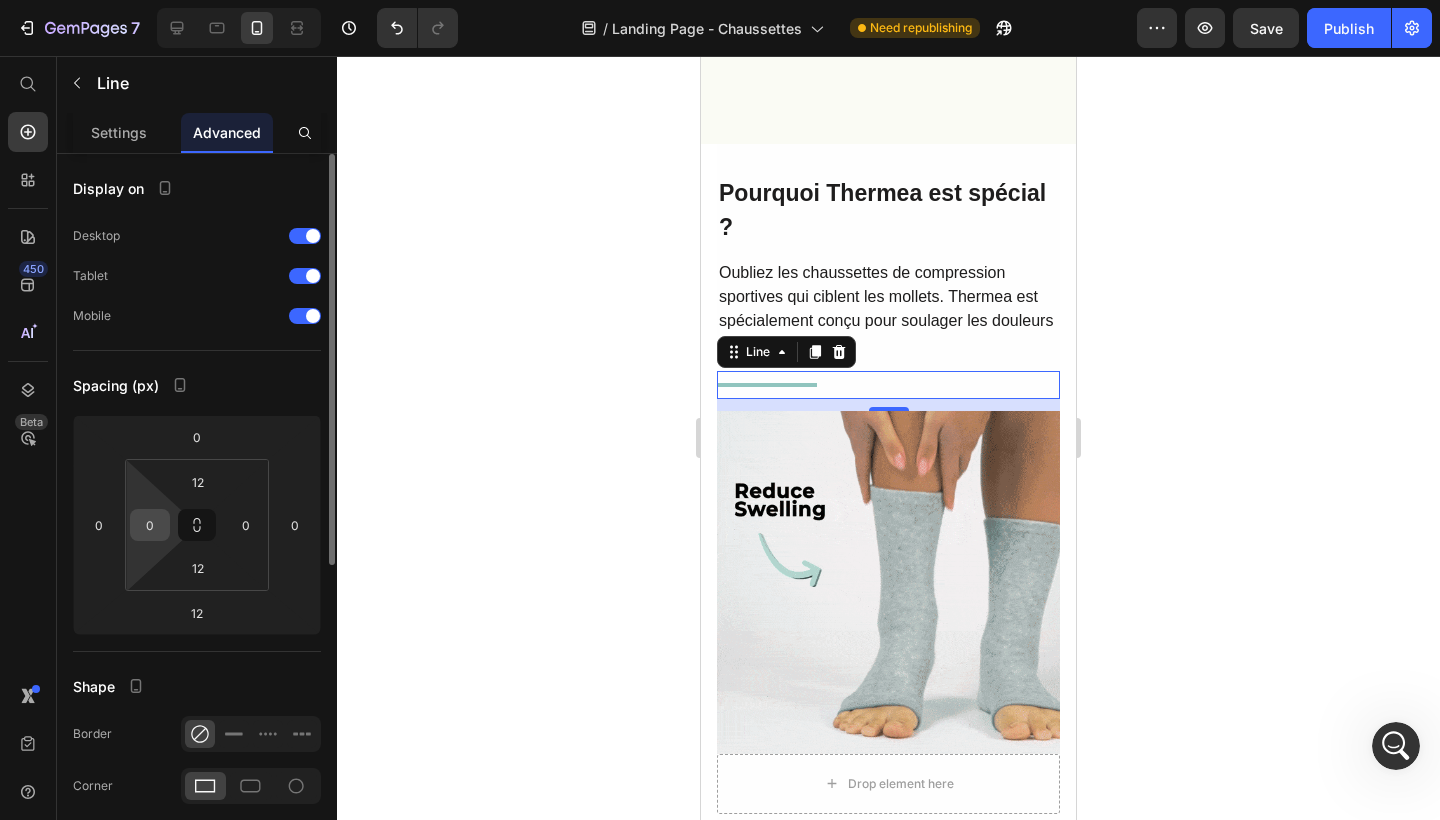 click on "0" at bounding box center (150, 525) 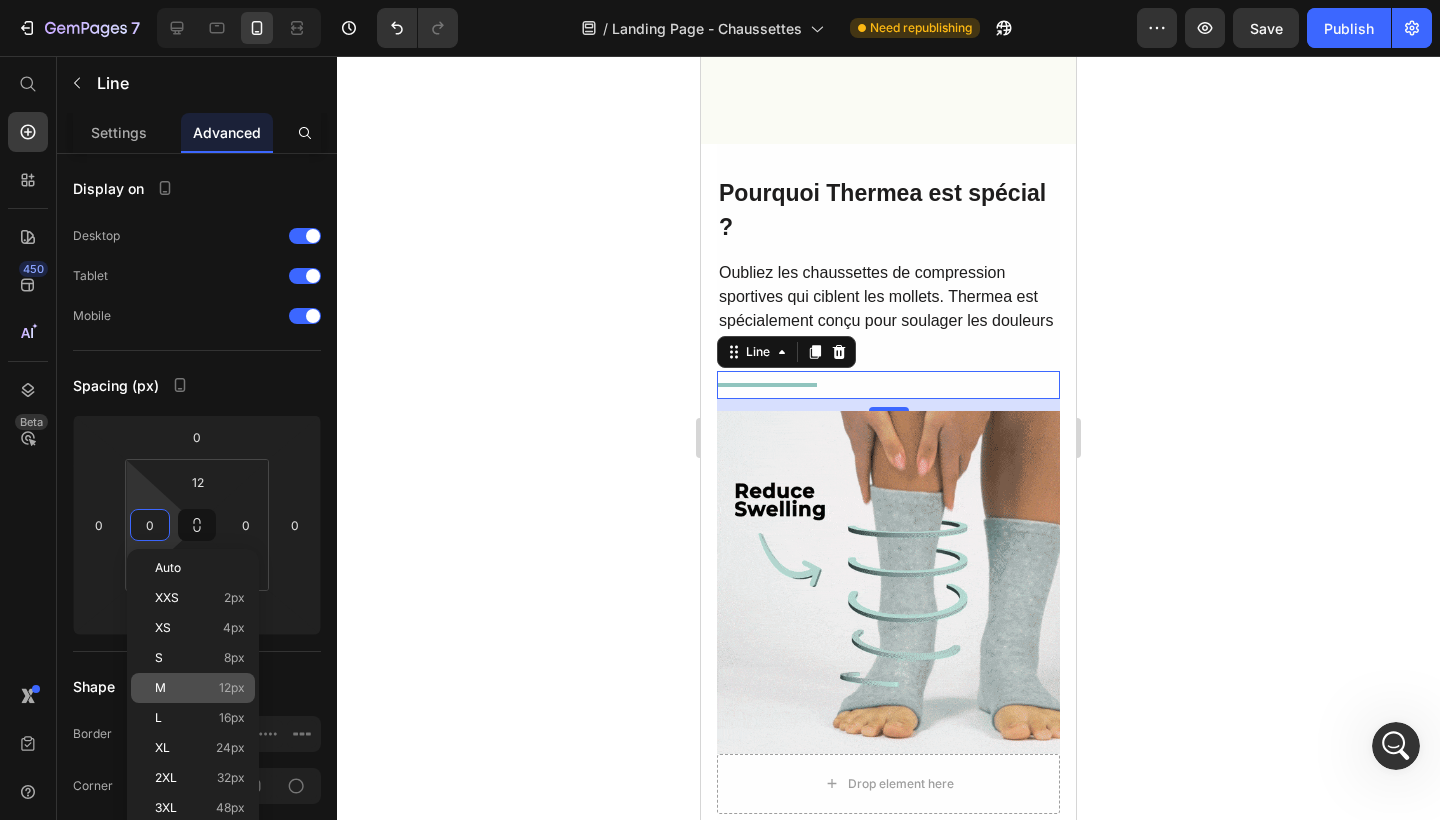 click on "M 12px" at bounding box center (200, 688) 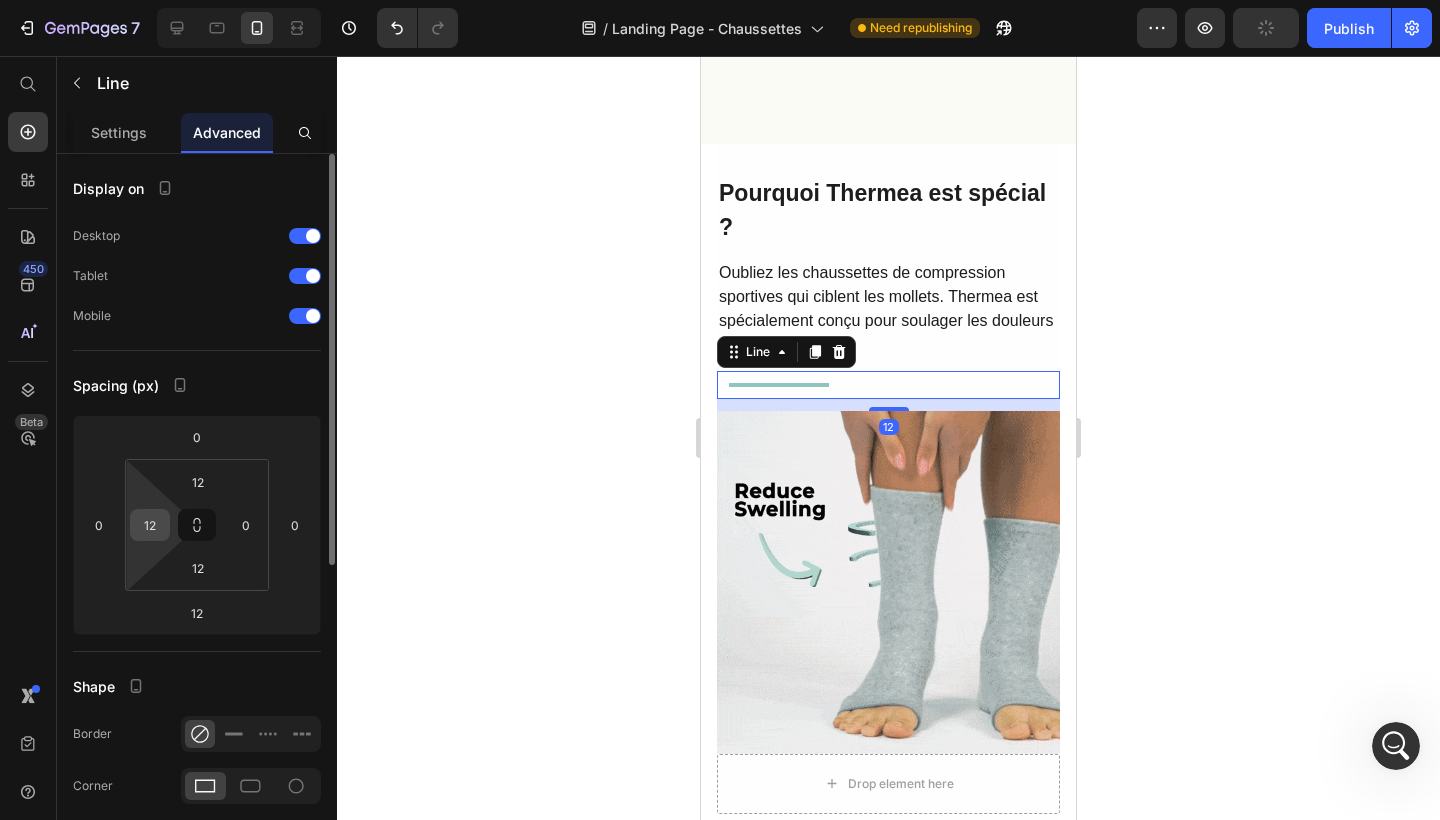 click on "12" at bounding box center [150, 525] 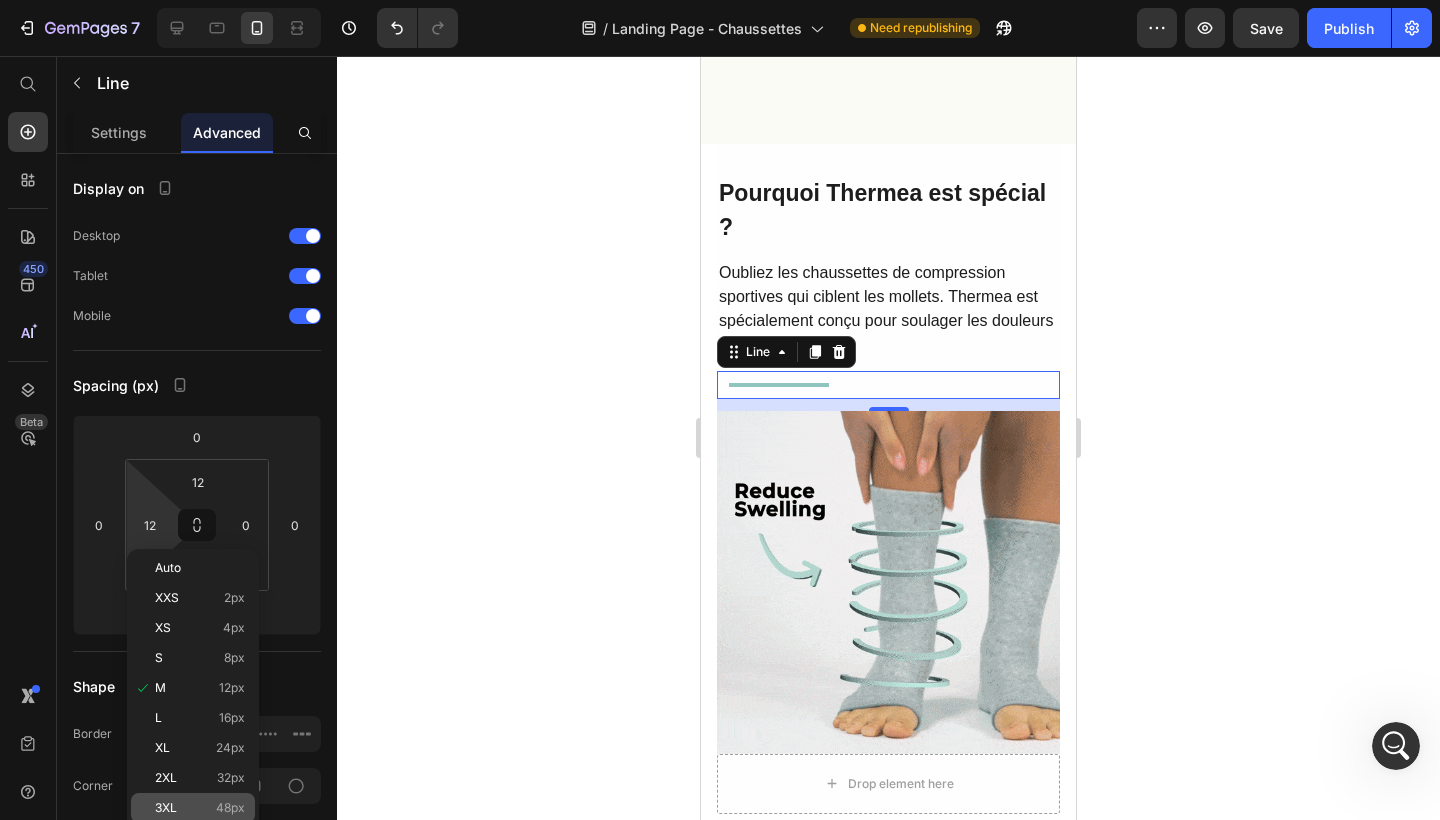 click on "3XL 48px" 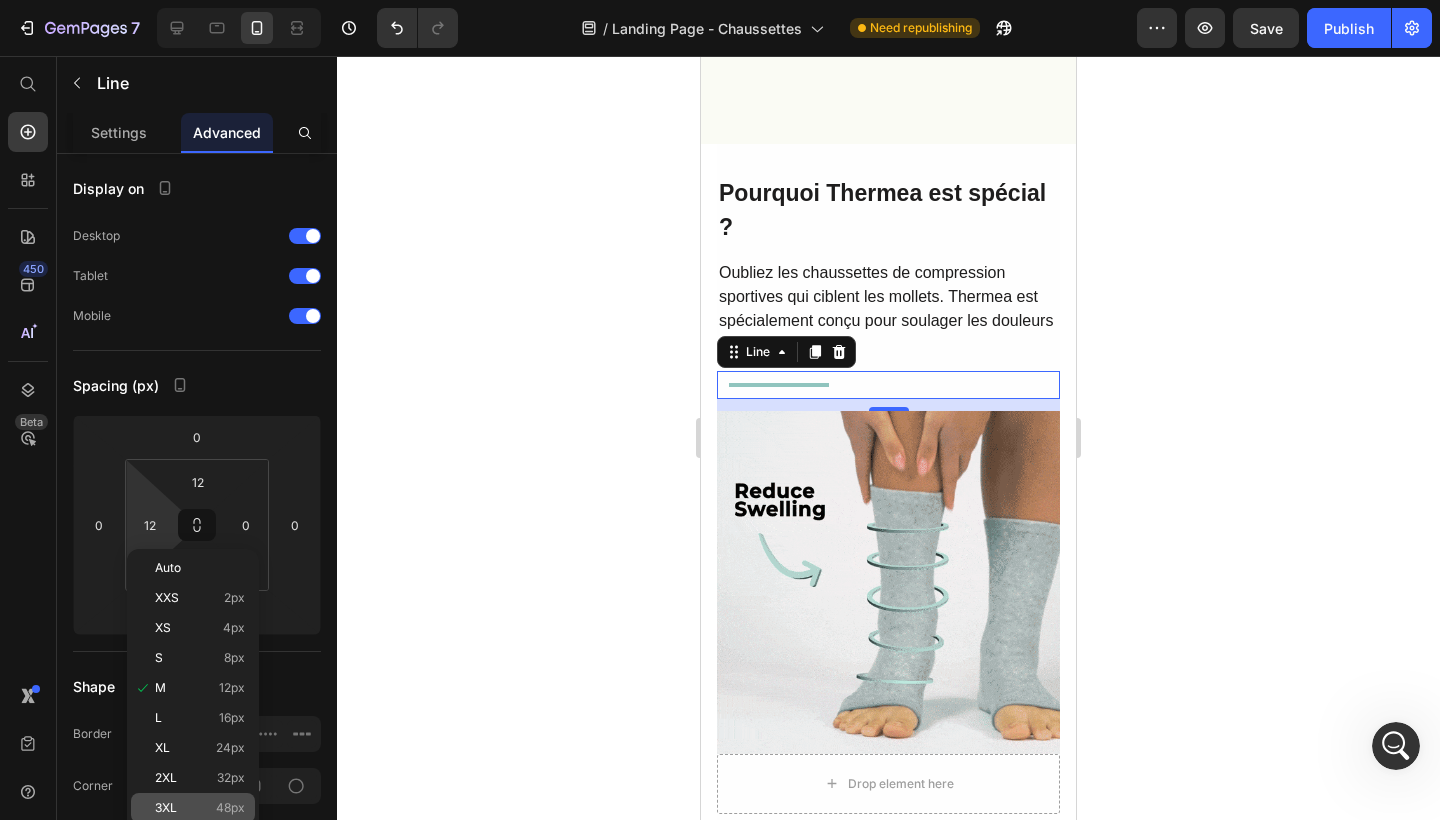 type on "48" 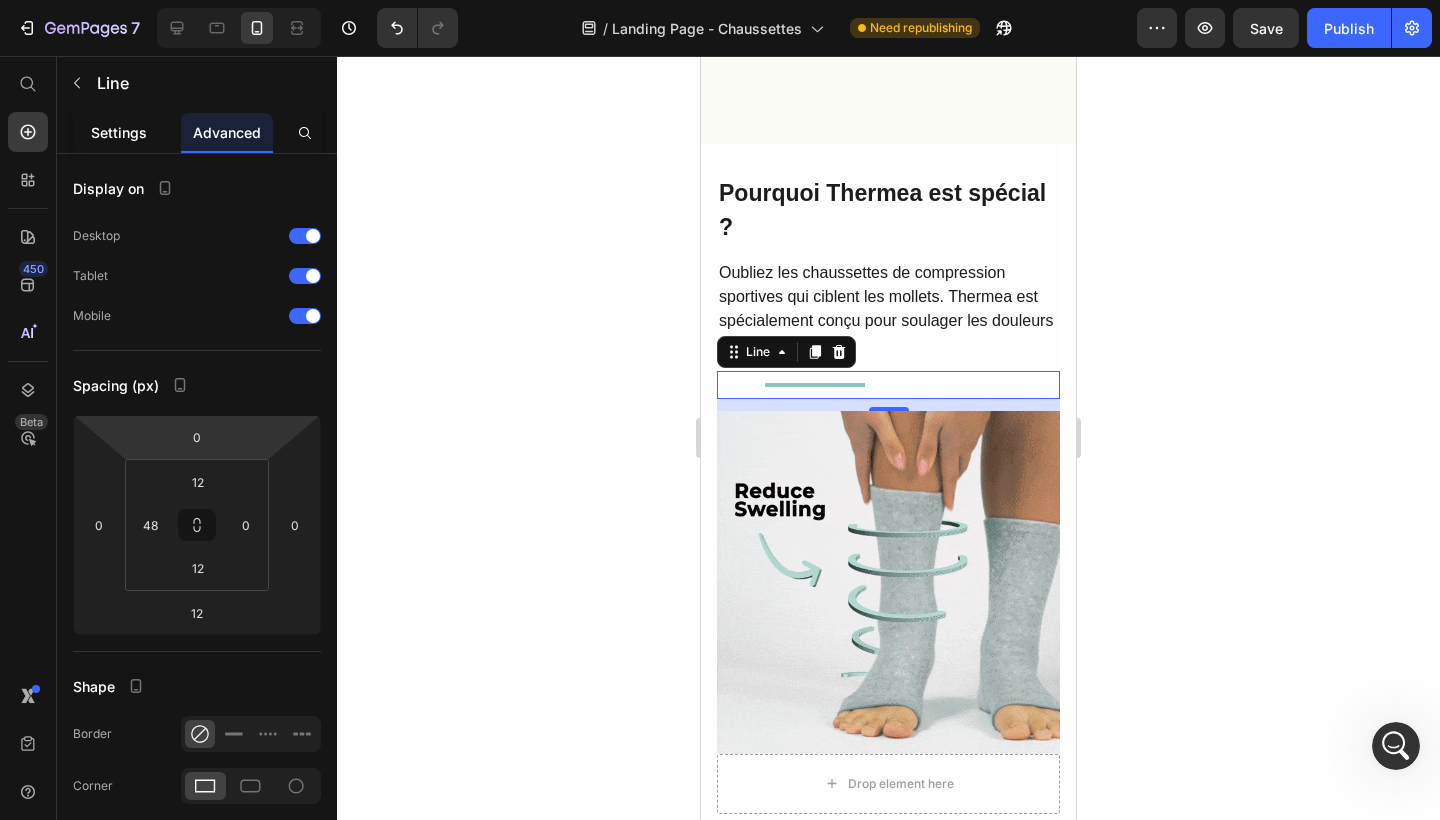 click on "Settings" at bounding box center [119, 132] 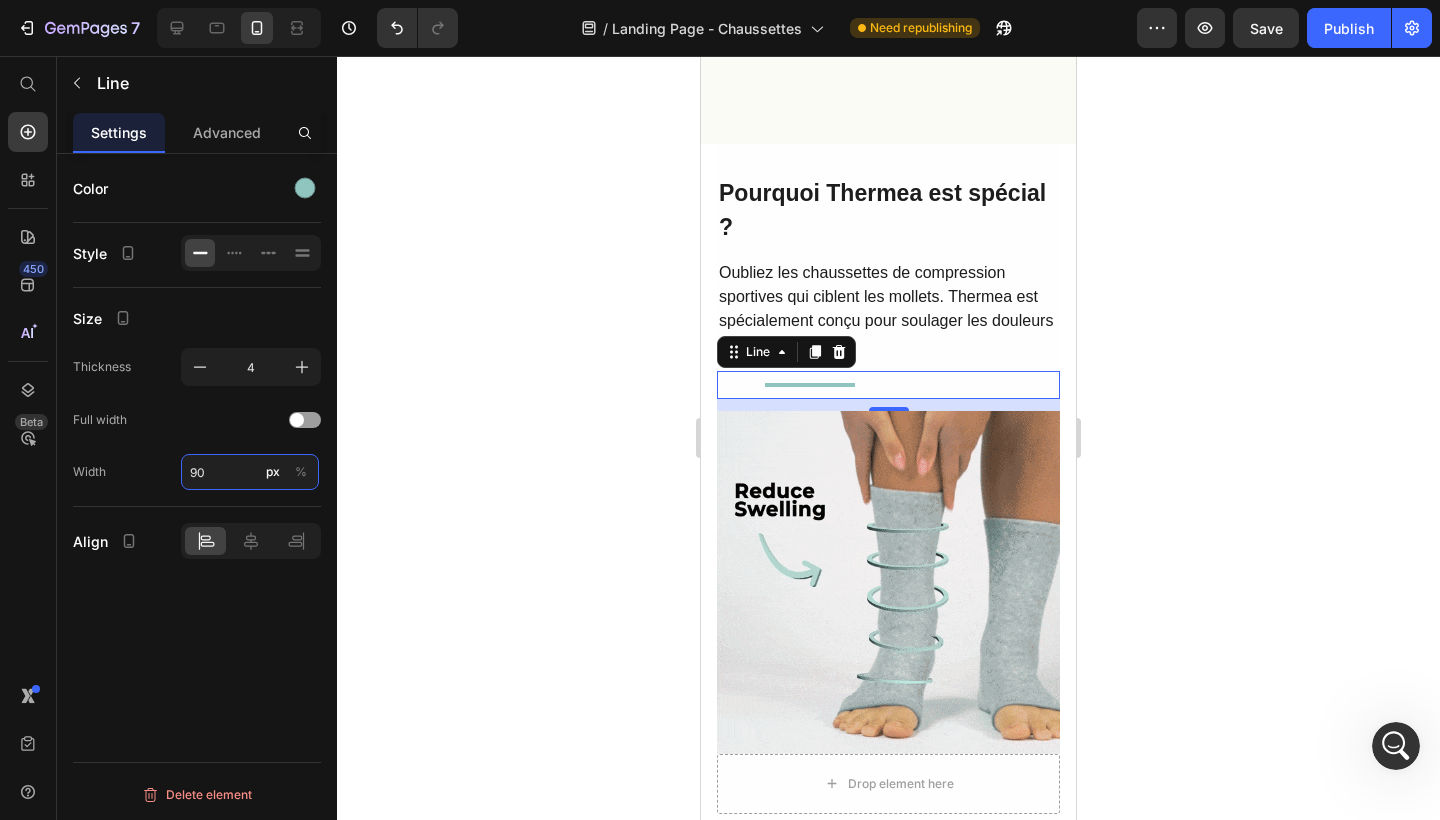 type on "9" 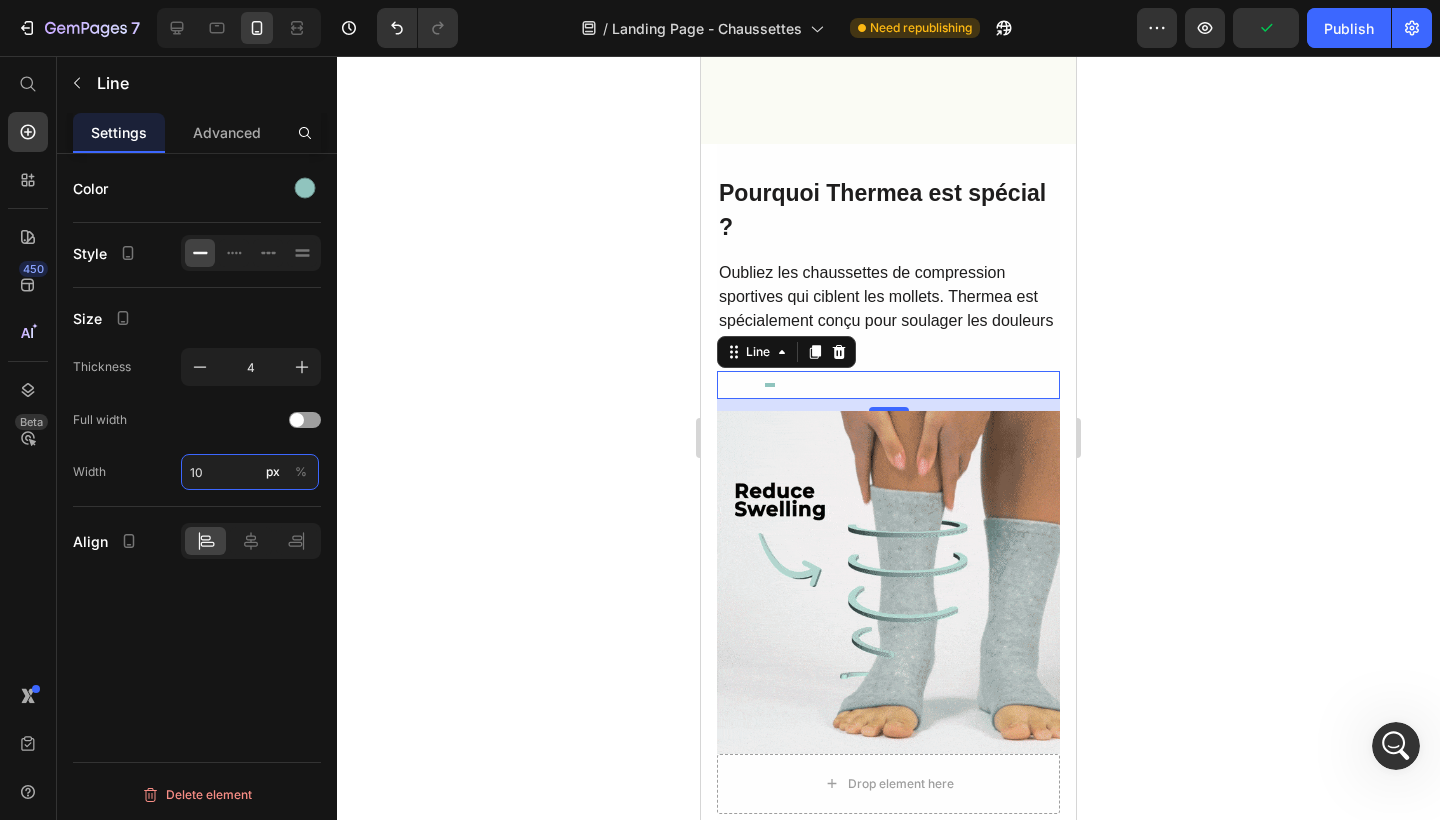 type on "1" 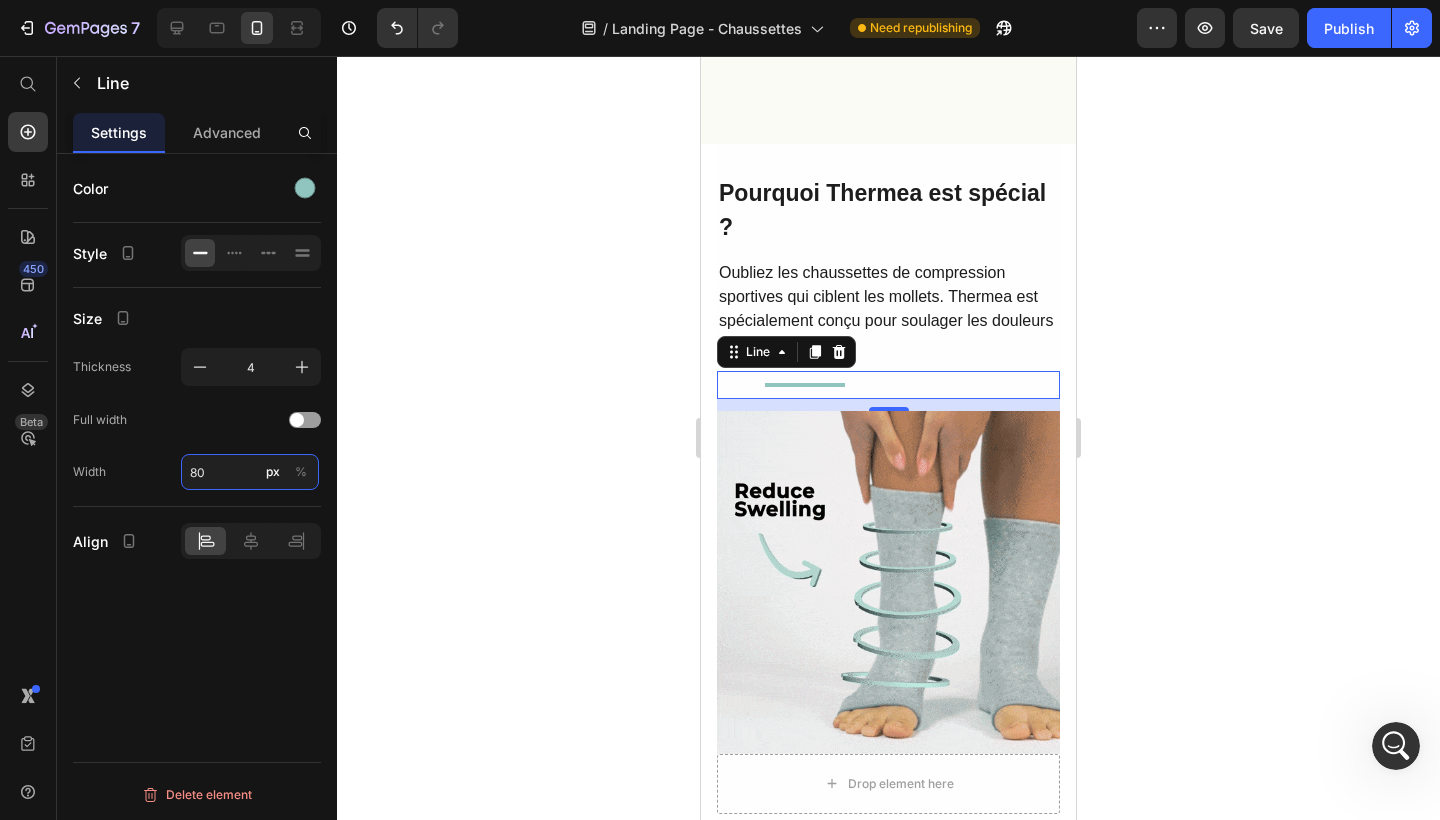type on "8" 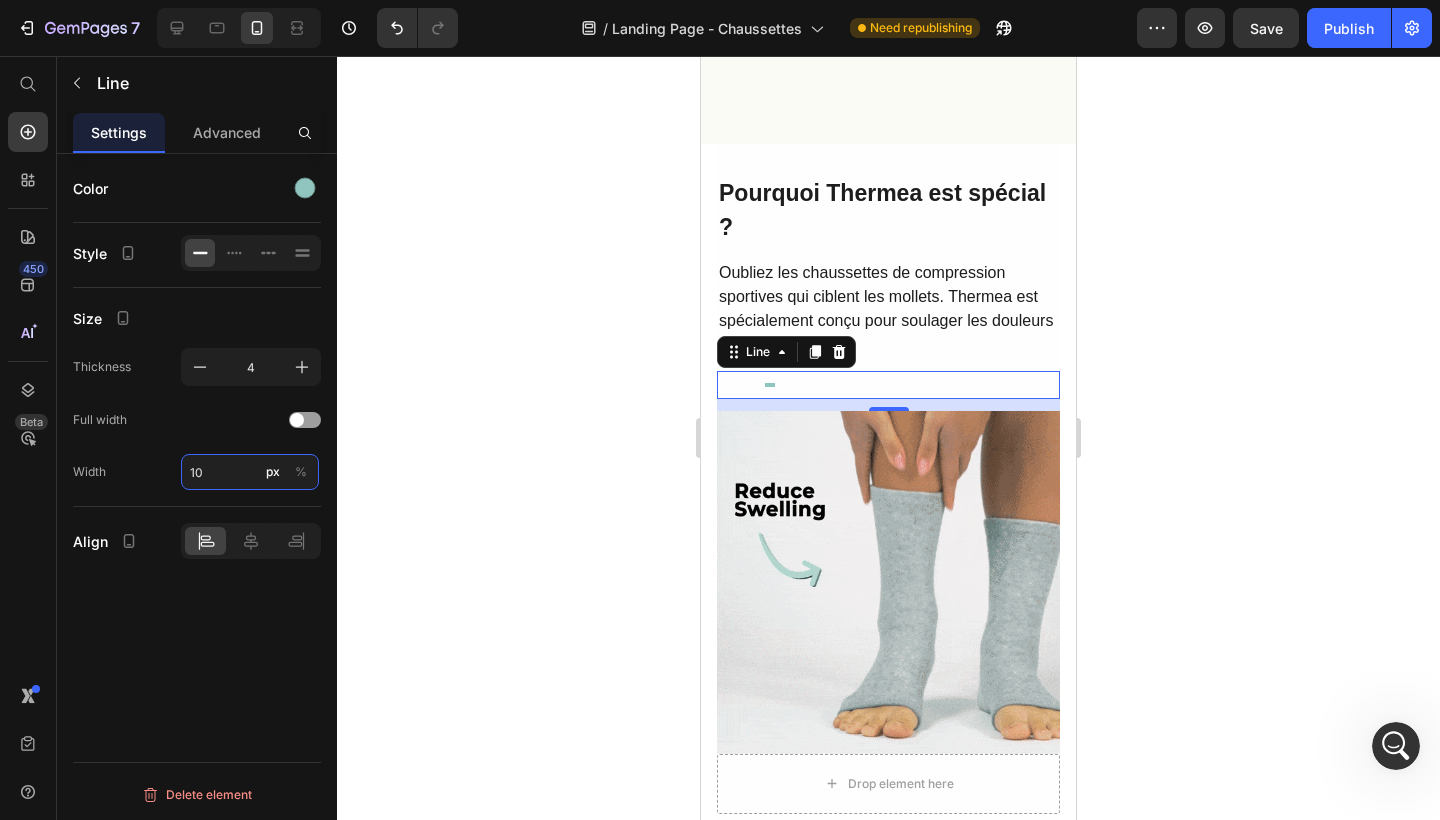 type on "1" 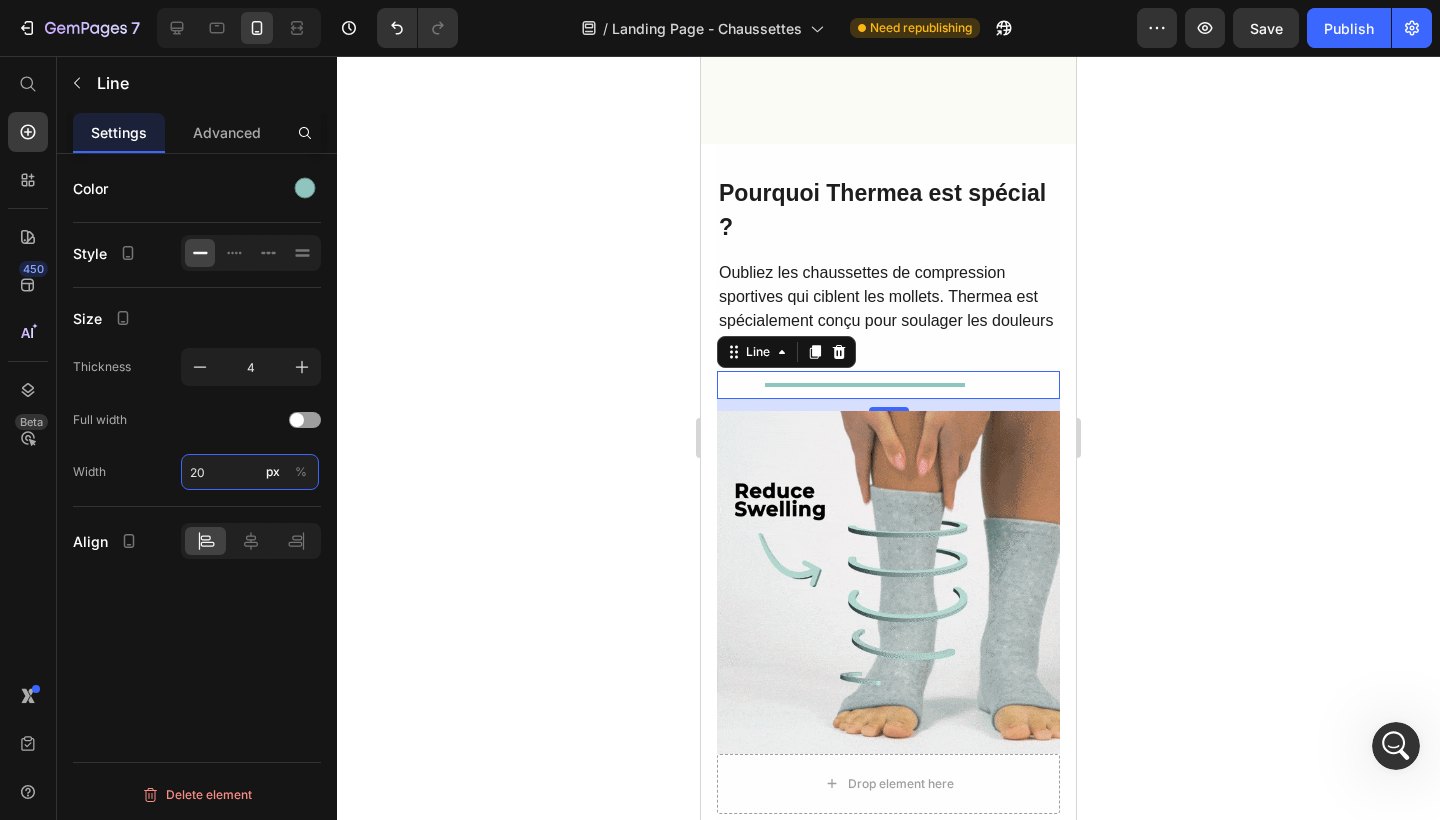 type on "2" 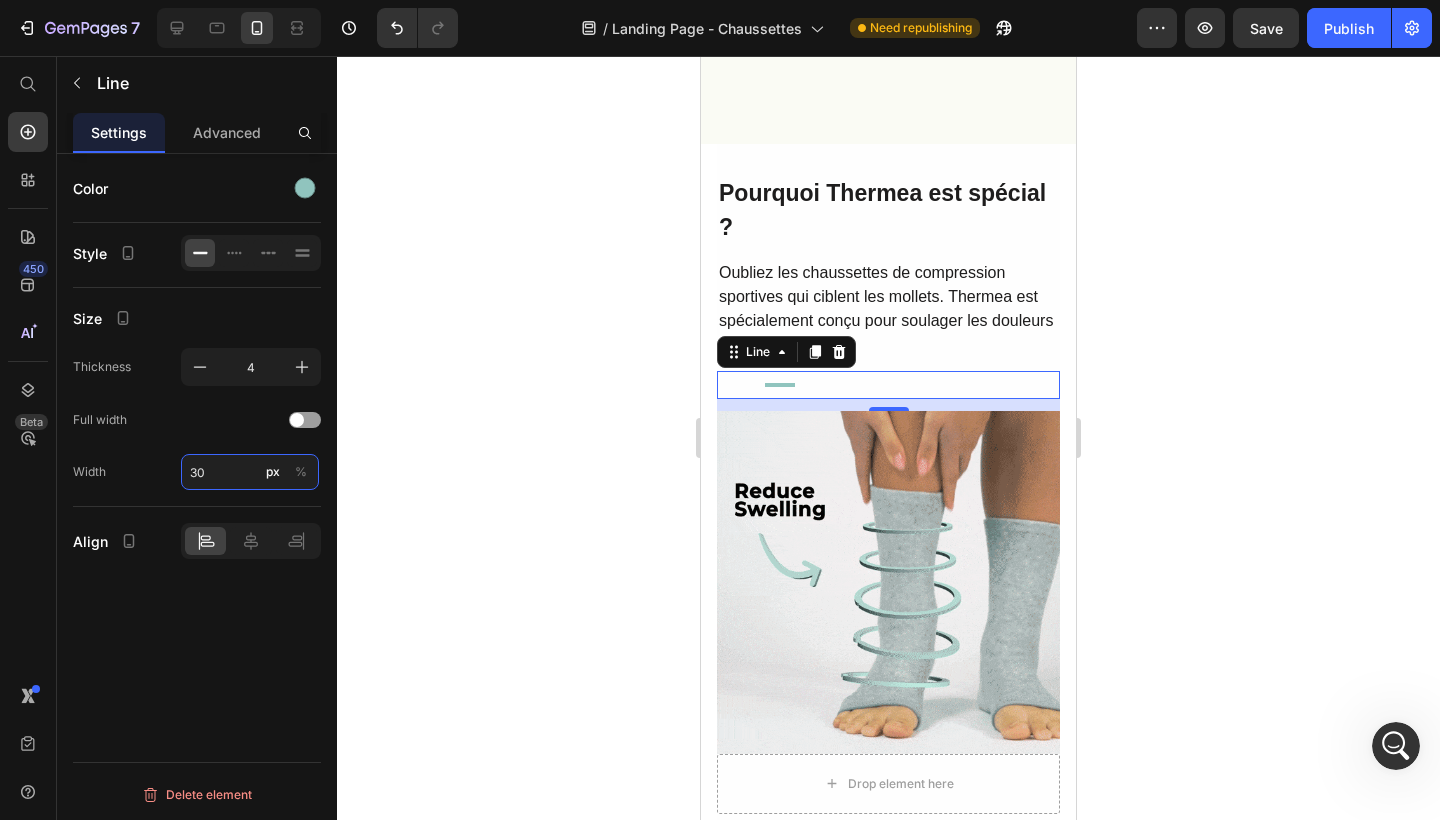 type on "3" 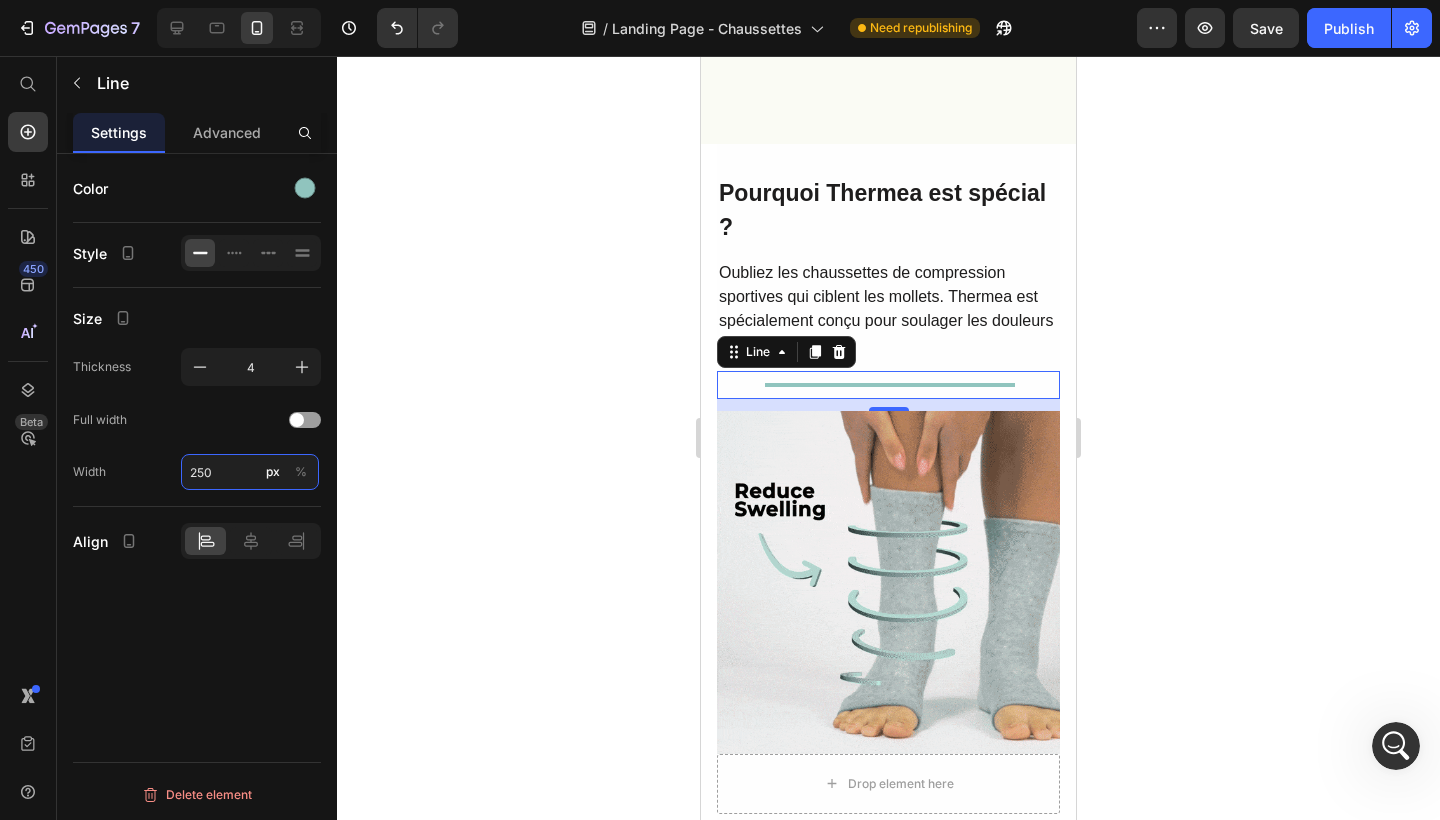 type on "250" 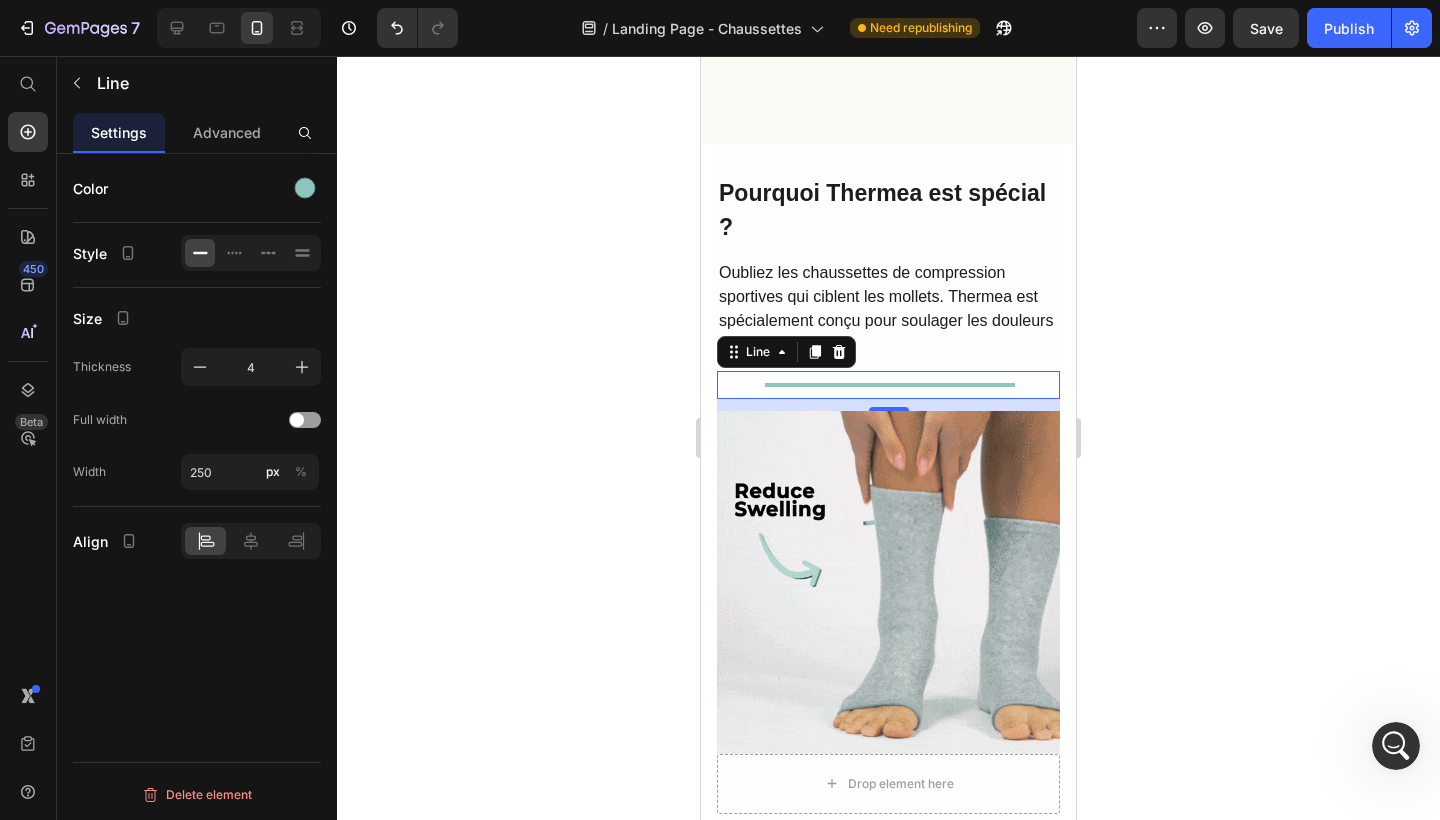 click 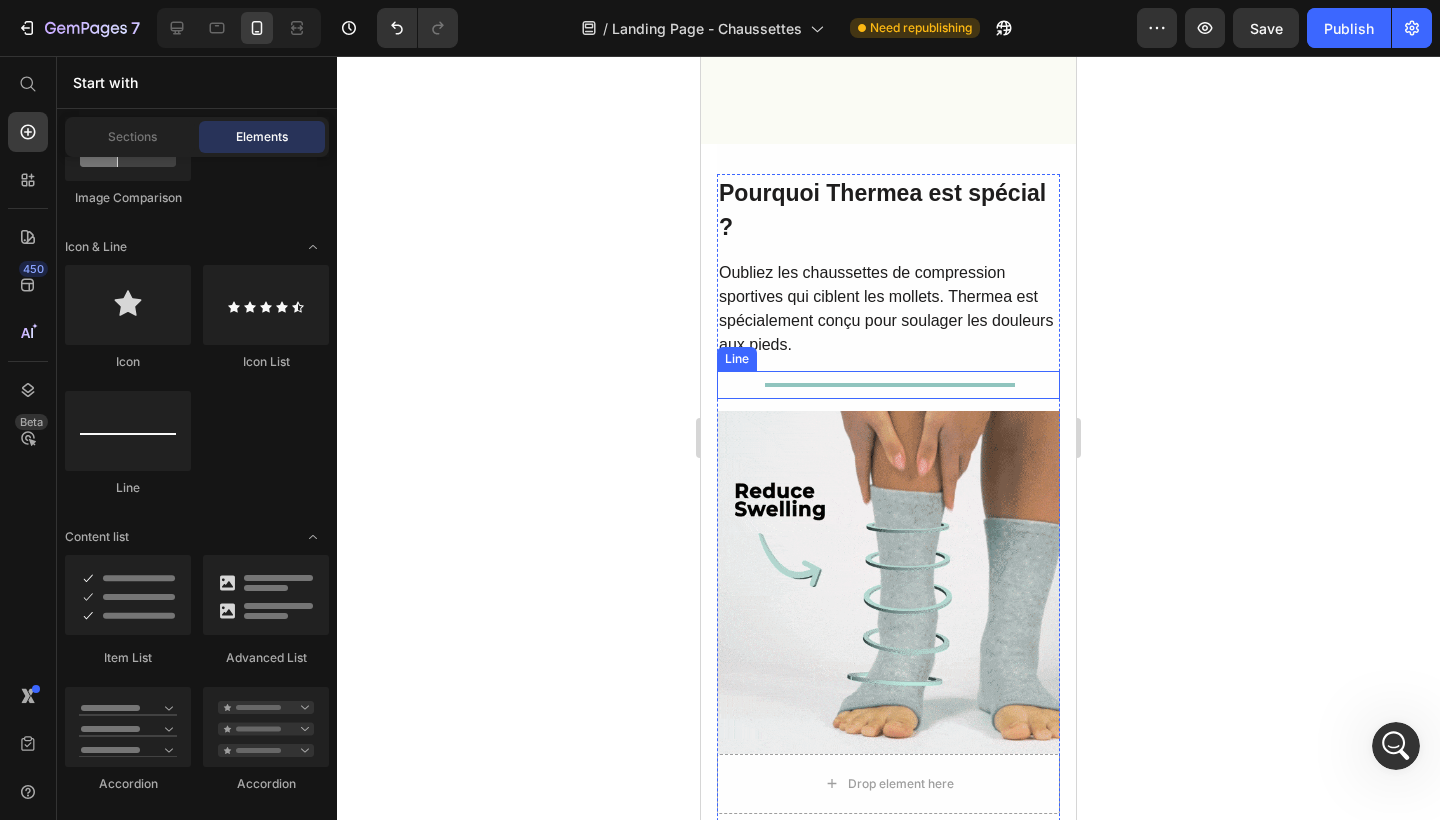 click at bounding box center [890, 385] 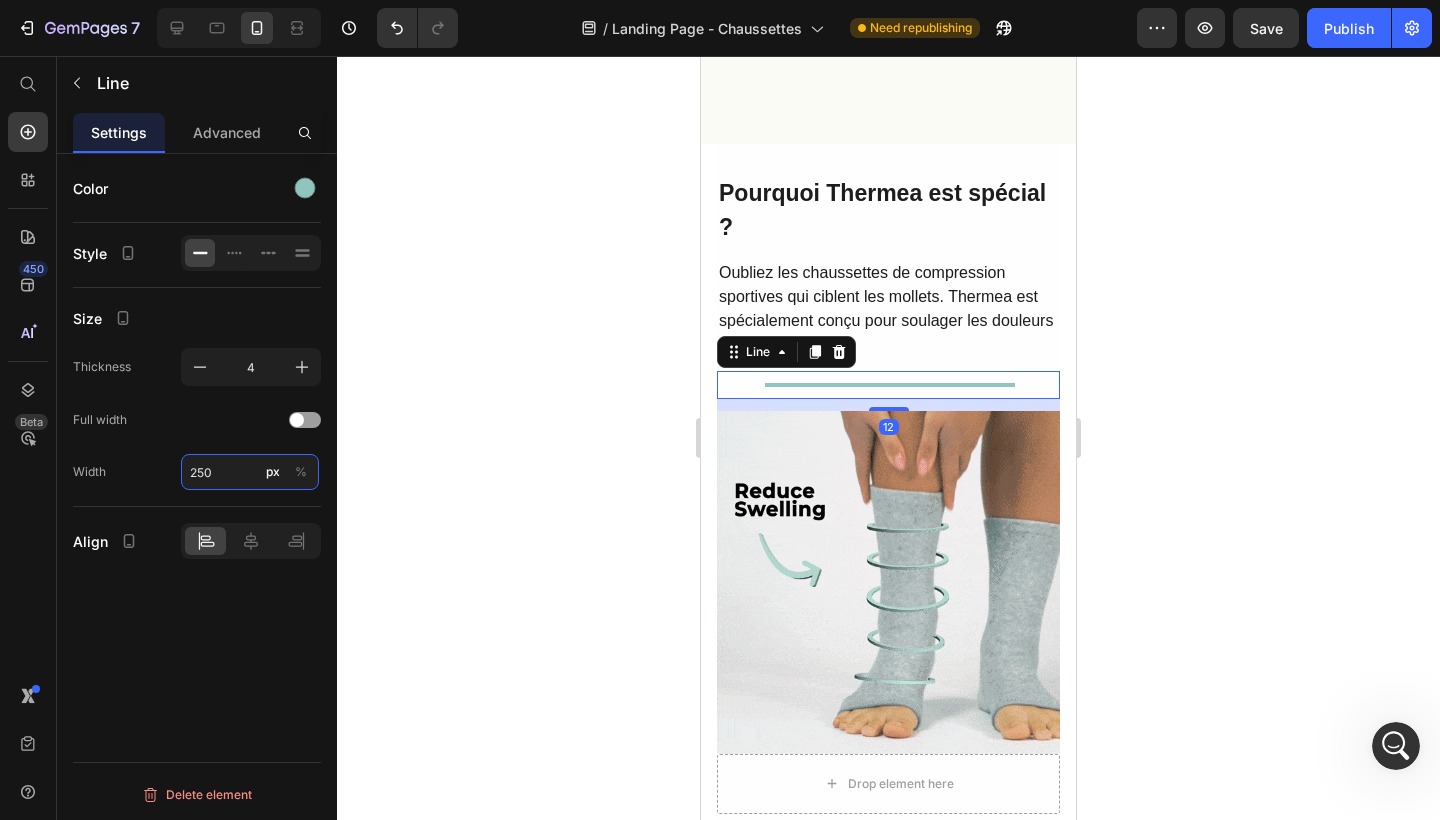 click on "250" at bounding box center [250, 472] 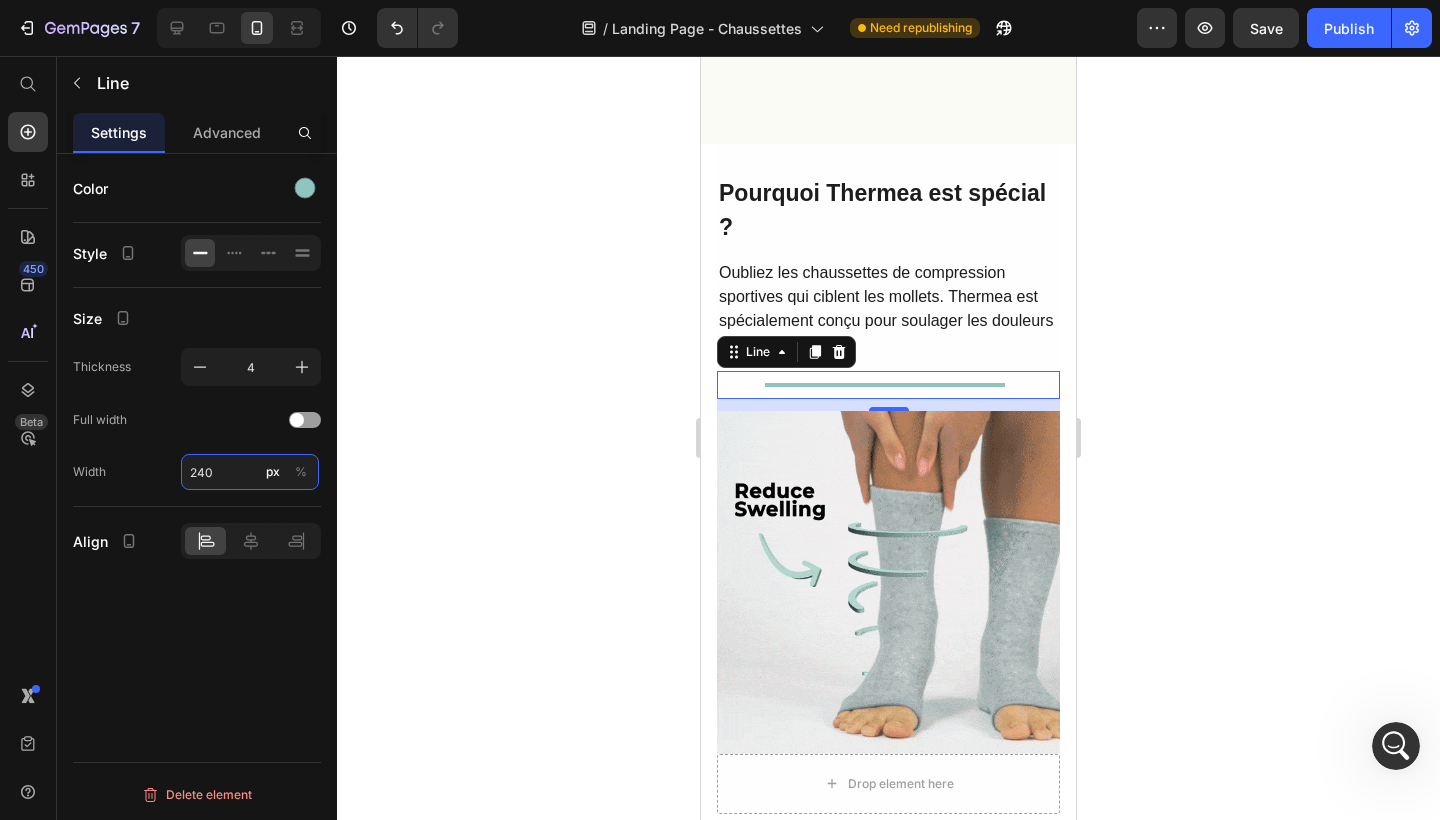 type on "240" 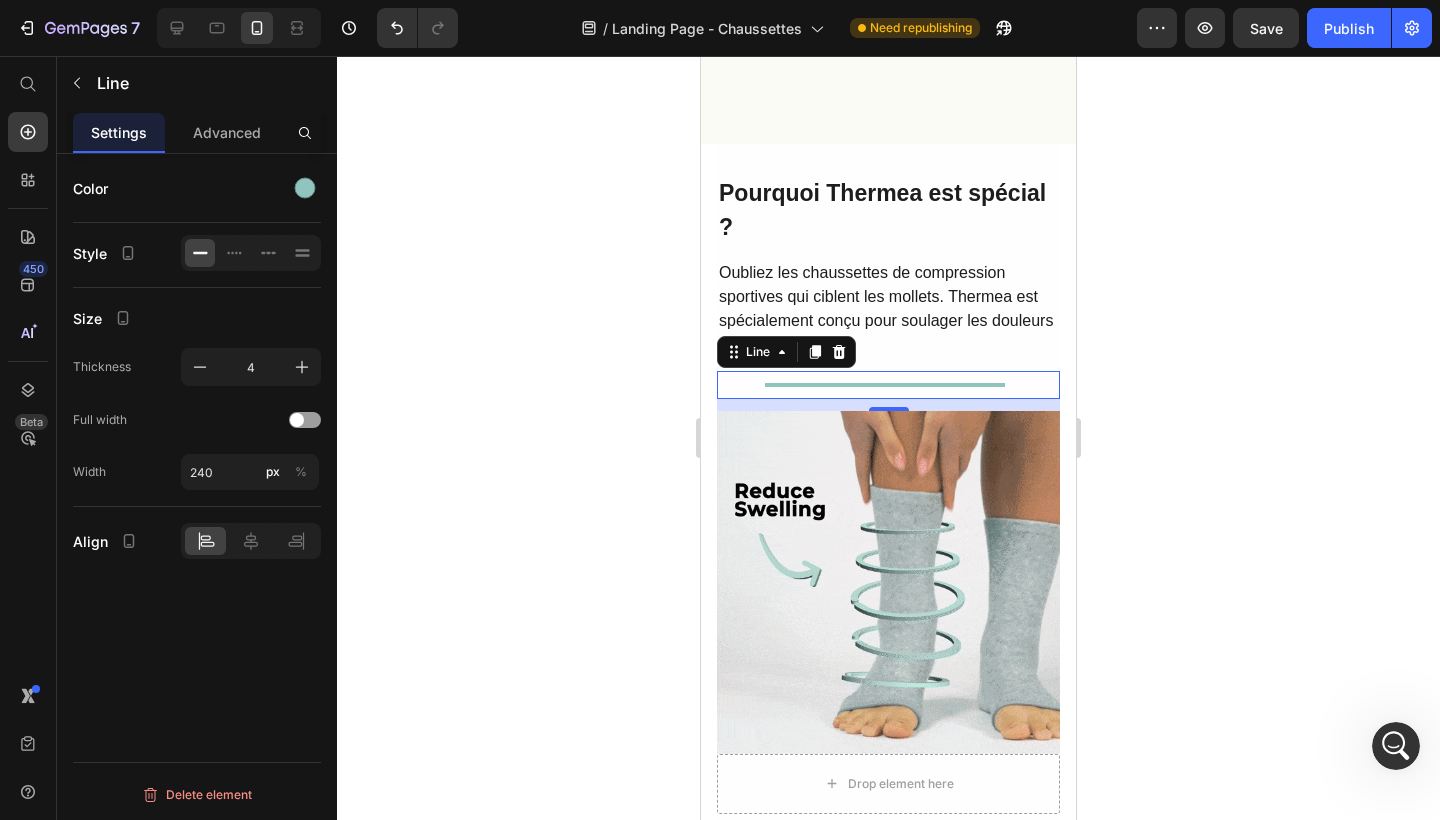 click 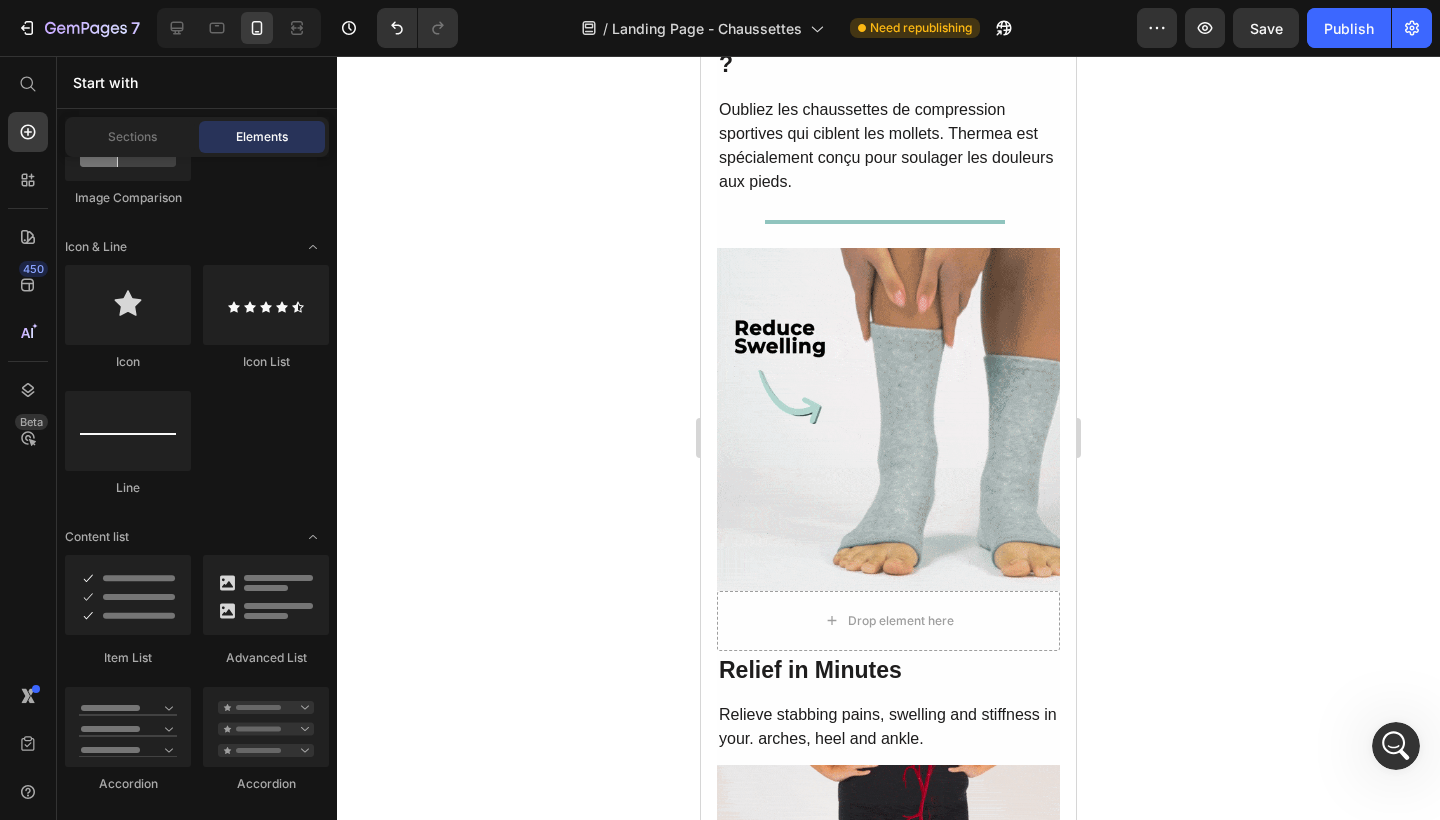 scroll, scrollTop: 2577, scrollLeft: 0, axis: vertical 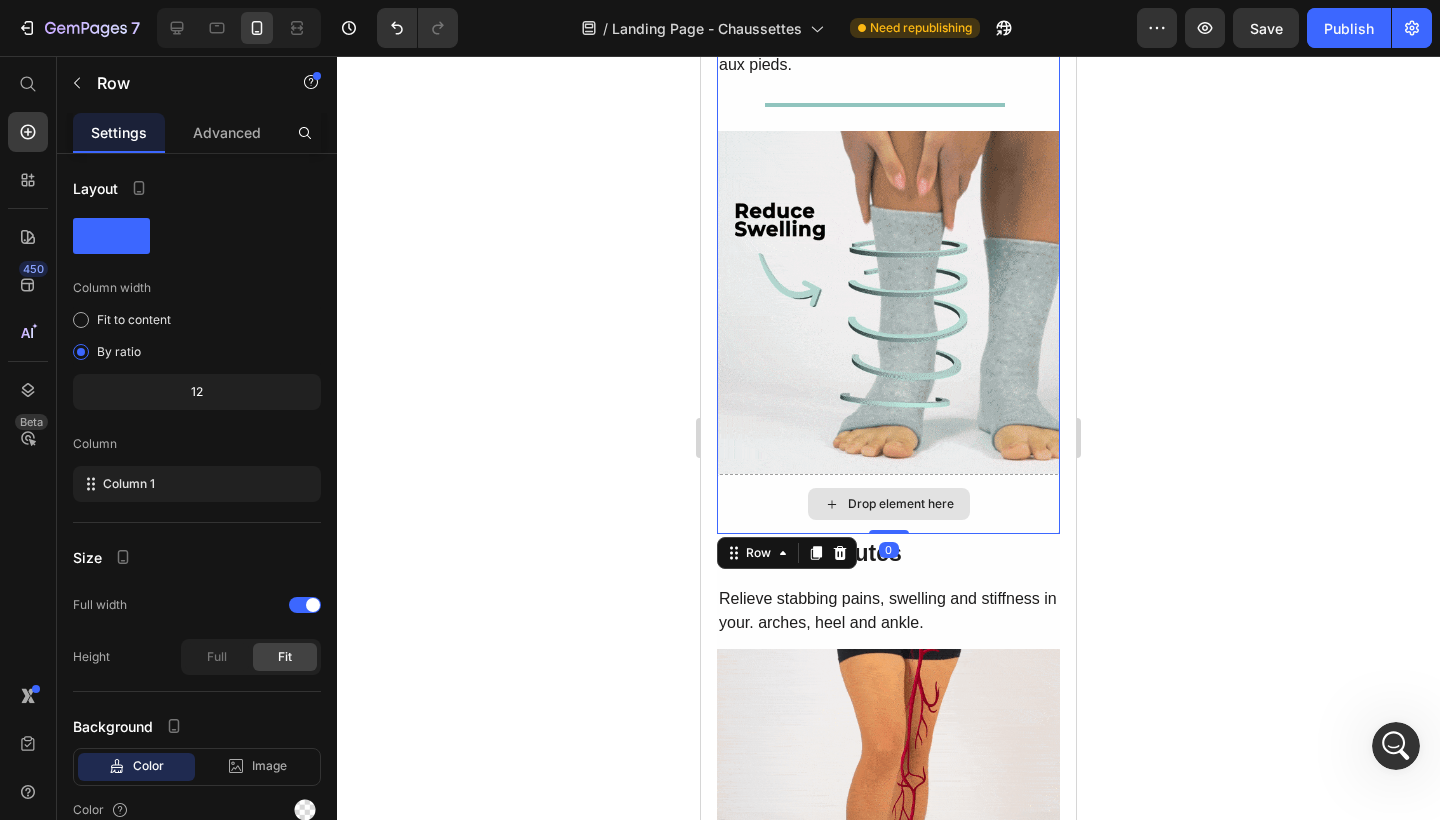 click on "Drop element here" at bounding box center [888, 504] 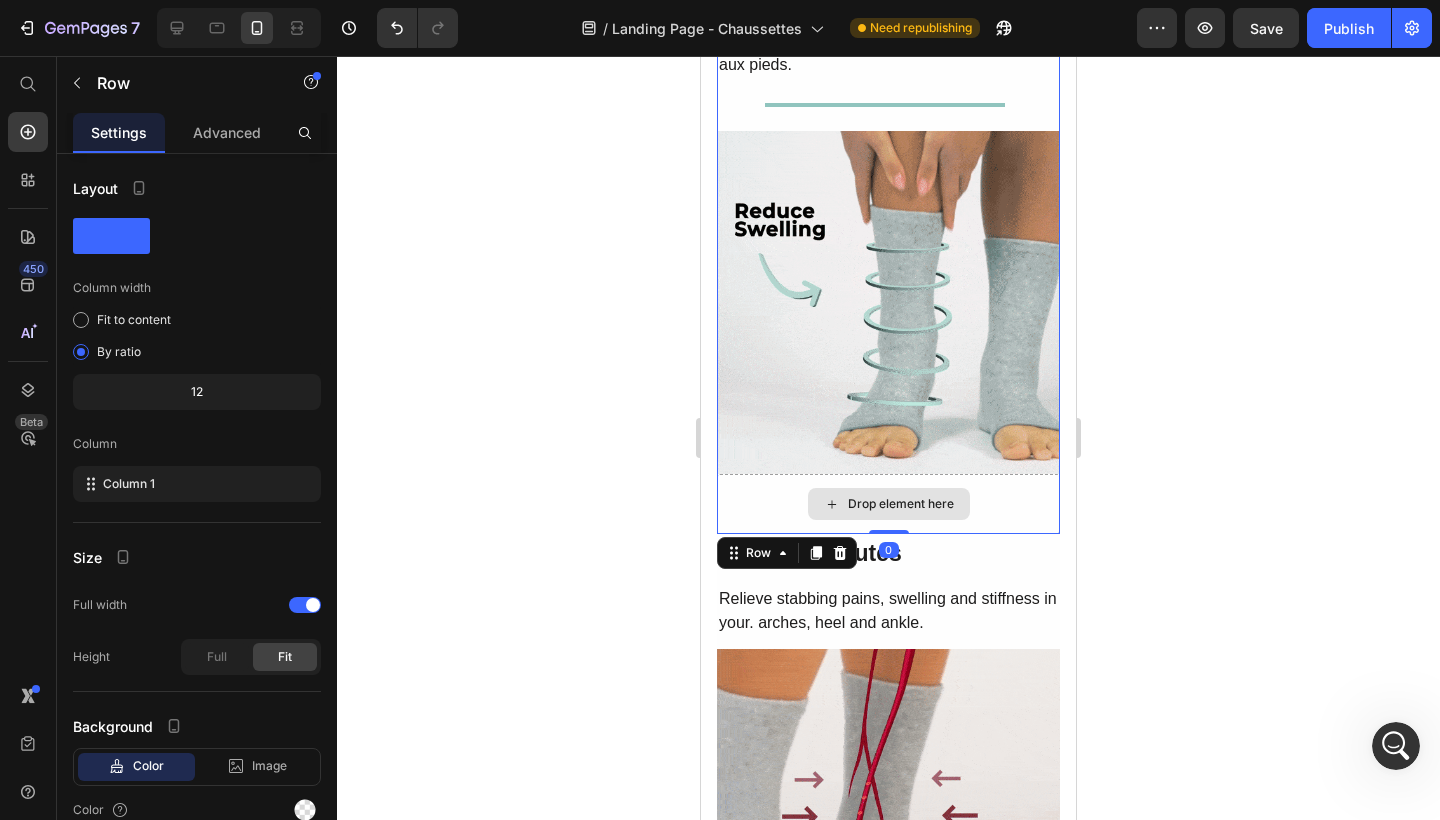 click on "Drop element here" at bounding box center (888, 504) 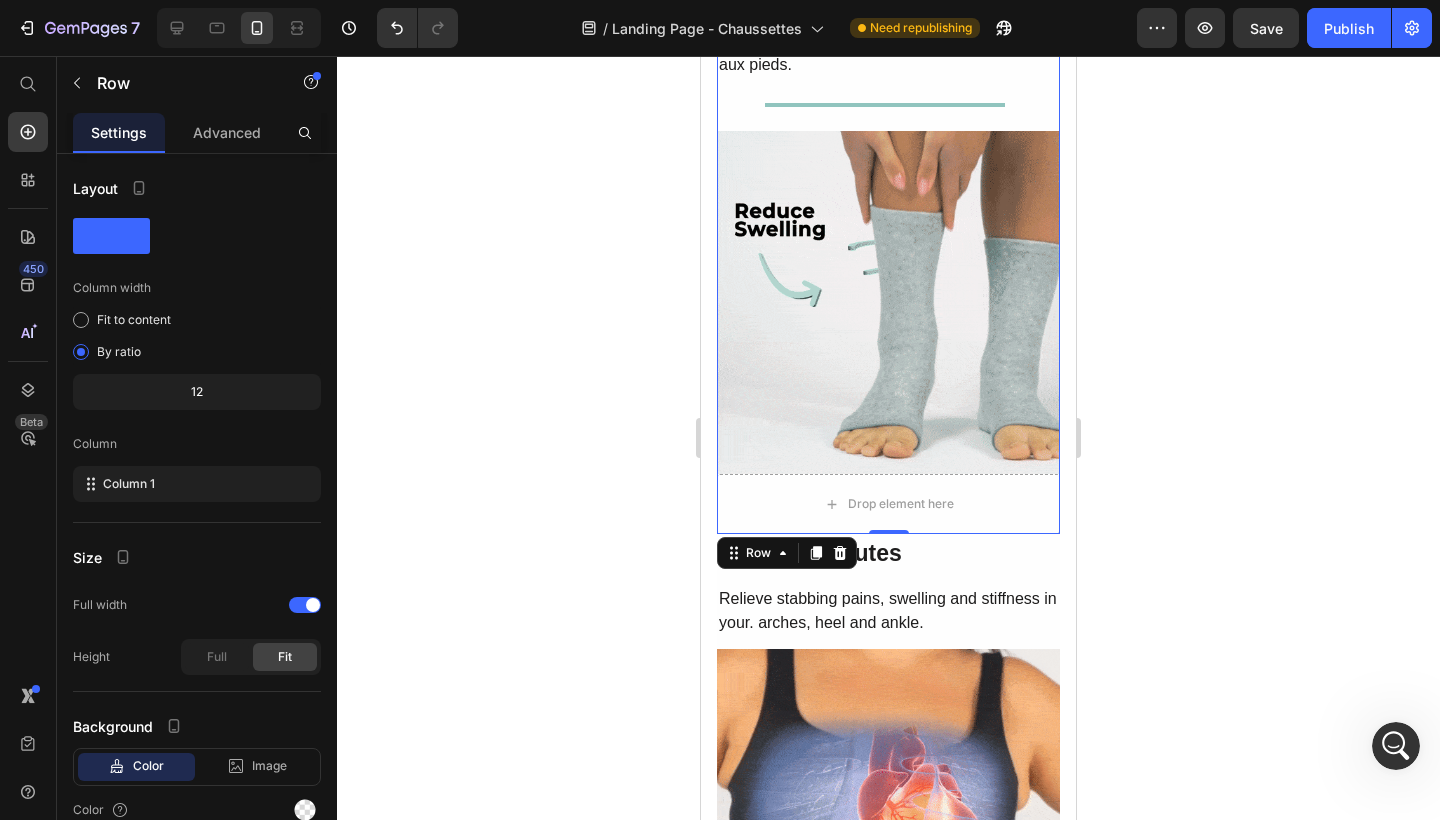 click 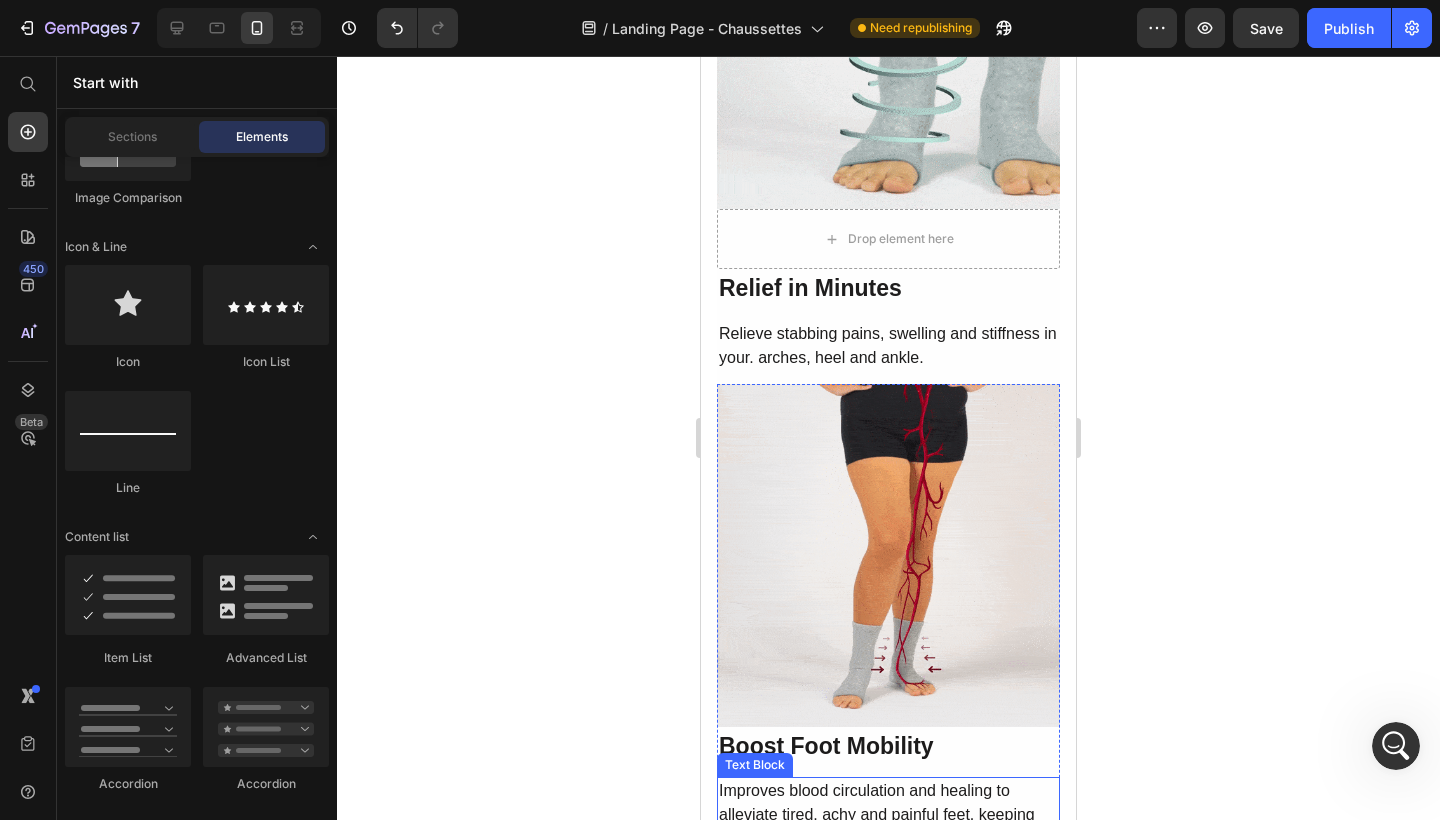 scroll, scrollTop: 2795, scrollLeft: 0, axis: vertical 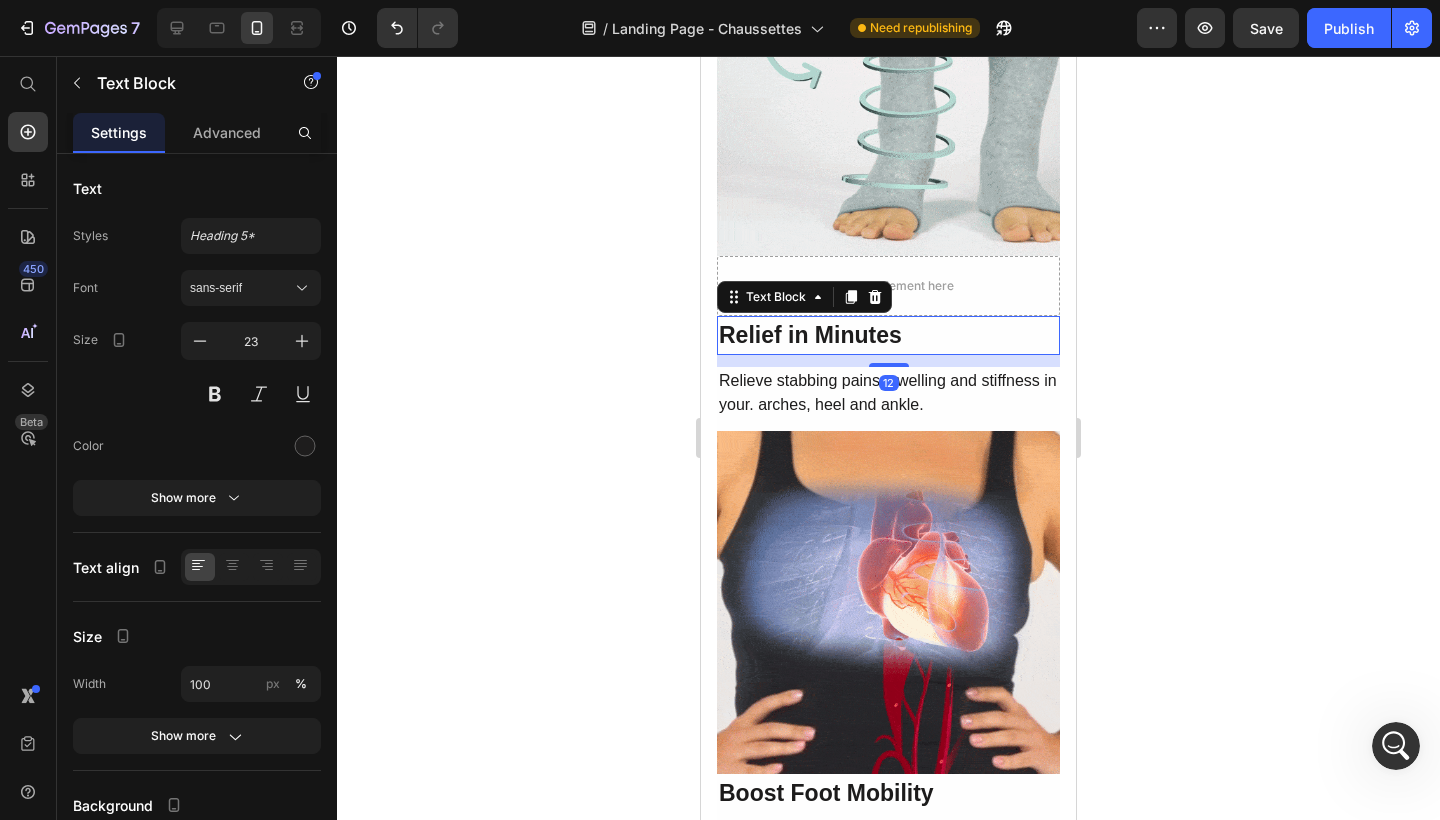 click on "Relief in Minutes" at bounding box center [888, 335] 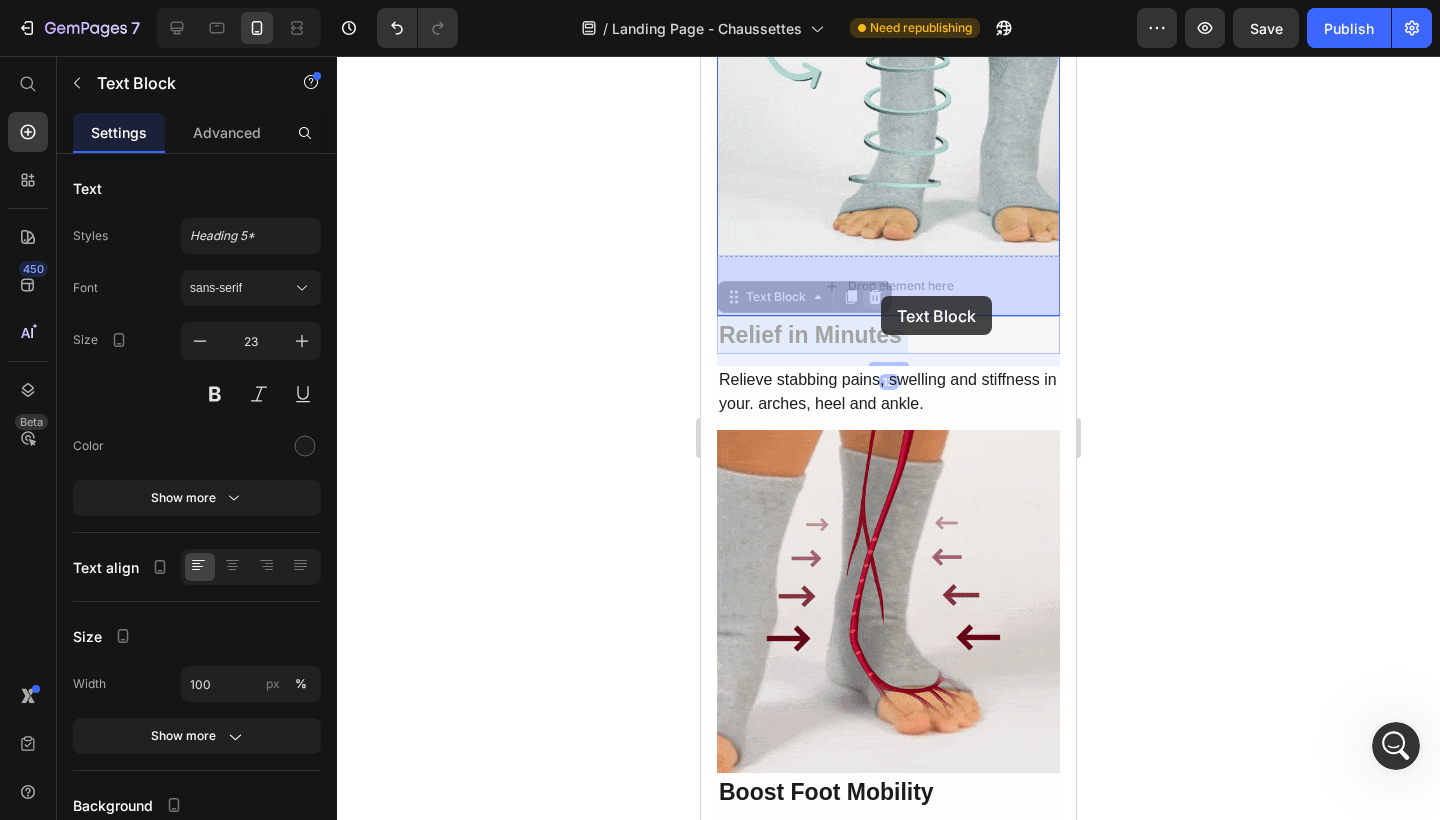 drag, startPoint x: 881, startPoint y: 326, endPoint x: 881, endPoint y: 298, distance: 28 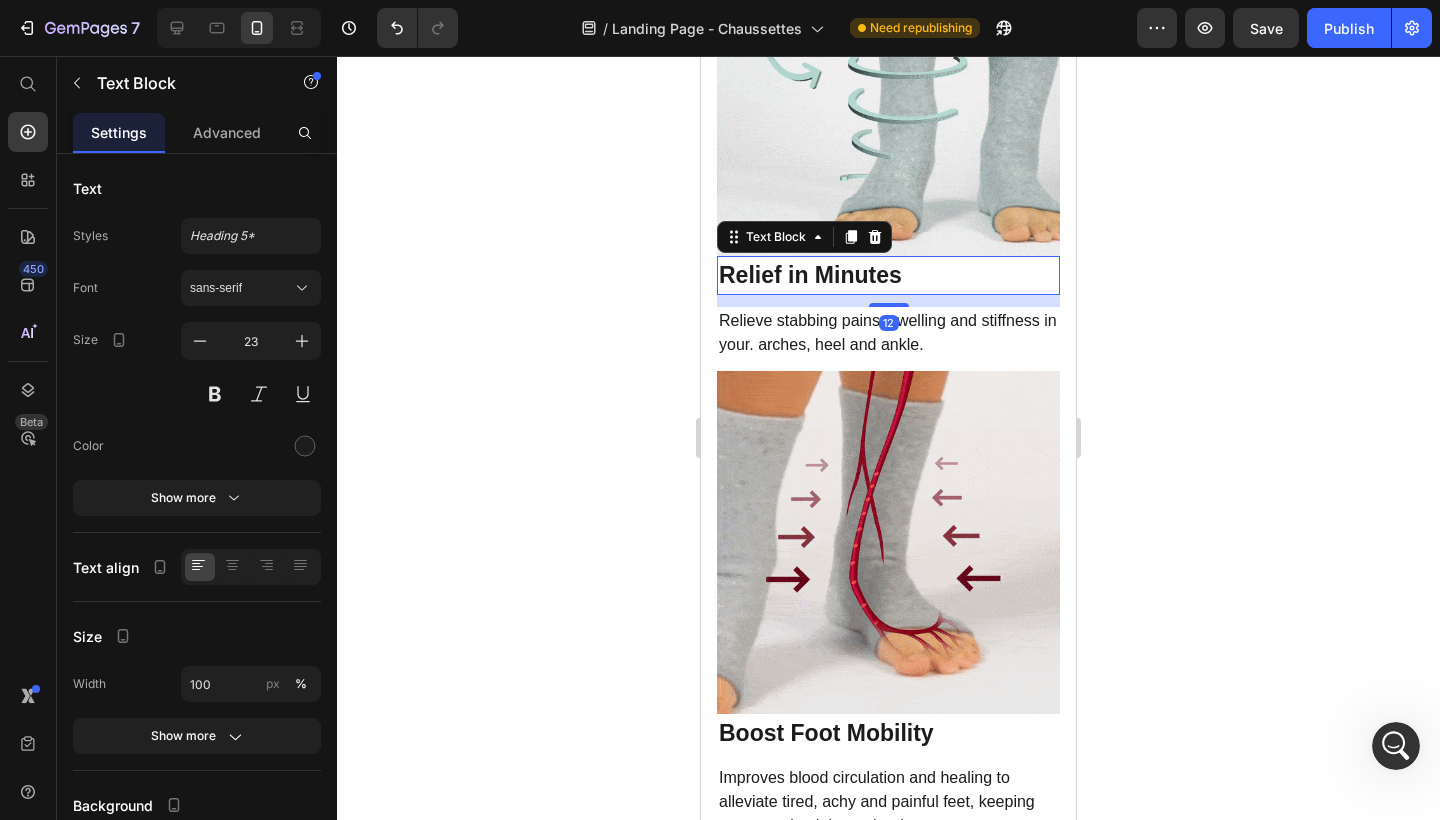 click 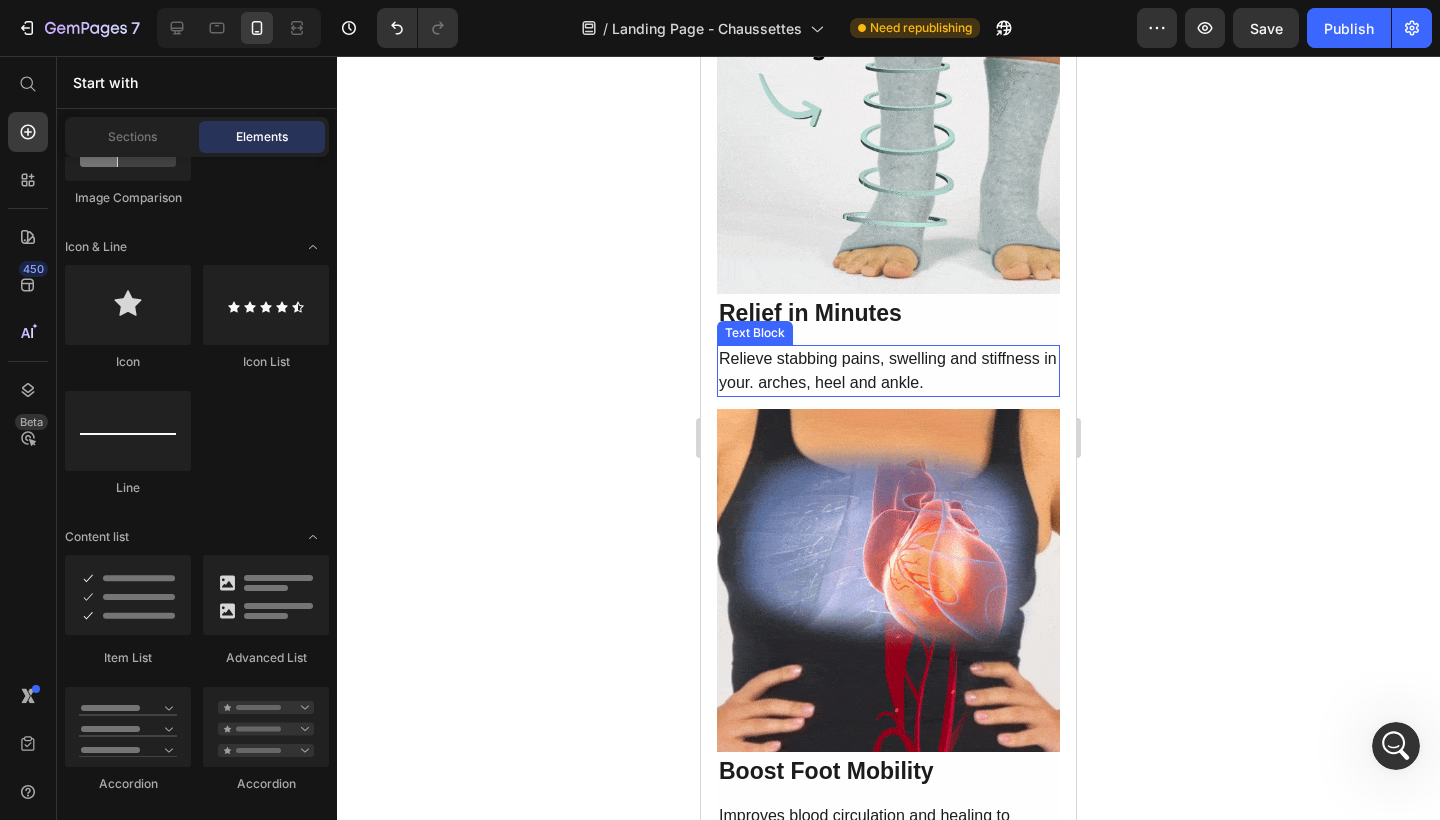 scroll, scrollTop: 2745, scrollLeft: 0, axis: vertical 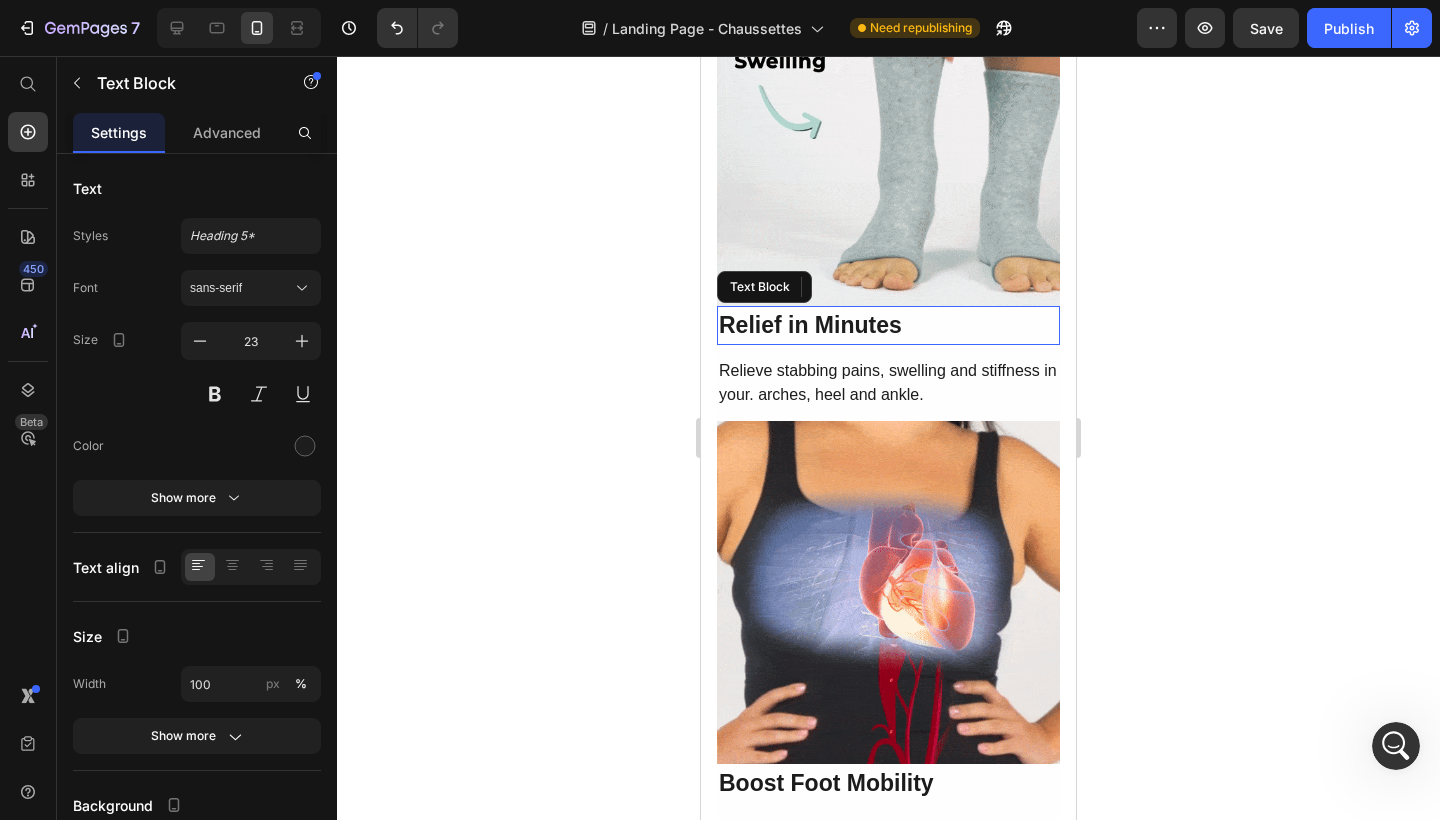 click on "Relief in Minutes" at bounding box center (810, 325) 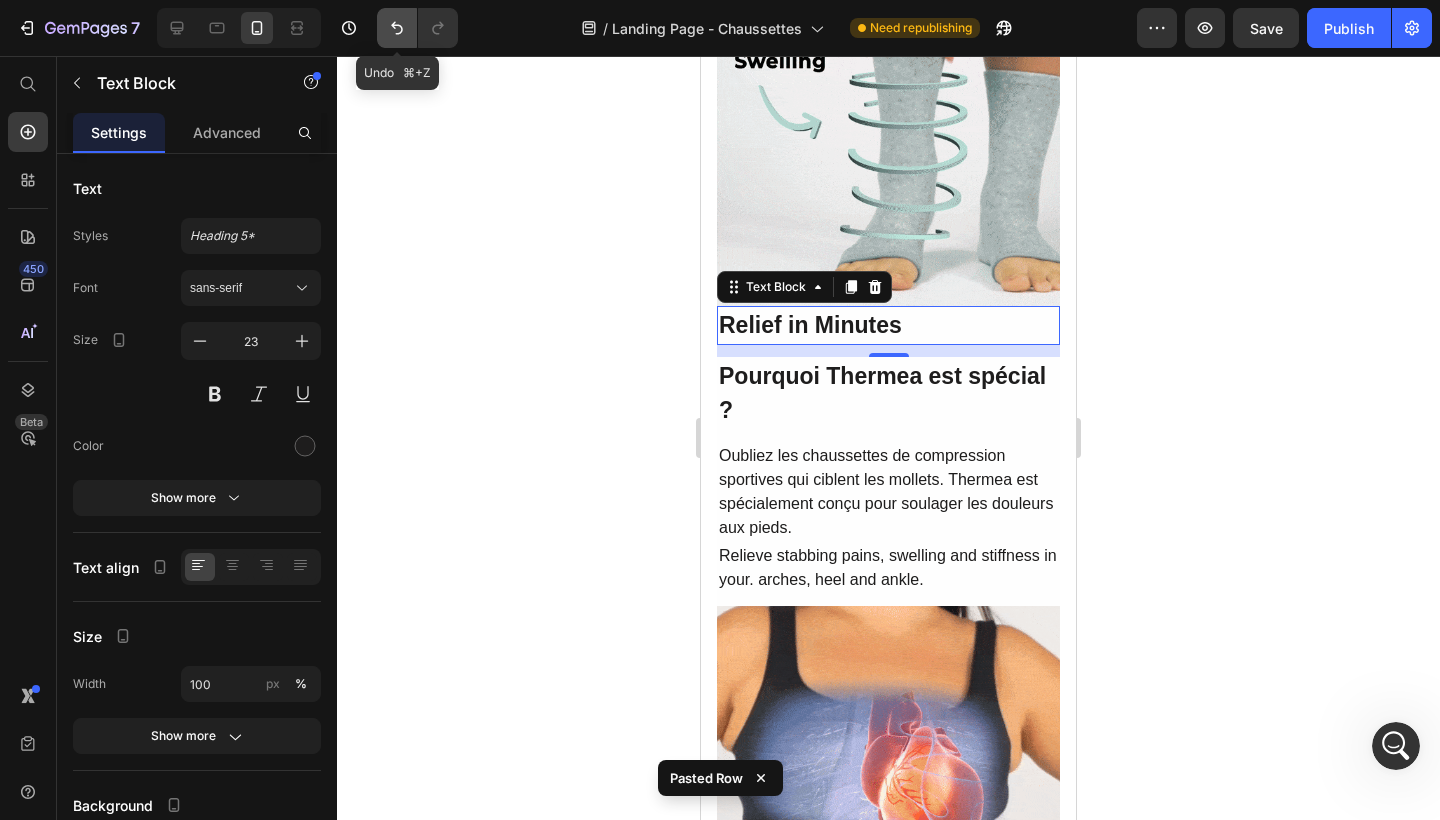 click 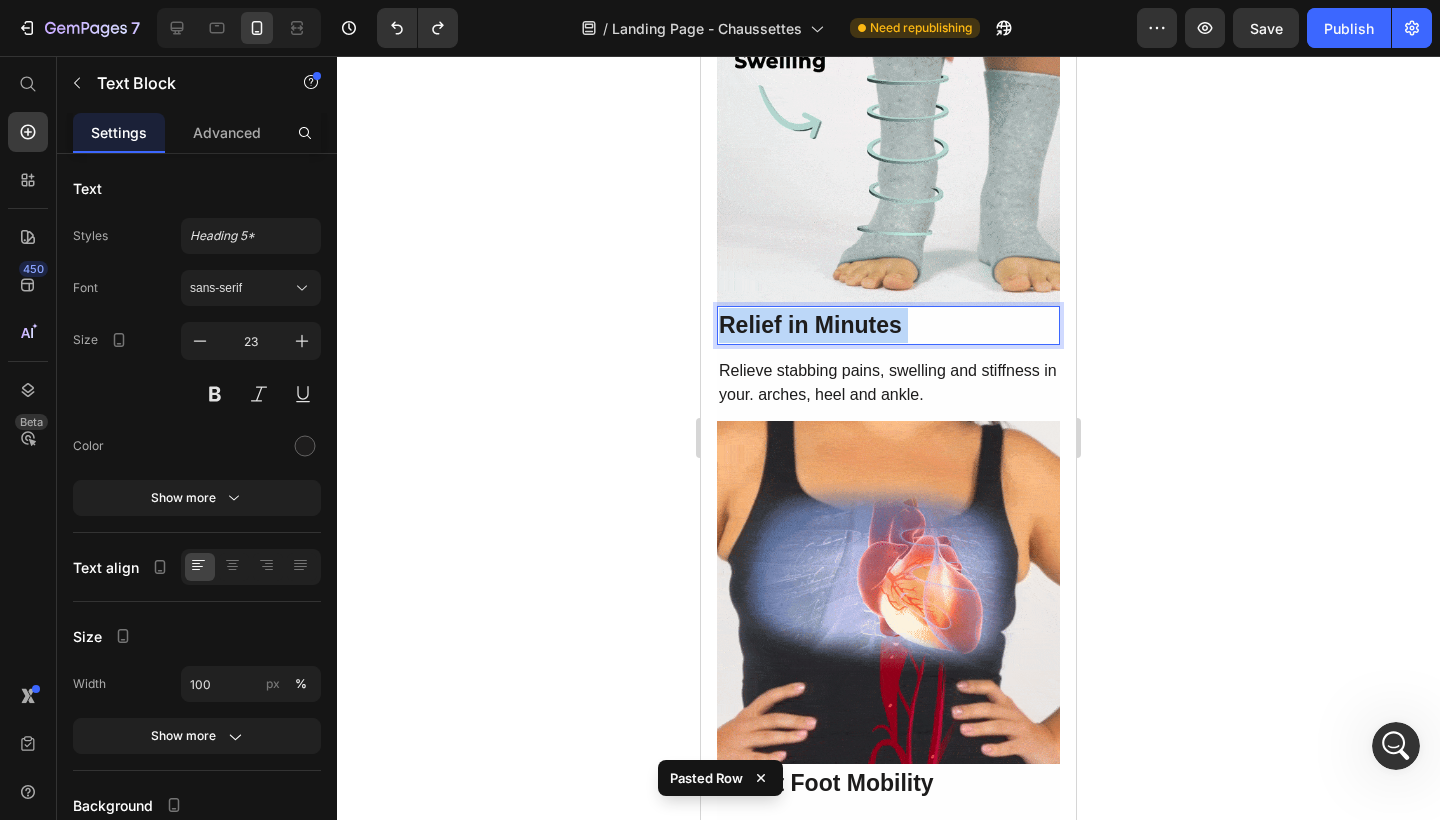click on "Relief in Minutes" at bounding box center [888, 325] 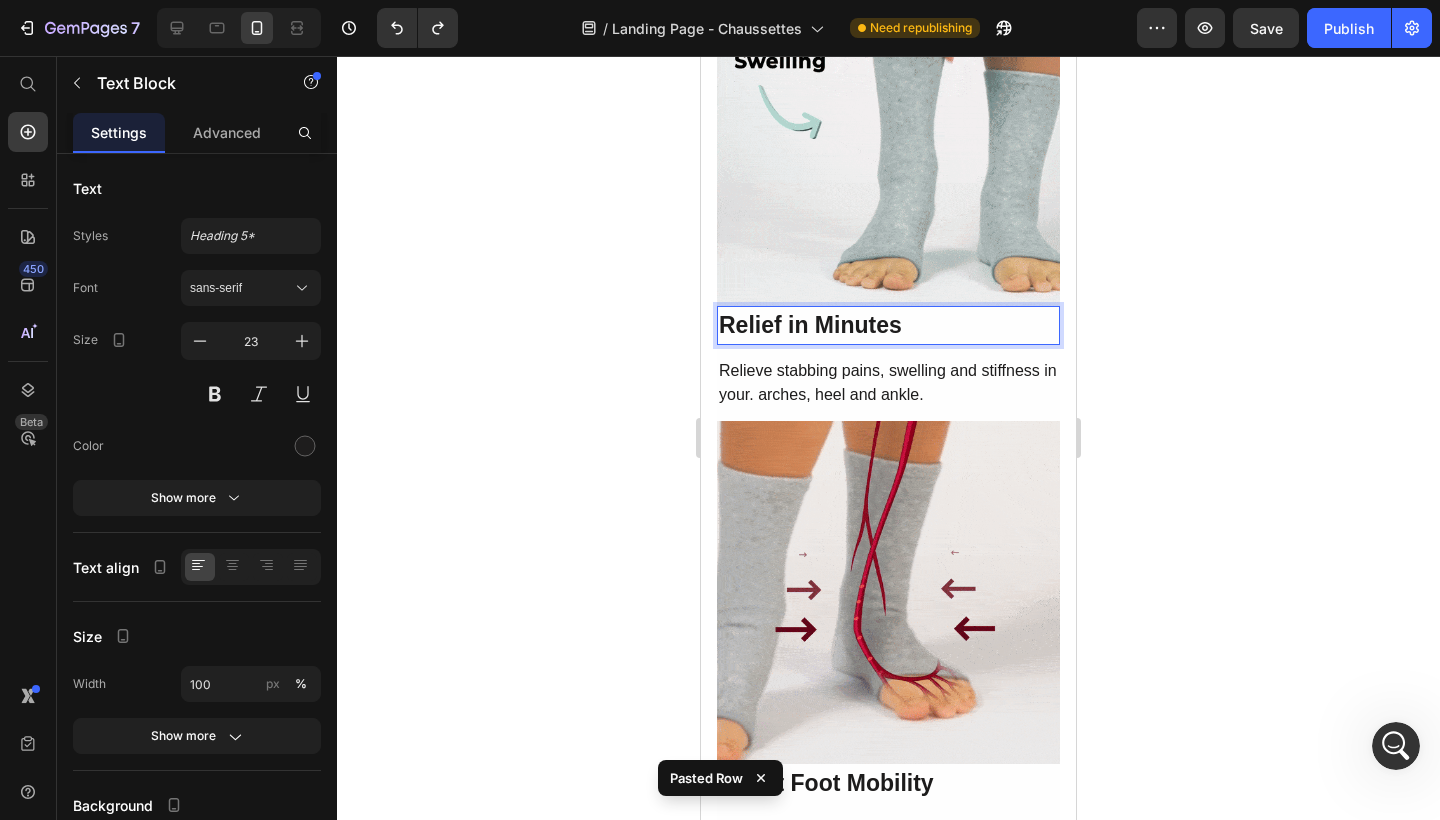 click on "Relief in Minutes" at bounding box center (888, 325) 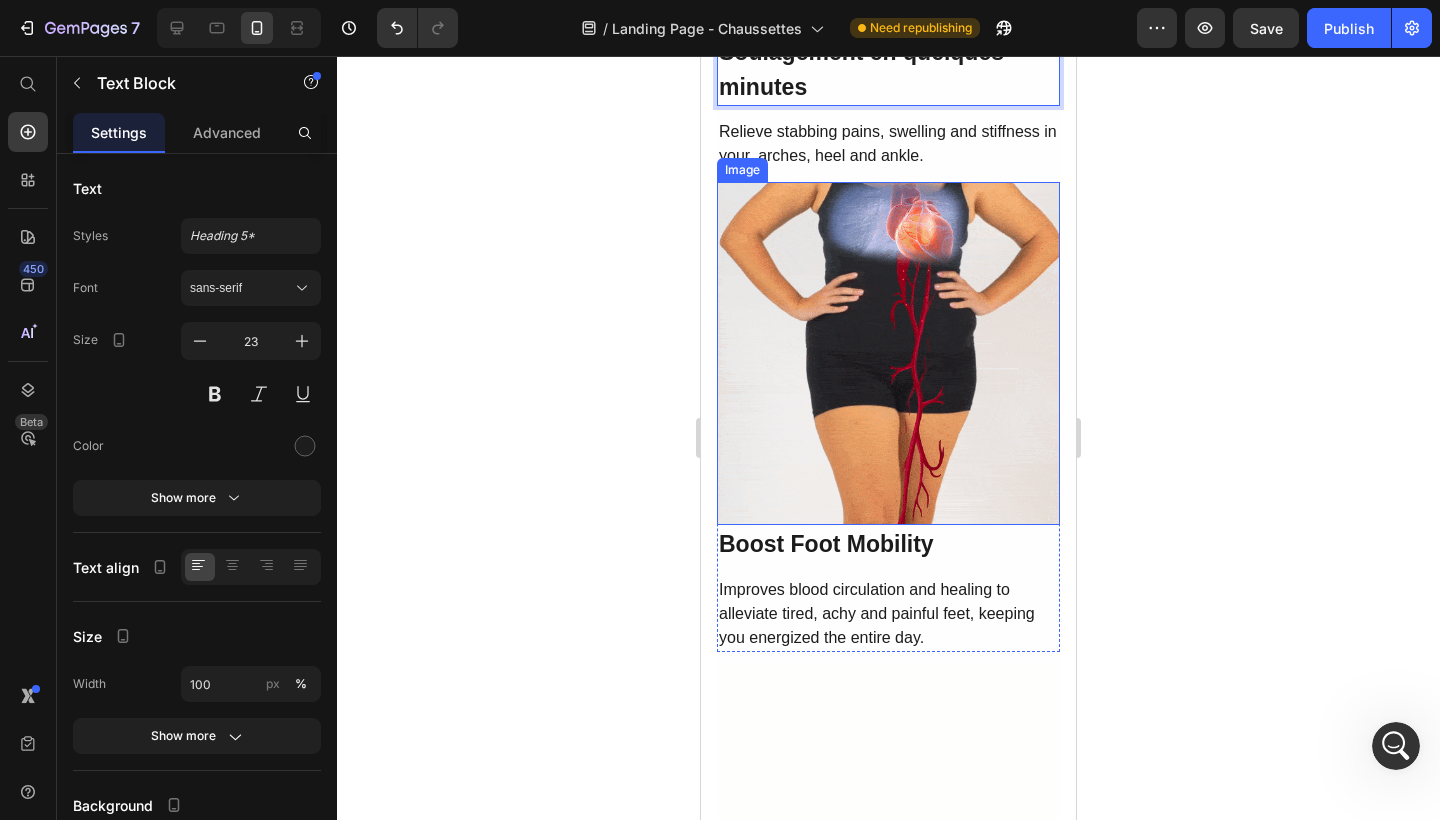 scroll, scrollTop: 3039, scrollLeft: 0, axis: vertical 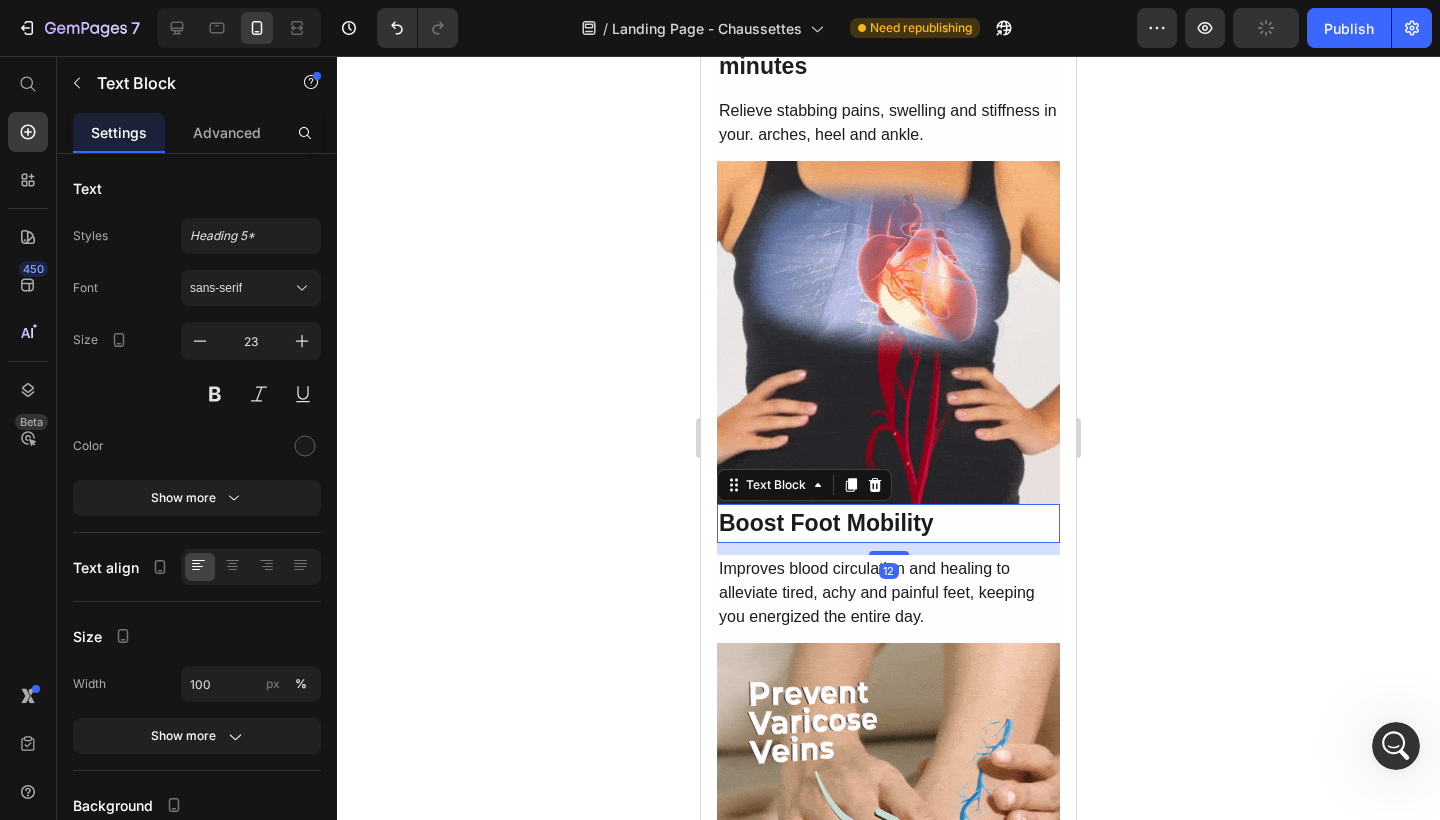 click on "Boost Foot Mobility" at bounding box center (826, 523) 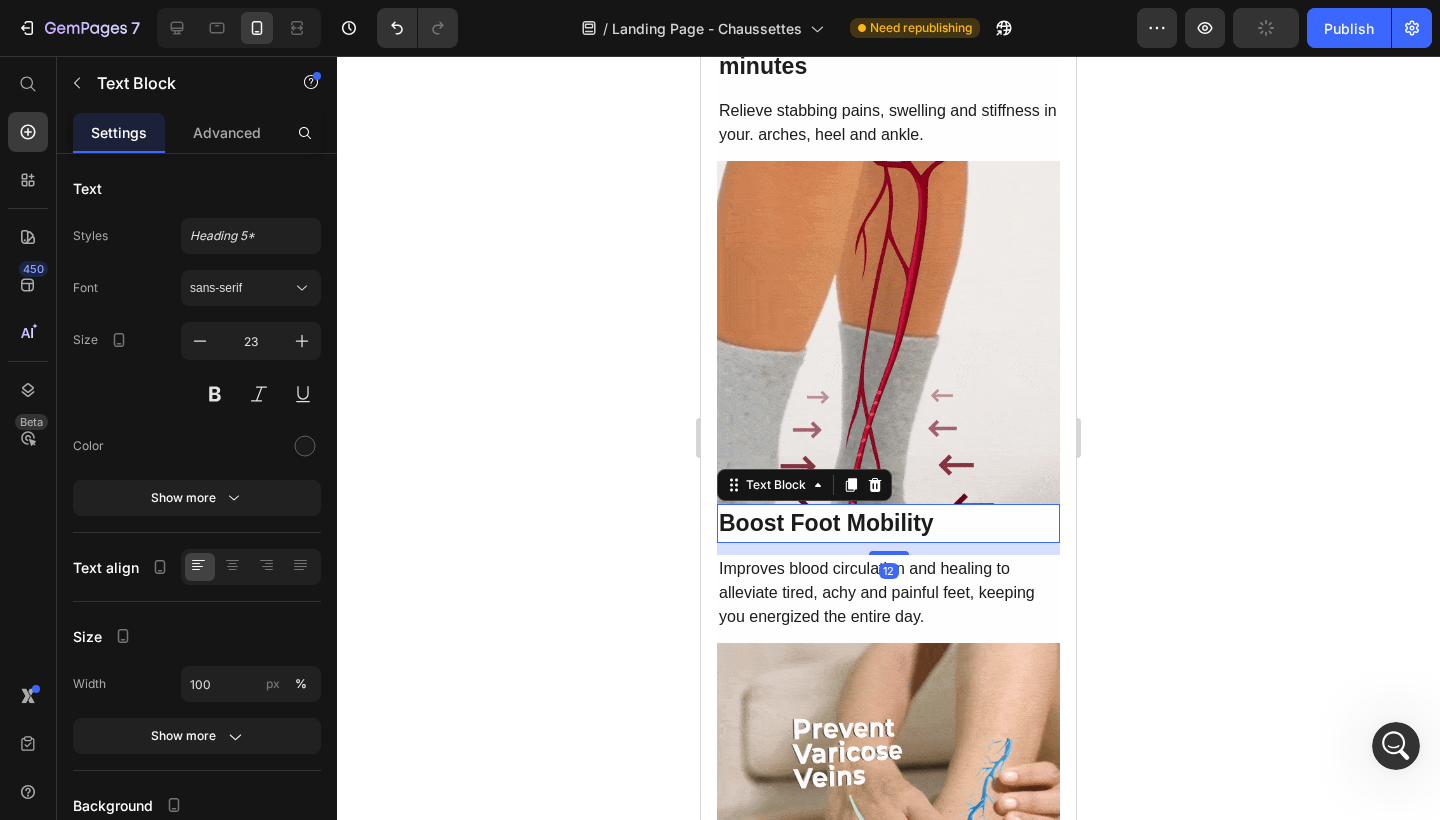 click on "Boost Foot Mobility" at bounding box center (826, 523) 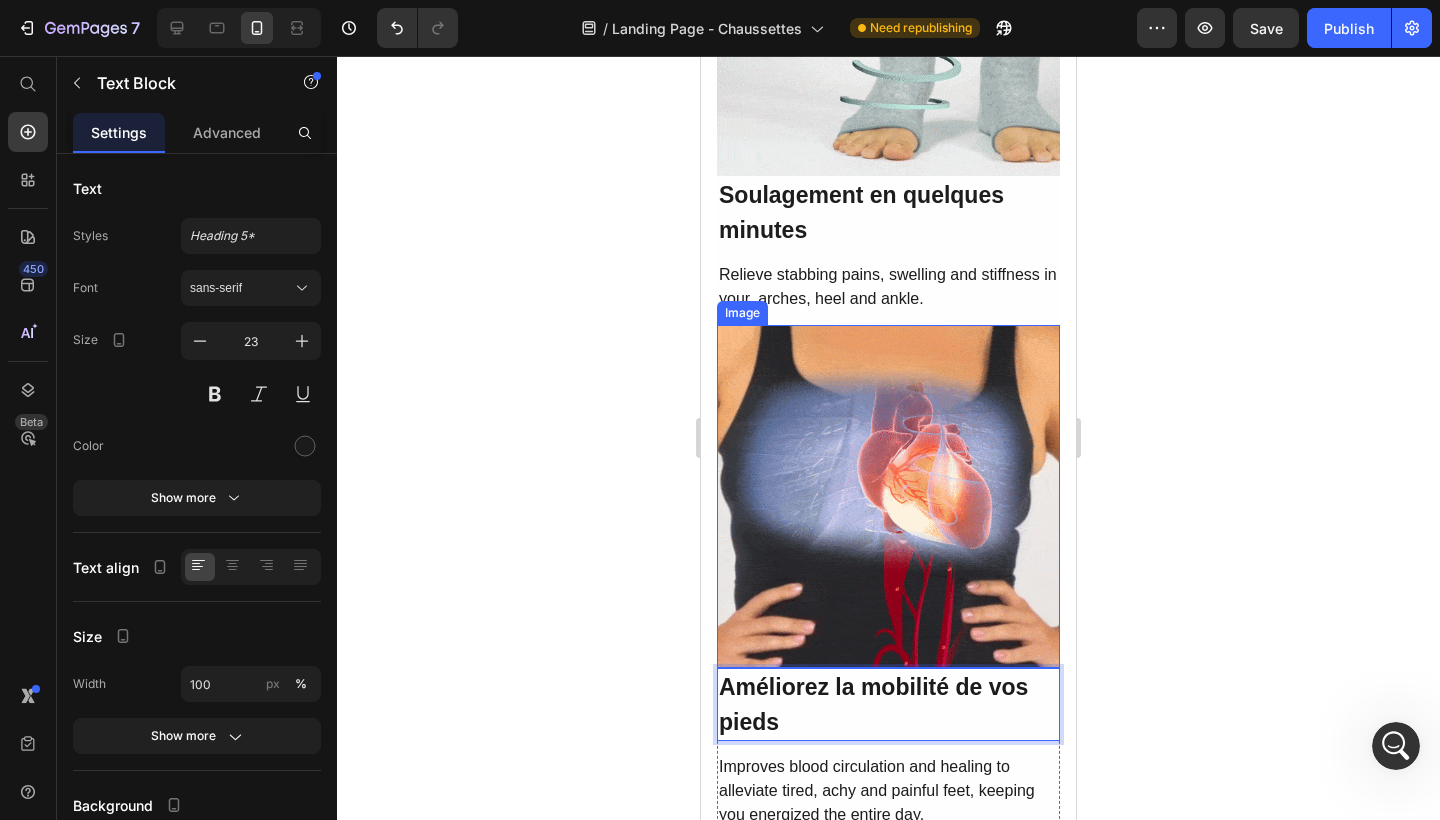 scroll, scrollTop: 2873, scrollLeft: 0, axis: vertical 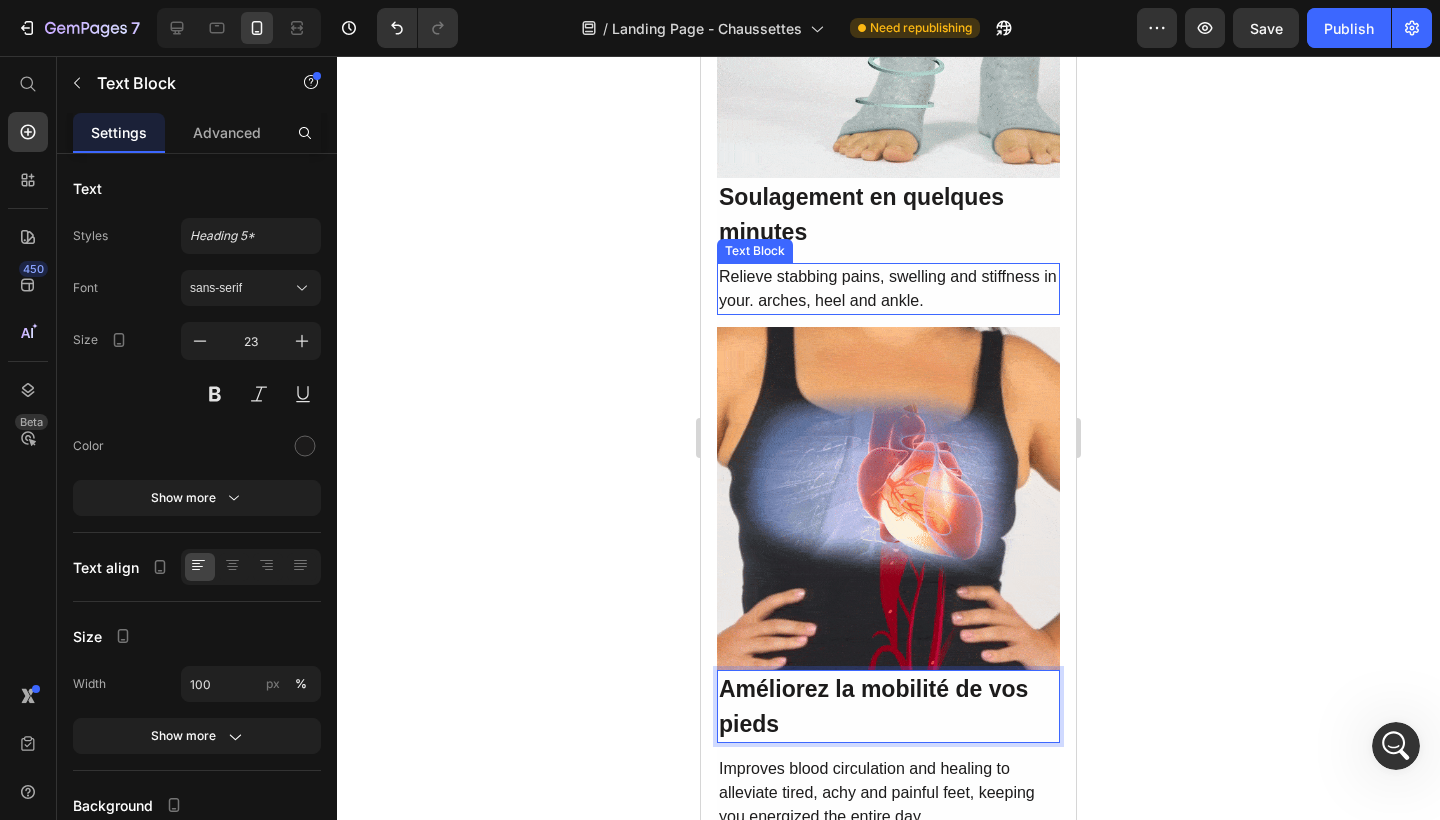click on "Relieve stabbing pains, swelling and stiffness in your. arches, heel and ankle." at bounding box center (888, 289) 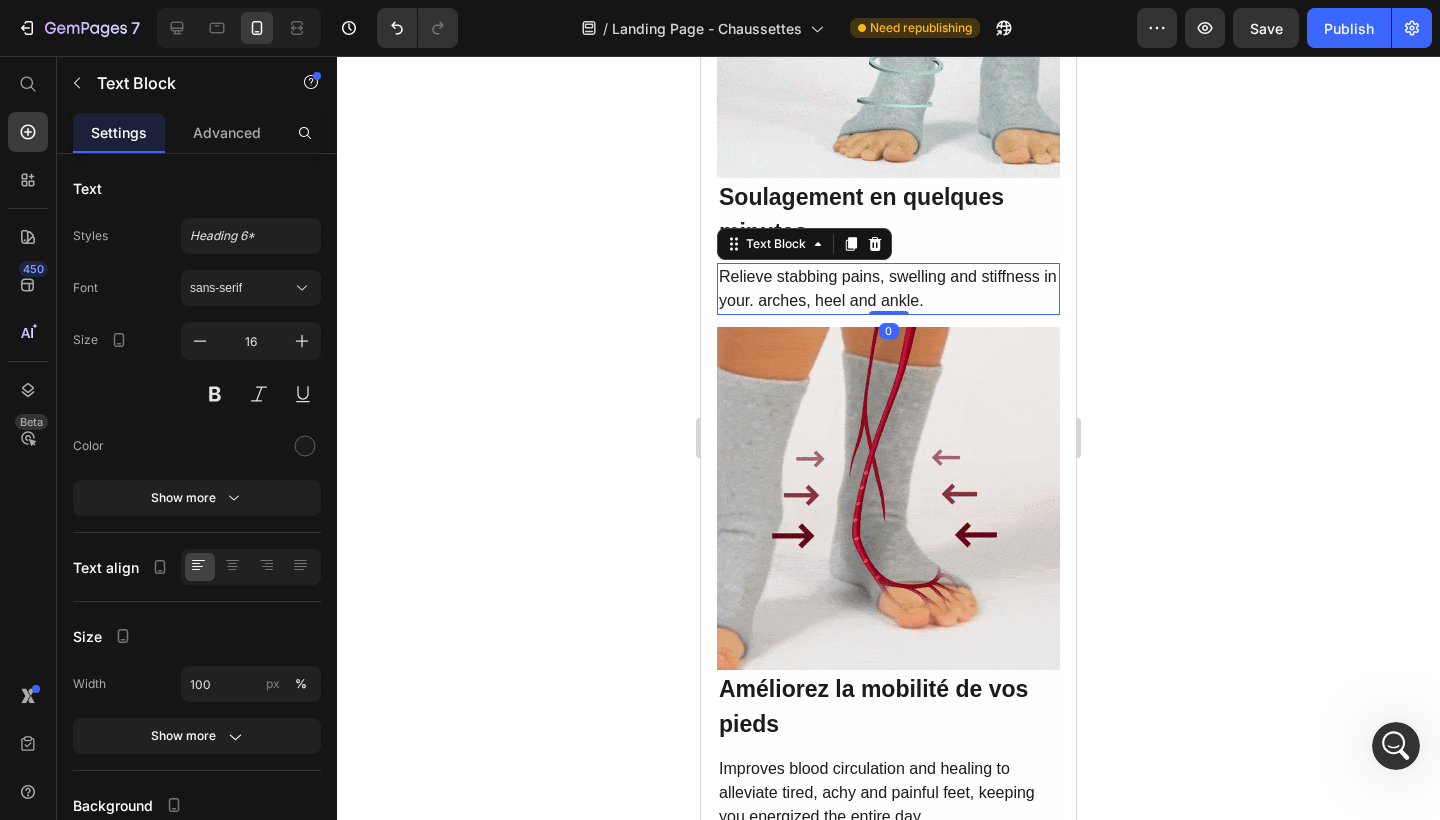 click on "Relieve stabbing pains, swelling and stiffness in your. arches, heel and ankle." at bounding box center (888, 289) 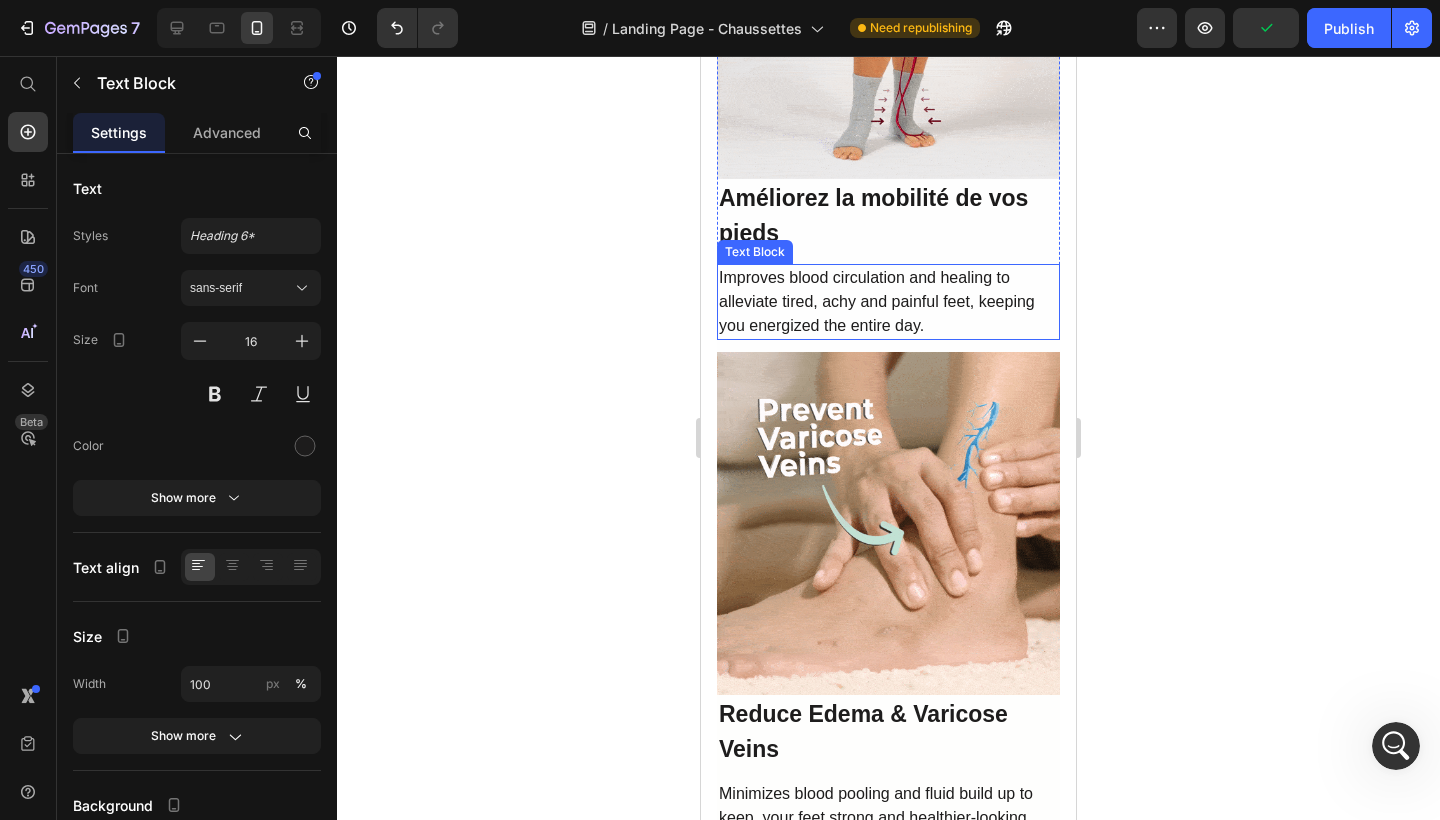 scroll, scrollTop: 3496, scrollLeft: 0, axis: vertical 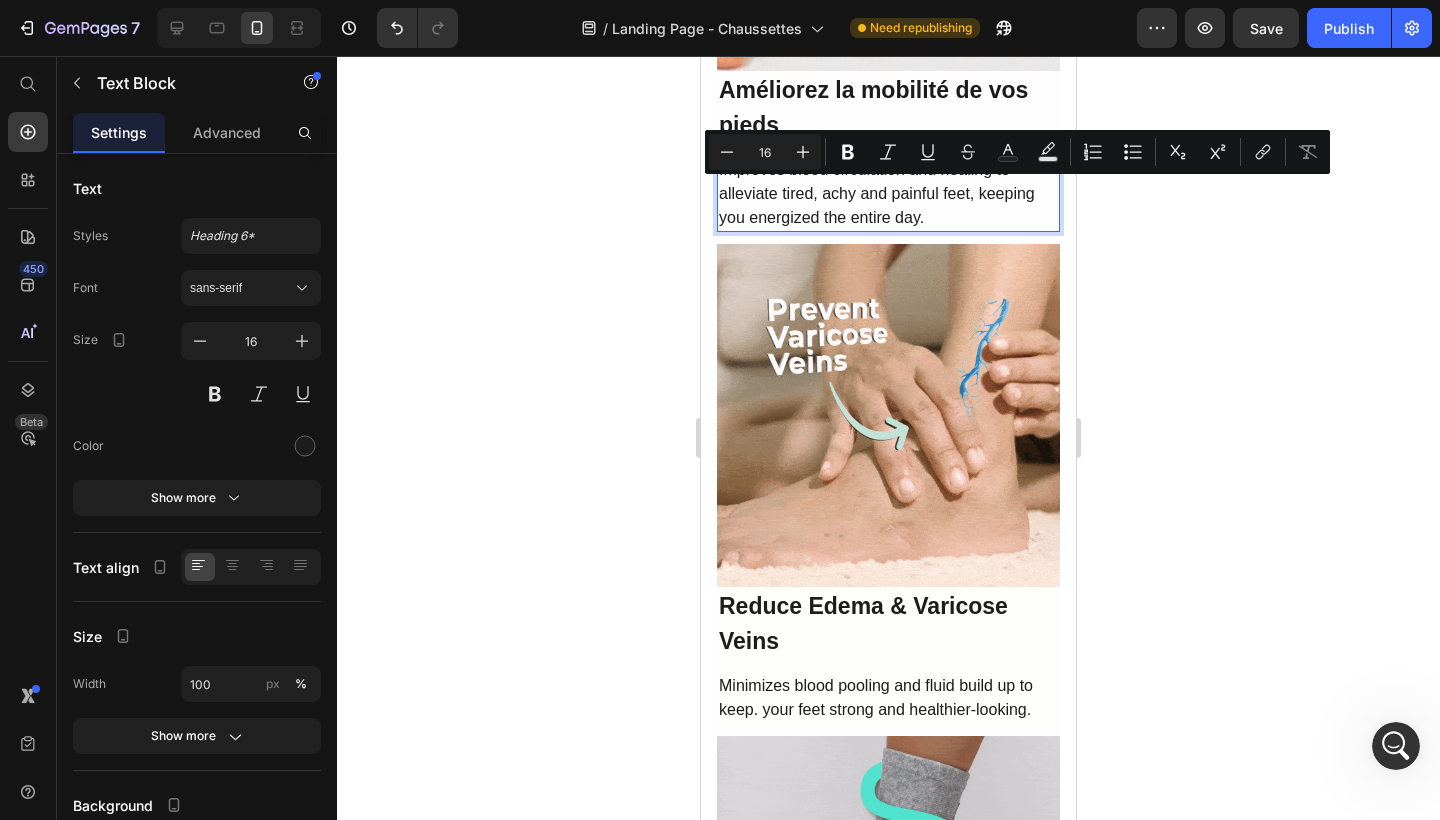 click on "Improves blood circulation and healing to alleviate tired, achy and painful feet, keeping you energized the entire day." at bounding box center (888, 194) 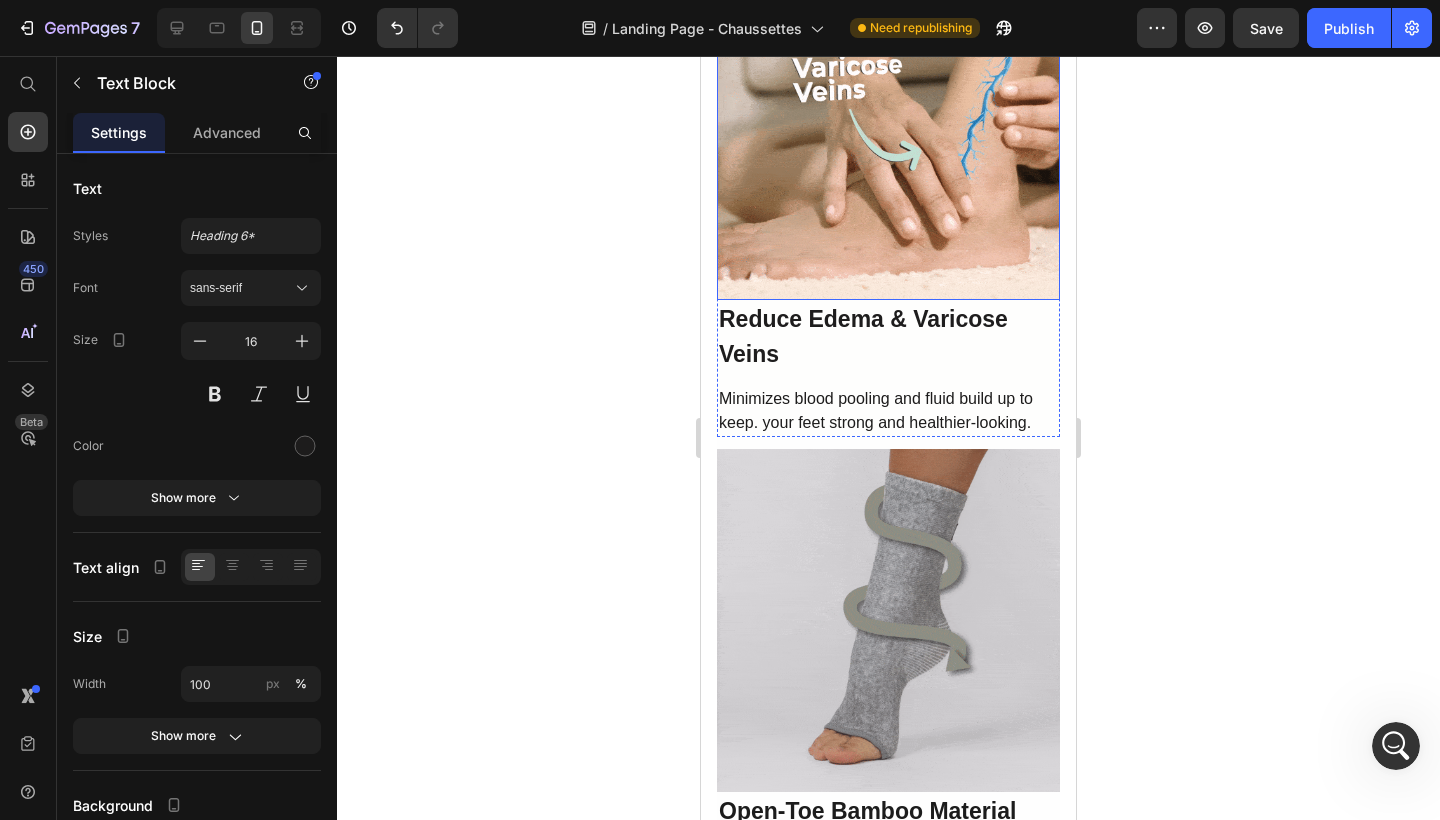 scroll, scrollTop: 3822, scrollLeft: 0, axis: vertical 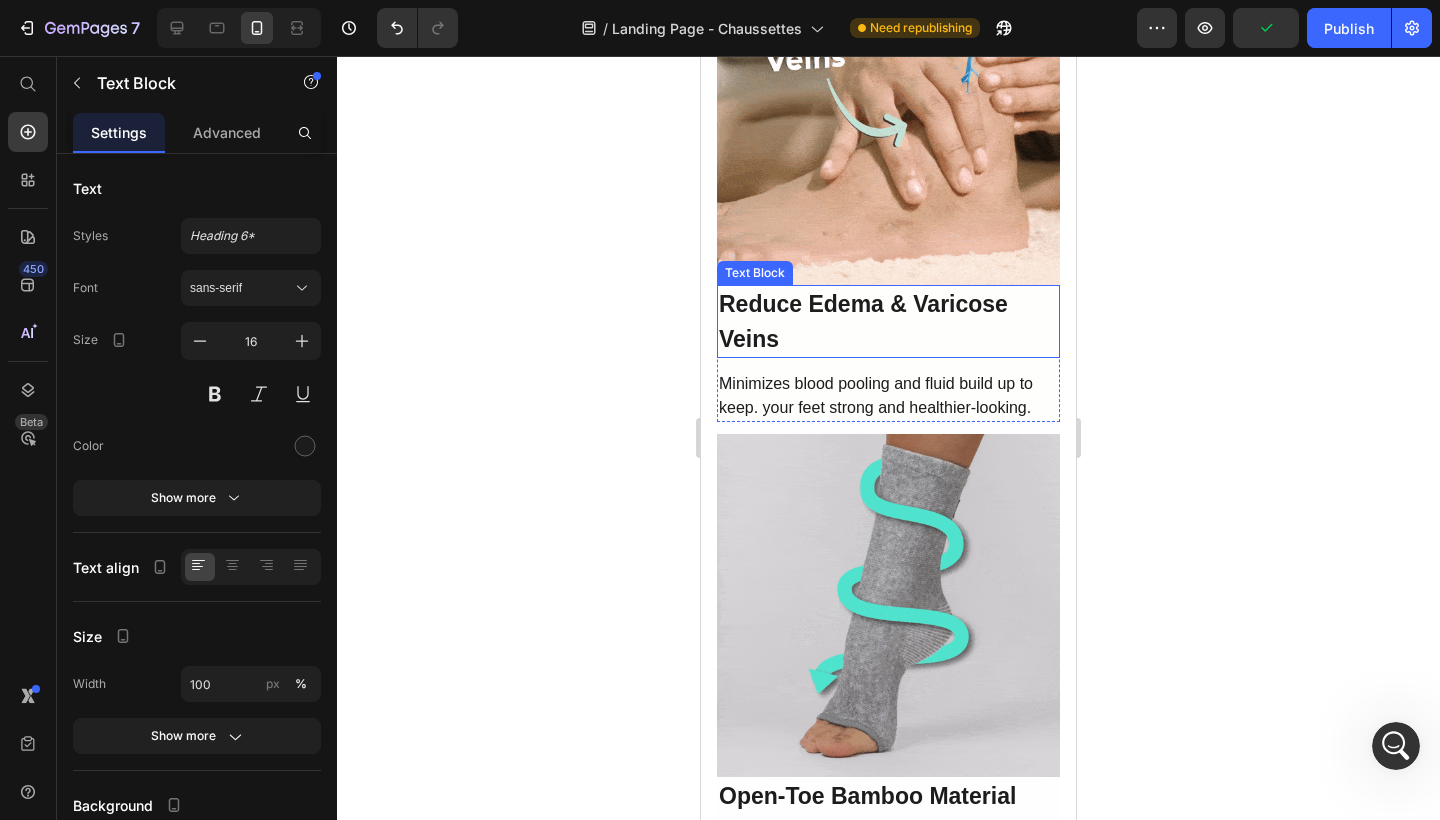 click on "Reduce Edema & Varicose Veins" at bounding box center (863, 321) 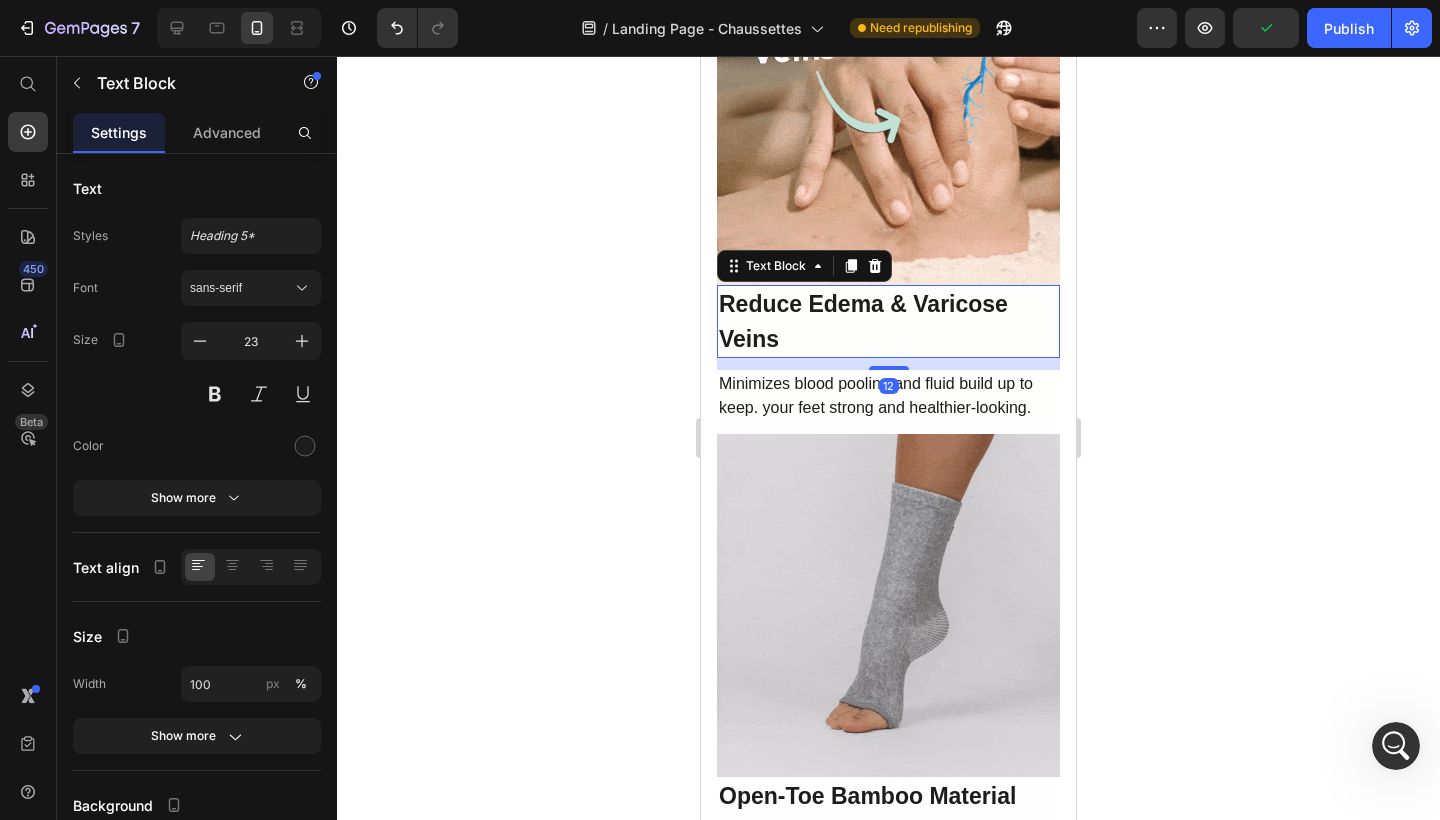 click on "Reduce Edema & Varicose Veins" at bounding box center [863, 321] 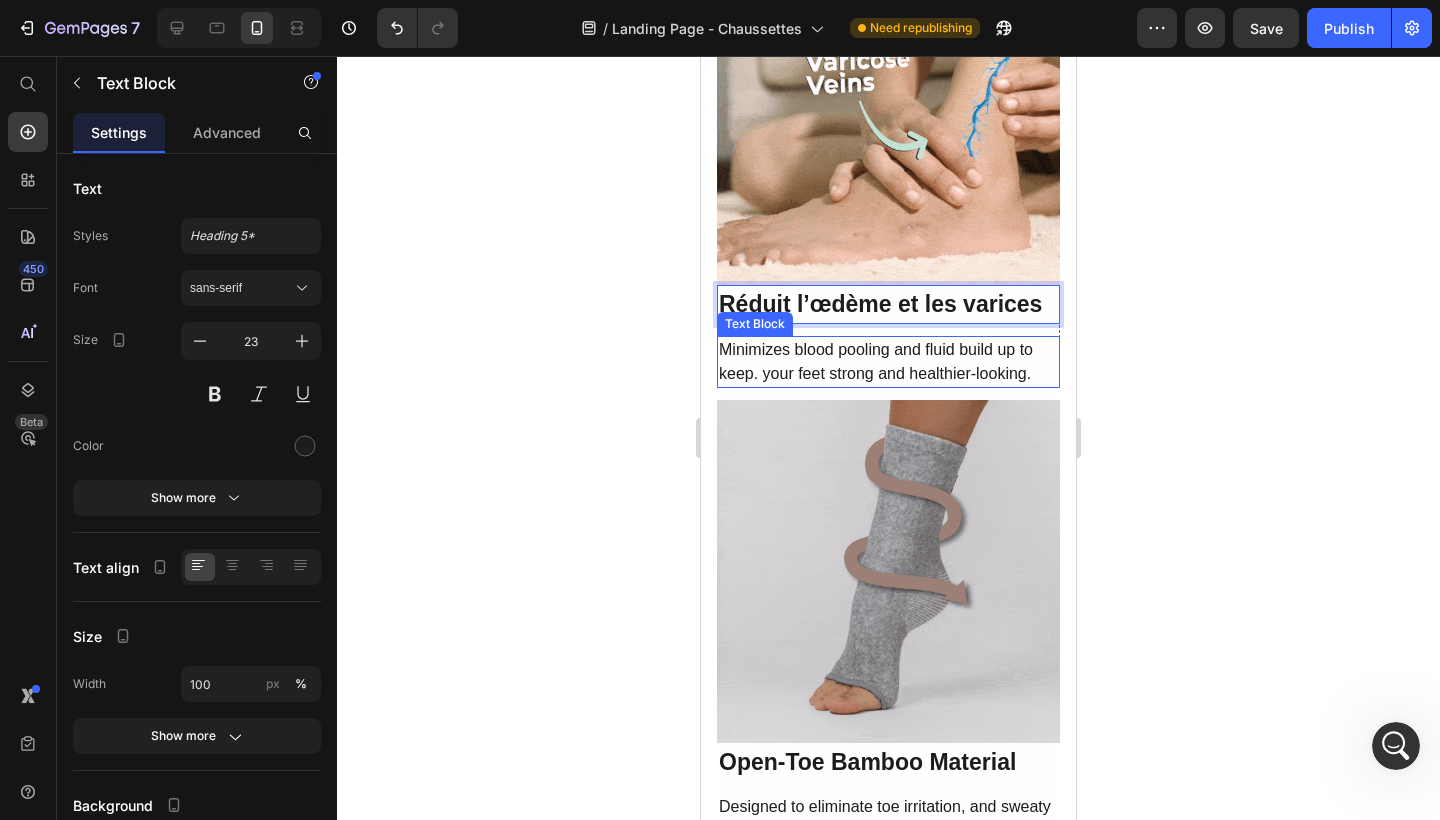 click on "Minimizes blood pooling and fluid build up to keep. your feet strong and healthier-looking." at bounding box center (888, 362) 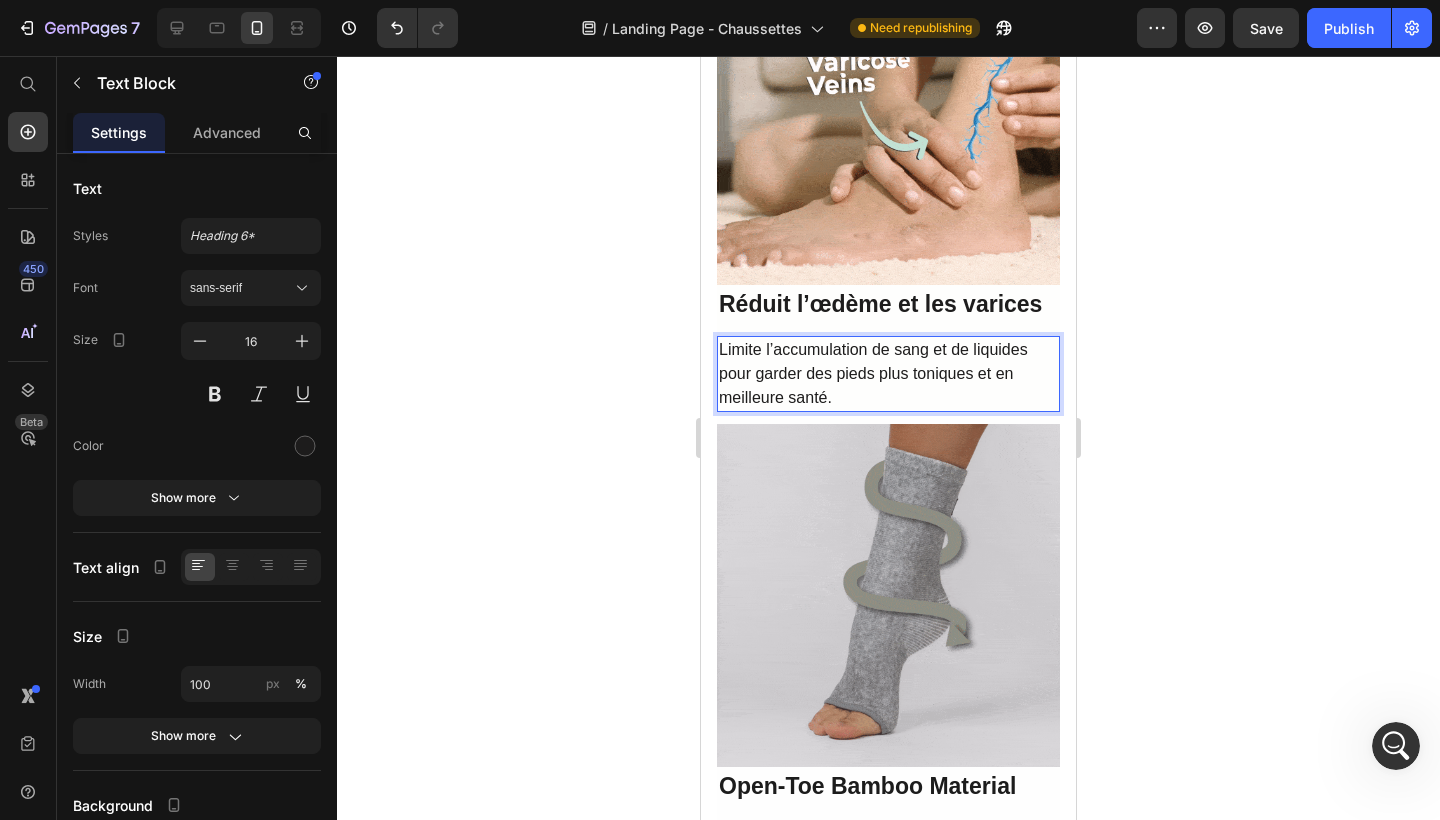 click 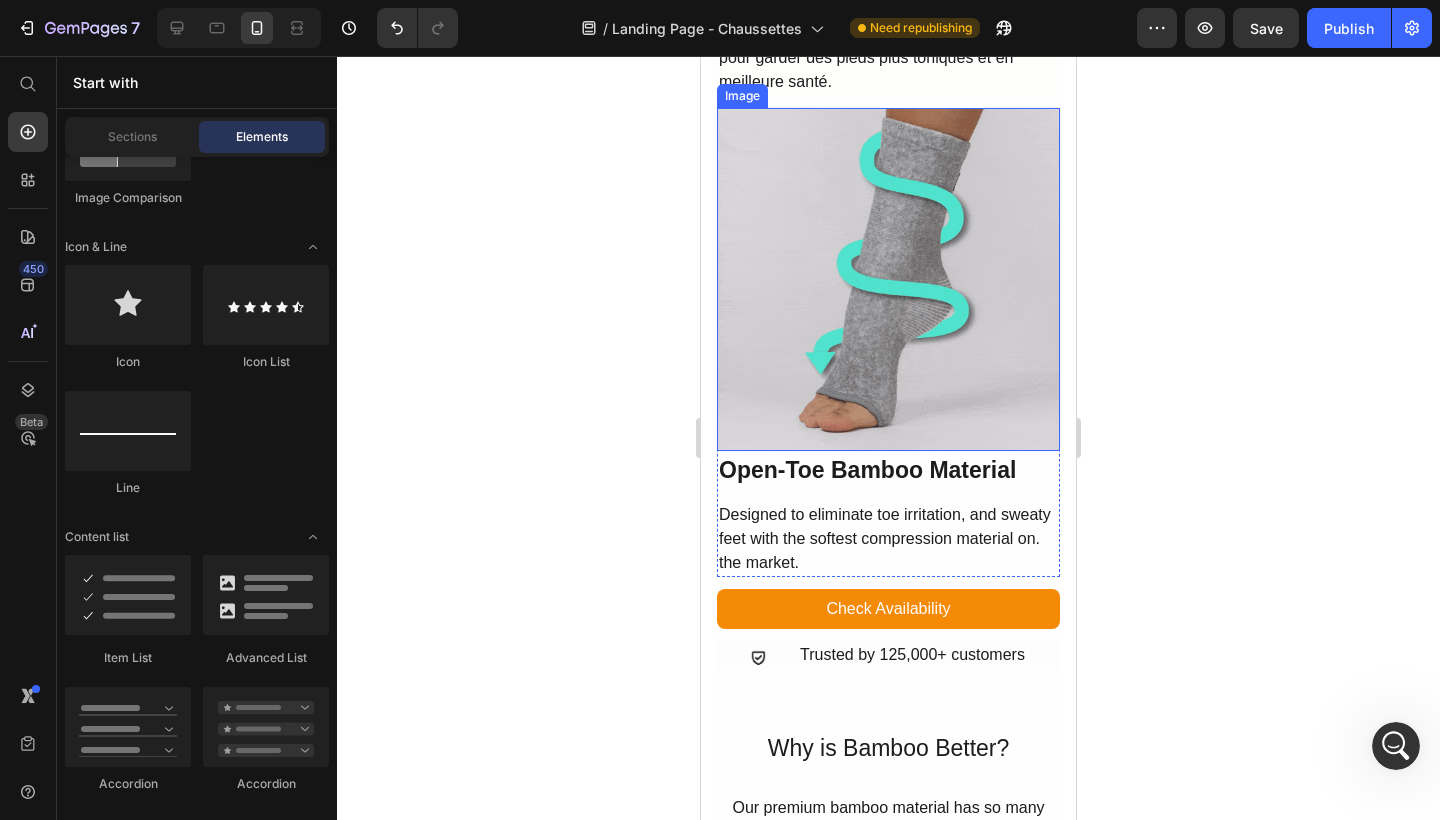 scroll, scrollTop: 4146, scrollLeft: 0, axis: vertical 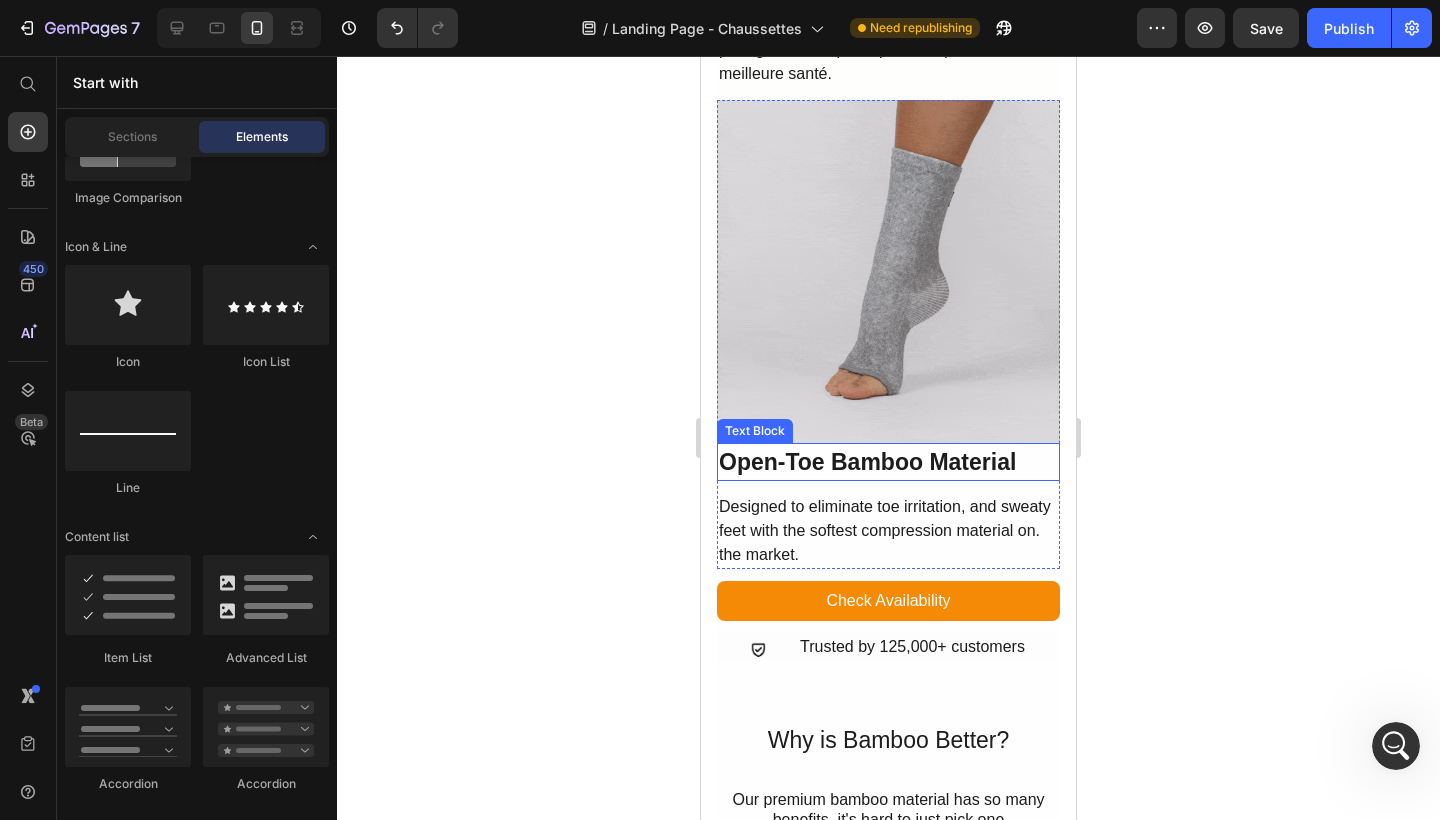 click on "Open-Toe Bamboo Material" at bounding box center [867, 462] 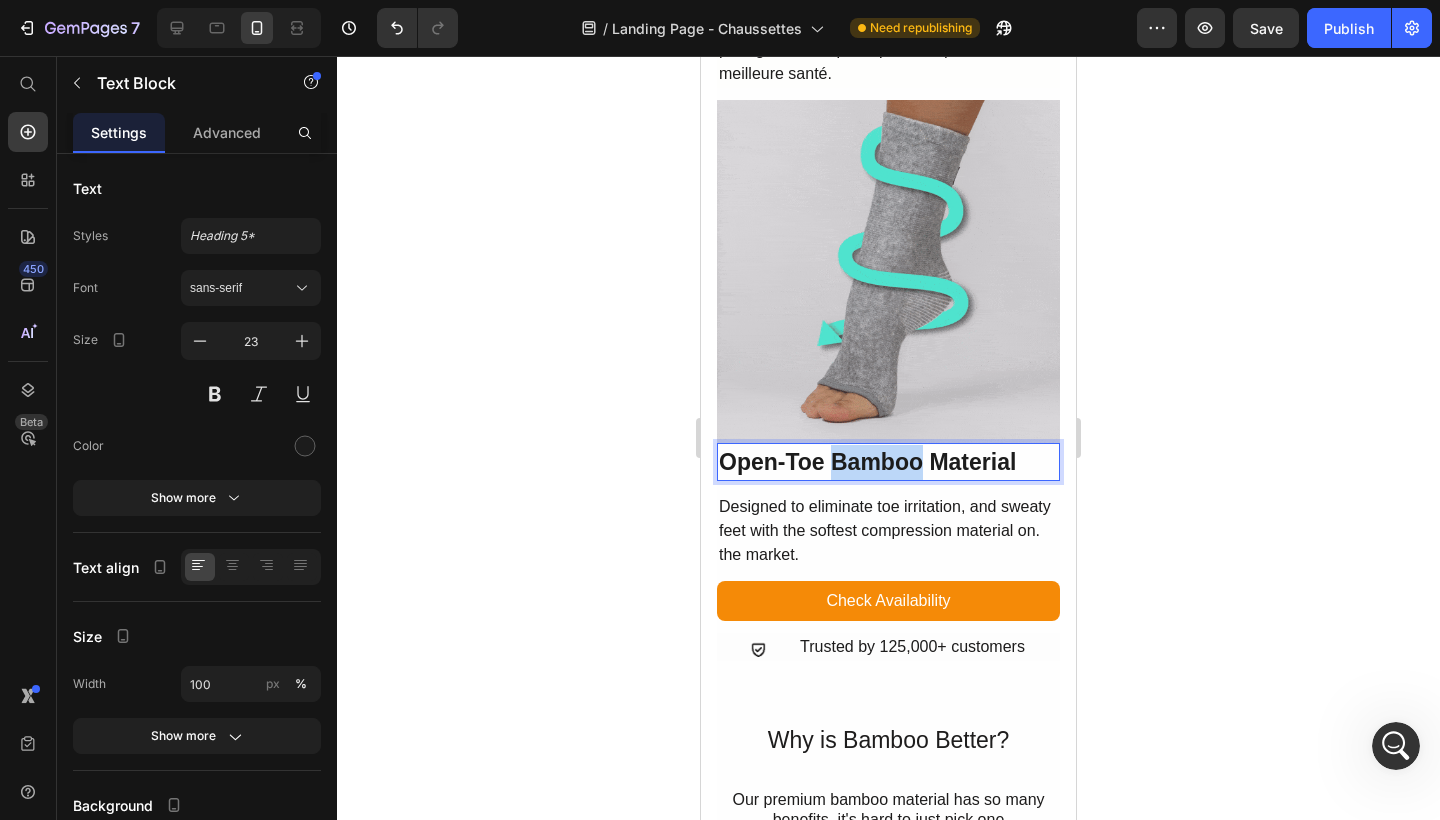 click on "Open-Toe Bamboo Material" at bounding box center (867, 462) 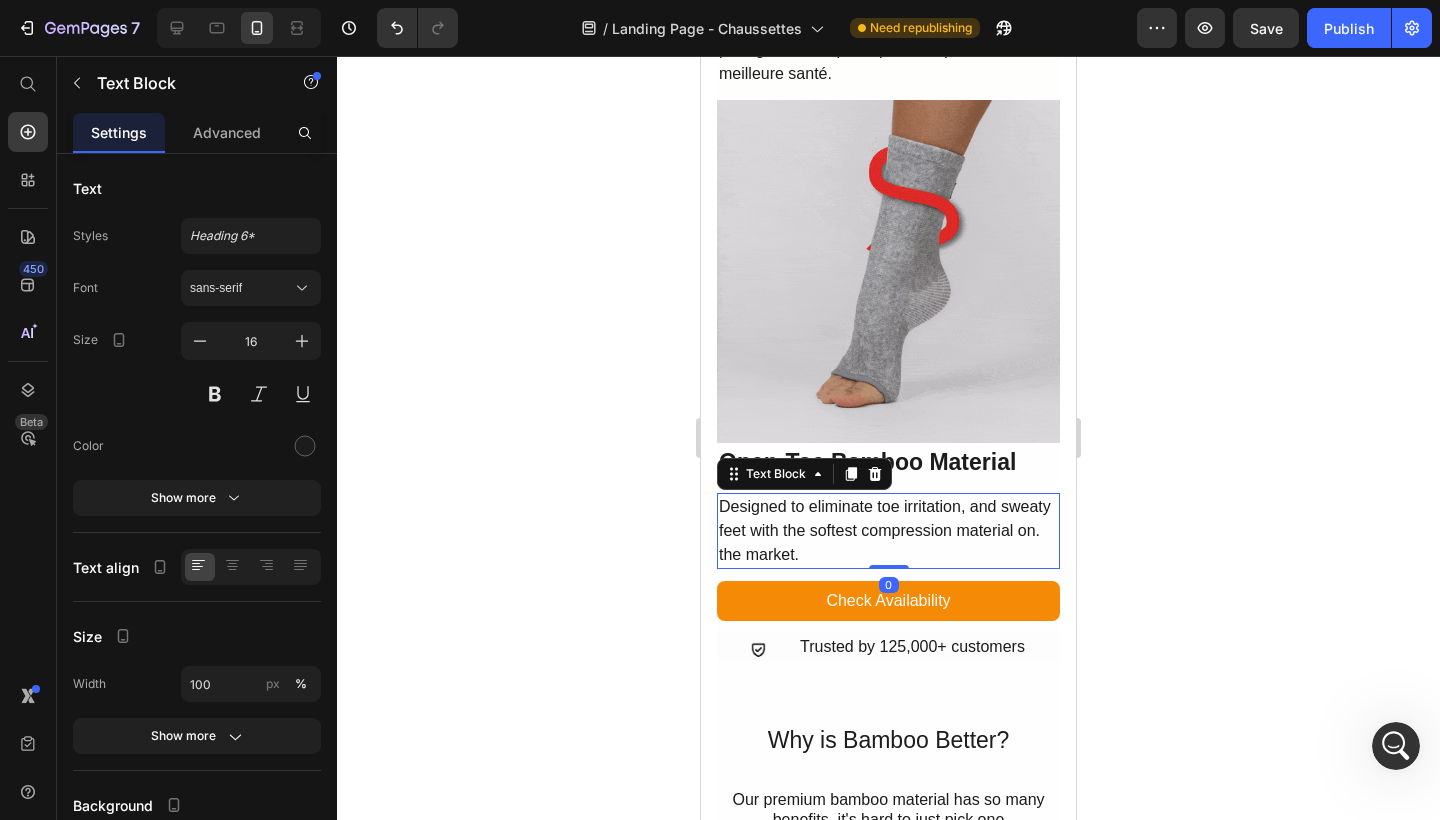 click on "Designed to eliminate toe irritation, and sweaty feet with the softest compression material on. the market." at bounding box center (888, 531) 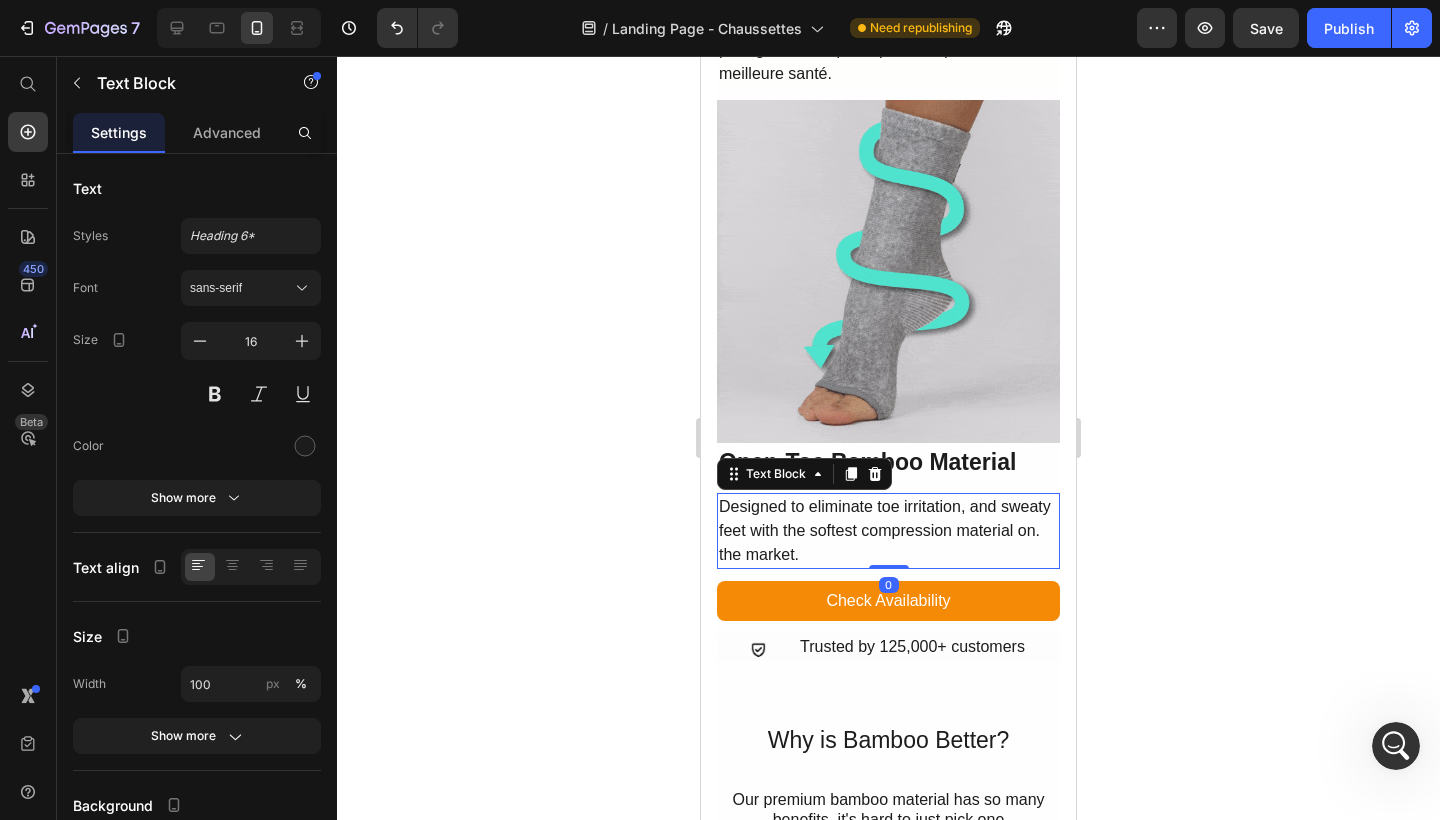 click on "Designed to eliminate toe irritation, and sweaty feet with the softest compression material on. the market." at bounding box center [888, 531] 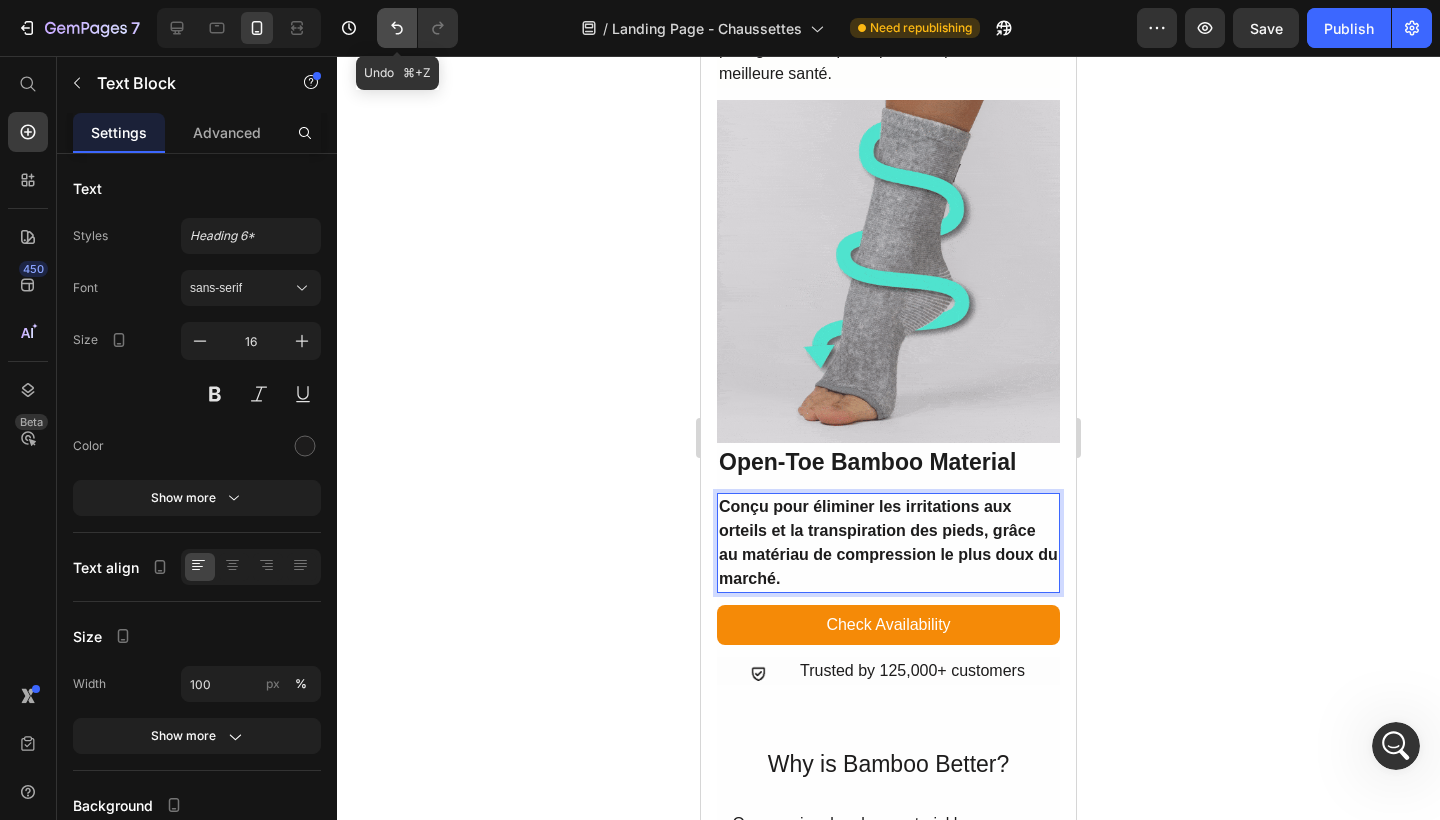 click 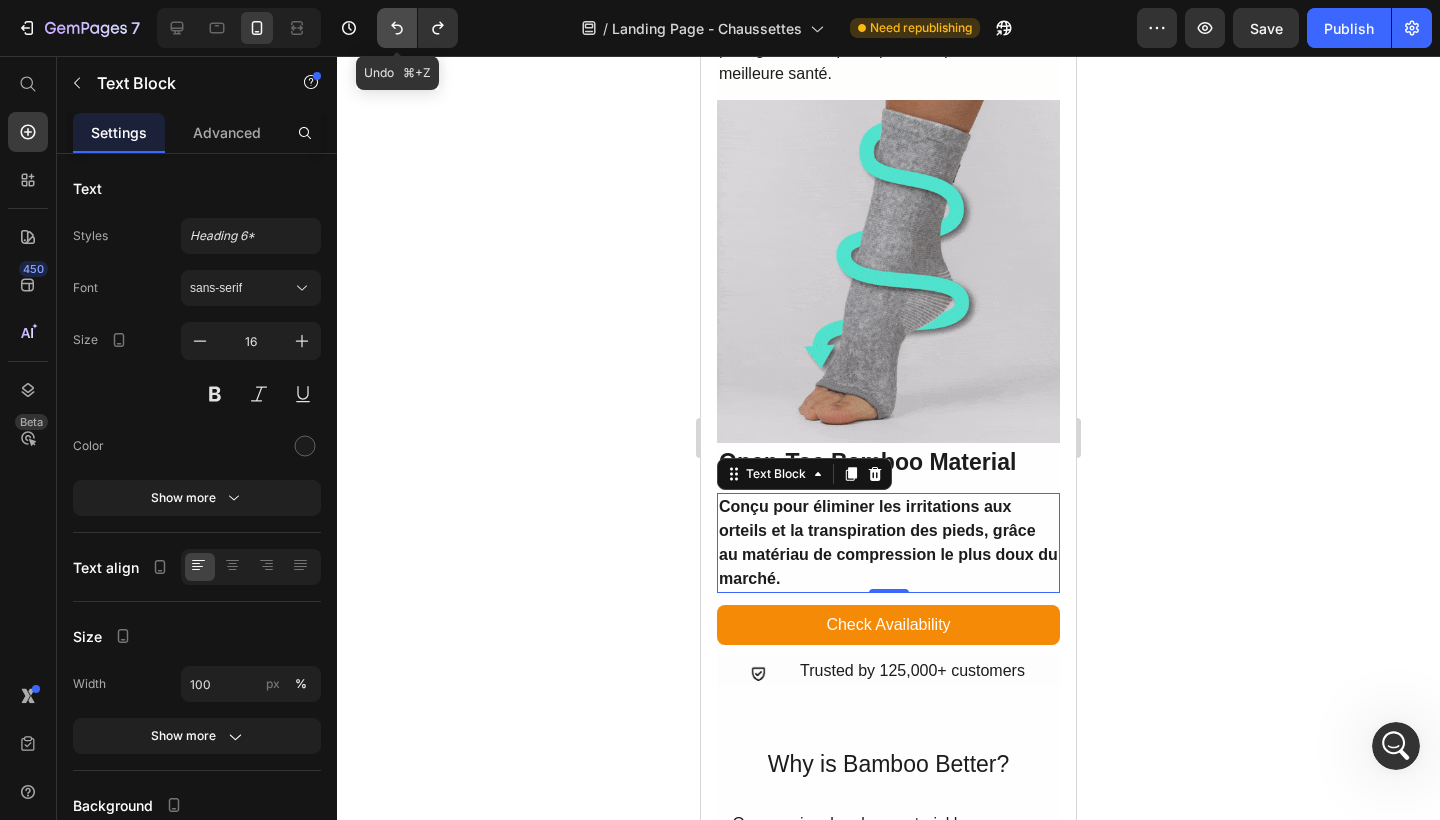 click 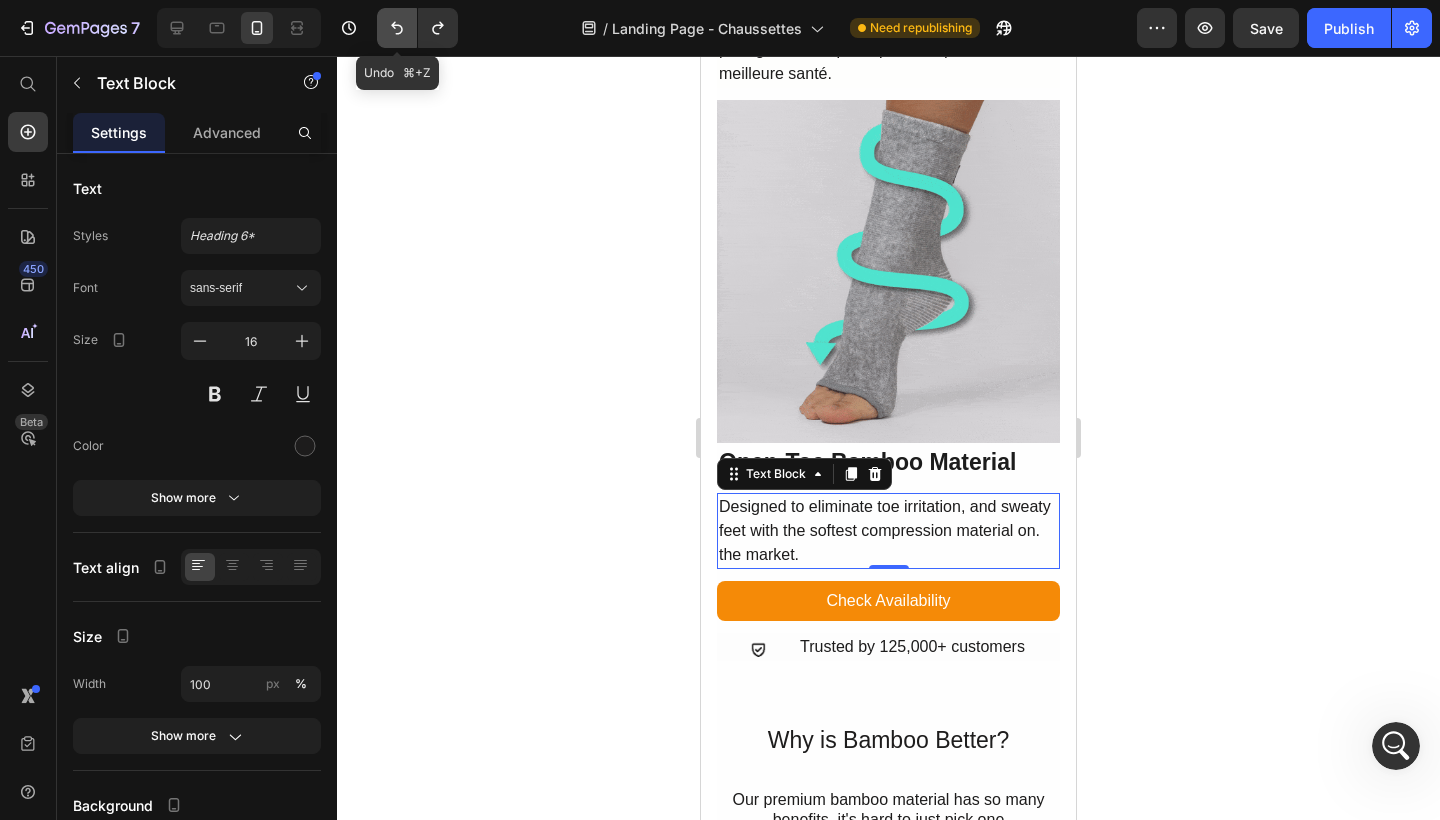 click 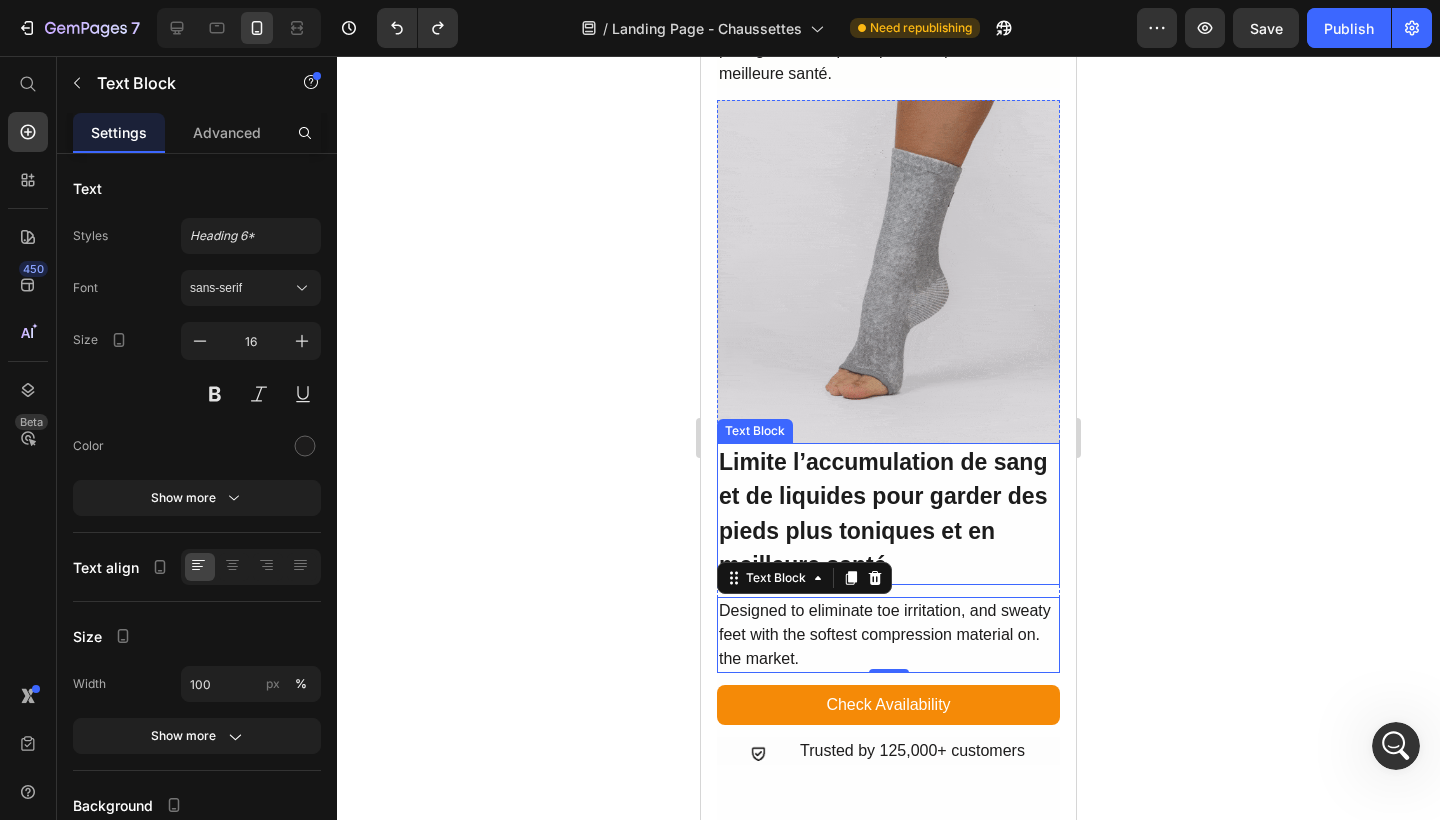 click on "Limite l’accumulation de sang et de liquides pour garder des pieds plus toniques et en meilleure santé." at bounding box center (883, 514) 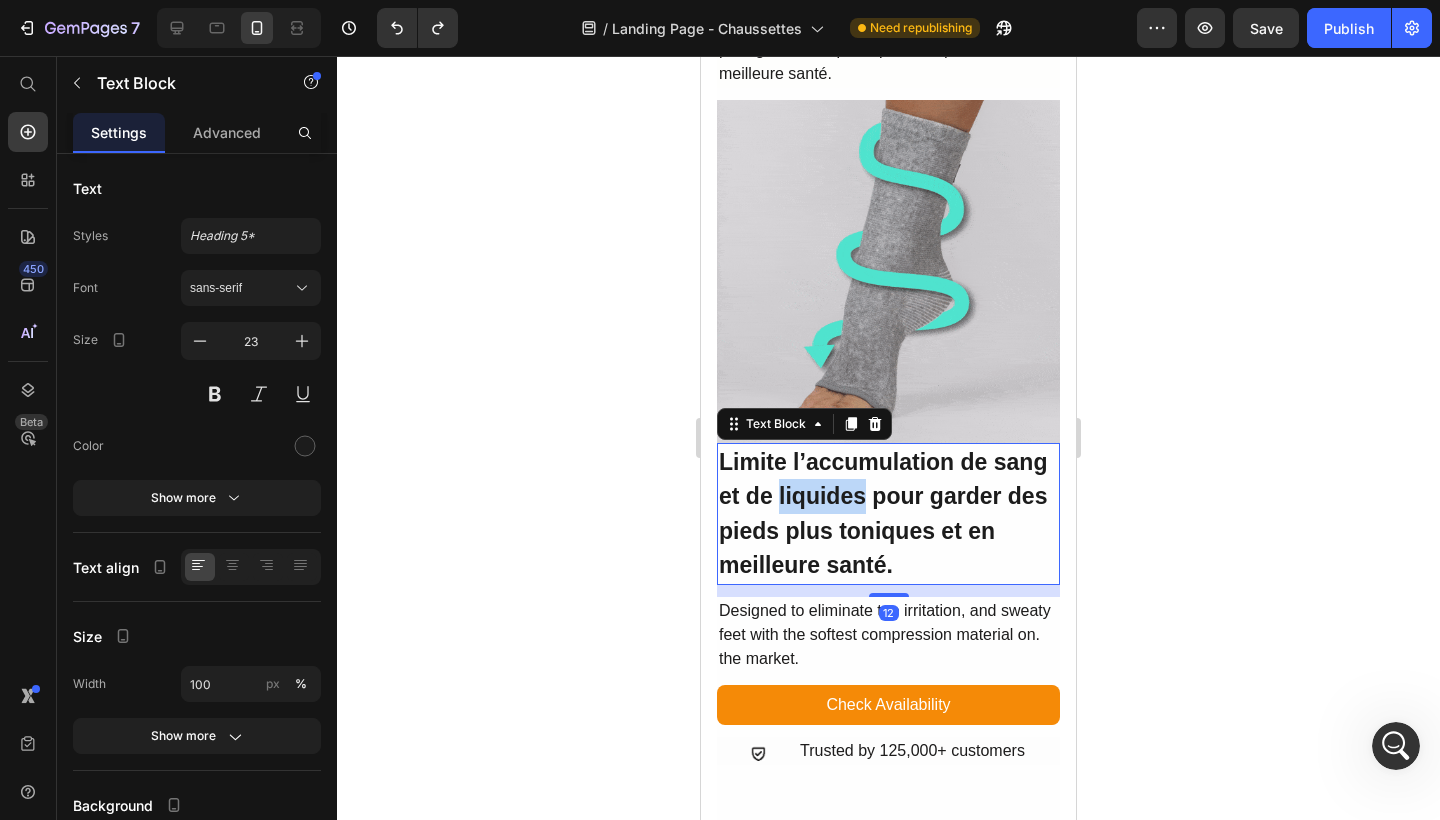 click on "Limite l’accumulation de sang et de liquides pour garder des pieds plus toniques et en meilleure santé." at bounding box center [883, 514] 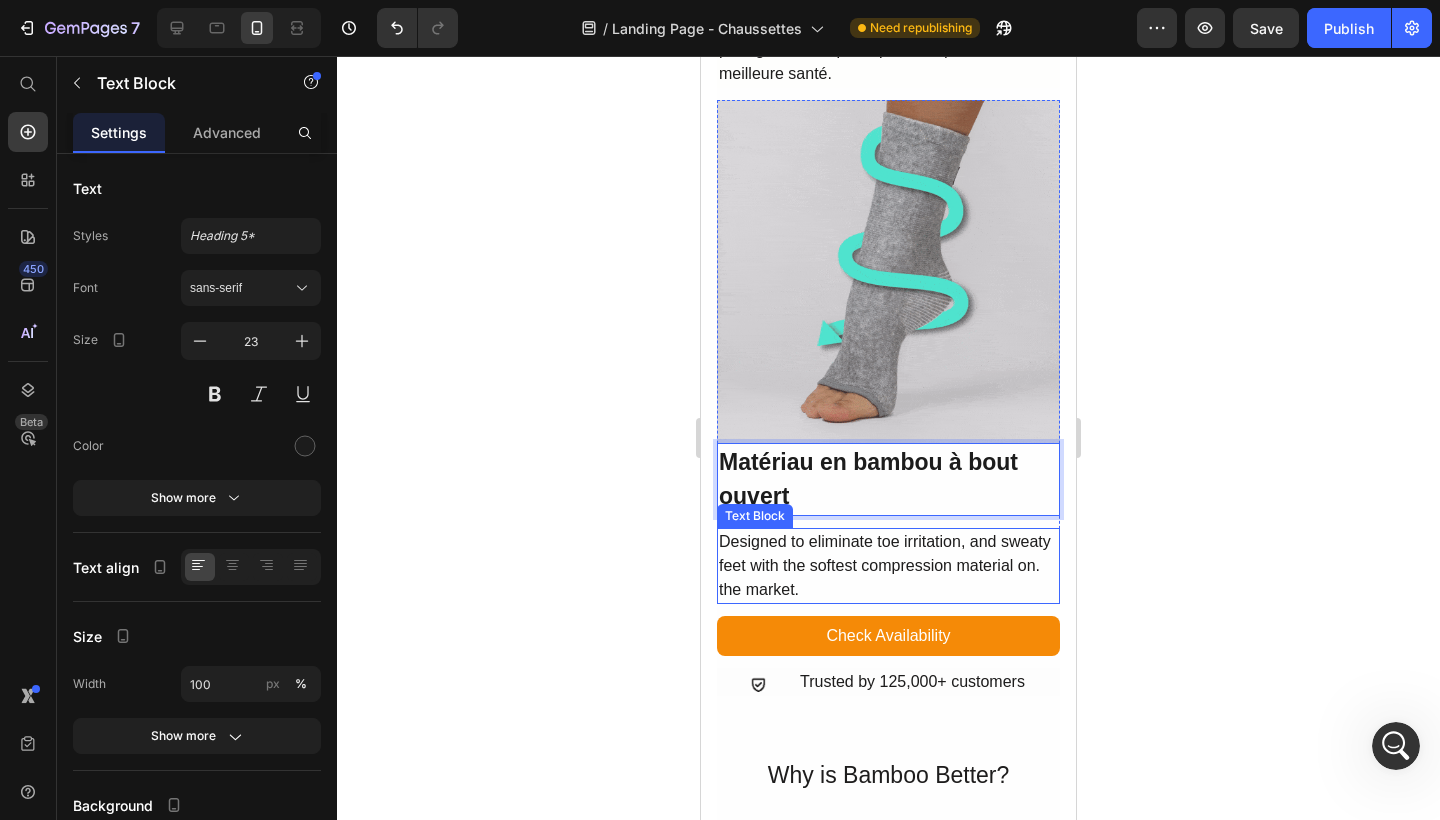 click on "Designed to eliminate toe irritation, and sweaty feet with the softest compression material on. the market." at bounding box center (888, 566) 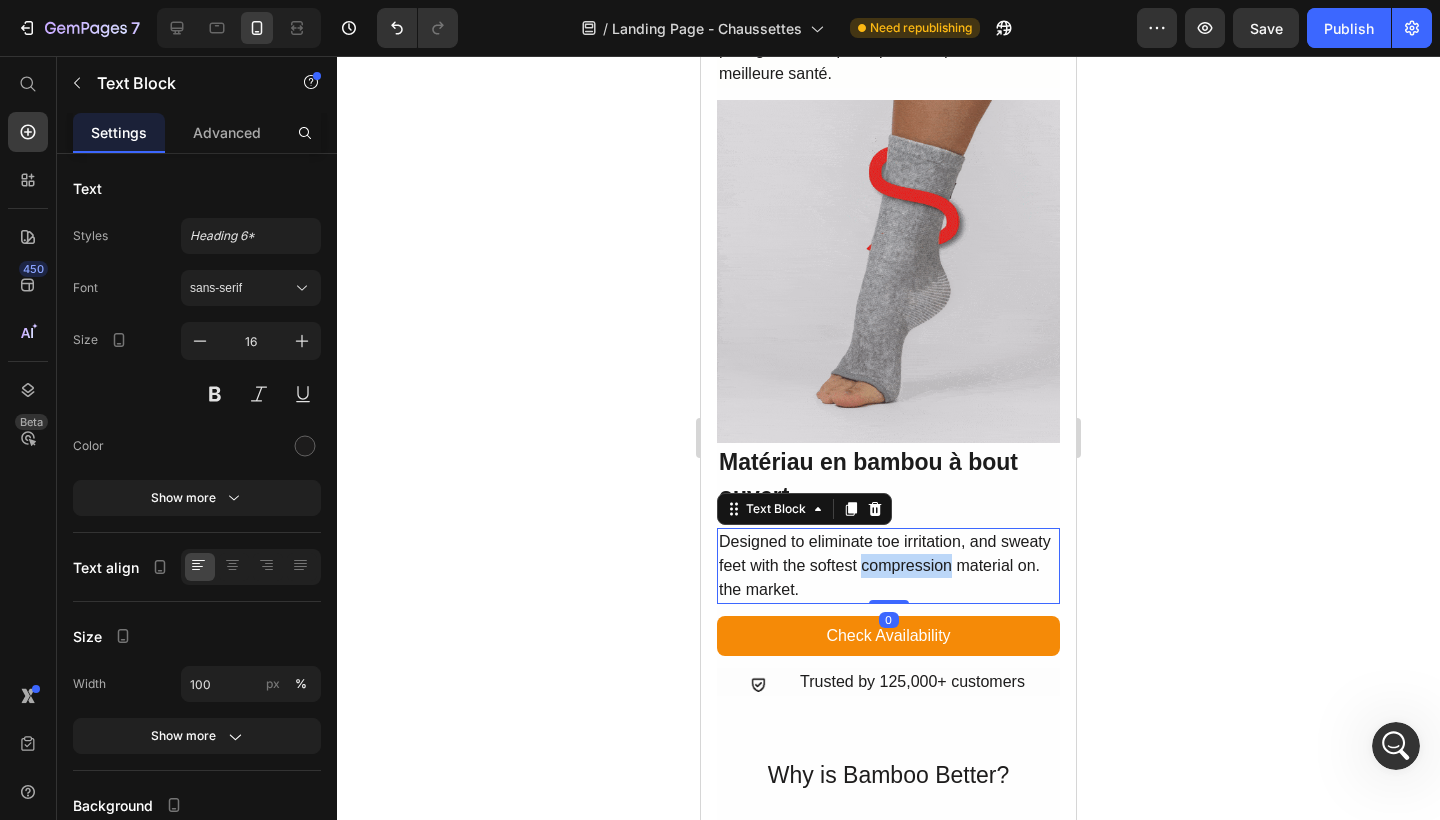 click on "Designed to eliminate toe irritation, and sweaty feet with the softest compression material on. the market." at bounding box center (888, 566) 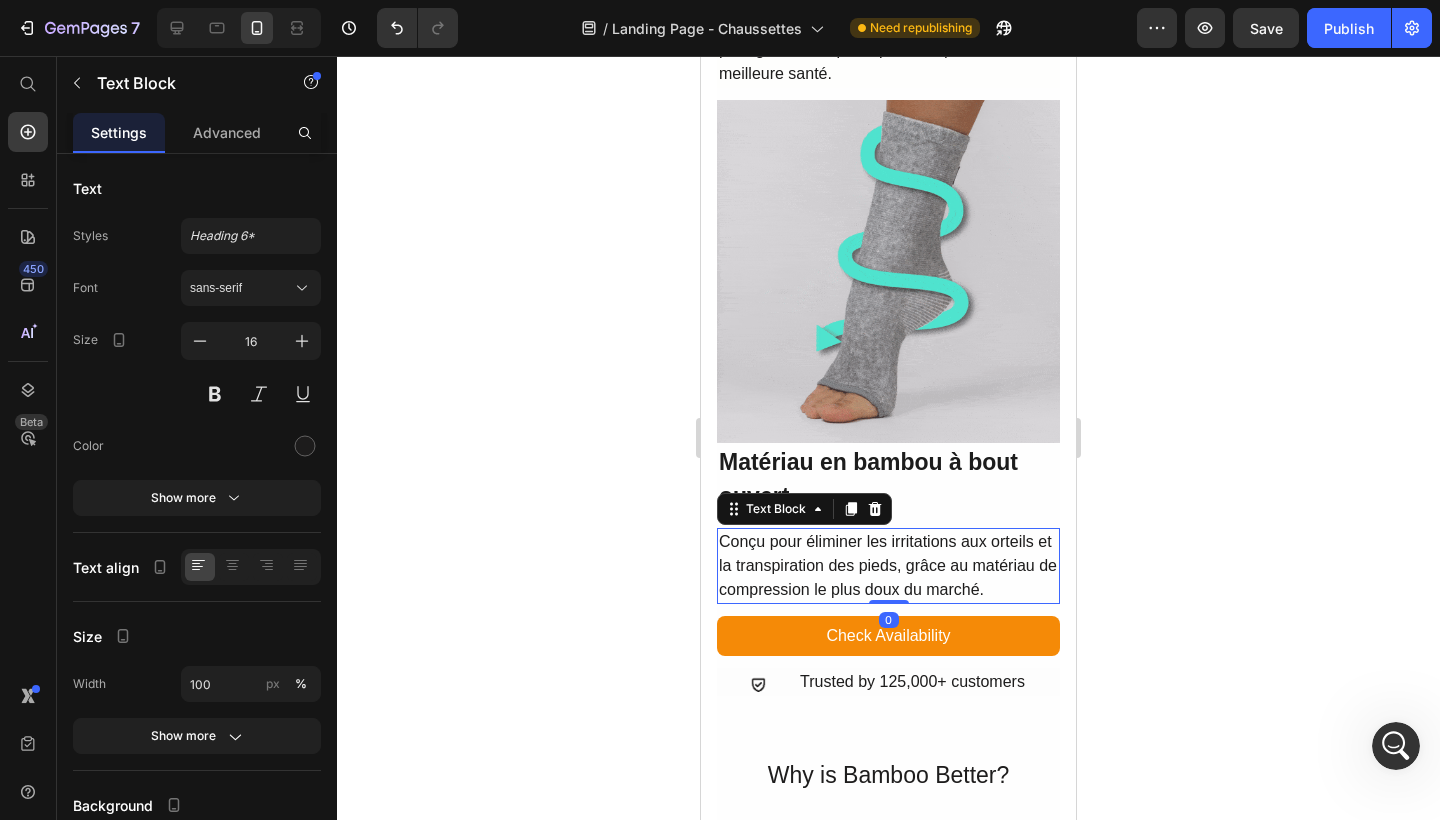 click 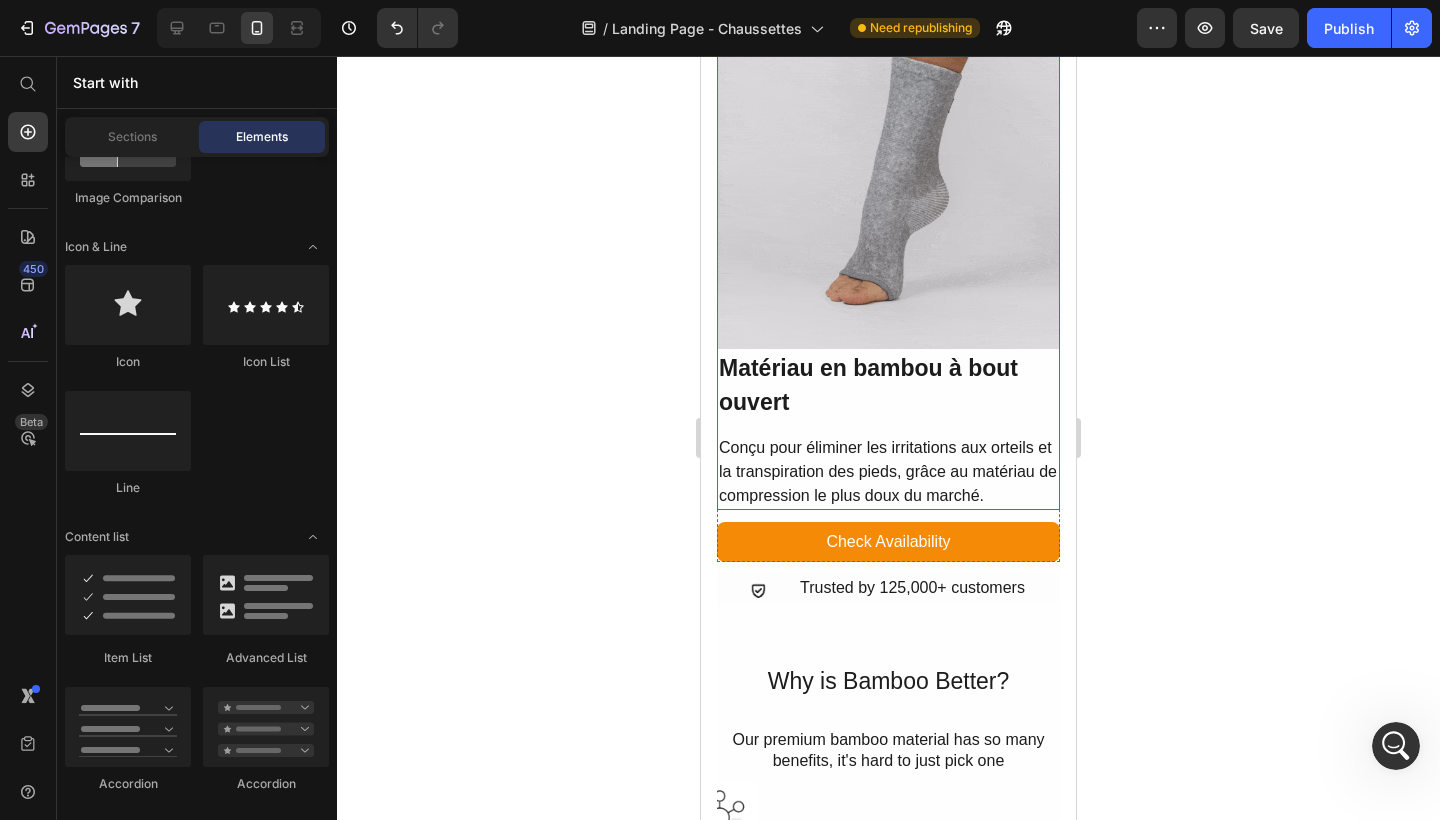 scroll, scrollTop: 4262, scrollLeft: 0, axis: vertical 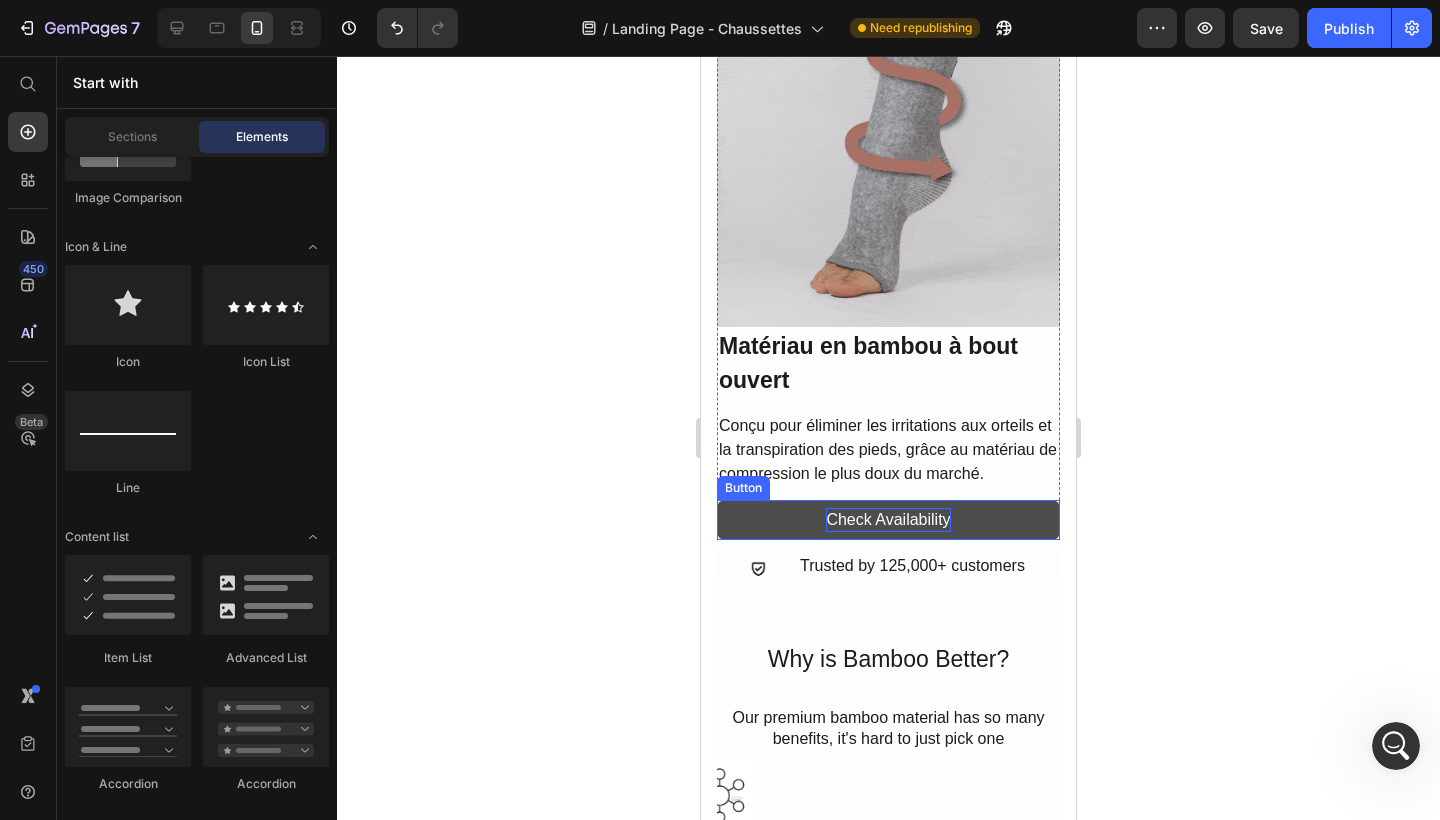 click on "Check Availability" at bounding box center [888, 520] 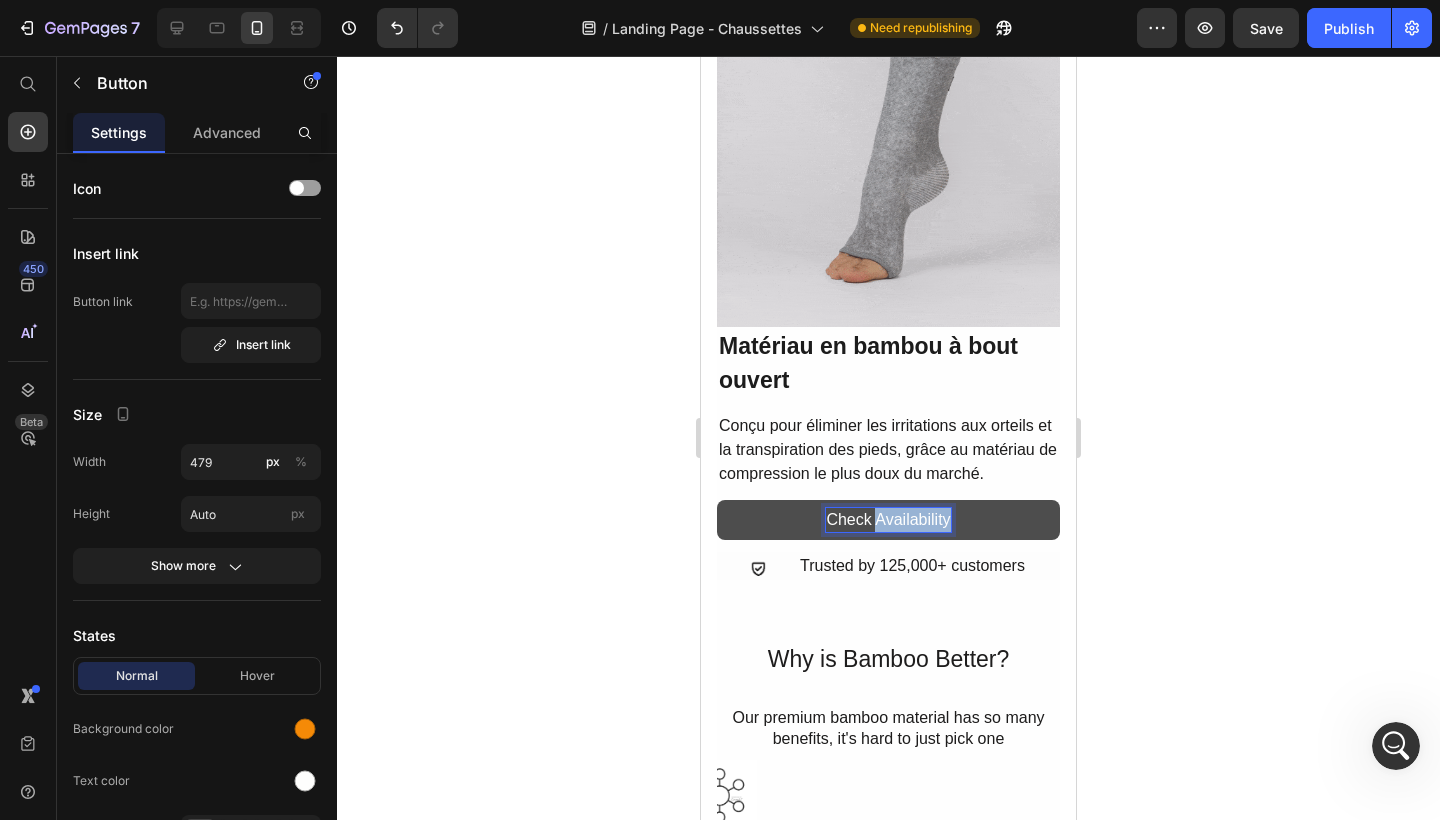 click on "Check Availability" at bounding box center (888, 520) 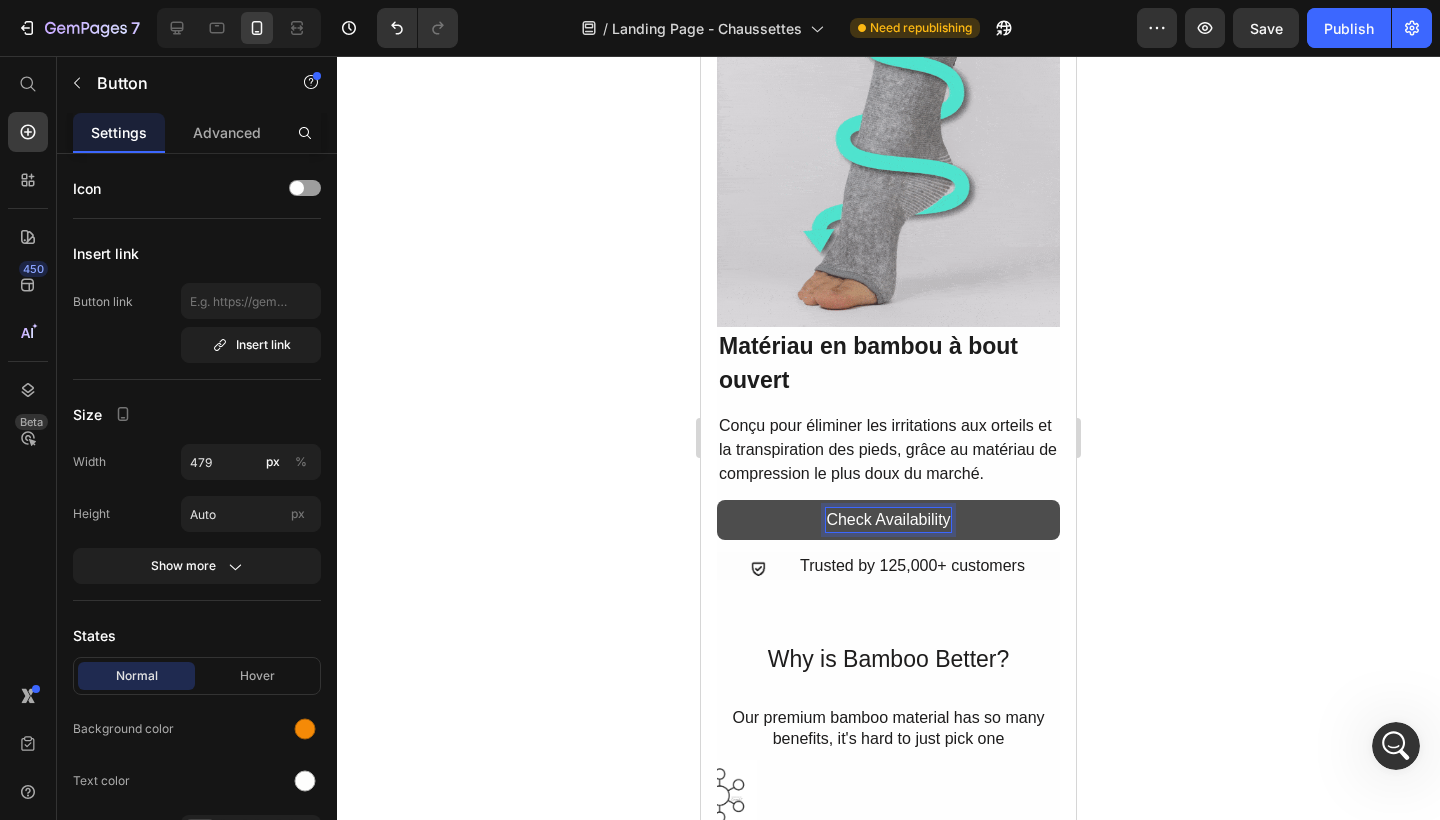 click on "Check Availability" at bounding box center (888, 520) 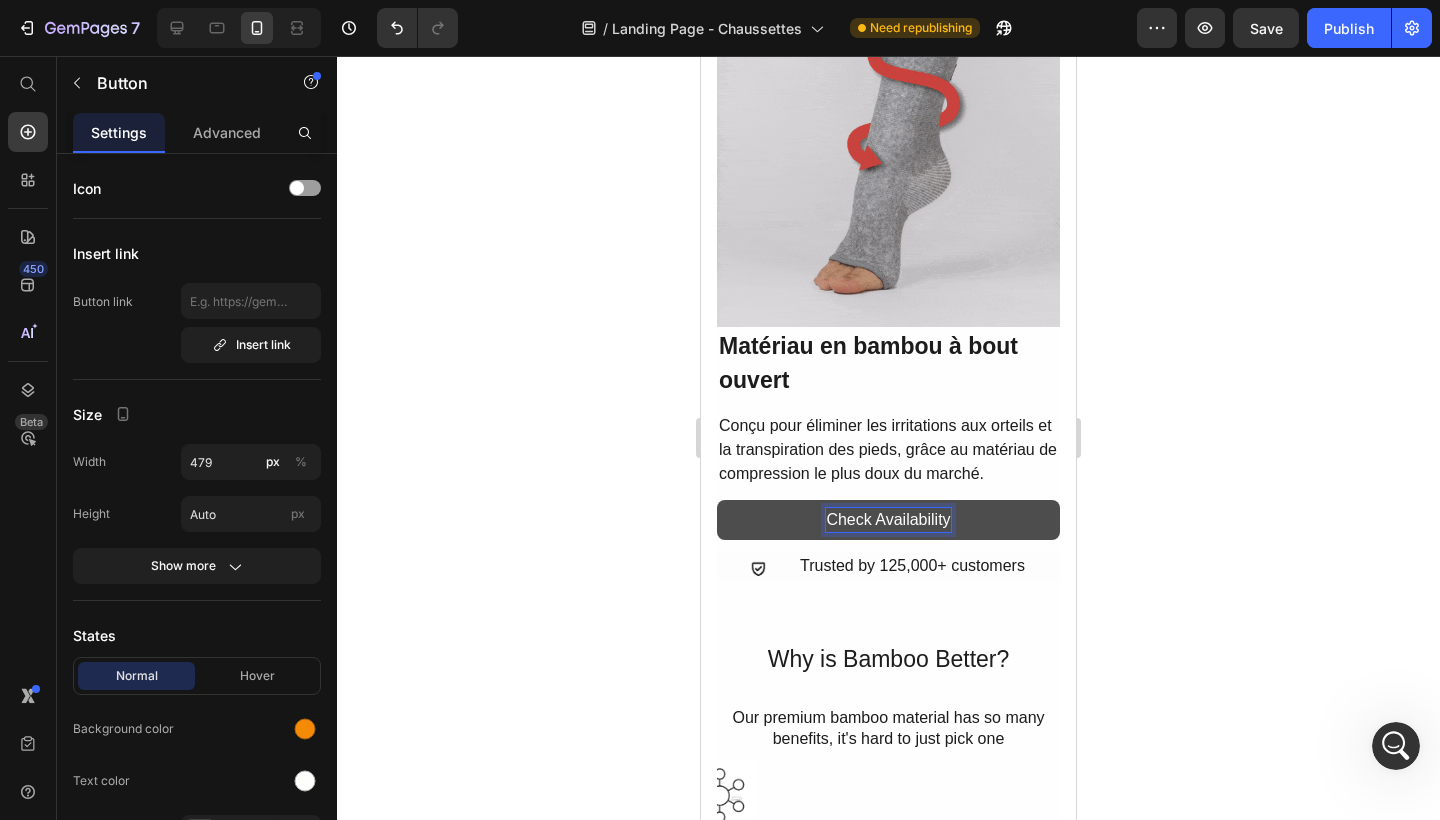 click on "Check Availability" at bounding box center [888, 520] 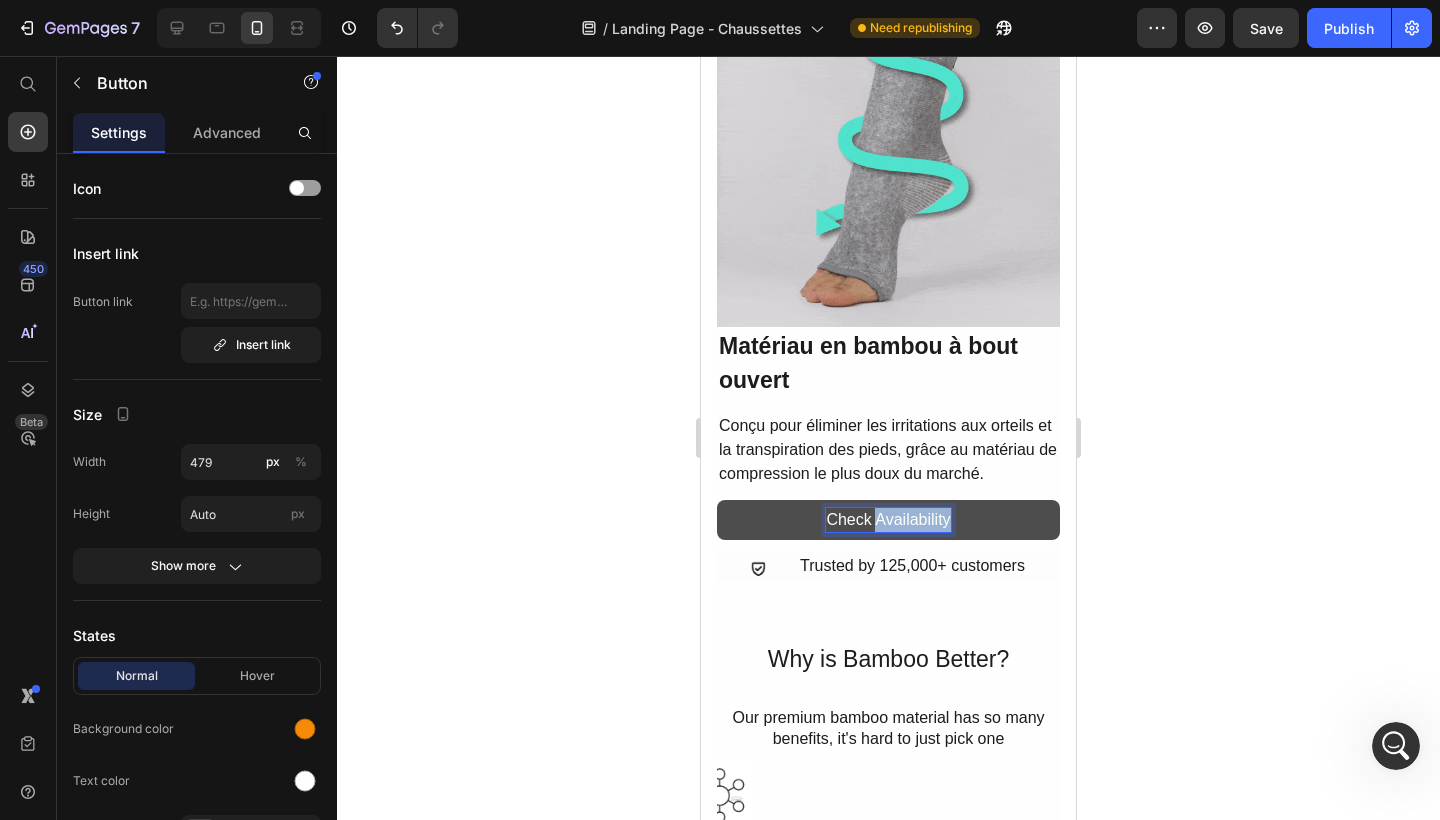 click on "Check Availability" at bounding box center (888, 520) 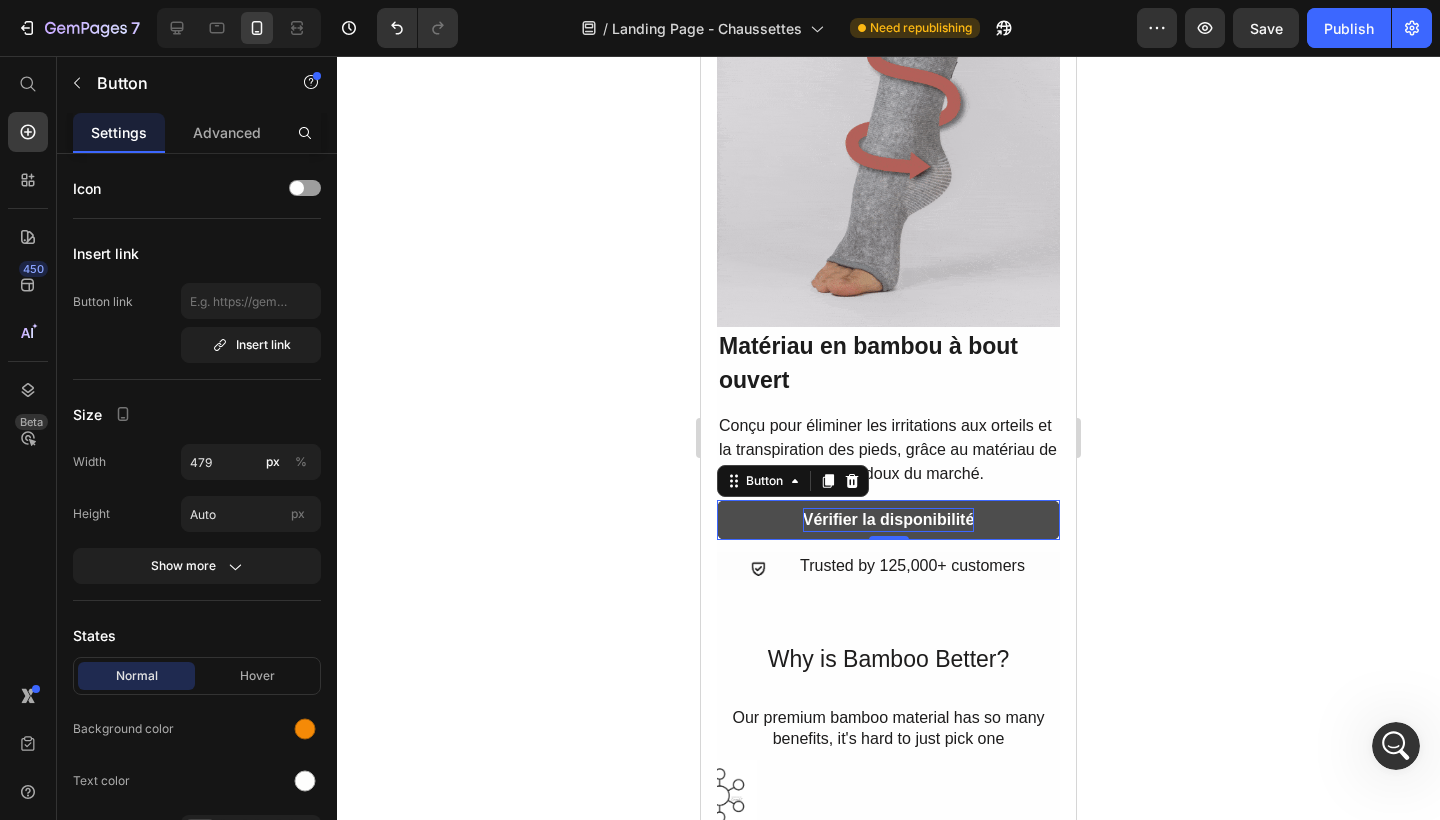 click 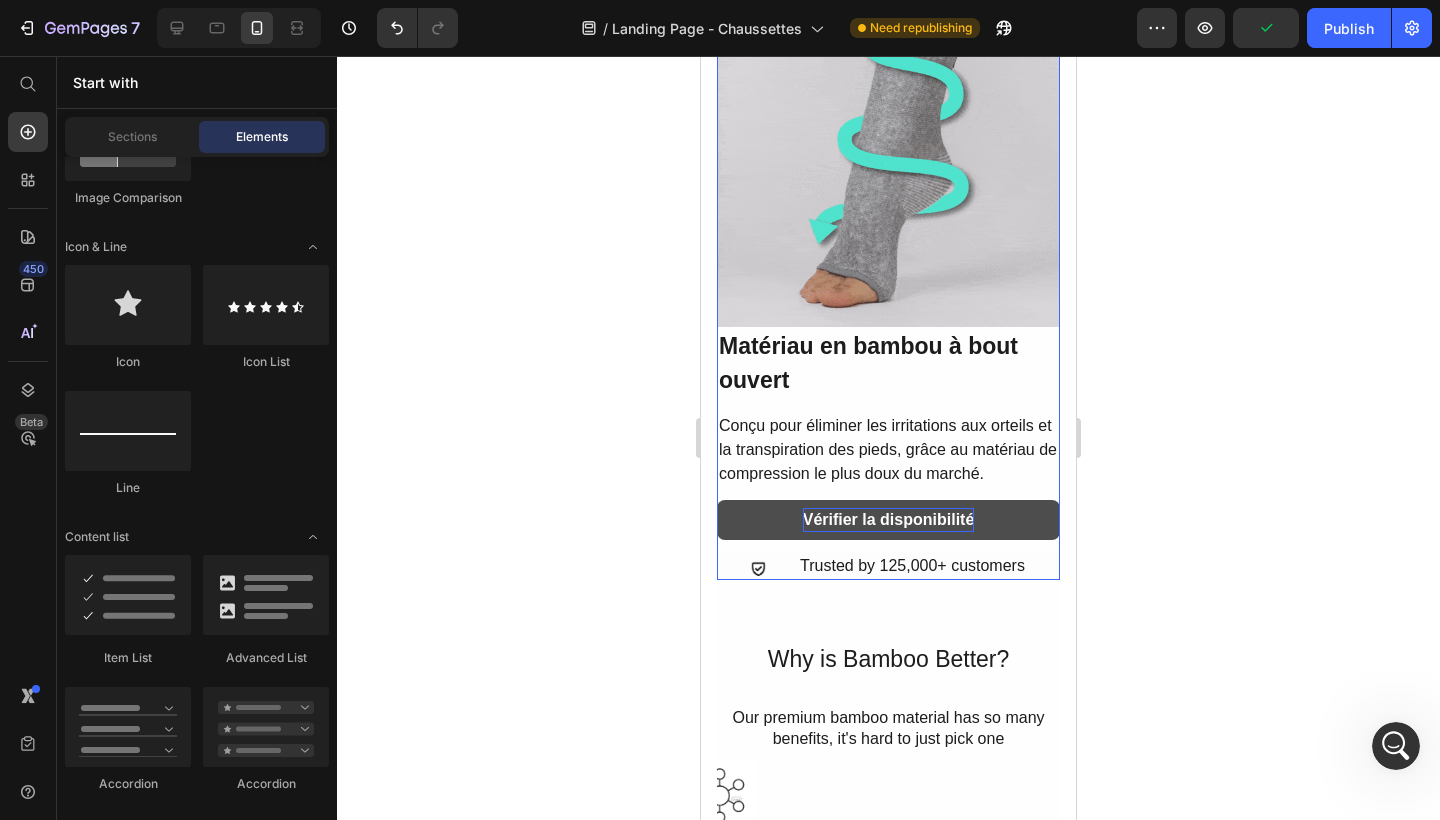 scroll, scrollTop: 4328, scrollLeft: 0, axis: vertical 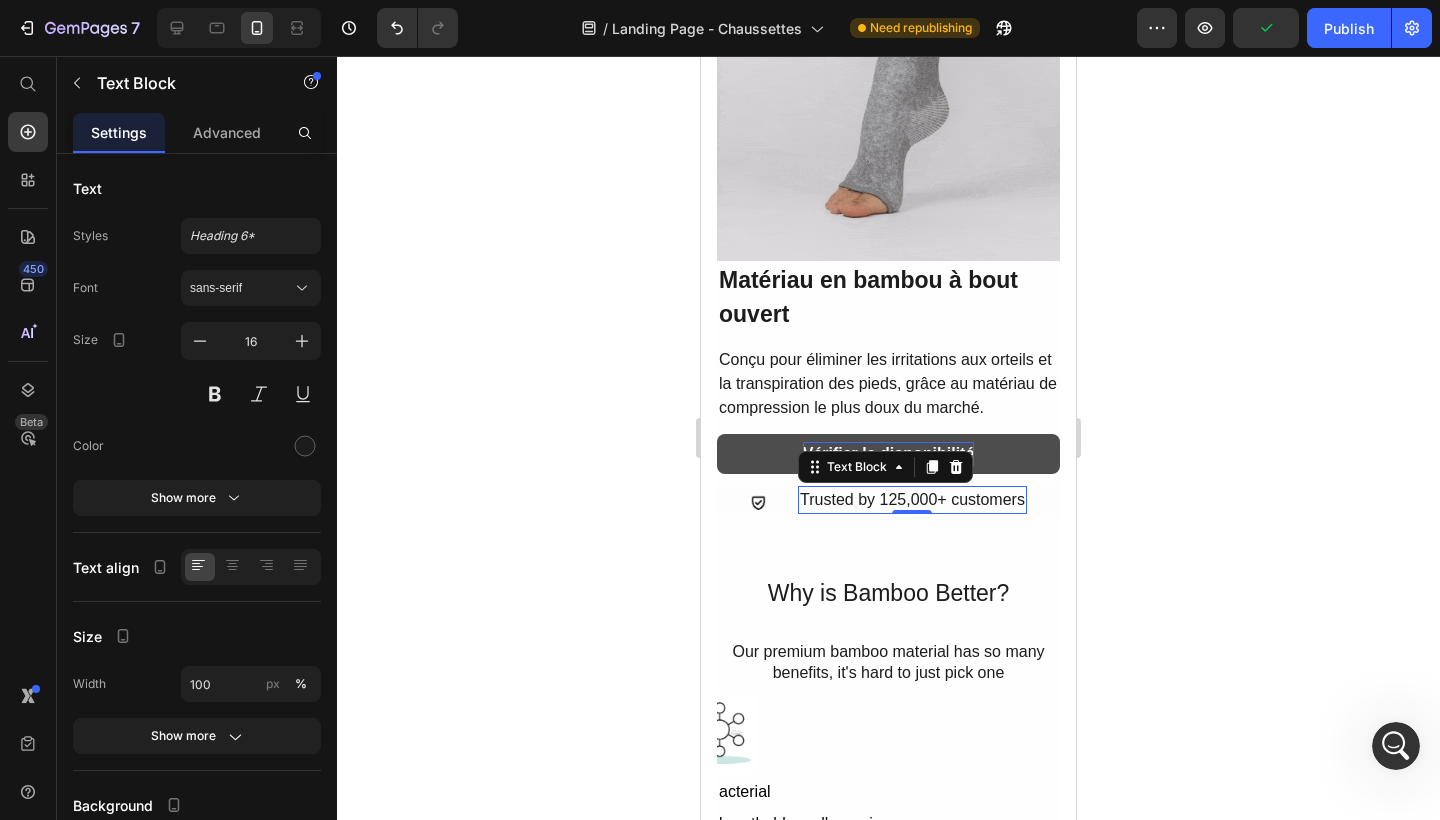 click on "Trusted by 125,000+ customers" at bounding box center (912, 500) 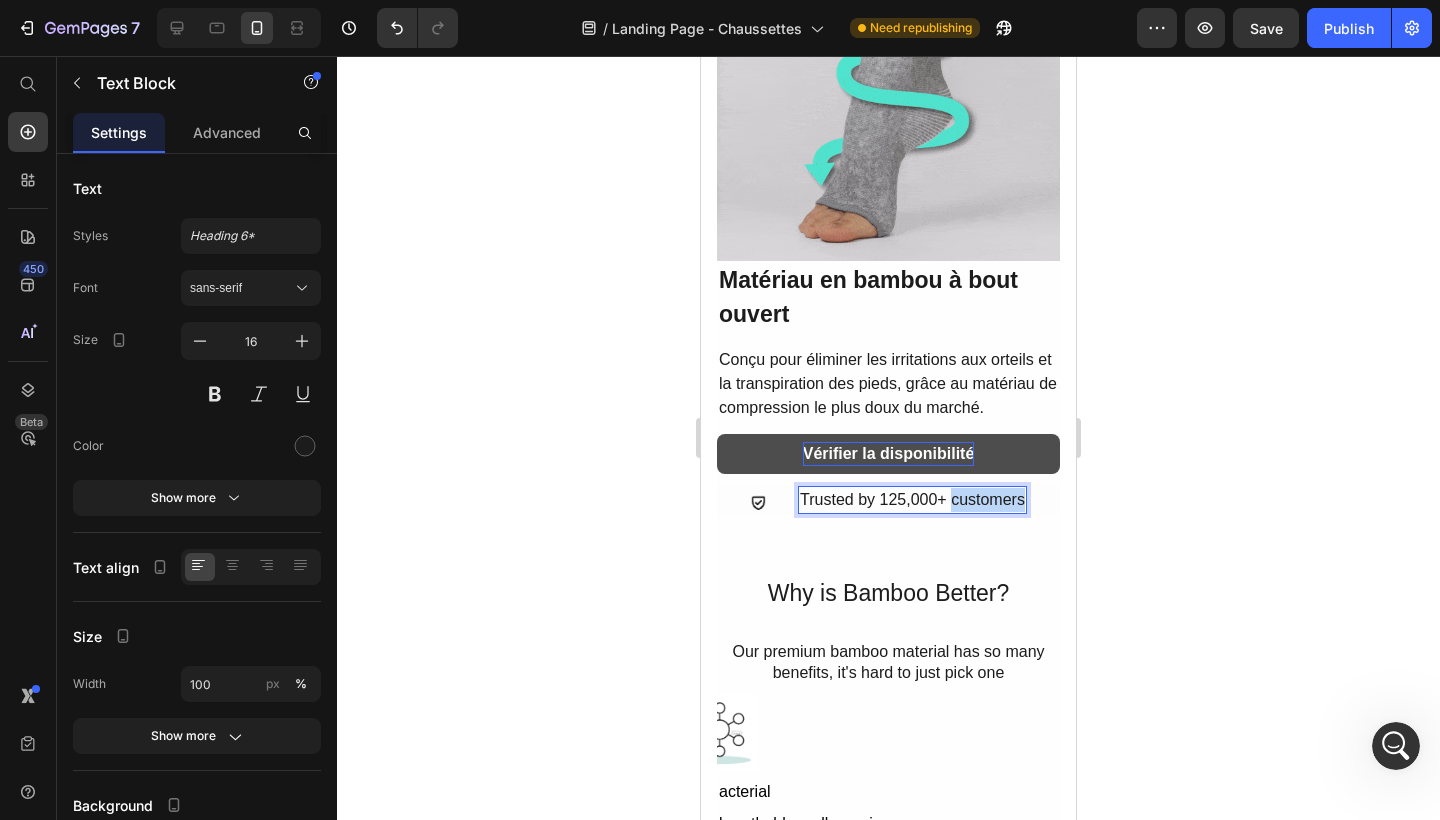 click on "Trusted by 125,000+ customers" at bounding box center (912, 500) 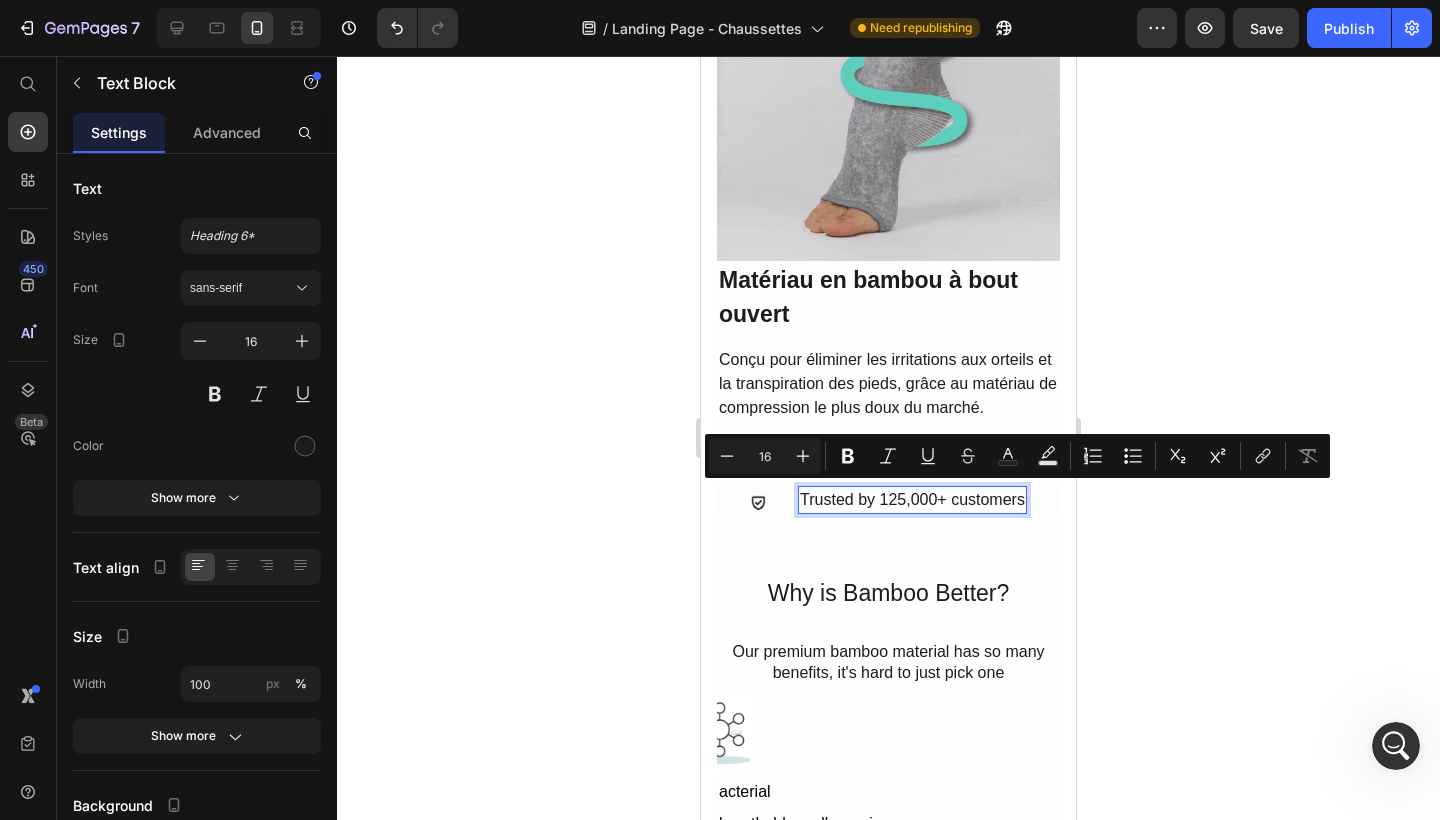 click 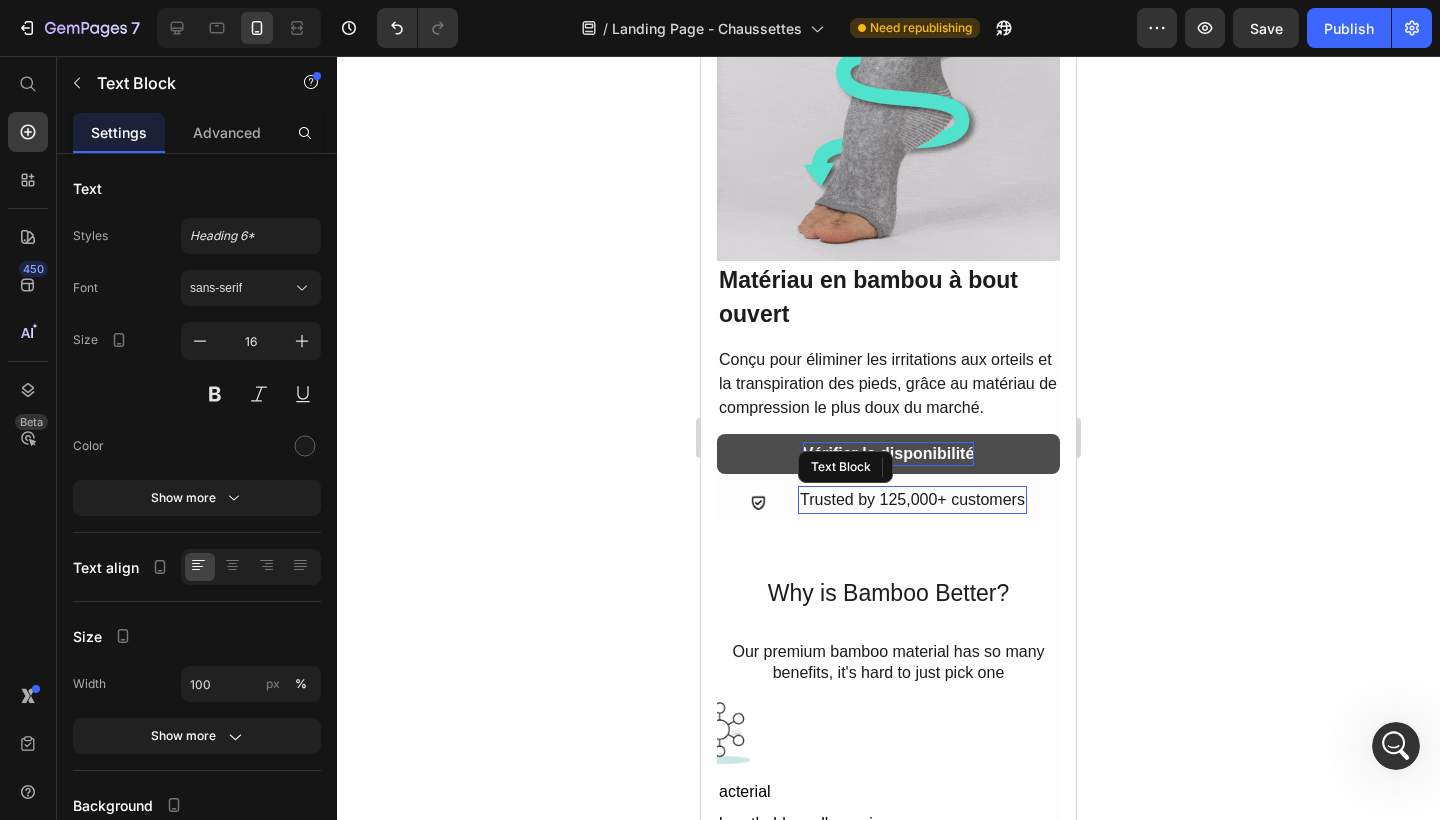 click on "Trusted by 125,000+ customers" at bounding box center [912, 500] 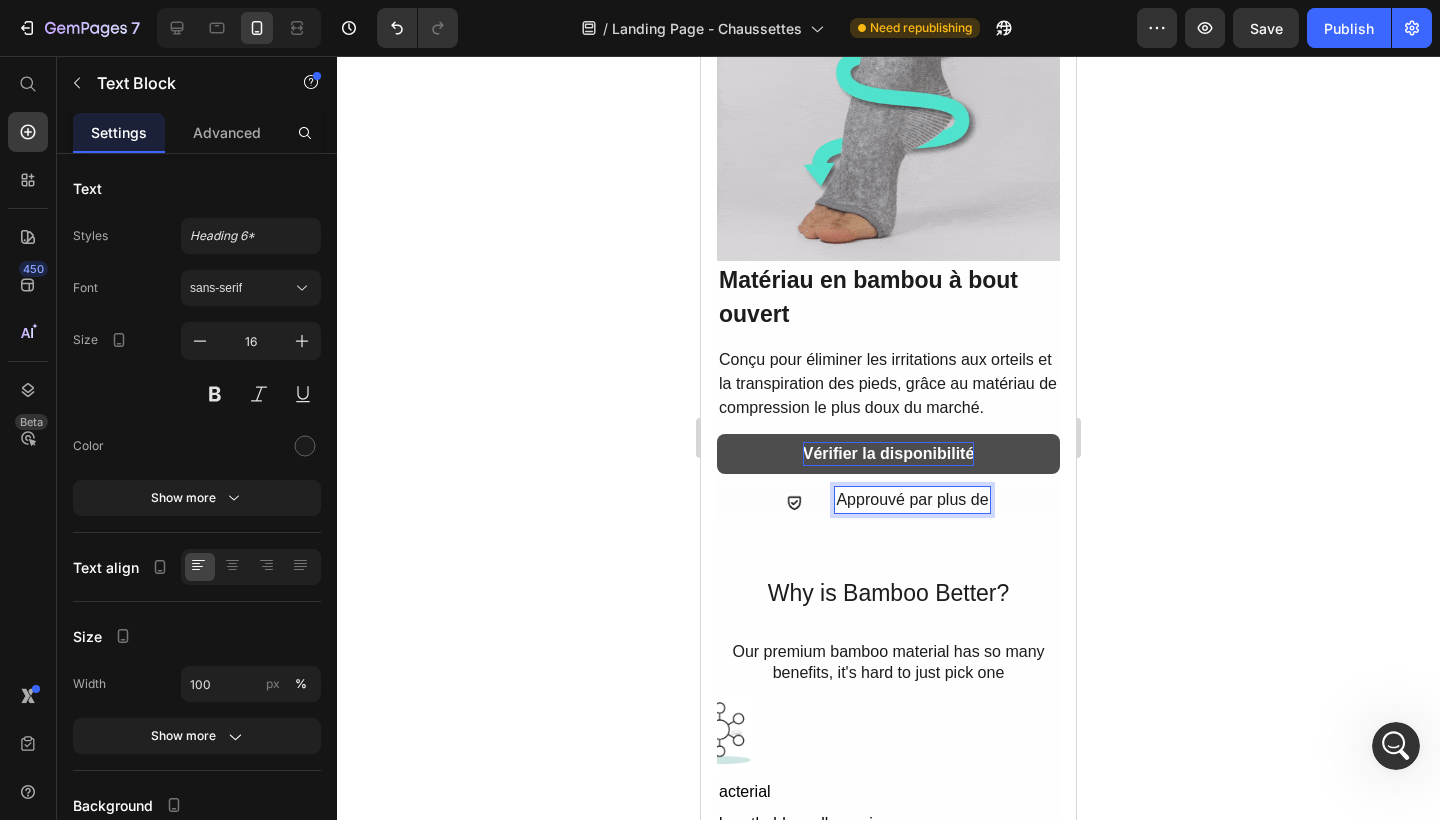 click on "Approuvé par plus de" at bounding box center (912, 500) 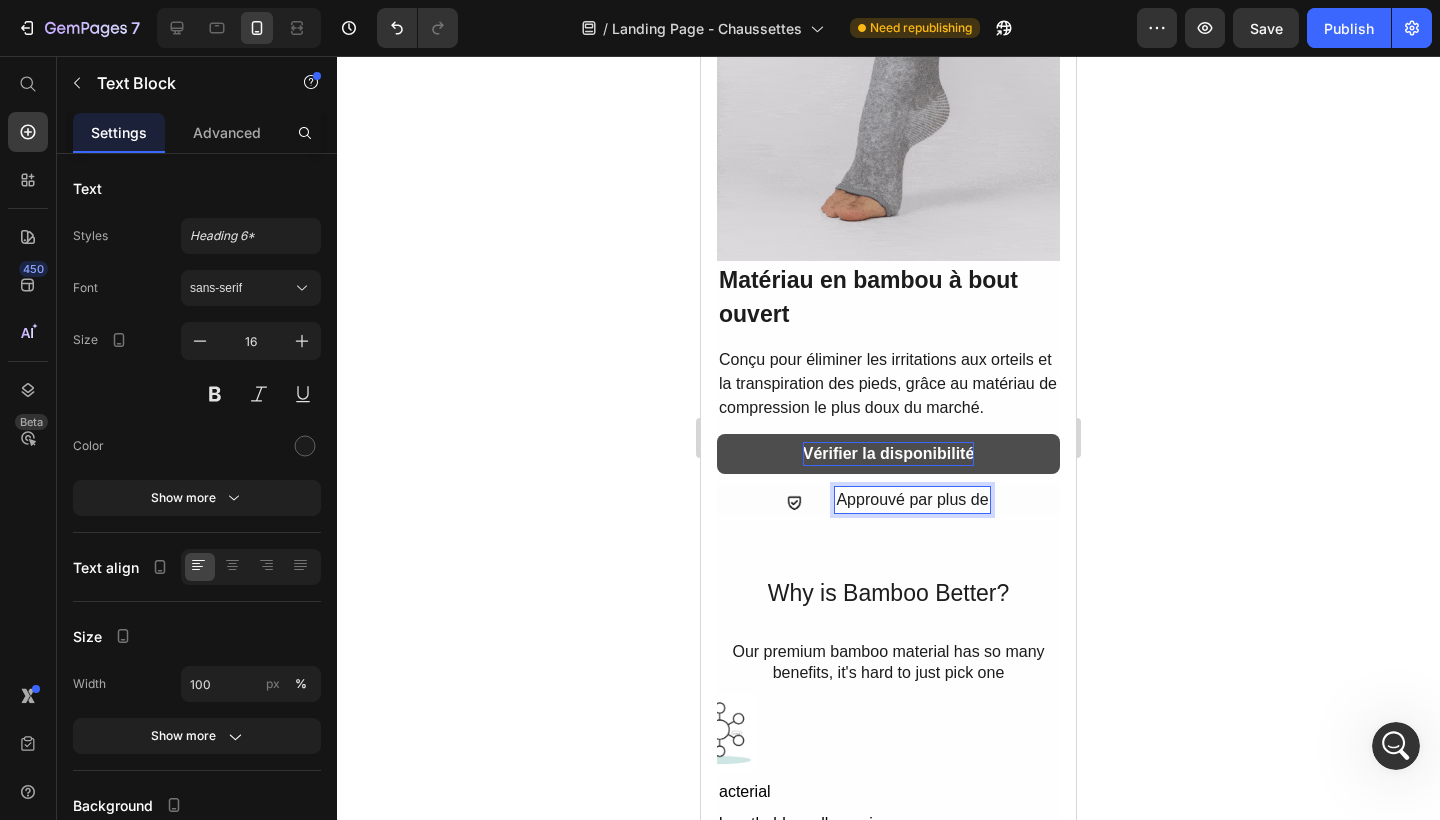 click on "Approuvé par plus de" at bounding box center [912, 500] 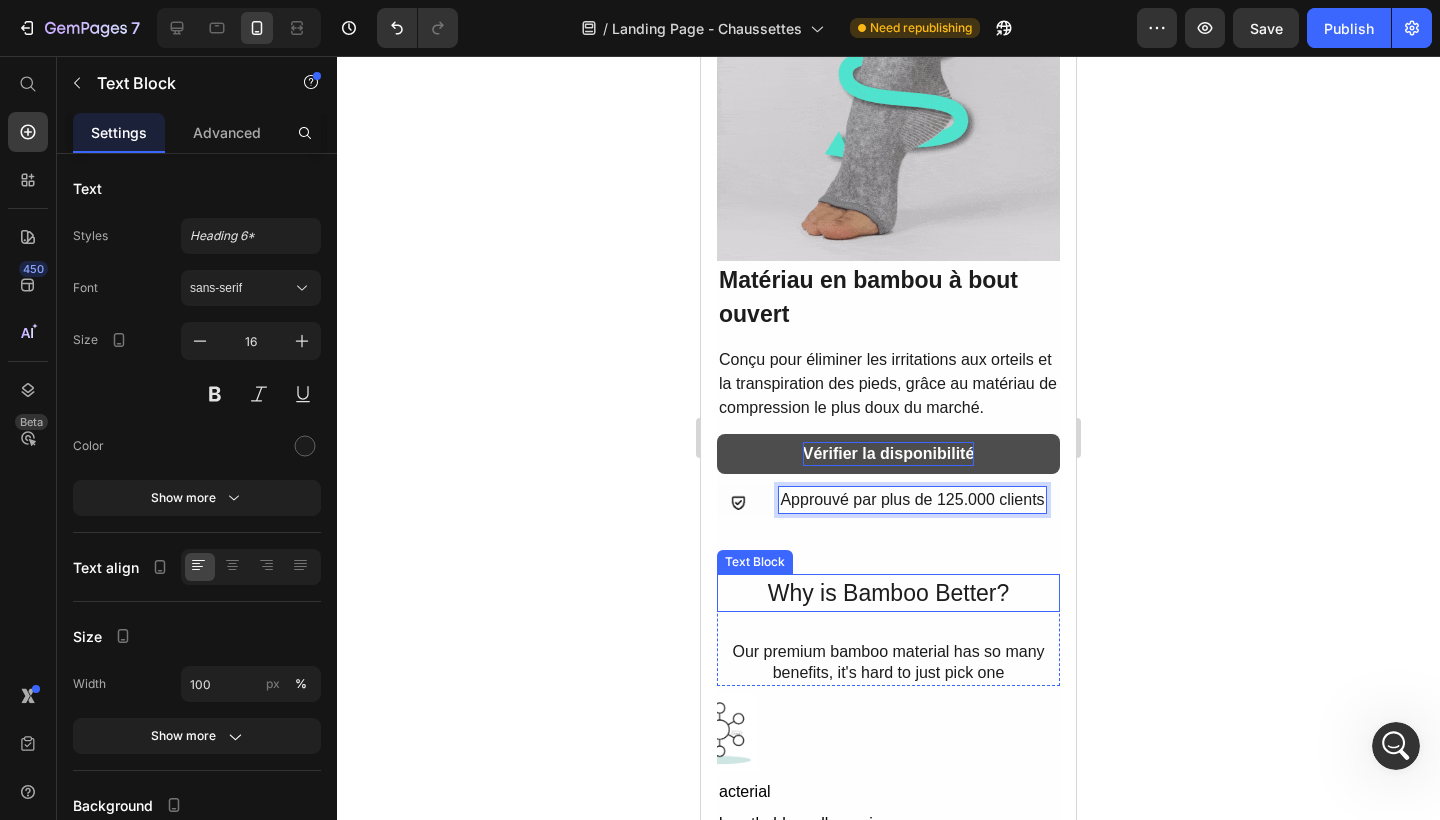 click 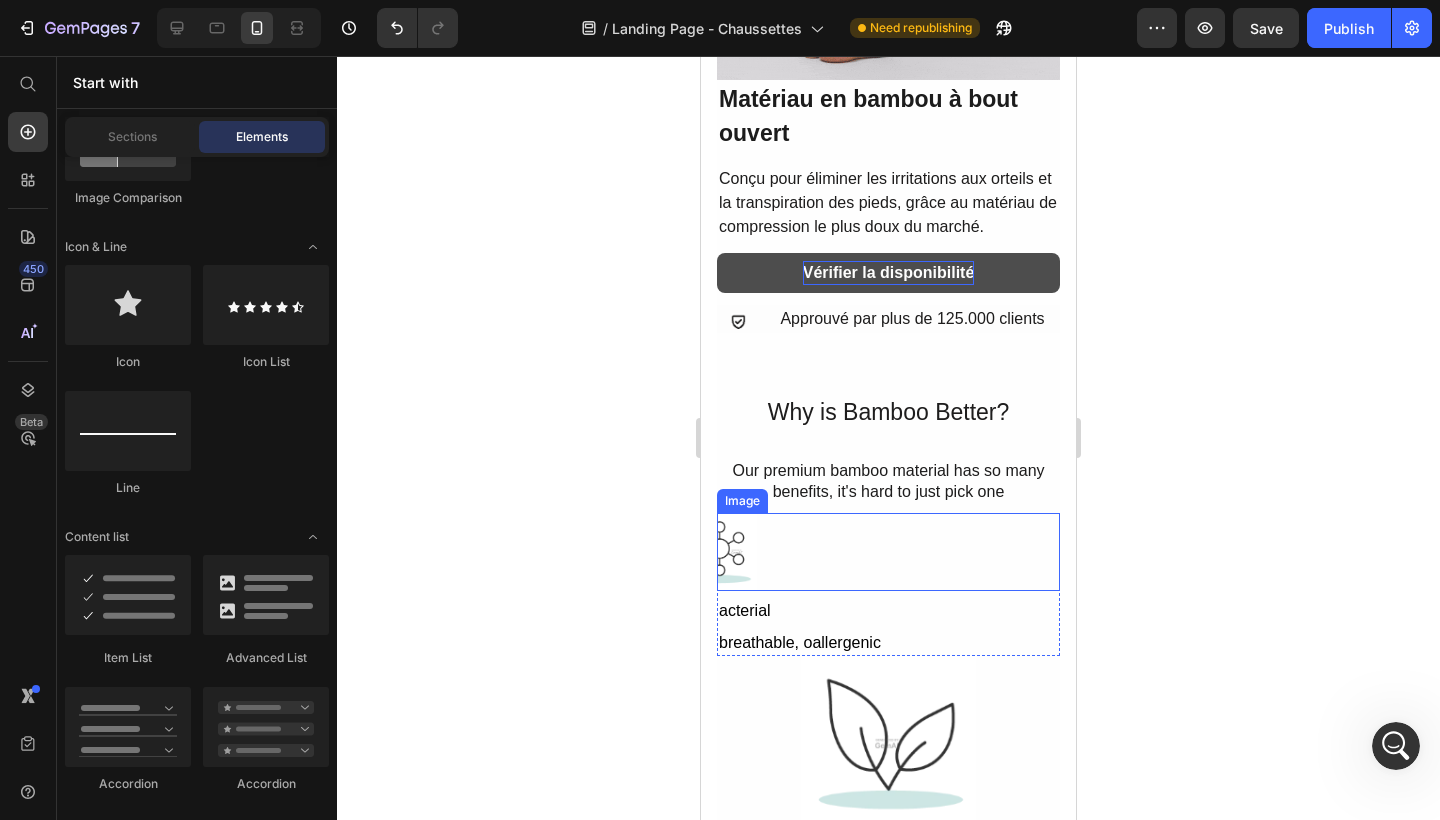 scroll, scrollTop: 4510, scrollLeft: 0, axis: vertical 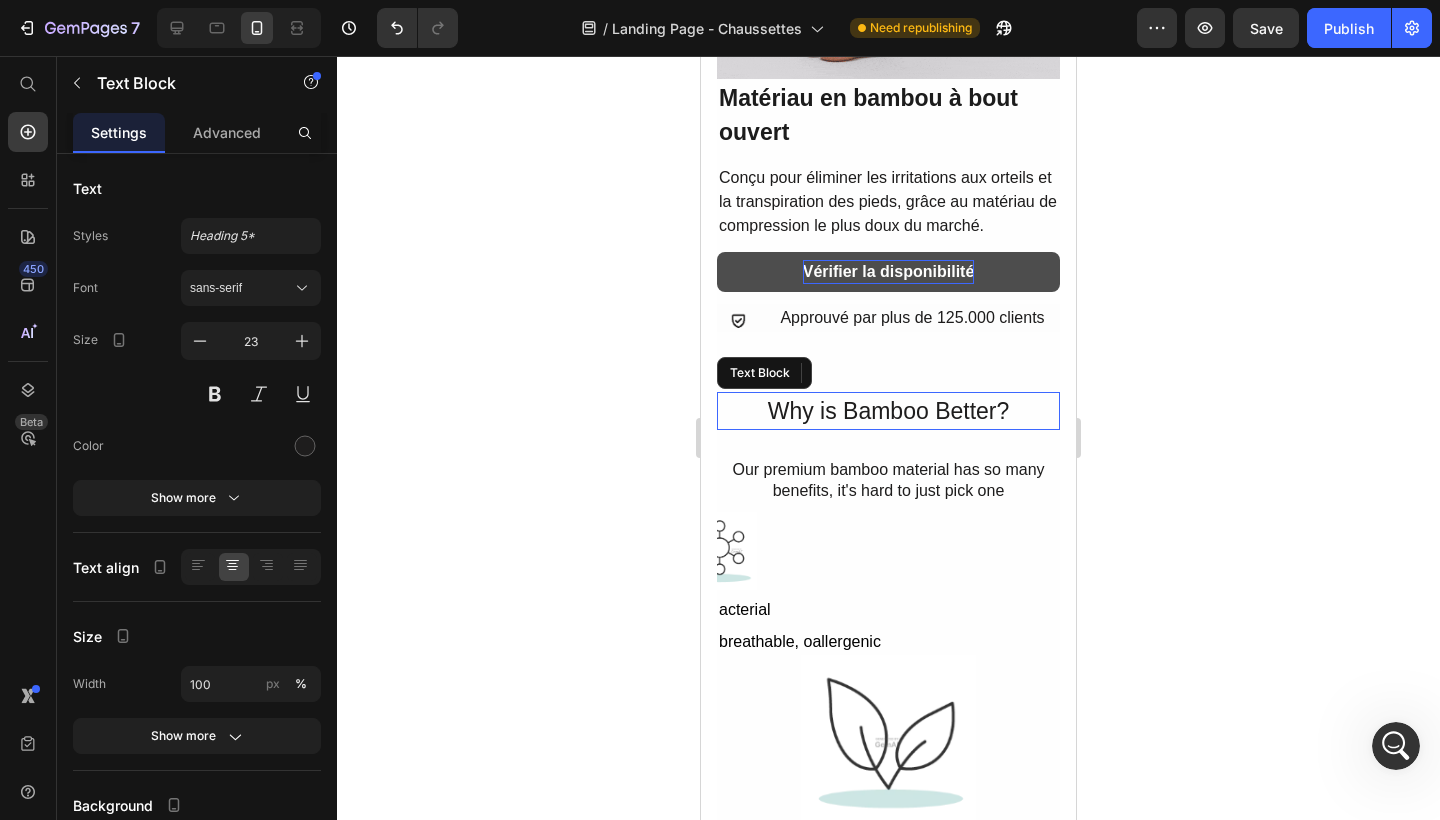 click on "Why is Bamboo Better?" at bounding box center (888, 411) 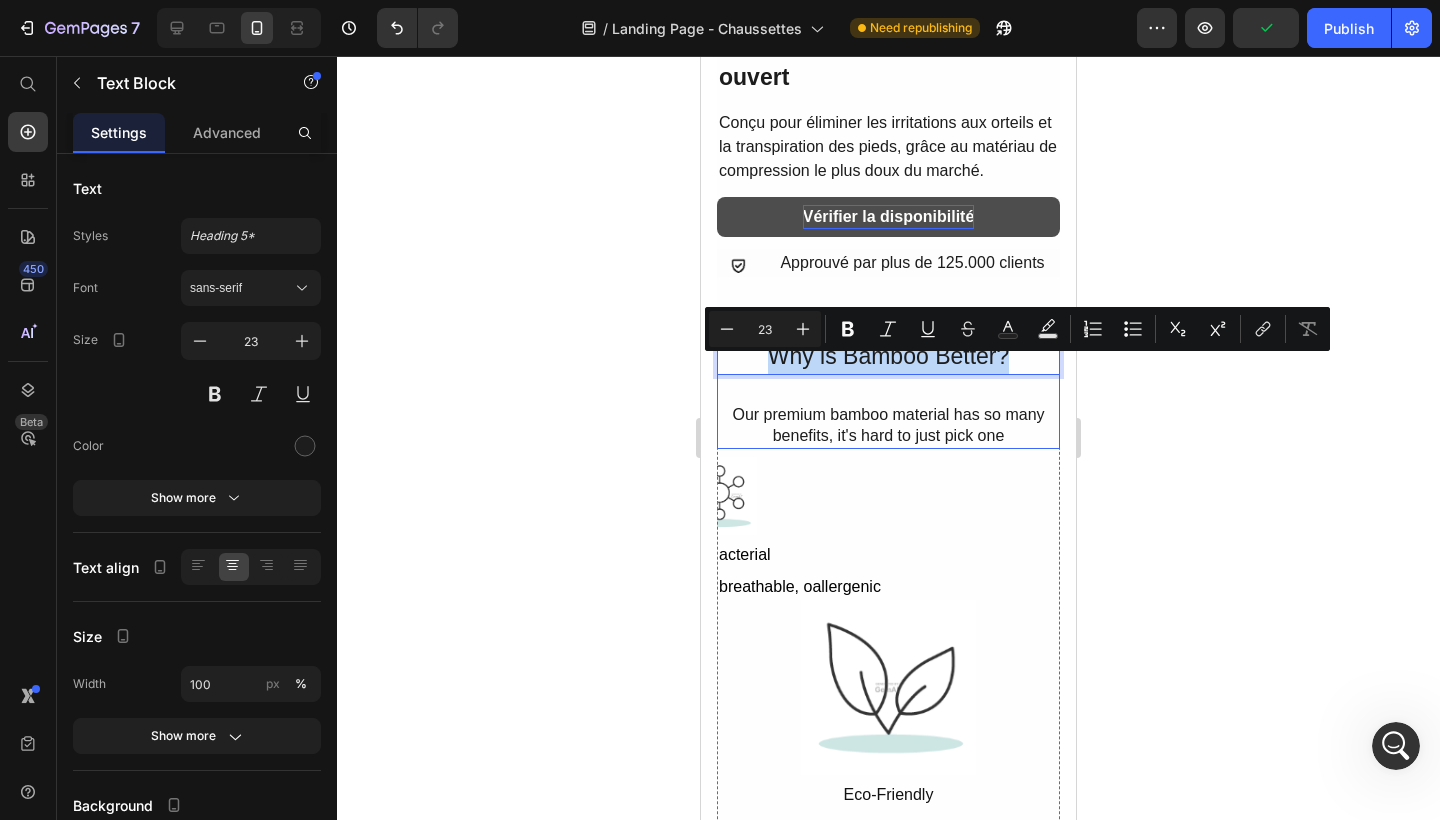 scroll, scrollTop: 4566, scrollLeft: 0, axis: vertical 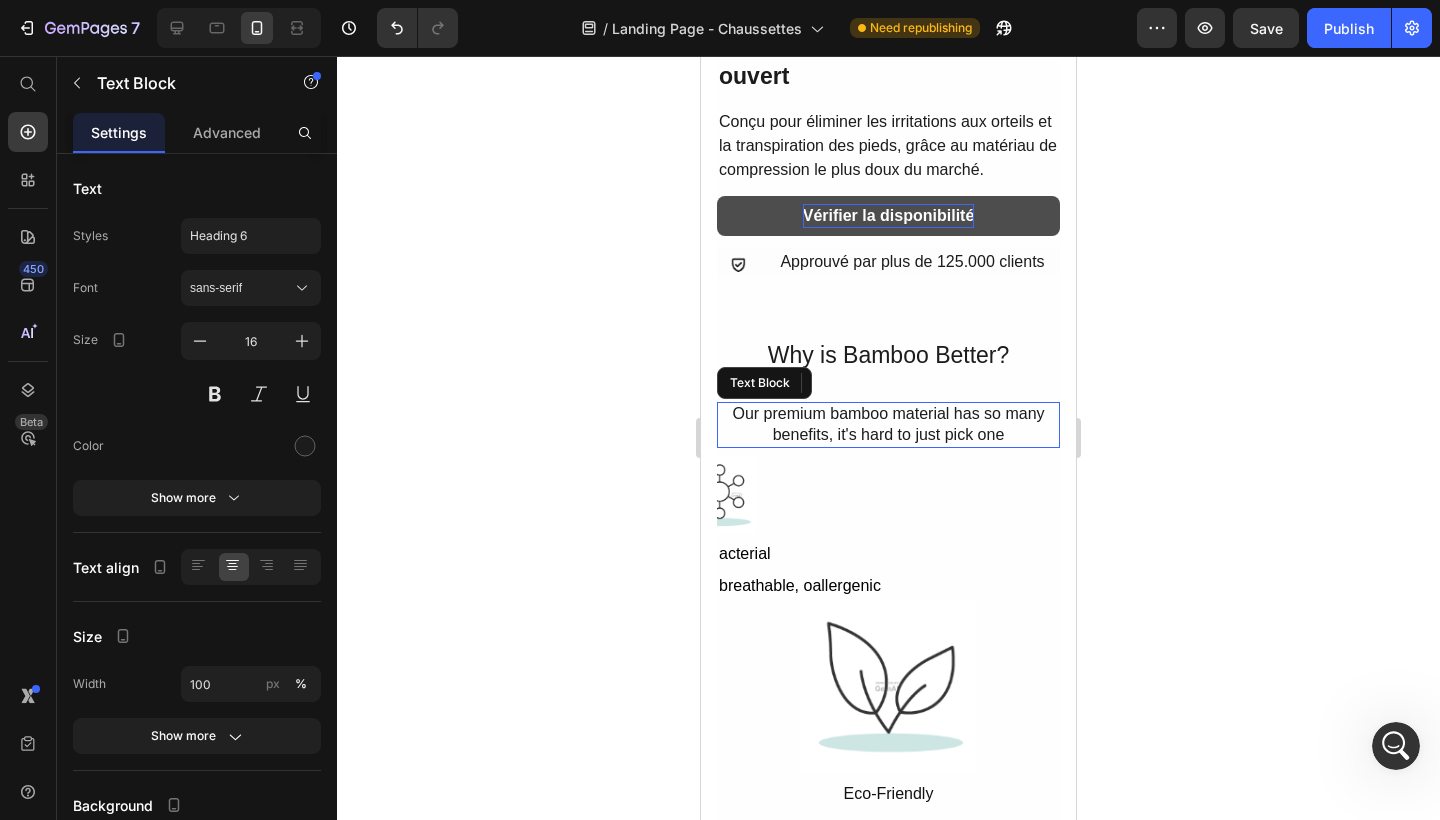 click on "Our premium bamboo material has so many benefits, it's hard to just pick one" at bounding box center (888, 425) 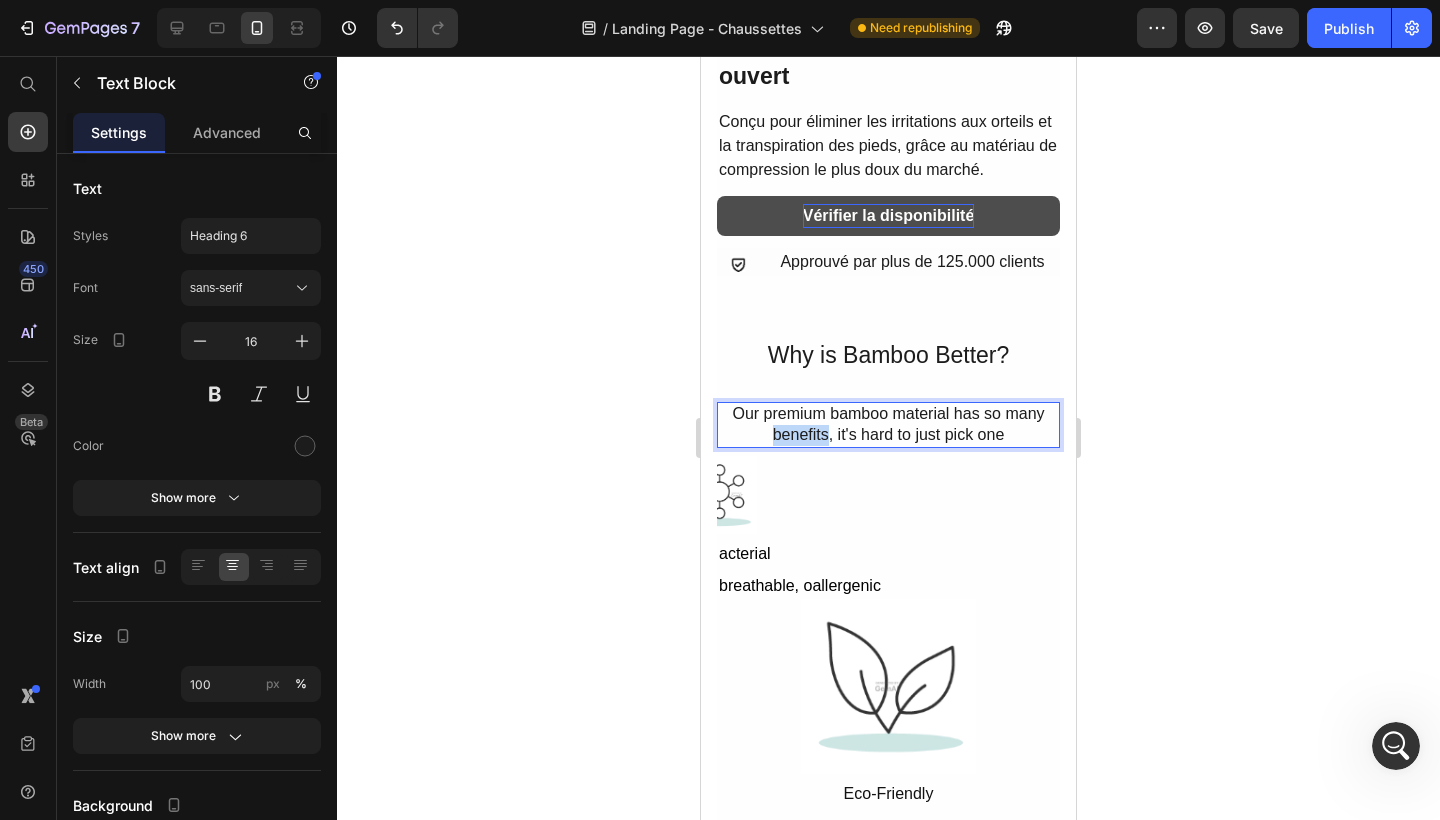click on "Our premium bamboo material has so many benefits, it's hard to just pick one" at bounding box center [888, 425] 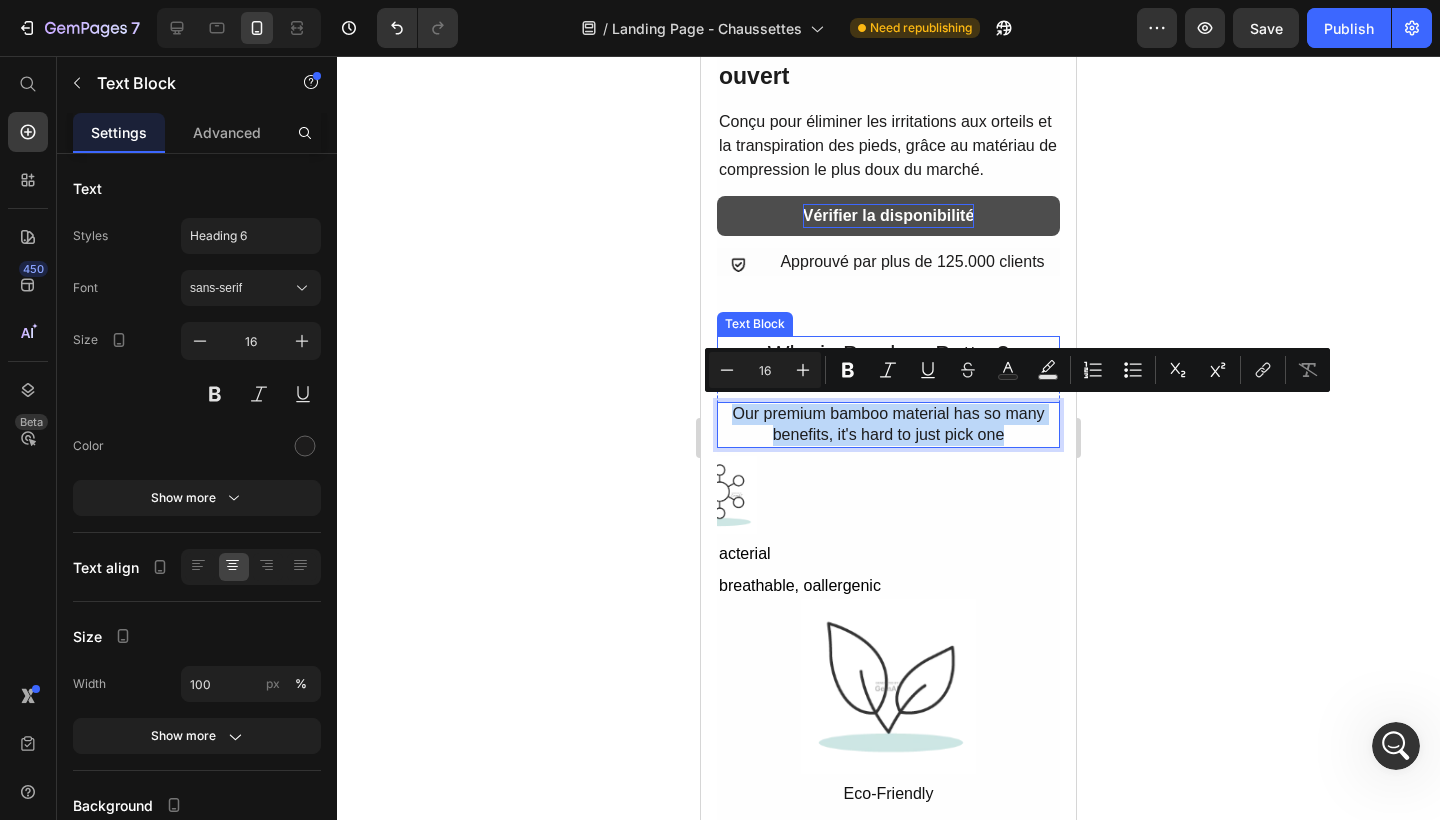 click on "Why is Bamboo Better?" at bounding box center [888, 355] 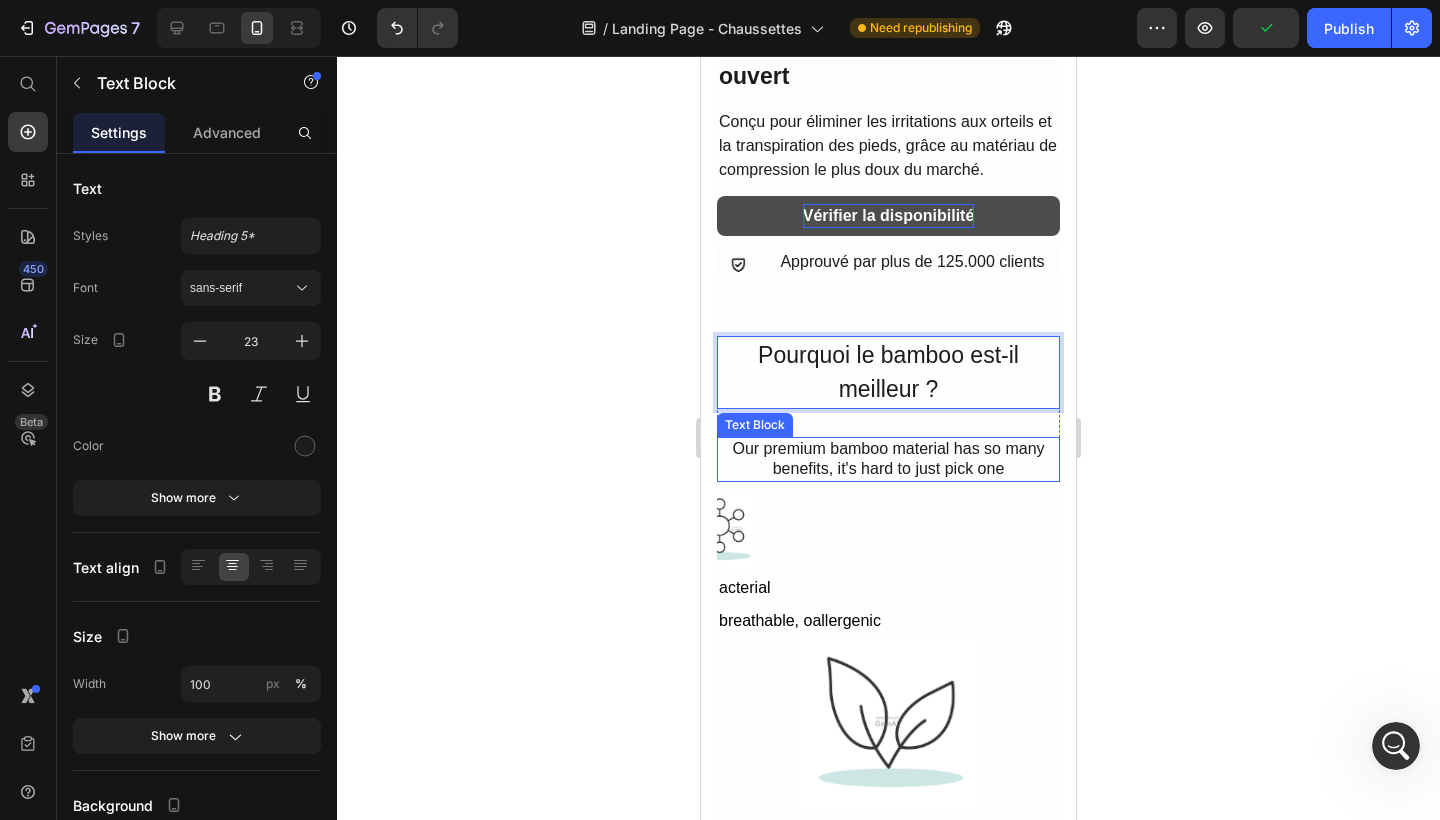 click on "Our premium bamboo material has so many benefits, it's hard to just pick one" at bounding box center (888, 460) 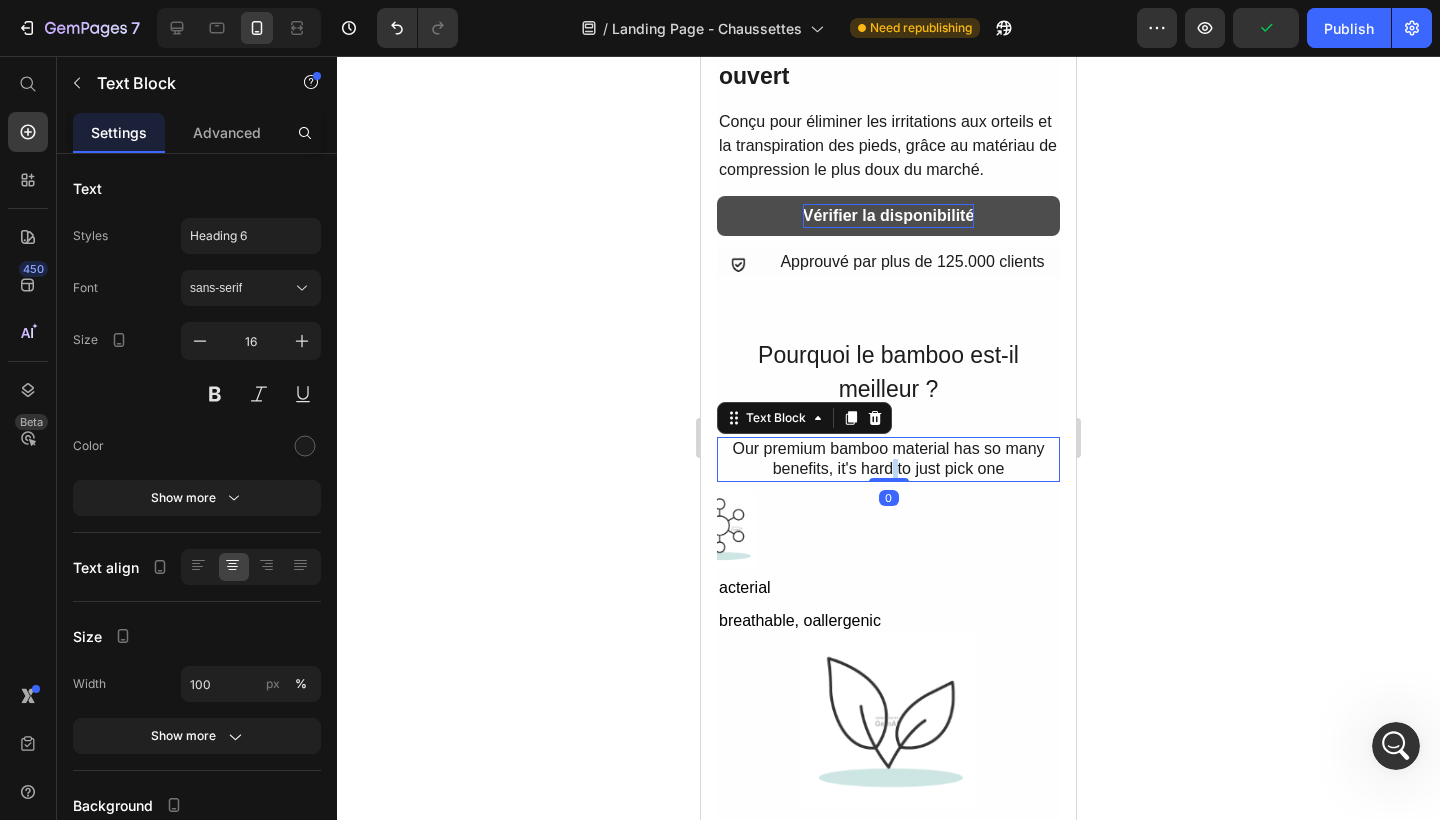click on "Our premium bamboo material has so many benefits, it's hard to just pick one" at bounding box center [888, 460] 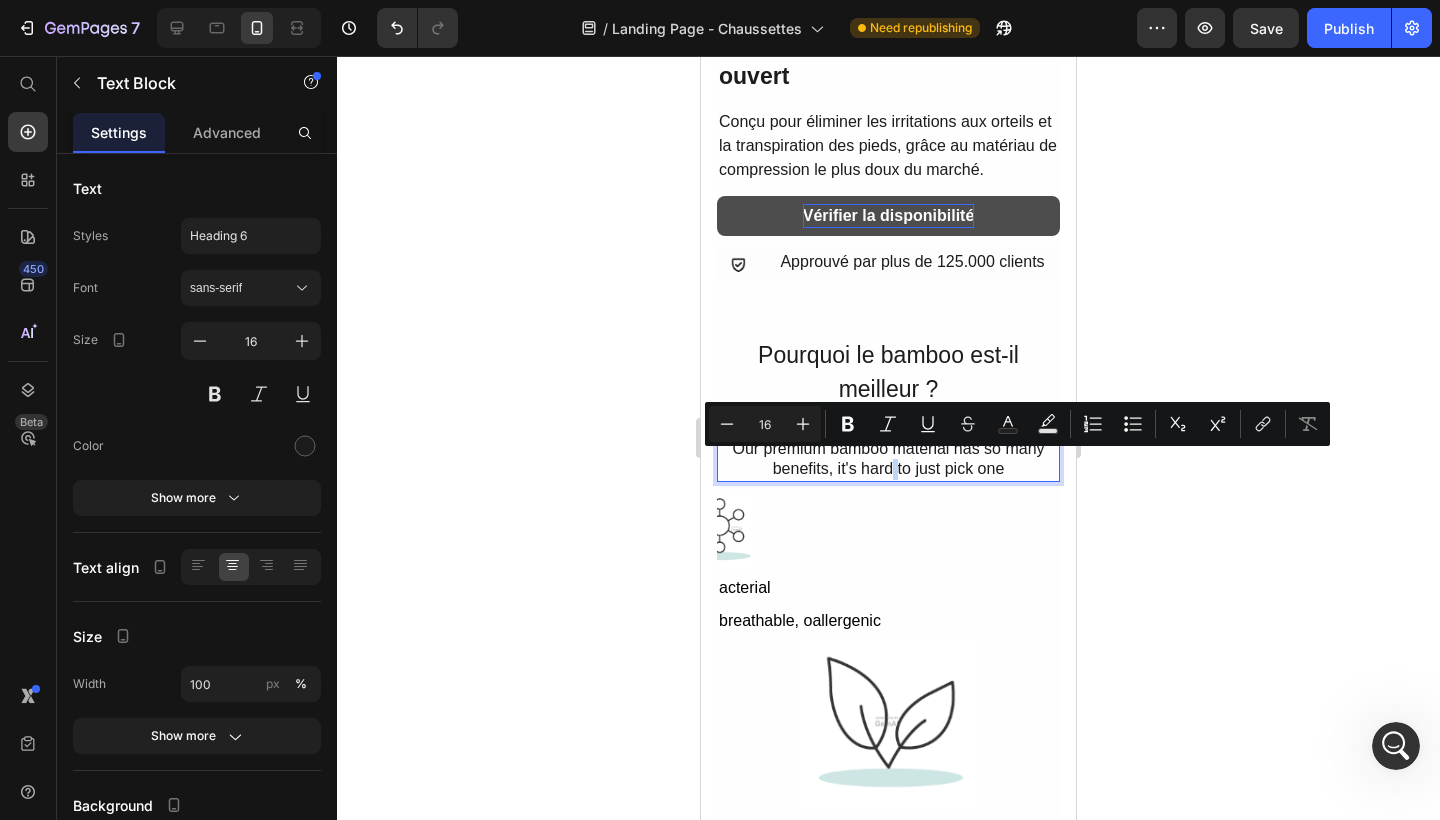 click on "Our premium bamboo material has so many benefits, it's hard to just pick one" at bounding box center [888, 460] 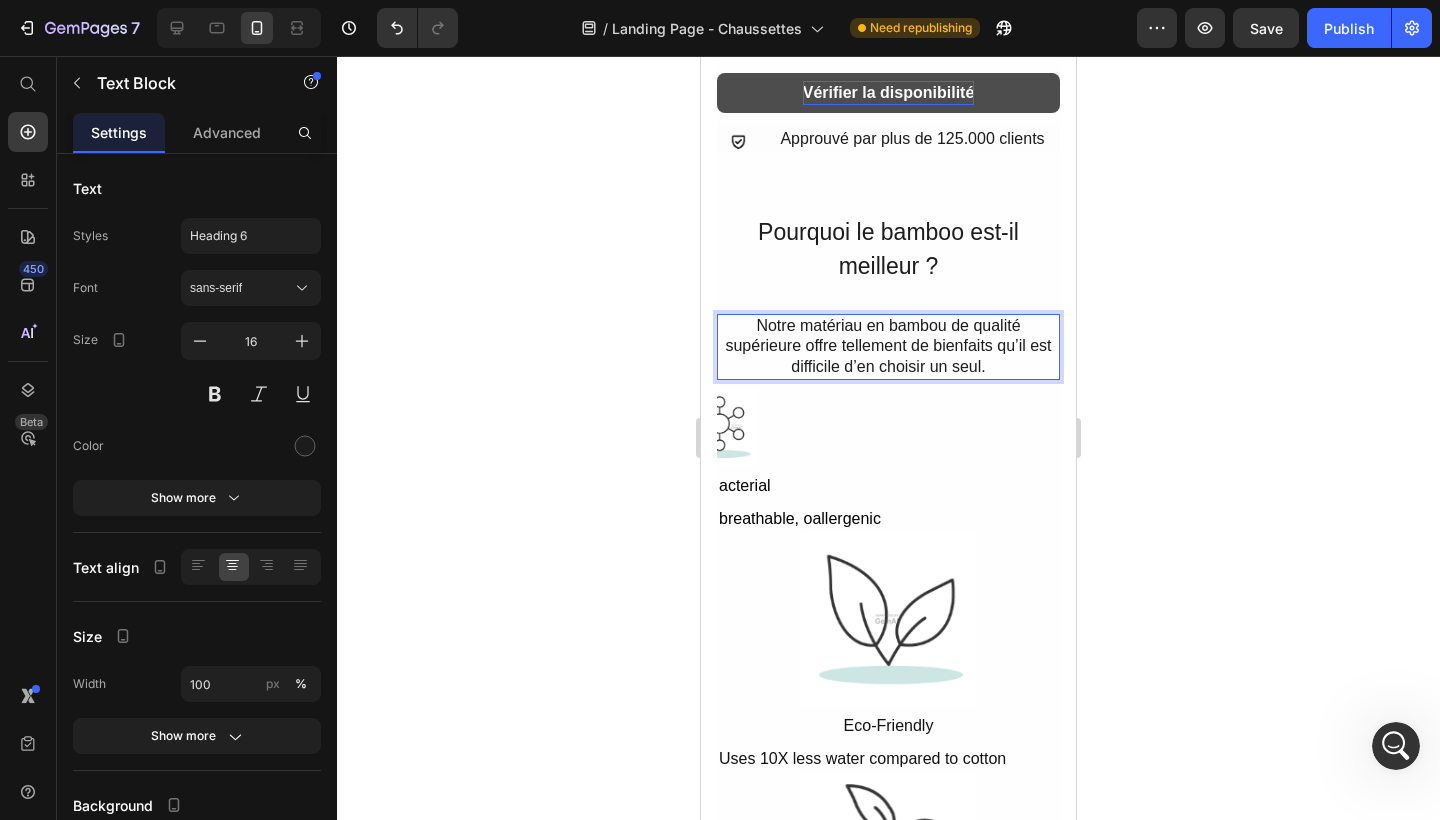 scroll, scrollTop: 4694, scrollLeft: 0, axis: vertical 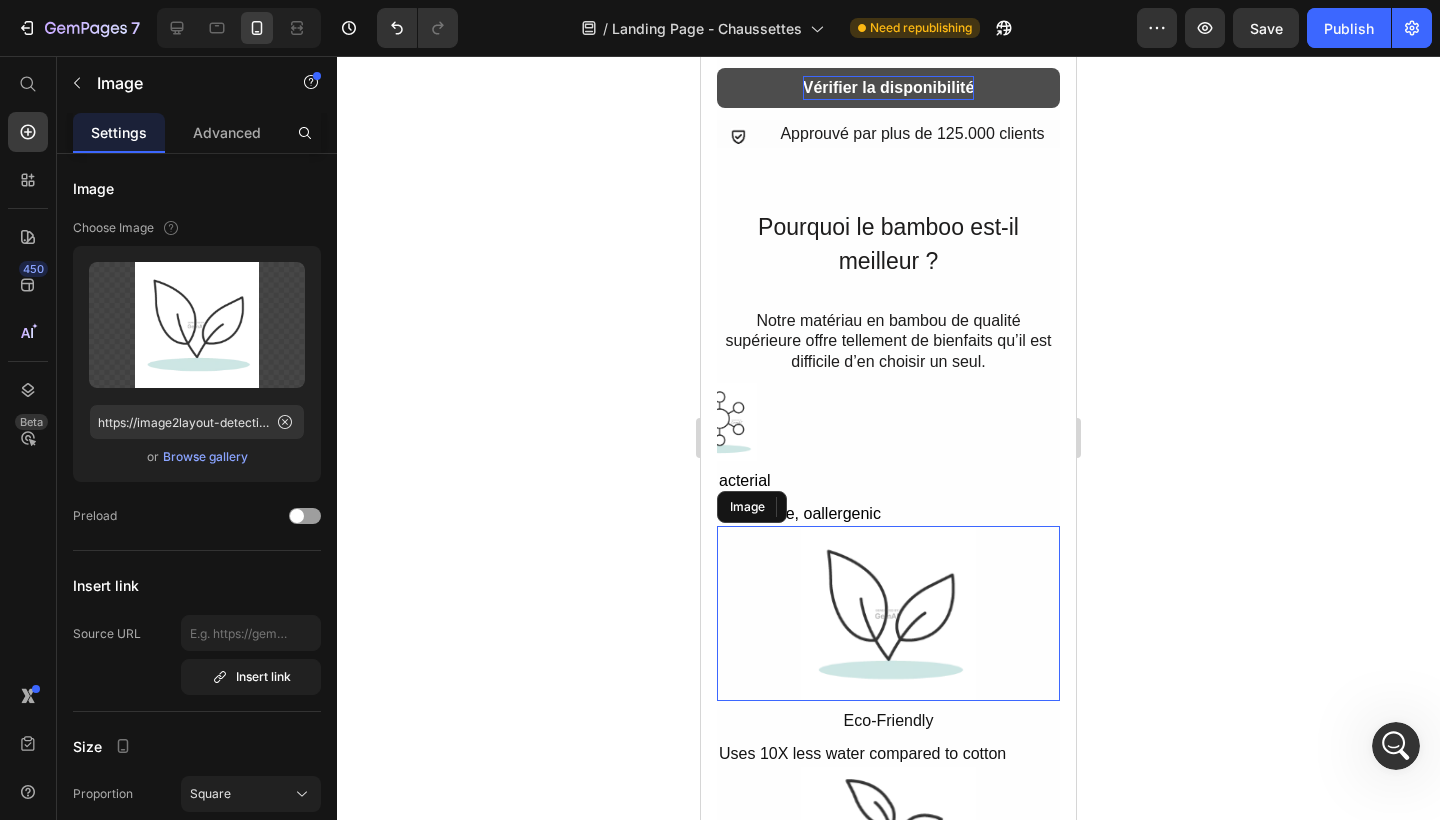 click at bounding box center [888, 613] 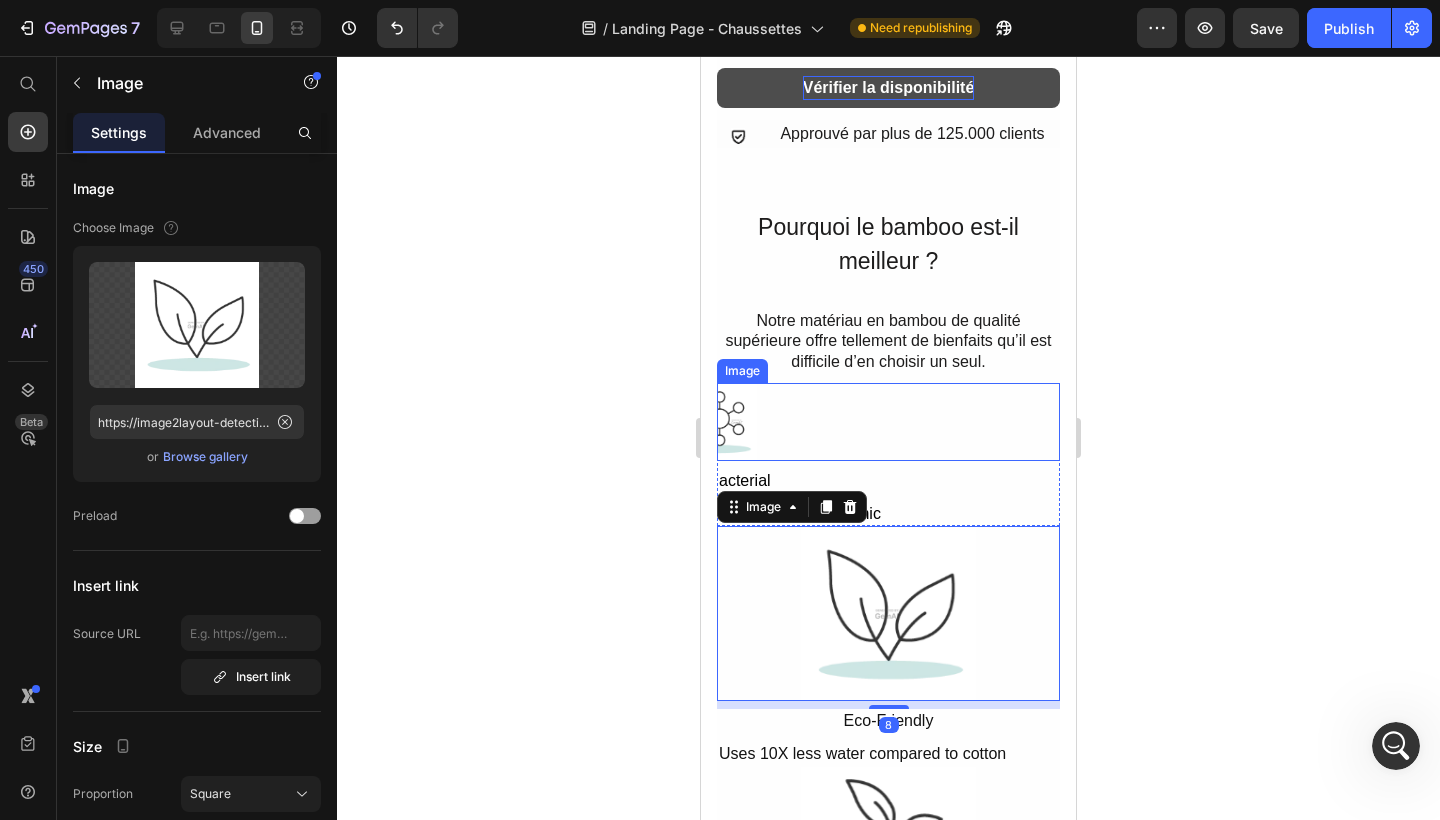 click at bounding box center (888, 422) 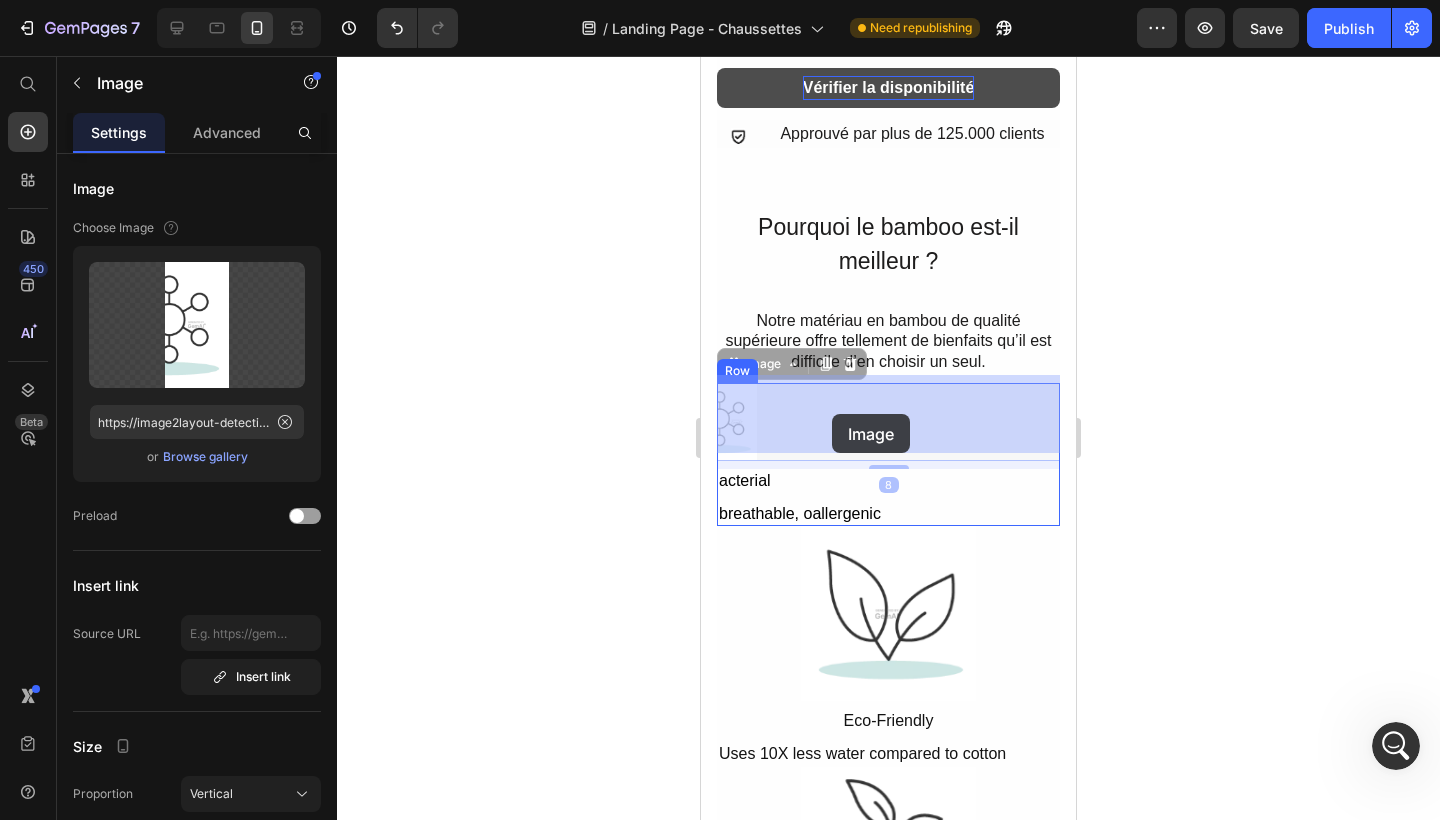 drag, startPoint x: 734, startPoint y: 408, endPoint x: 832, endPoint y: 415, distance: 98.24968 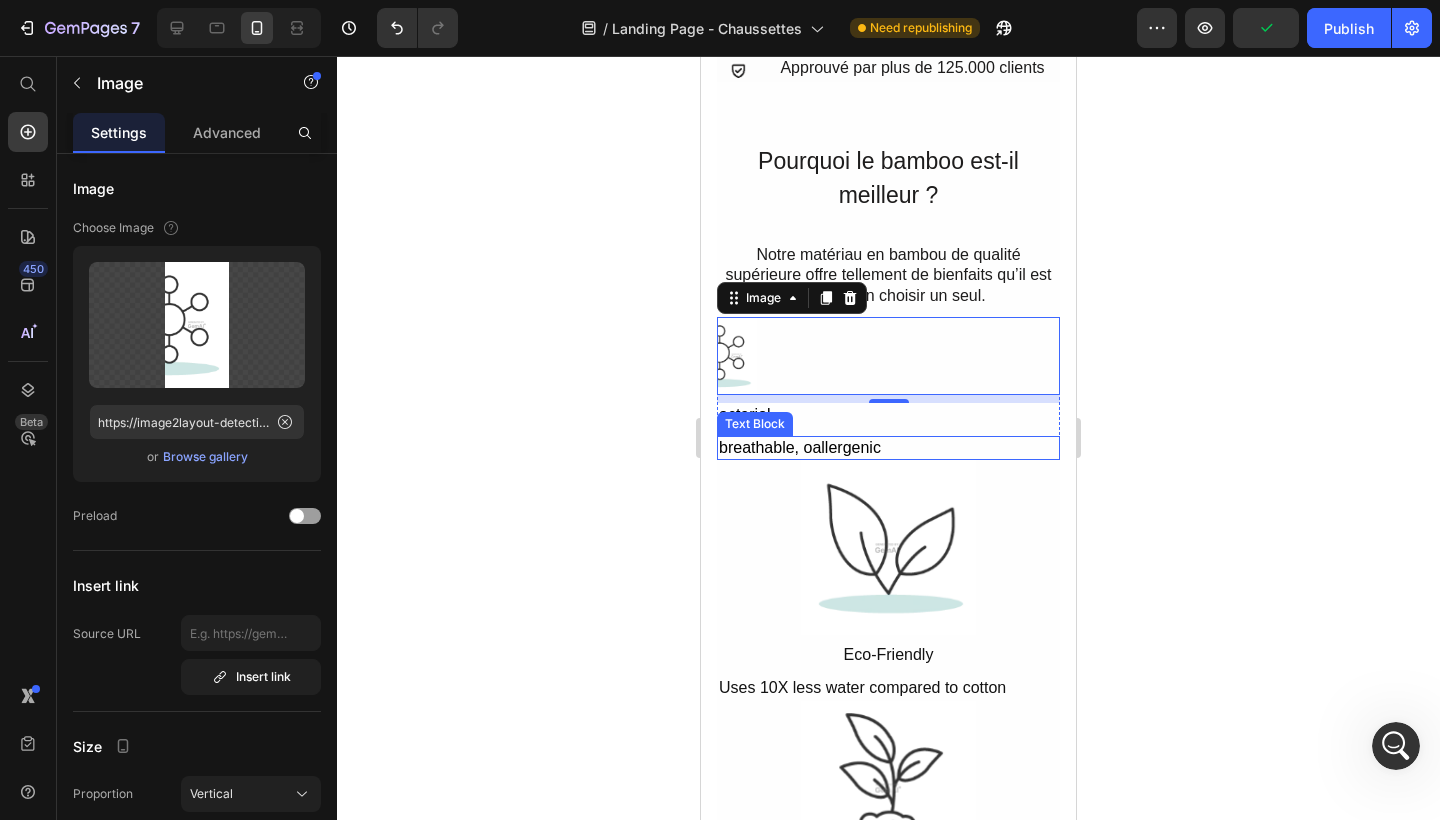 scroll, scrollTop: 4759, scrollLeft: 0, axis: vertical 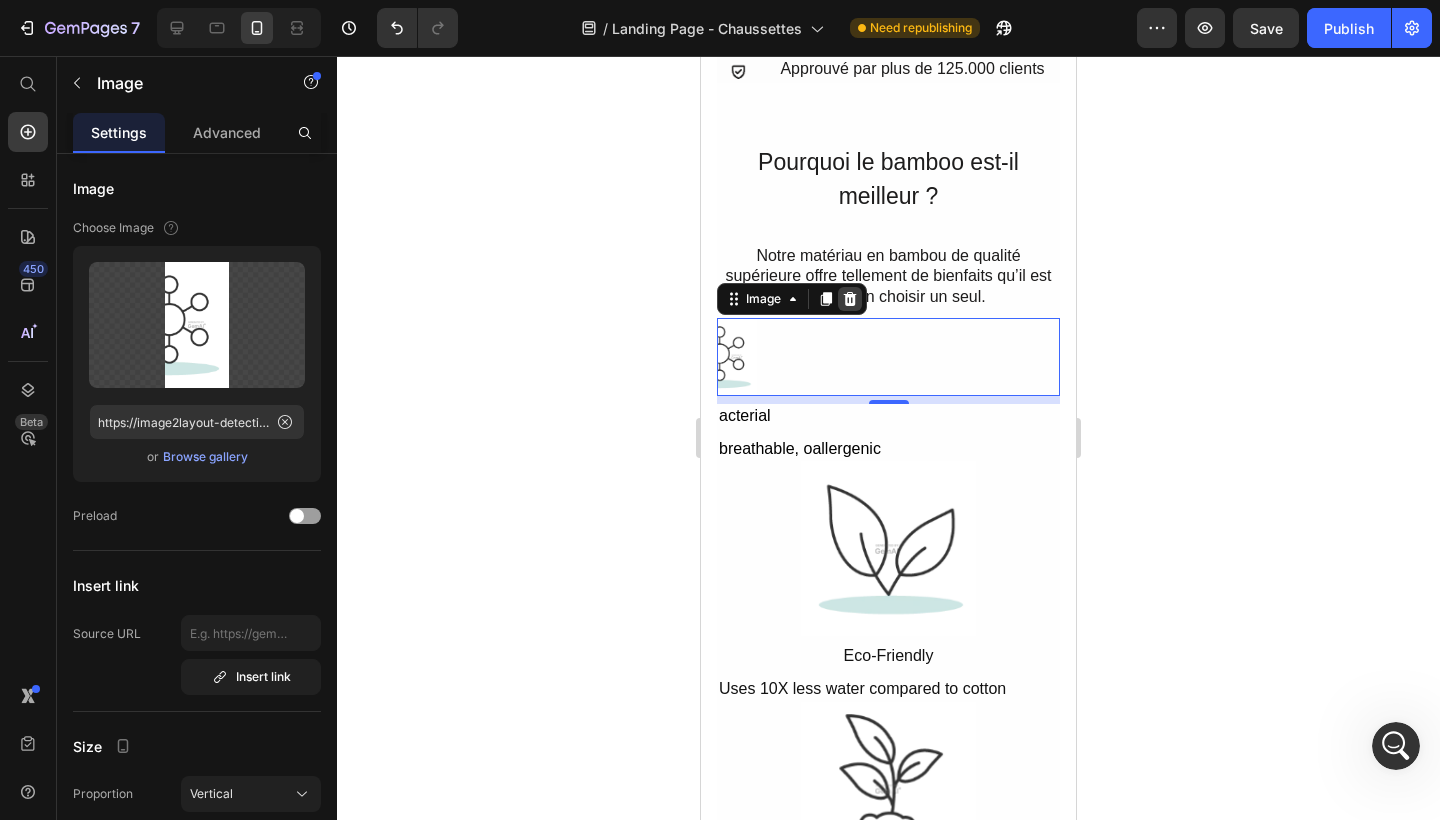 click 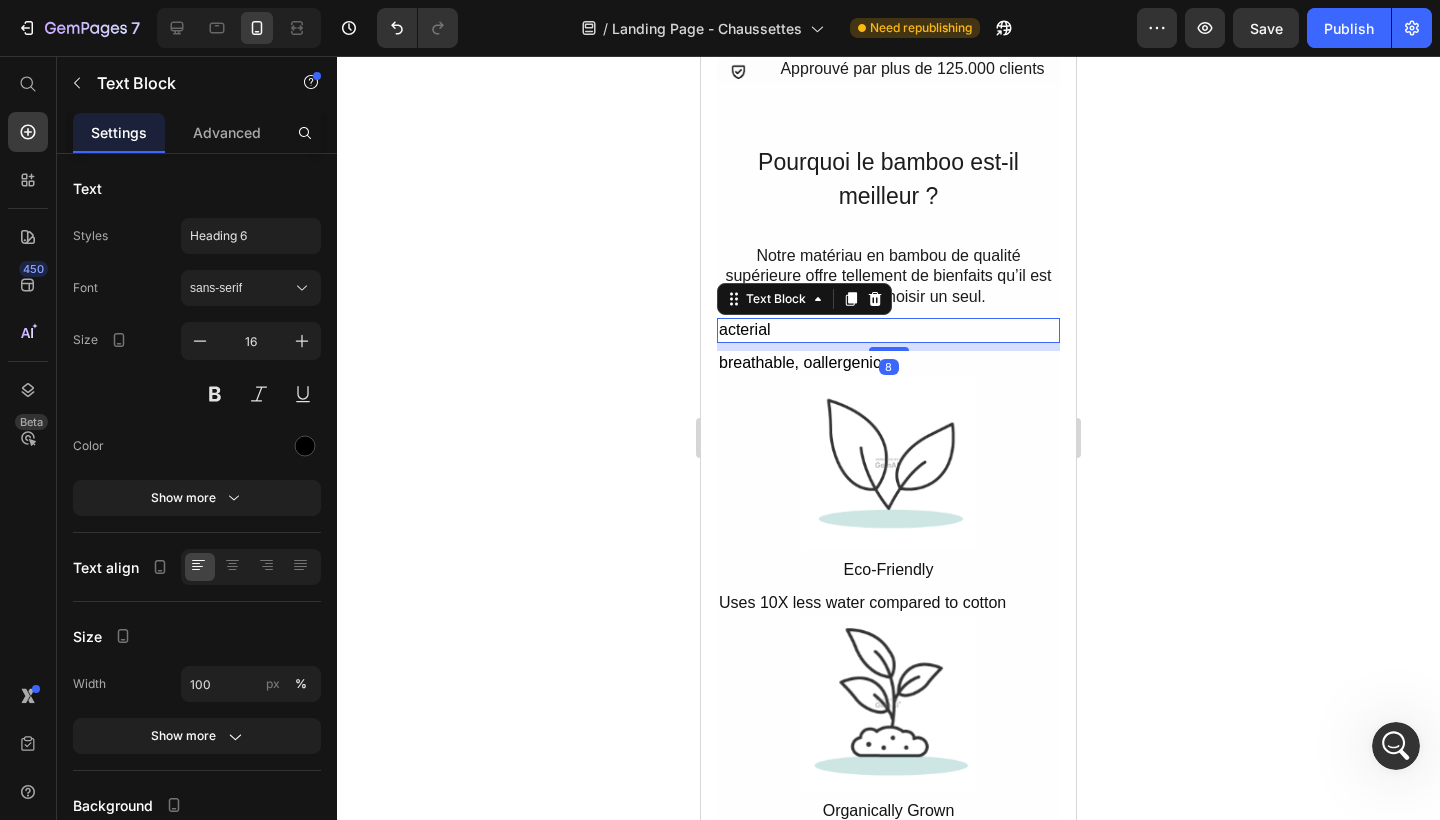 click on "acterial" at bounding box center [888, 330] 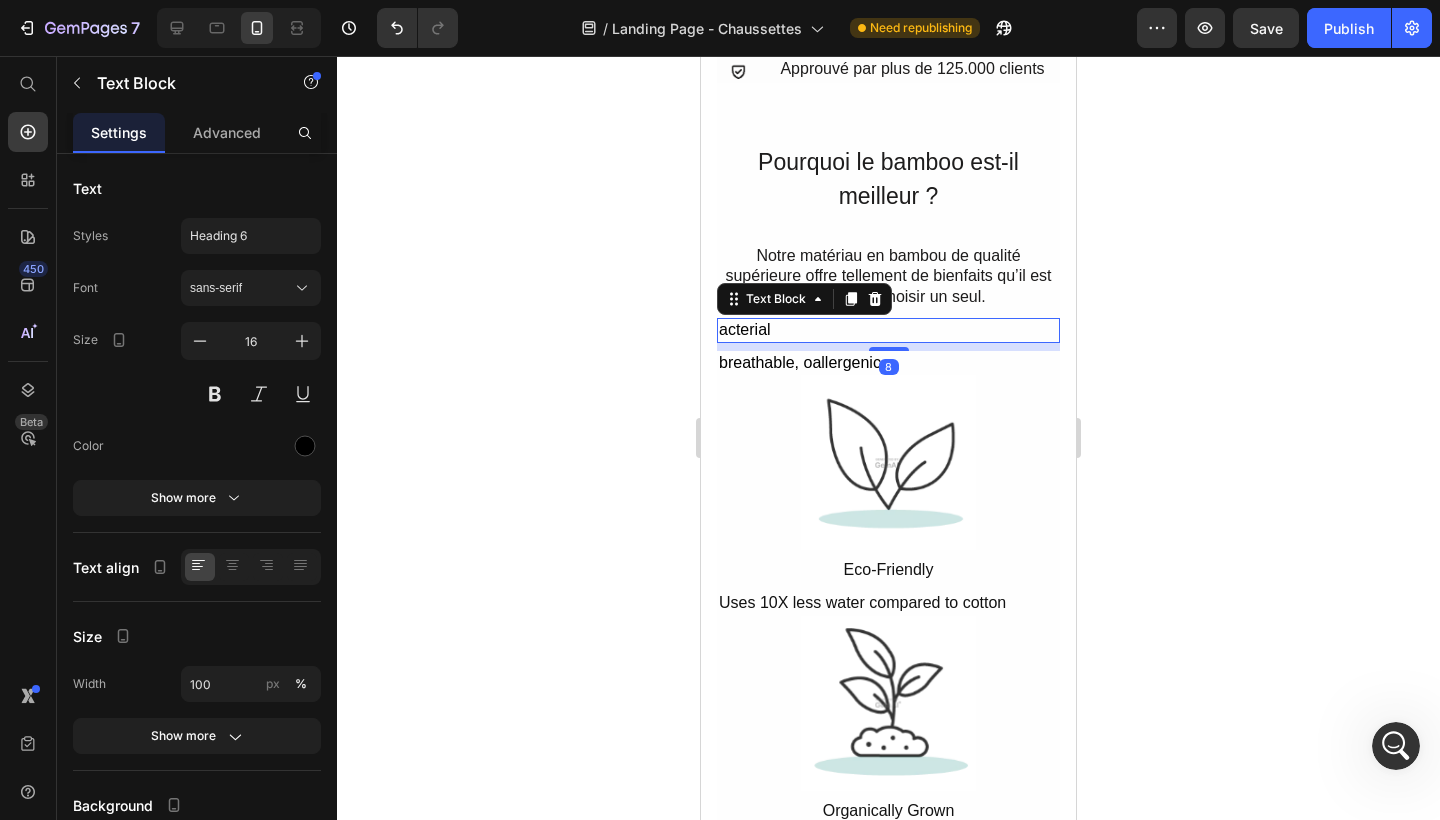 click on "Text Block" at bounding box center (804, 299) 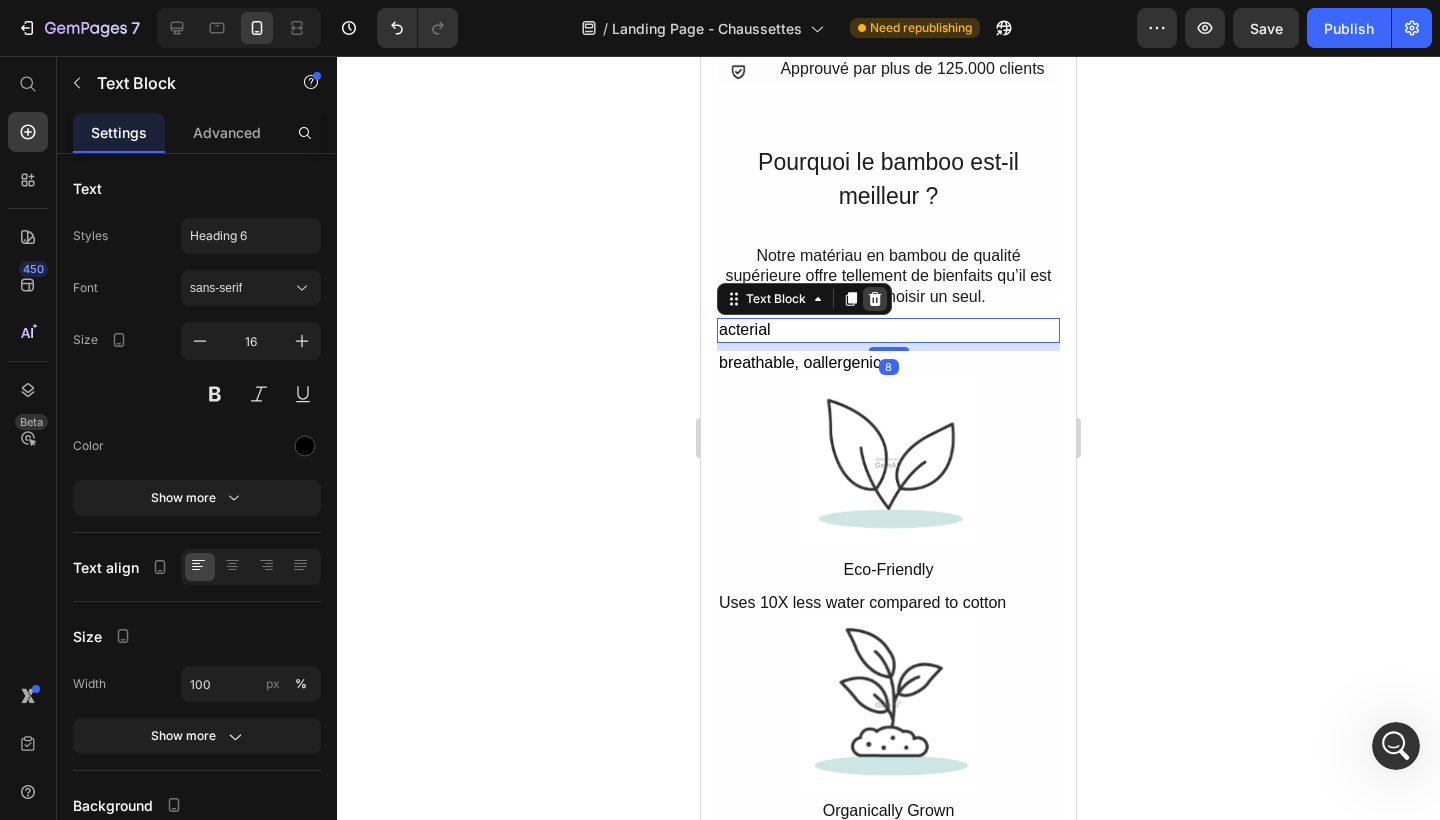 click 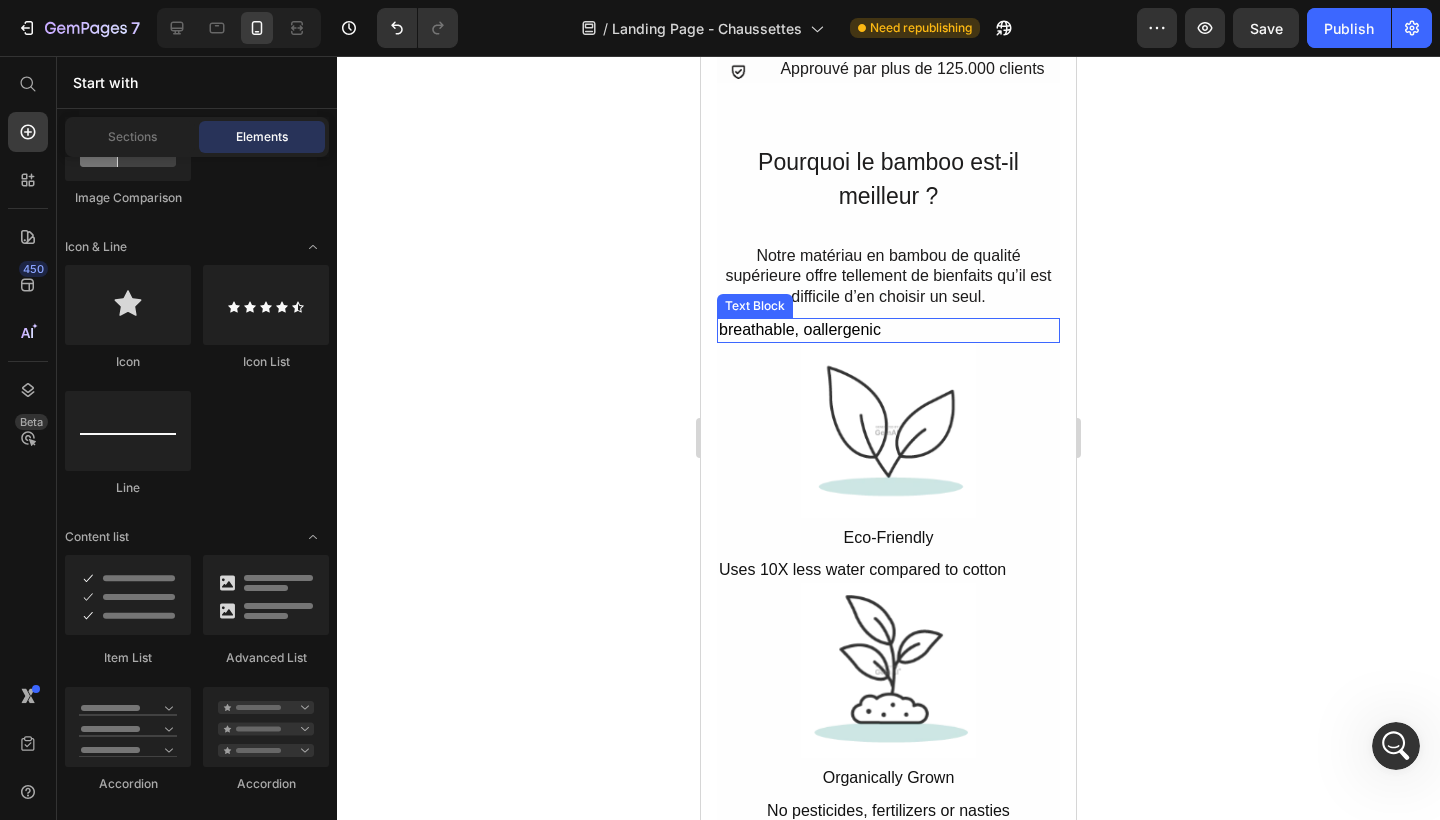 click on "breathable, oallergenic" at bounding box center (888, 330) 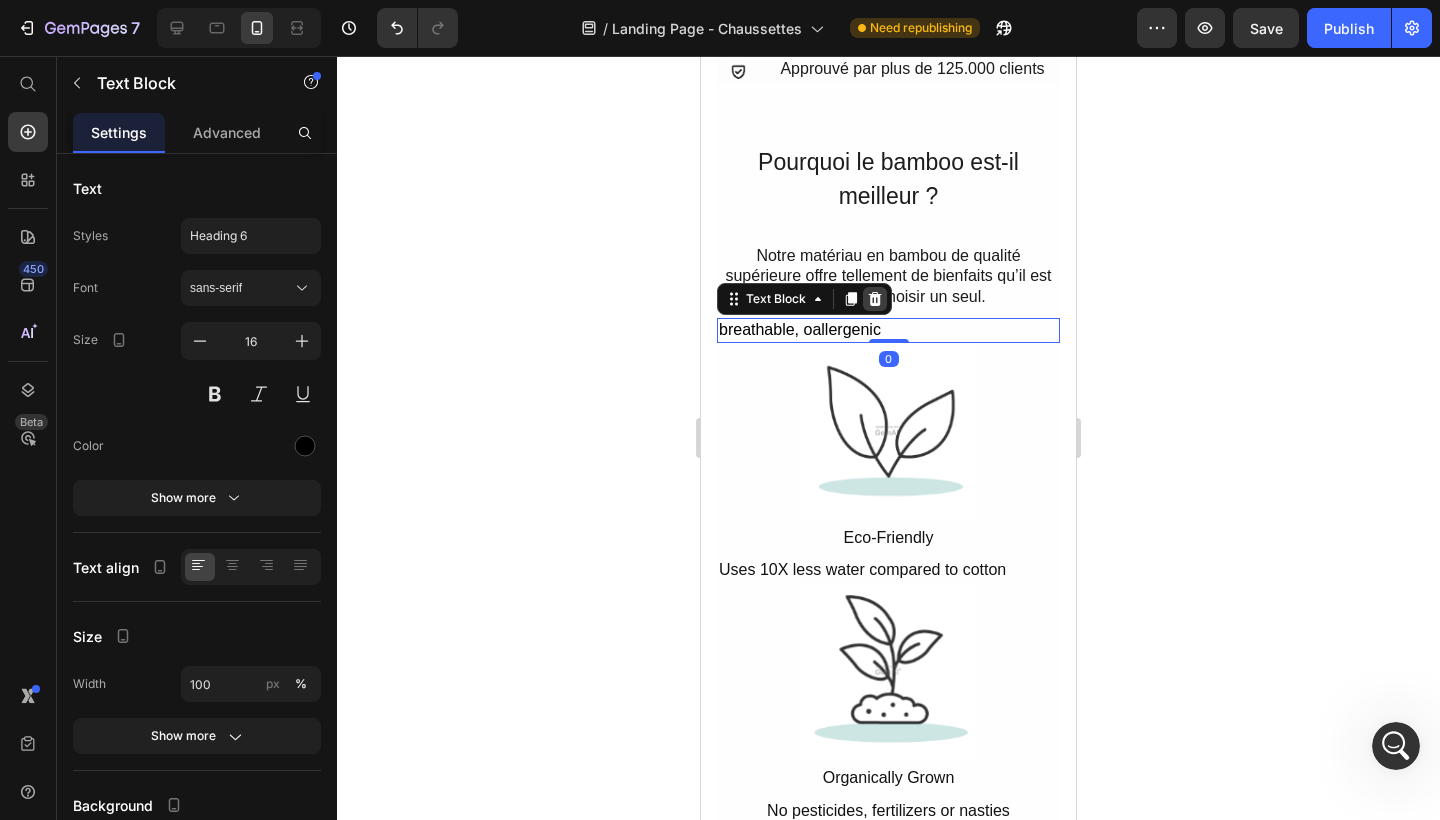 click 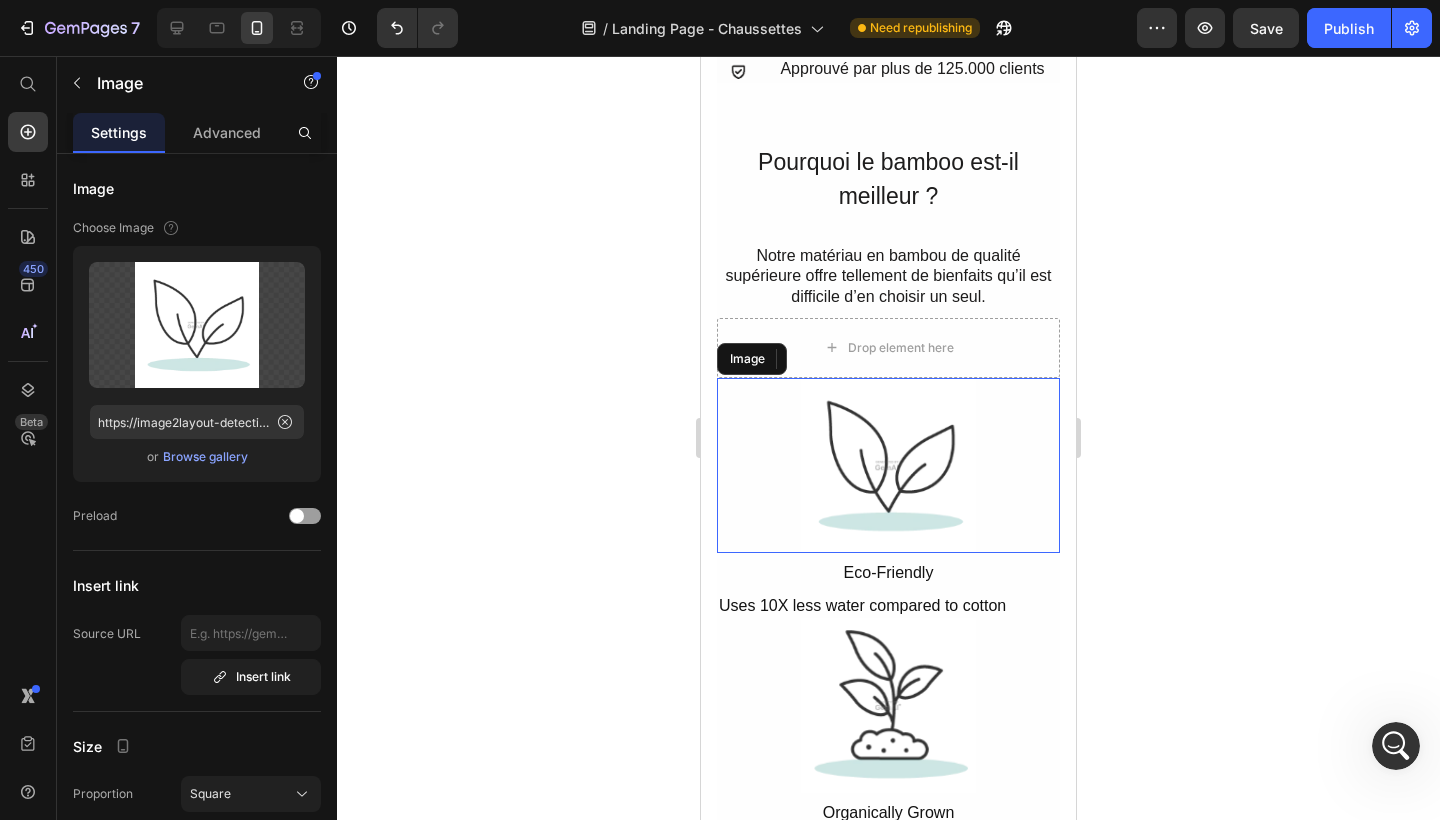 click at bounding box center [888, 465] 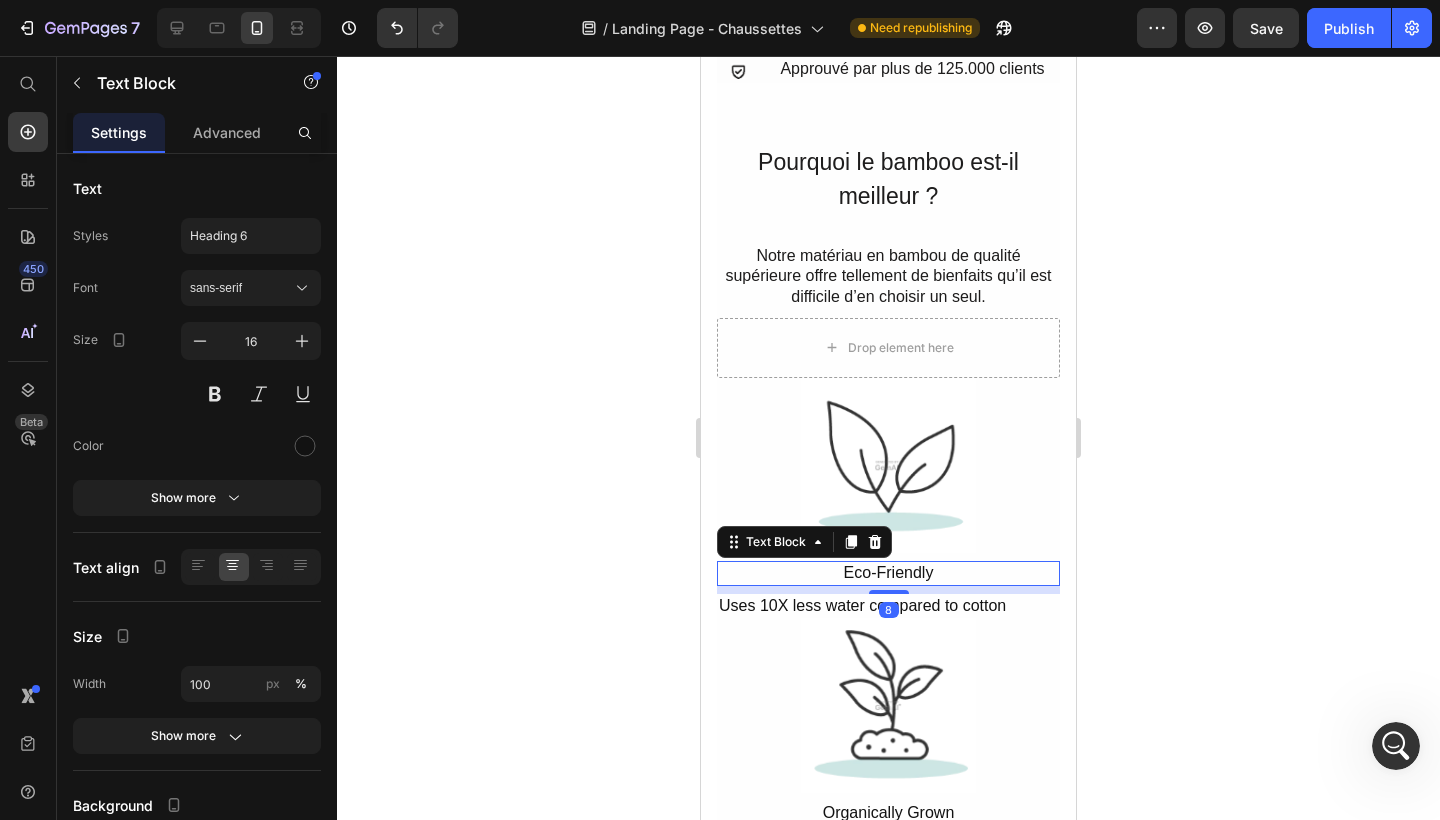 click on "Eco-Friendly" at bounding box center [888, 573] 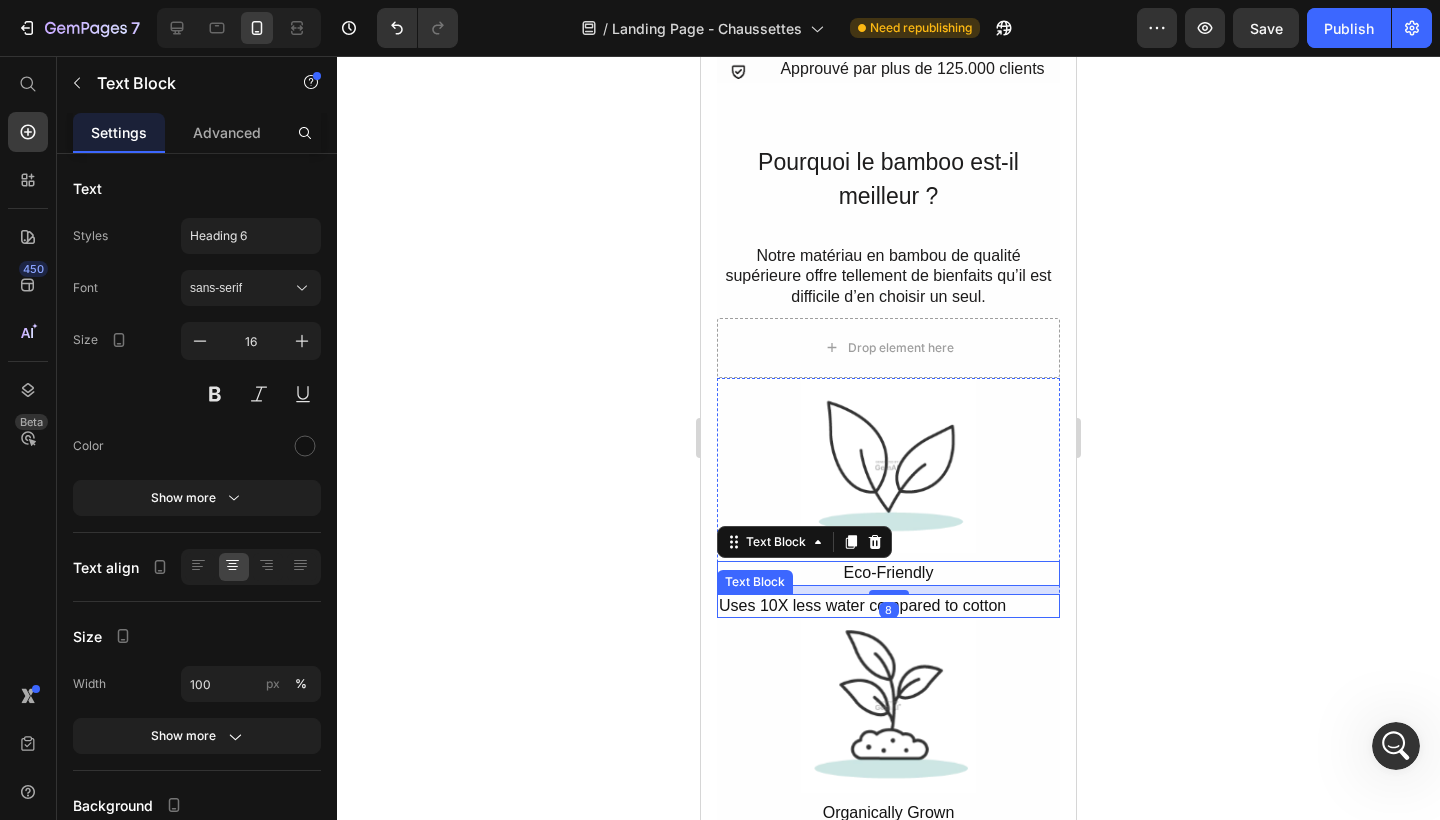 click on "Uses 10X less water compared to cotton" at bounding box center [888, 606] 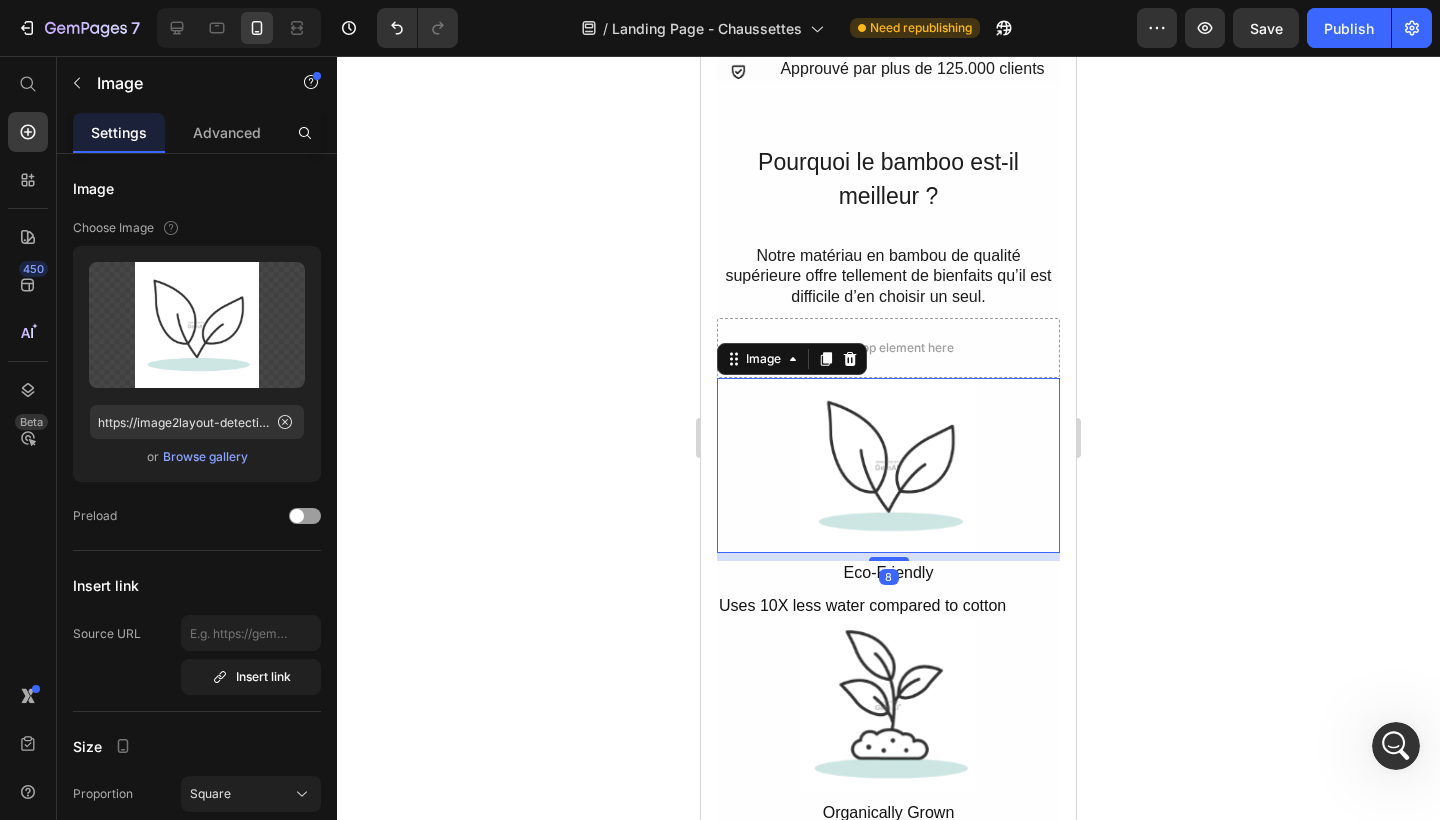 click at bounding box center (888, 465) 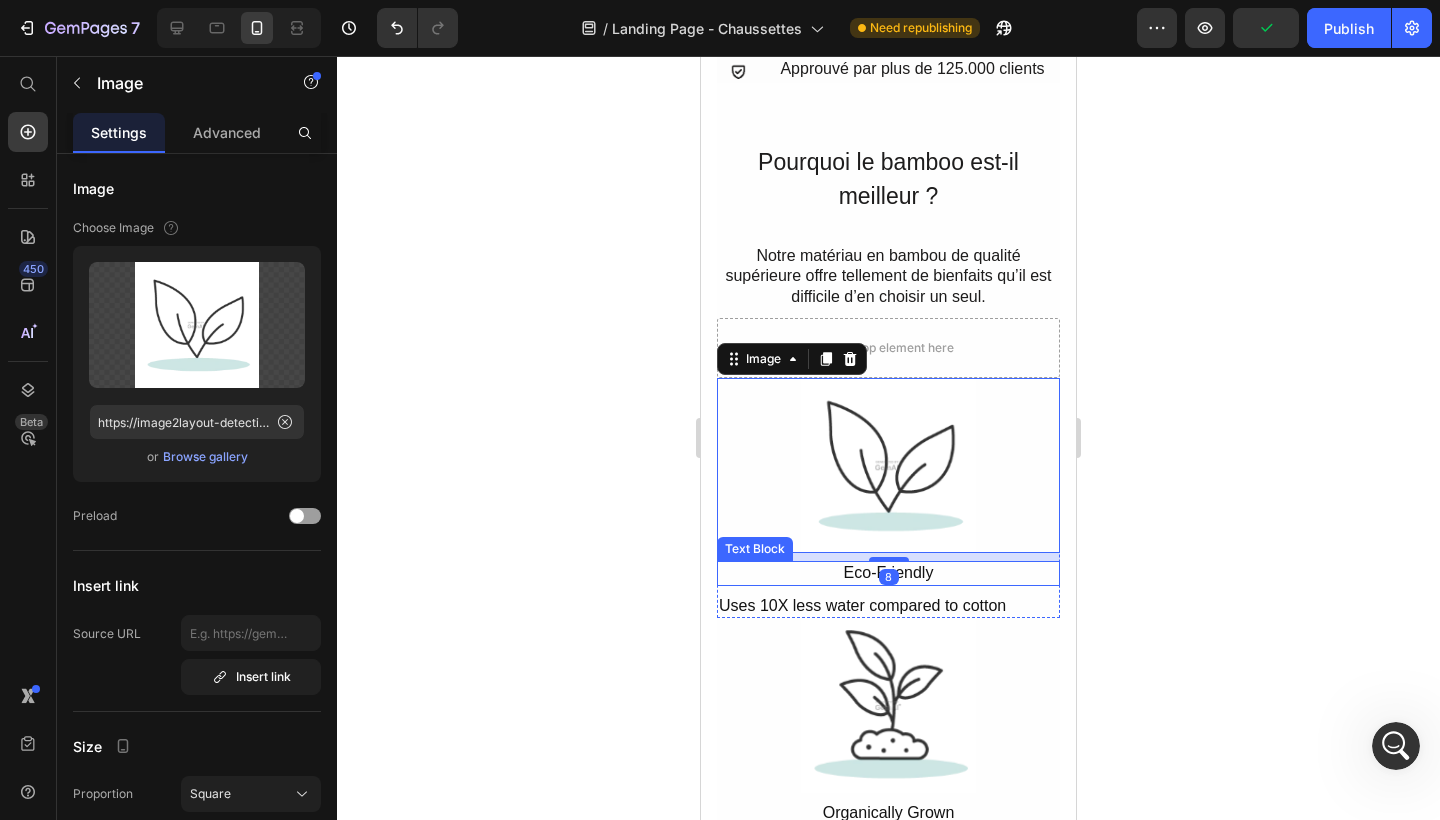 click on "Eco-Friendly" at bounding box center [888, 573] 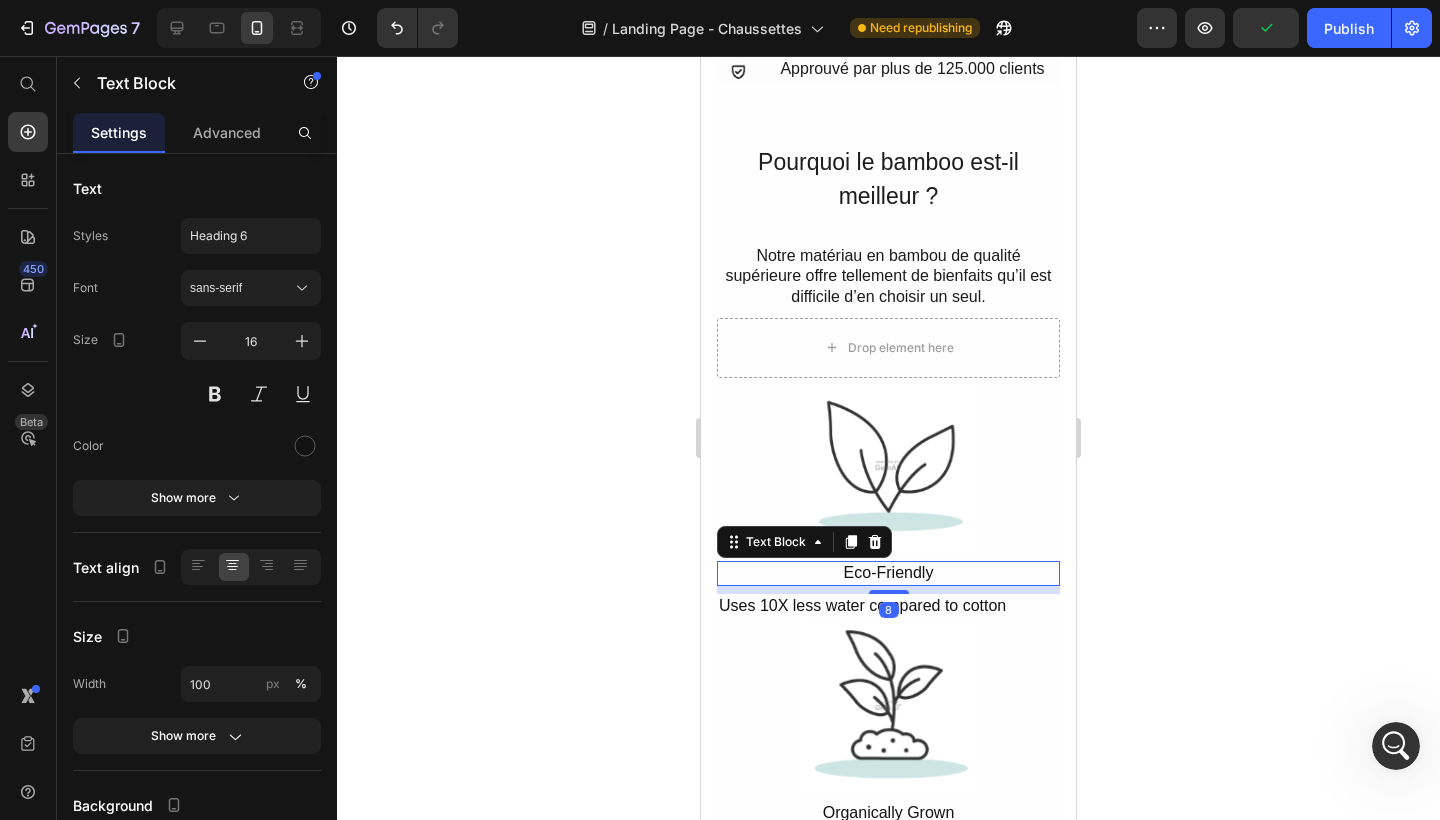 click on "Uses 10X less water compared to cotton" at bounding box center [888, 606] 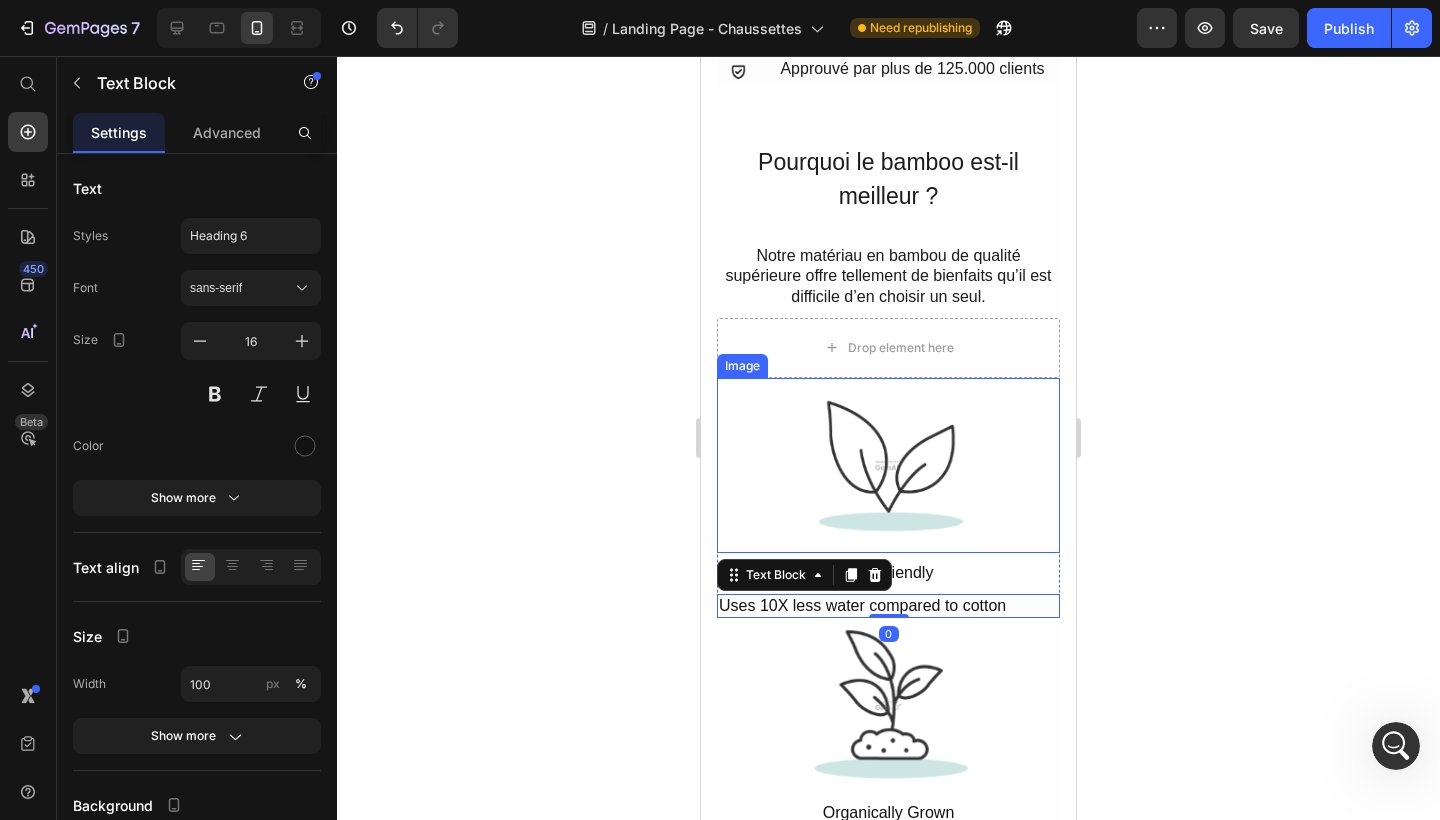 click at bounding box center (888, 465) 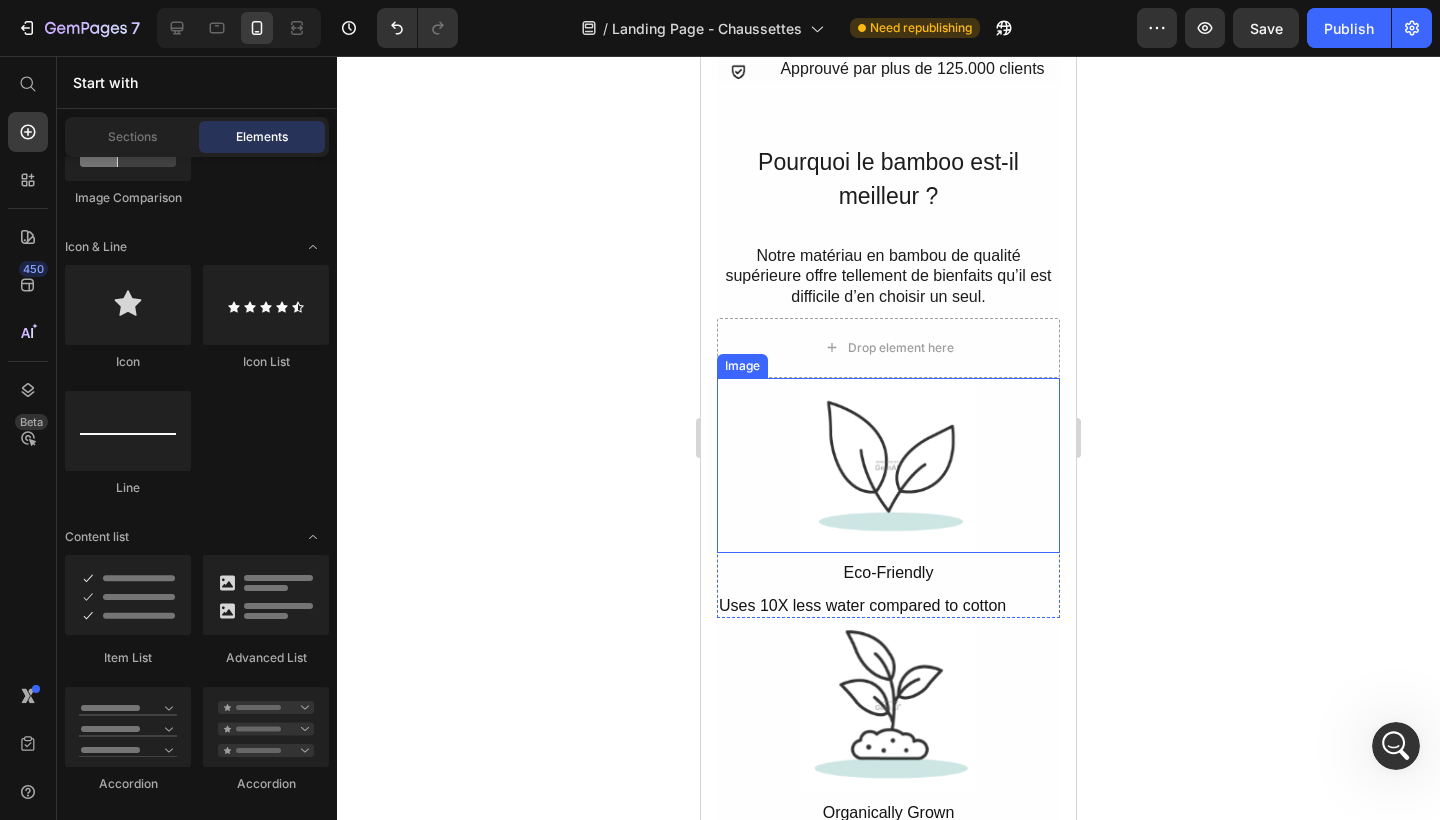 drag, startPoint x: 1062, startPoint y: 610, endPoint x: 968, endPoint y: 480, distance: 160.42444 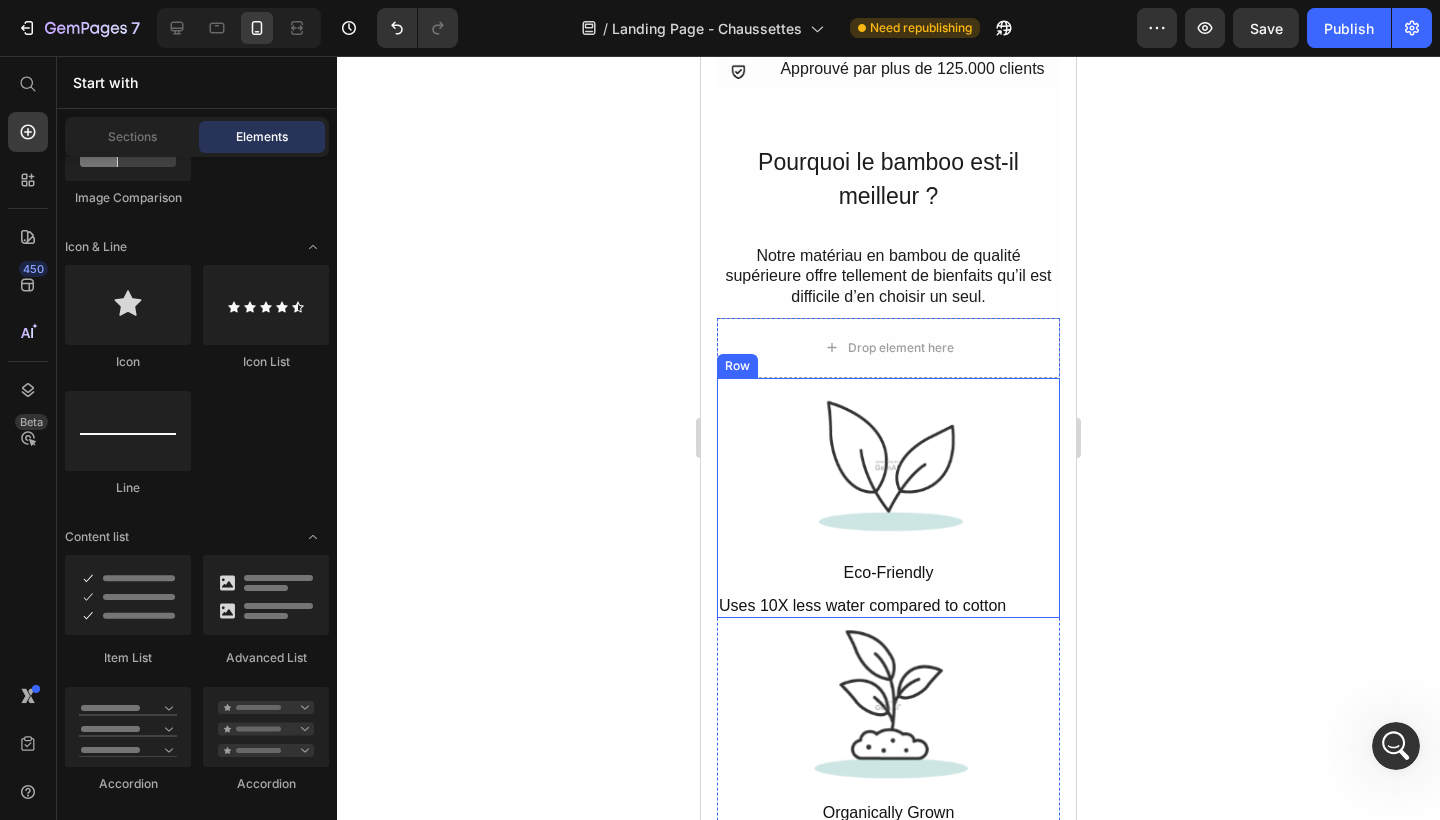 click on "Image Eco-Friendly Text Block Uses 10X less water compared to cotton Text Block" at bounding box center [888, 498] 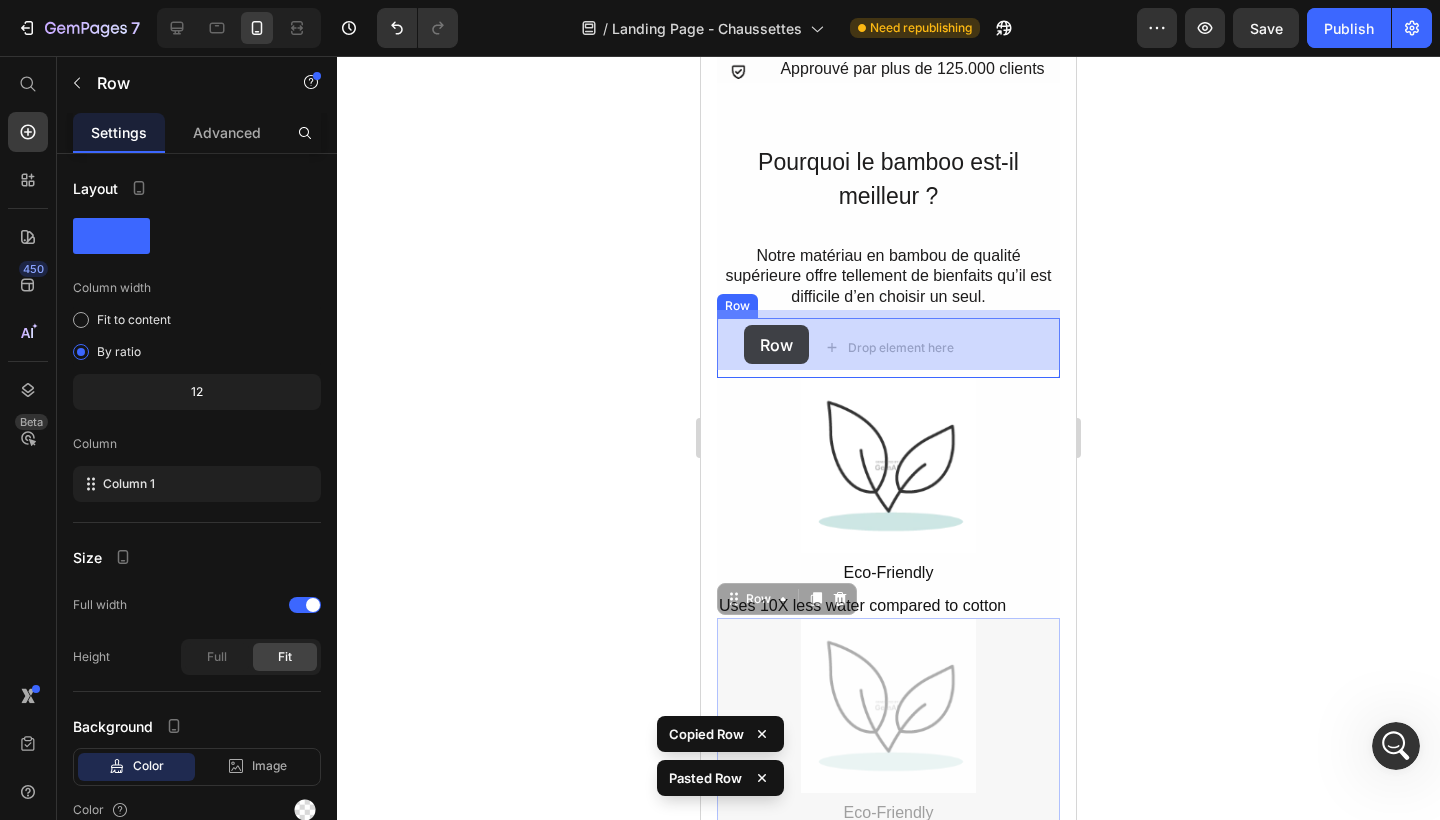 drag, startPoint x: 725, startPoint y: 592, endPoint x: 744, endPoint y: 328, distance: 264.68283 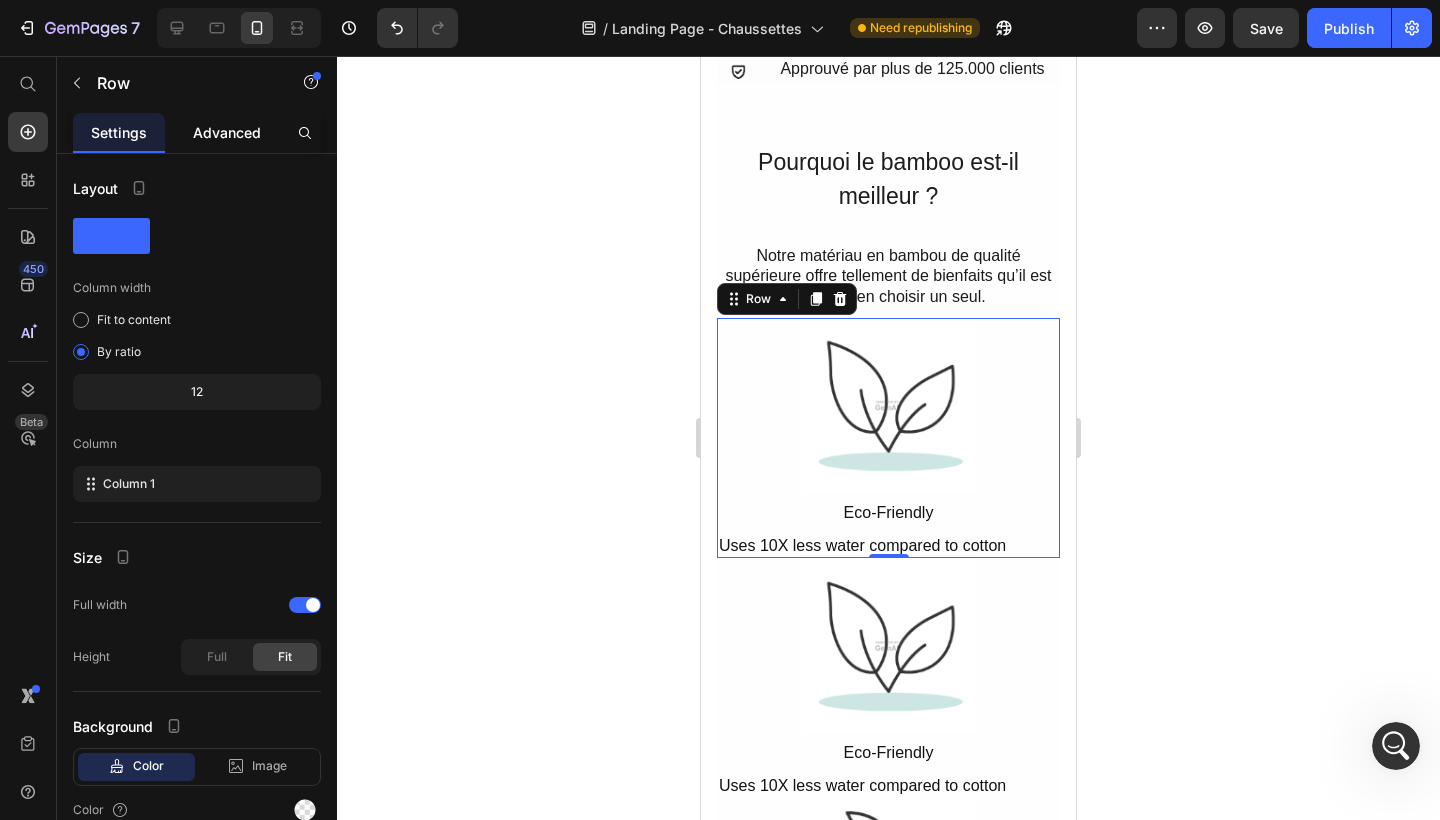 click on "Advanced" at bounding box center (227, 132) 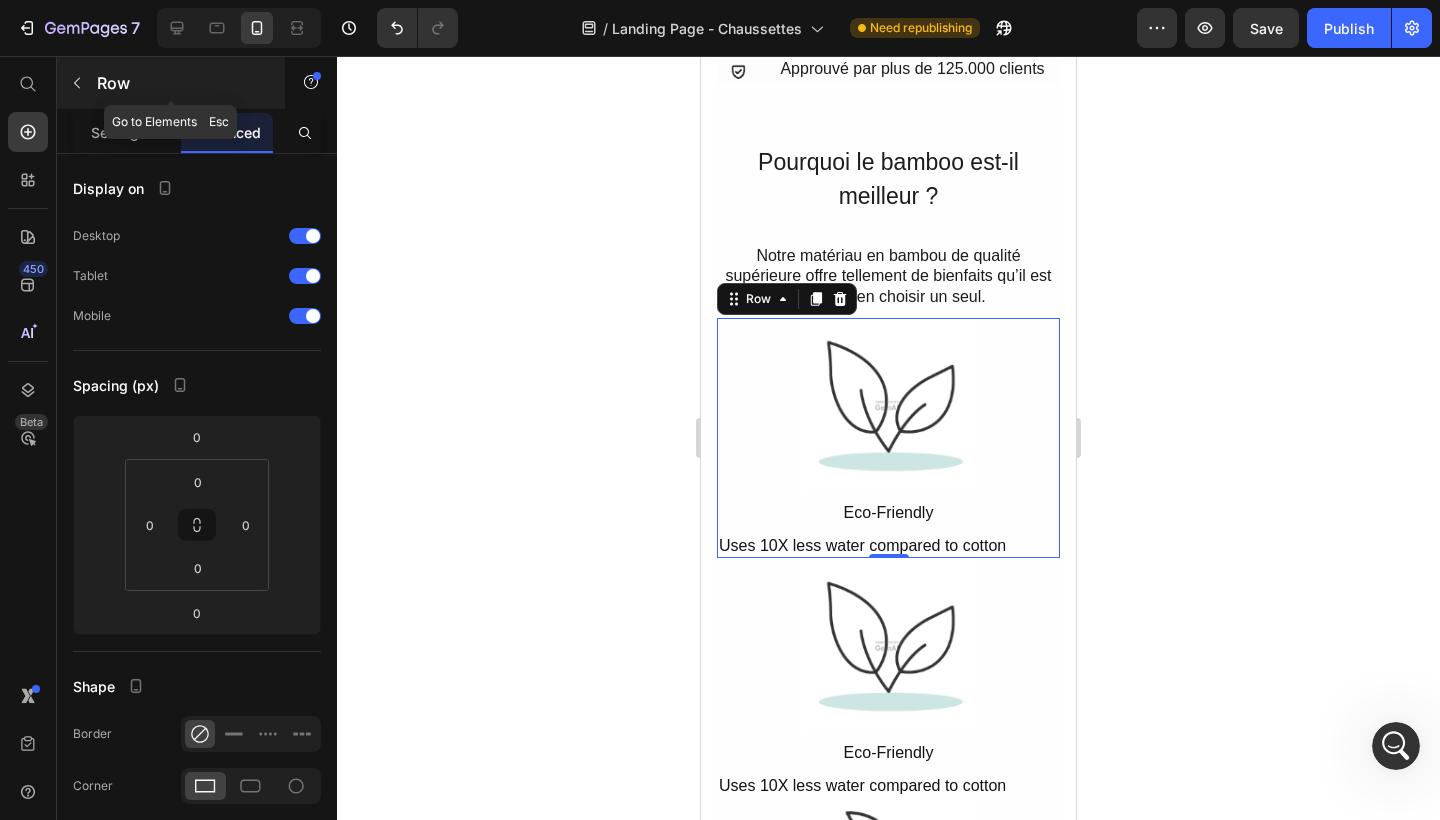 click 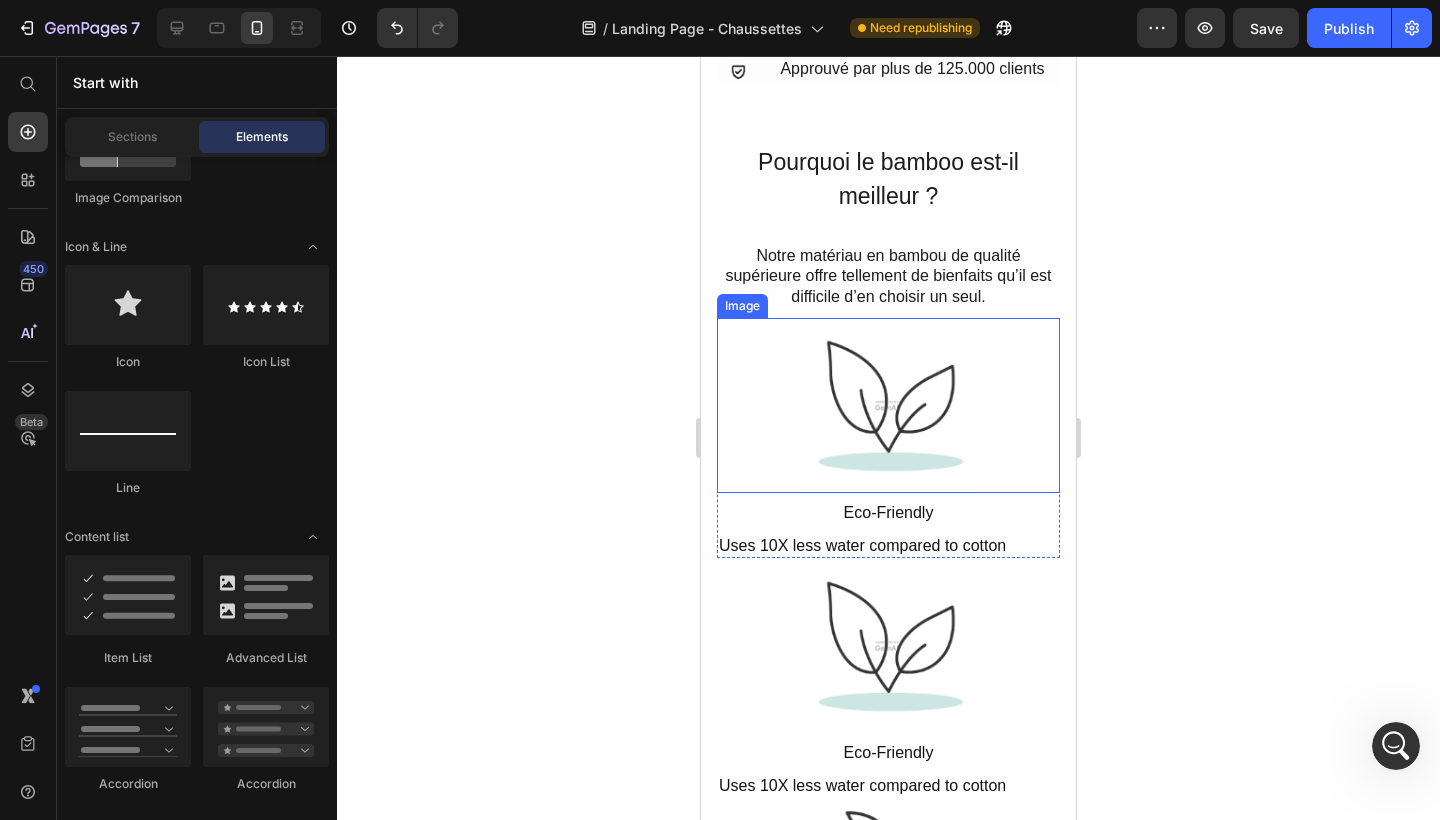drag, startPoint x: 1060, startPoint y: 324, endPoint x: 976, endPoint y: 450, distance: 151.43315 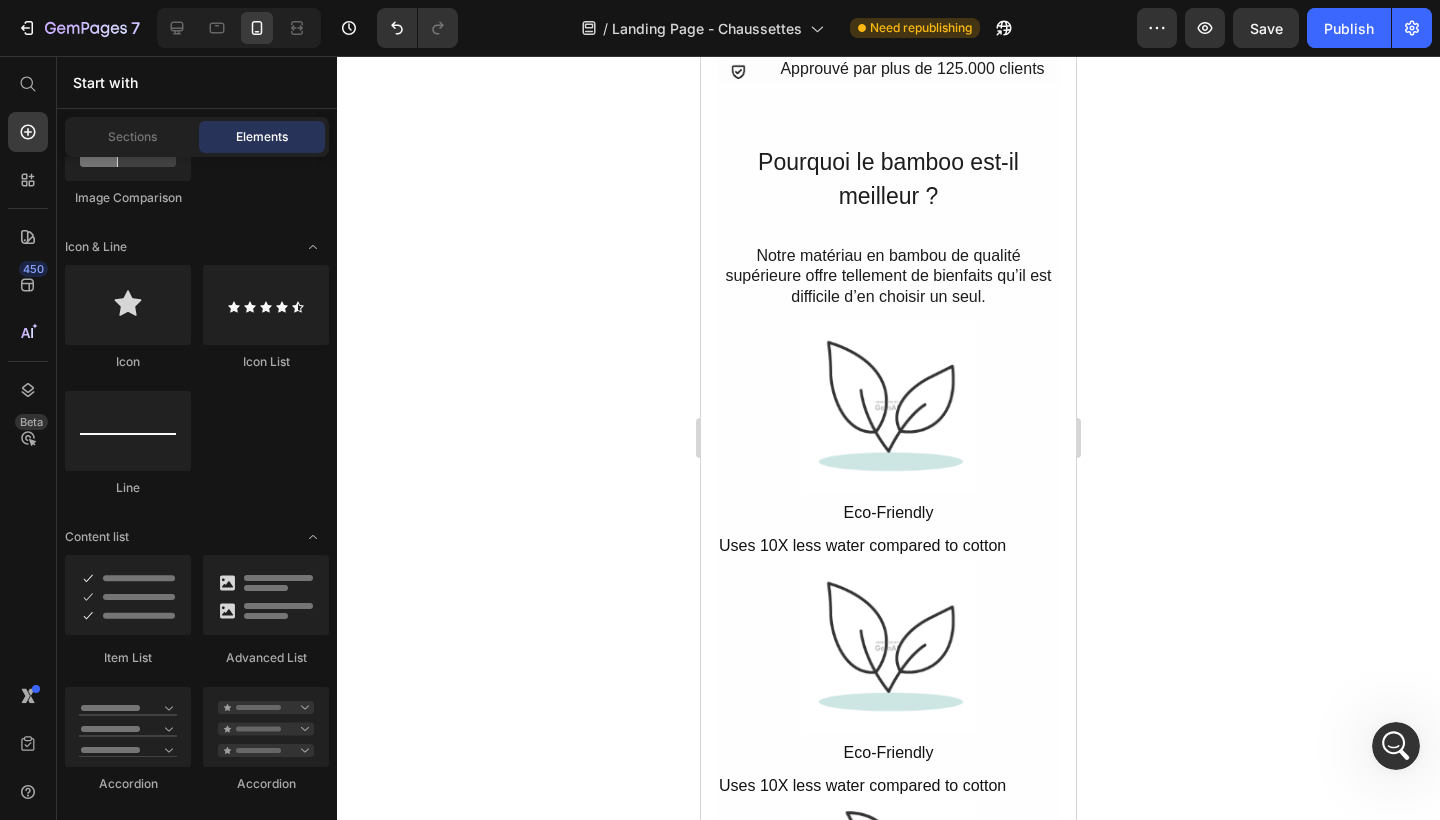 click on "Pourquoi le bamboo est-il meilleur ?  Text Block Notre matériau en bambou de qualité supérieure offre tellement de bienfaits qu’il est difficile d’en choisir un seul. Text Block Row Image Eco-Friendly Text Block Uses 10X less water compared to cotton Text Block Row Row Image Eco-Friendly Text Block Uses 10X less water compared to cotton Text Block Row Image Organically Grown Text Block No pesticides, fertilizers or nasties Text Block Row Image Native Freshness Text Block Prevents bad odor 4X better than cotton Text Block Row Image Thermo-regulating Warms you when it's cold. Text Block and cools you when it's hot. Text Block Row
Drop element here Row Row Section 5" at bounding box center [888, 862] 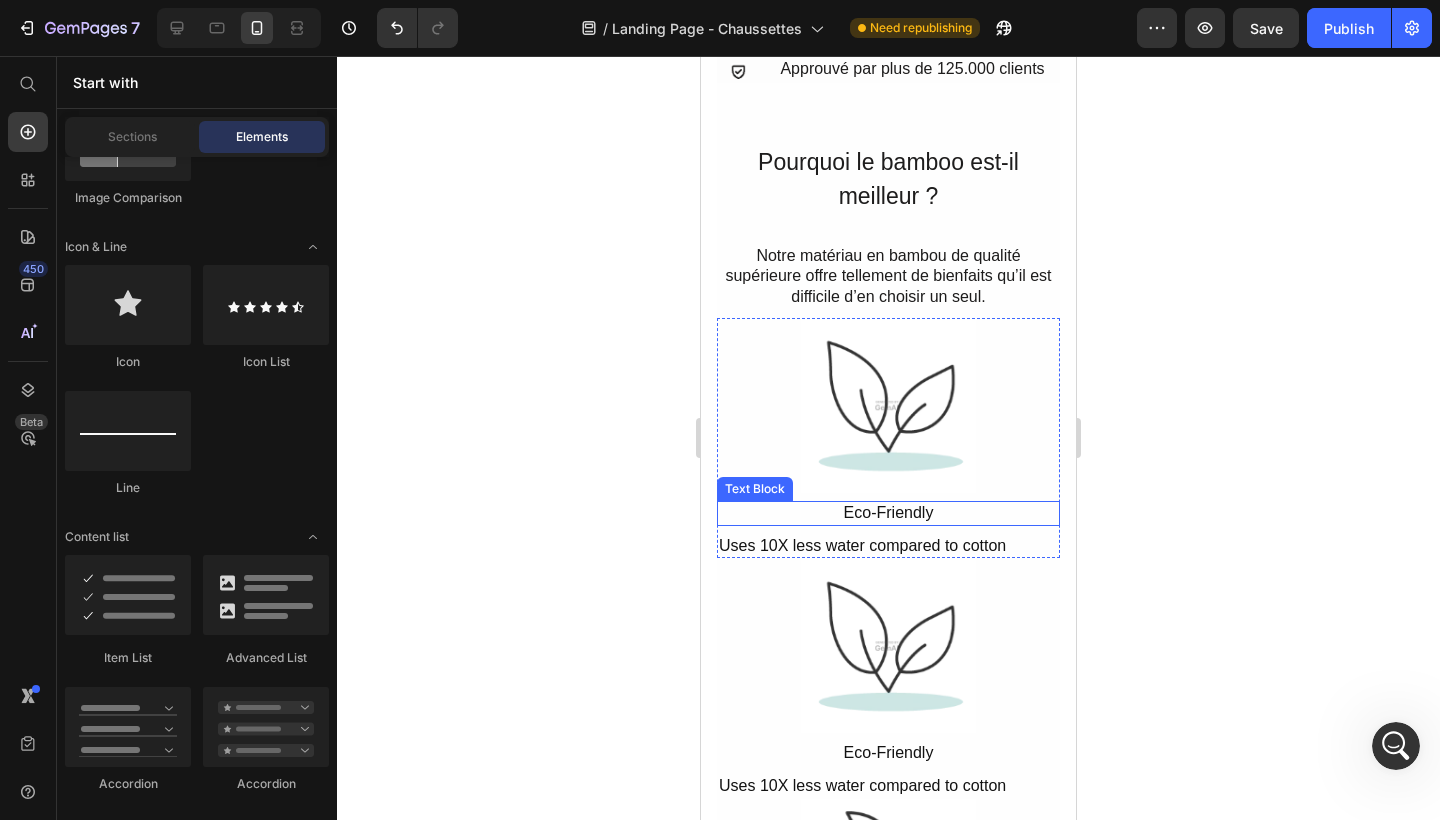 click on "Eco-Friendly" at bounding box center (888, 513) 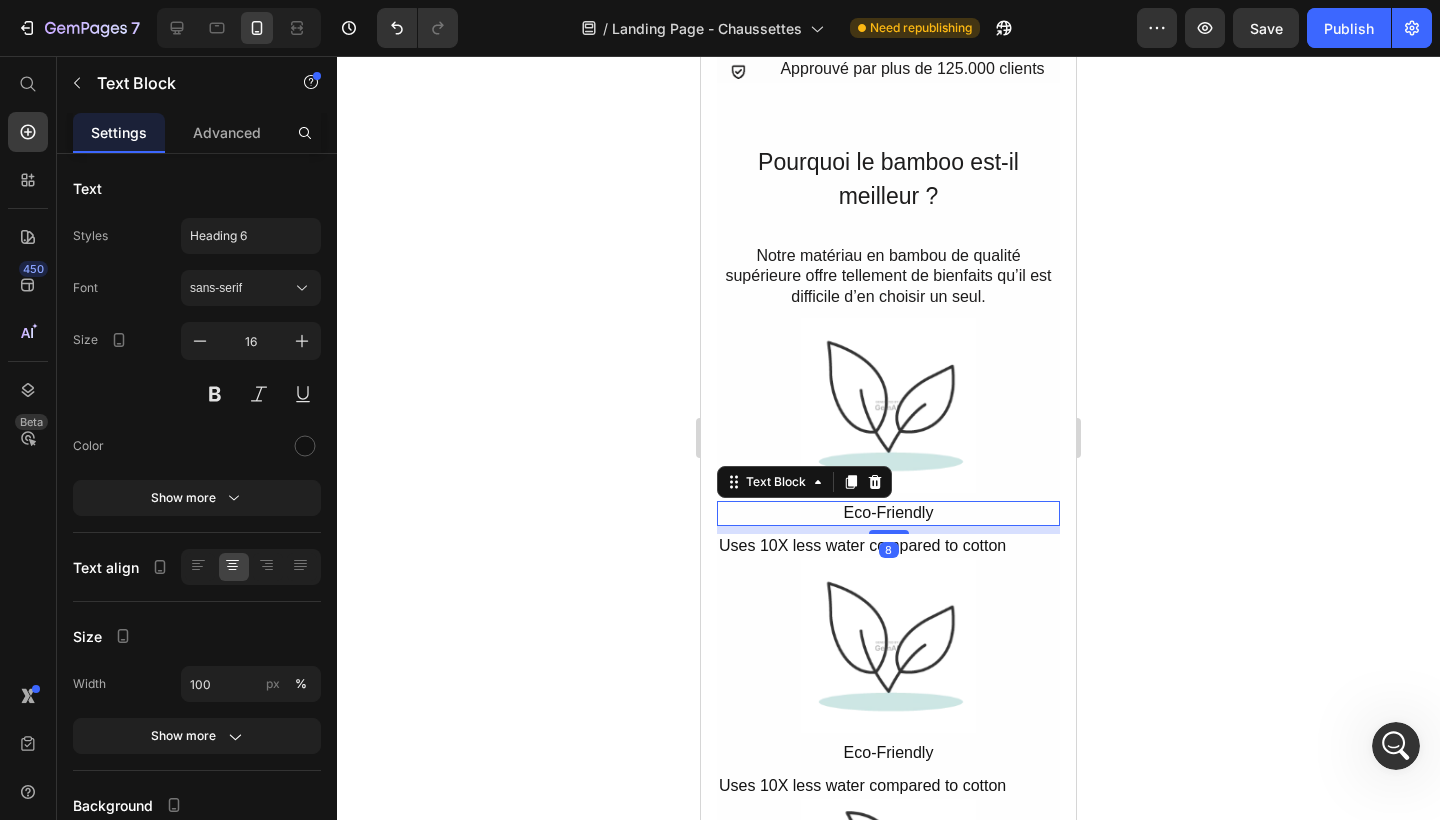 click on "Eco-Friendly" at bounding box center (888, 513) 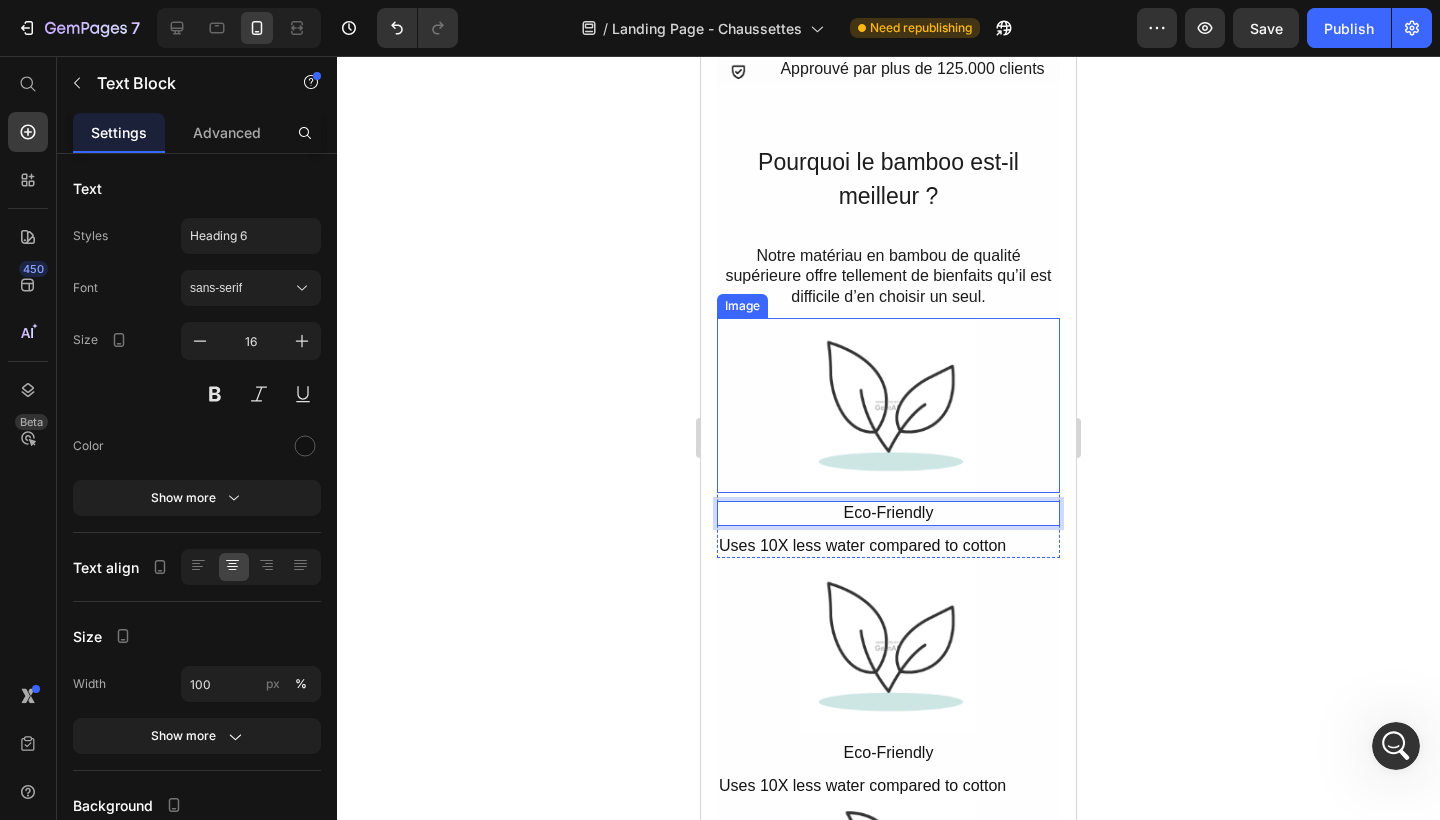 click at bounding box center [888, 405] 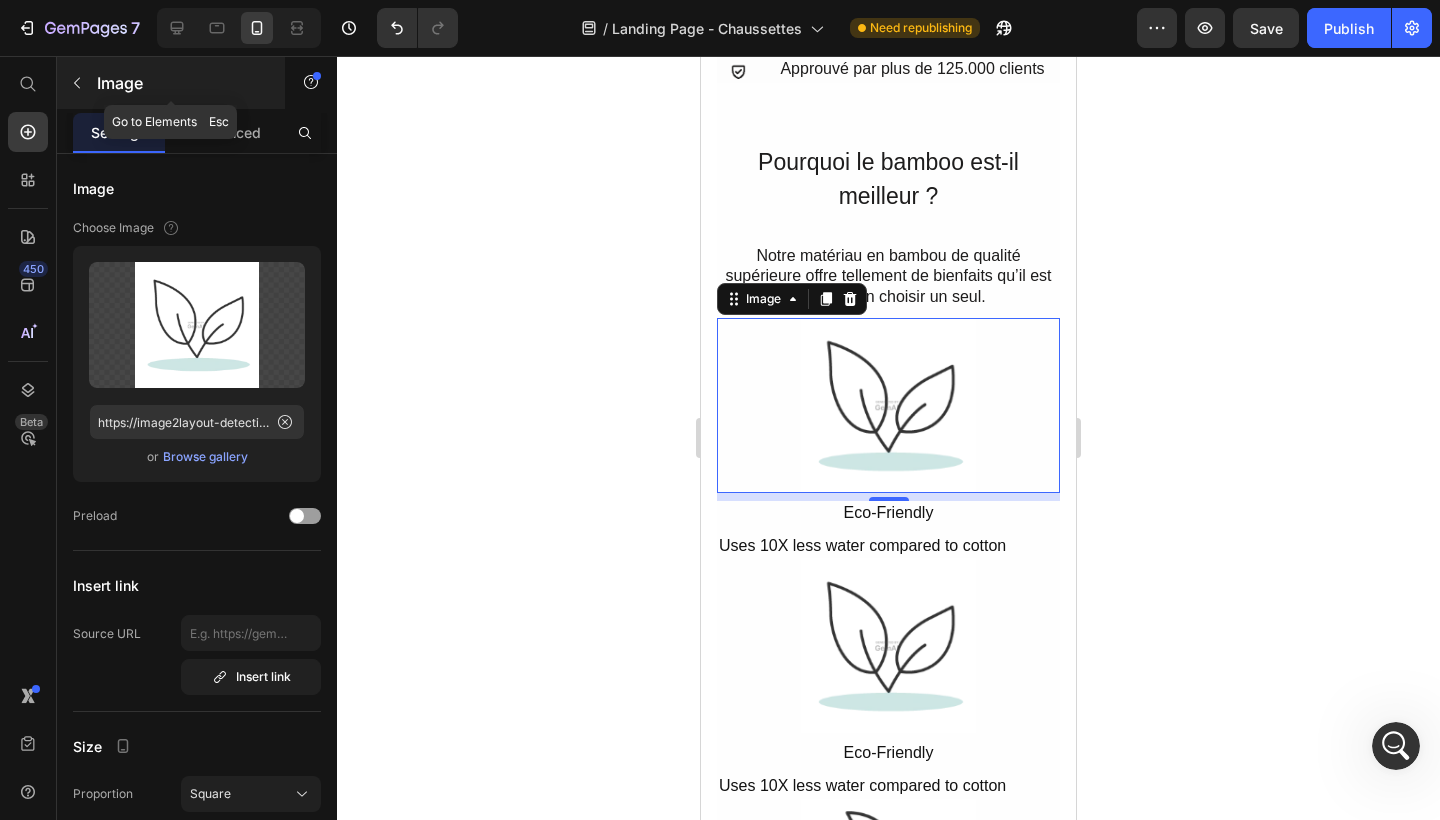 click 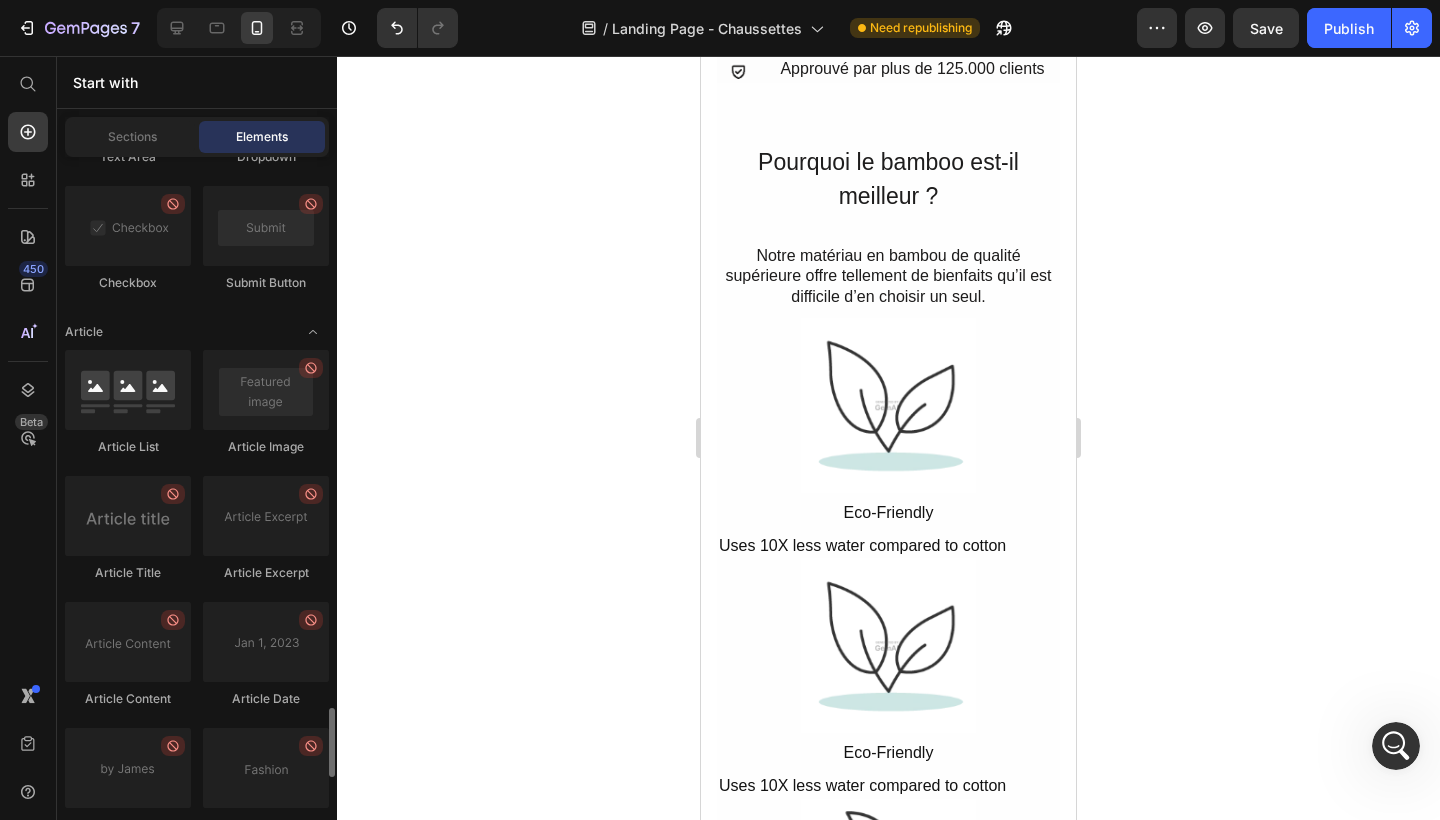 scroll, scrollTop: 5527, scrollLeft: 0, axis: vertical 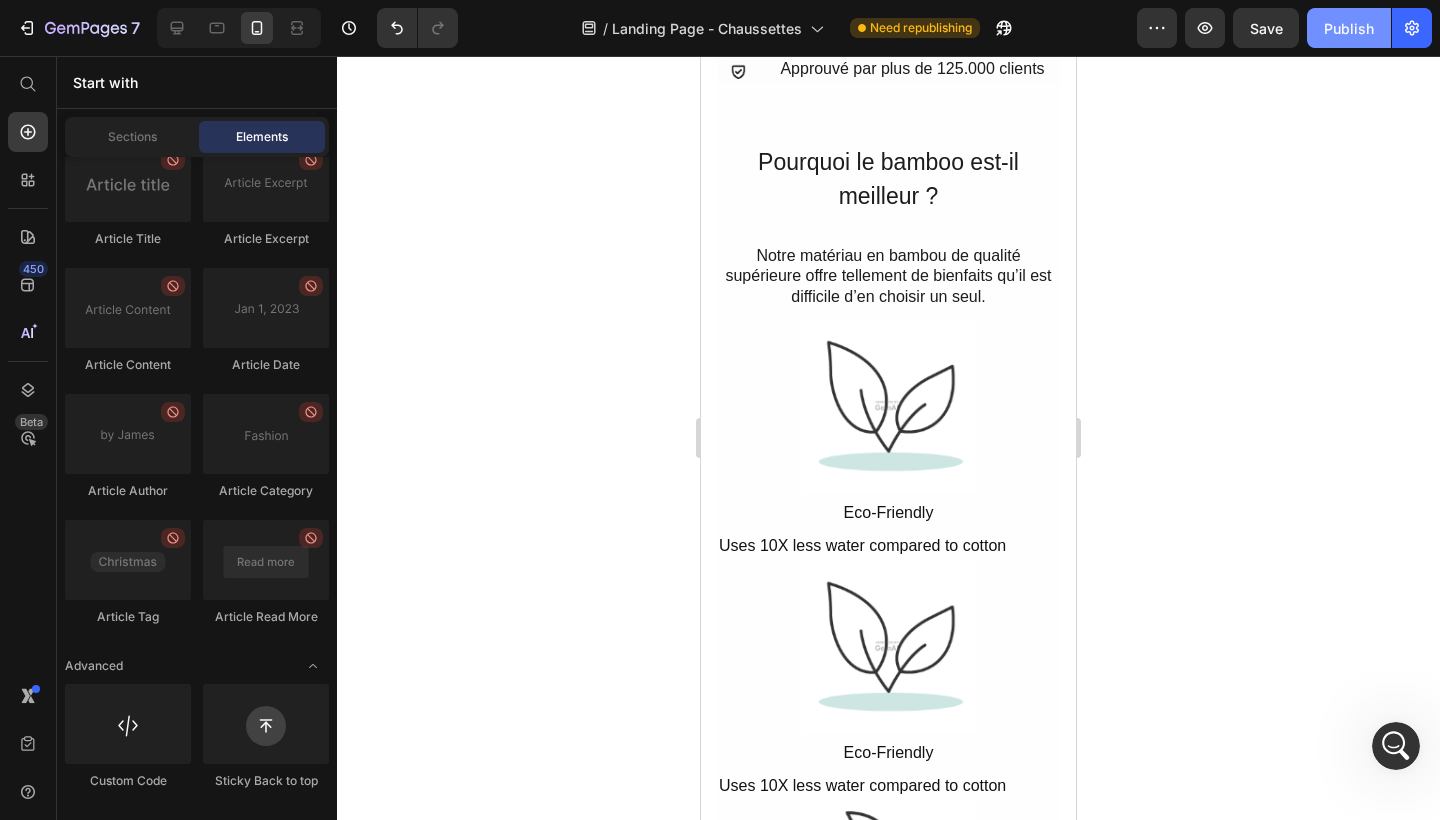 click on "Publish" at bounding box center (1349, 28) 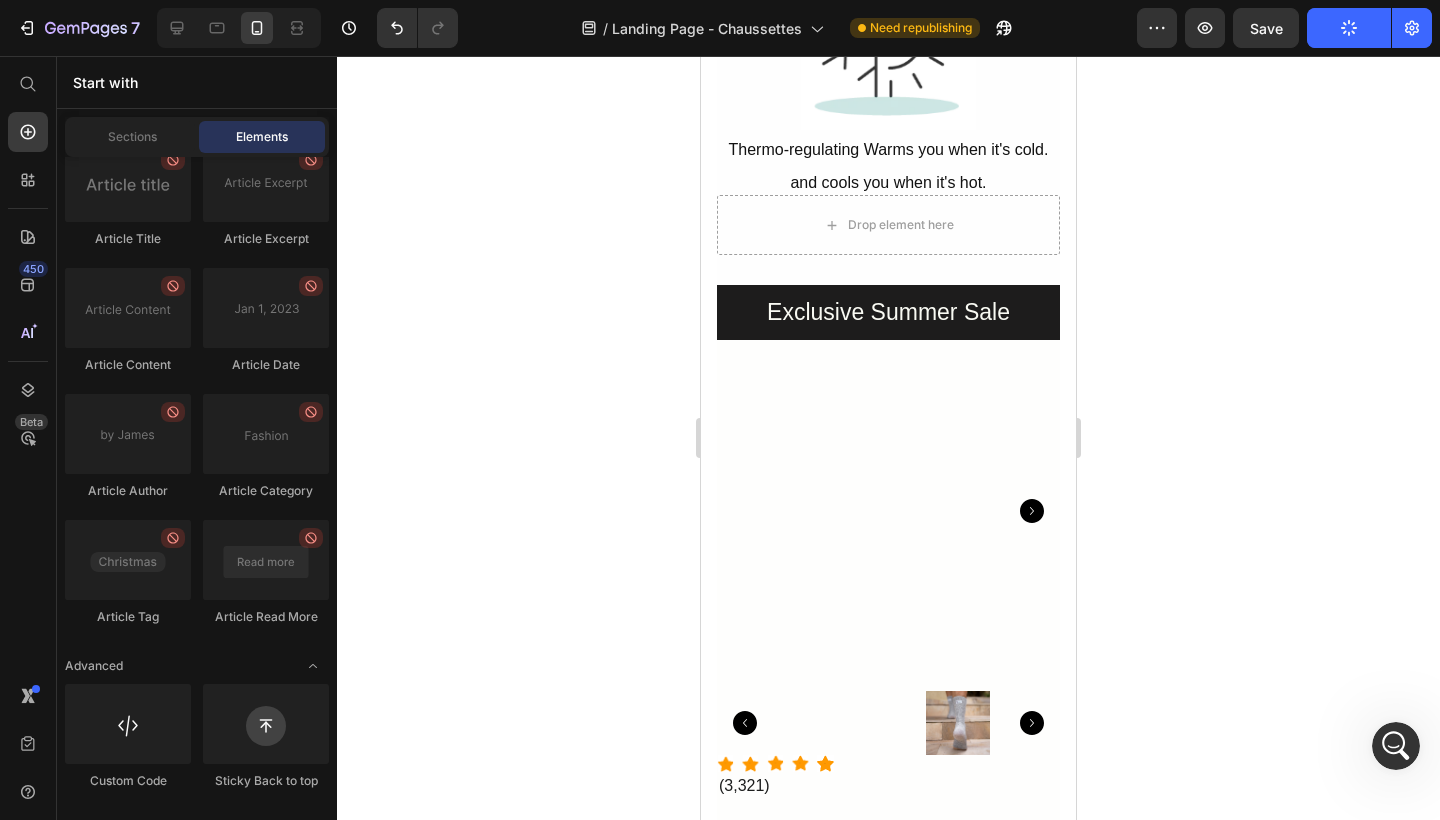 scroll, scrollTop: 6088, scrollLeft: 0, axis: vertical 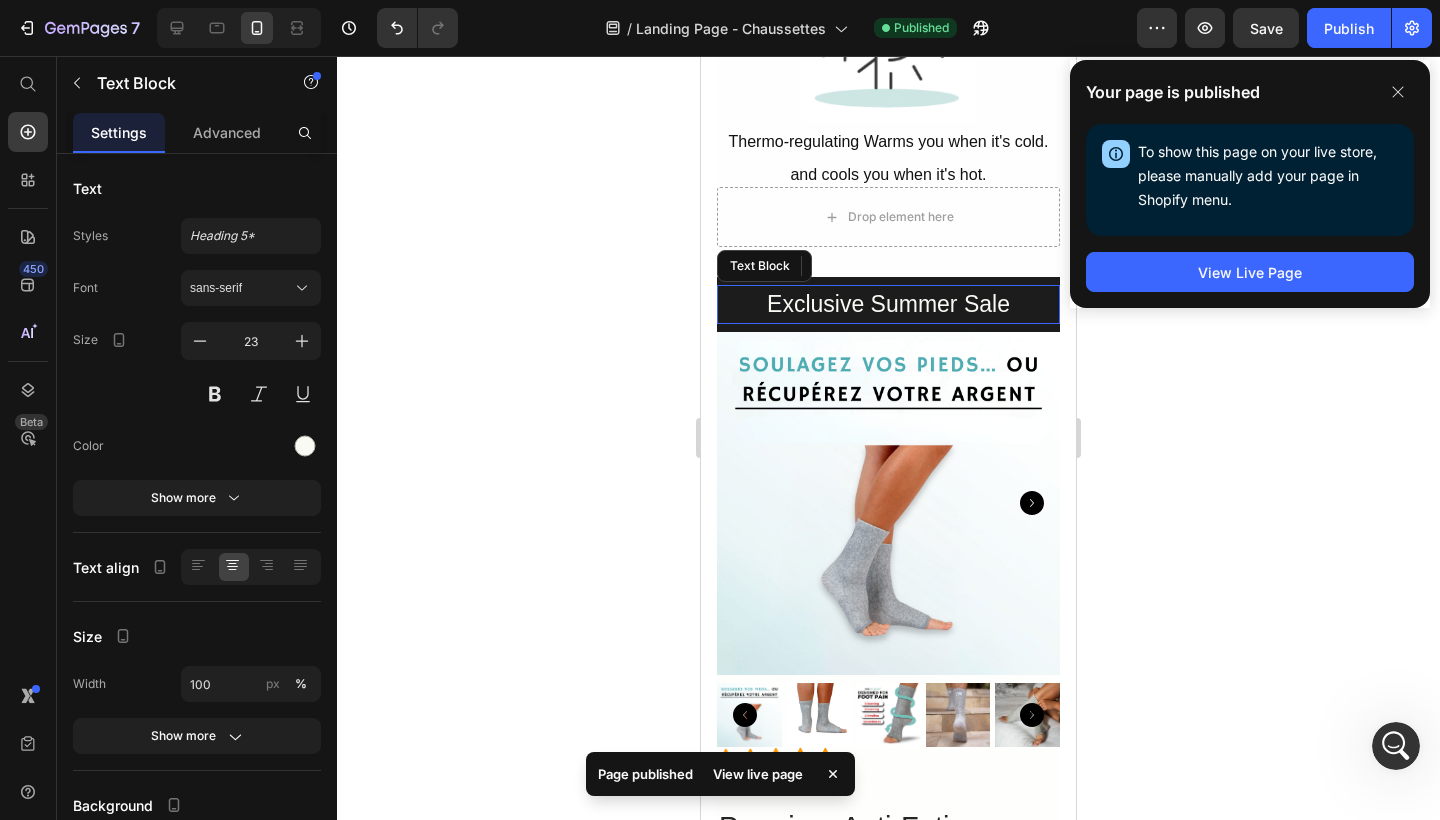 click on "Exclusive Summer Sale" at bounding box center [888, 304] 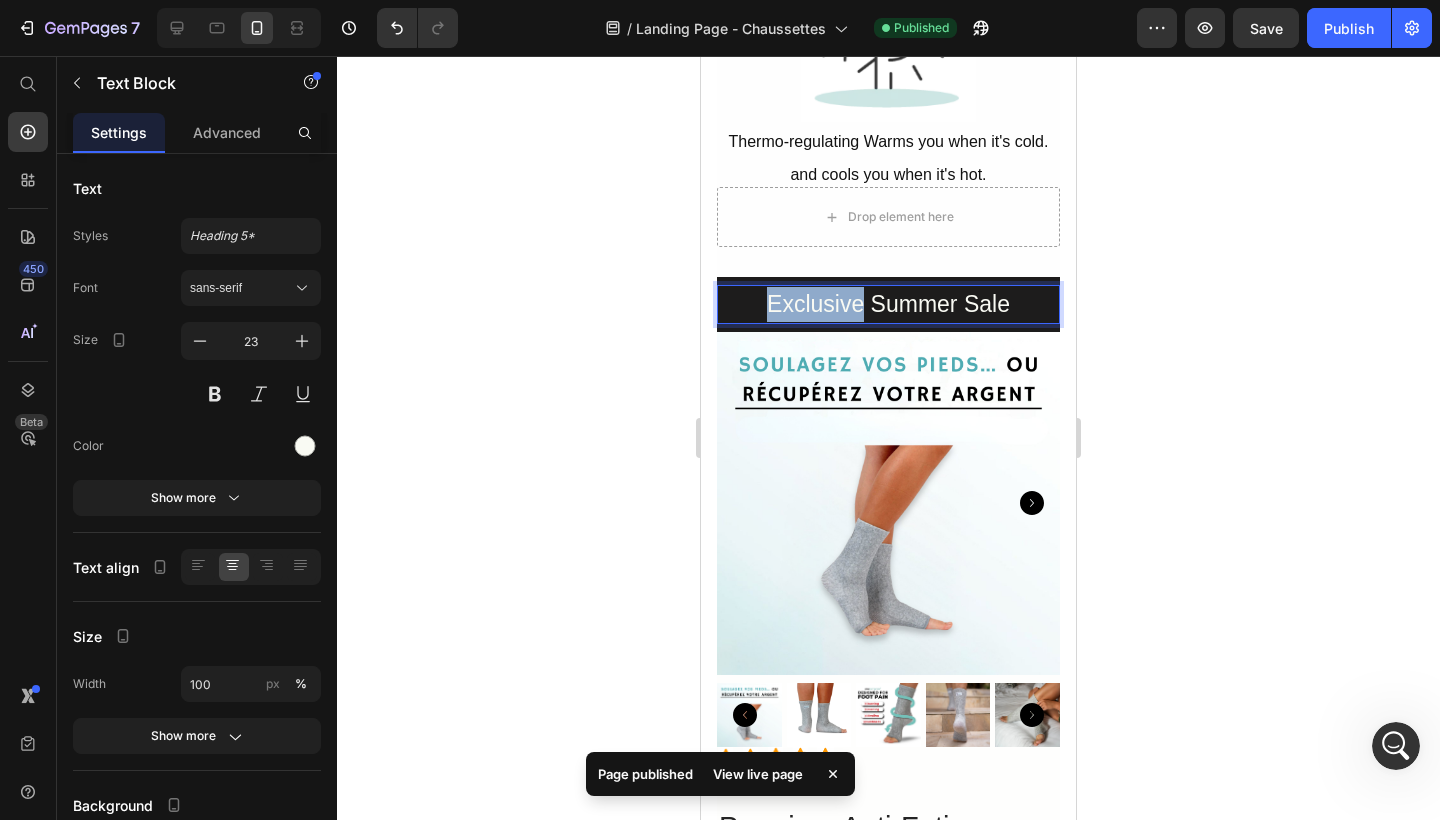 click on "Exclusive Summer Sale" at bounding box center [888, 304] 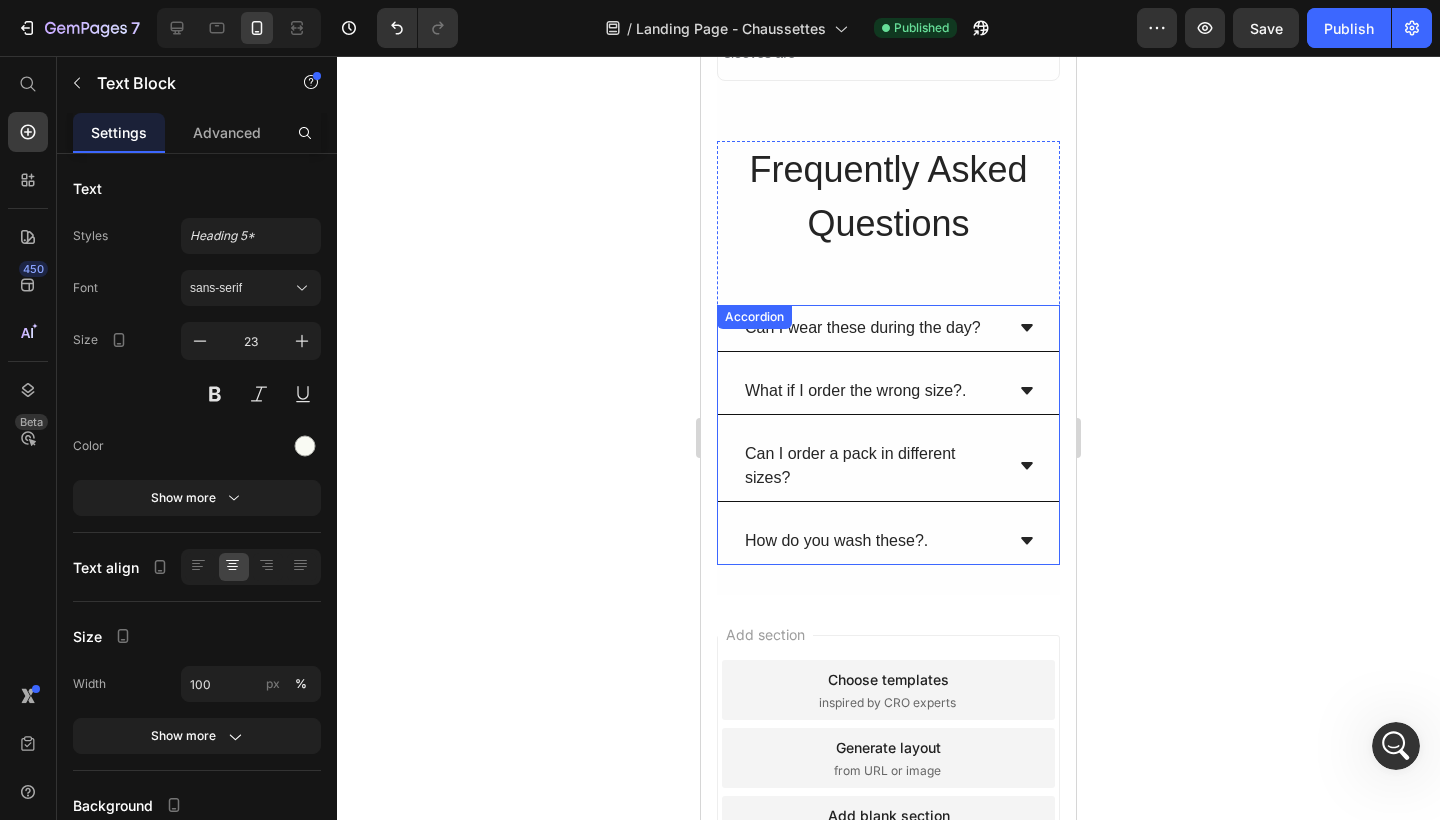 scroll, scrollTop: 12556, scrollLeft: 0, axis: vertical 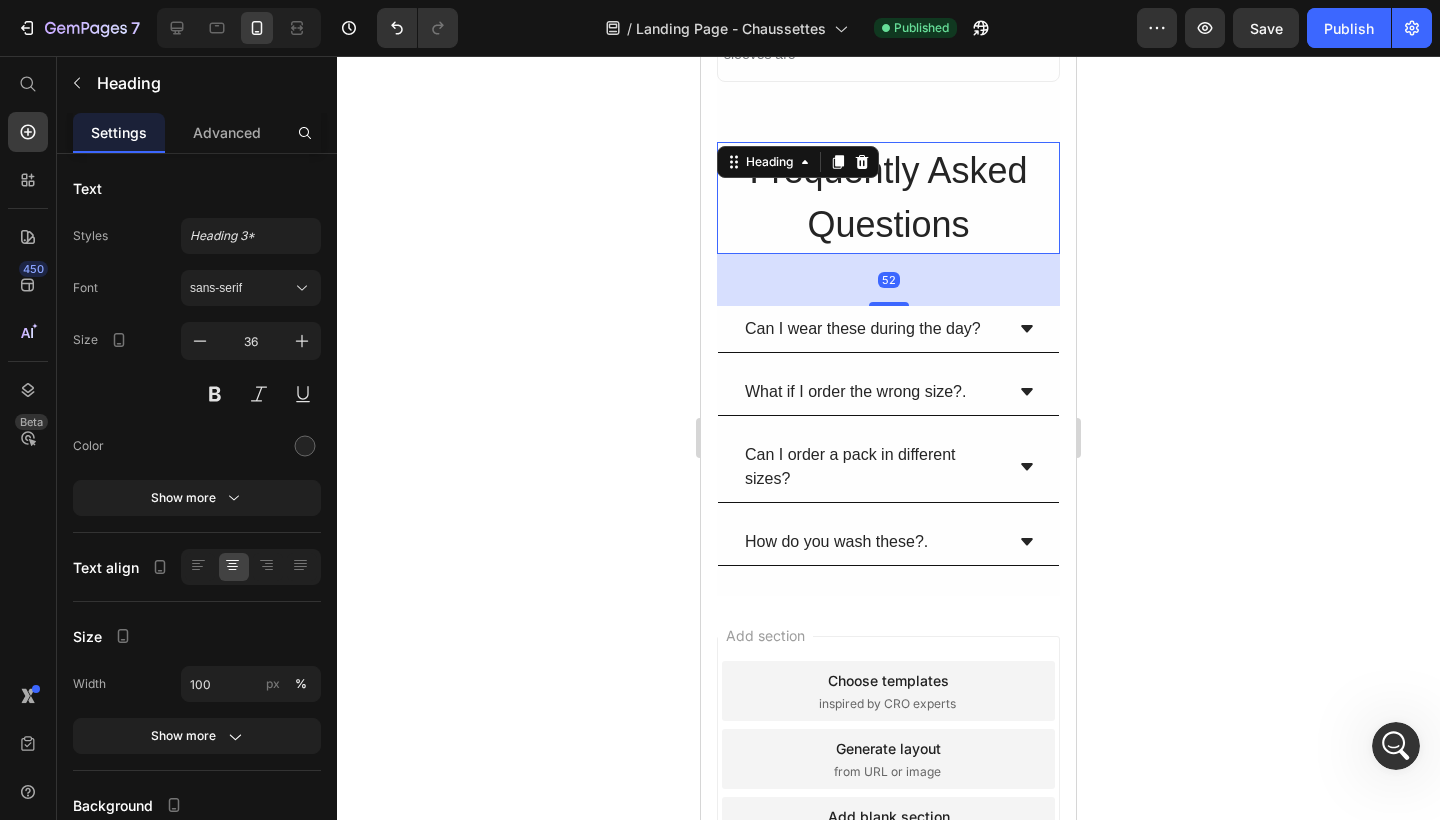 click on "Frequently Asked Questions" at bounding box center (888, 198) 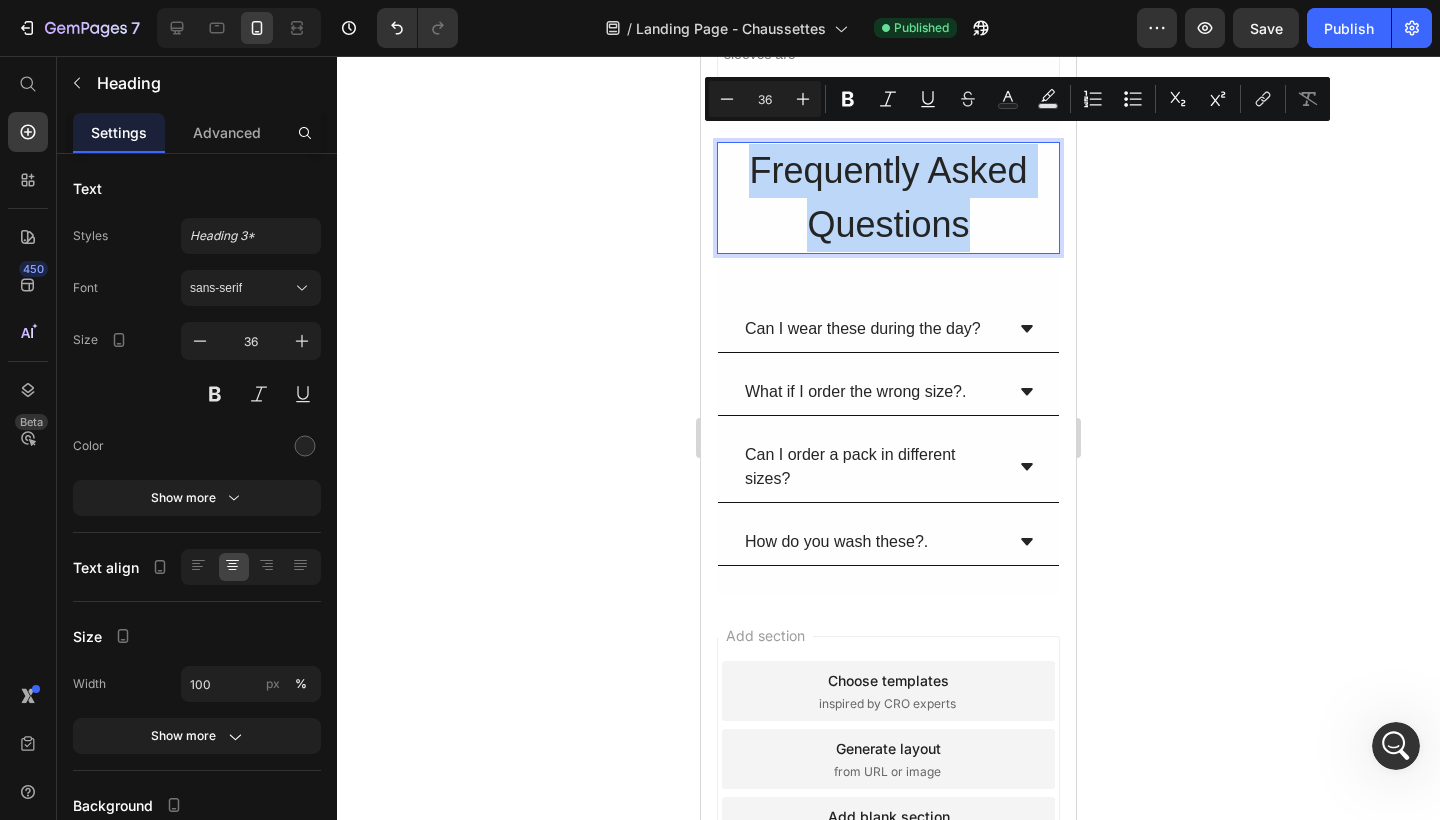 click on "Frequently Asked Questions" at bounding box center (888, 198) 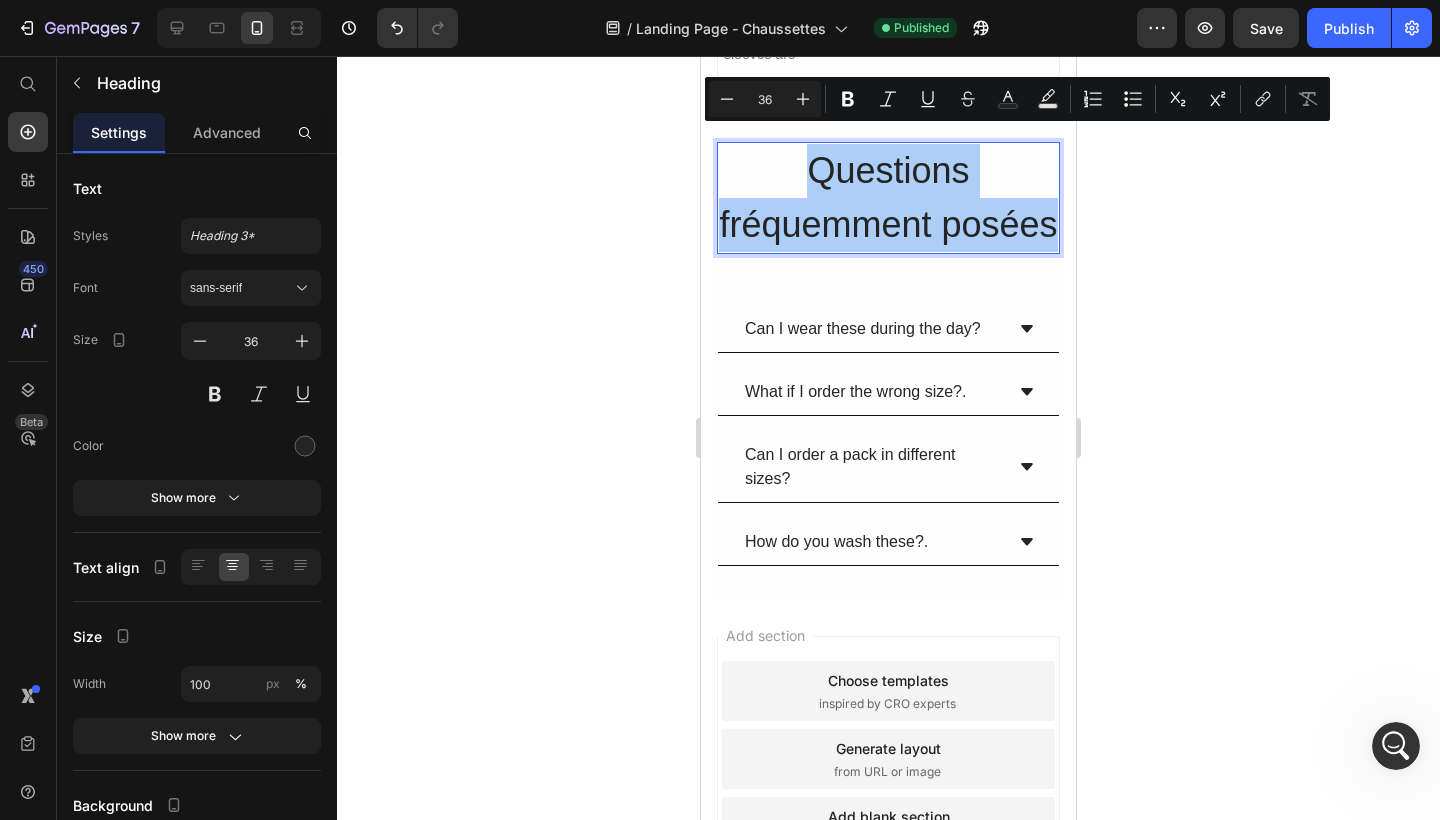 click 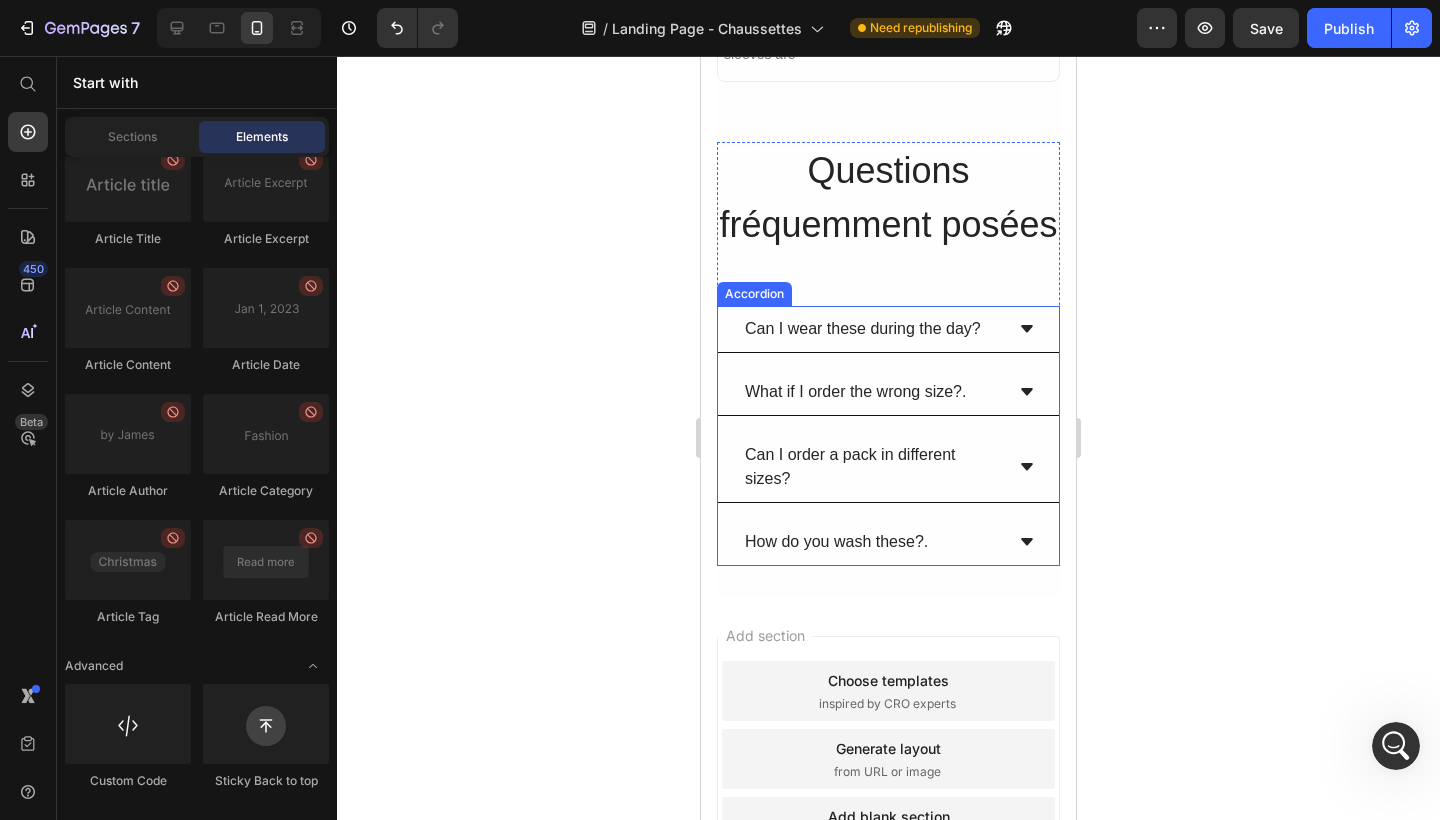 click on "Can I wear these during the day?" at bounding box center (863, 329) 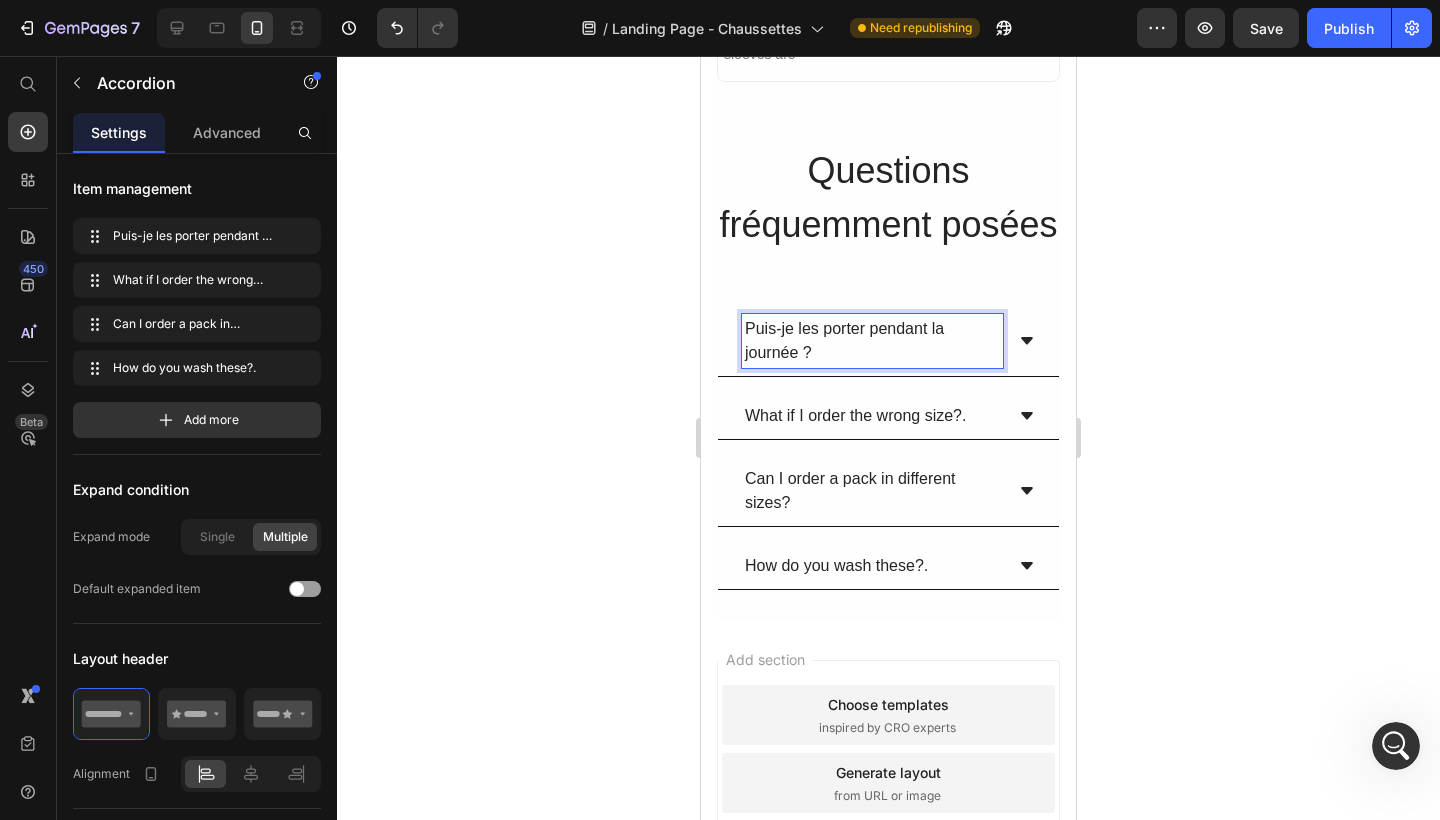 click on "What if I order the wrong size?." at bounding box center [855, 416] 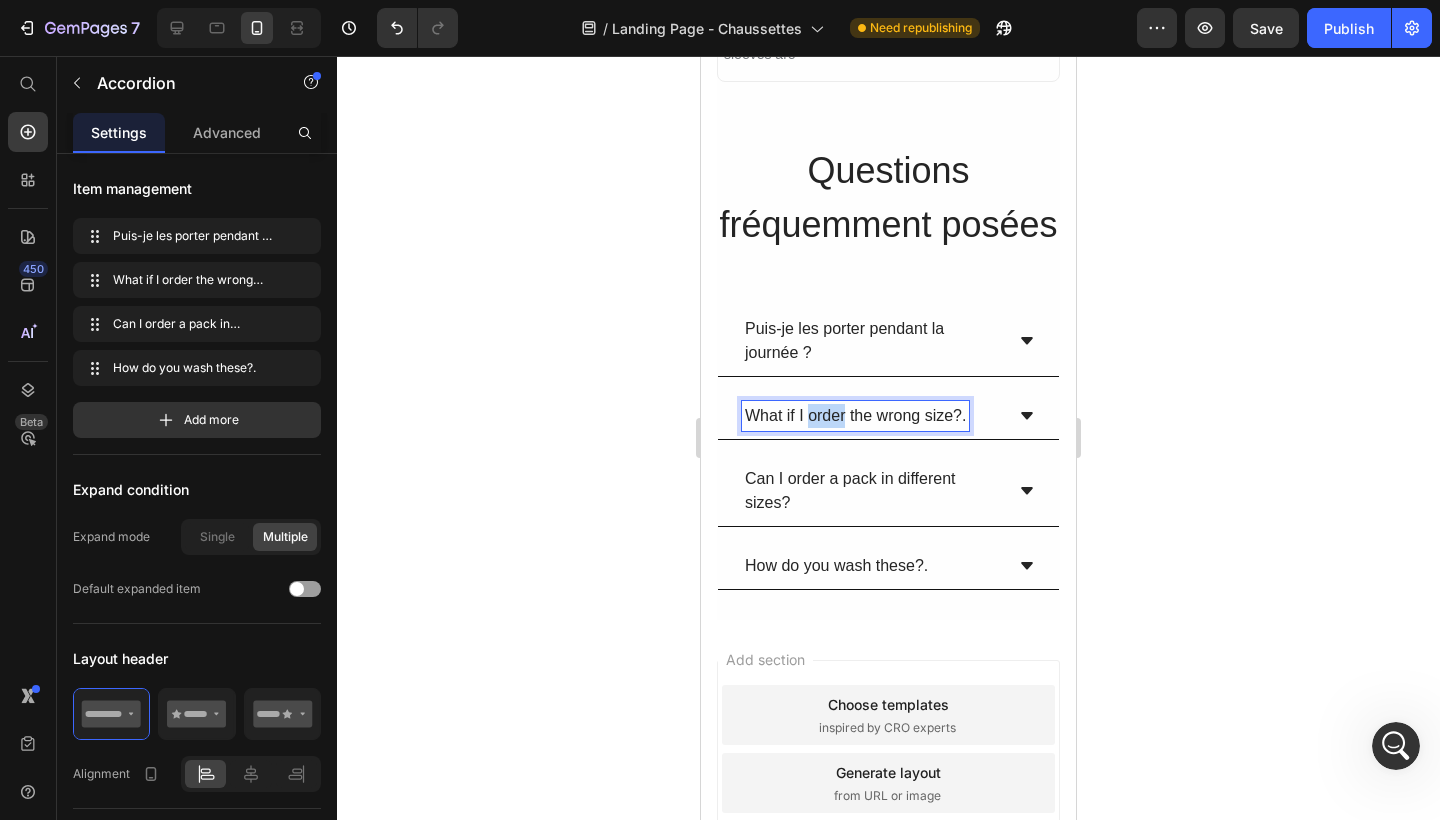 click on "What if I order the wrong size?." at bounding box center (855, 416) 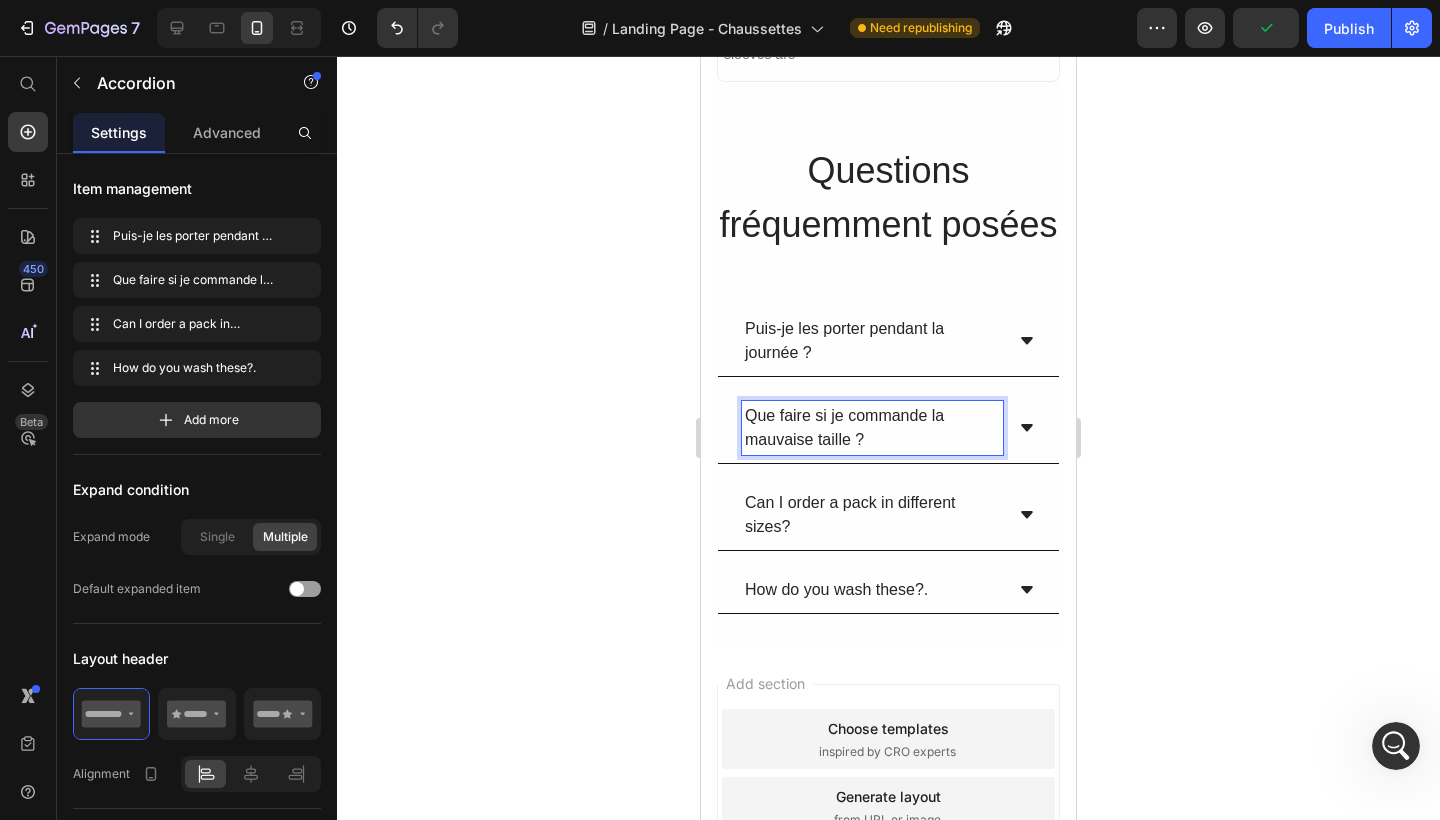 click on "Can I order a pack in different sizes?" at bounding box center [872, 515] 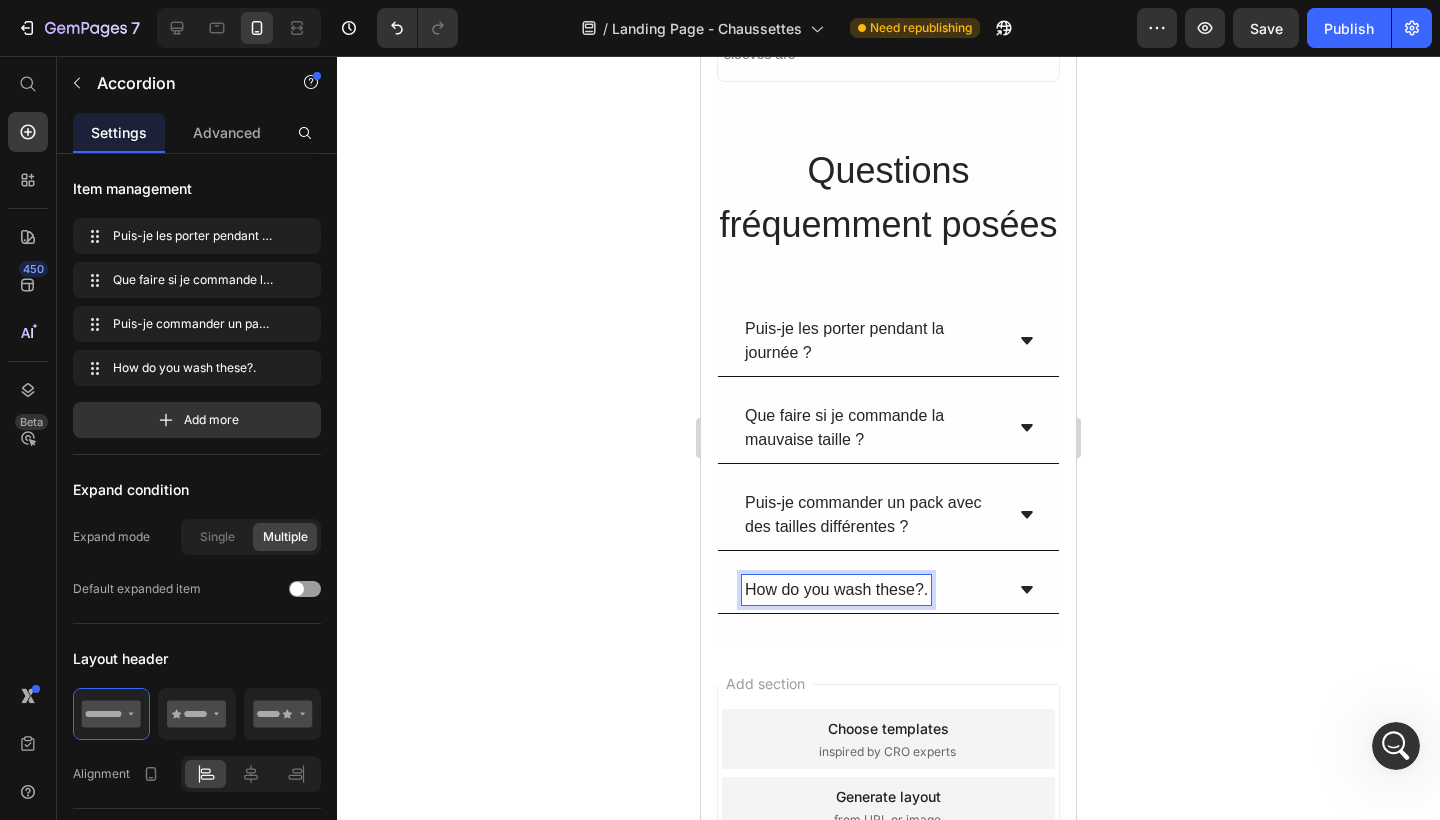 click on "How do you wash these?." at bounding box center (836, 590) 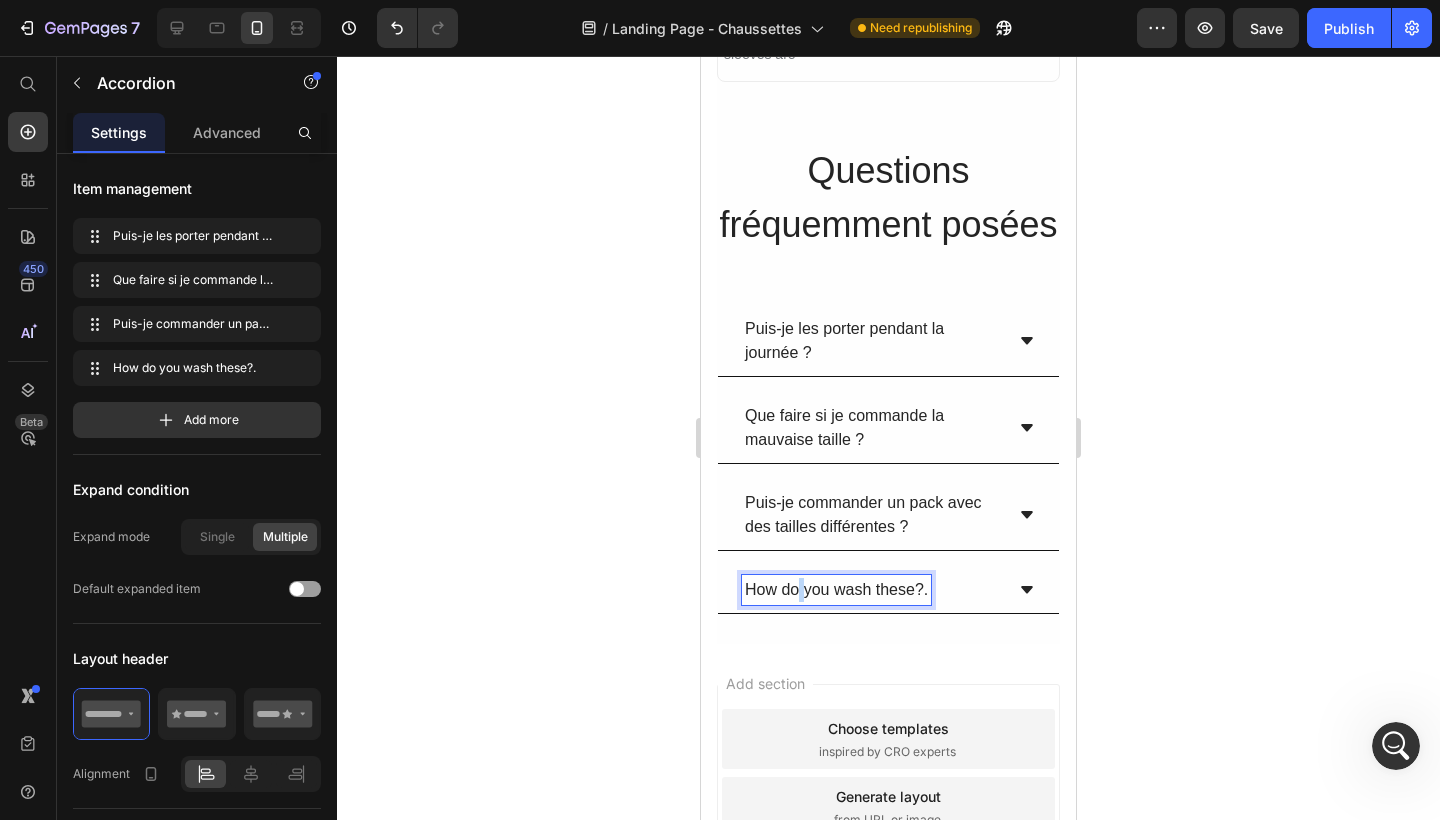click on "How do you wash these?." at bounding box center (836, 590) 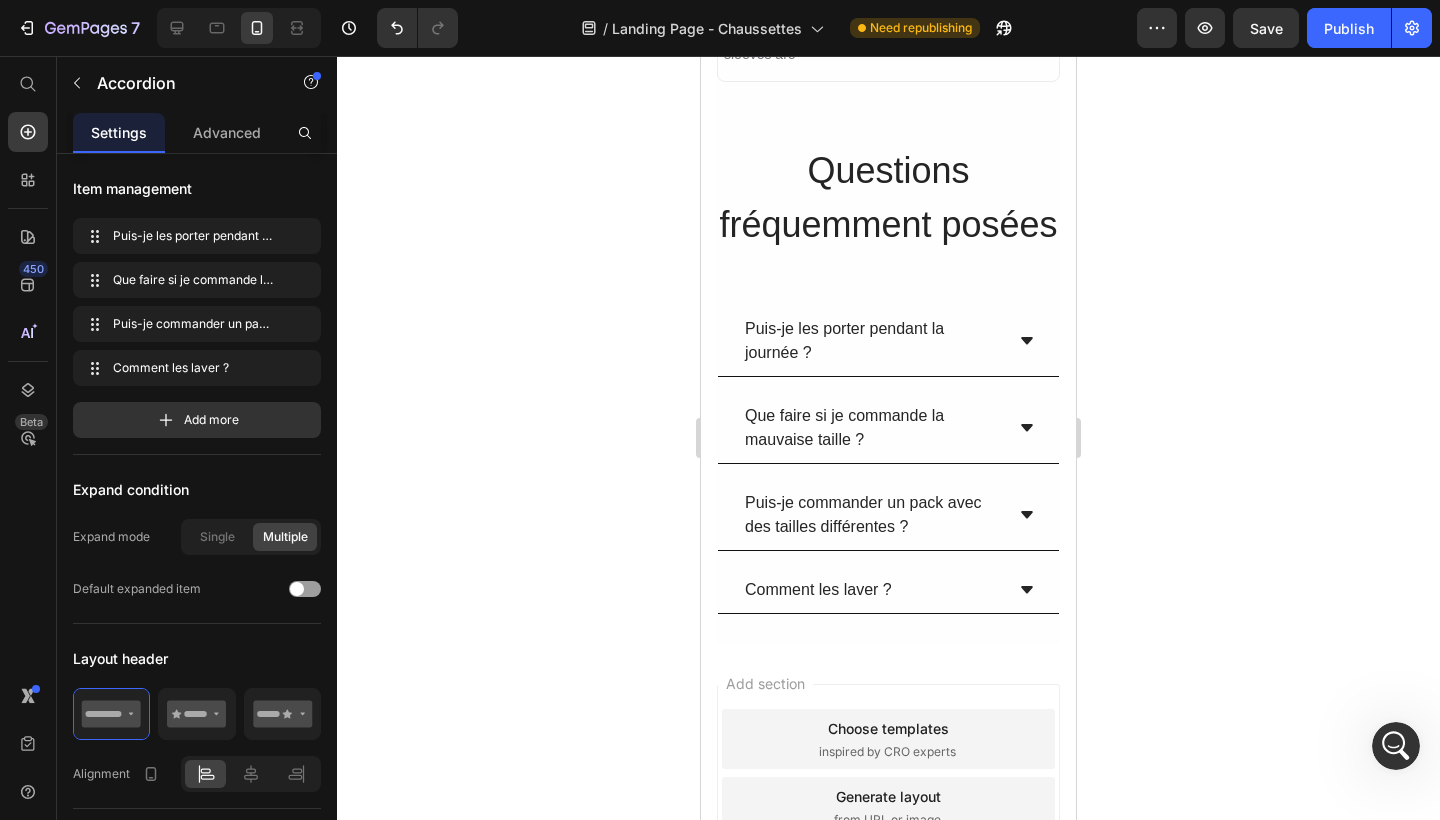 click 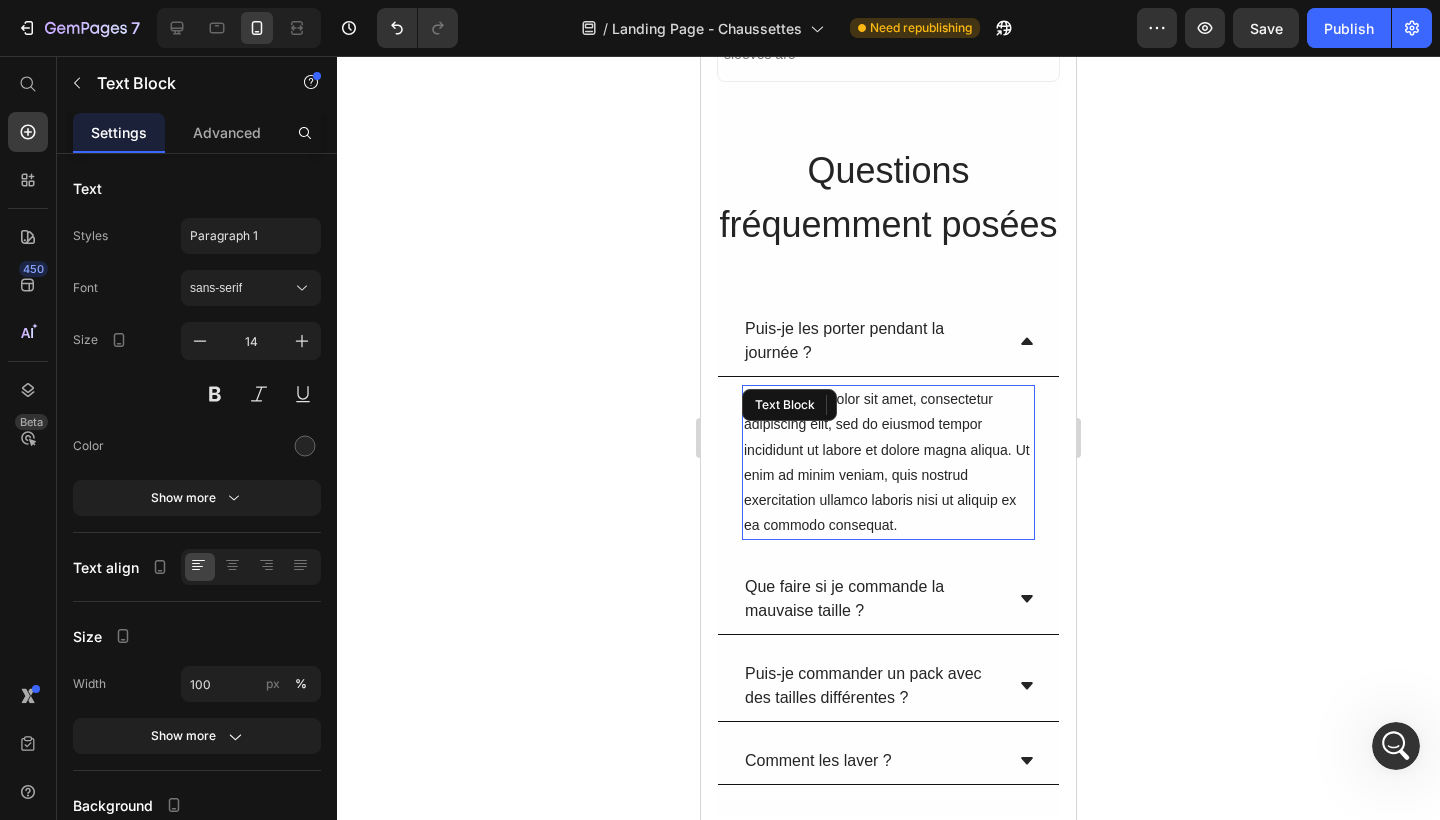 click on "Lorem ipsum dolor sit amet, consectetur adipiscing elit, sed do eiusmod tempor incididunt ut labore et dolore magna aliqua. Ut enim ad minim veniam, quis nostrud exercitation ullamco laboris nisi ut aliquip ex ea commodo consequat." at bounding box center (888, 462) 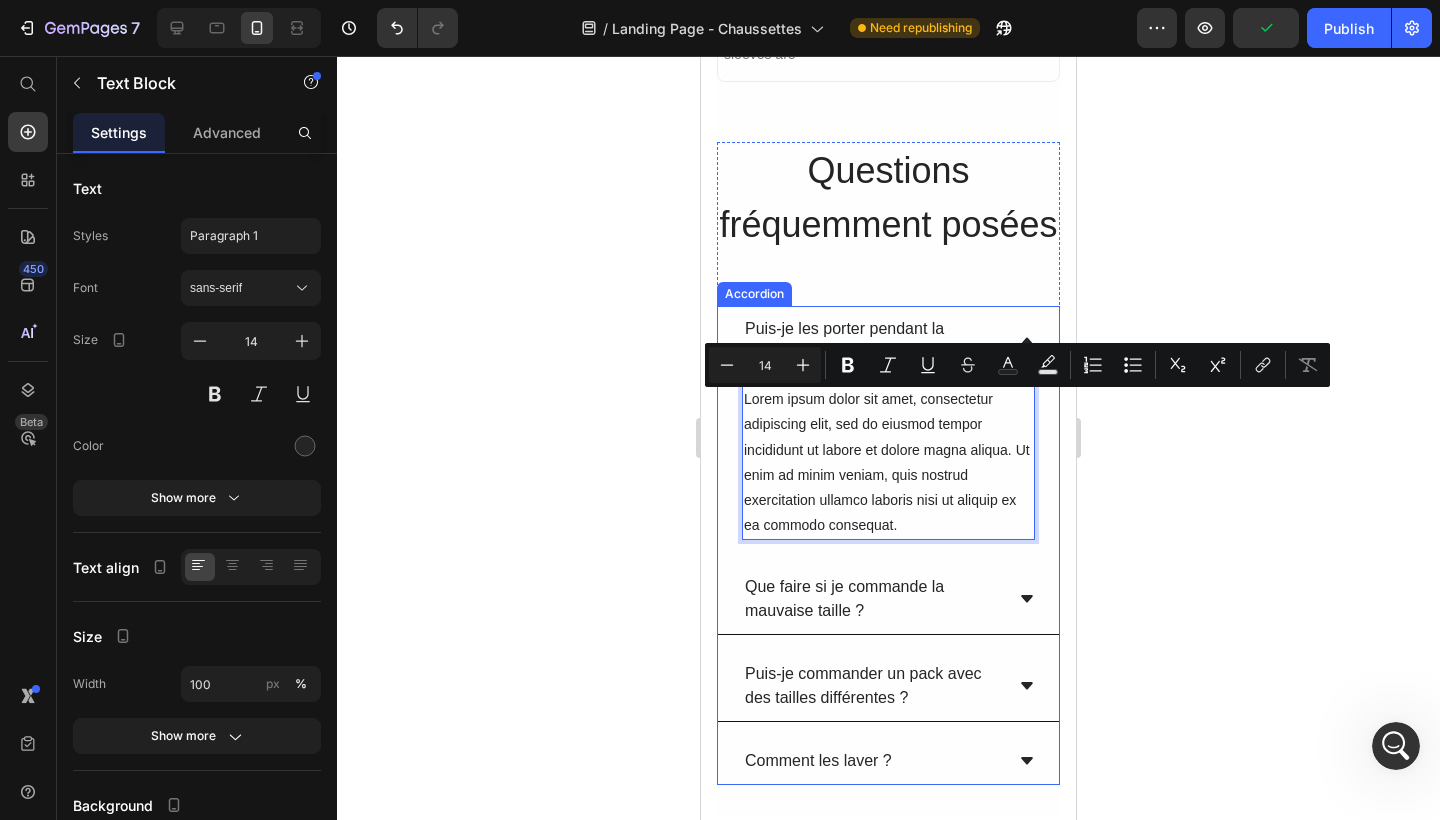 click 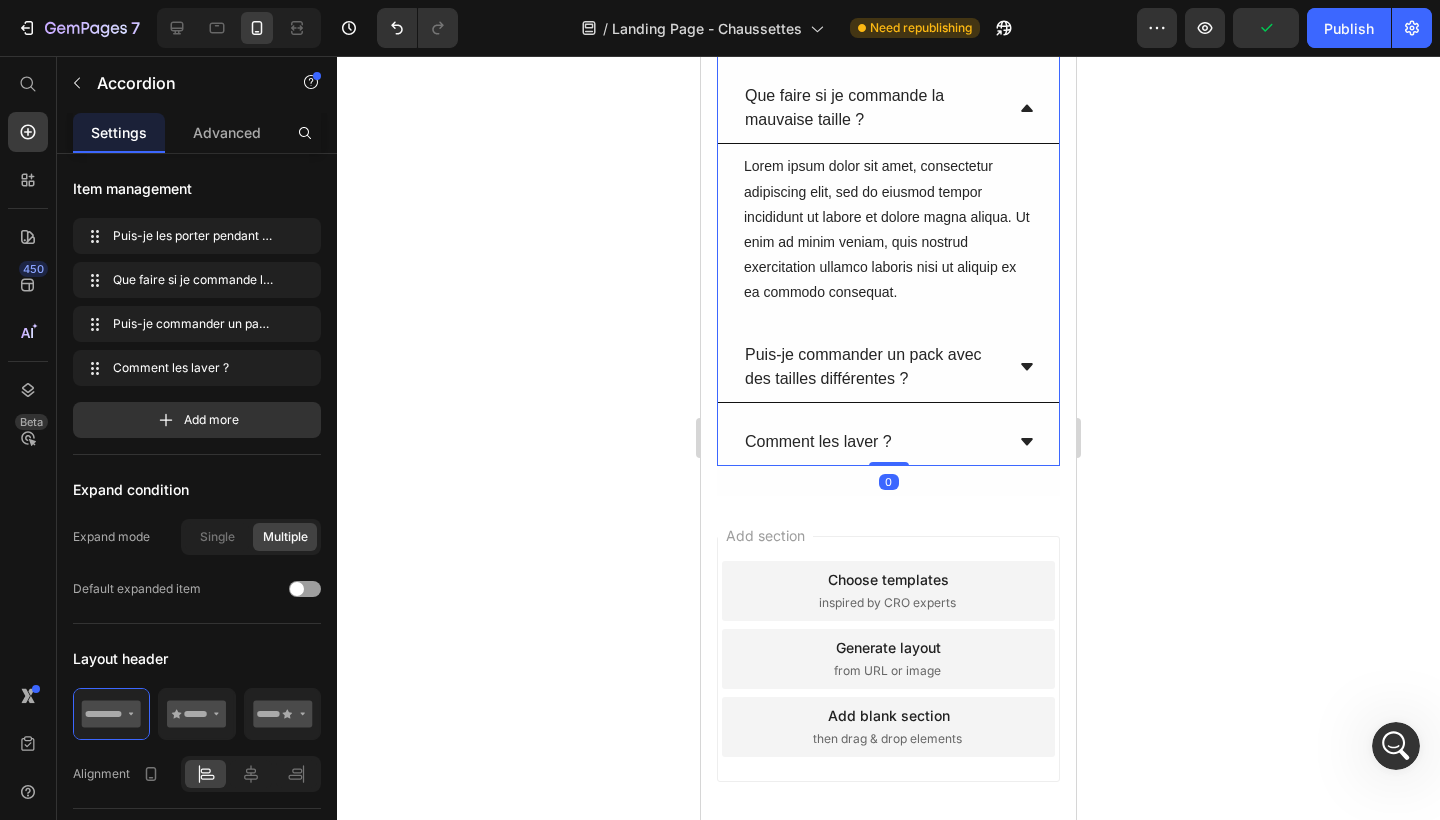 scroll, scrollTop: 13081, scrollLeft: 0, axis: vertical 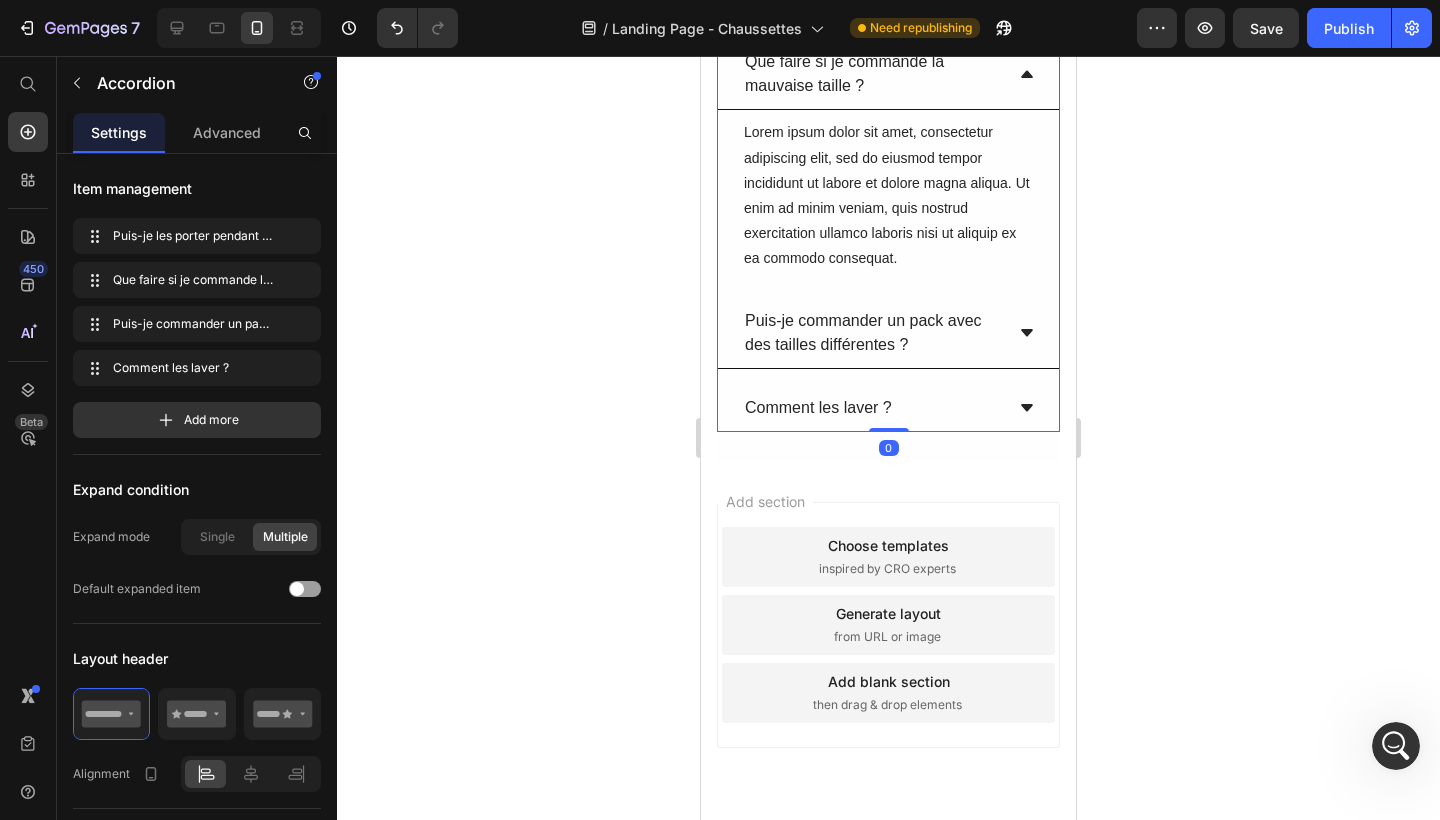 click 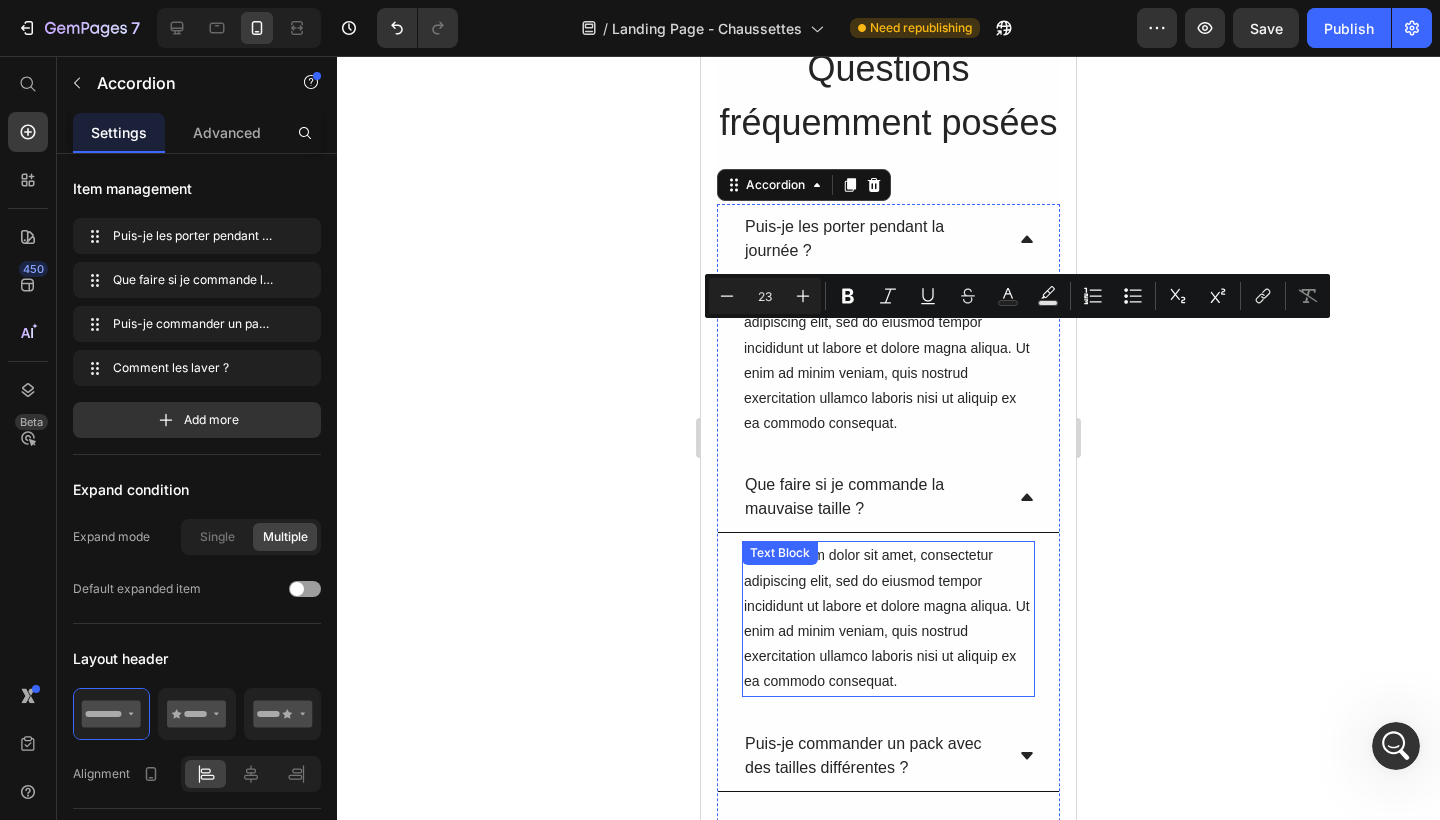 scroll, scrollTop: 12672, scrollLeft: 0, axis: vertical 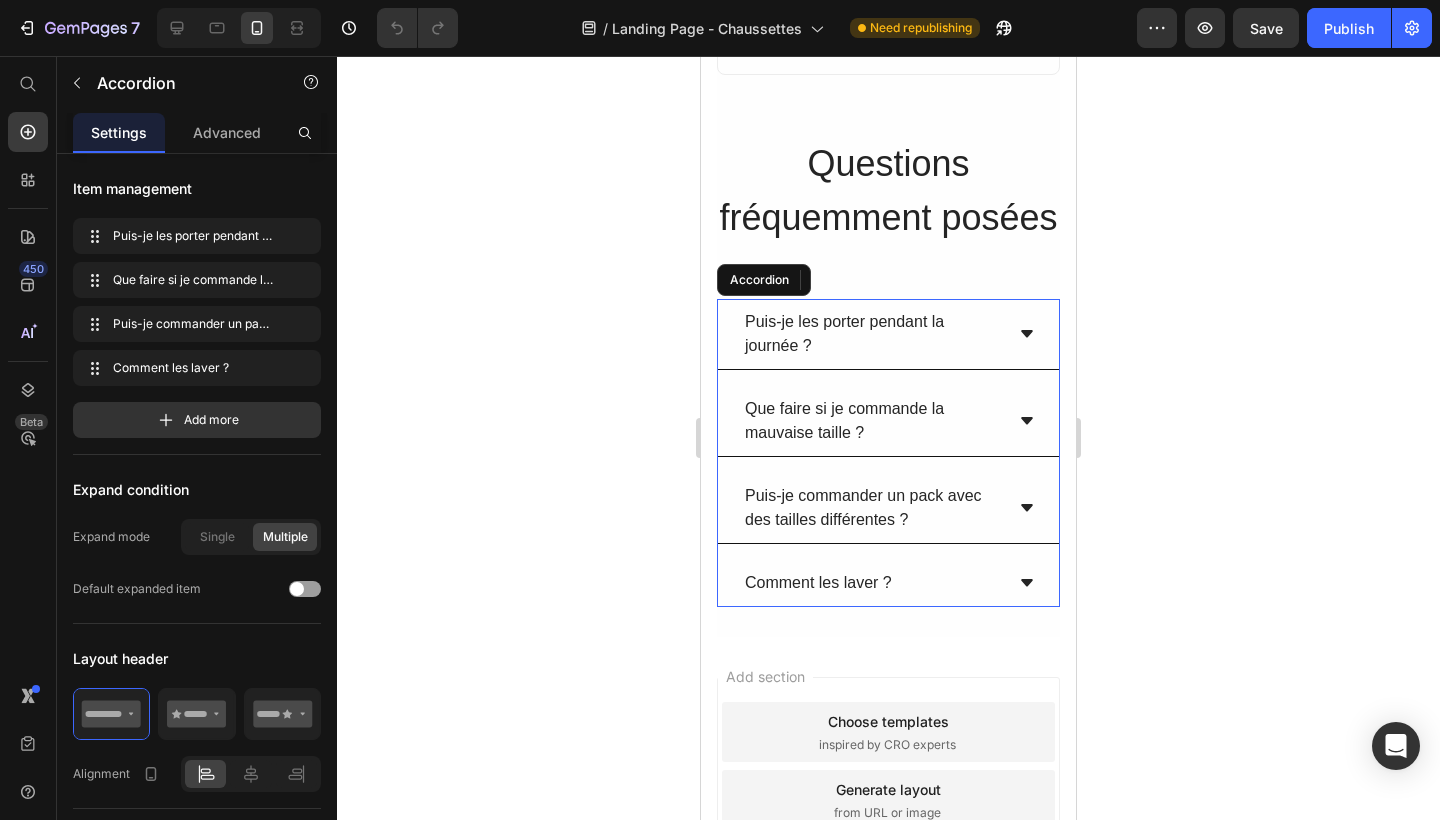 click on "Puis-je les porter pendant la journée ?" at bounding box center (888, 334) 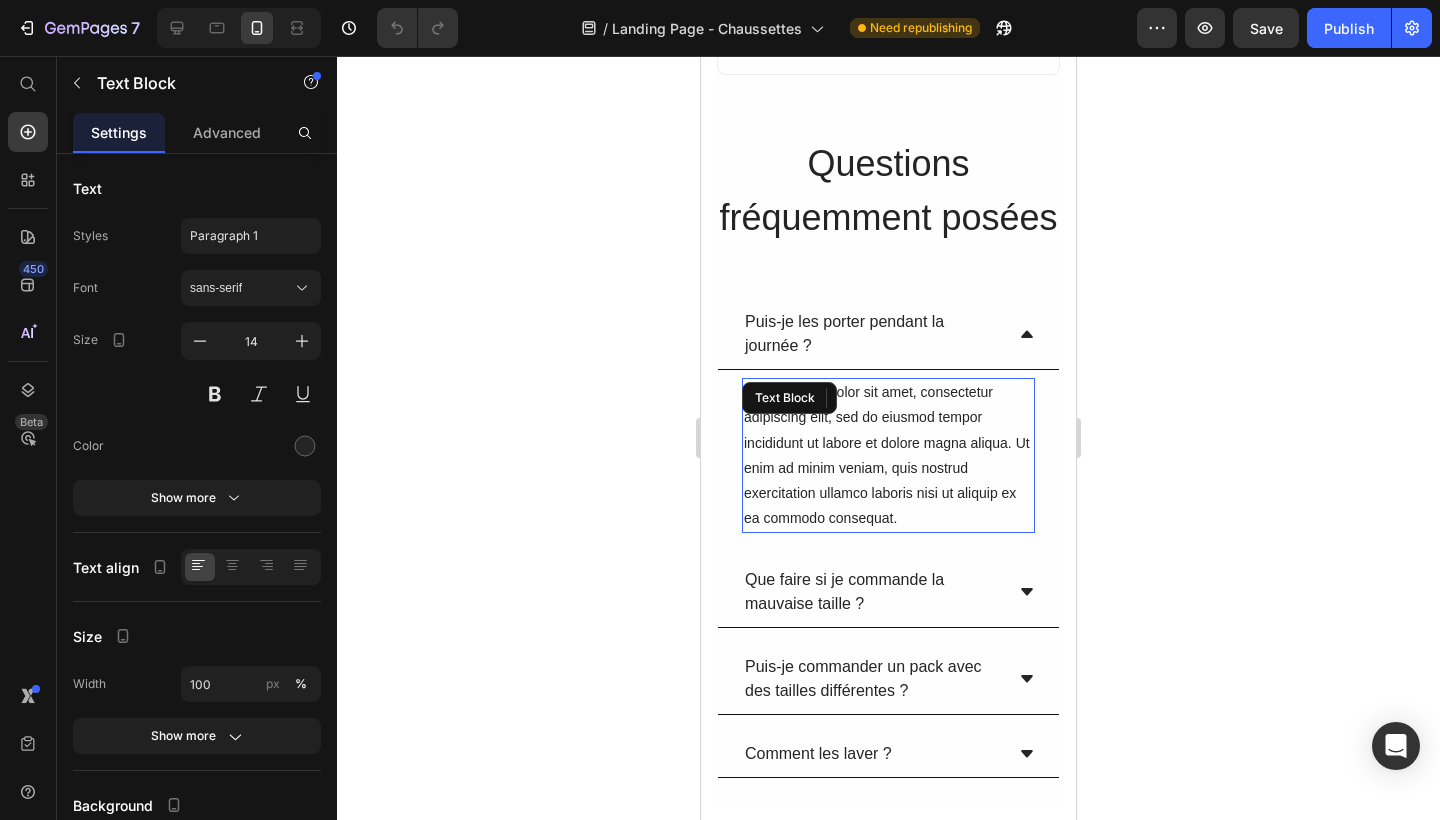 click on "Lorem ipsum dolor sit amet, consectetur adipiscing elit, sed do eiusmod tempor incididunt ut labore et dolore magna aliqua. Ut enim ad minim veniam, quis nostrud exercitation ullamco laboris nisi ut aliquip ex ea commodo consequat." at bounding box center (888, 455) 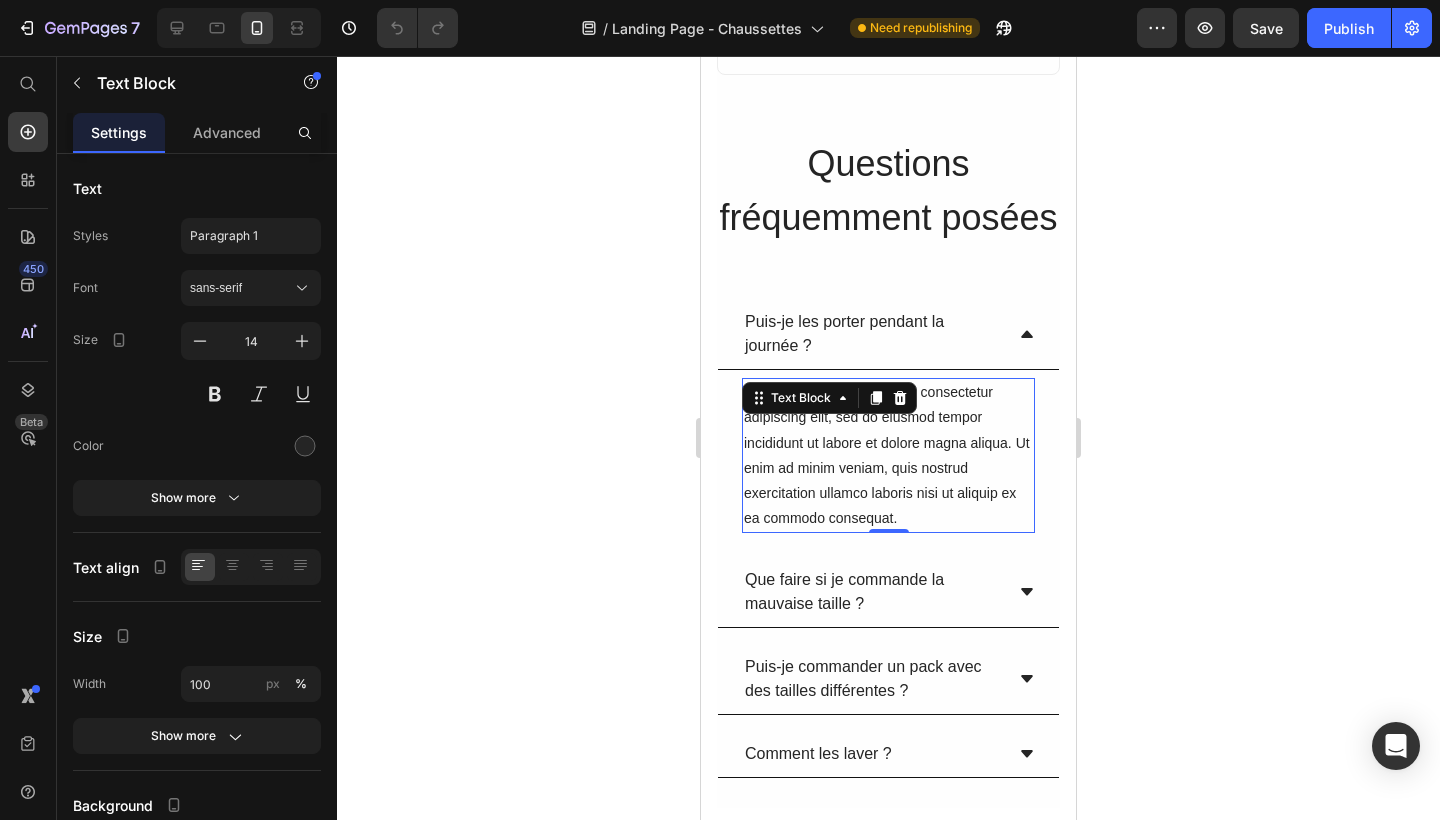 click on "Lorem ipsum dolor sit amet, consectetur adipiscing elit, sed do eiusmod tempor incididunt ut labore et dolore magna aliqua. Ut enim ad minim veniam, quis nostrud exercitation ullamco laboris nisi ut aliquip ex ea commodo consequat." at bounding box center [888, 455] 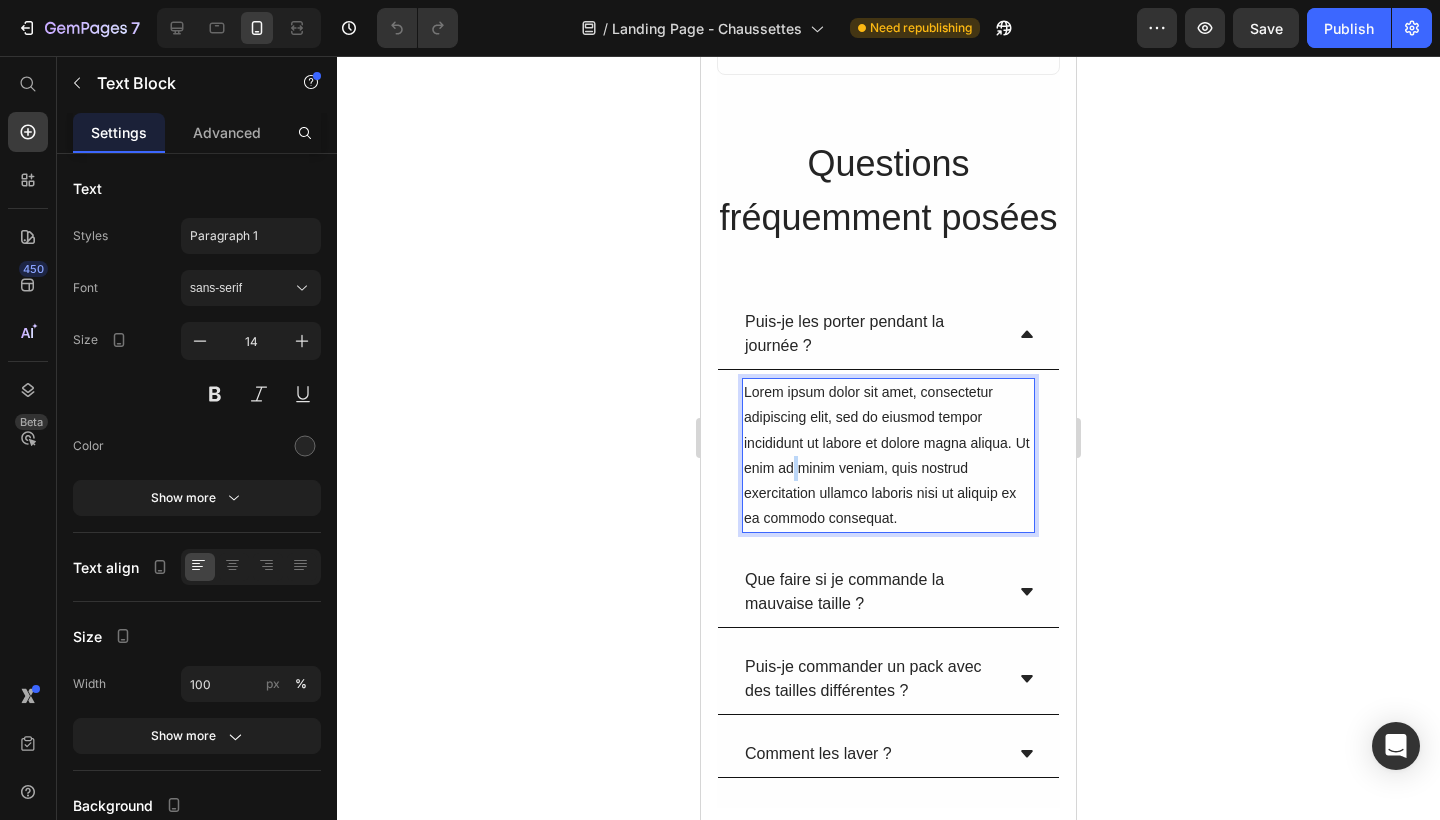 click on "Lorem ipsum dolor sit amet, consectetur adipiscing elit, sed do eiusmod tempor incididunt ut labore et dolore magna aliqua. Ut enim ad minim veniam, quis nostrud exercitation ullamco laboris nisi ut aliquip ex ea commodo consequat." at bounding box center (888, 455) 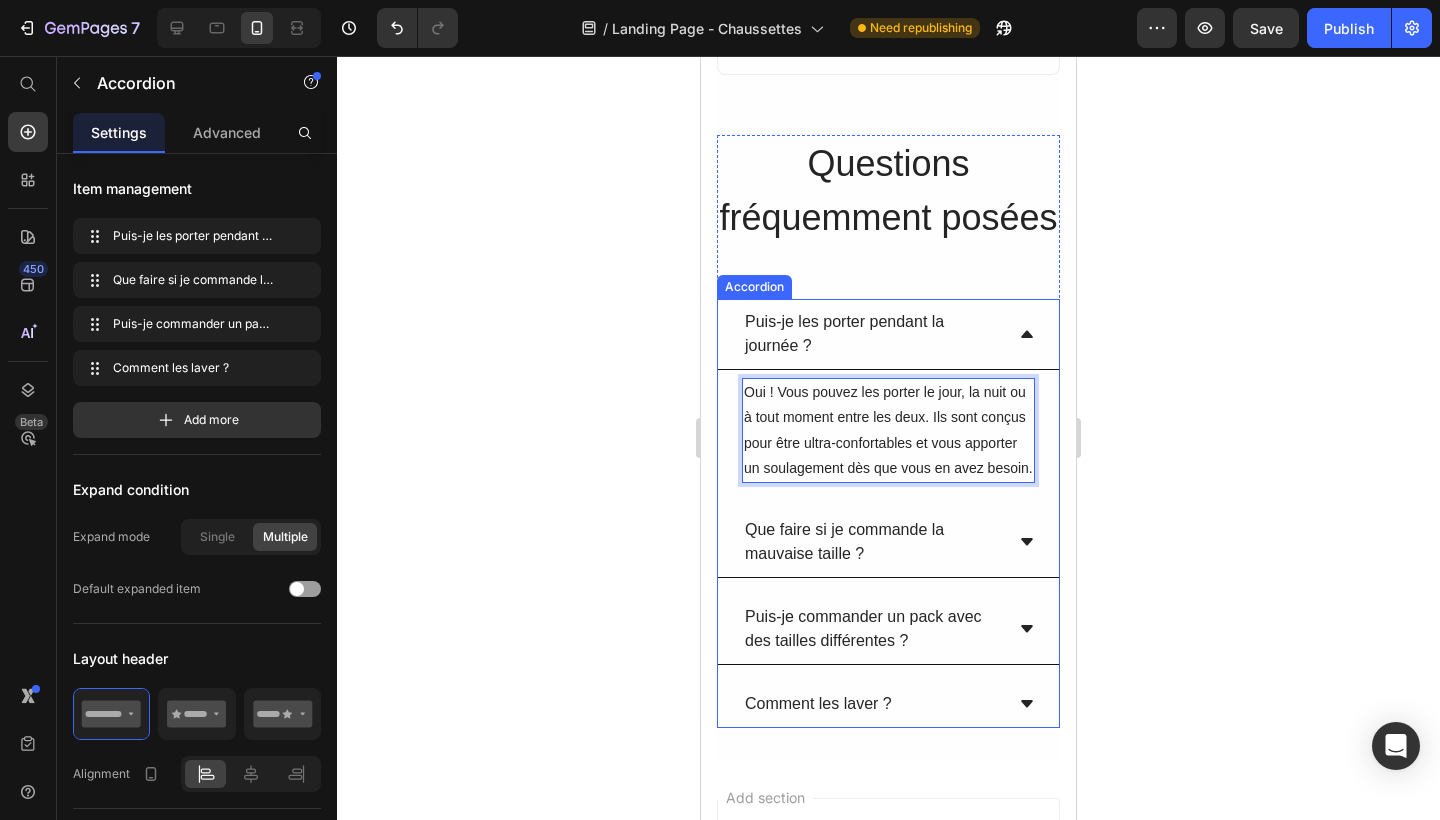 click 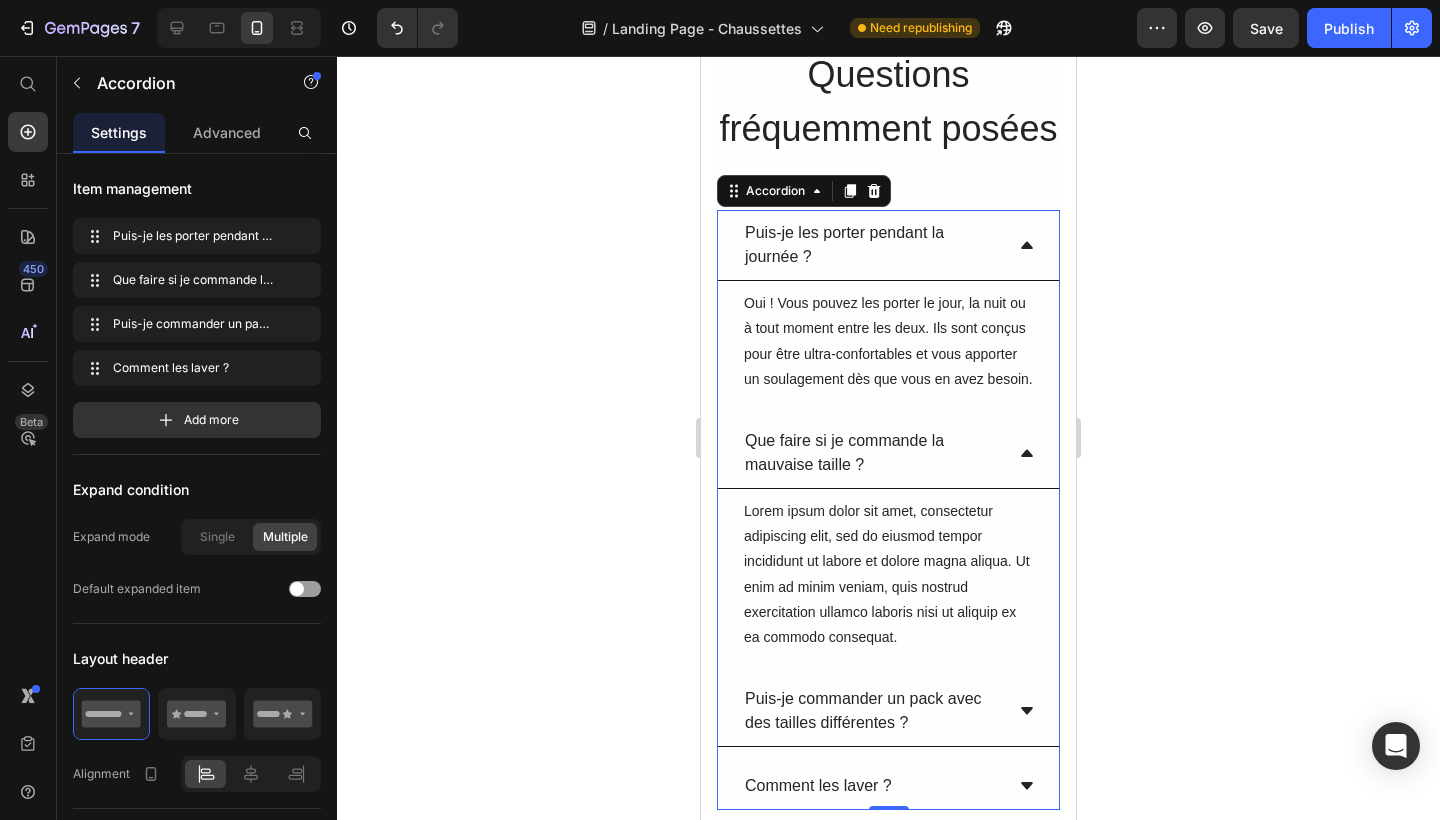 scroll, scrollTop: 12700, scrollLeft: 0, axis: vertical 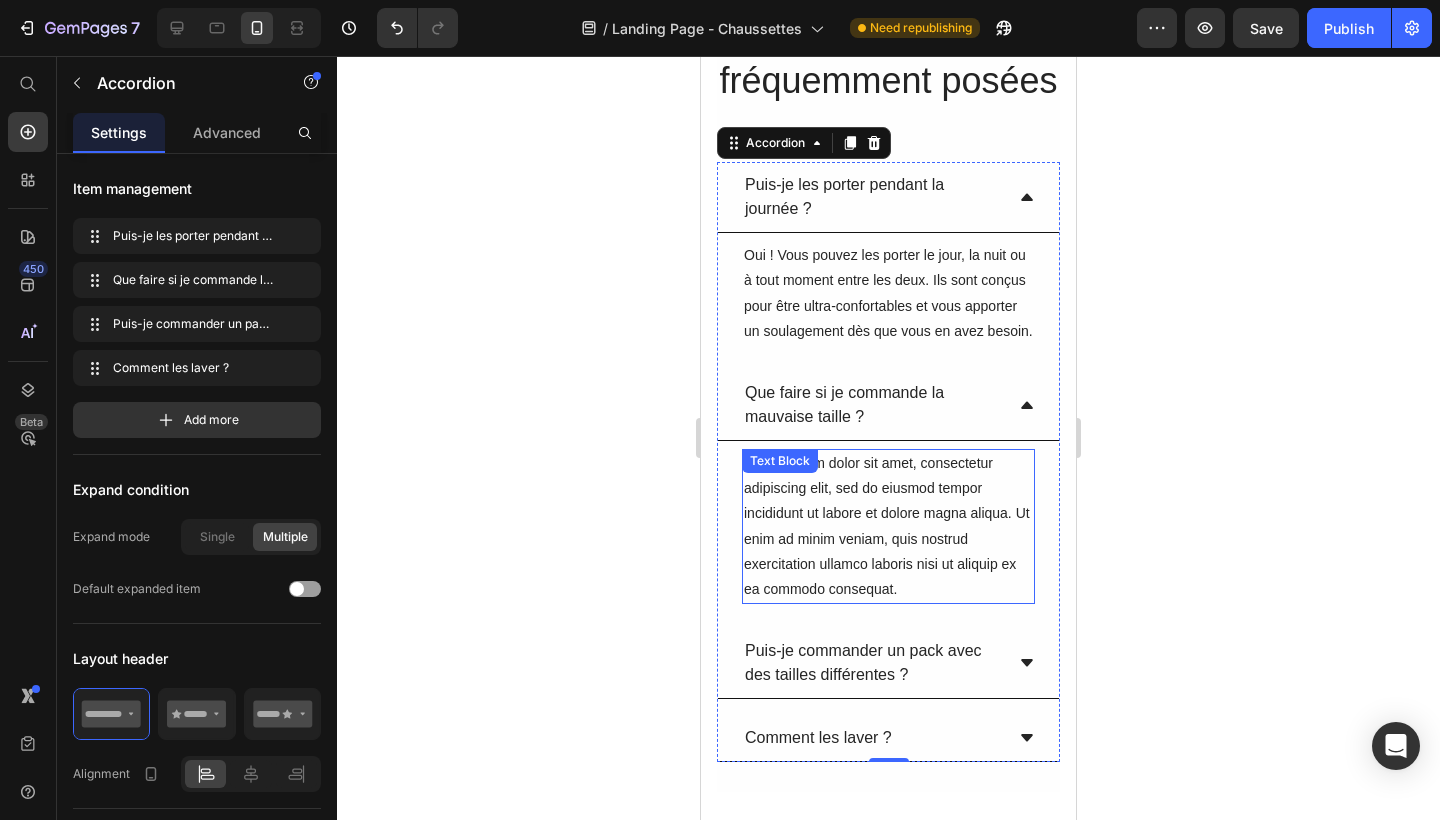 click on "Lorem ipsum dolor sit amet, consectetur adipiscing elit, sed do eiusmod tempor incididunt ut labore et dolore magna aliqua. Ut enim ad minim veniam, quis nostrud exercitation ullamco laboris nisi ut aliquip ex ea commodo consequat." at bounding box center [888, 526] 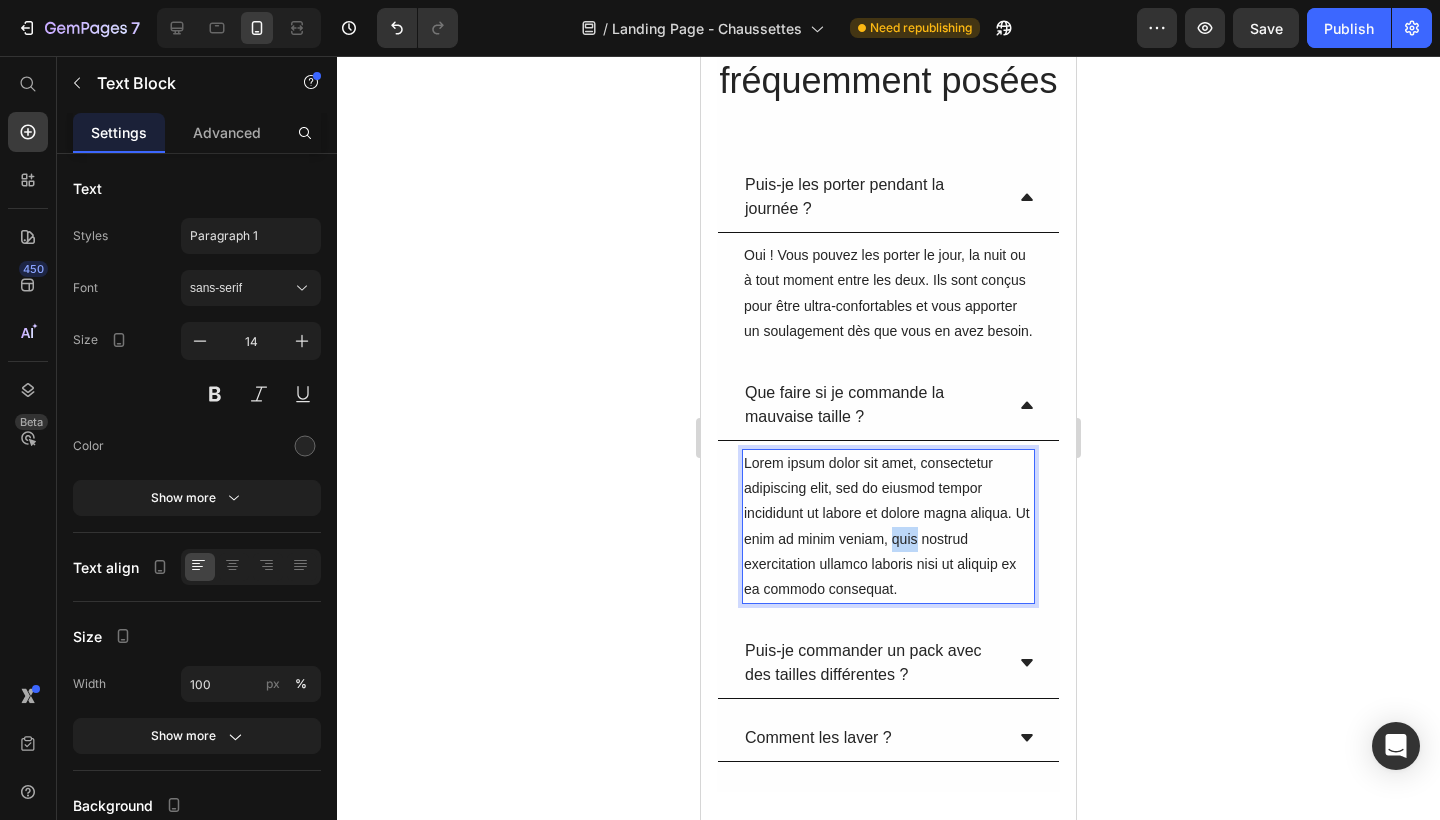 click on "Lorem ipsum dolor sit amet, consectetur adipiscing elit, sed do eiusmod tempor incididunt ut labore et dolore magna aliqua. Ut enim ad minim veniam, quis nostrud exercitation ullamco laboris nisi ut aliquip ex ea commodo consequat." at bounding box center (888, 526) 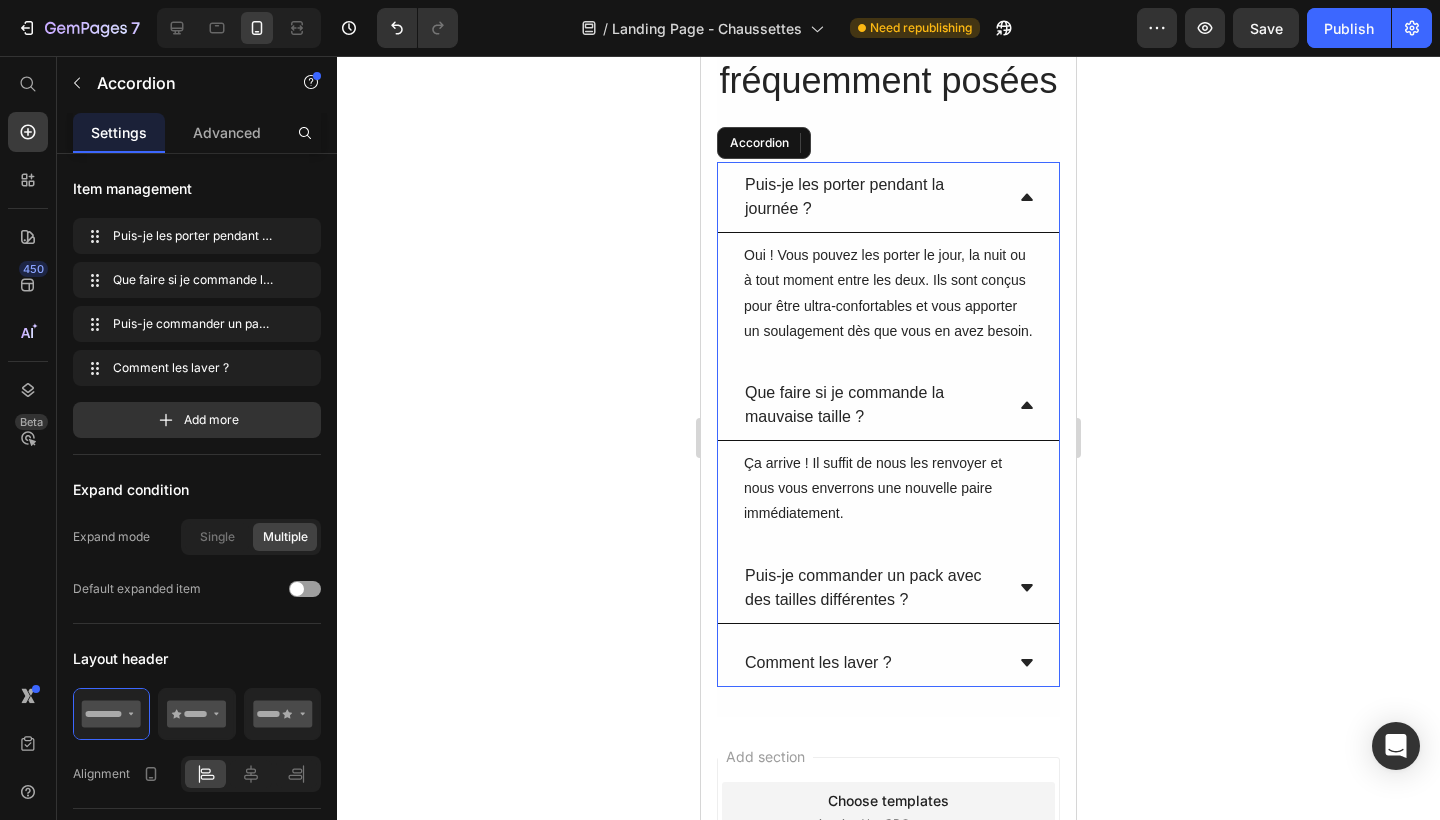 click 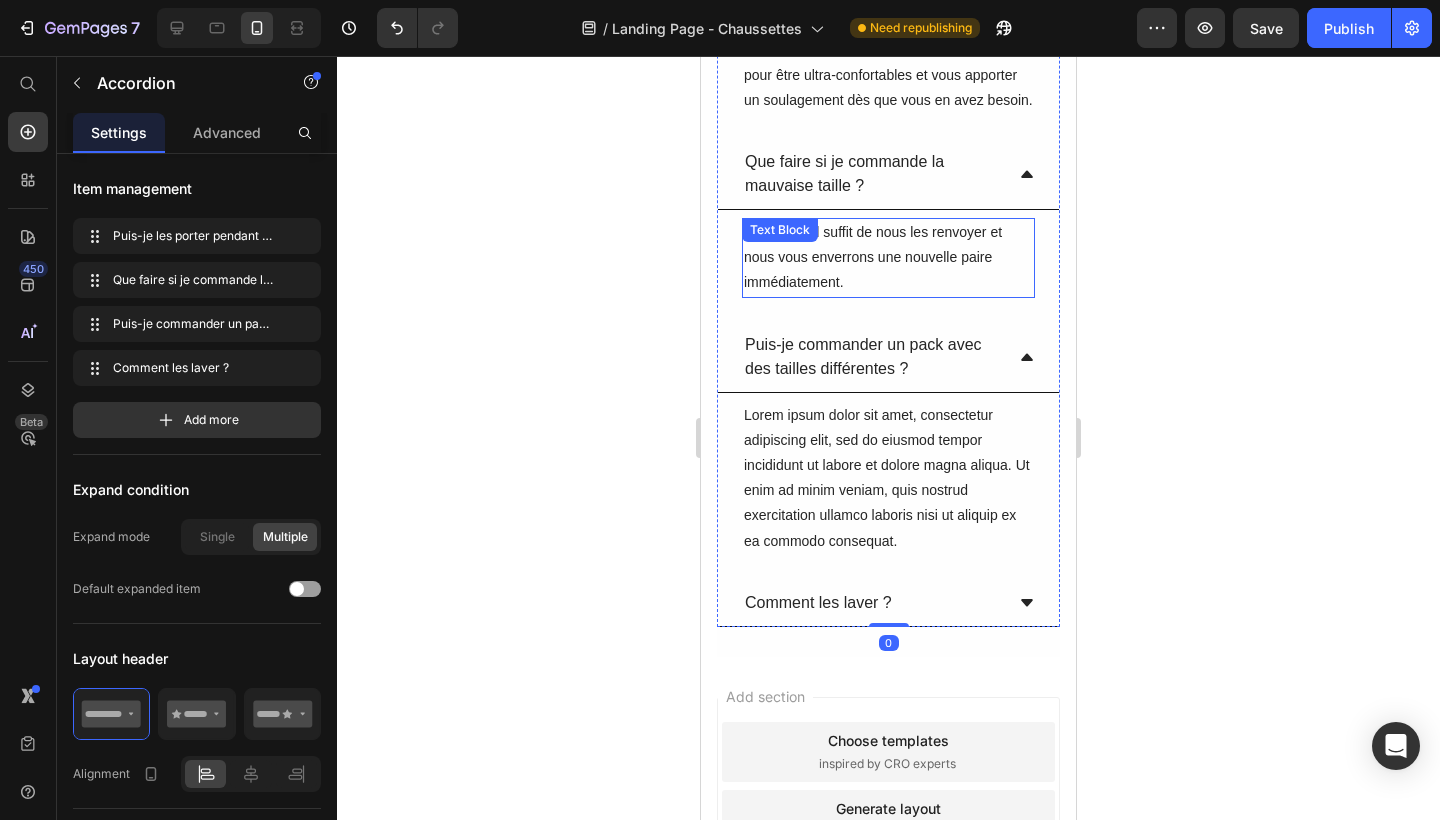 scroll, scrollTop: 12934, scrollLeft: 0, axis: vertical 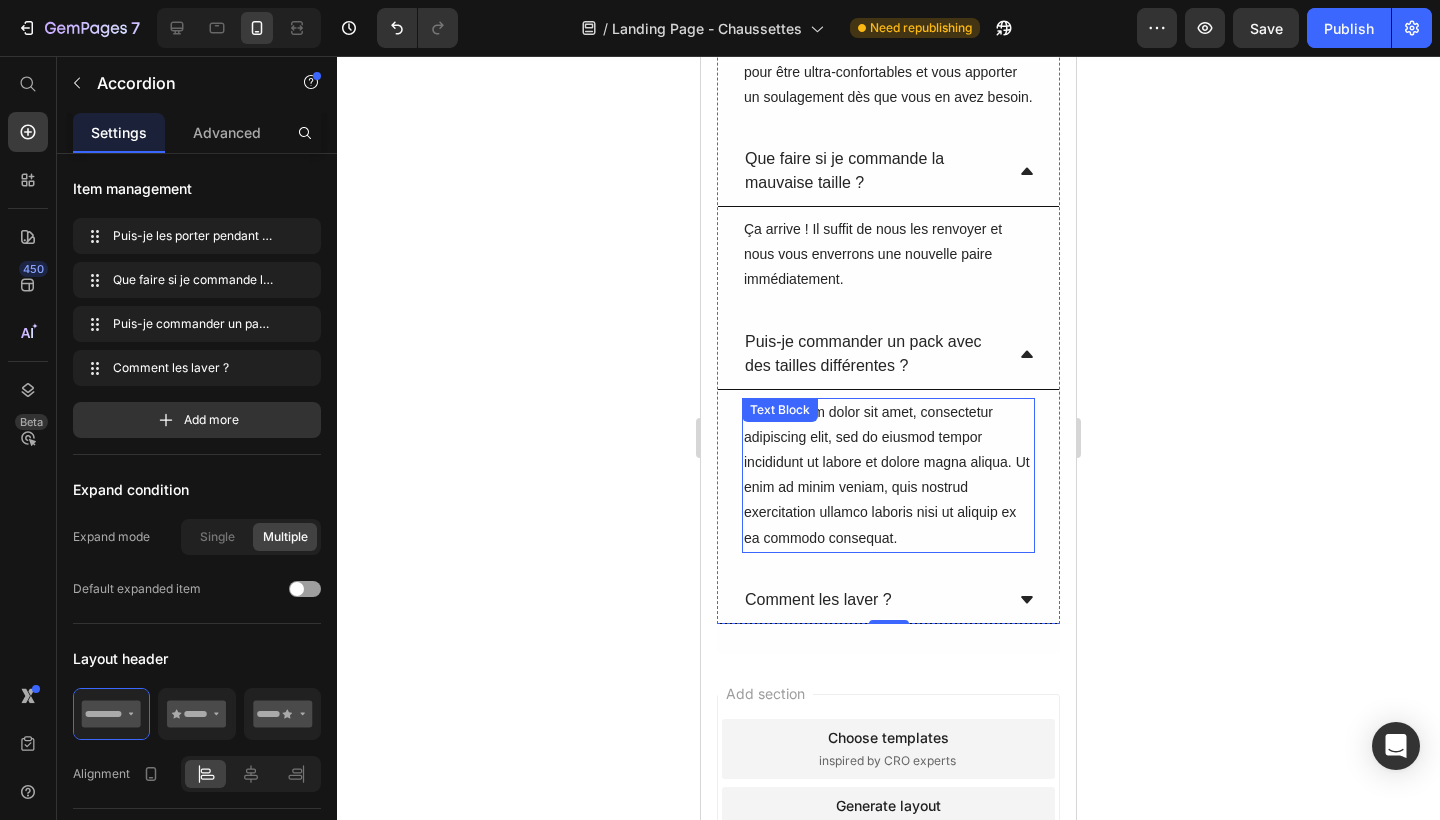 click on "Lorem ipsum dolor sit amet, consectetur adipiscing elit, sed do eiusmod tempor incididunt ut labore et dolore magna aliqua. Ut enim ad minim veniam, quis nostrud exercitation ullamco laboris nisi ut aliquip ex ea commodo consequat." at bounding box center (888, 475) 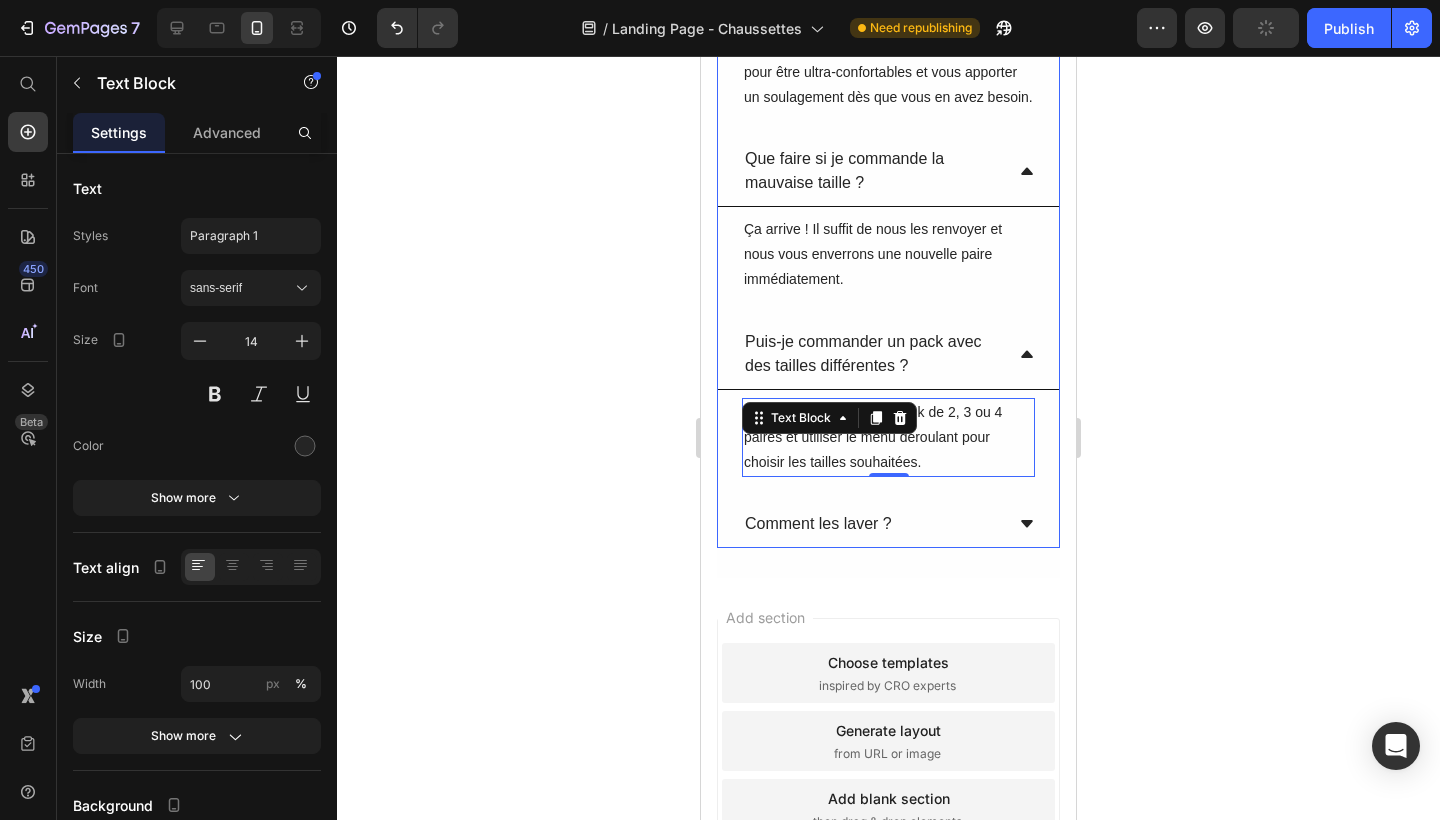 click 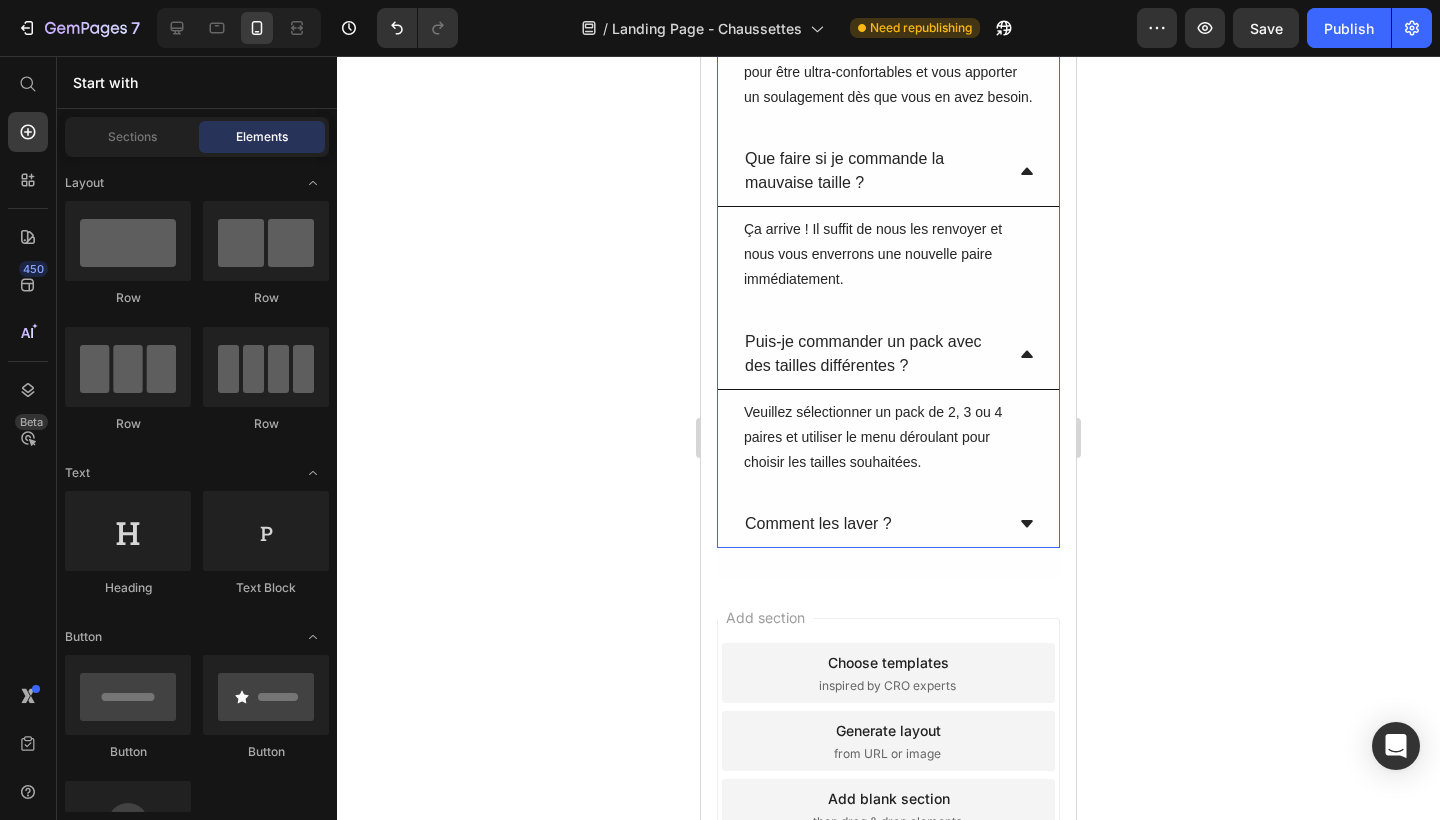 click on "Comment les laver ?" at bounding box center [818, 524] 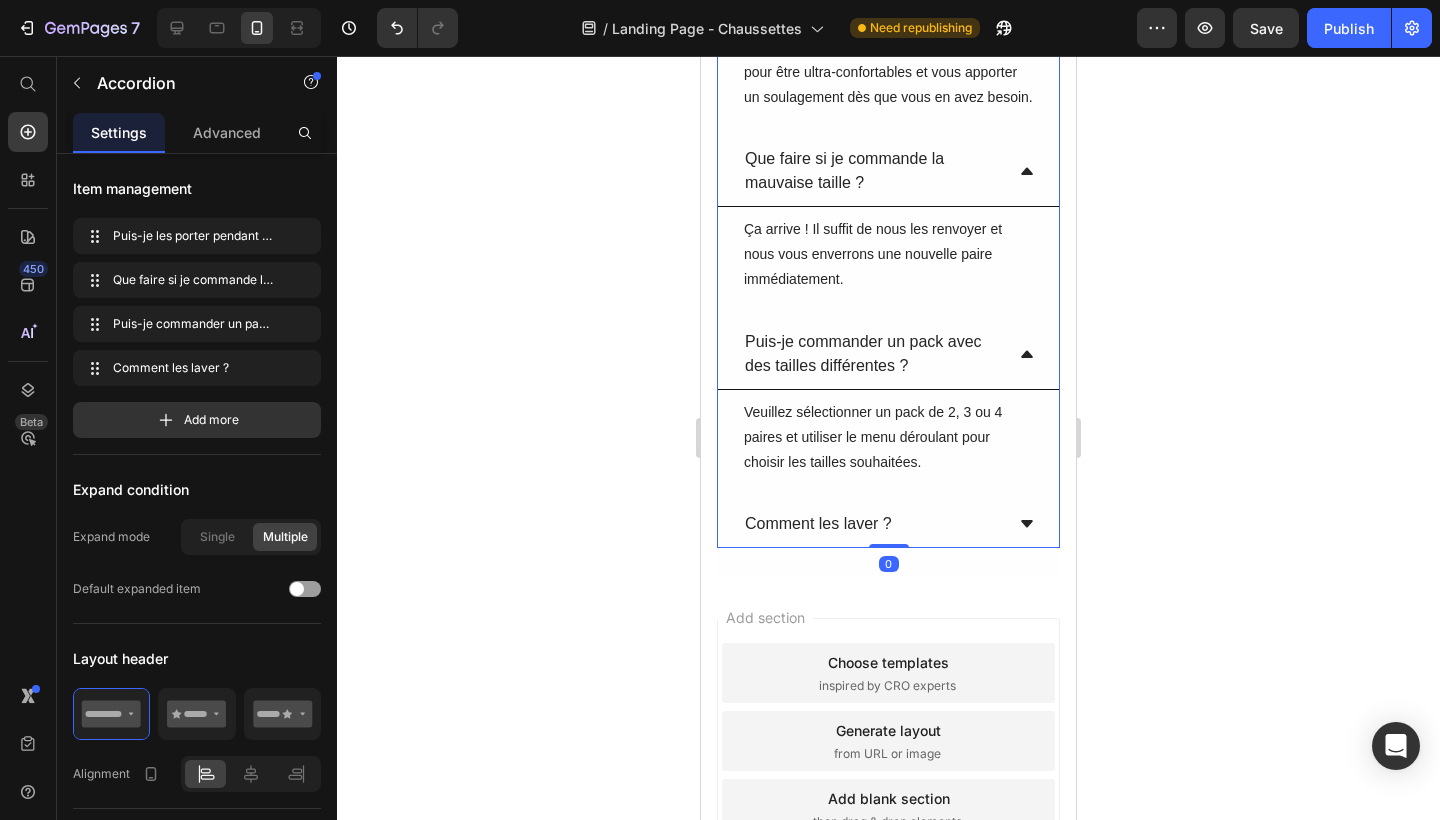 click on "Comment les laver ?" at bounding box center (872, 524) 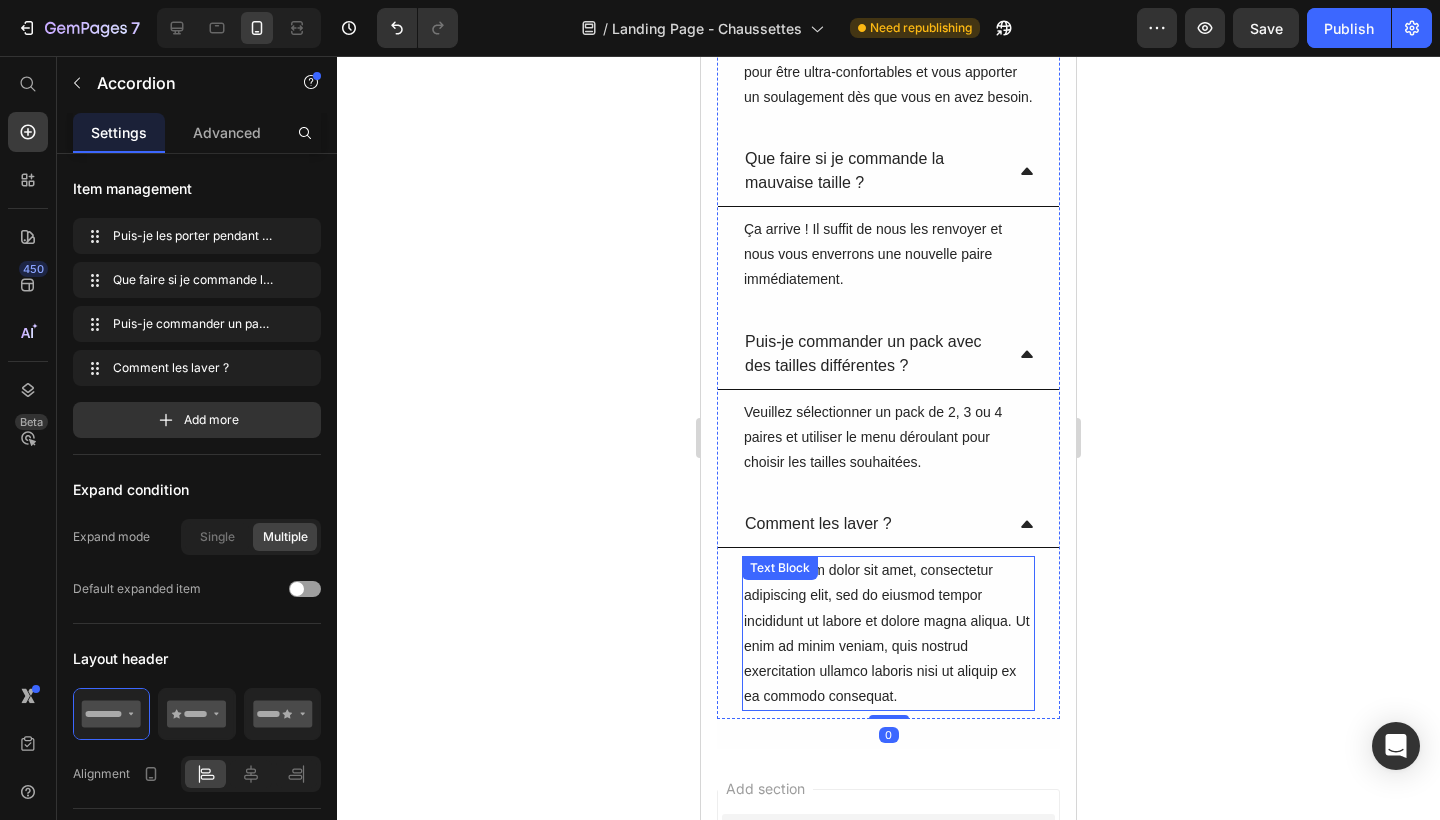 click on "Lorem ipsum dolor sit amet, consectetur adipiscing elit, sed do eiusmod tempor incididunt ut labore et dolore magna aliqua. Ut enim ad minim veniam, quis nostrud exercitation ullamco laboris nisi ut aliquip ex ea commodo consequat." at bounding box center (888, 633) 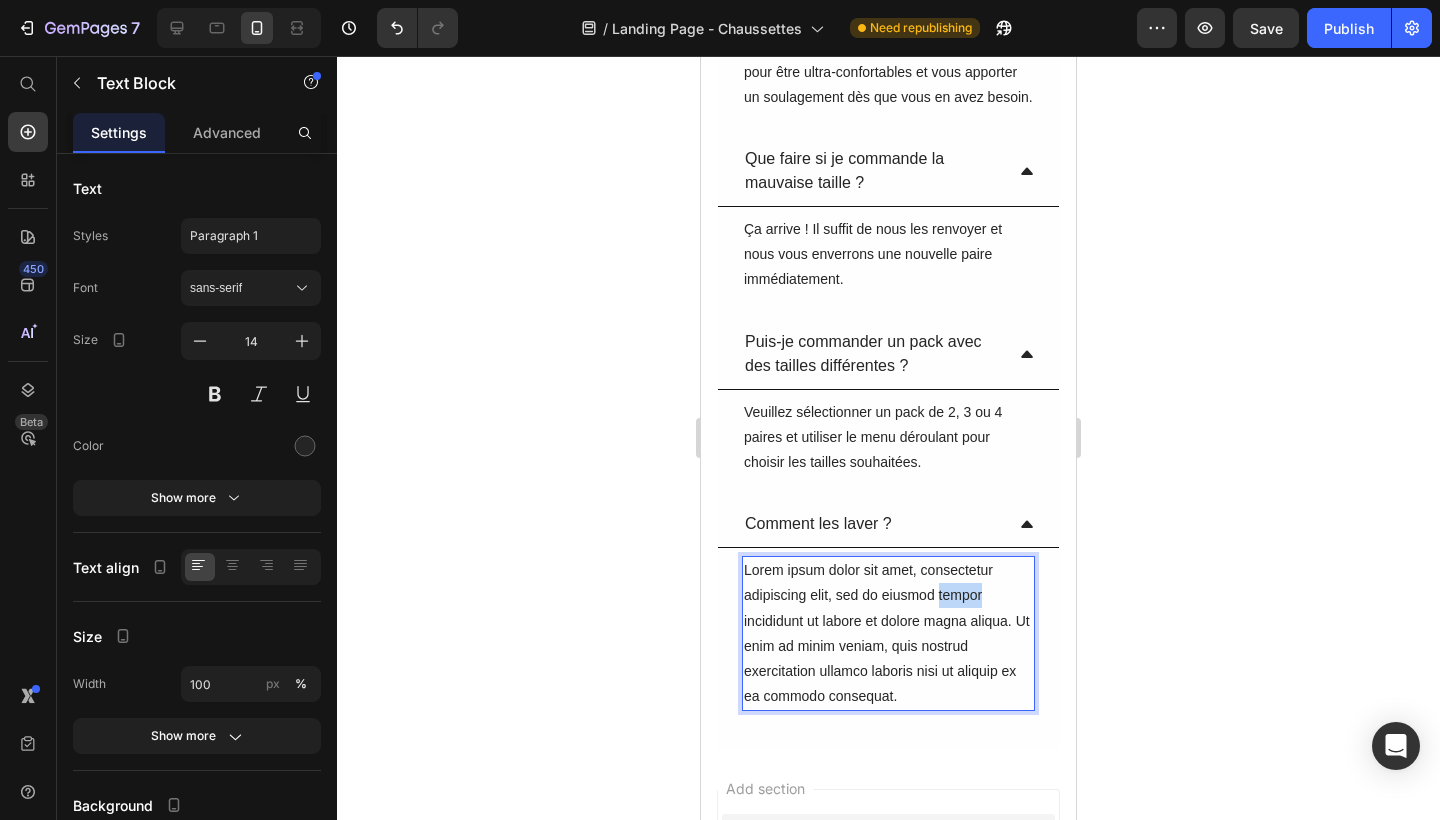 click on "Lorem ipsum dolor sit amet, consectetur adipiscing elit, sed do eiusmod tempor incididunt ut labore et dolore magna aliqua. Ut enim ad minim veniam, quis nostrud exercitation ullamco laboris nisi ut aliquip ex ea commodo consequat." at bounding box center (888, 633) 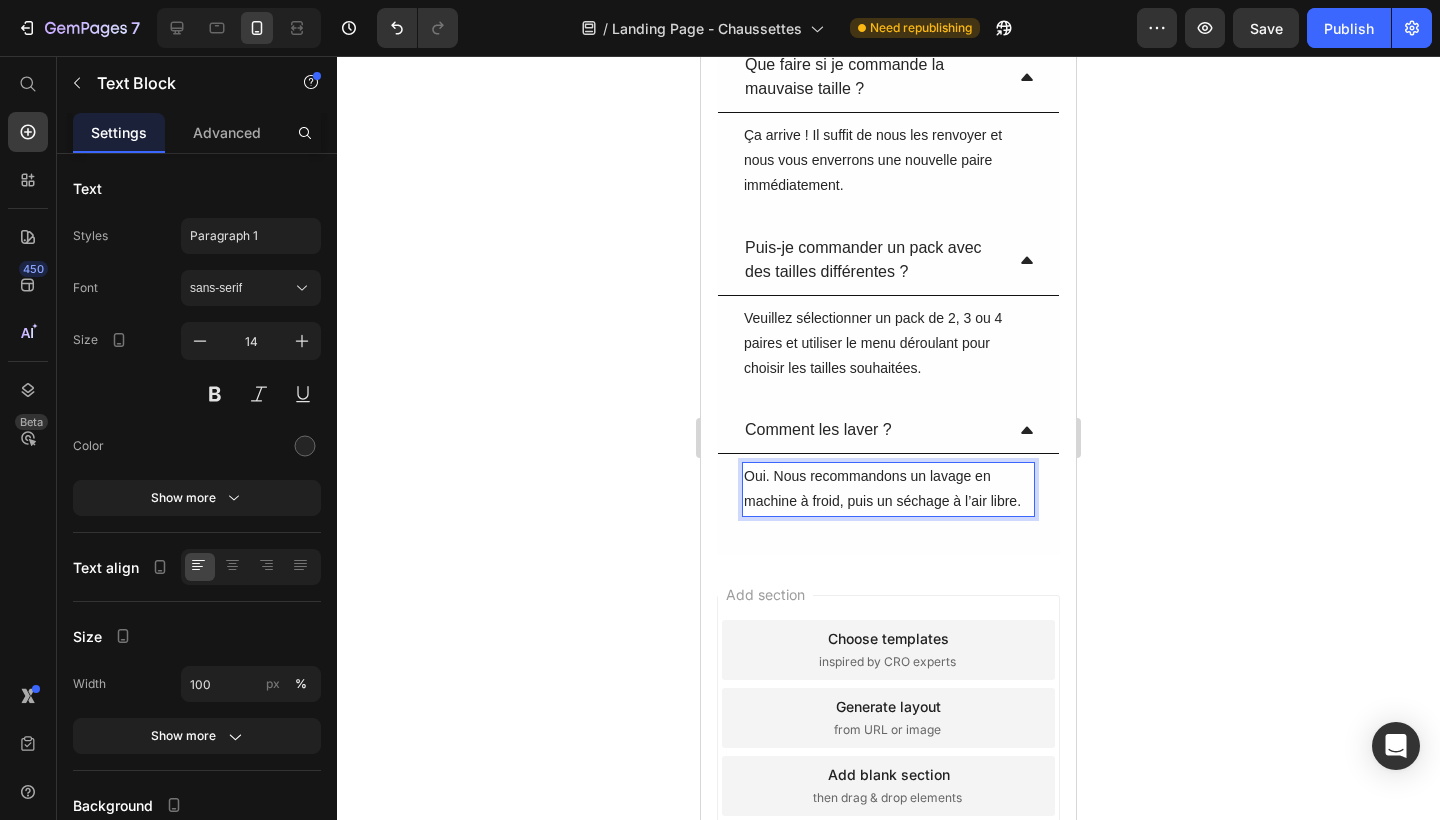 scroll, scrollTop: 13032, scrollLeft: 0, axis: vertical 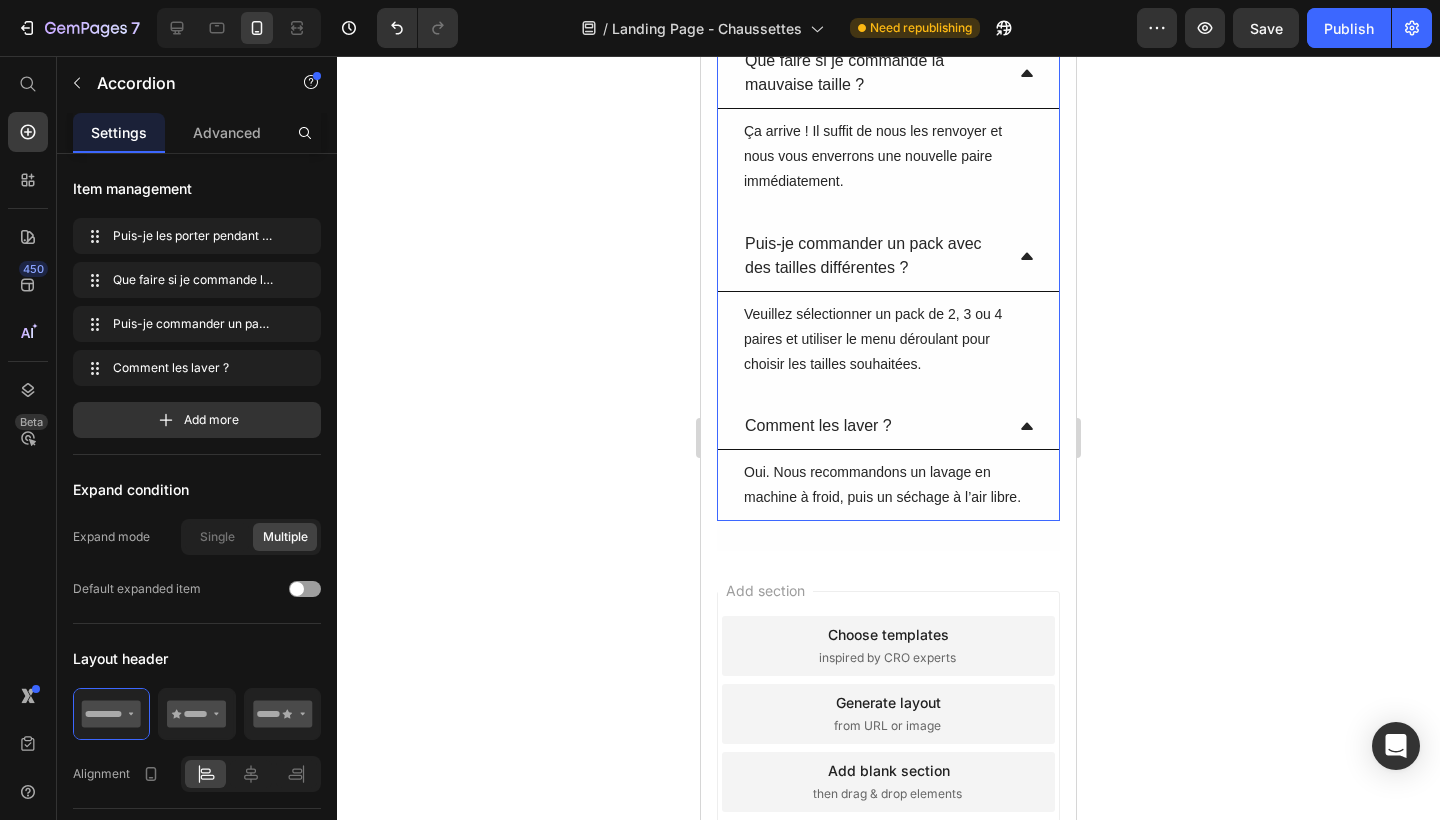 click on "Comment les laver ?" at bounding box center (888, 426) 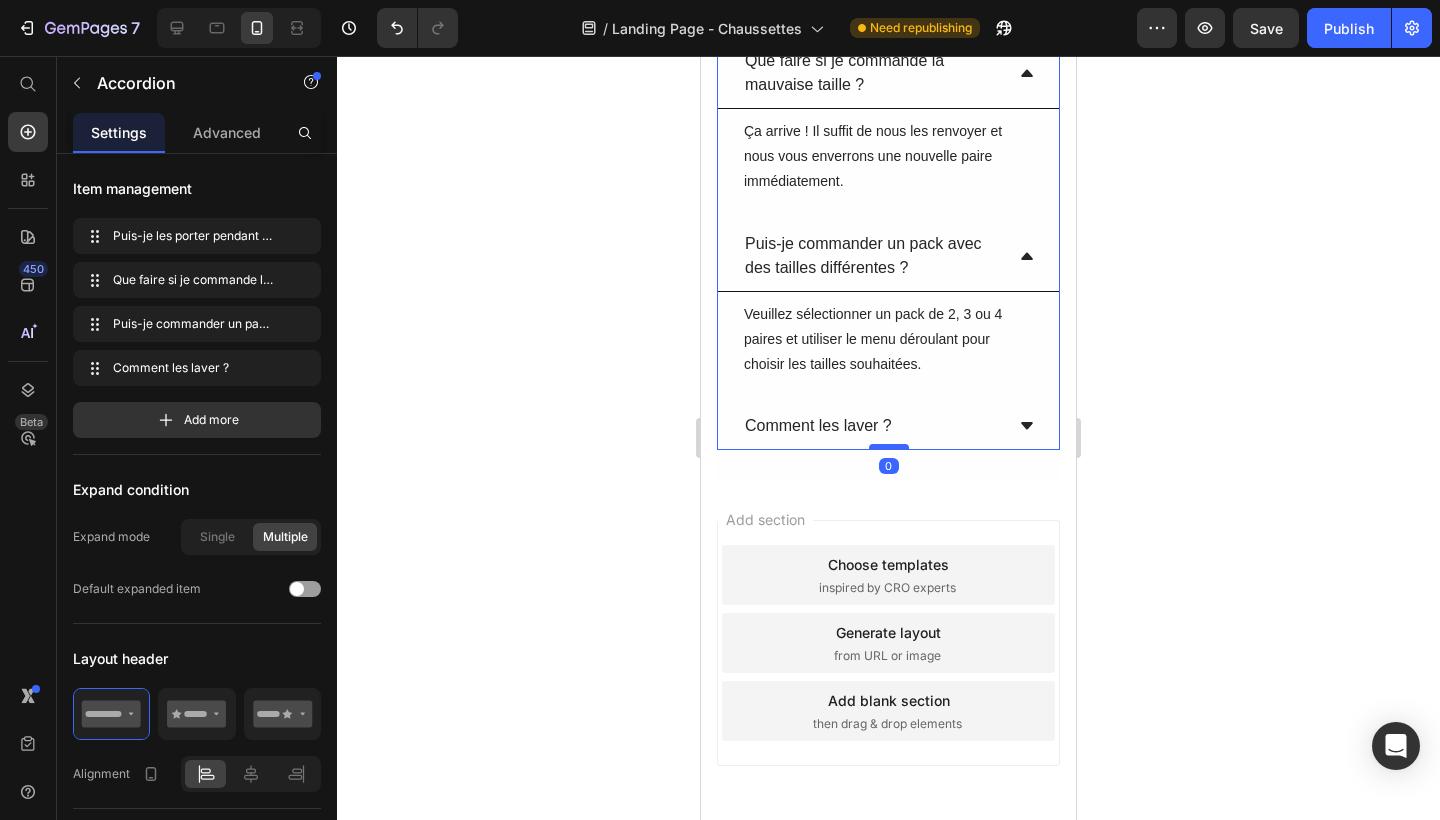 click at bounding box center [889, 447] 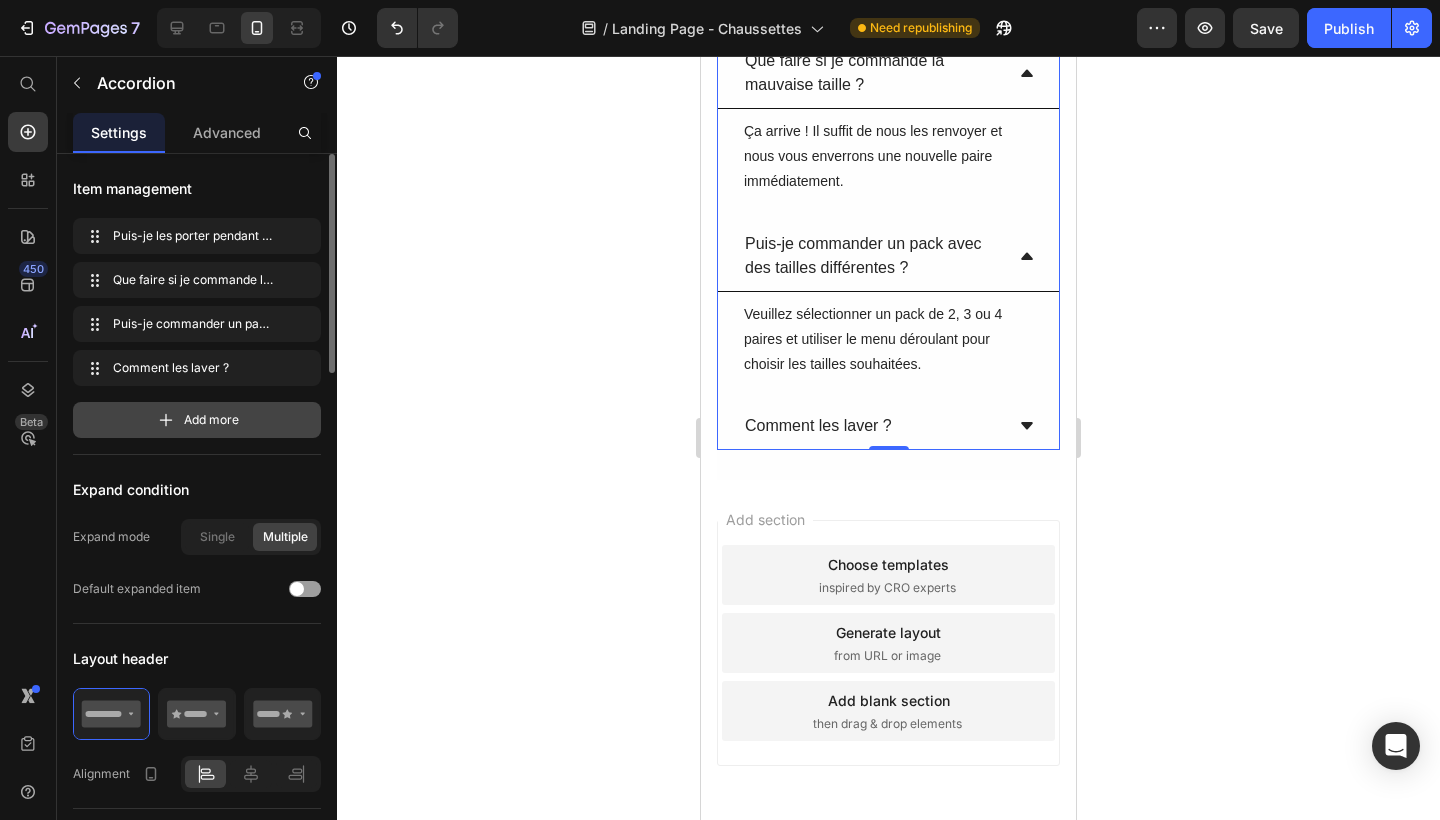 click on "Add more" at bounding box center (211, 420) 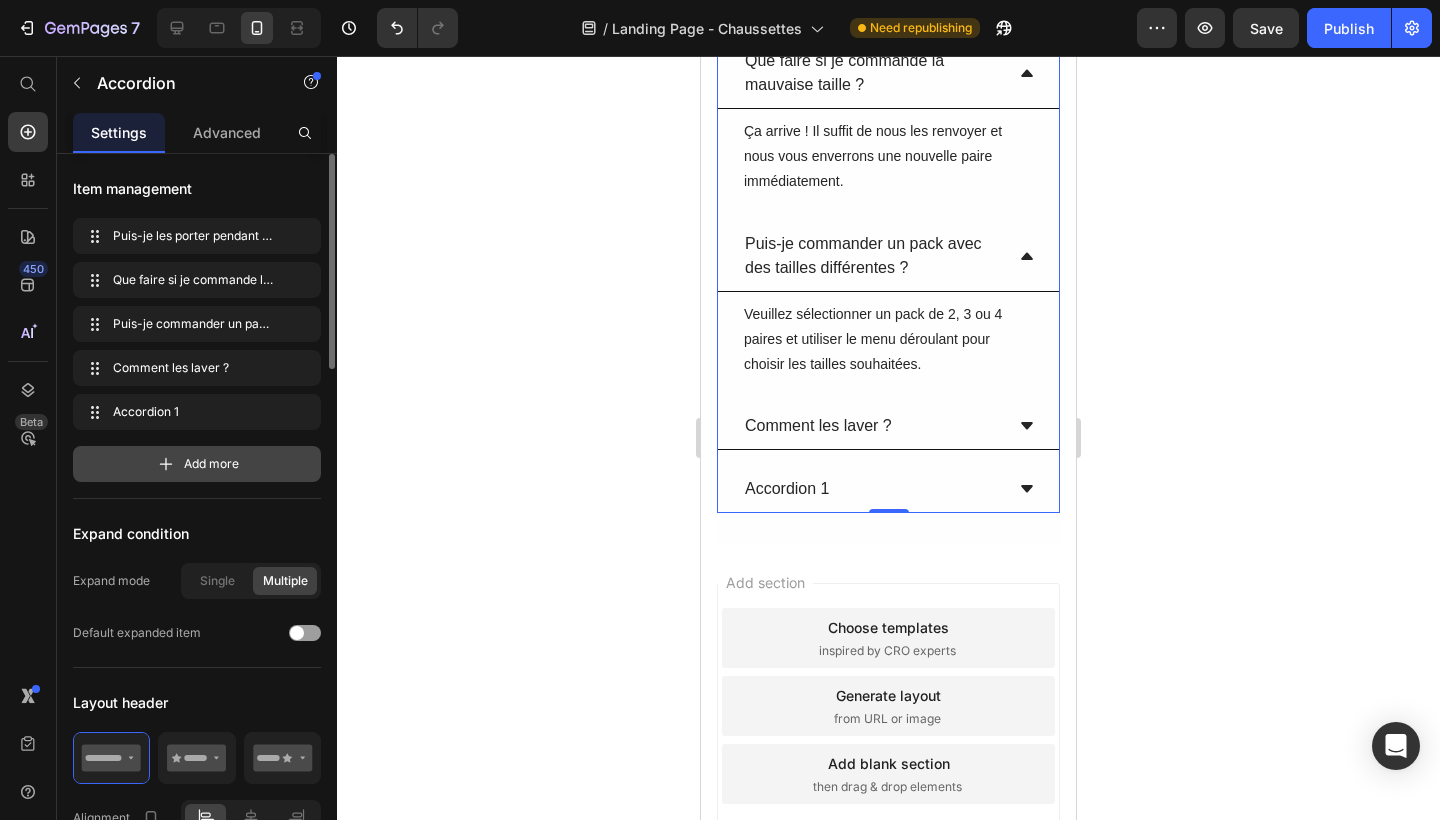 click on "Add more" at bounding box center (211, 464) 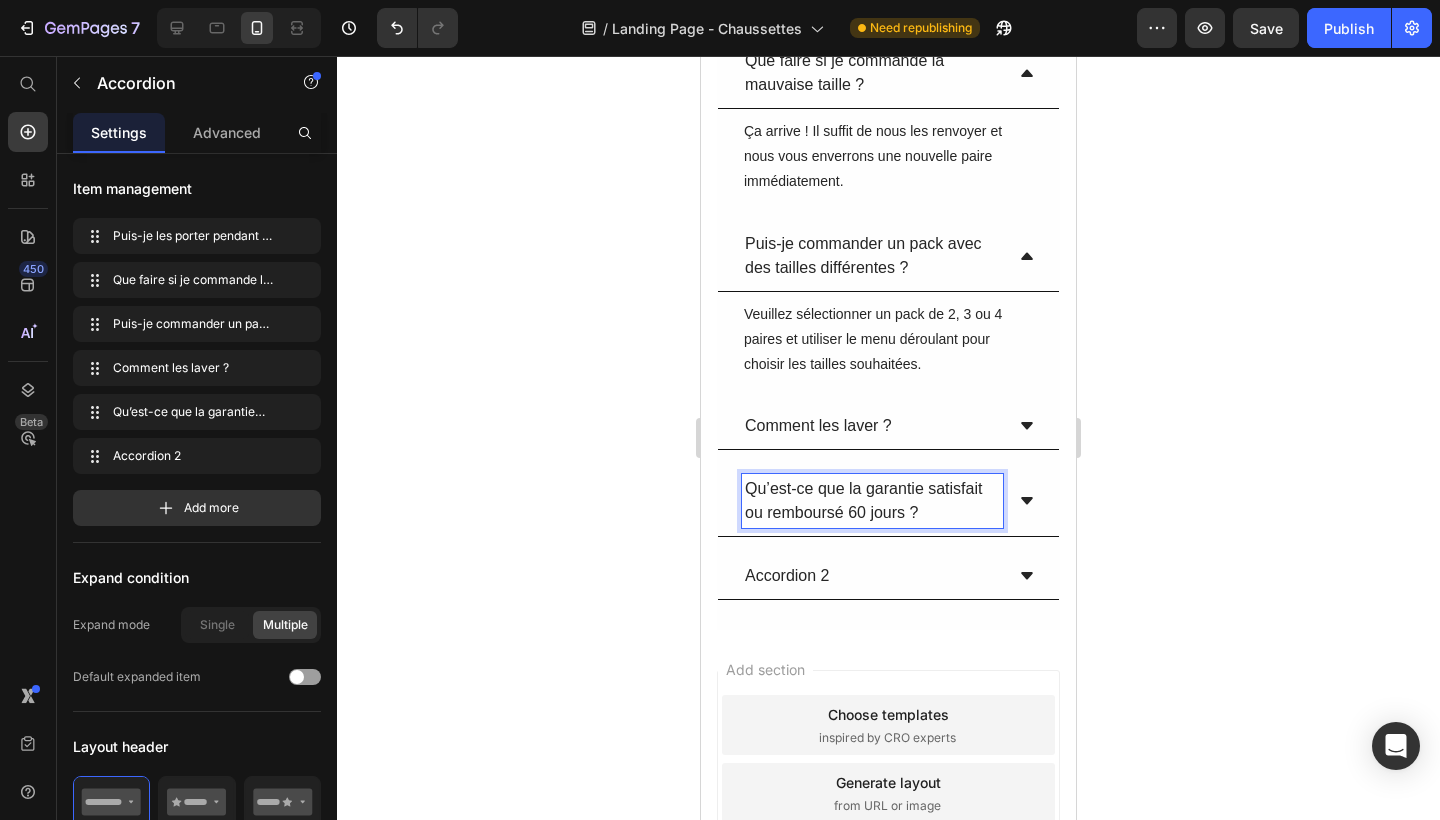click on "Qu’est-ce que la garantie satisfait ou remboursé 60 jours ?" at bounding box center [888, 501] 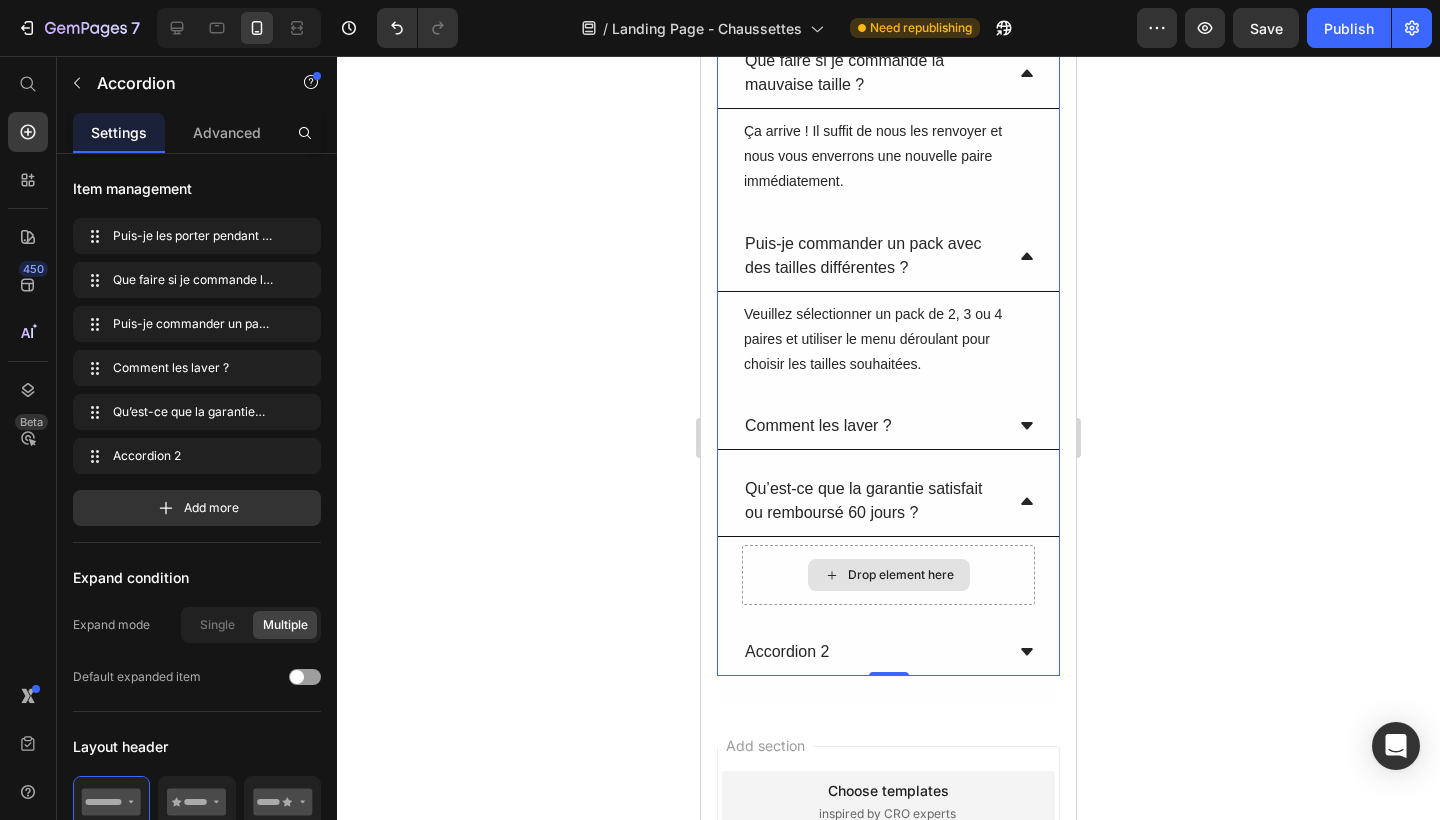 click on "Drop element here" at bounding box center (901, 575) 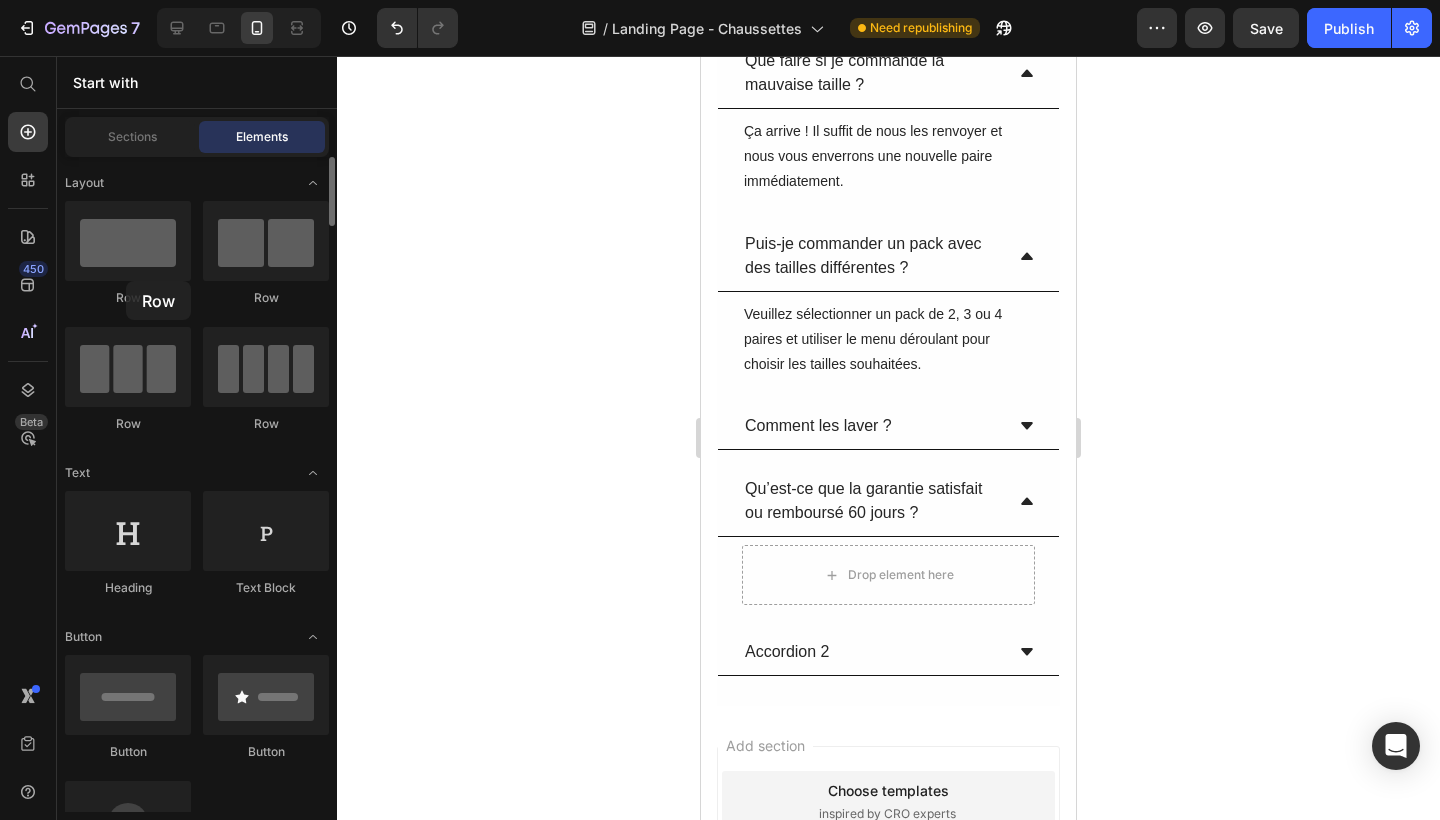 click on "Row" 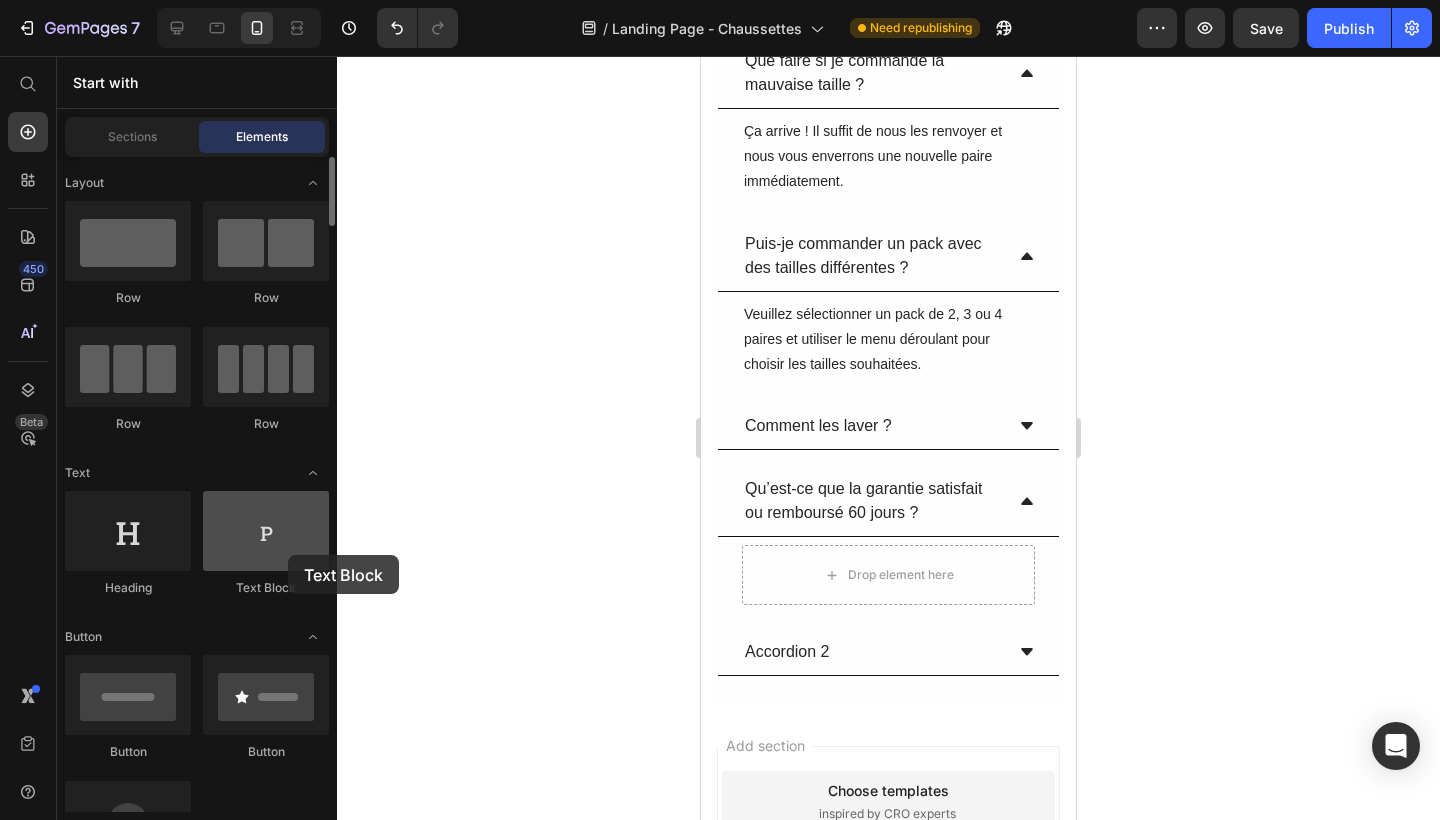 click at bounding box center (266, 531) 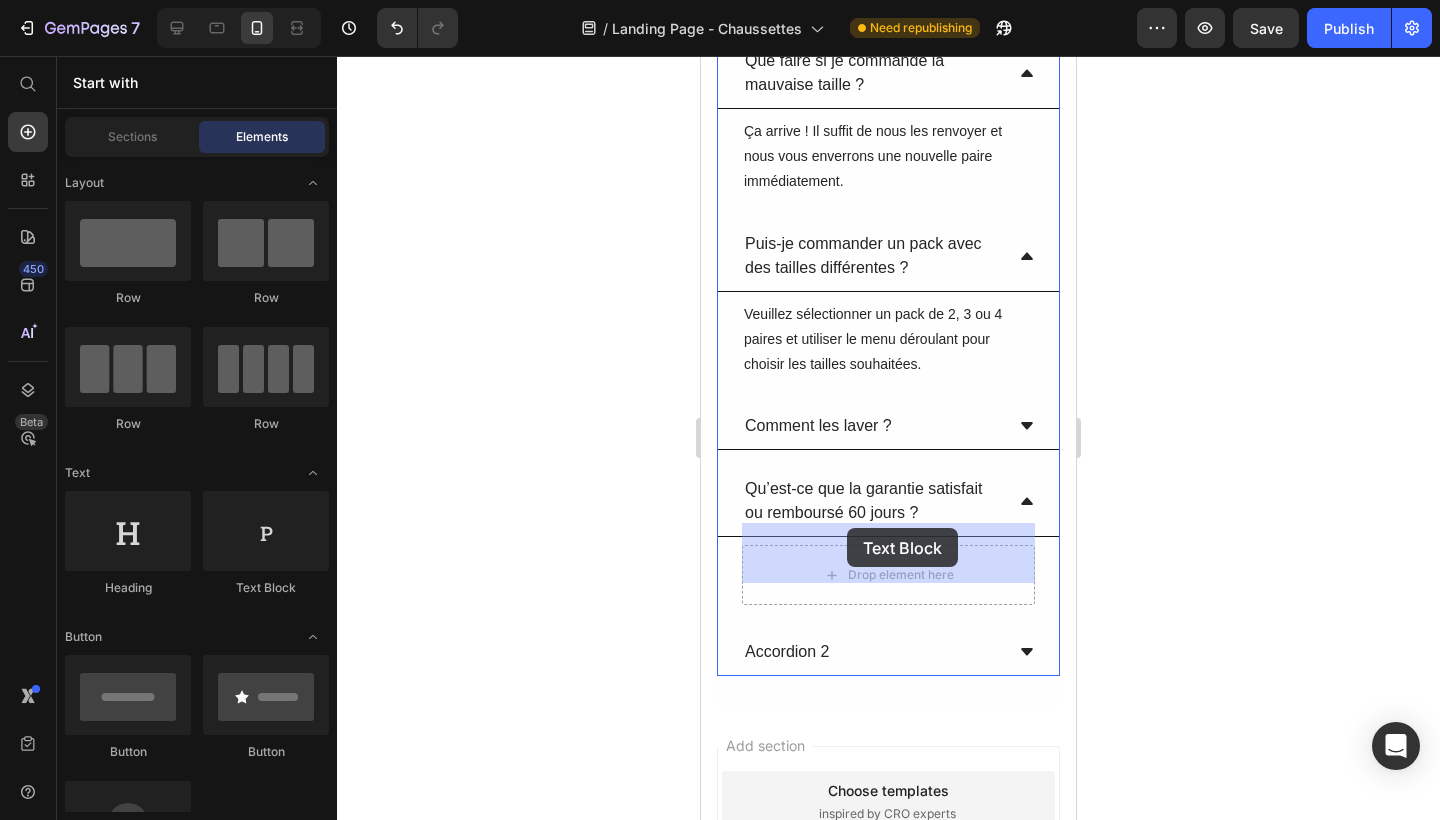 drag, startPoint x: 991, startPoint y: 596, endPoint x: 847, endPoint y: 528, distance: 159.24823 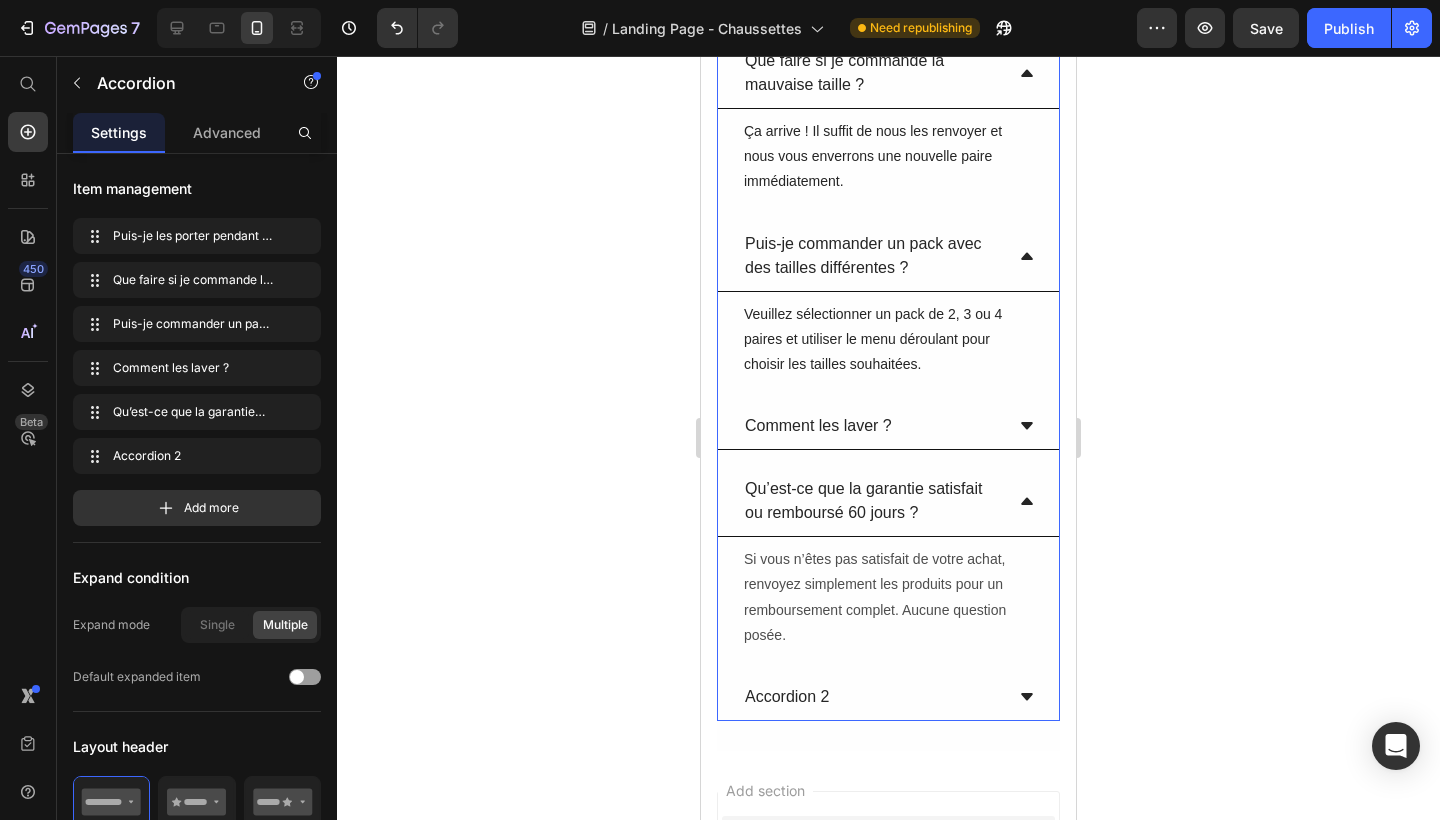 click on "Accordion 2" at bounding box center [787, 697] 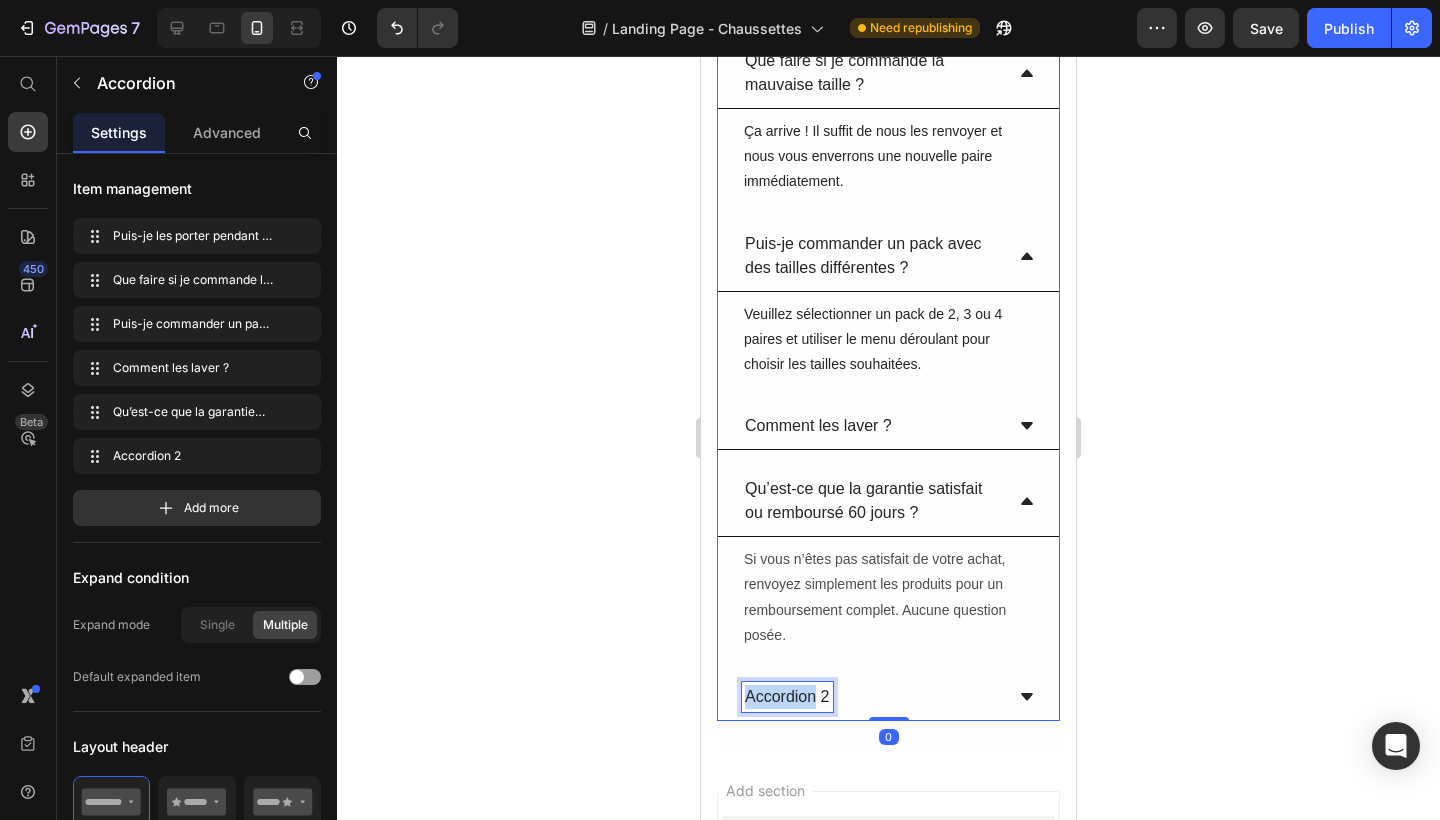 click on "Accordion 2" at bounding box center [787, 697] 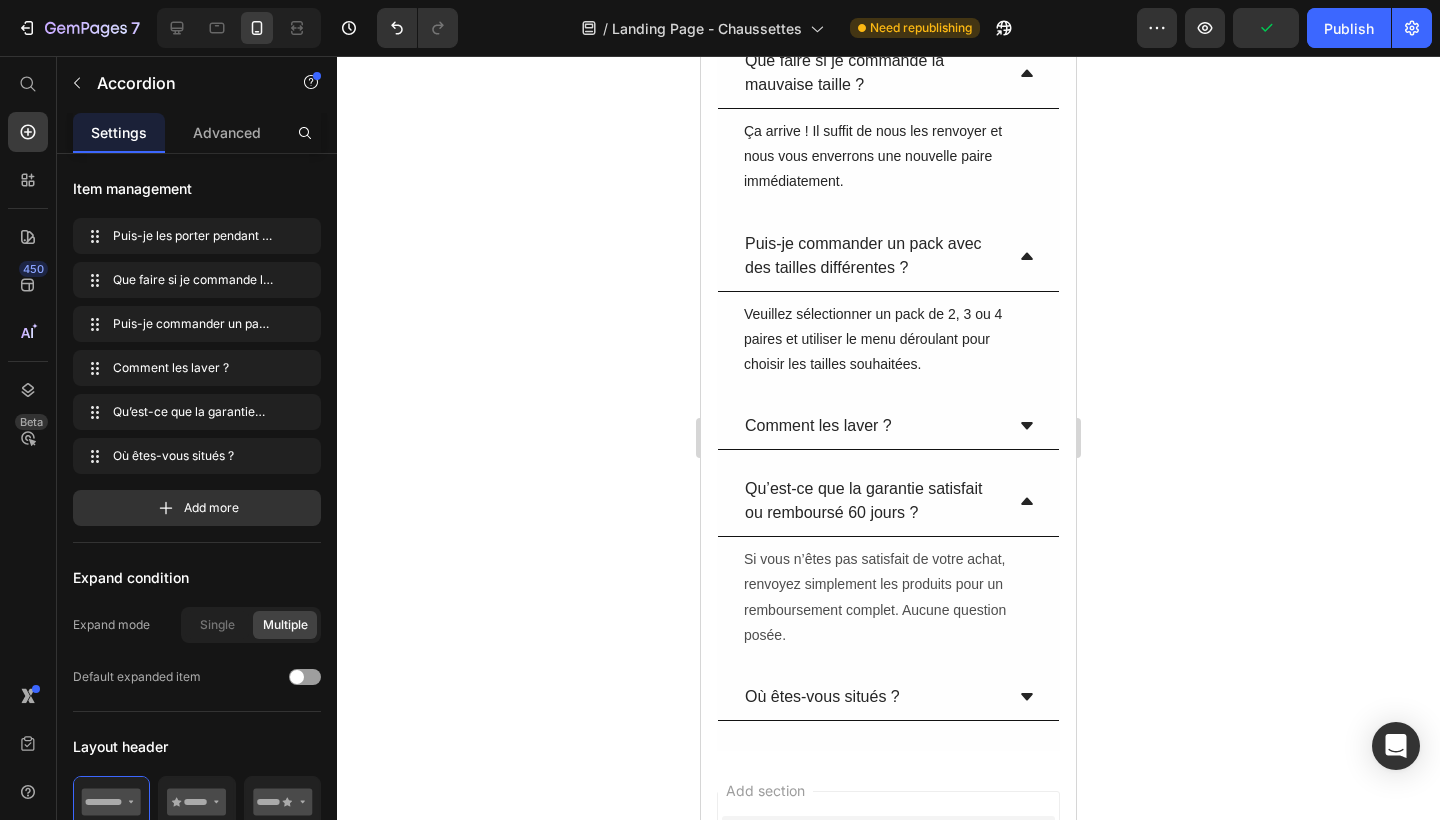 click 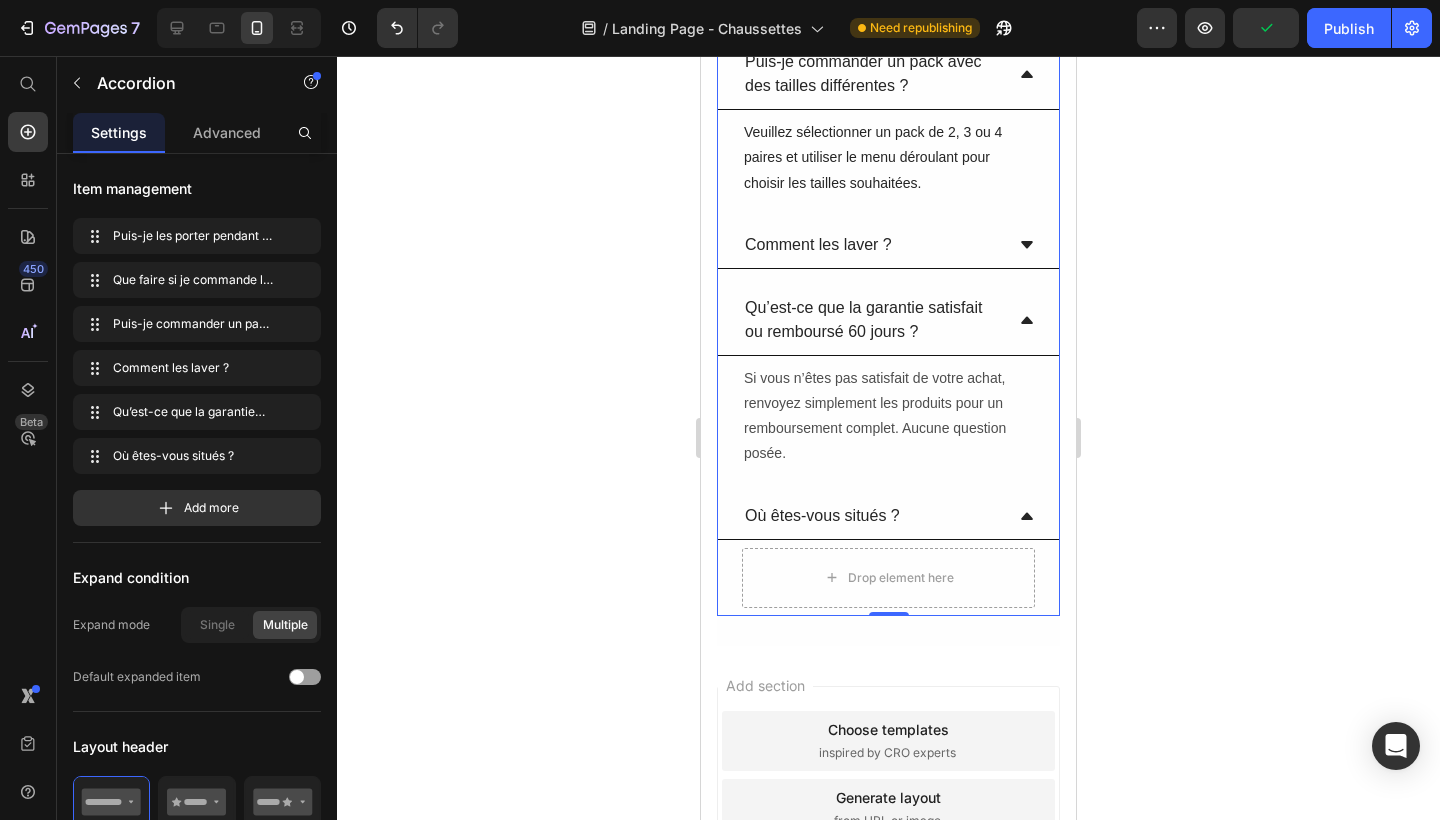 scroll, scrollTop: 13198, scrollLeft: 0, axis: vertical 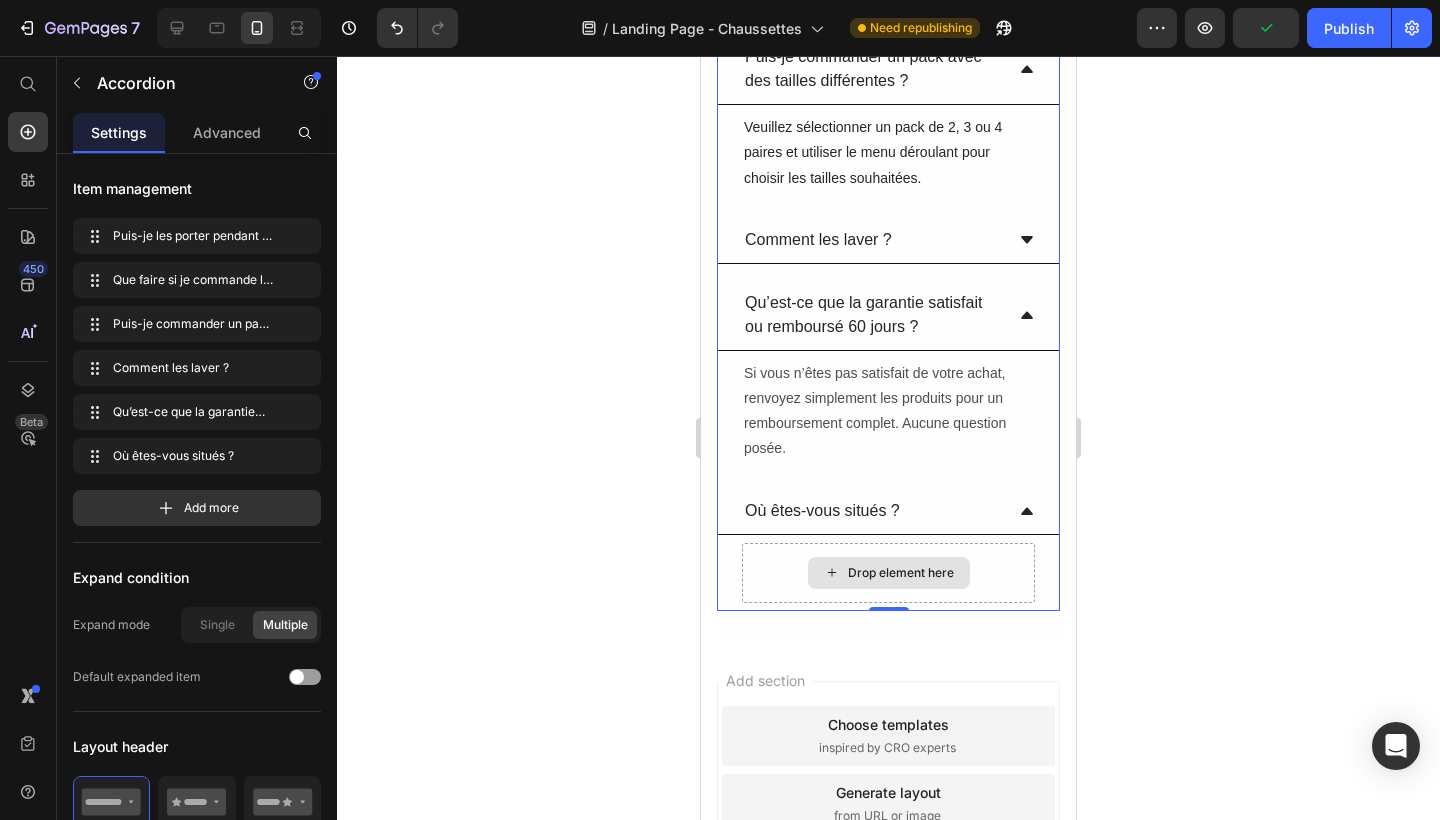 click on "Drop element here" at bounding box center (889, 573) 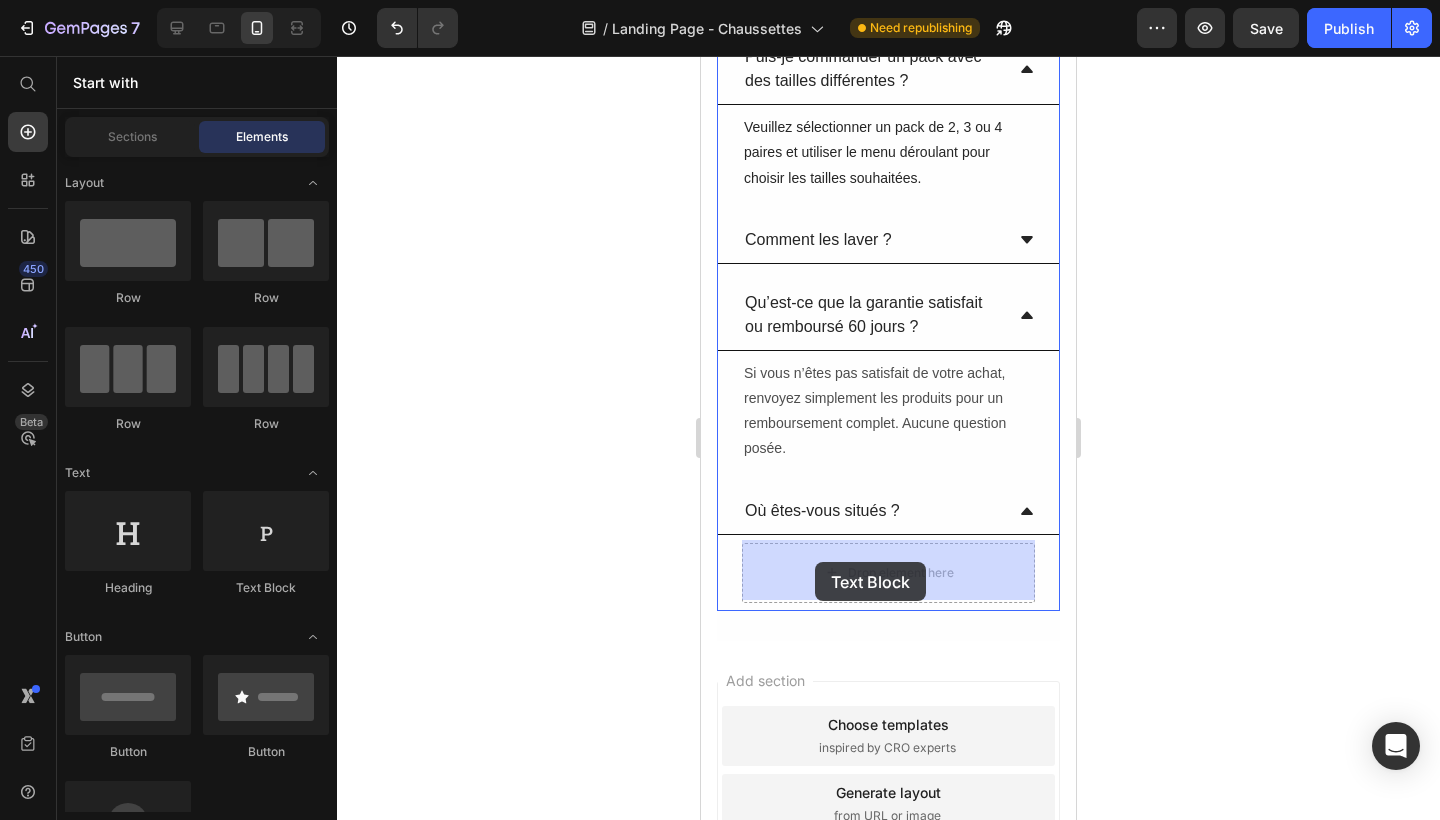 drag, startPoint x: 960, startPoint y: 607, endPoint x: 826, endPoint y: 559, distance: 142.33763 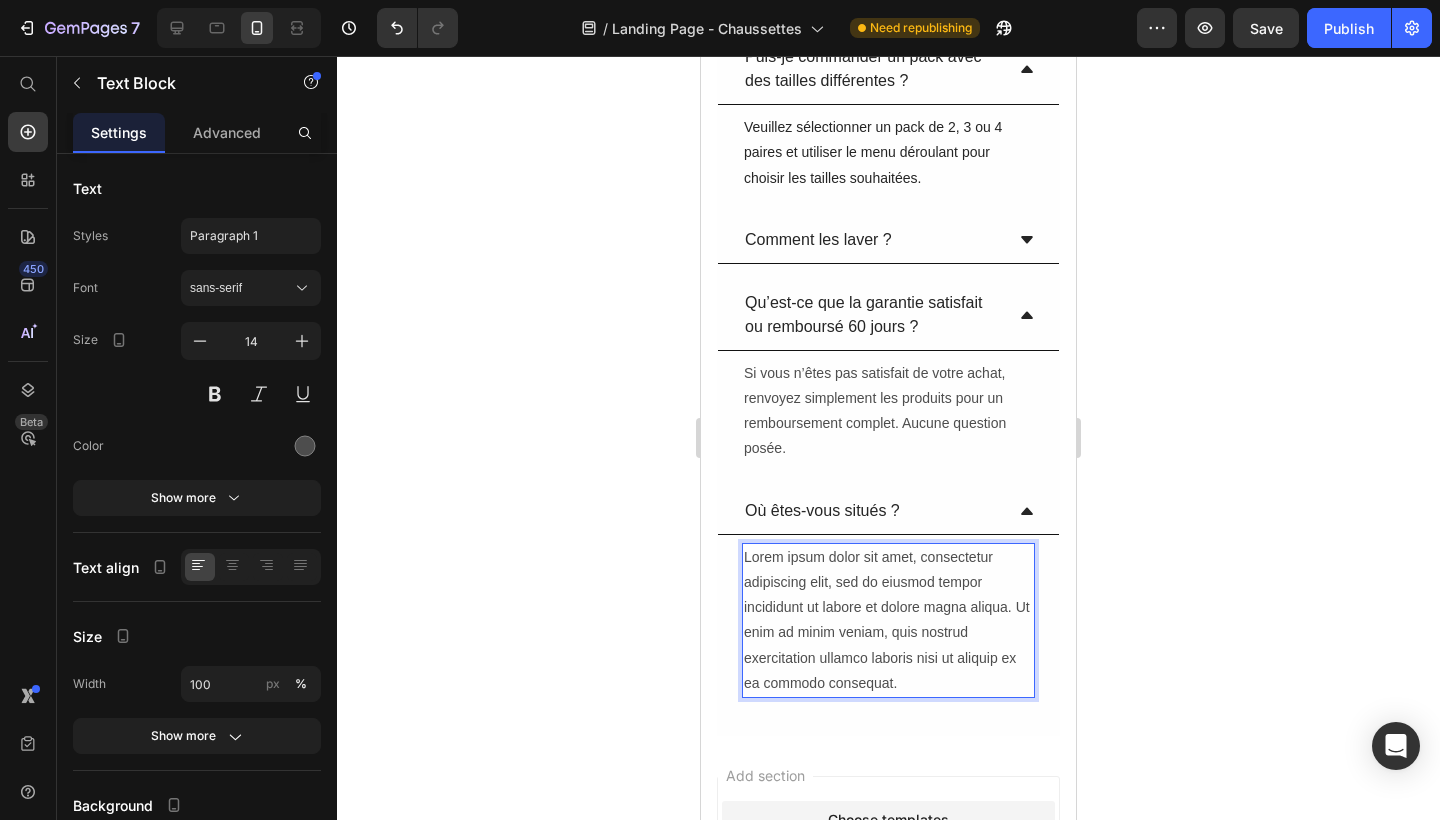 click on "Lorem ipsum dolor sit amet, consectetur adipiscing elit, sed do eiusmod tempor incididunt ut labore et dolore magna aliqua. Ut enim ad minim veniam, quis nostrud exercitation ullamco laboris nisi ut aliquip ex ea commodo consequat." at bounding box center [888, 620] 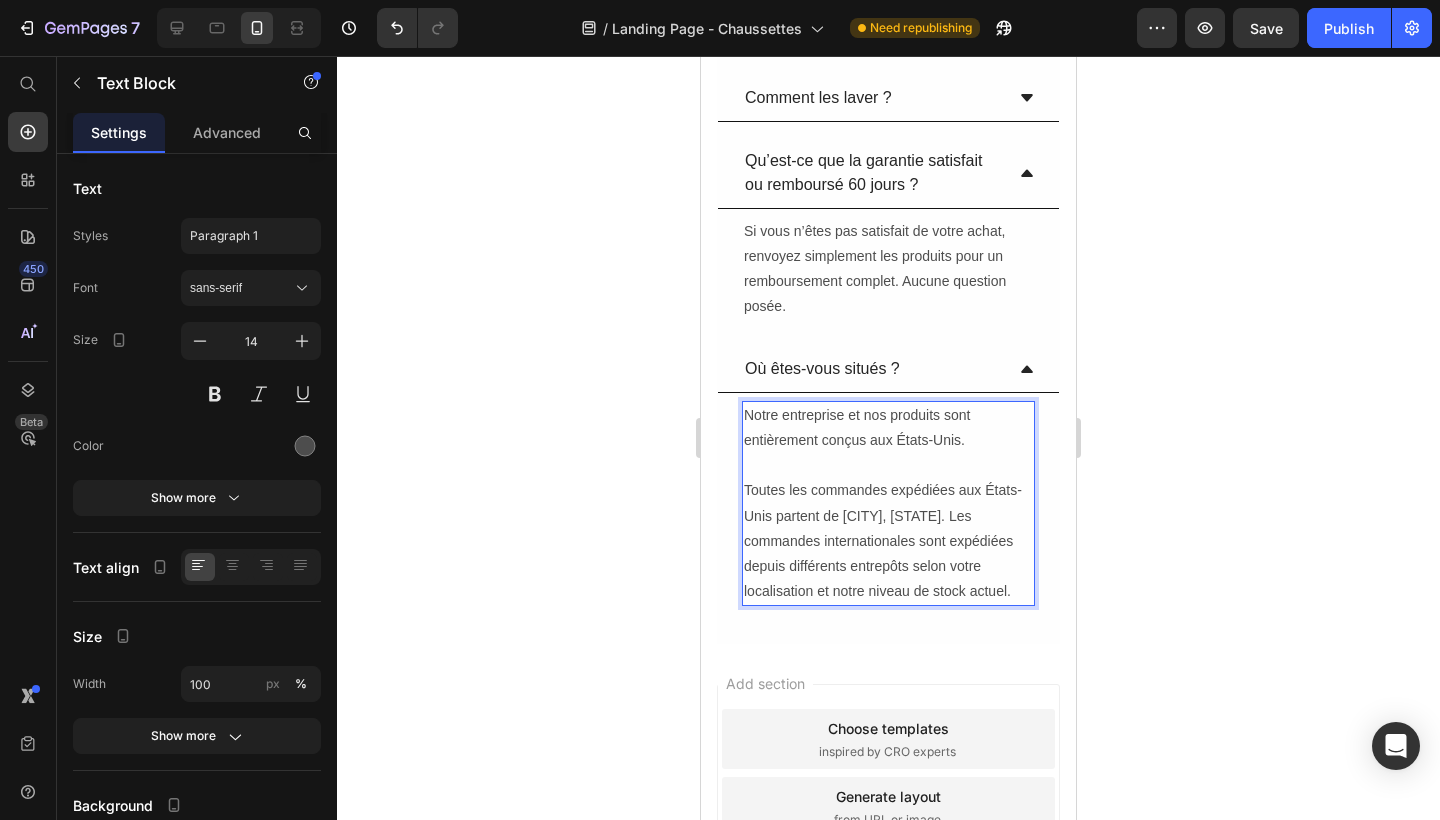scroll, scrollTop: 13341, scrollLeft: 0, axis: vertical 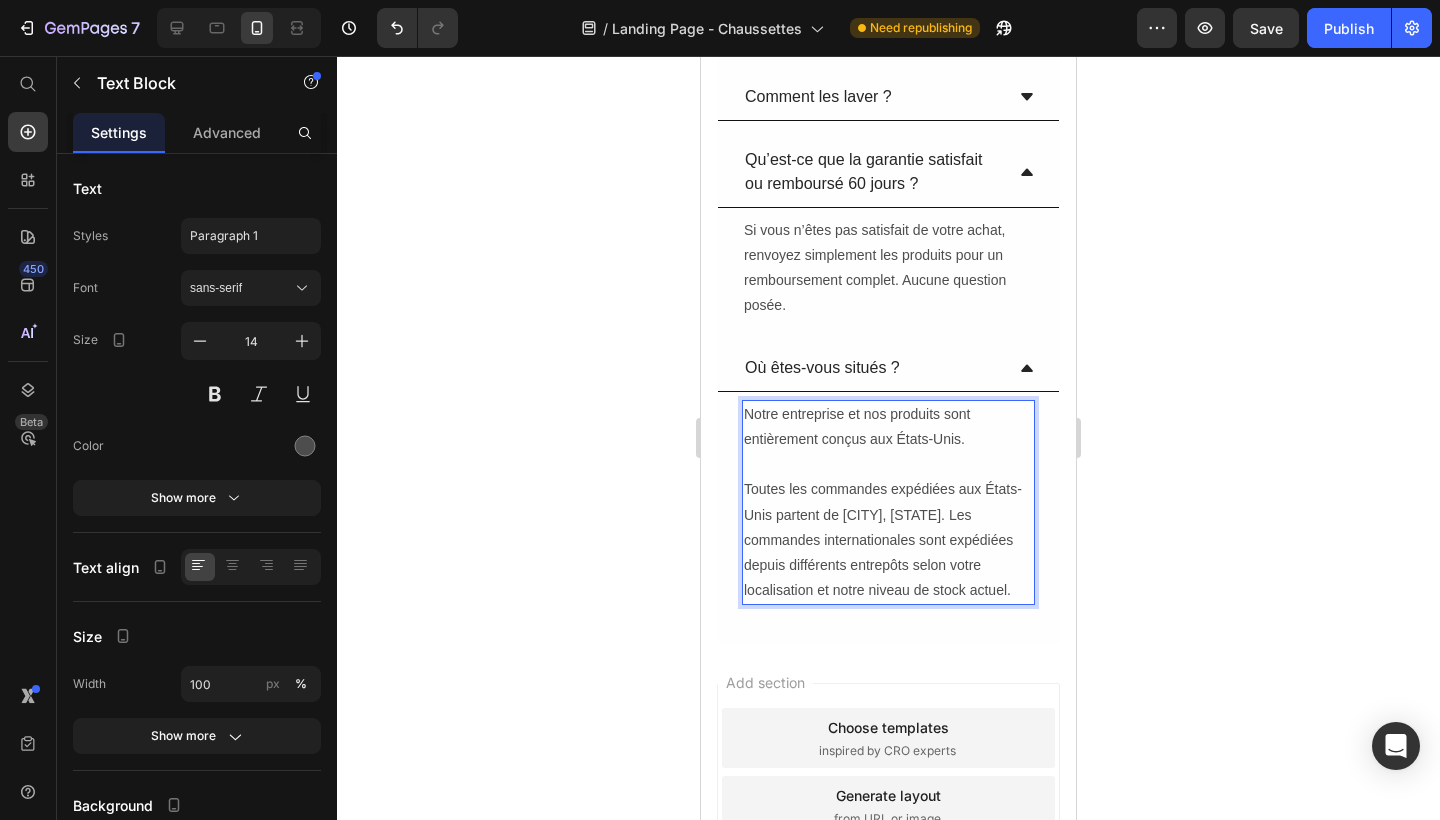 click on "Notre entreprise et nos produits sont entièrement conçus aux États-Unis." at bounding box center [888, 427] 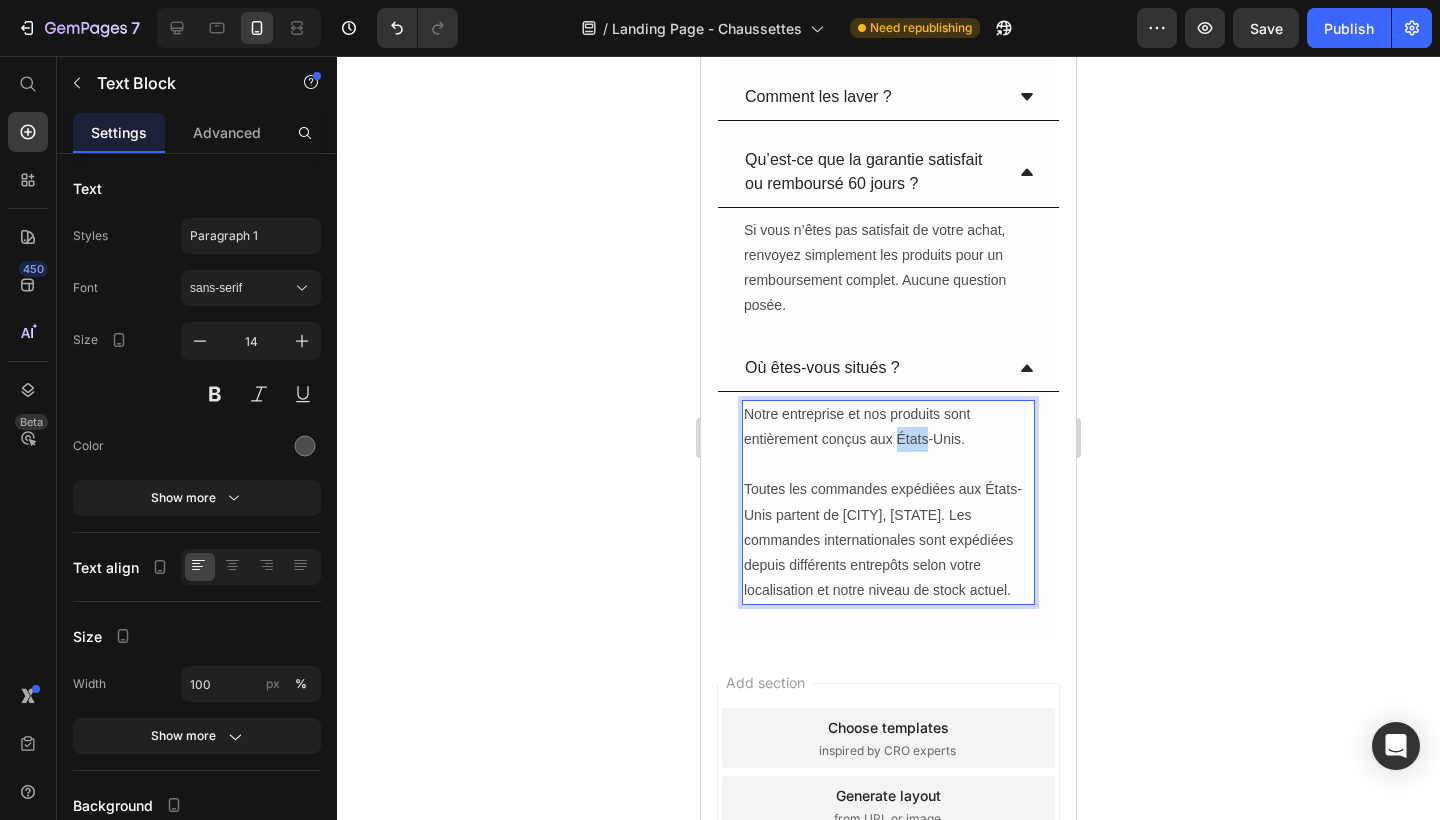 click on "Notre entreprise et nos produits sont entièrement conçus aux États-Unis." at bounding box center (888, 427) 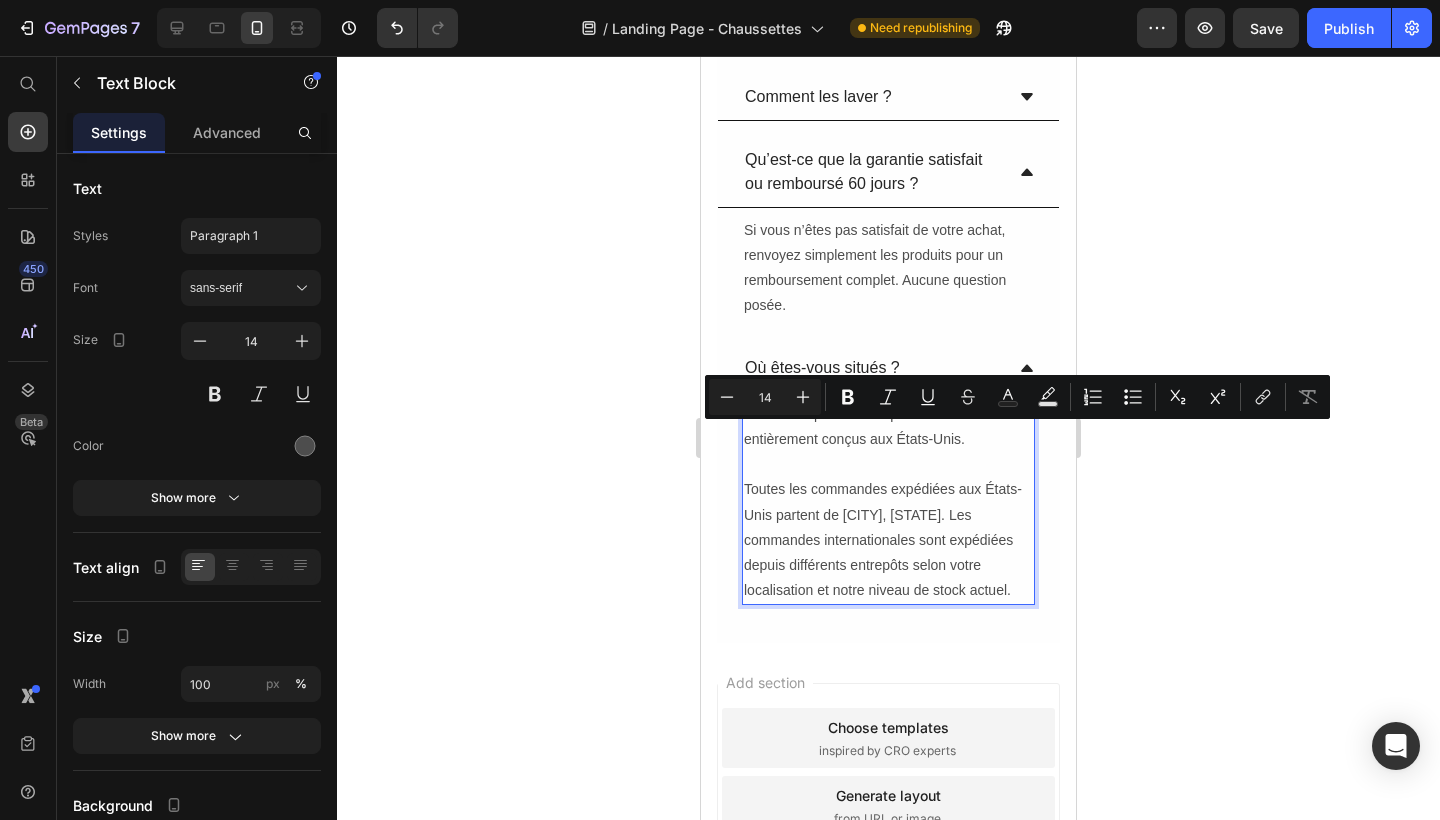 click on "Notre entreprise et nos produits sont entièrement conçus aux États-Unis." at bounding box center (888, 427) 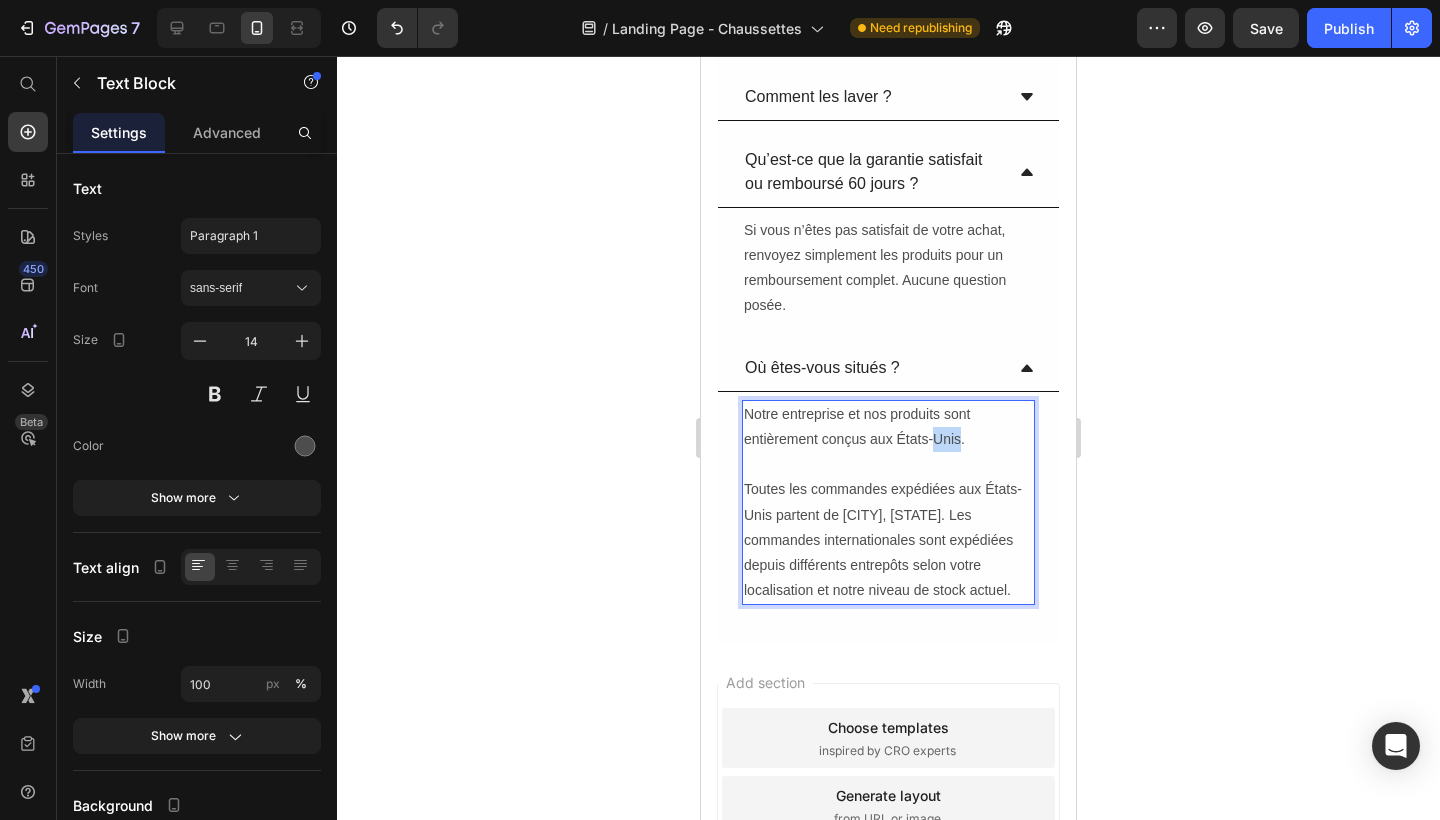 click on "Notre entreprise et nos produits sont entièrement conçus aux États-Unis." at bounding box center [888, 427] 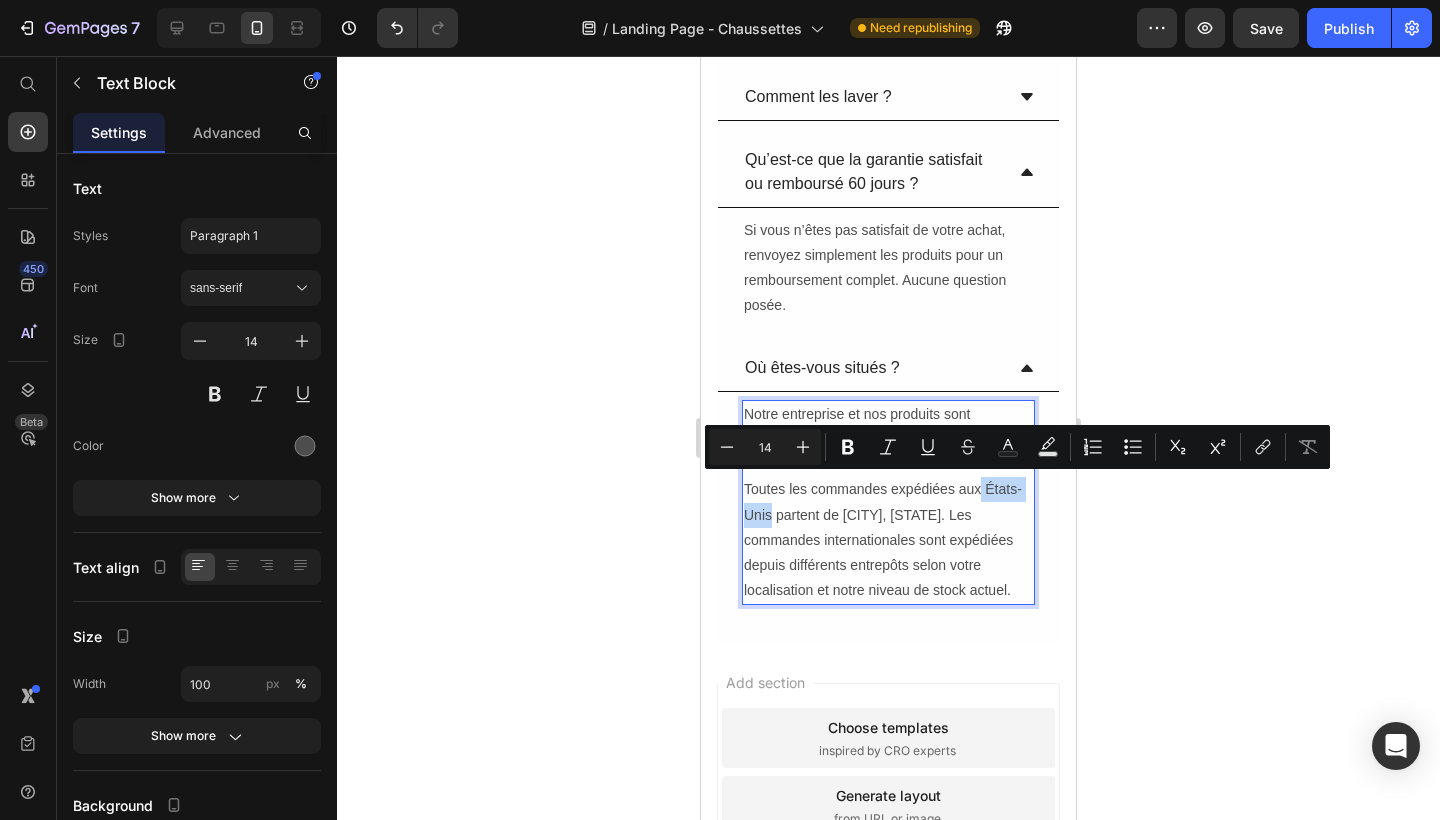 drag, startPoint x: 982, startPoint y: 488, endPoint x: 772, endPoint y: 515, distance: 211.7286 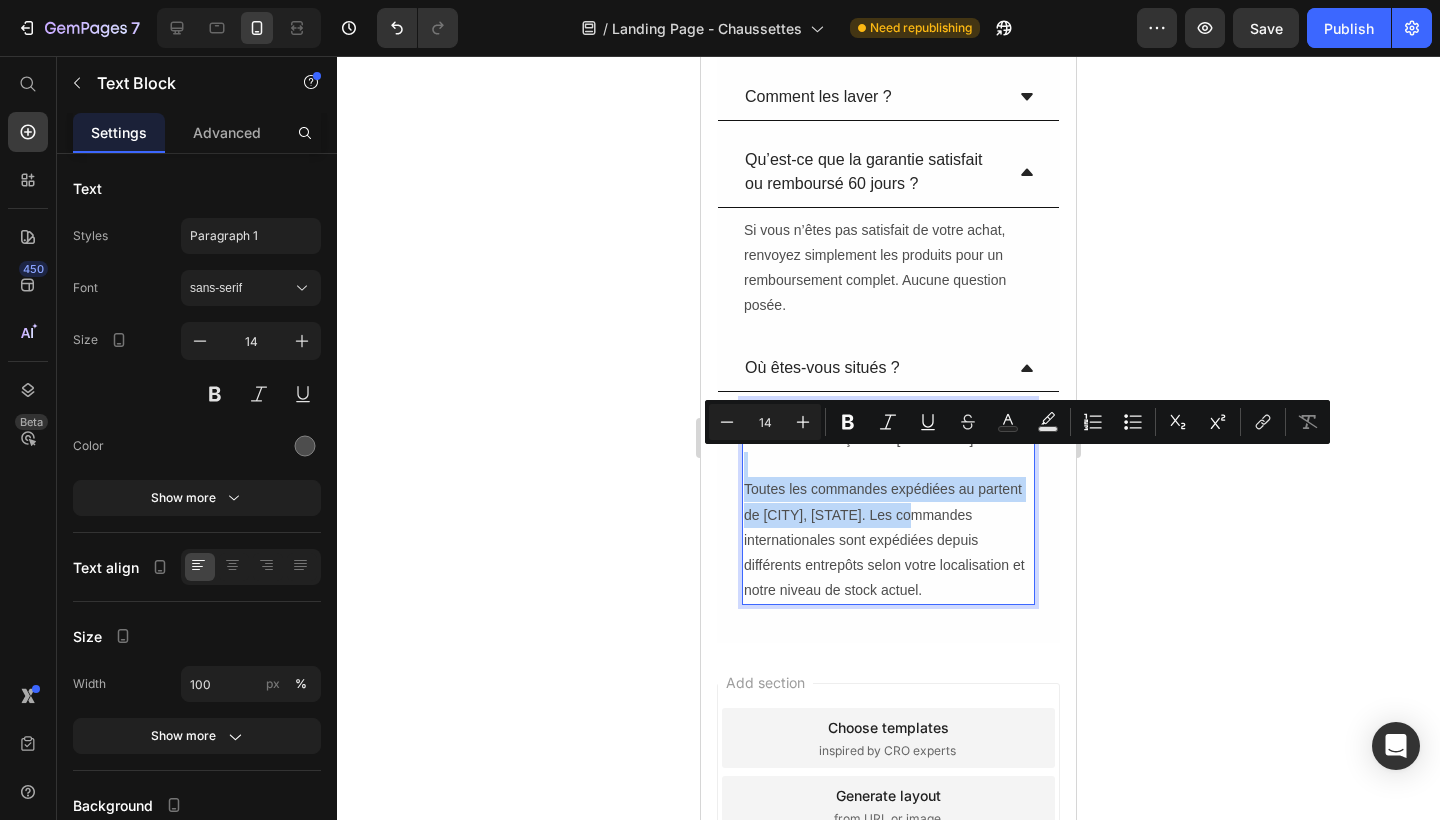drag, startPoint x: 896, startPoint y: 512, endPoint x: 697, endPoint y: 450, distance: 208.43465 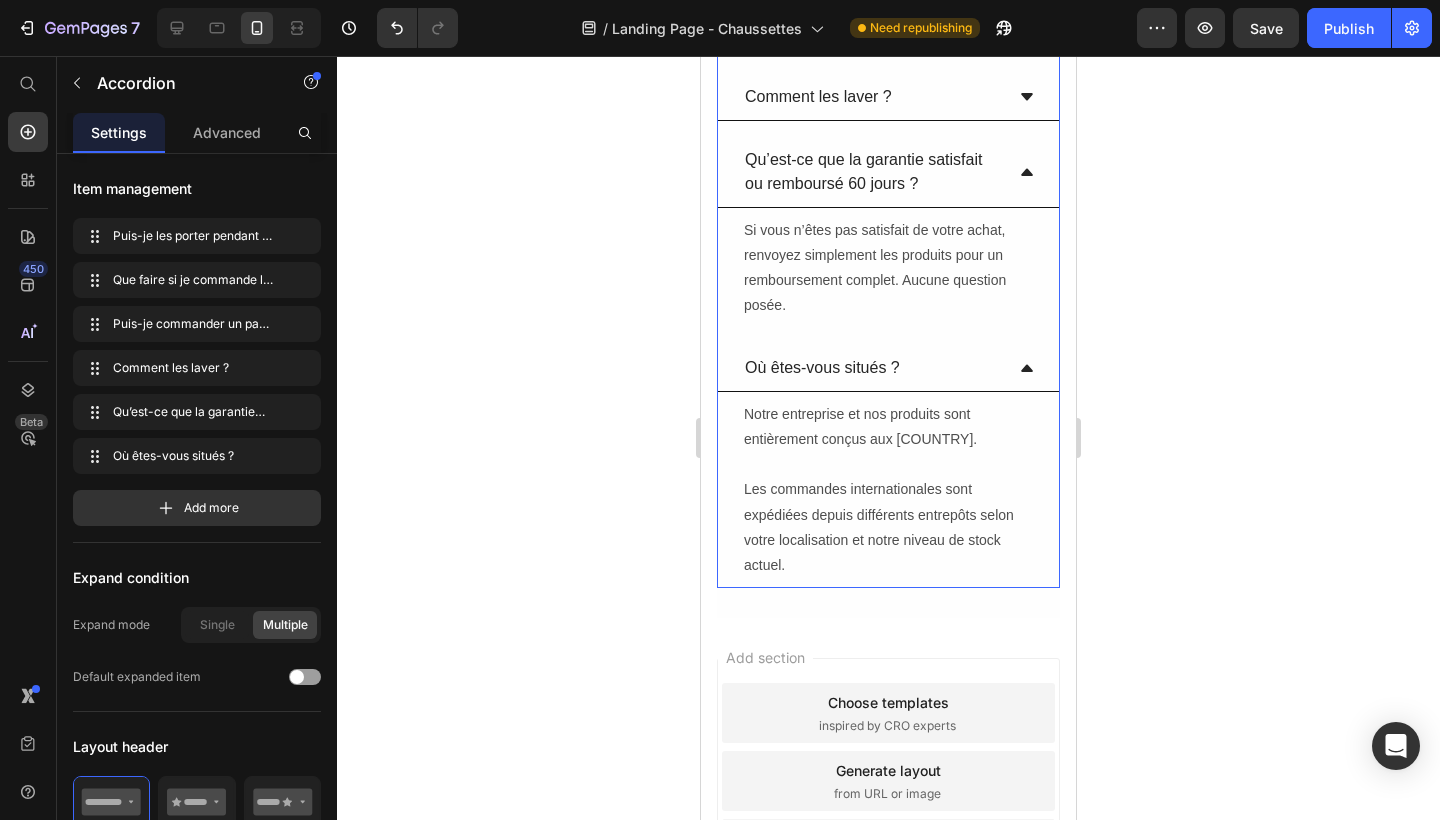 click on "Notre entreprise et nos produits sont entièrement conçus aux [COUNTRY]. Les commandes internationales sont expédiées depuis différents entrepôts selon votre localisation et notre niveau de stock actuel. Text Block 0" at bounding box center (888, 490) 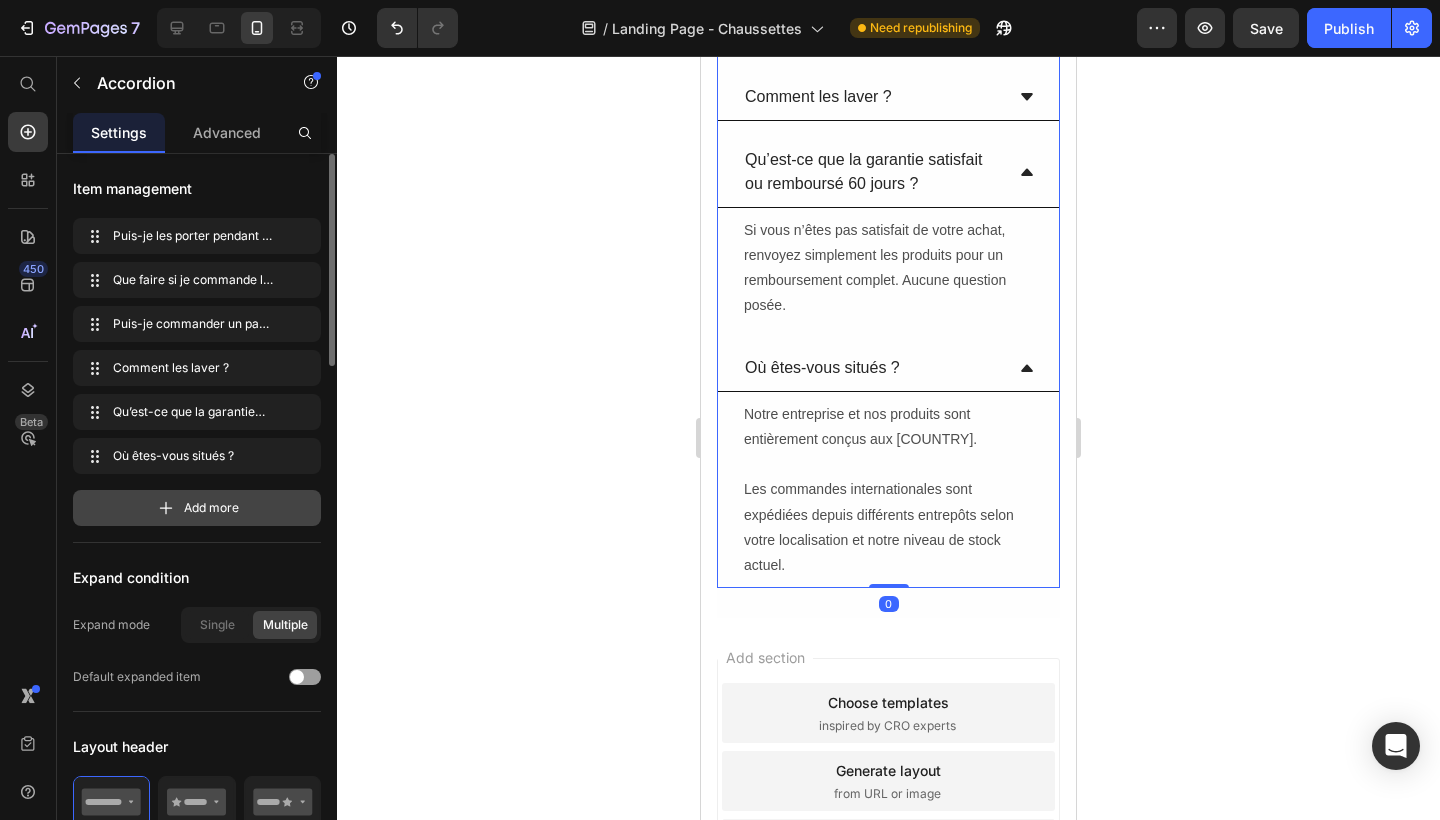 click on "Add more" at bounding box center (197, 508) 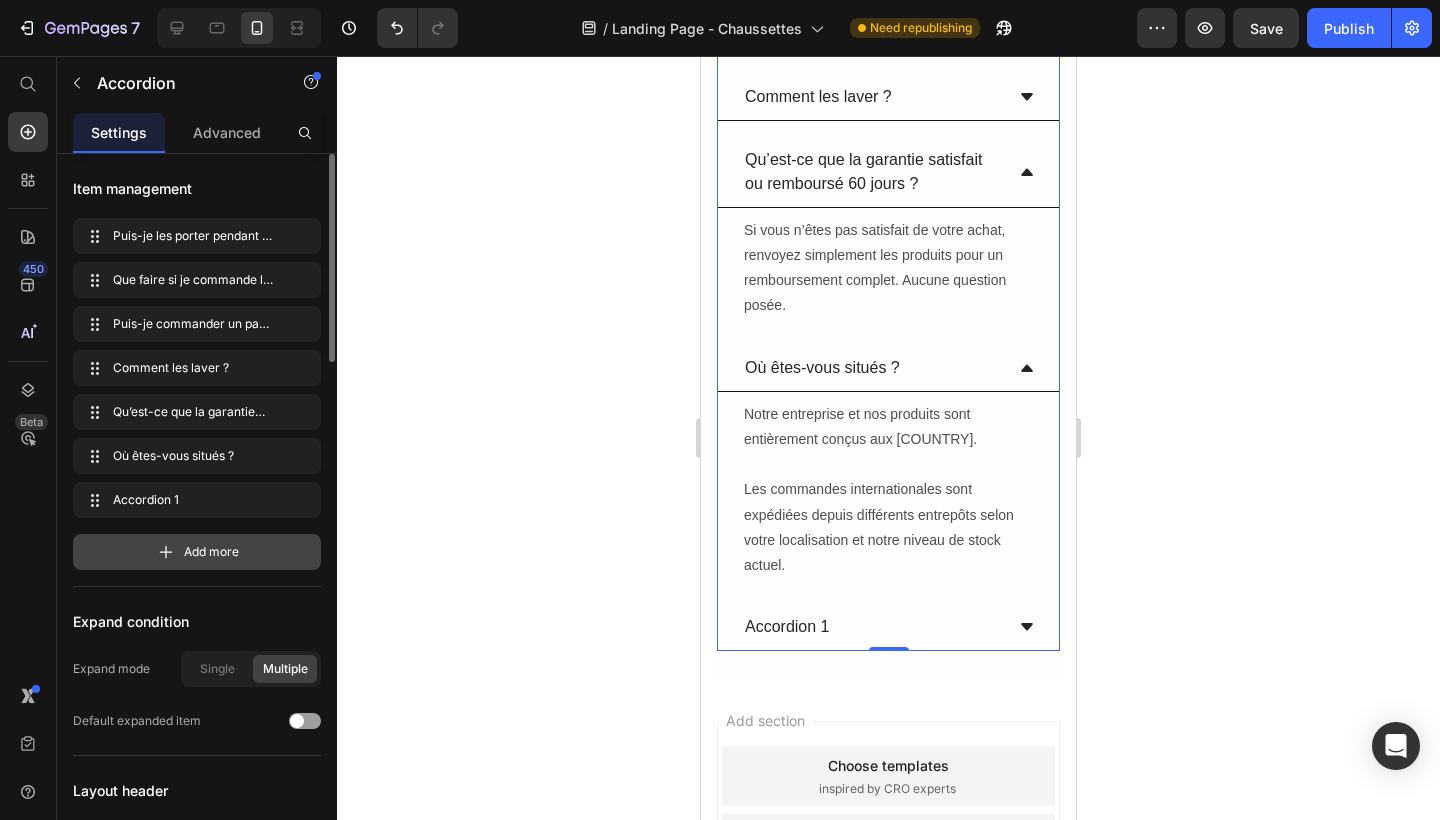 click on "Add more" at bounding box center [197, 552] 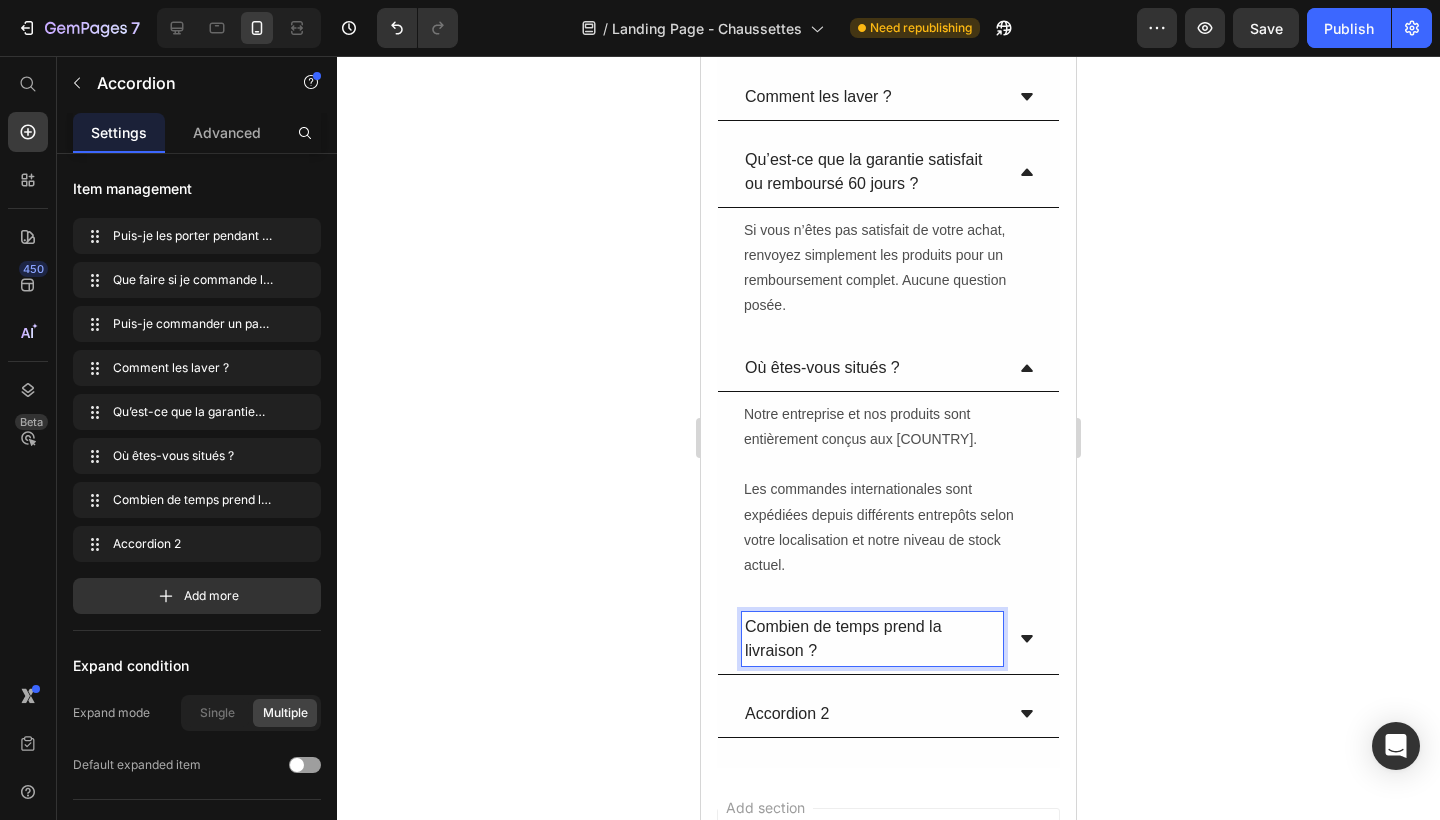 scroll, scrollTop: 13504, scrollLeft: 0, axis: vertical 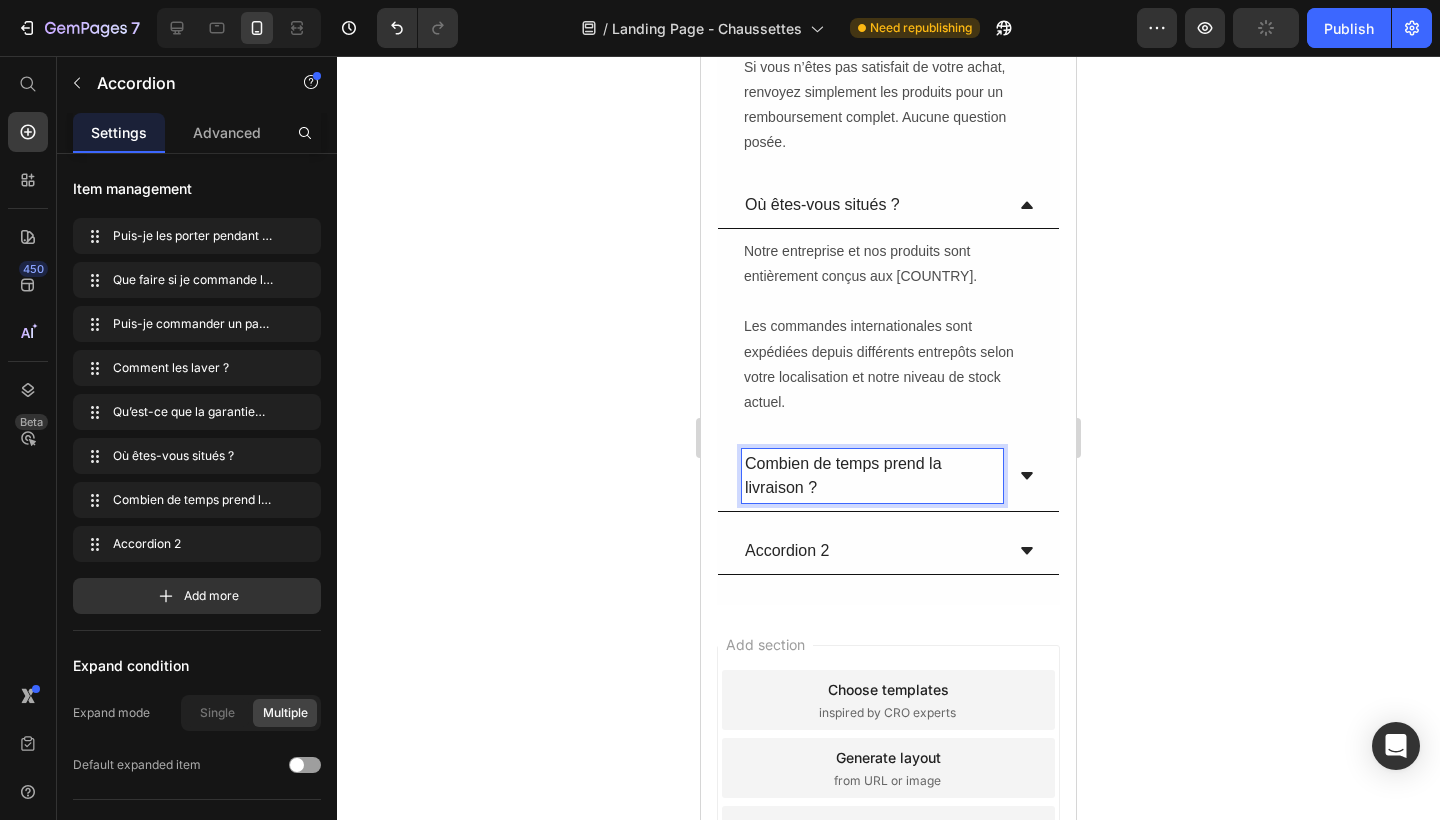 click 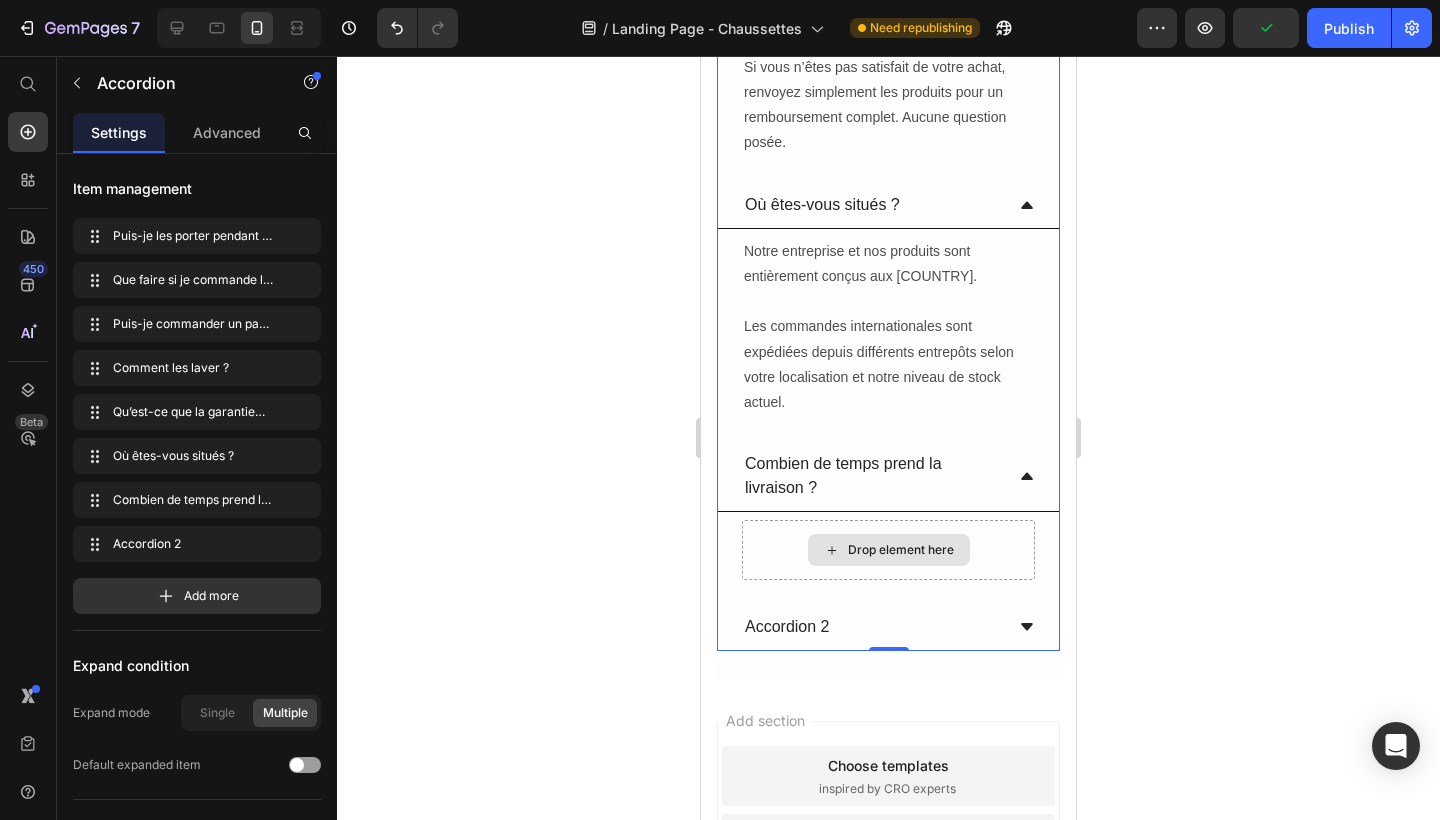 click on "Drop element here" at bounding box center [889, 550] 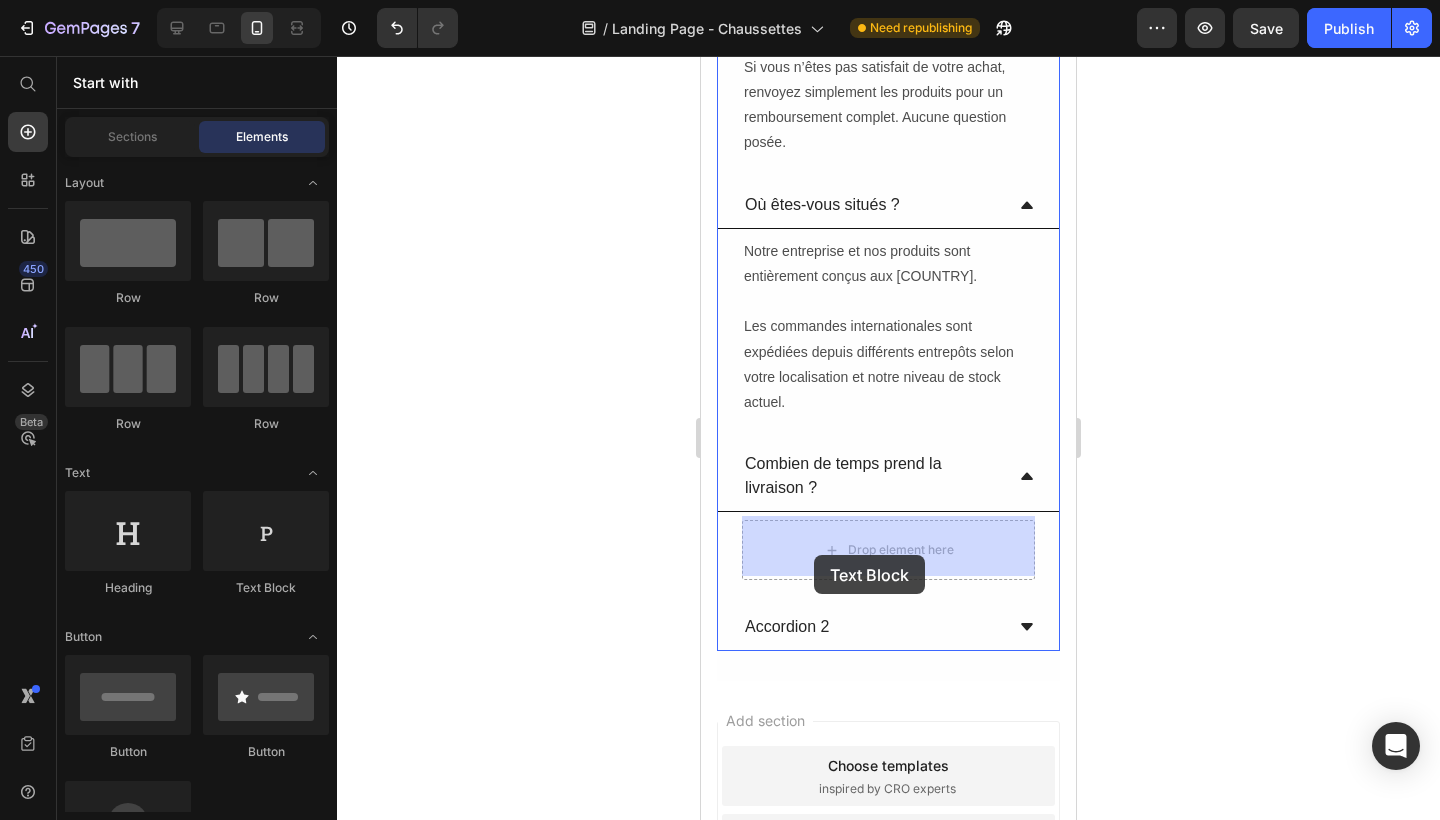 drag, startPoint x: 951, startPoint y: 578, endPoint x: 818, endPoint y: 552, distance: 135.51753 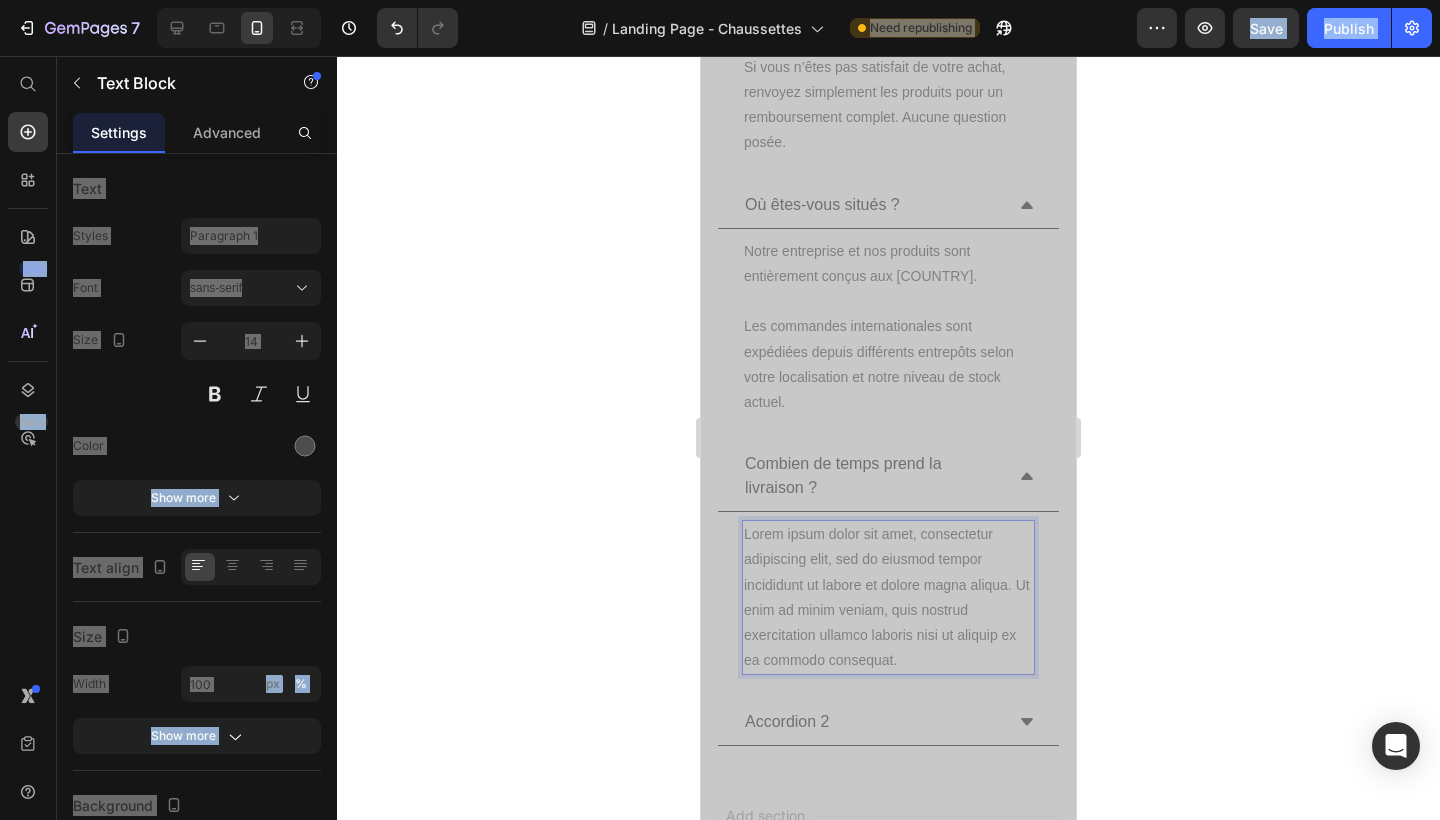 click on "Lorem ipsum dolor sit amet, consectetur adipiscing elit, sed do eiusmod tempor incididunt ut labore et dolore magna aliqua. Ut enim ad minim veniam, quis nostrud exercitation ullamco laboris nisi ut aliquip ex ea commodo consequat." at bounding box center [888, 597] 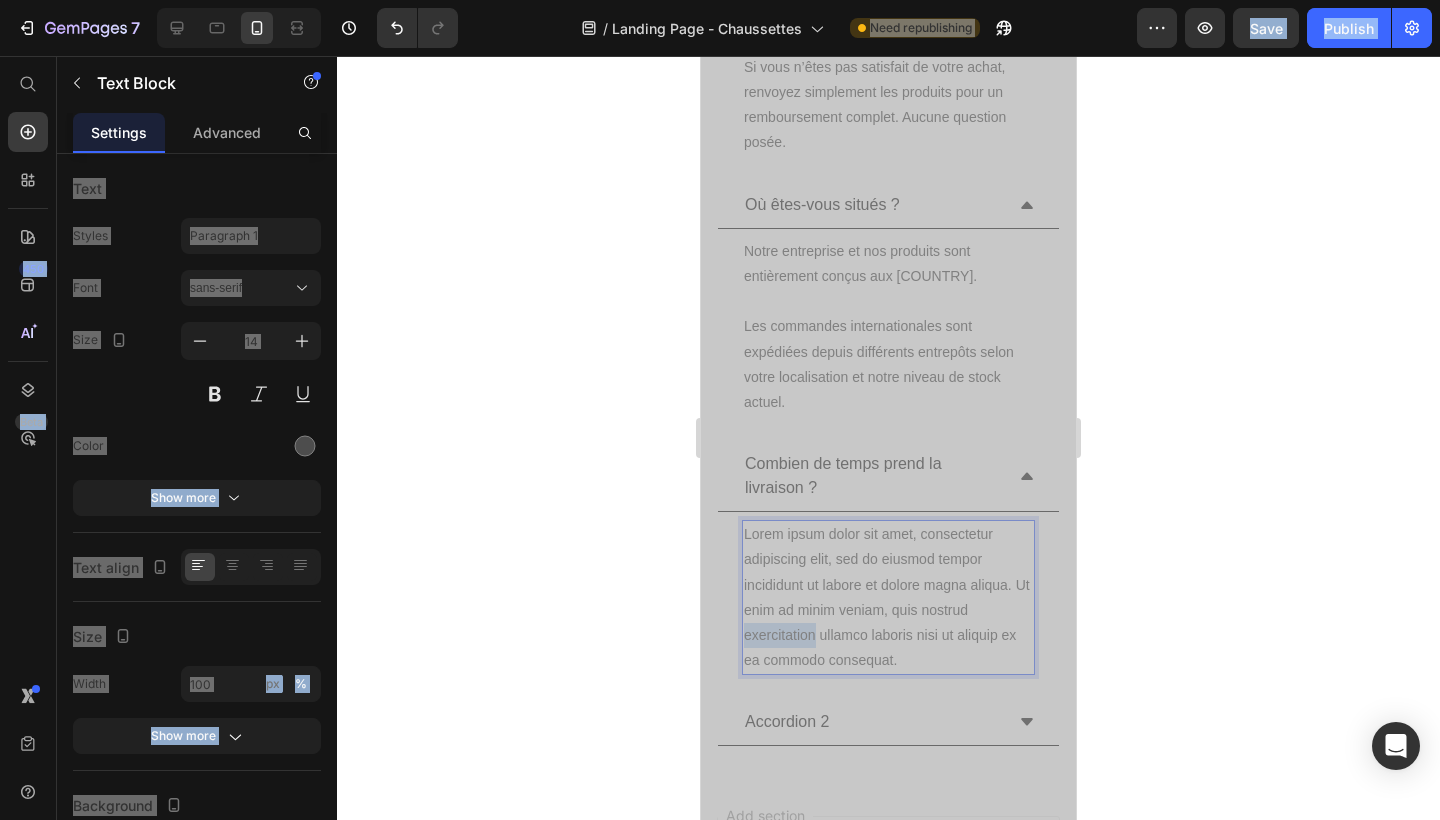click on "Lorem ipsum dolor sit amet, consectetur adipiscing elit, sed do eiusmod tempor incididunt ut labore et dolore magna aliqua. Ut enim ad minim veniam, quis nostrud exercitation ullamco laboris nisi ut aliquip ex ea commodo consequat." at bounding box center (888, 597) 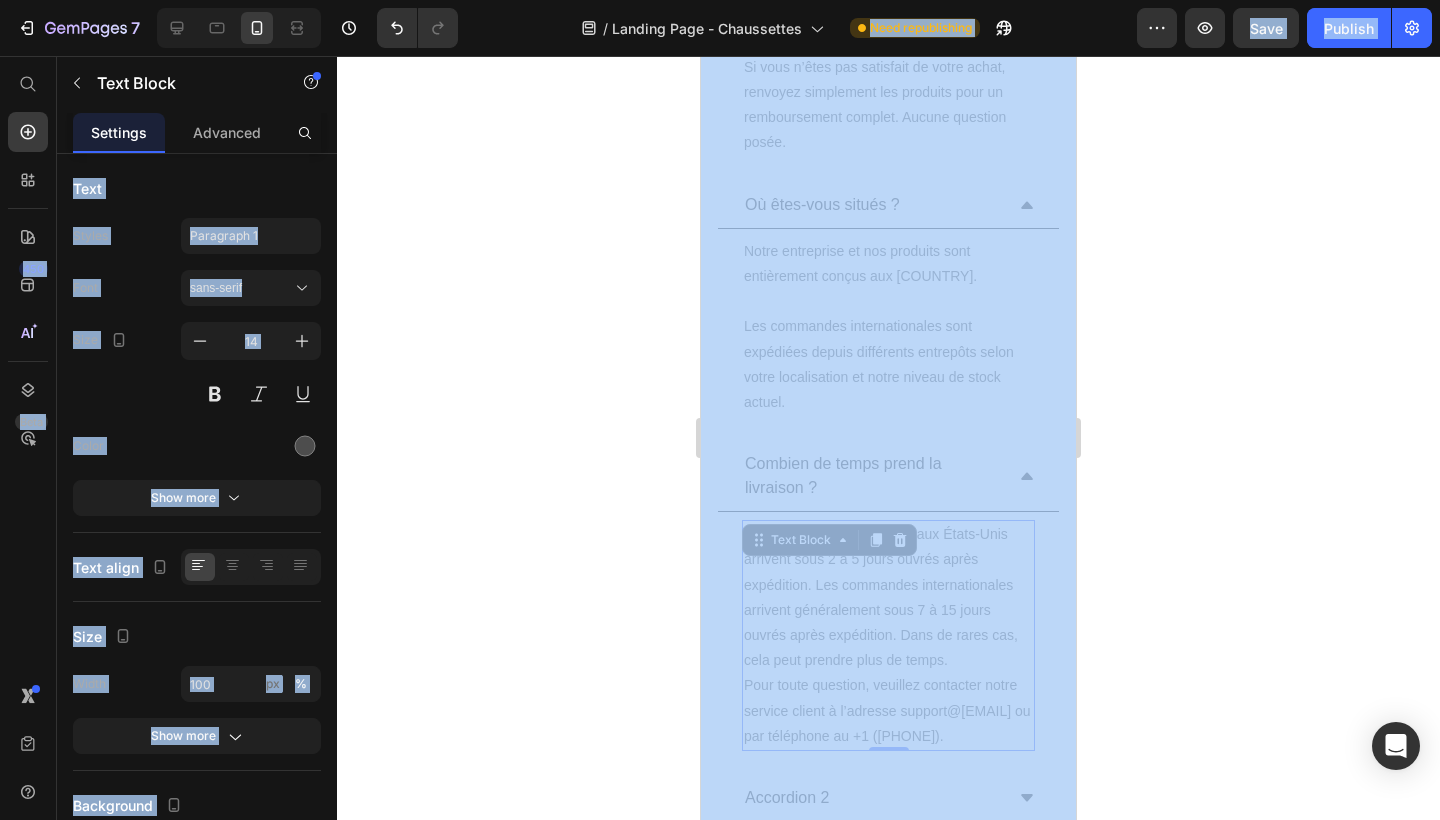 click 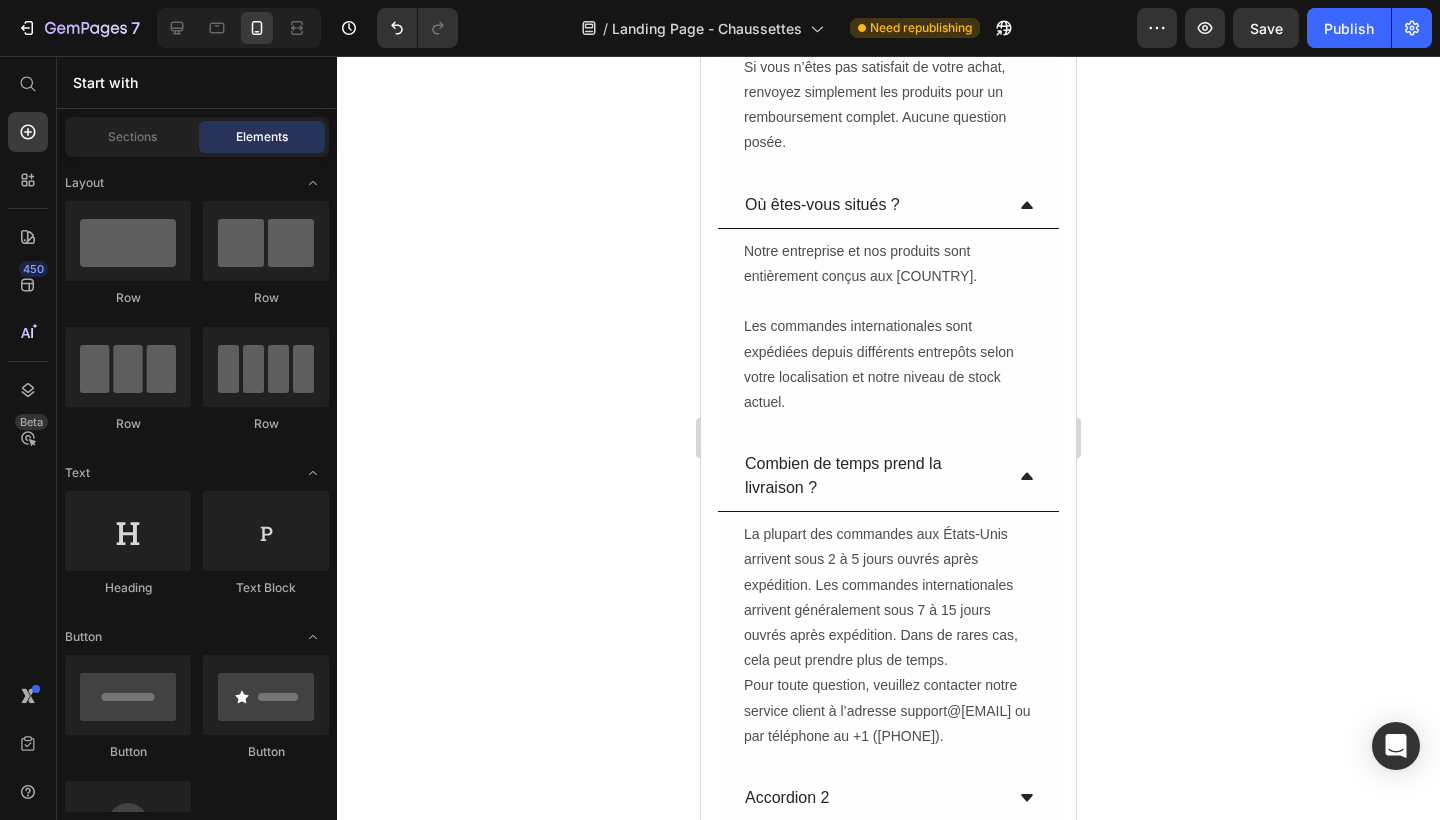click 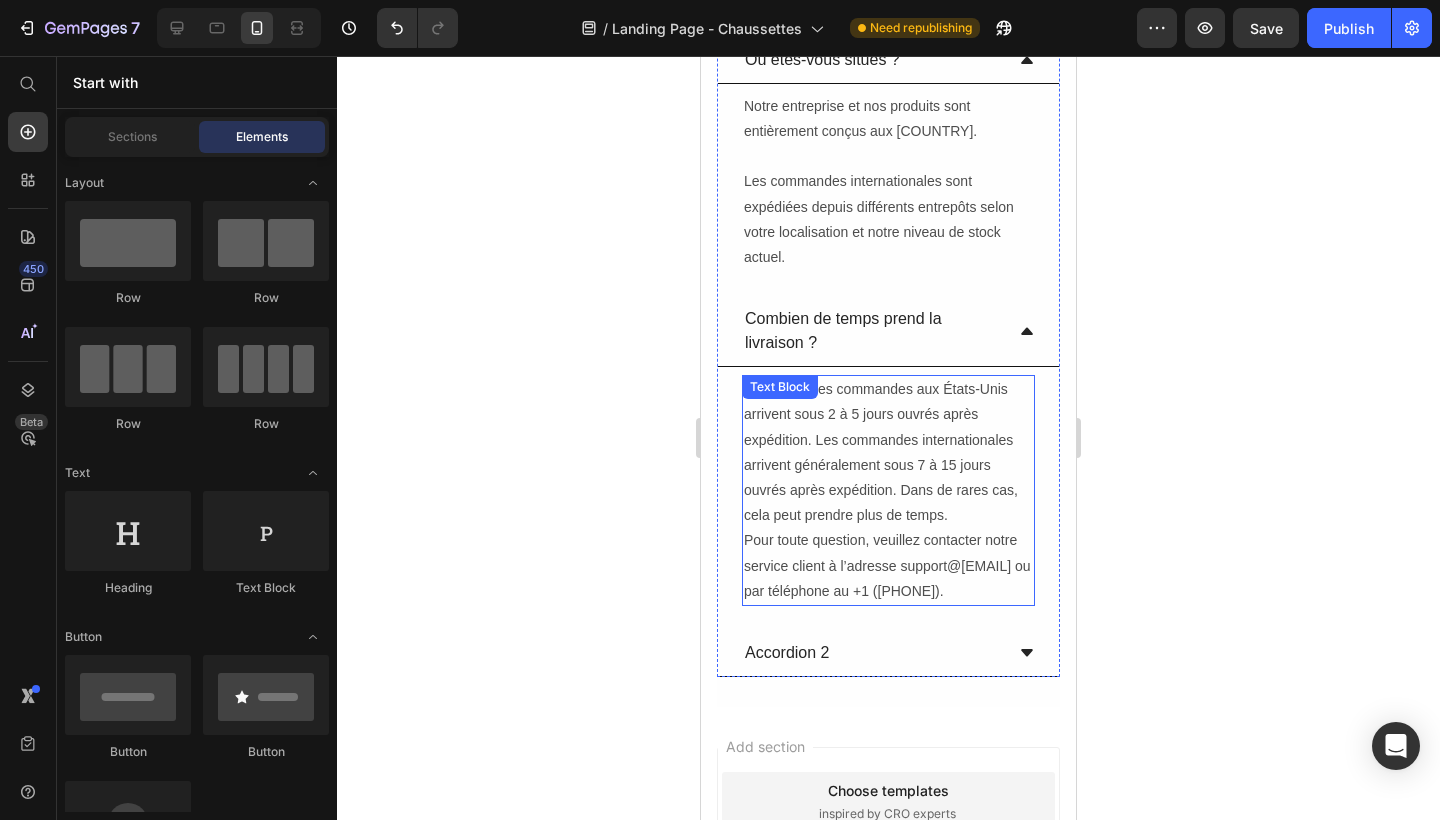 scroll, scrollTop: 13651, scrollLeft: 0, axis: vertical 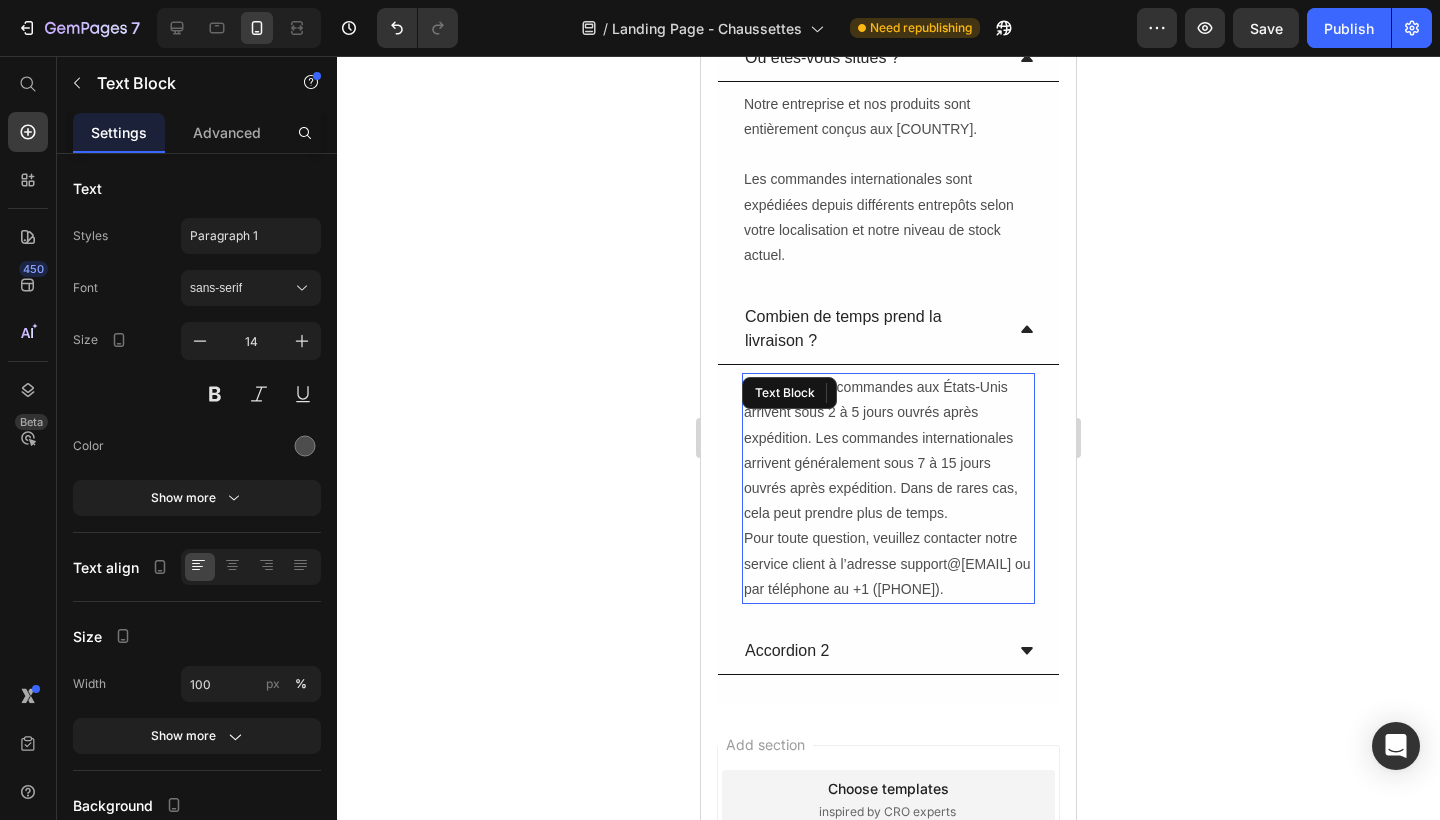 click on "Pour toute question, veuillez contacter notre service client à l’adresse support@[EMAIL] ou par téléphone au +1 ([PHONE])." at bounding box center [888, 564] 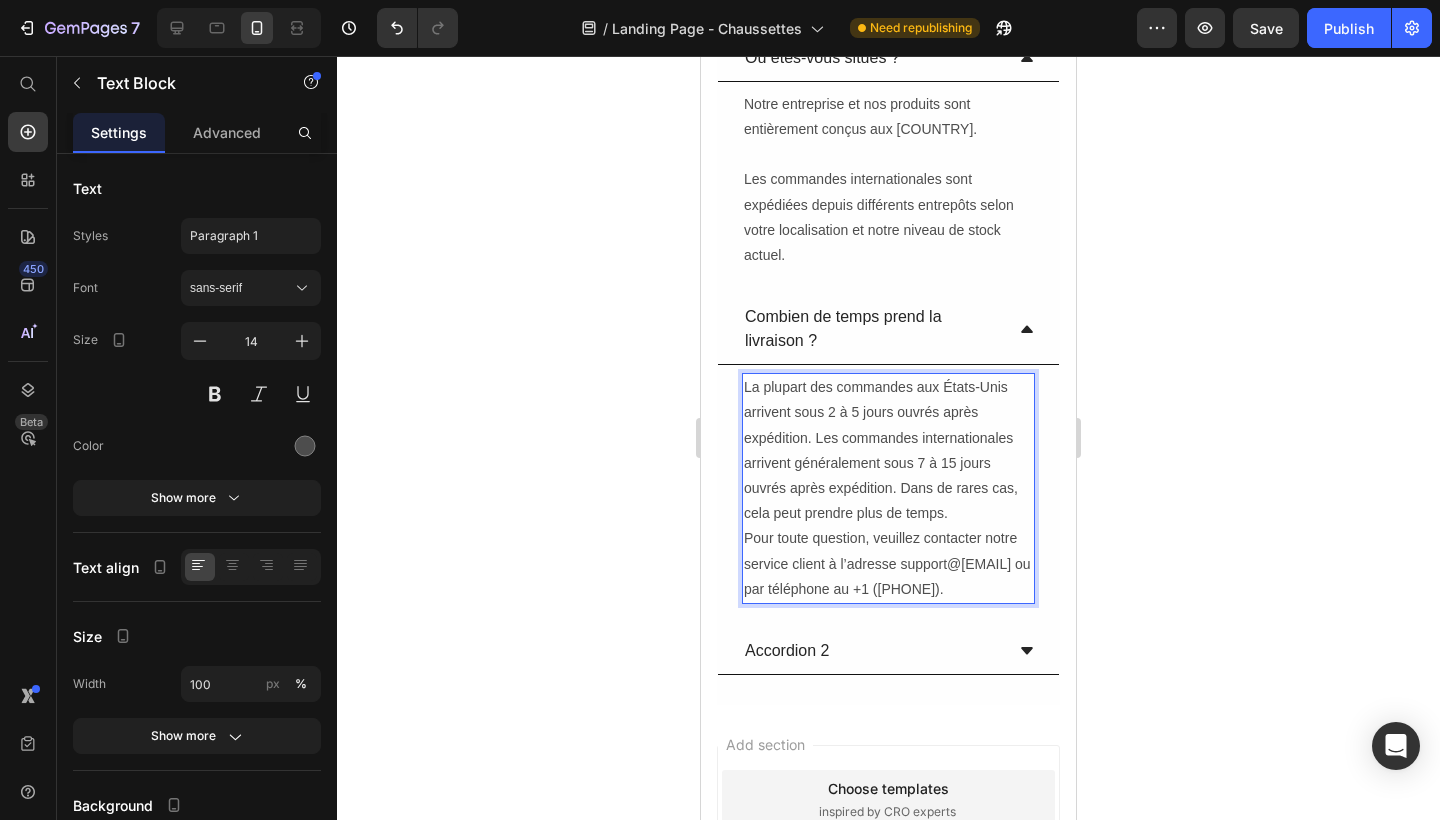 click on "Pour toute question, veuillez contacter notre service client à l’adresse support@[EMAIL] ou par téléphone au +1 ([PHONE])." at bounding box center [888, 564] 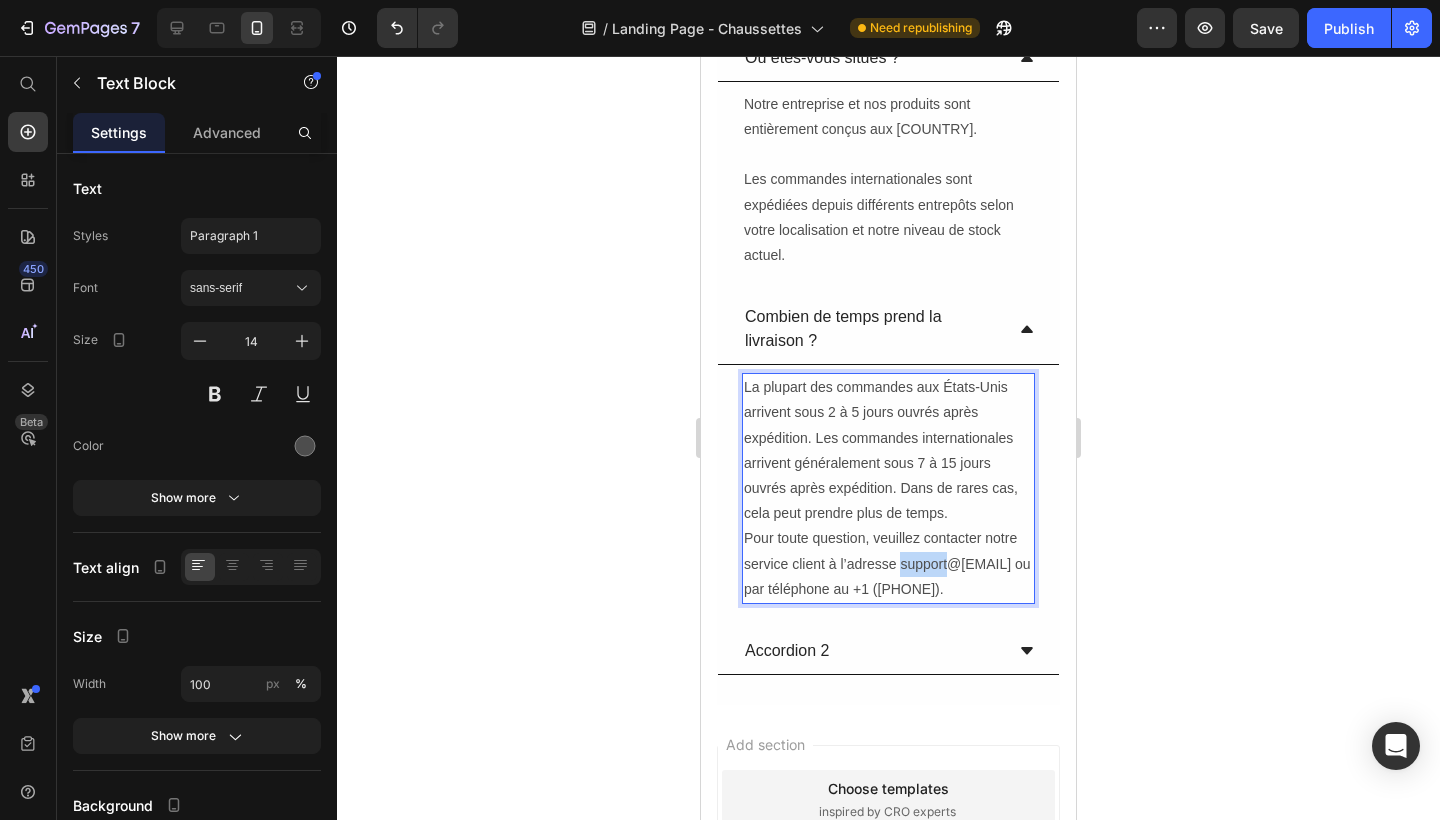 click on "Pour toute question, veuillez contacter notre service client à l’adresse support@[EMAIL] ou par téléphone au +1 ([PHONE])." at bounding box center (888, 564) 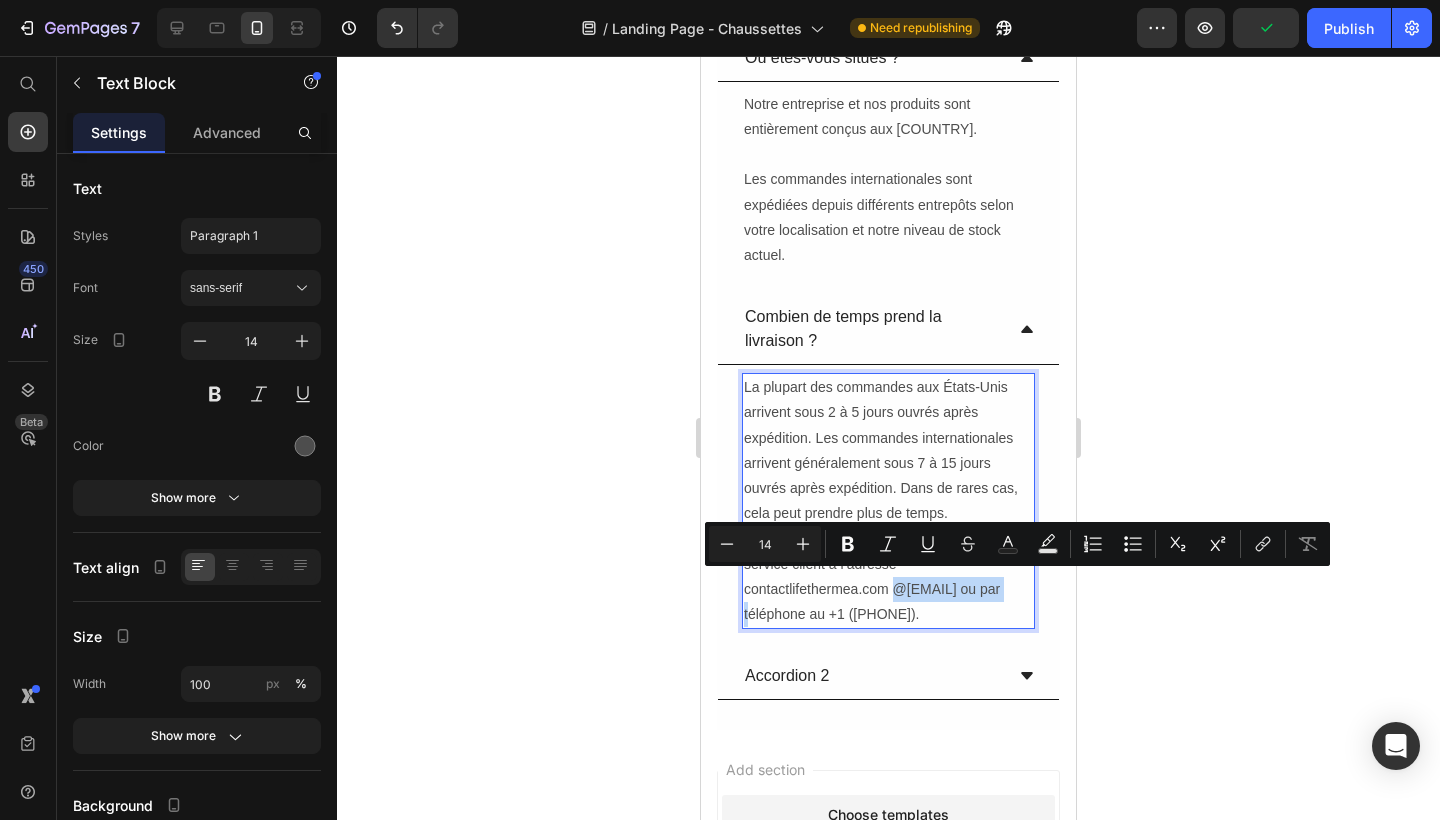 drag, startPoint x: 1024, startPoint y: 584, endPoint x: 898, endPoint y: 585, distance: 126.00397 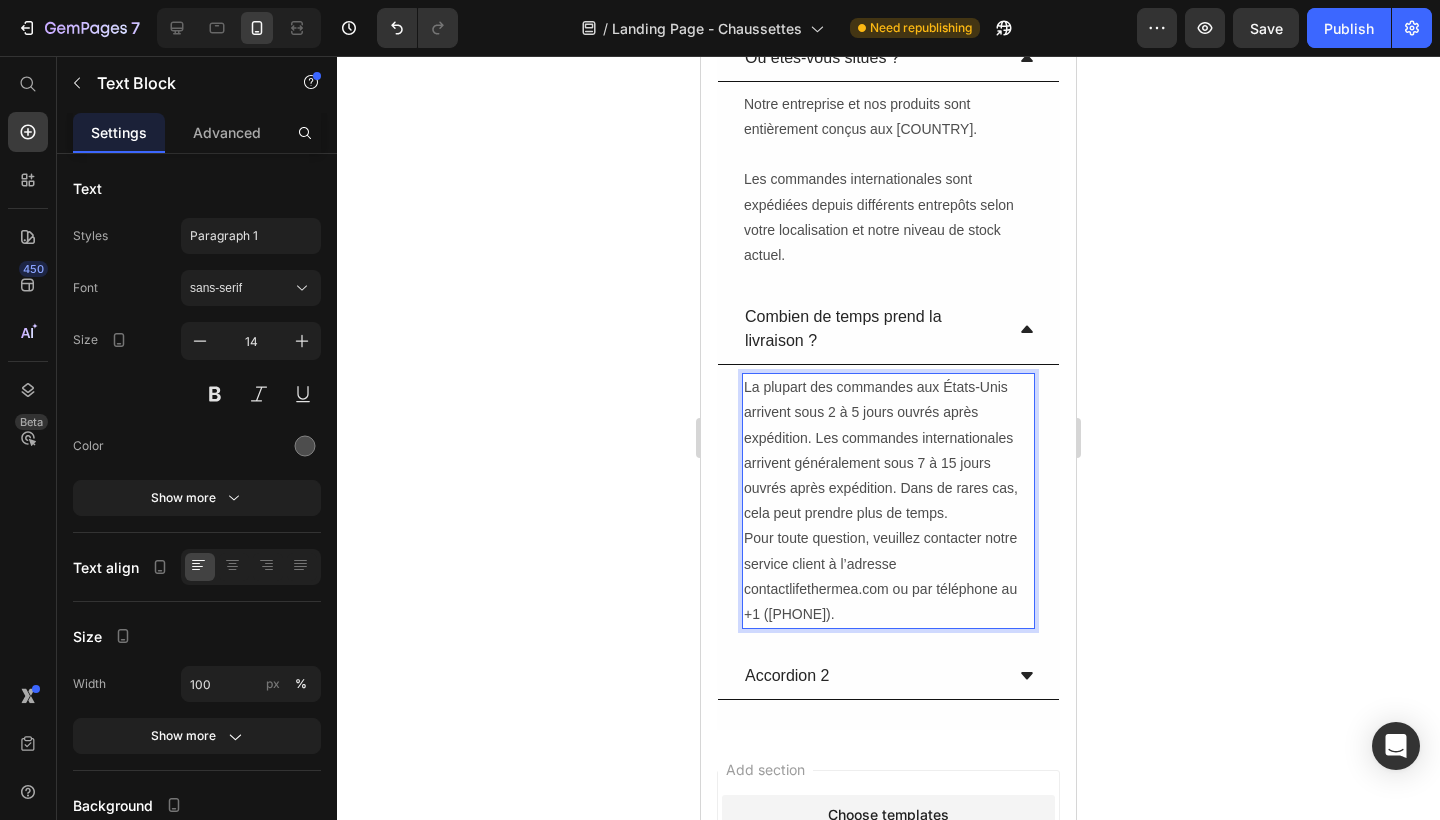 click on "Pour toute question, veuillez contacter notre service client à l’adresse contactlifethermea.com ou par téléphone au +1 ([PHONE])." at bounding box center [888, 576] 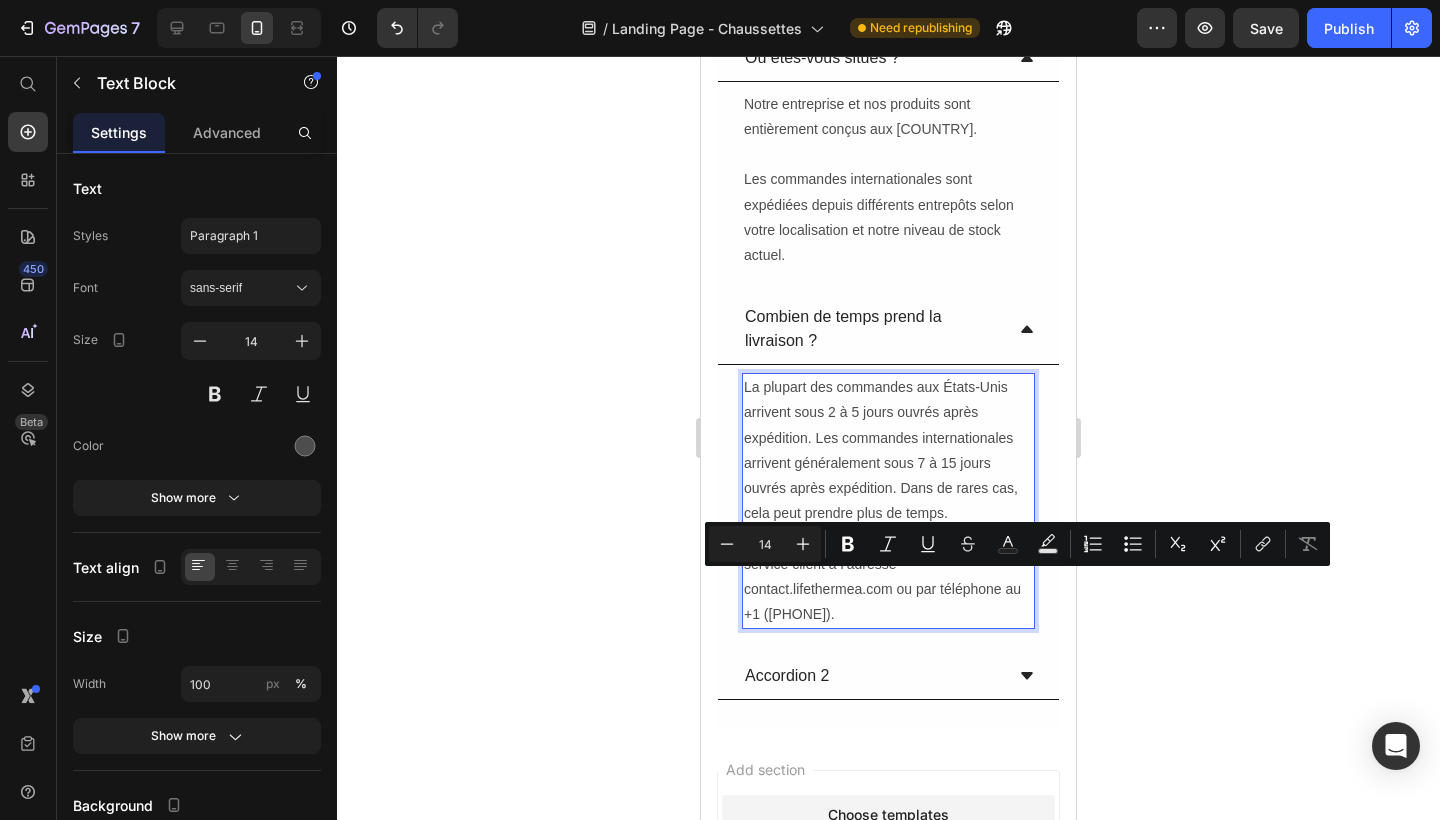 drag, startPoint x: 857, startPoint y: 610, endPoint x: 746, endPoint y: 613, distance: 111.040535 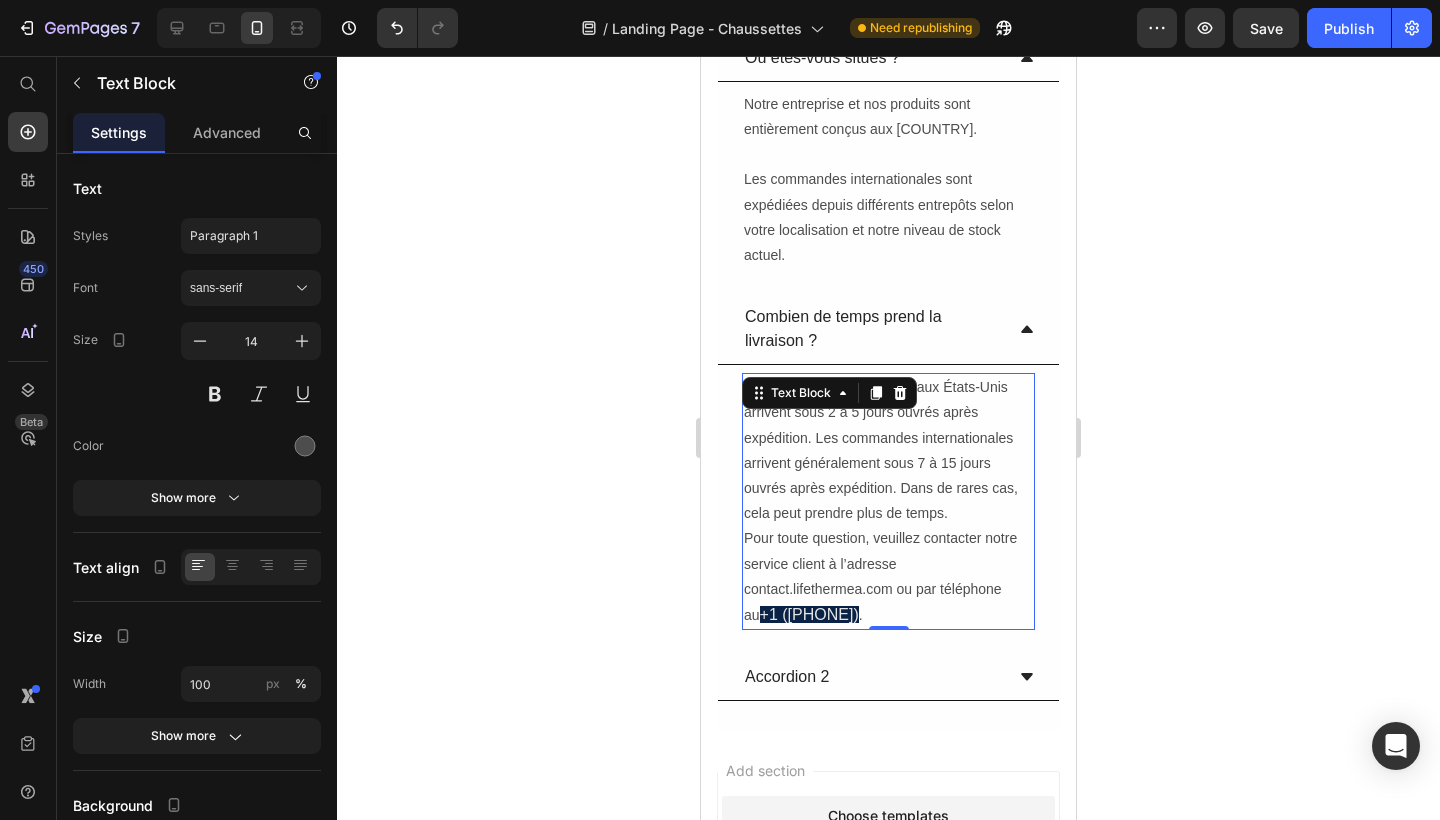click 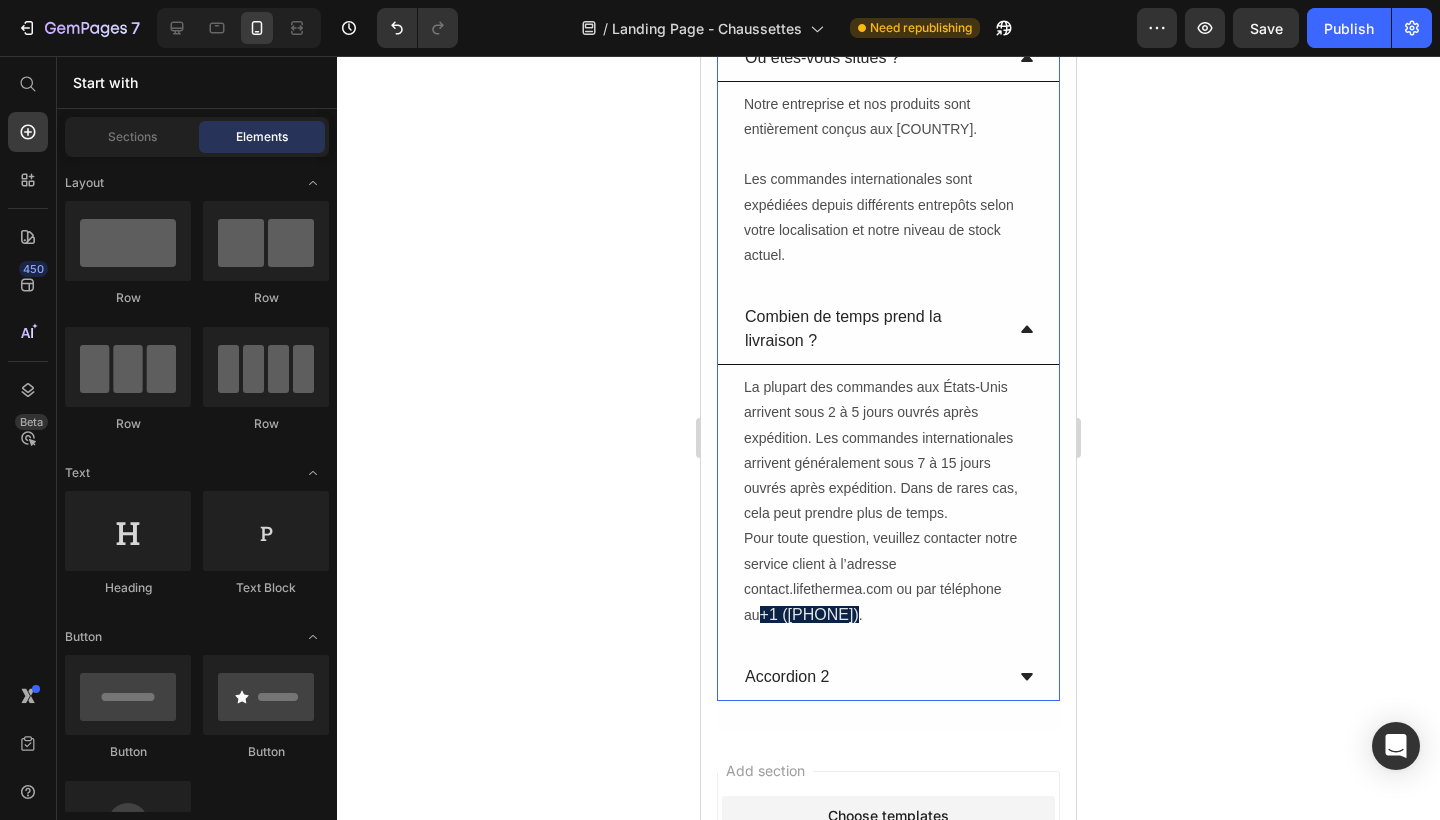 click 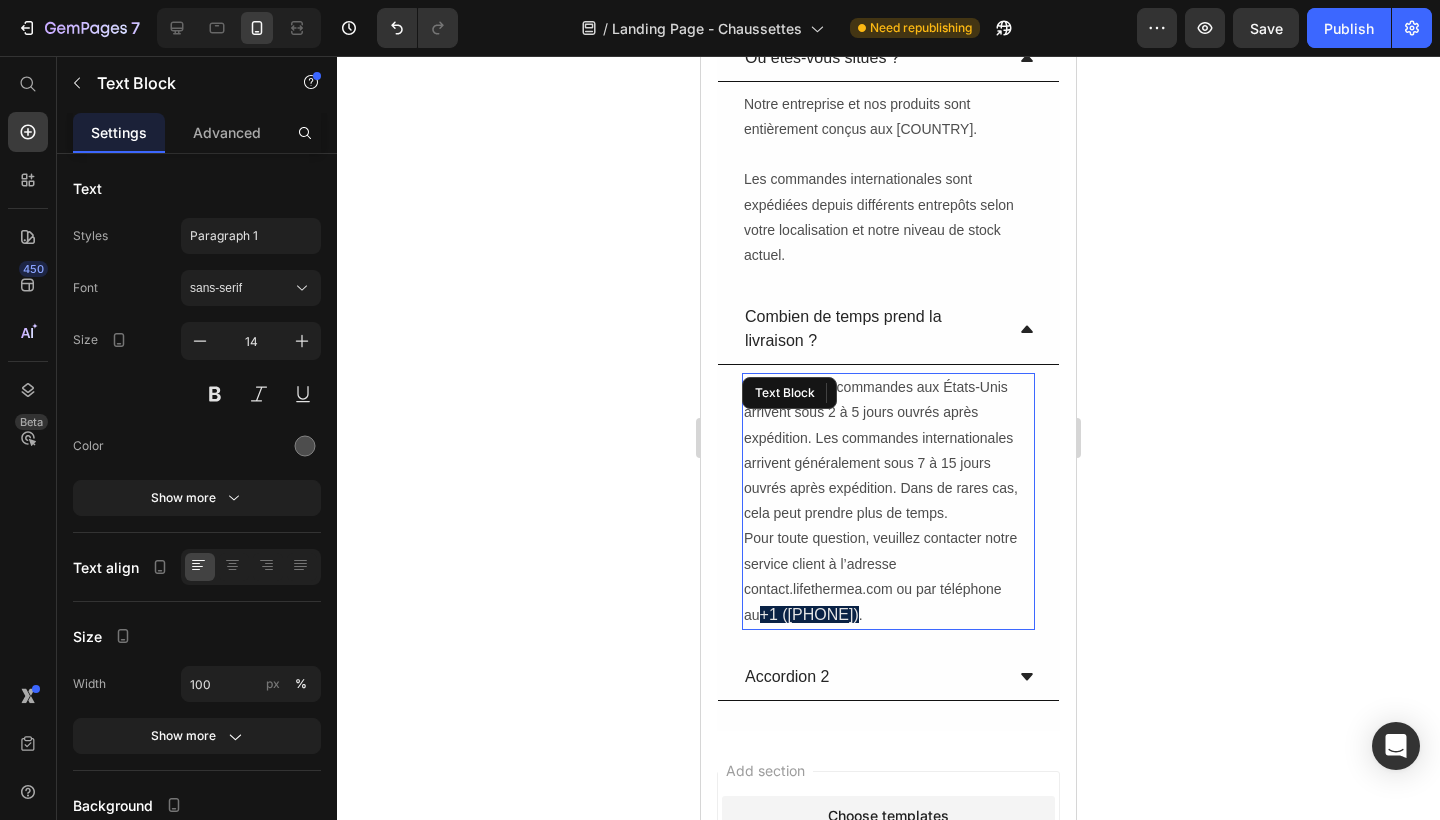 click on "Pour toute question, veuillez contacter notre service client à l’adresse contact.lifethermea.com ou par téléphone au +1 ([PHONE]) ." at bounding box center (888, 577) 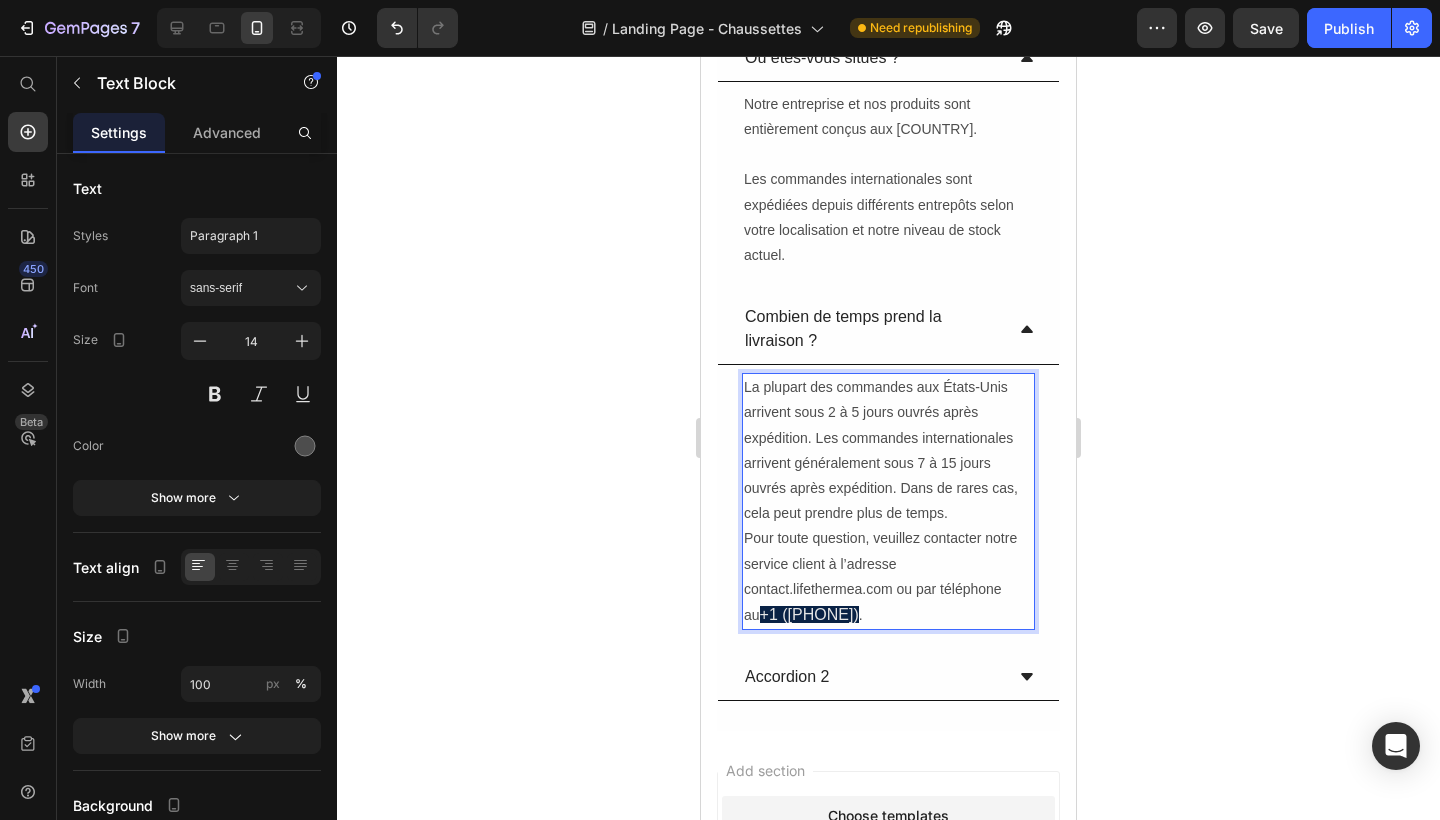 click on "+1 ([PHONE])" at bounding box center (809, 614) 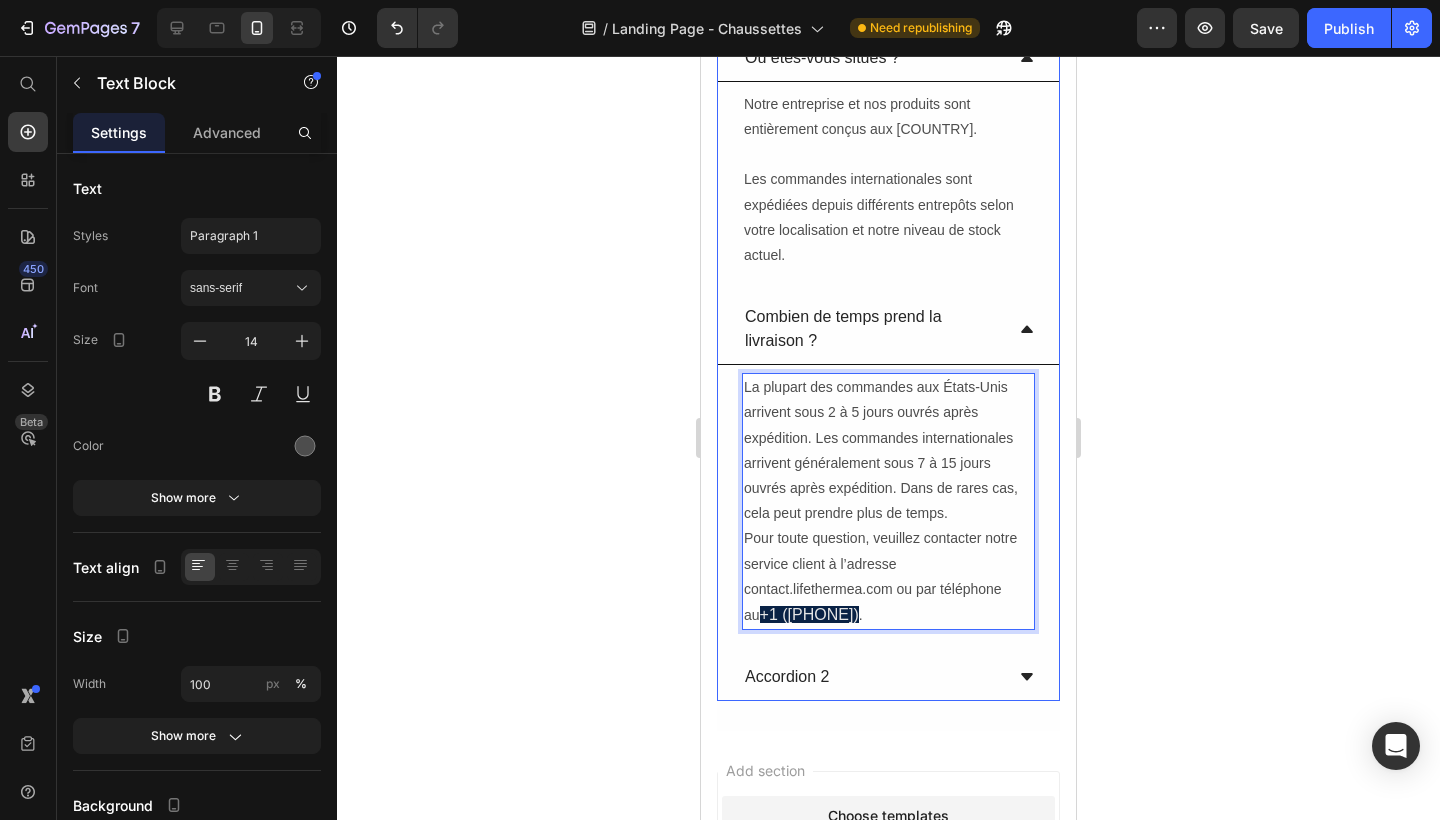 drag, startPoint x: 876, startPoint y: 610, endPoint x: 737, endPoint y: 604, distance: 139.12944 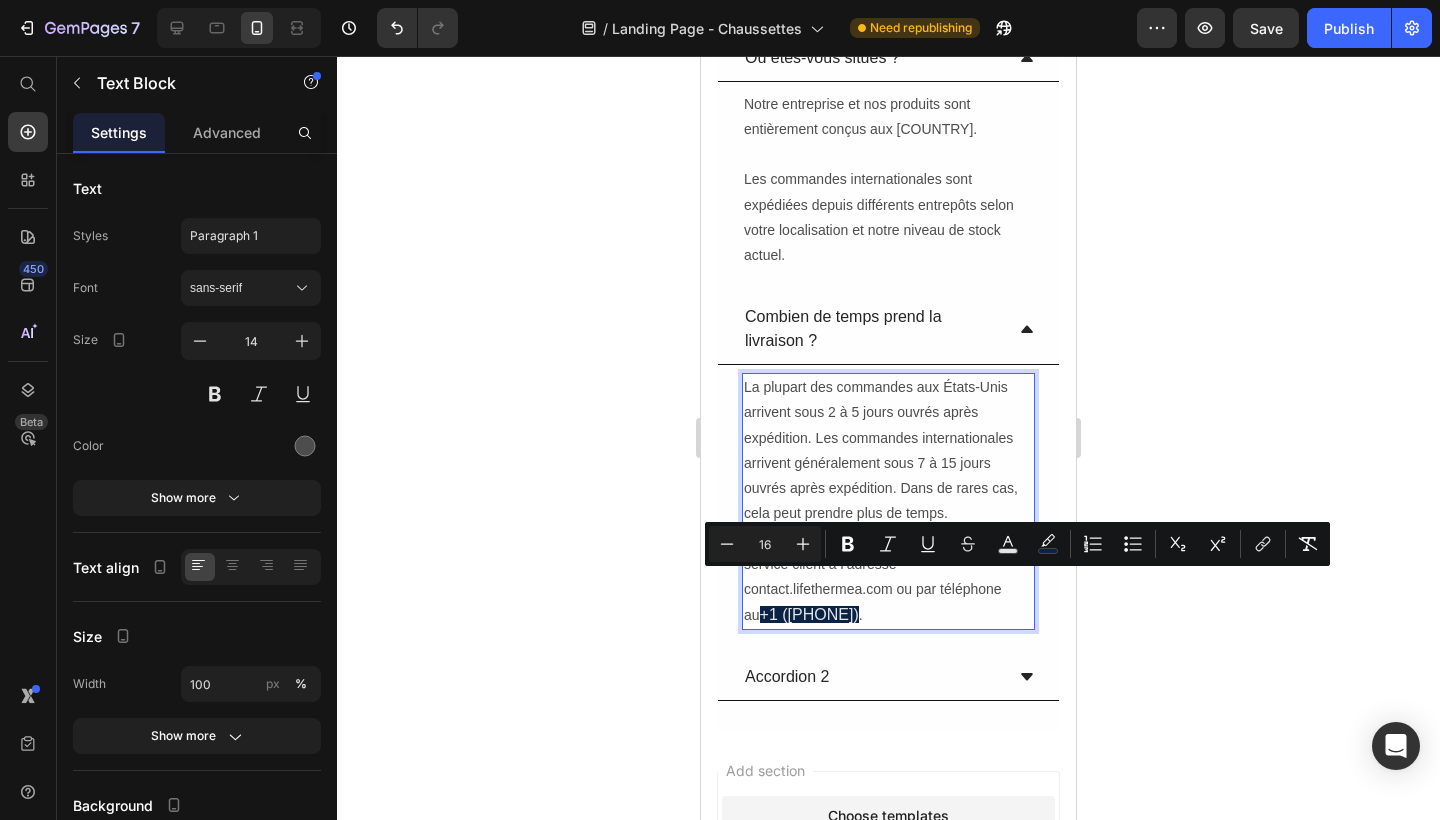 click 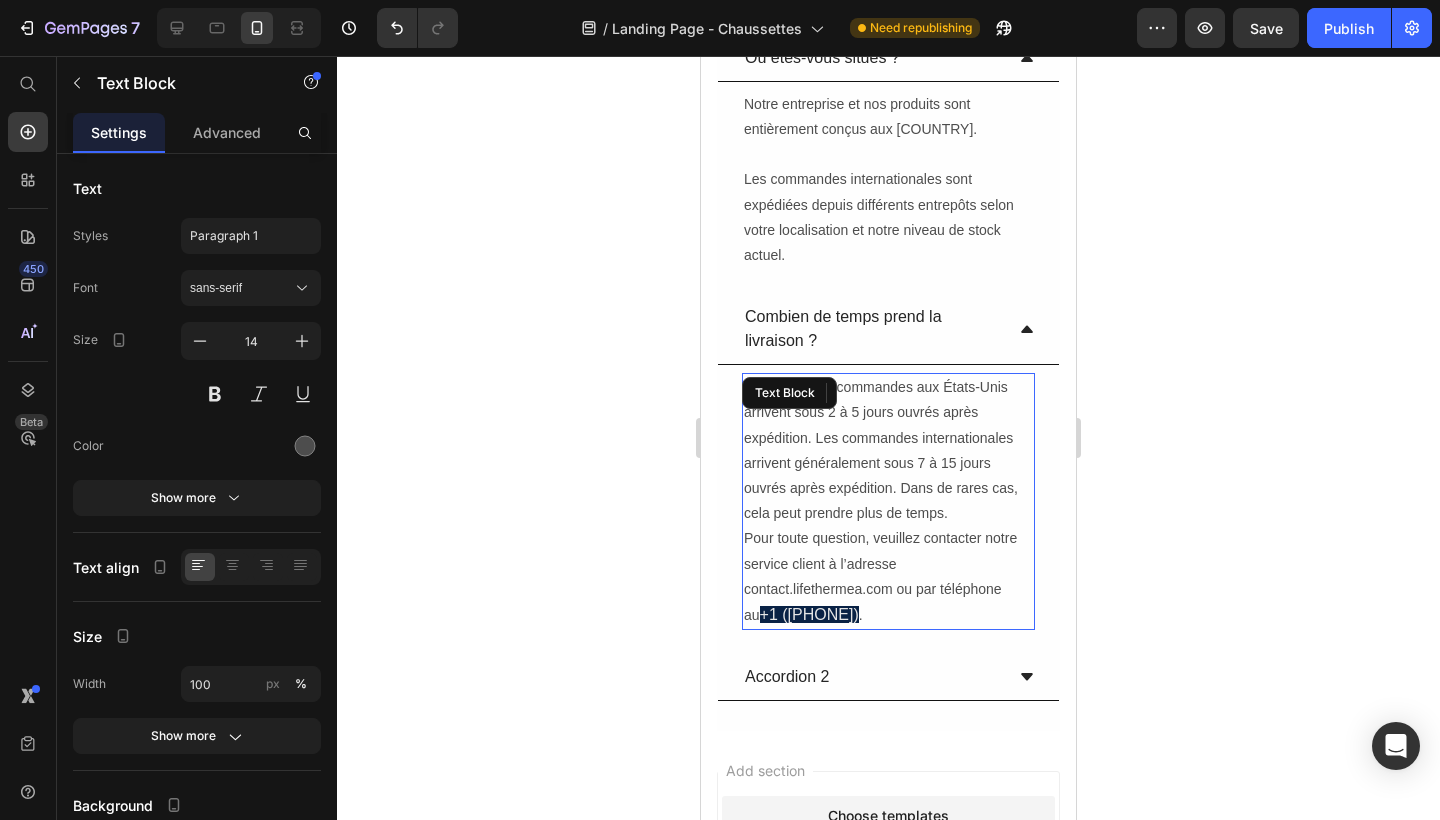 click on "Pour toute question, veuillez contacter notre service client à l’adresse contact.lifethermea.com ou par téléphone au +1 ([PHONE]) ." at bounding box center (888, 577) 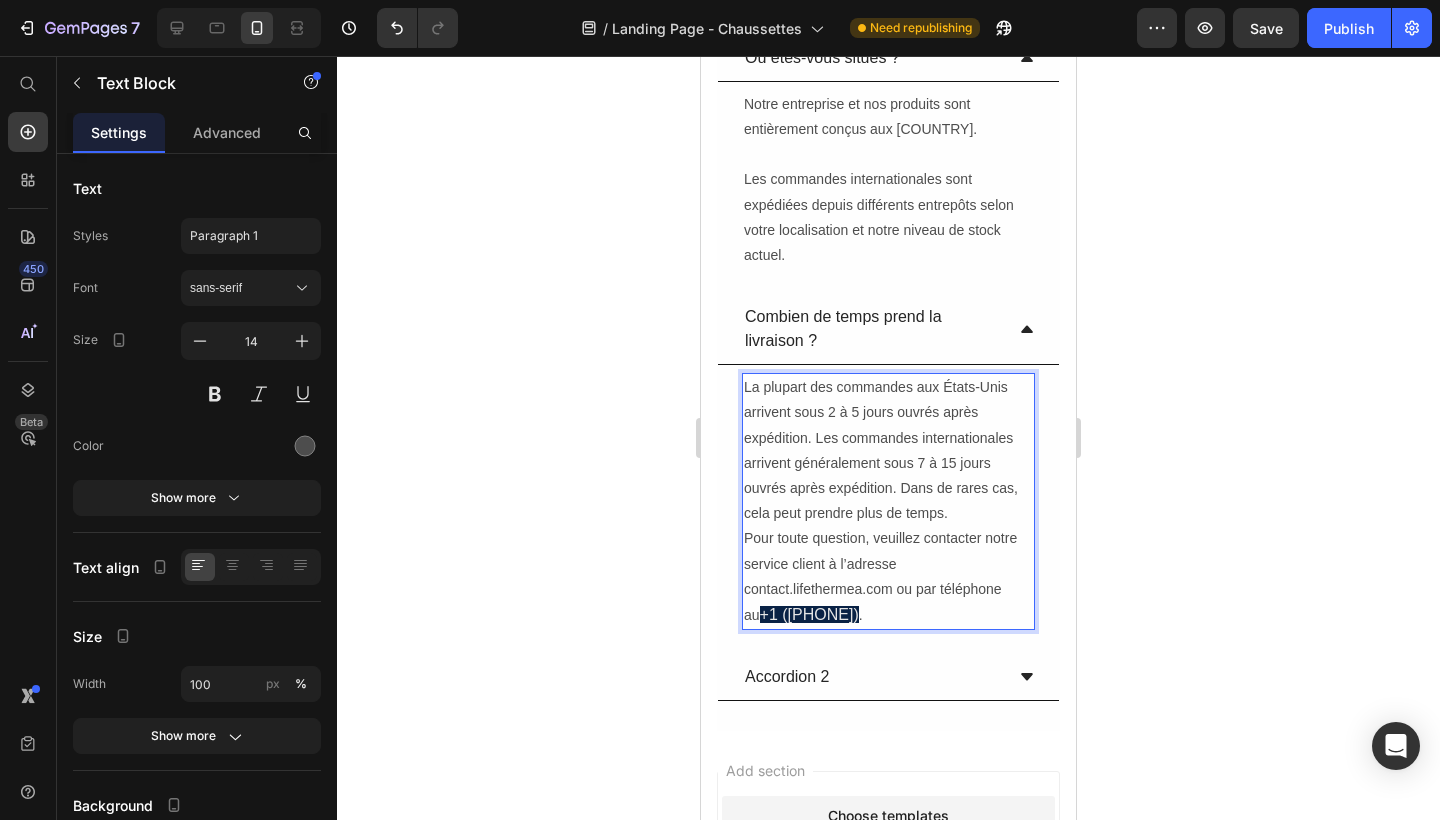 click 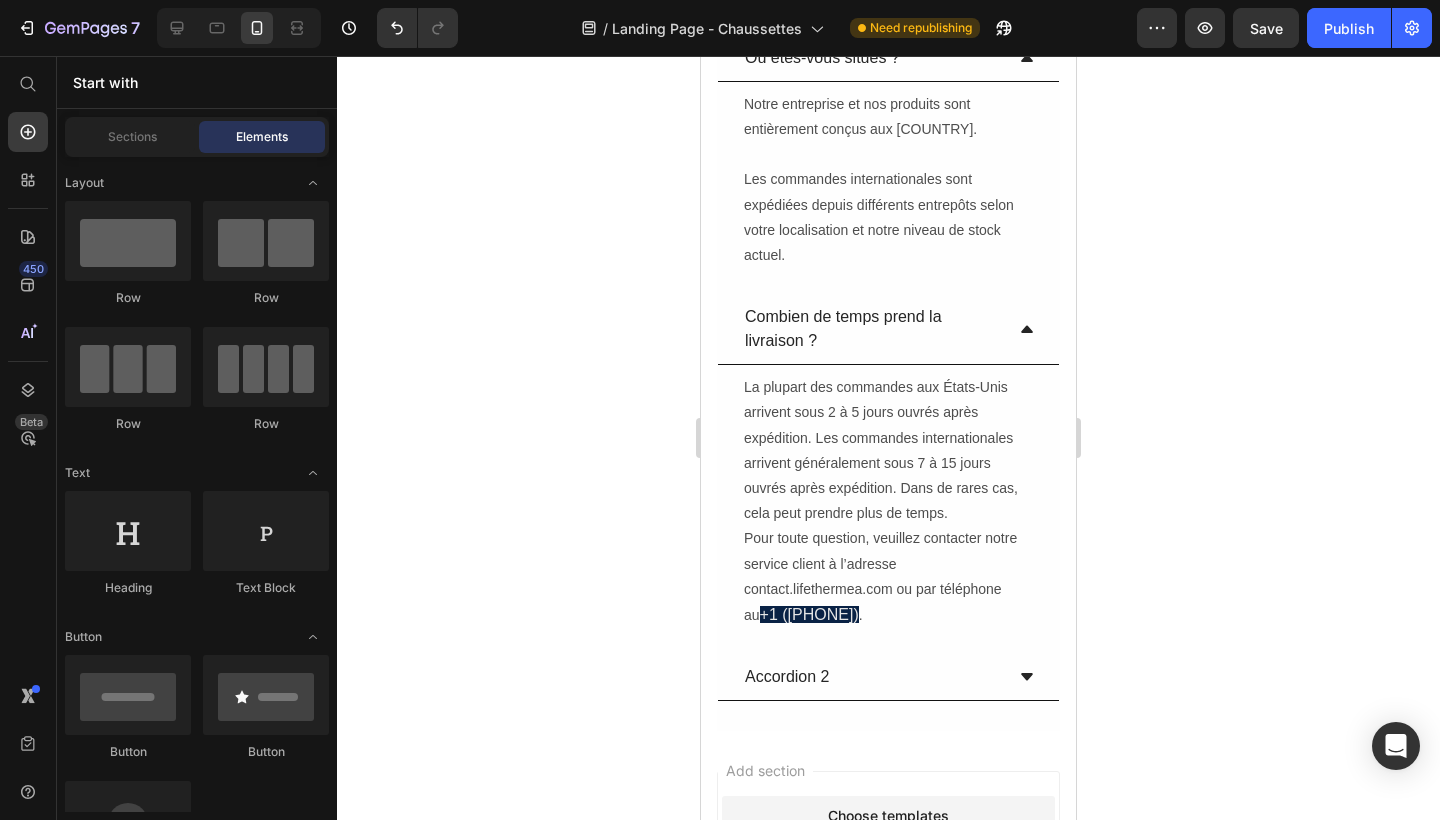 click 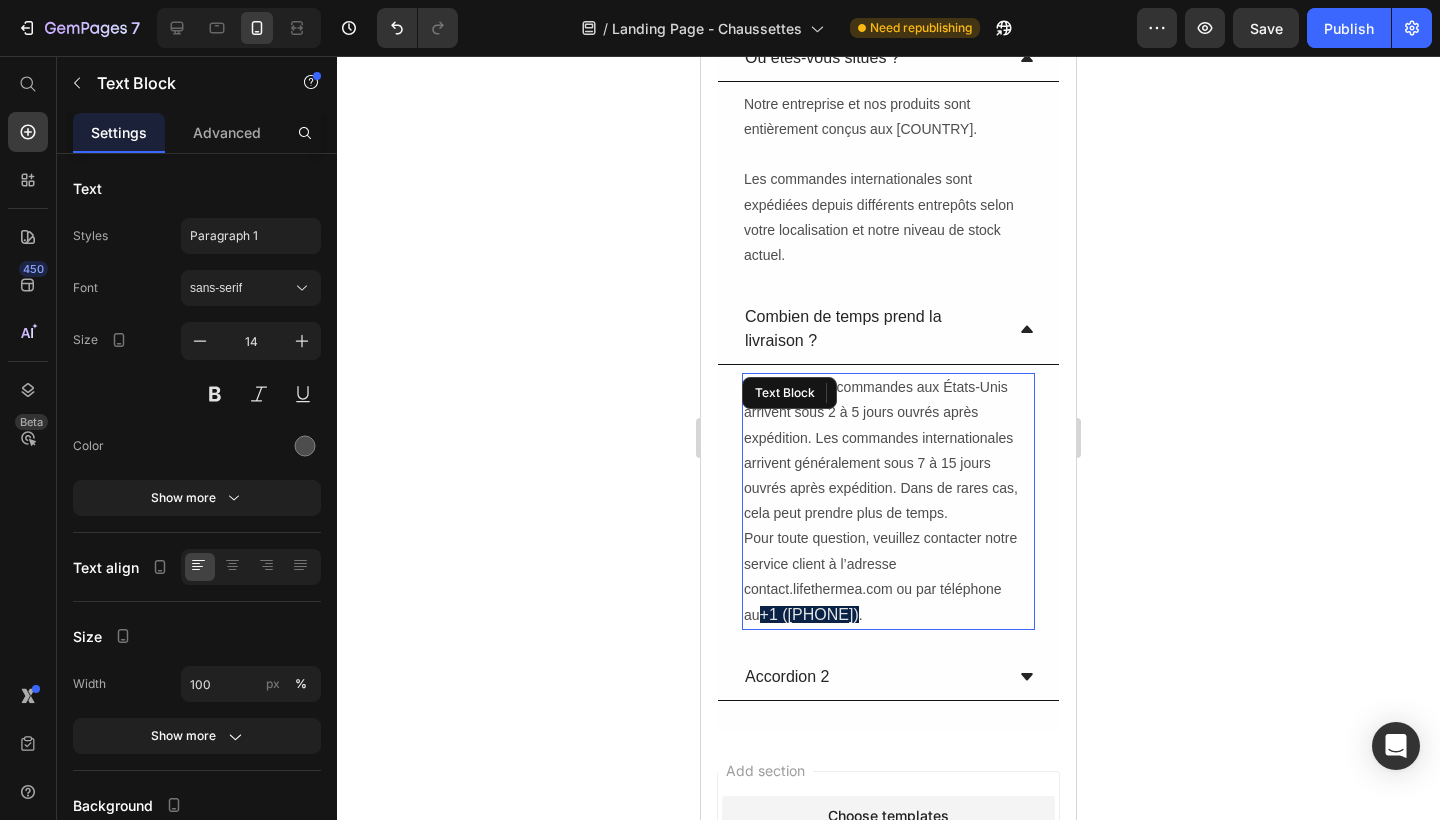 click on "Pour toute question, veuillez contacter notre service client à l’adresse contact.lifethermea.com ou par téléphone au +1 ([PHONE]) ." at bounding box center (888, 577) 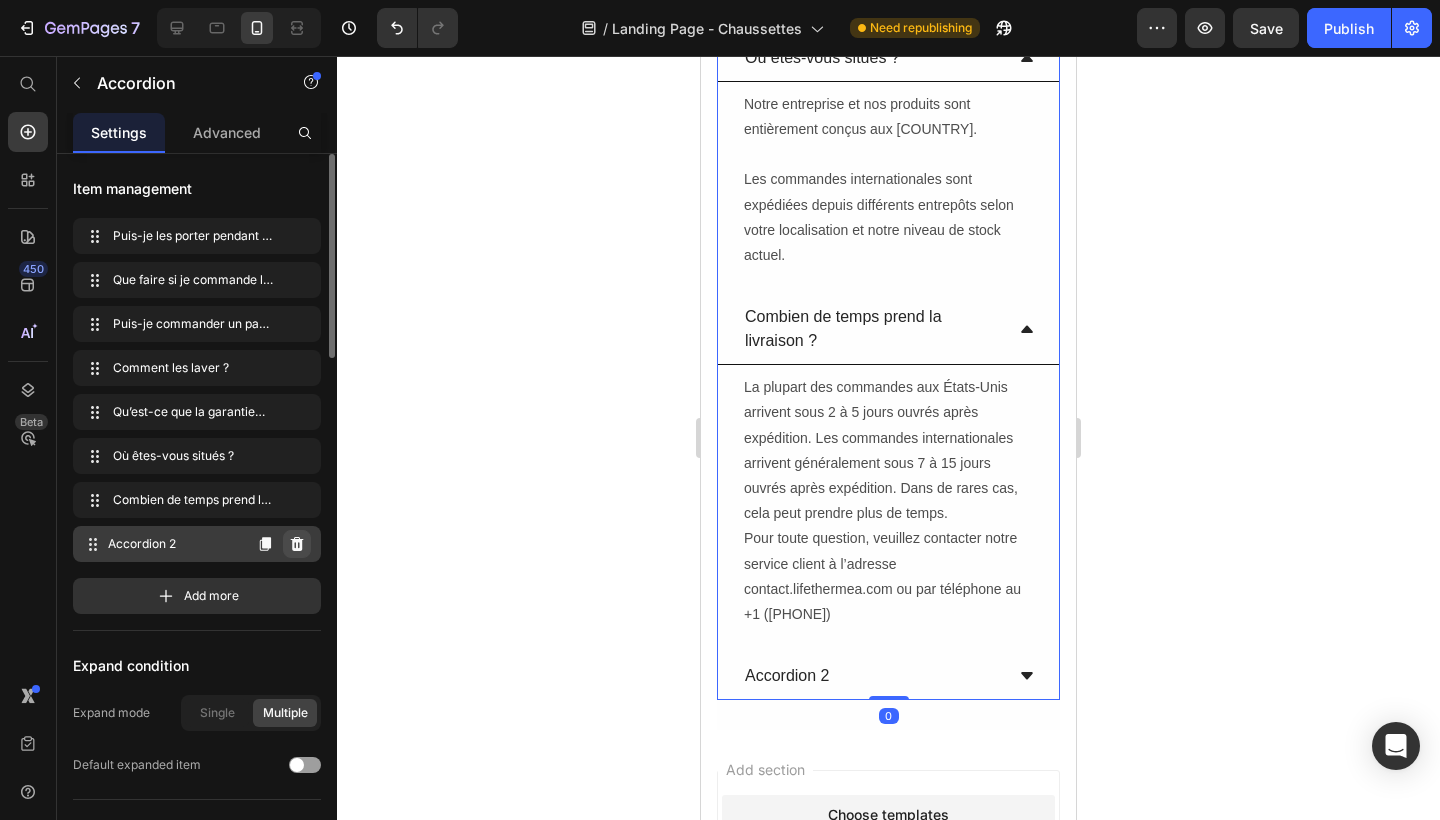 click 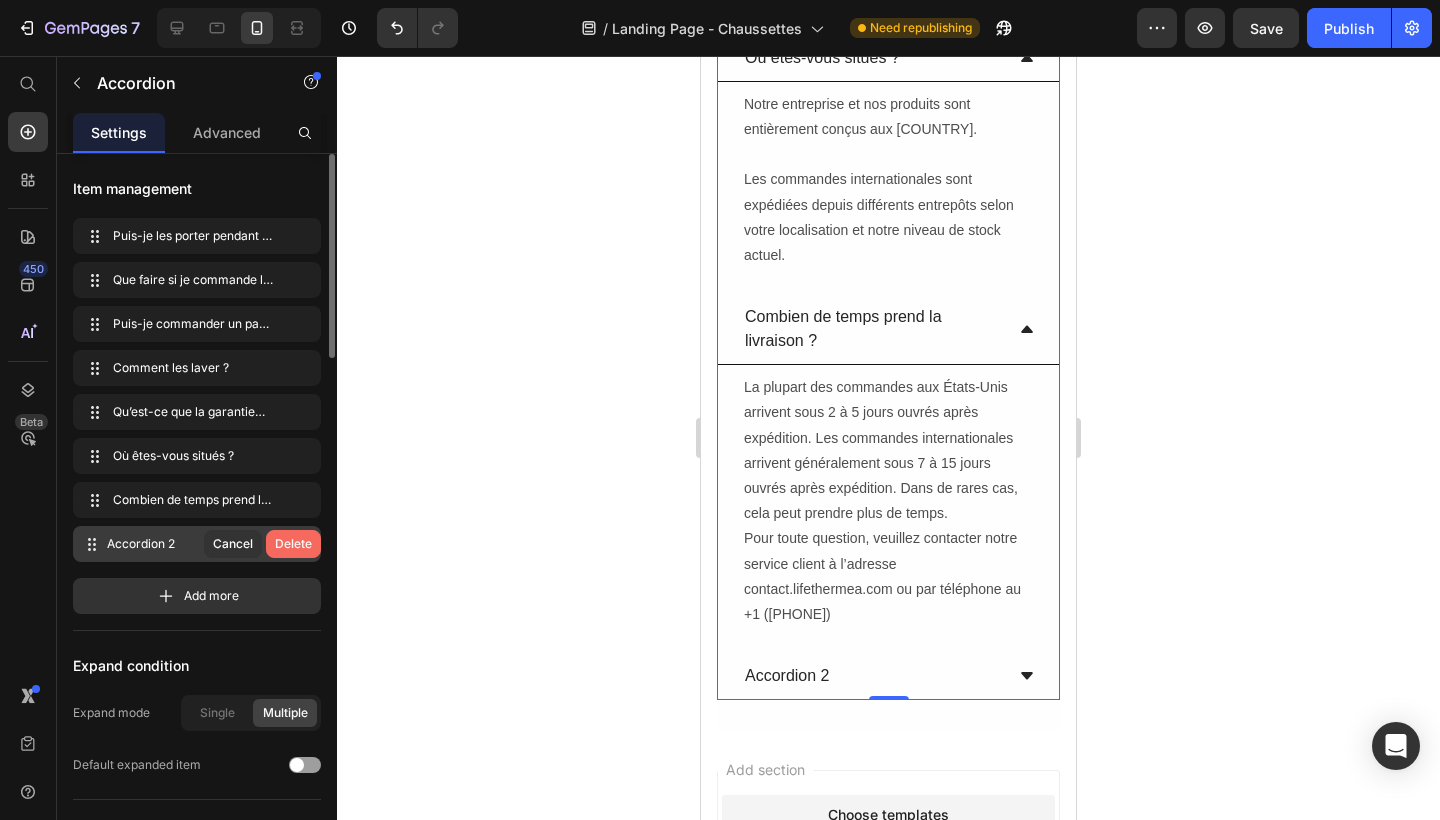 click on "Delete" at bounding box center [293, 544] 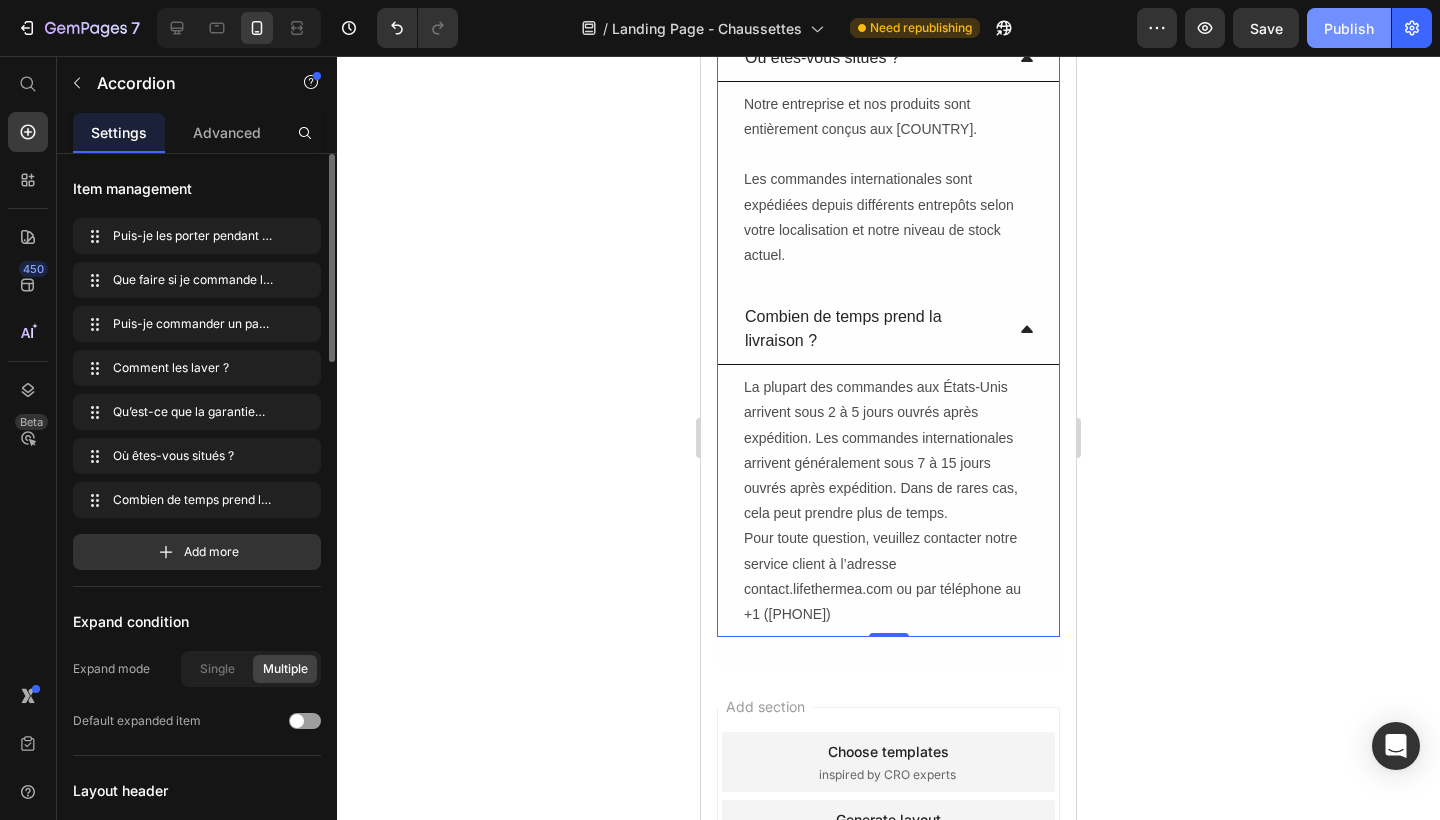click on "Publish" at bounding box center (1349, 28) 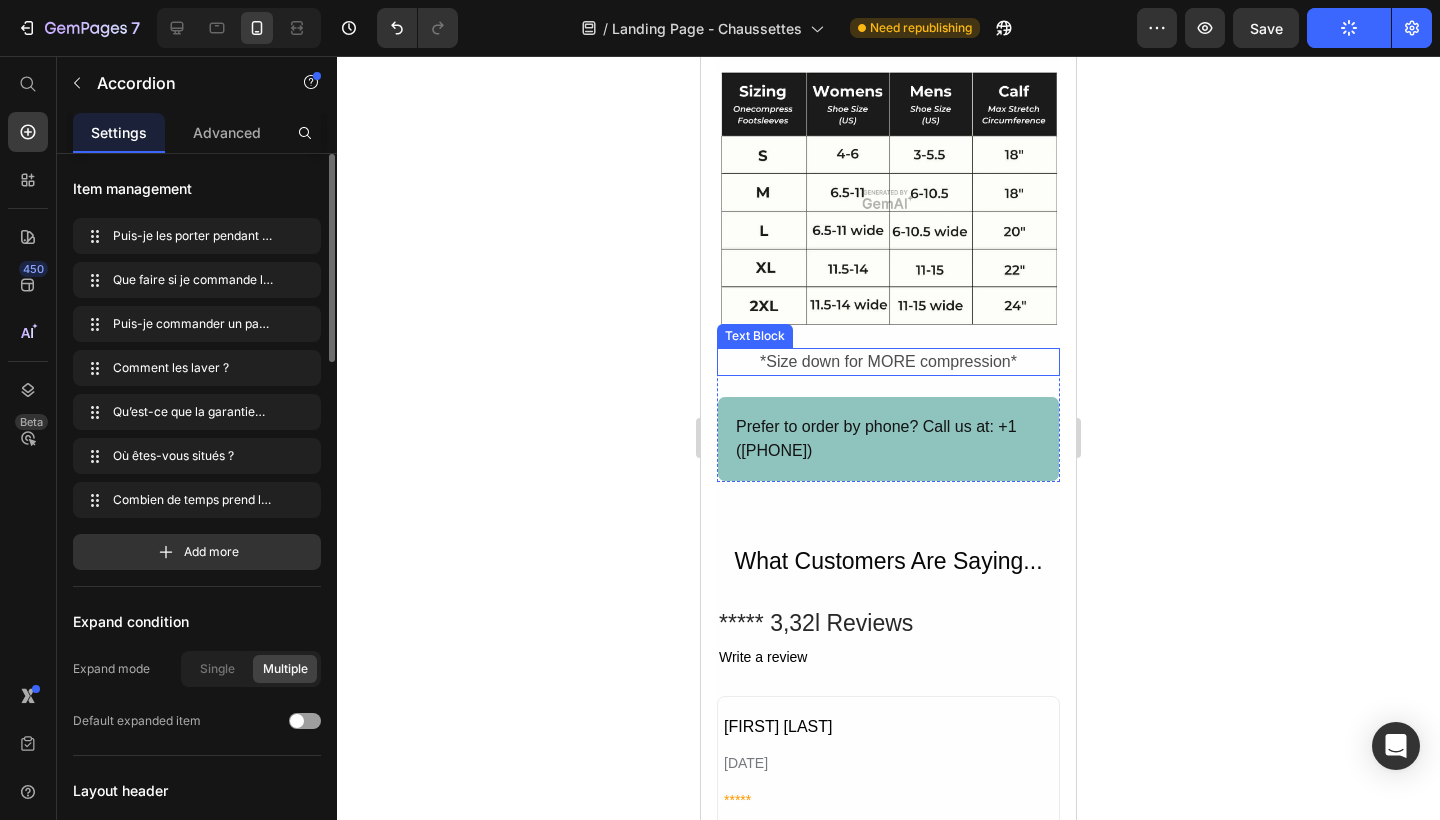 scroll, scrollTop: 7329, scrollLeft: 0, axis: vertical 